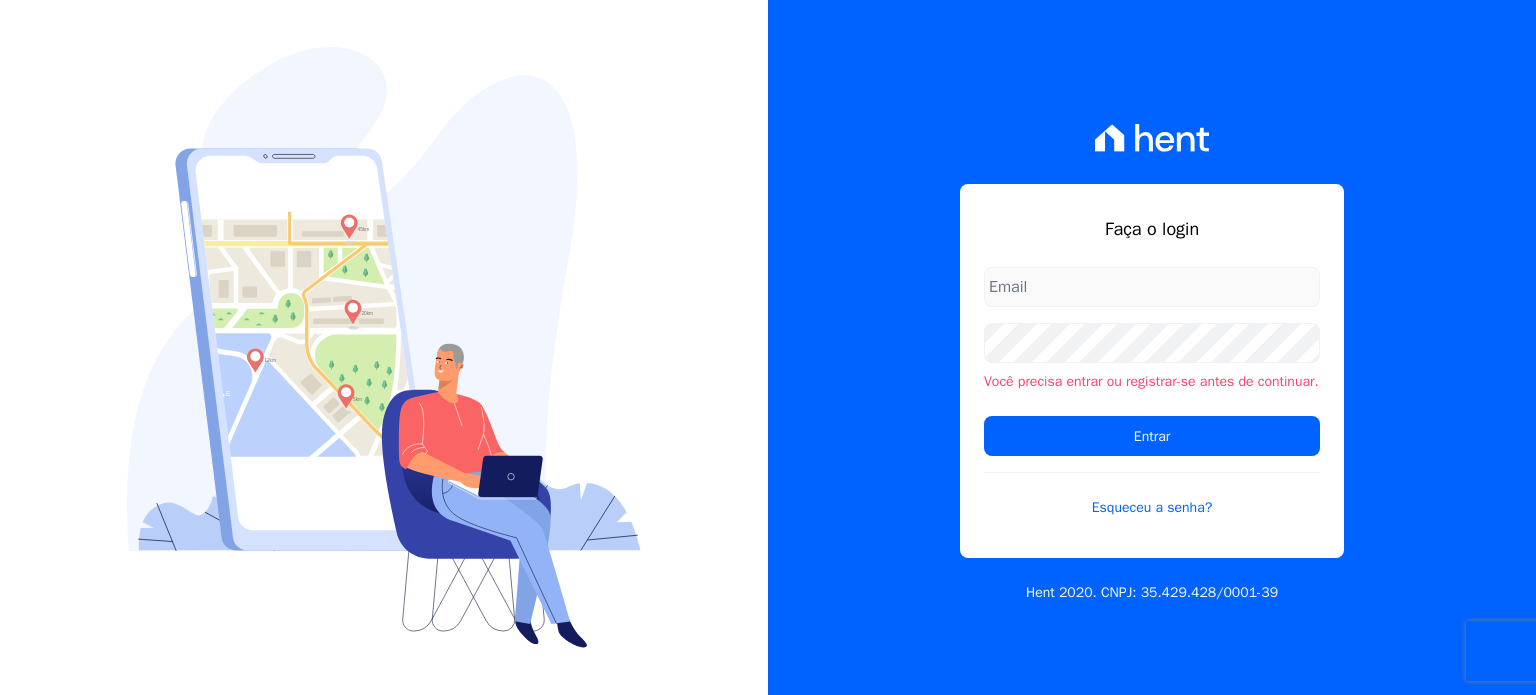 scroll, scrollTop: 0, scrollLeft: 0, axis: both 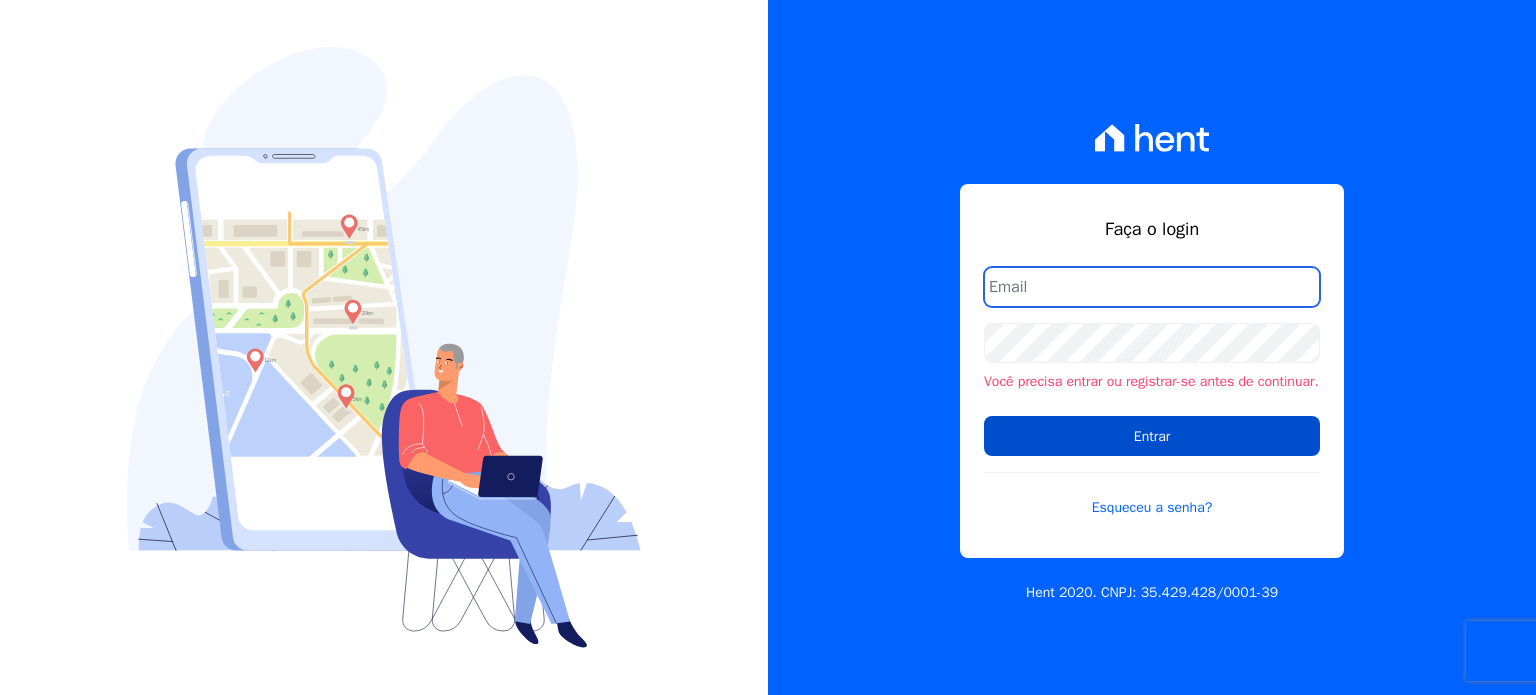 type on "[PERSON_NAME][EMAIL_ADDRESS][DOMAIN_NAME]" 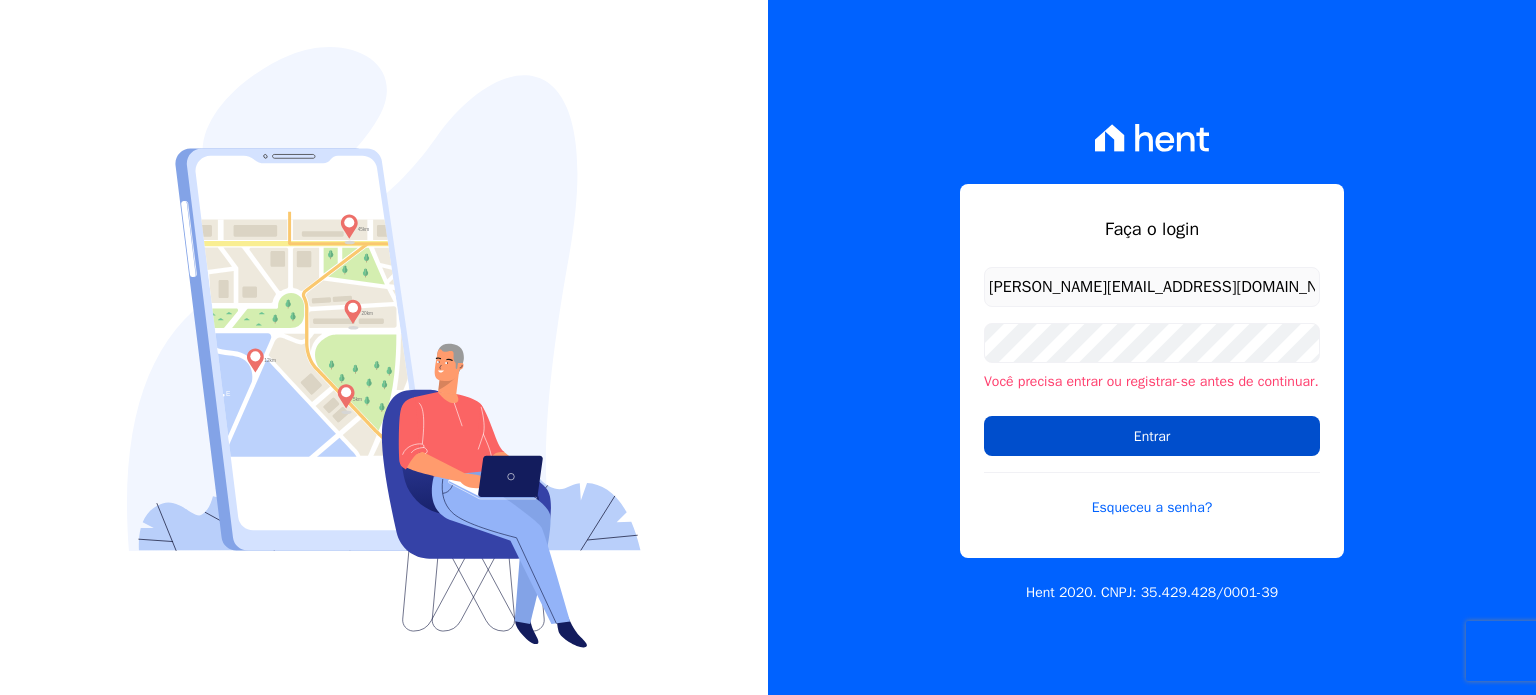 click on "Entrar" at bounding box center [1152, 436] 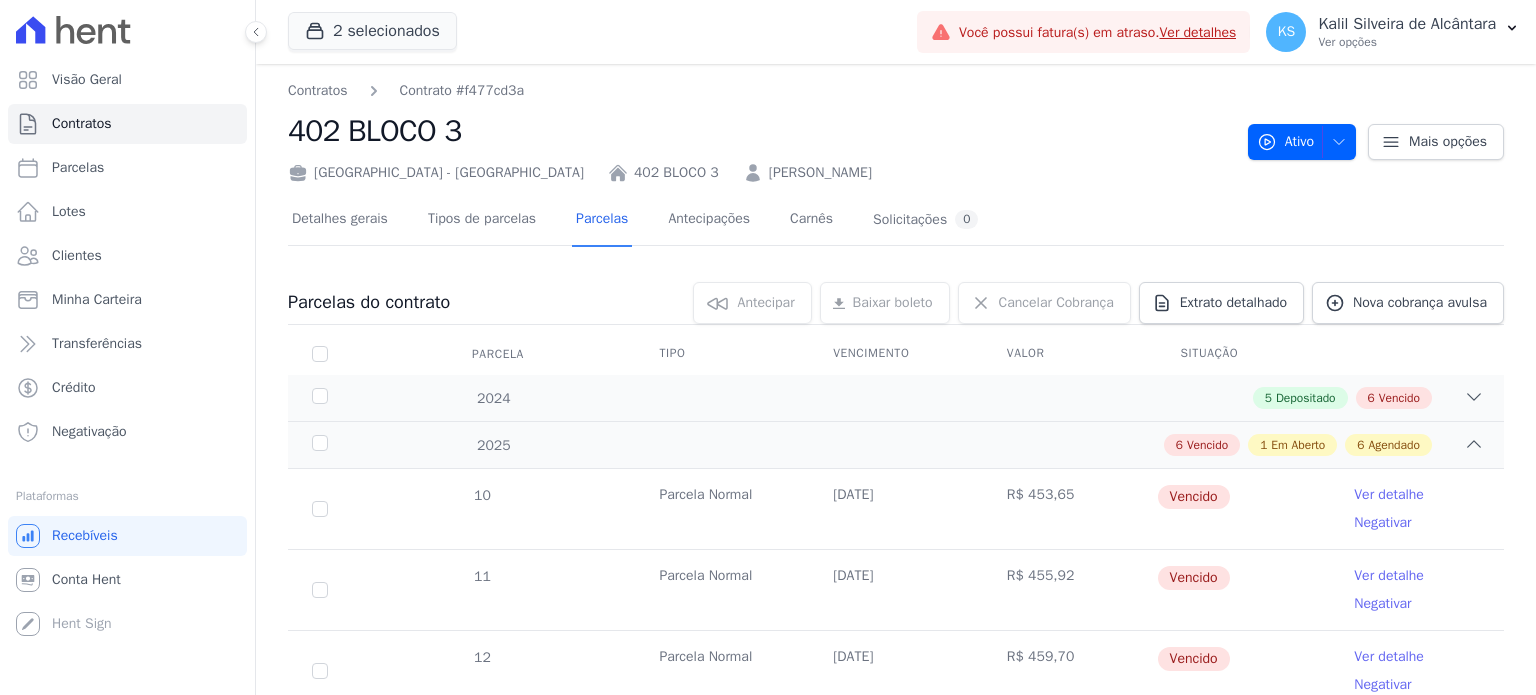 scroll, scrollTop: 0, scrollLeft: 0, axis: both 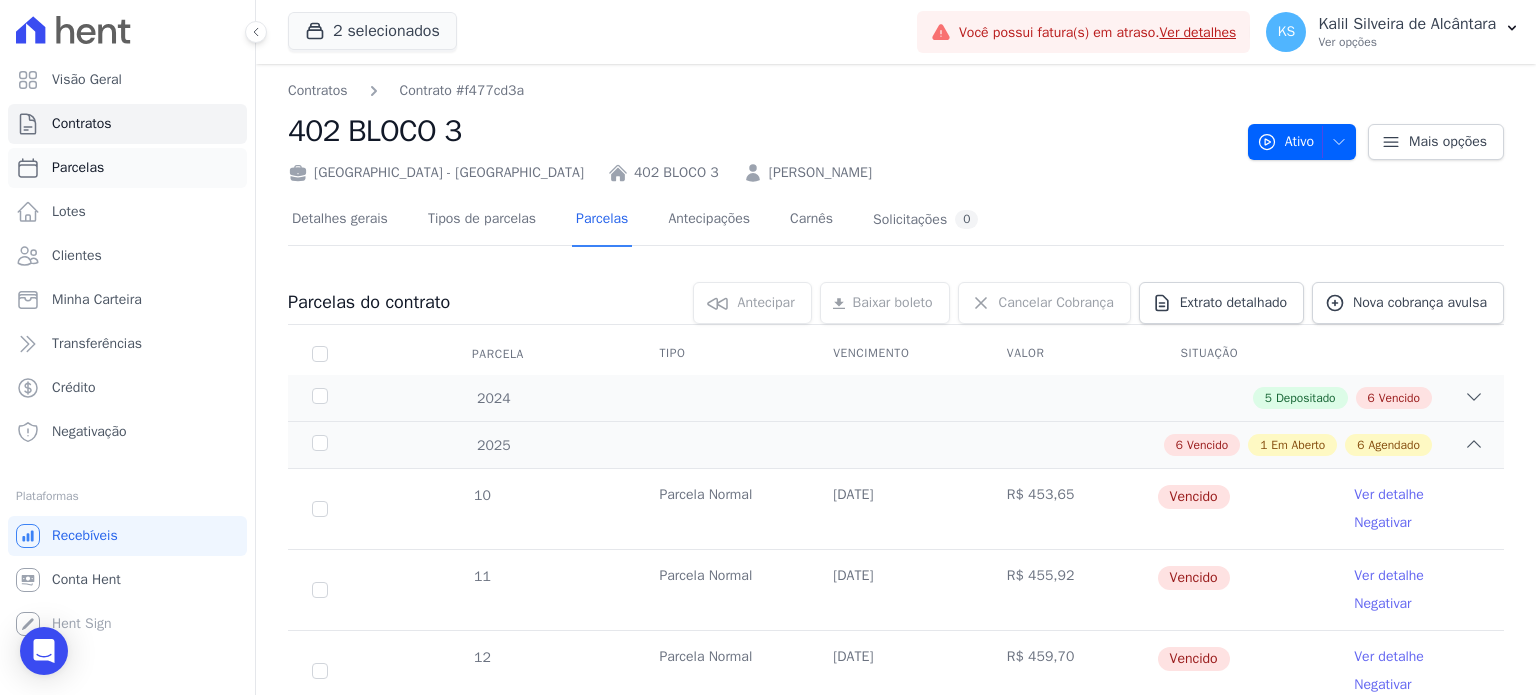 click on "Parcelas" at bounding box center [127, 168] 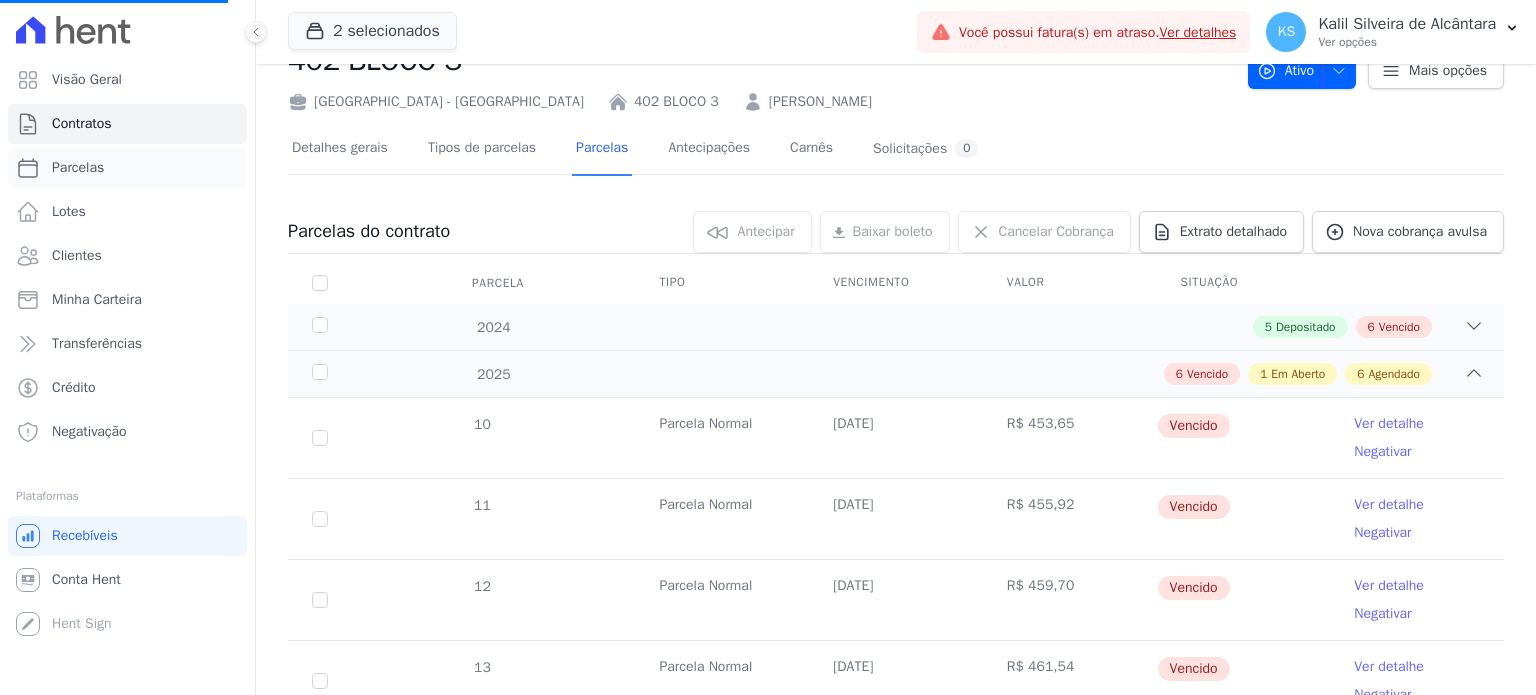 scroll, scrollTop: 60, scrollLeft: 0, axis: vertical 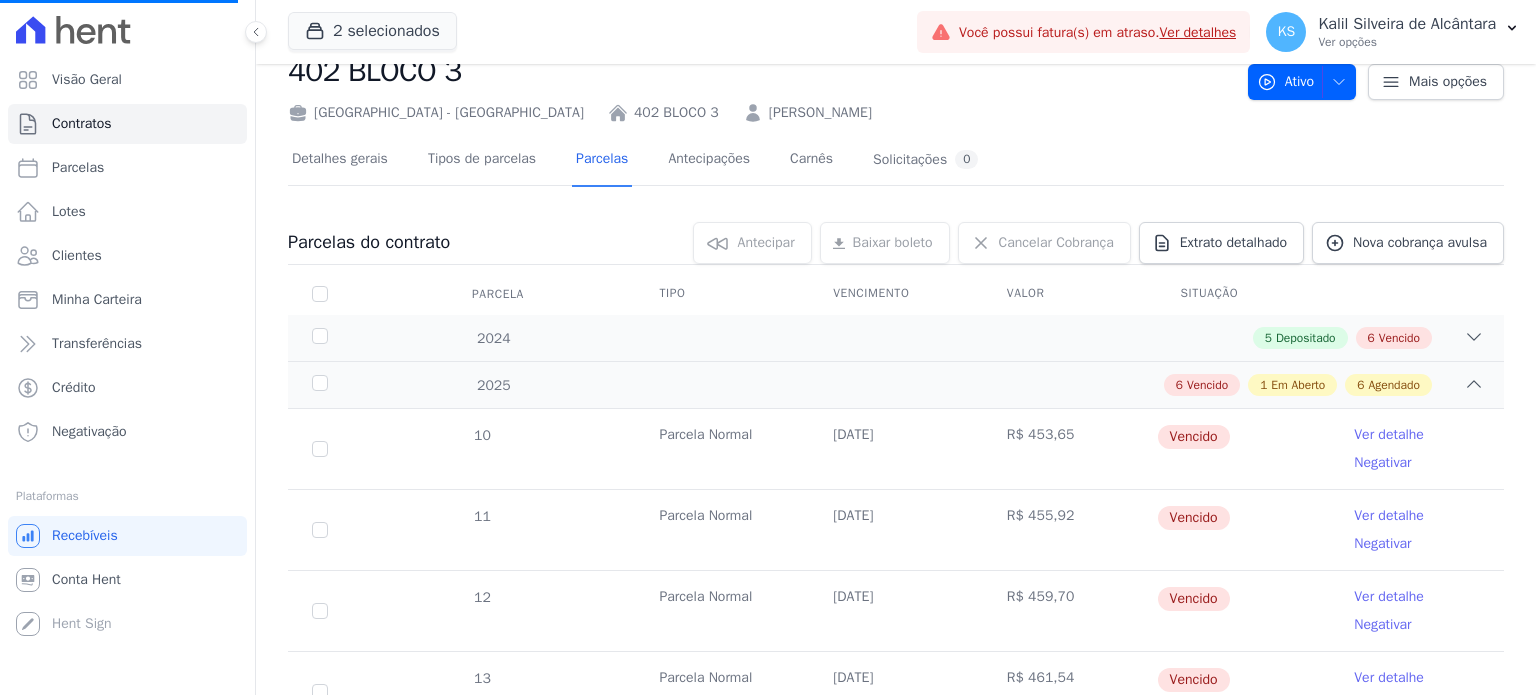 select 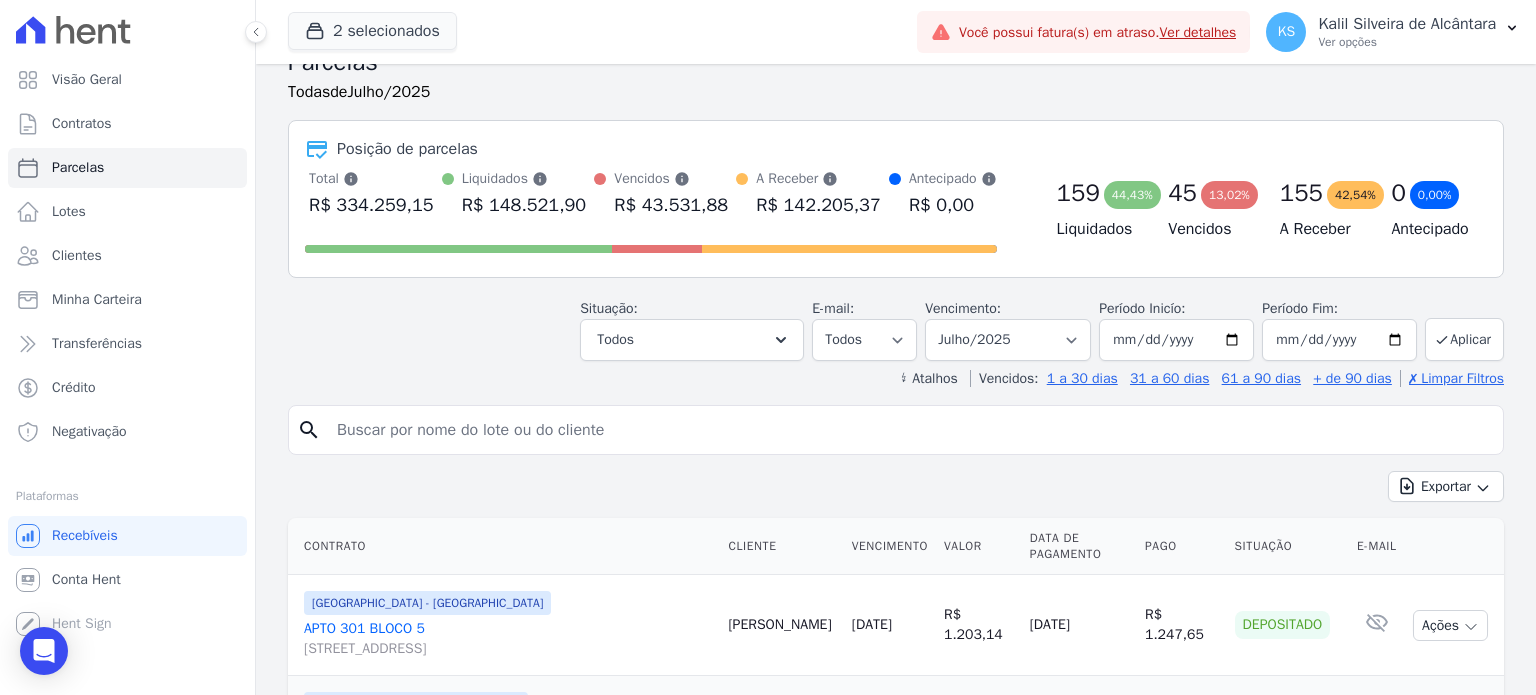 scroll, scrollTop: 0, scrollLeft: 0, axis: both 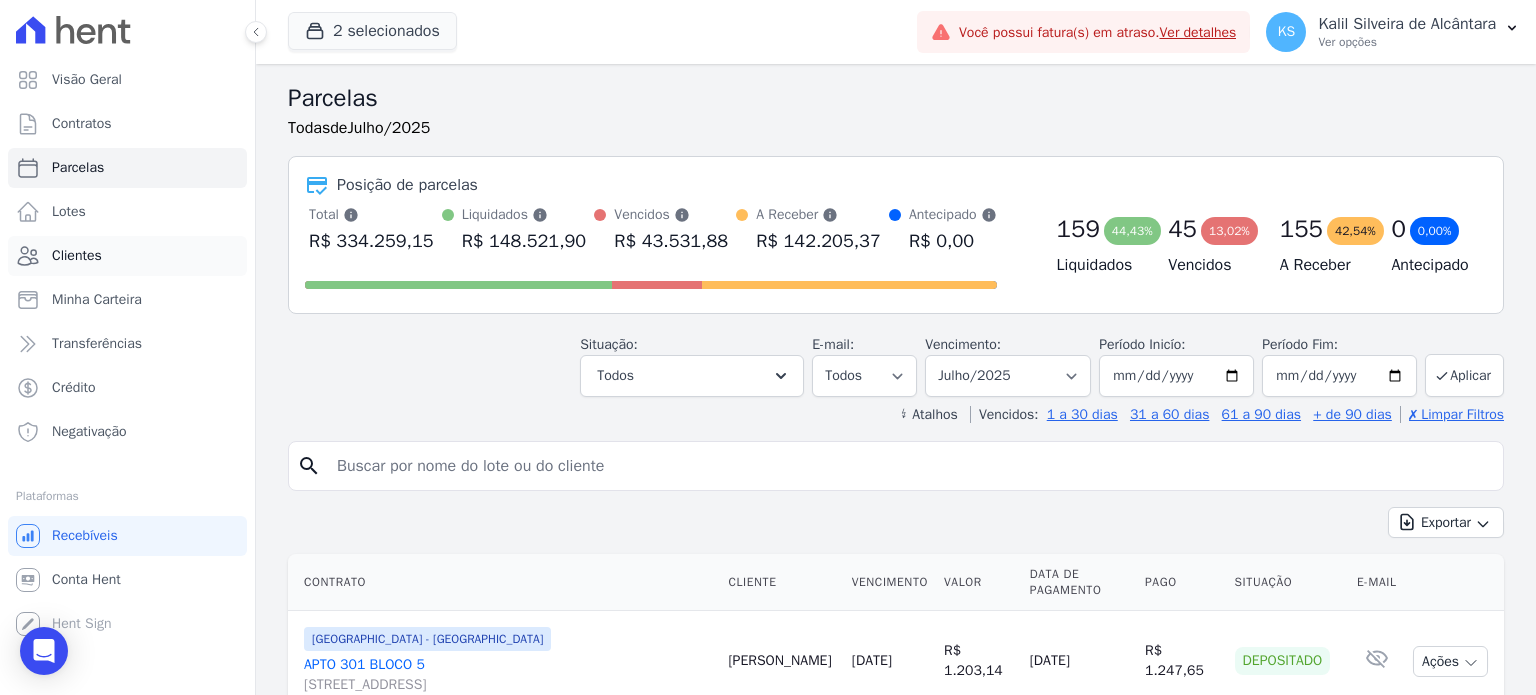click on "Clientes" at bounding box center (127, 256) 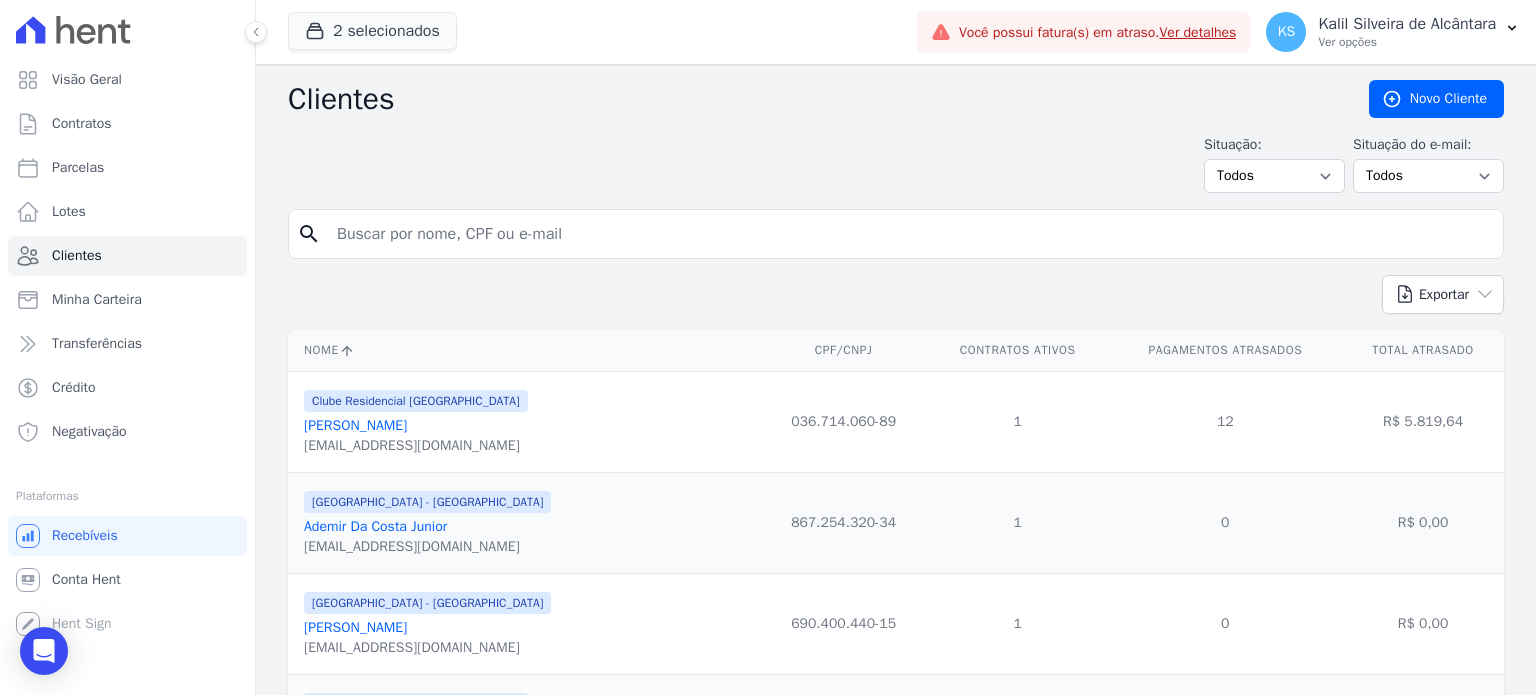 drag, startPoint x: 512, startPoint y: 204, endPoint x: 476, endPoint y: 259, distance: 65.734314 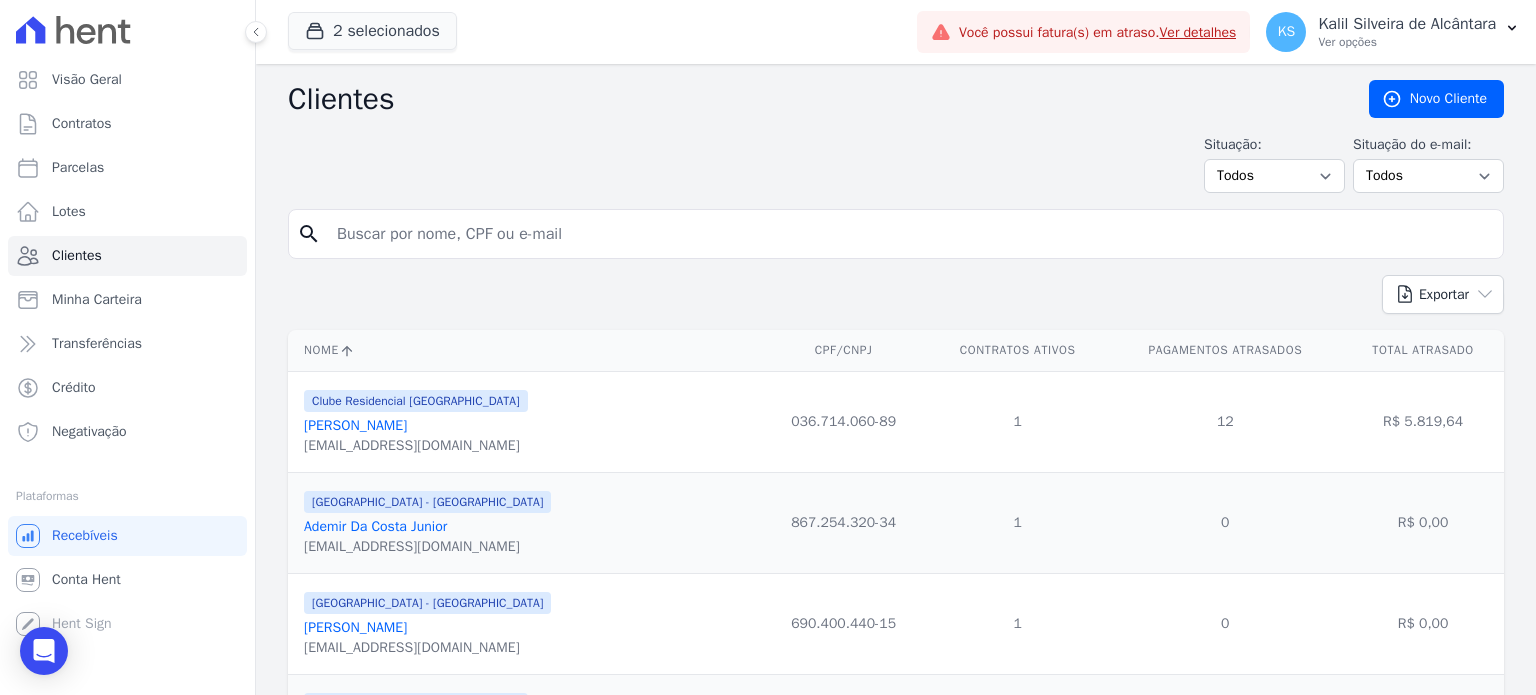 click at bounding box center [910, 234] 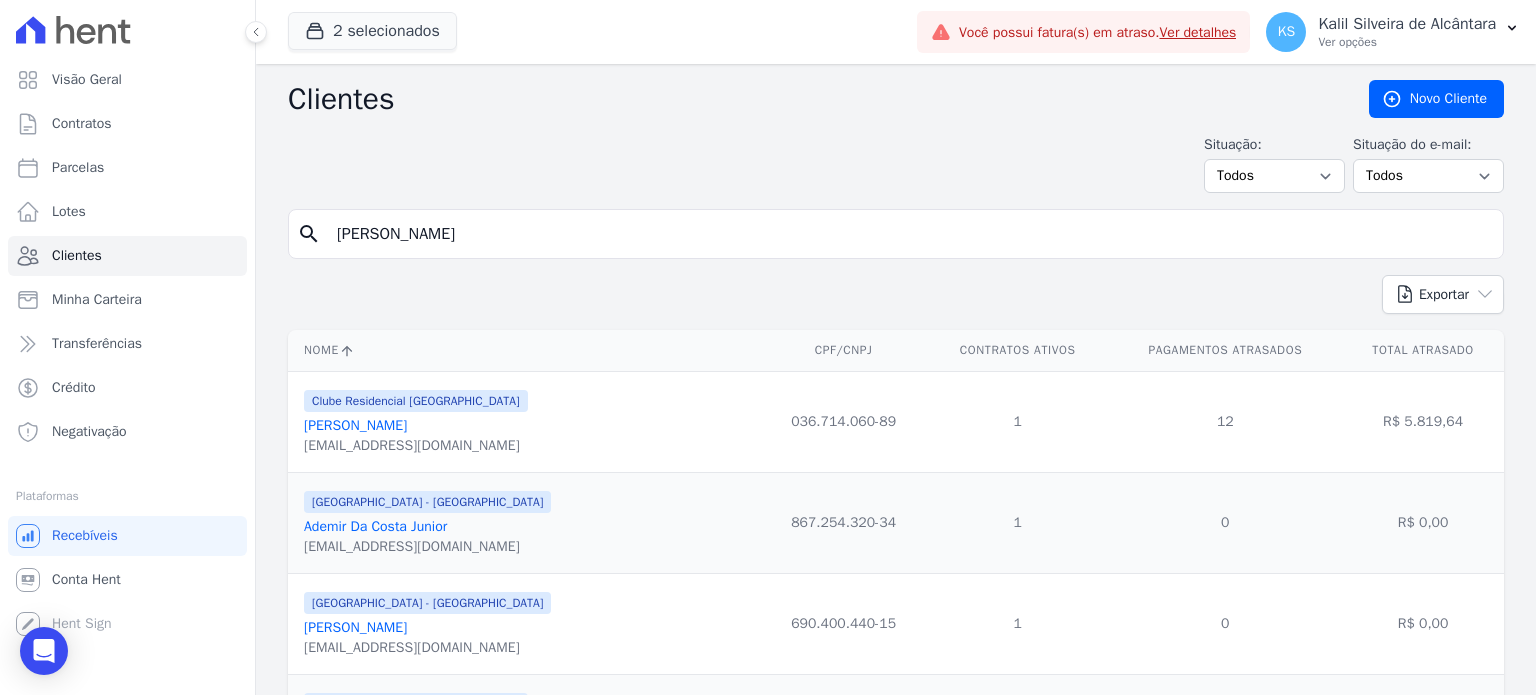 click on "search
[PERSON_NAME]" at bounding box center (896, 234) 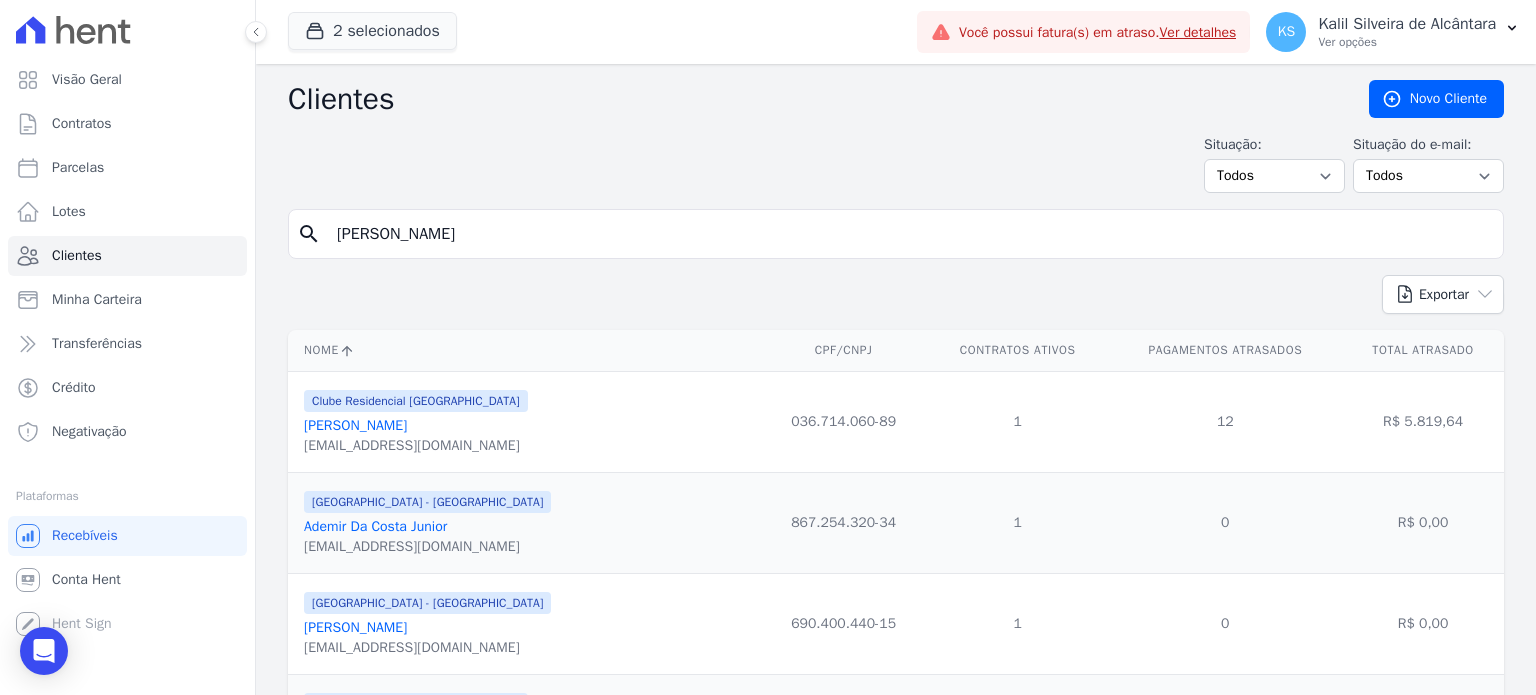 type on "[PERSON_NAME]" 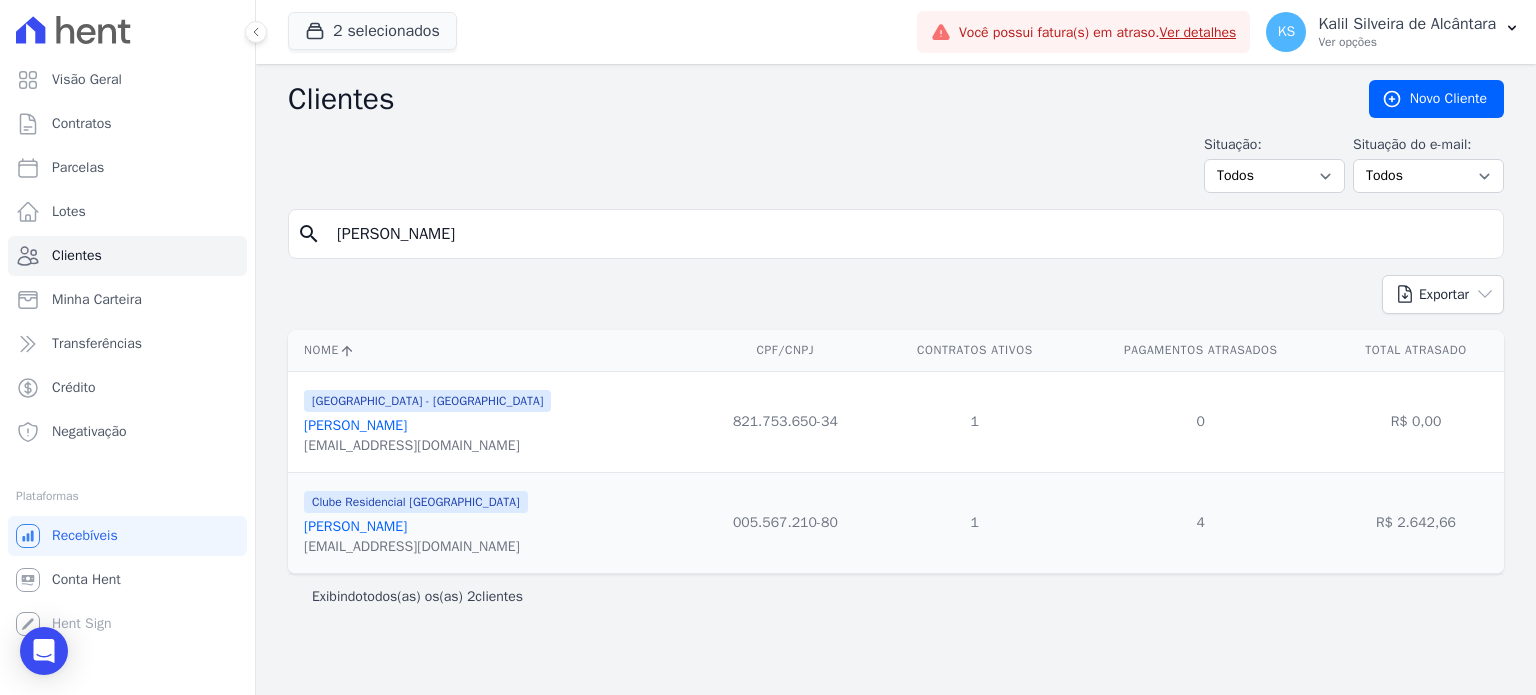 click on "[PERSON_NAME]" at bounding box center (355, 526) 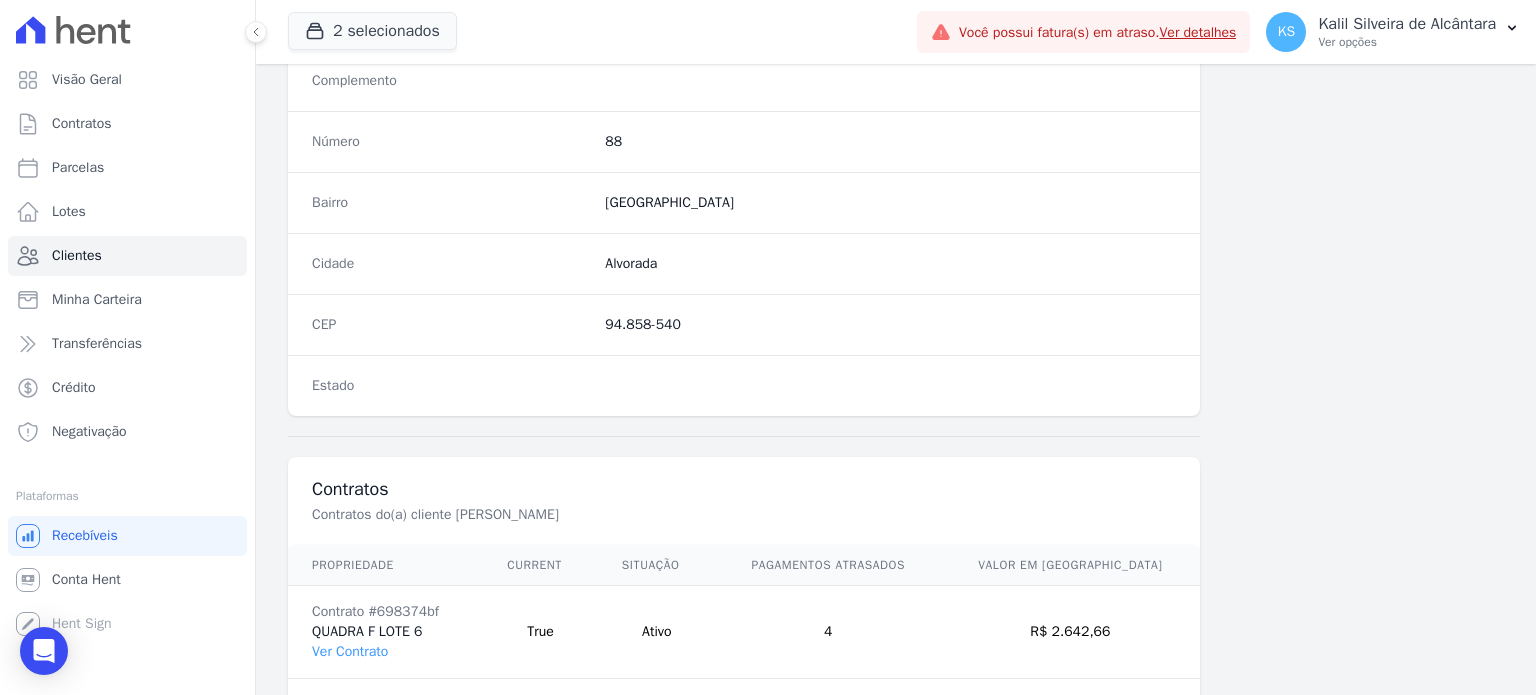 scroll, scrollTop: 1169, scrollLeft: 0, axis: vertical 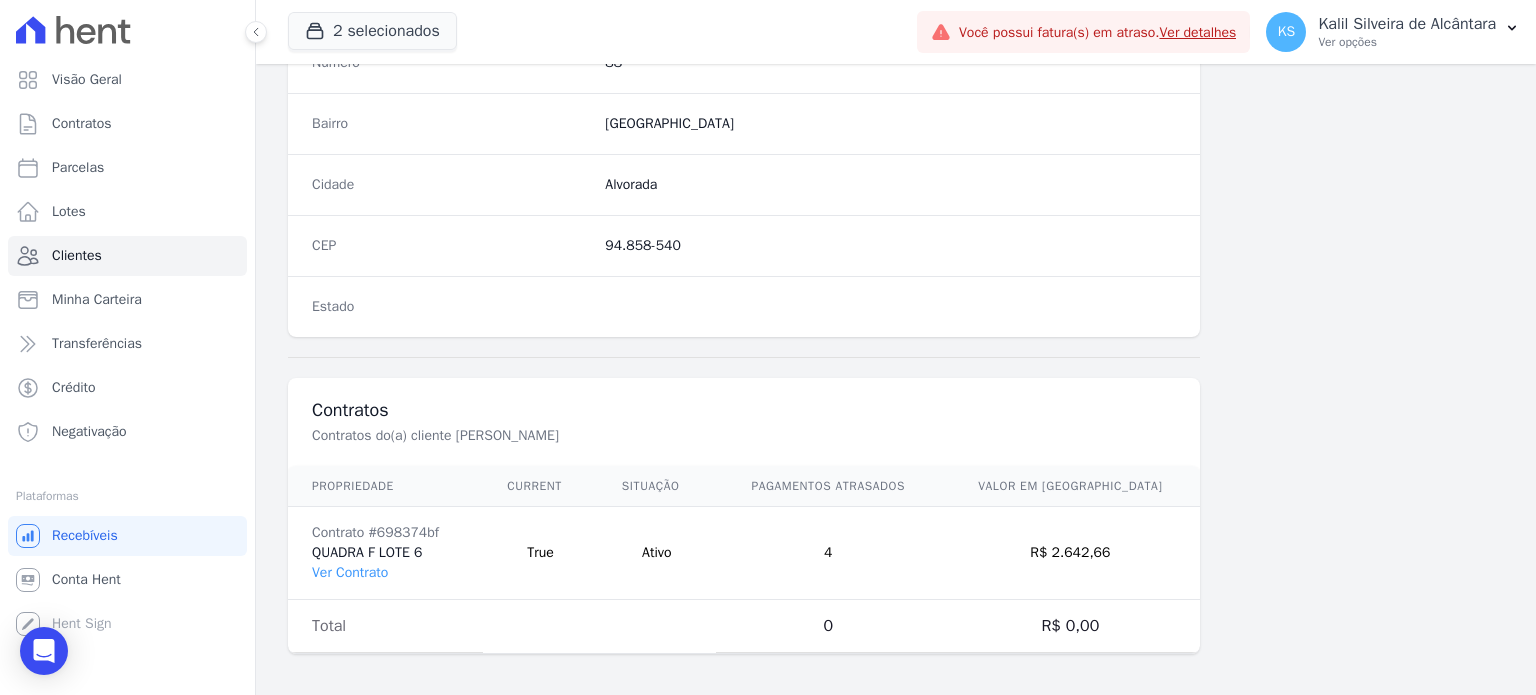 click on "Contrato #698374bf
QUADRA F LOTE 6
Ver Contrato" at bounding box center [385, 553] 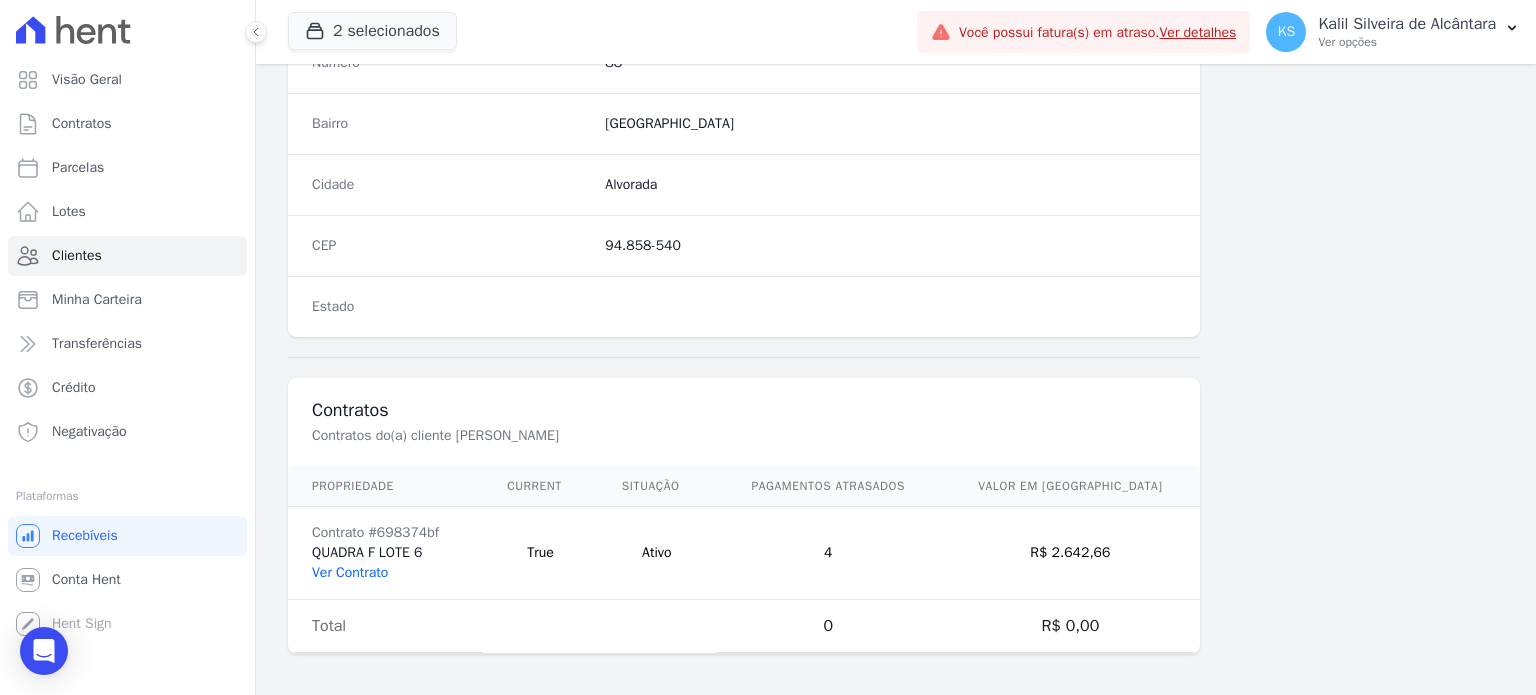 click on "Ver Contrato" at bounding box center (350, 572) 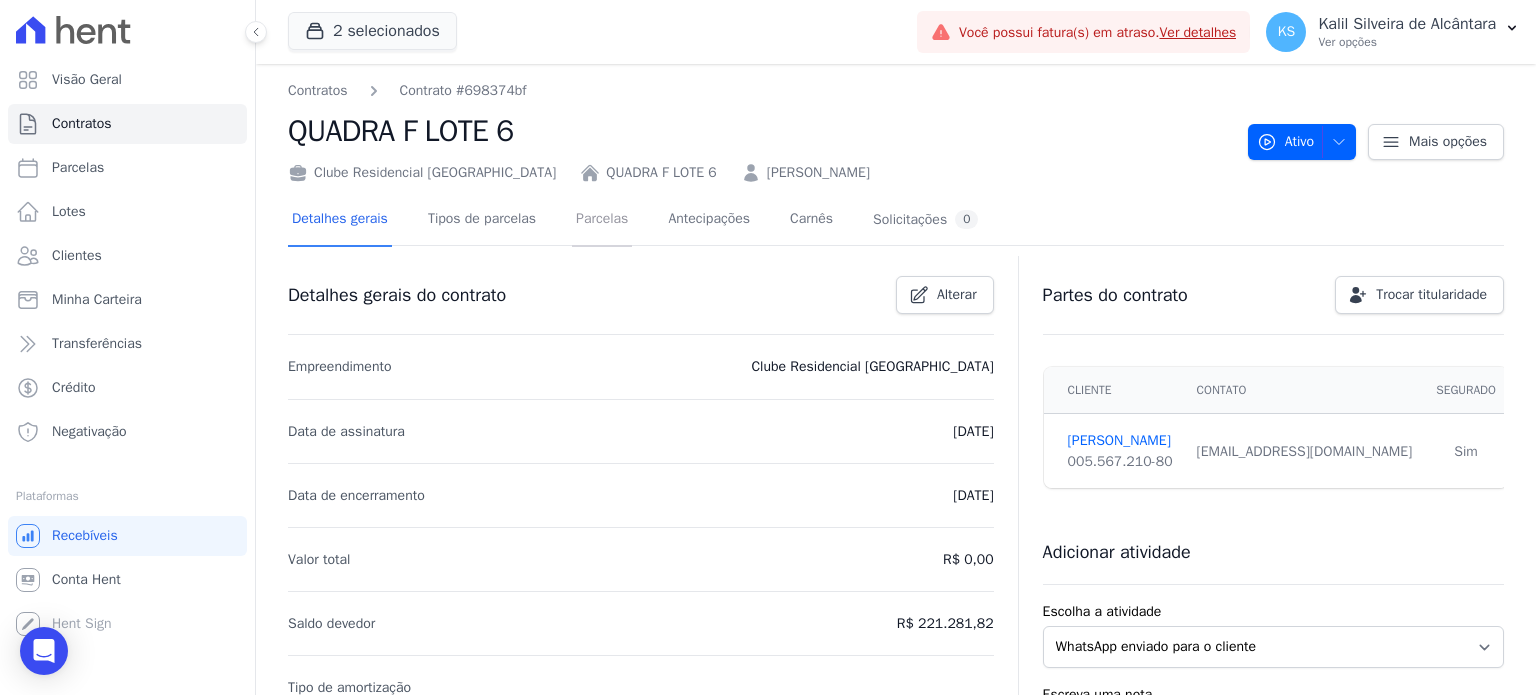 click on "Parcelas" at bounding box center (602, 220) 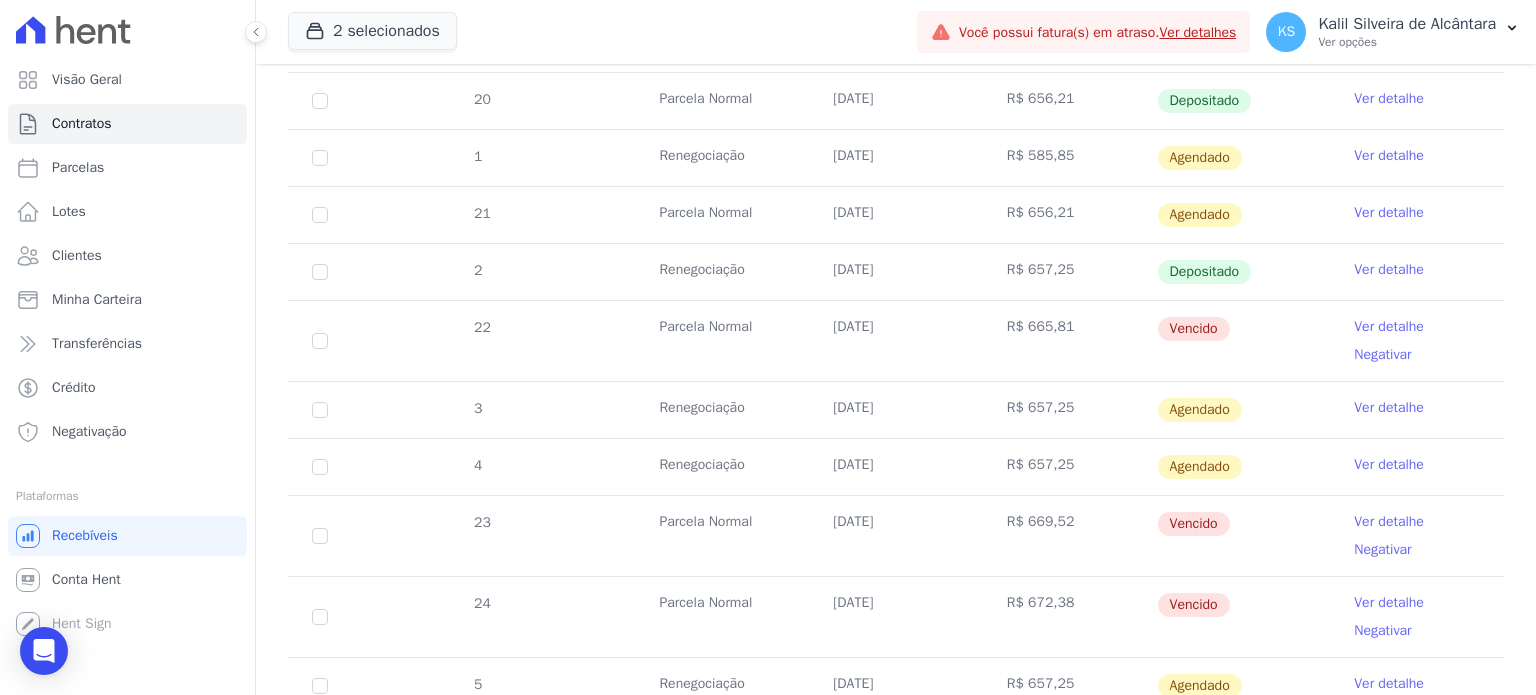 scroll, scrollTop: 600, scrollLeft: 0, axis: vertical 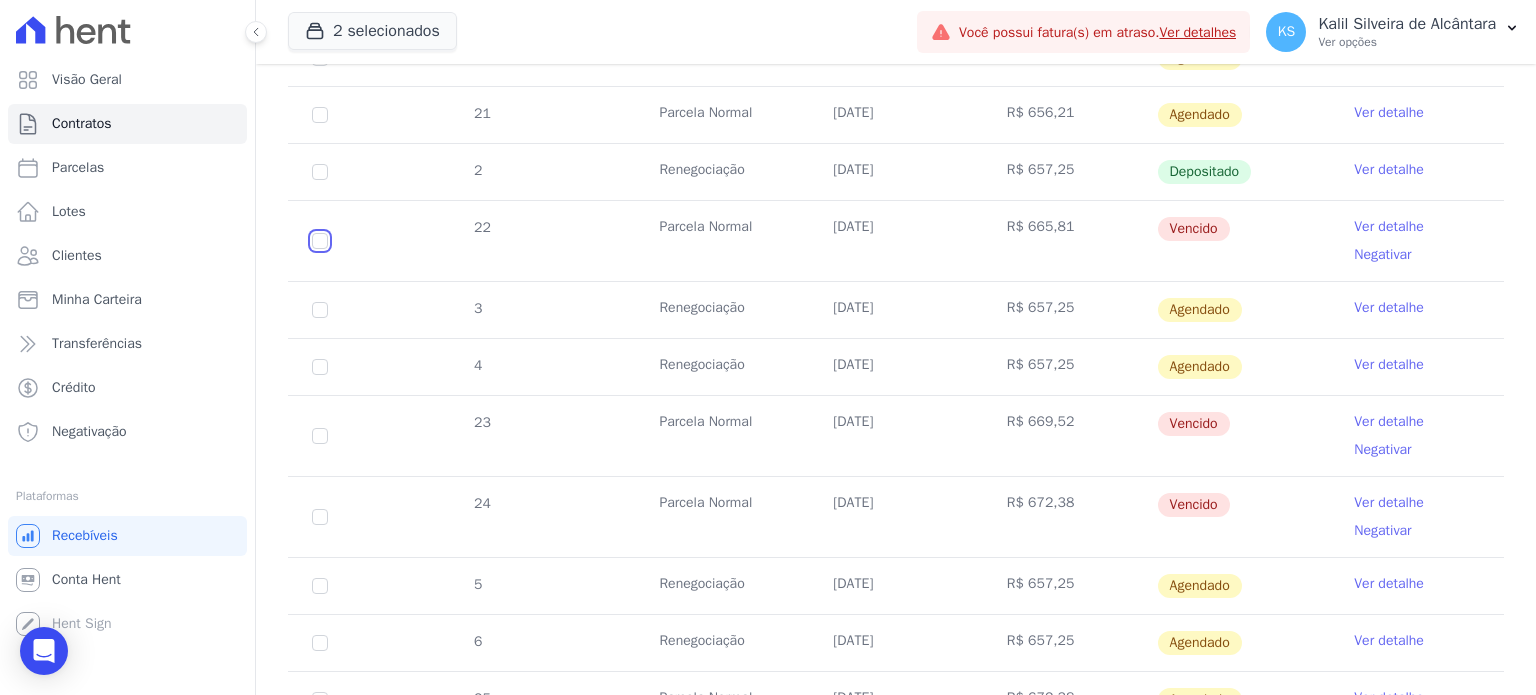 click at bounding box center [320, 241] 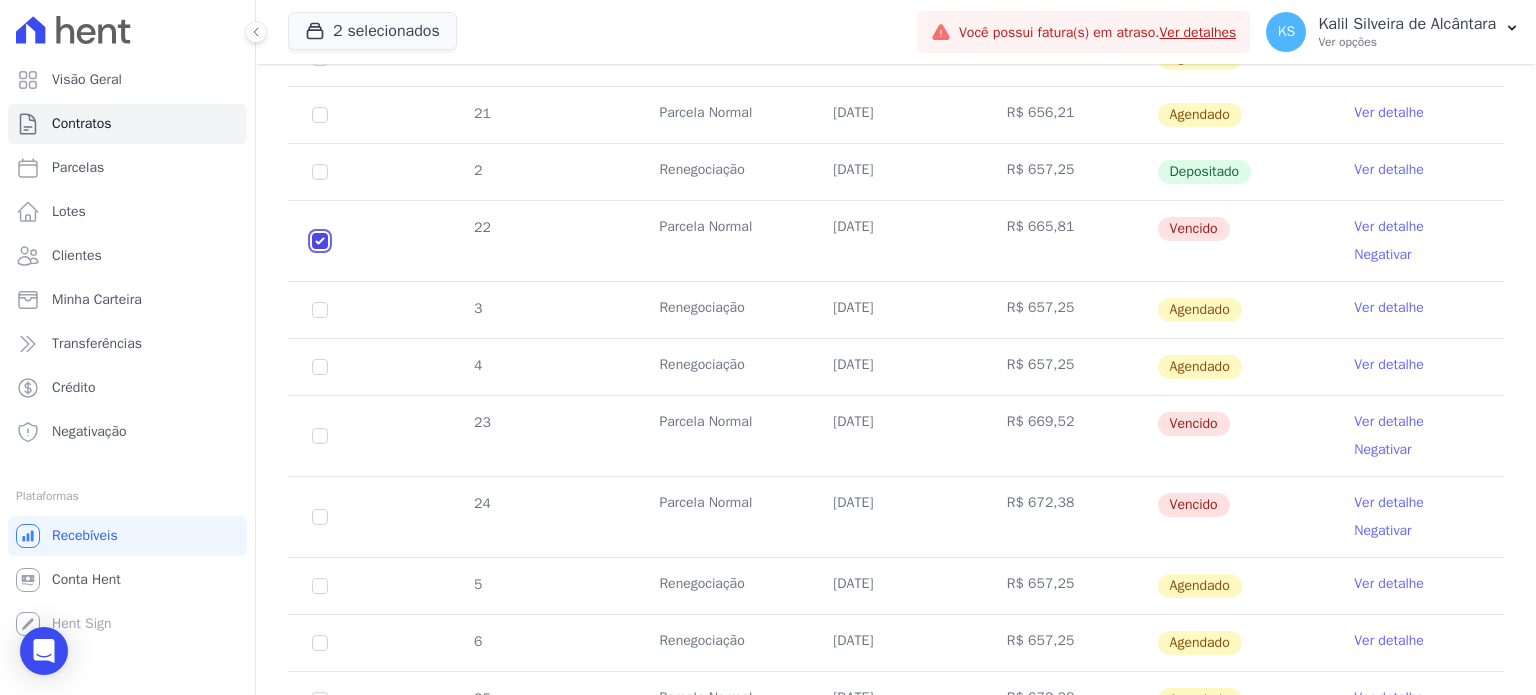 checkbox on "true" 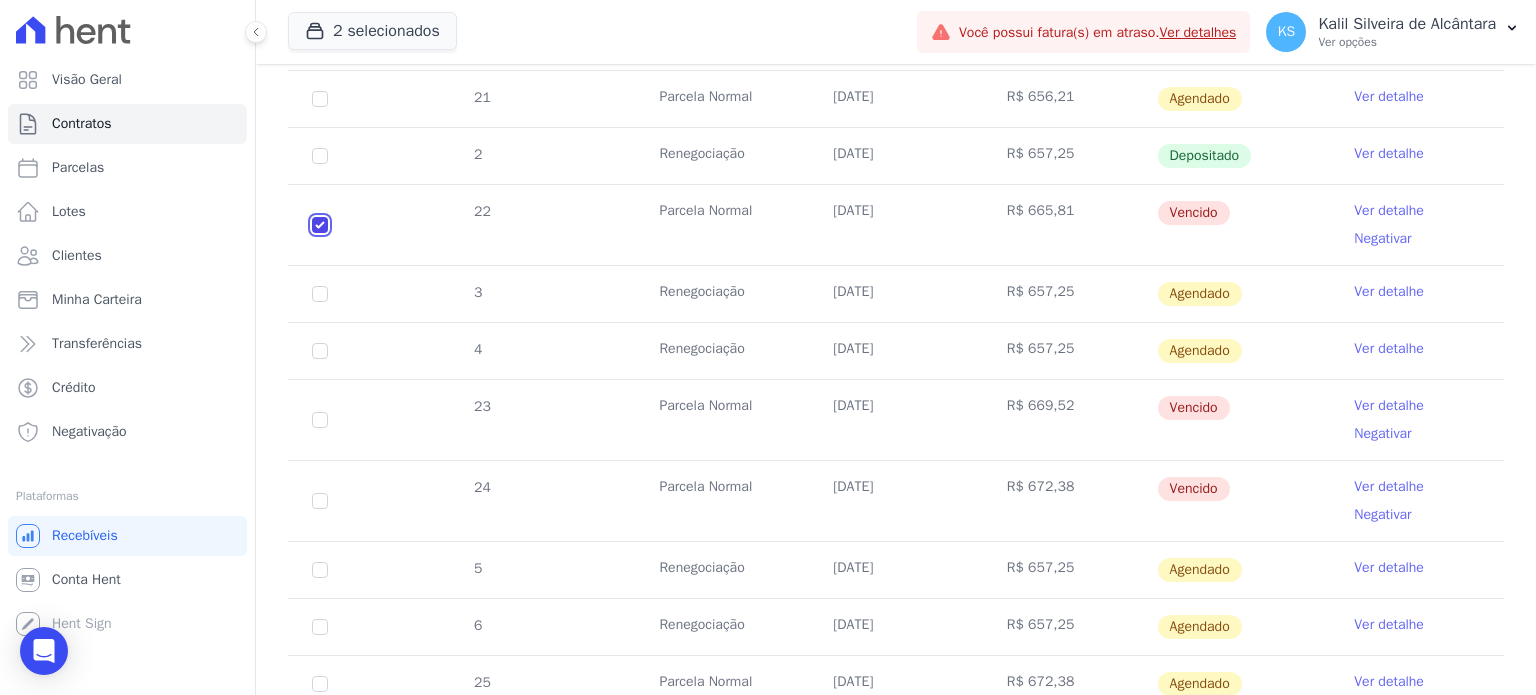 click at bounding box center (320, 225) 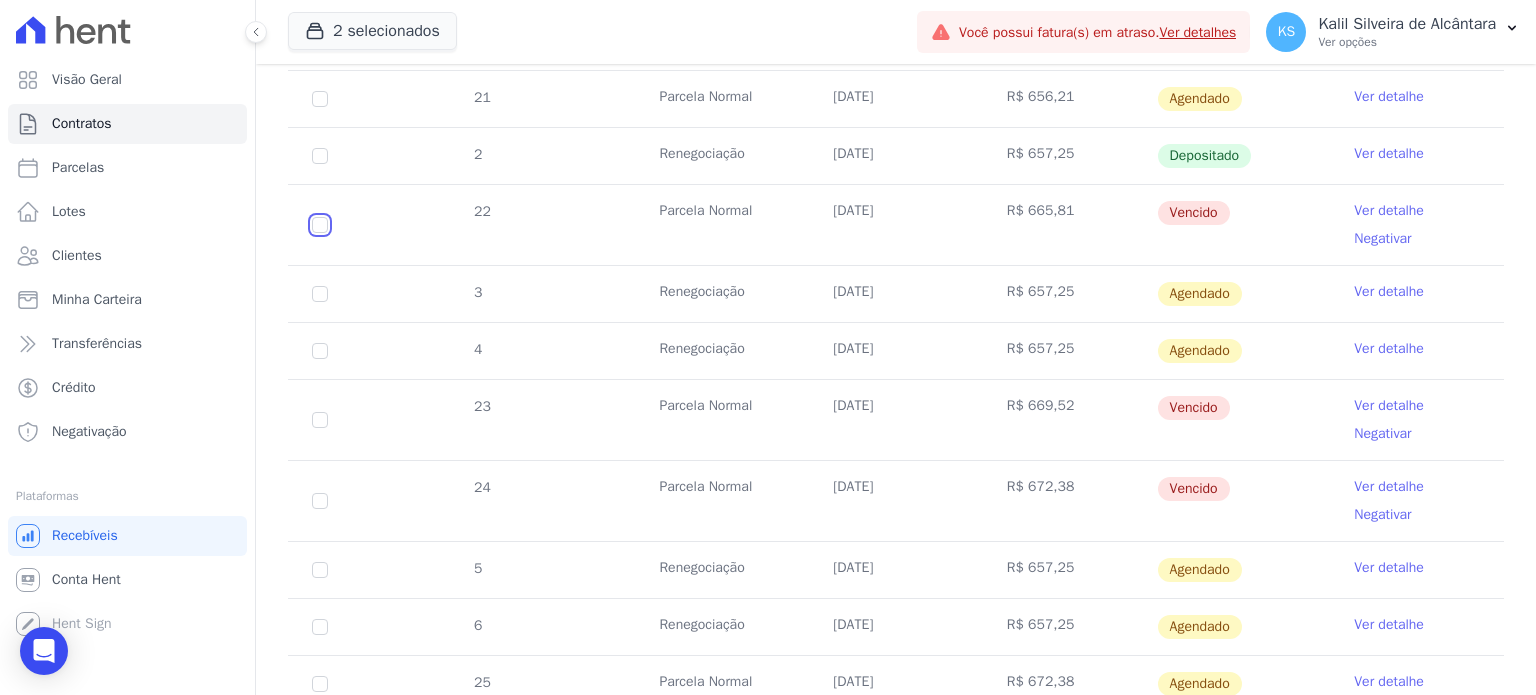 checkbox on "false" 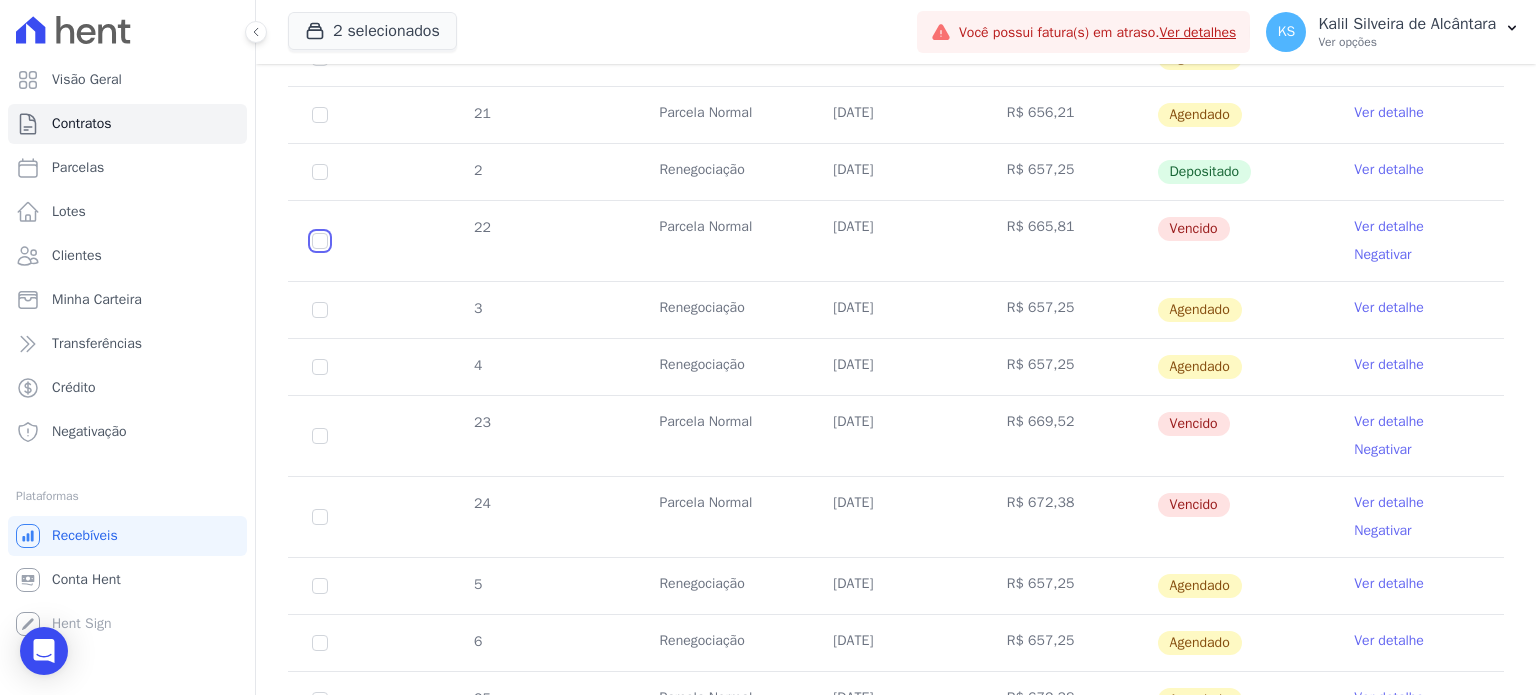 click at bounding box center (320, 241) 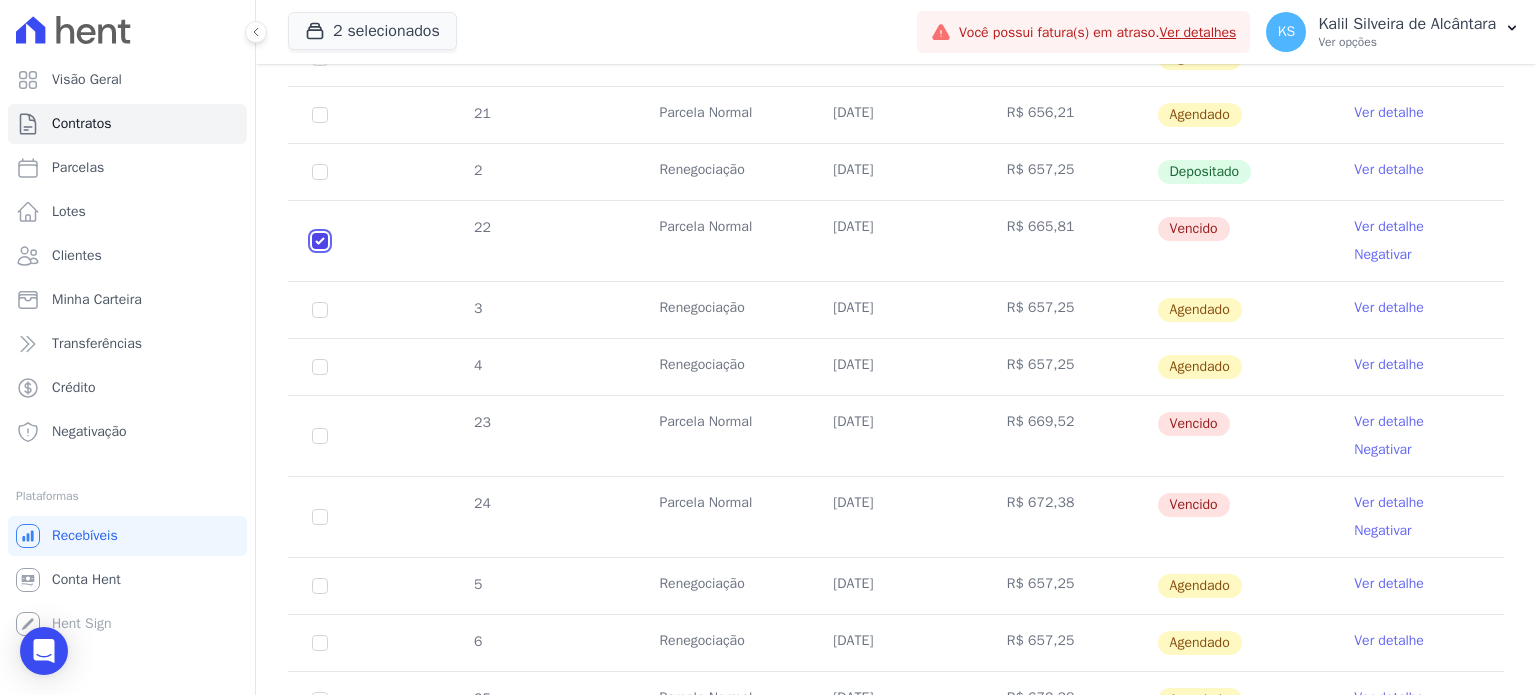checkbox on "true" 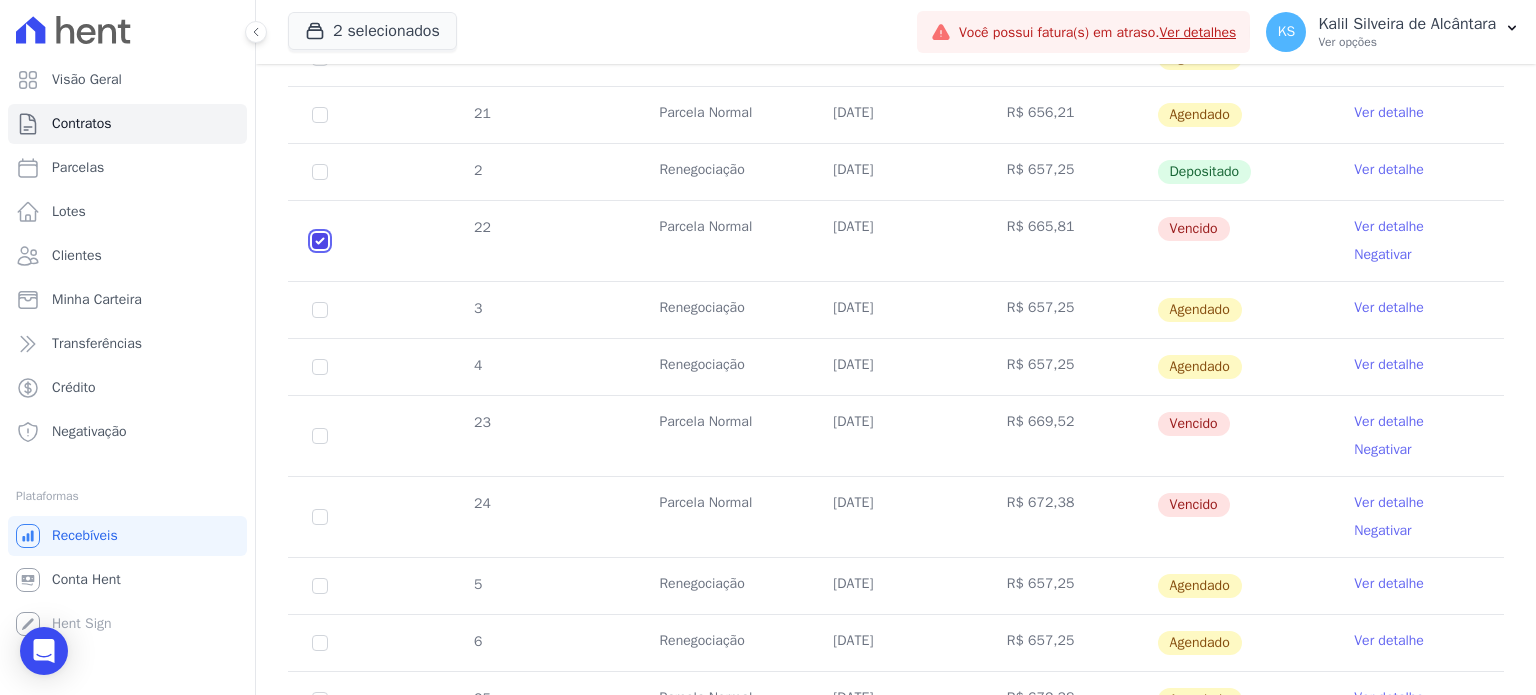 click at bounding box center [320, 241] 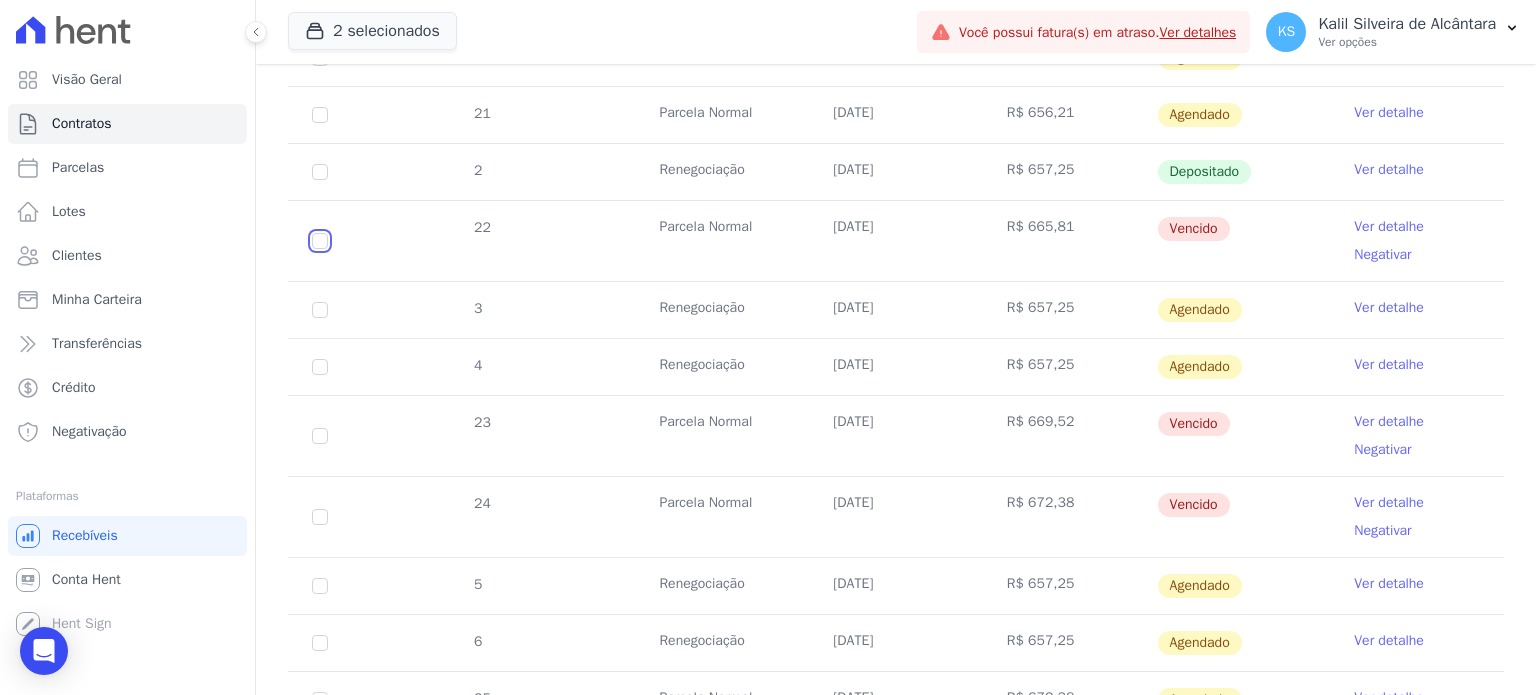 checkbox on "false" 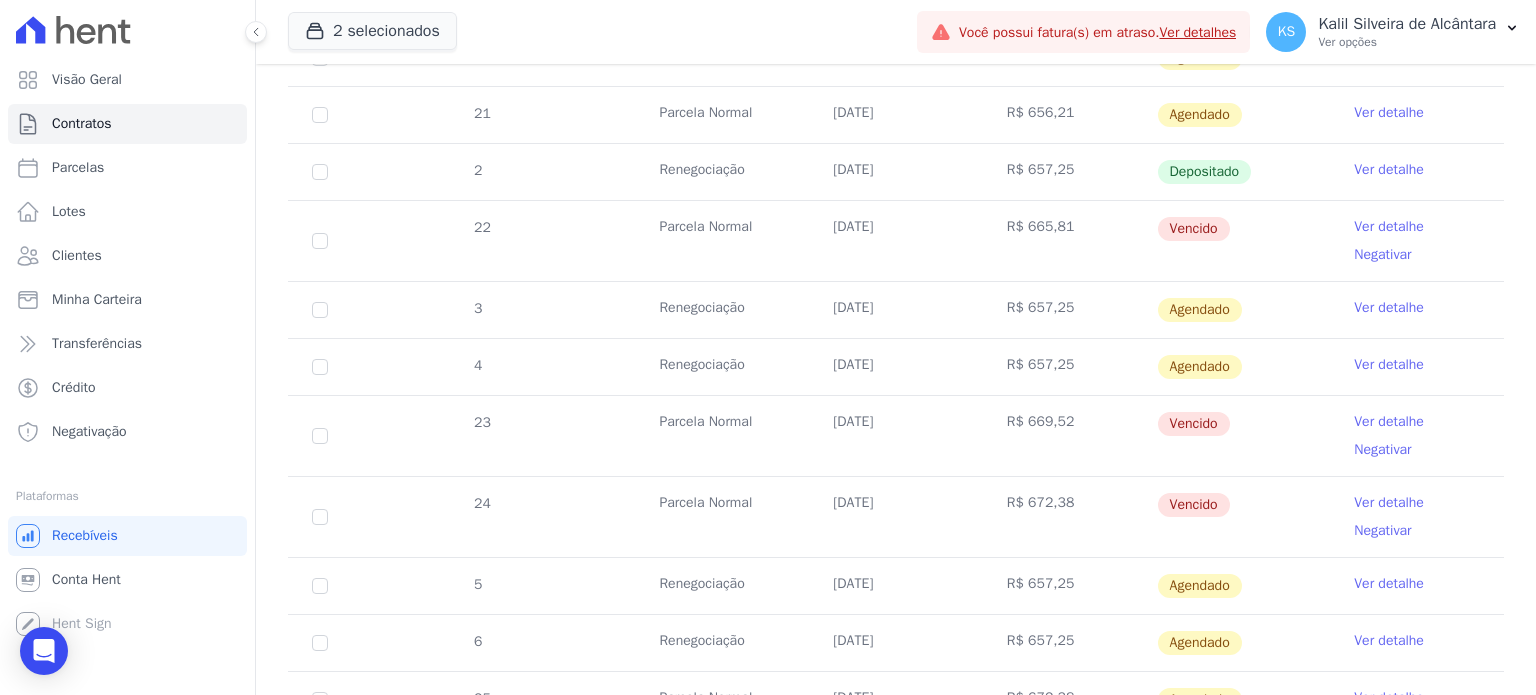 click on "3" at bounding box center [320, 310] 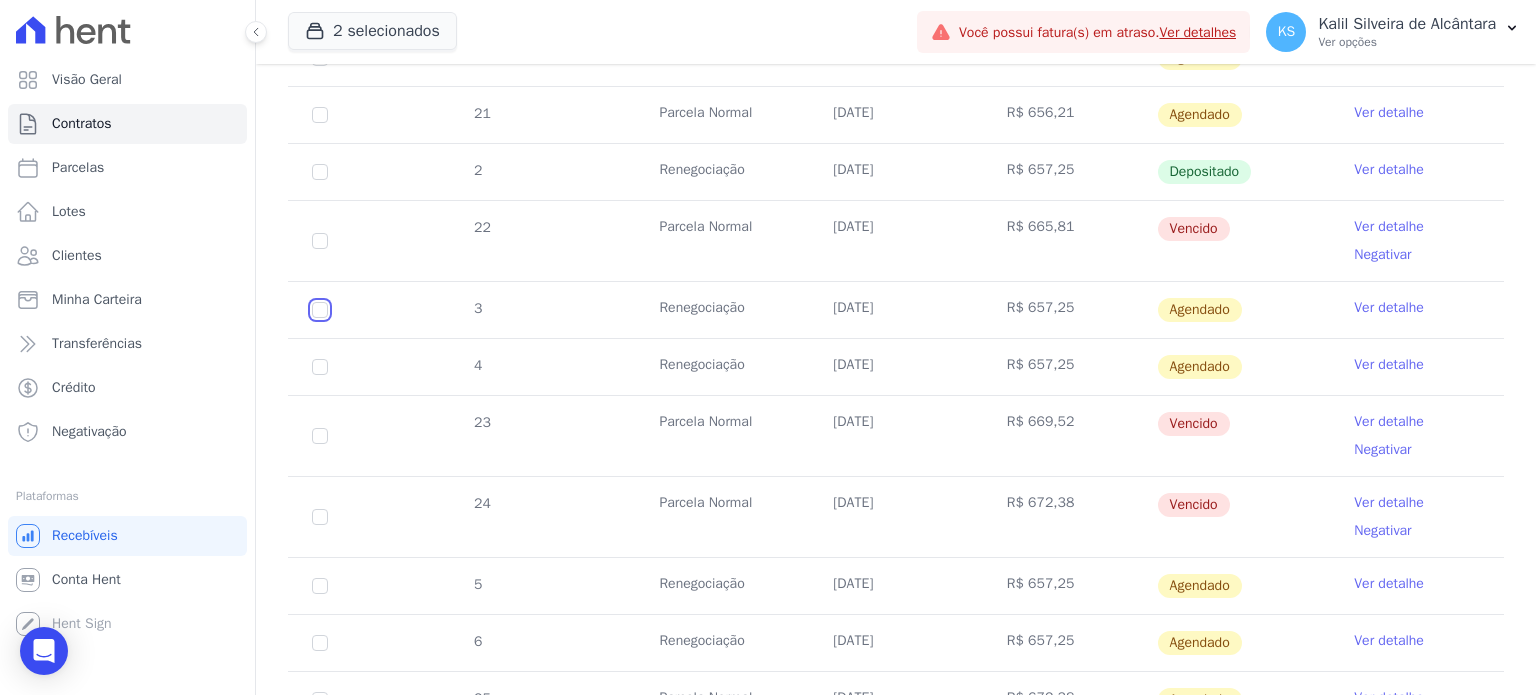 click at bounding box center (320, 58) 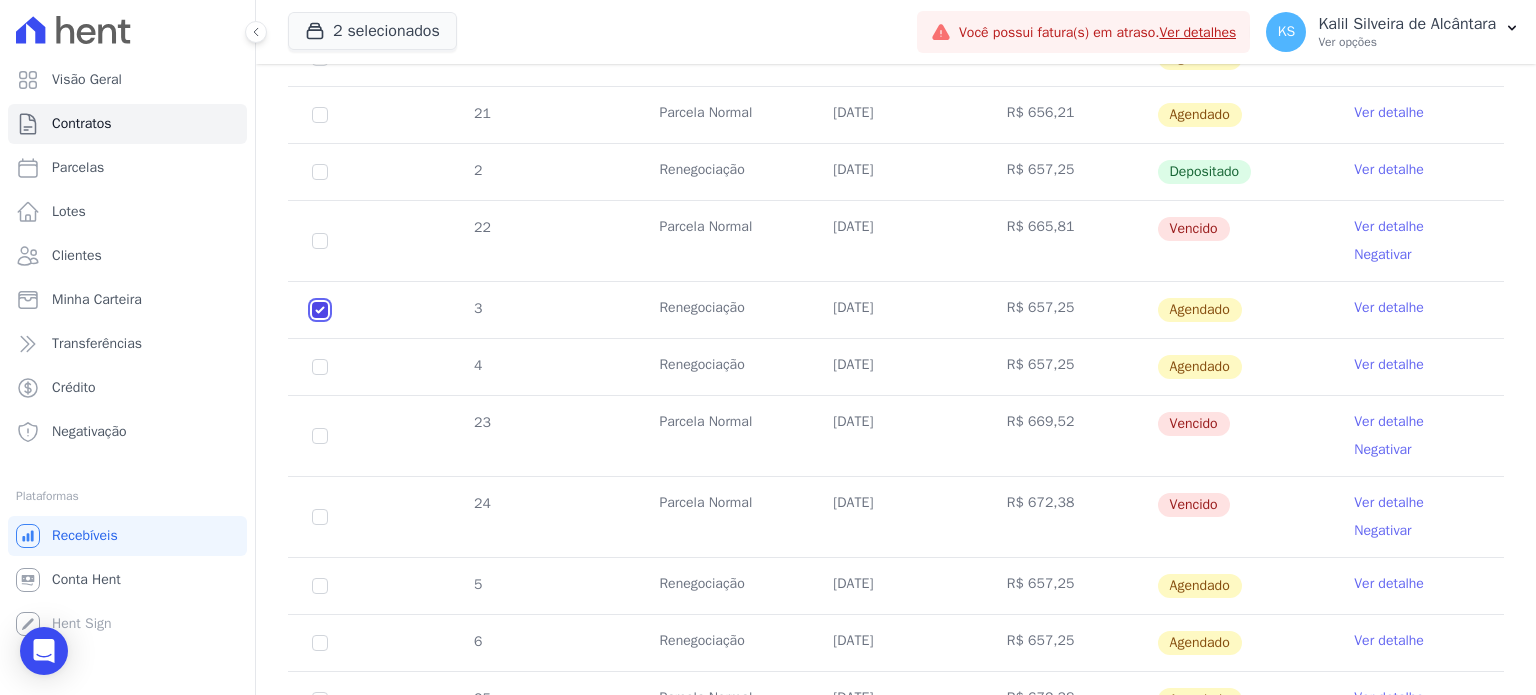 checkbox on "true" 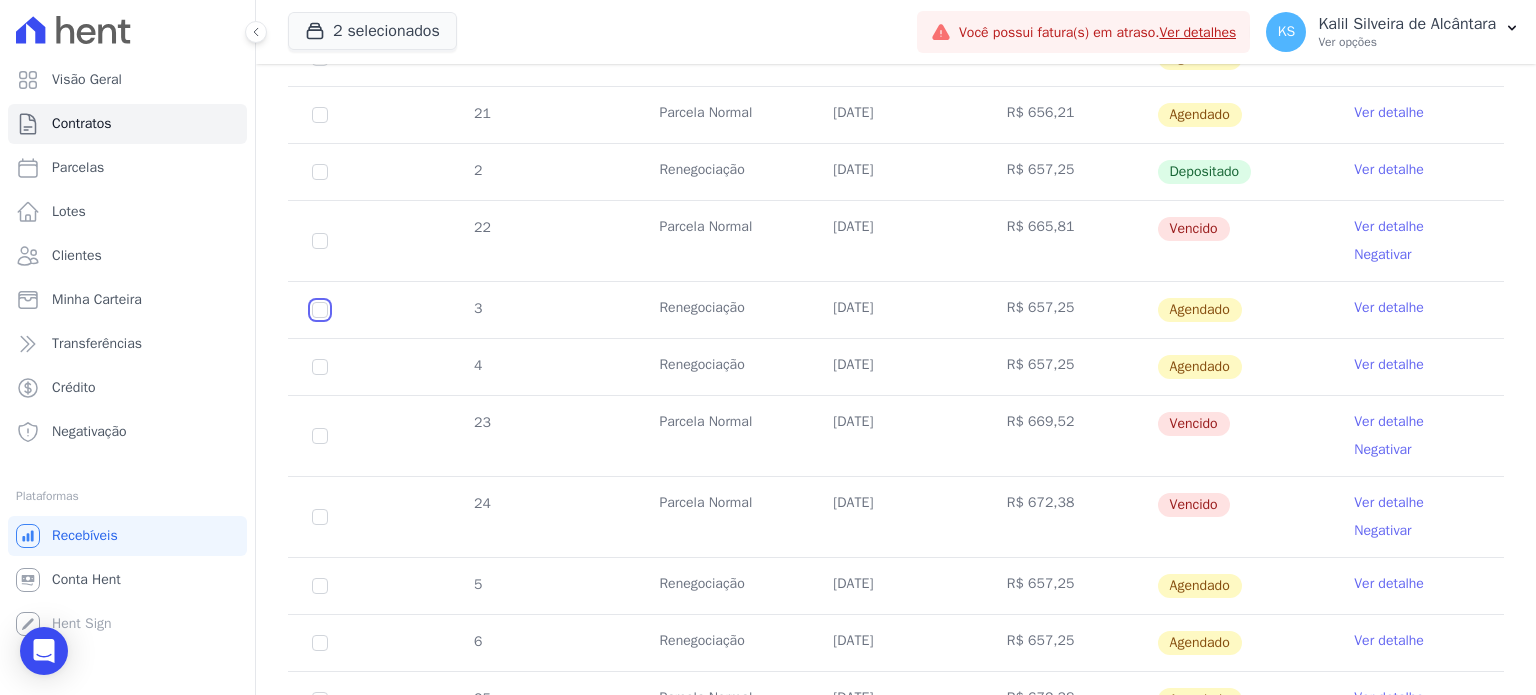 checkbox on "false" 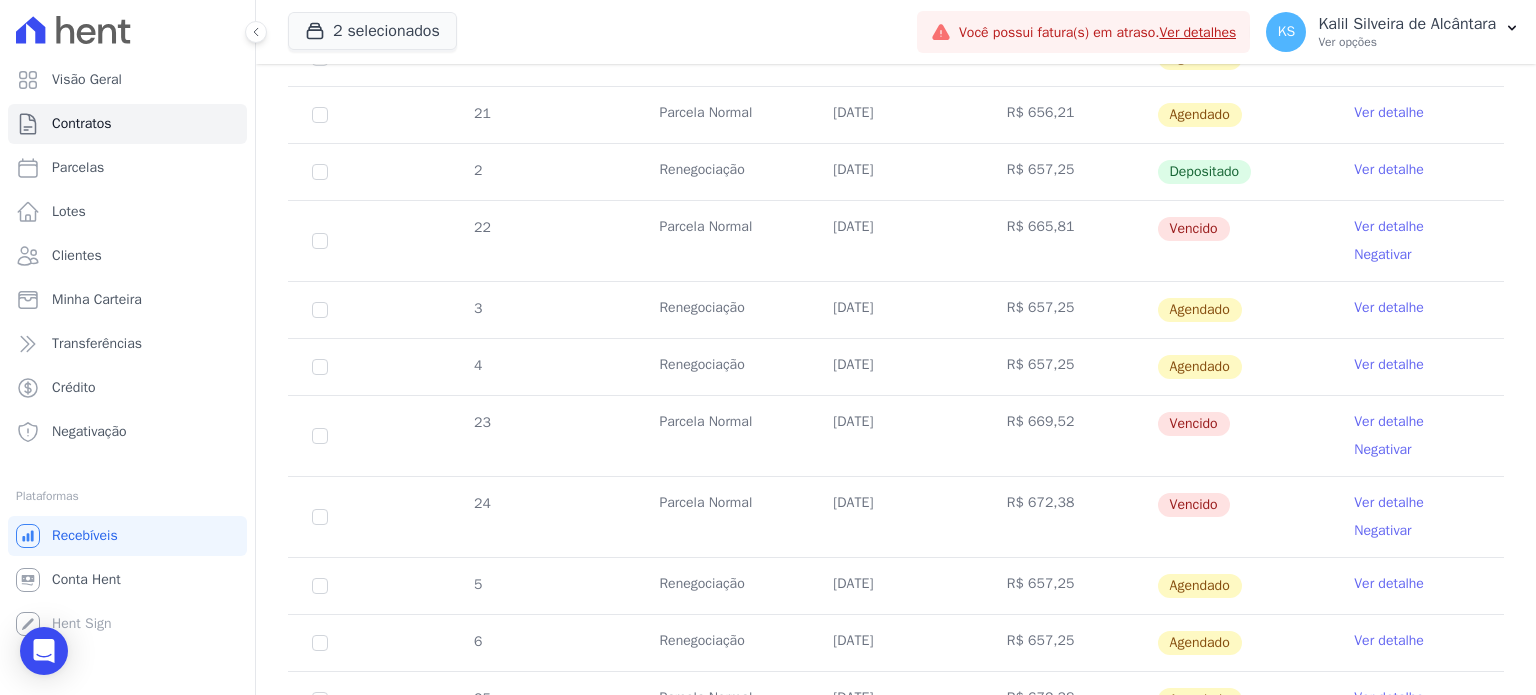 click on "22" at bounding box center (320, 241) 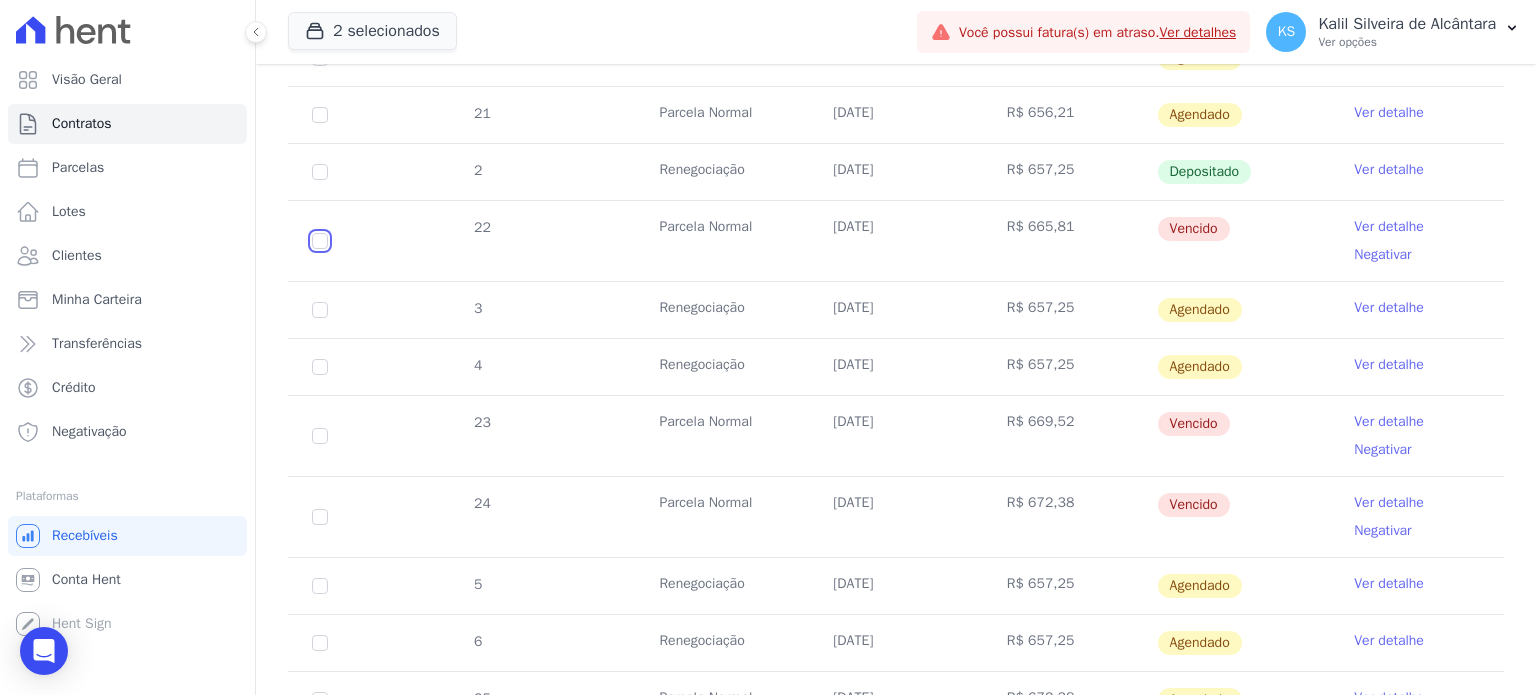 click at bounding box center [320, 241] 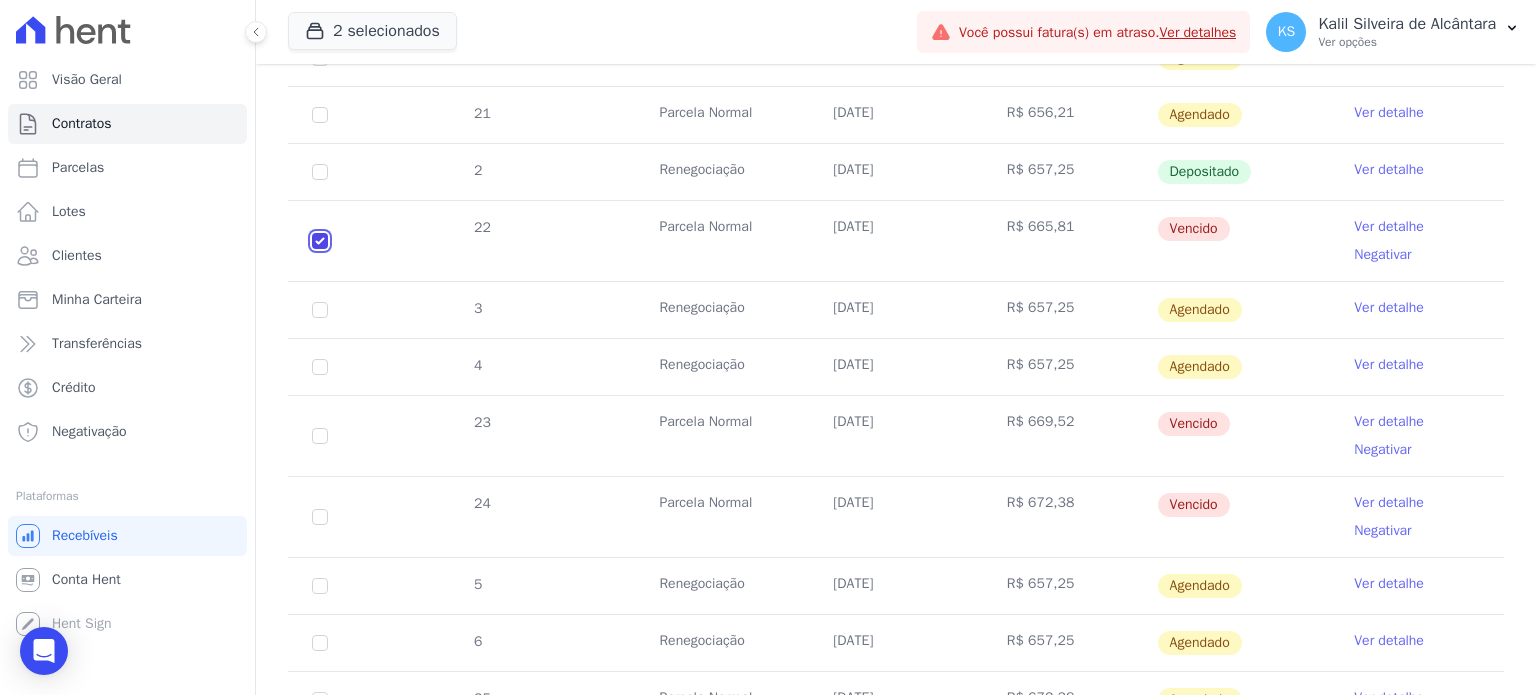 checkbox on "true" 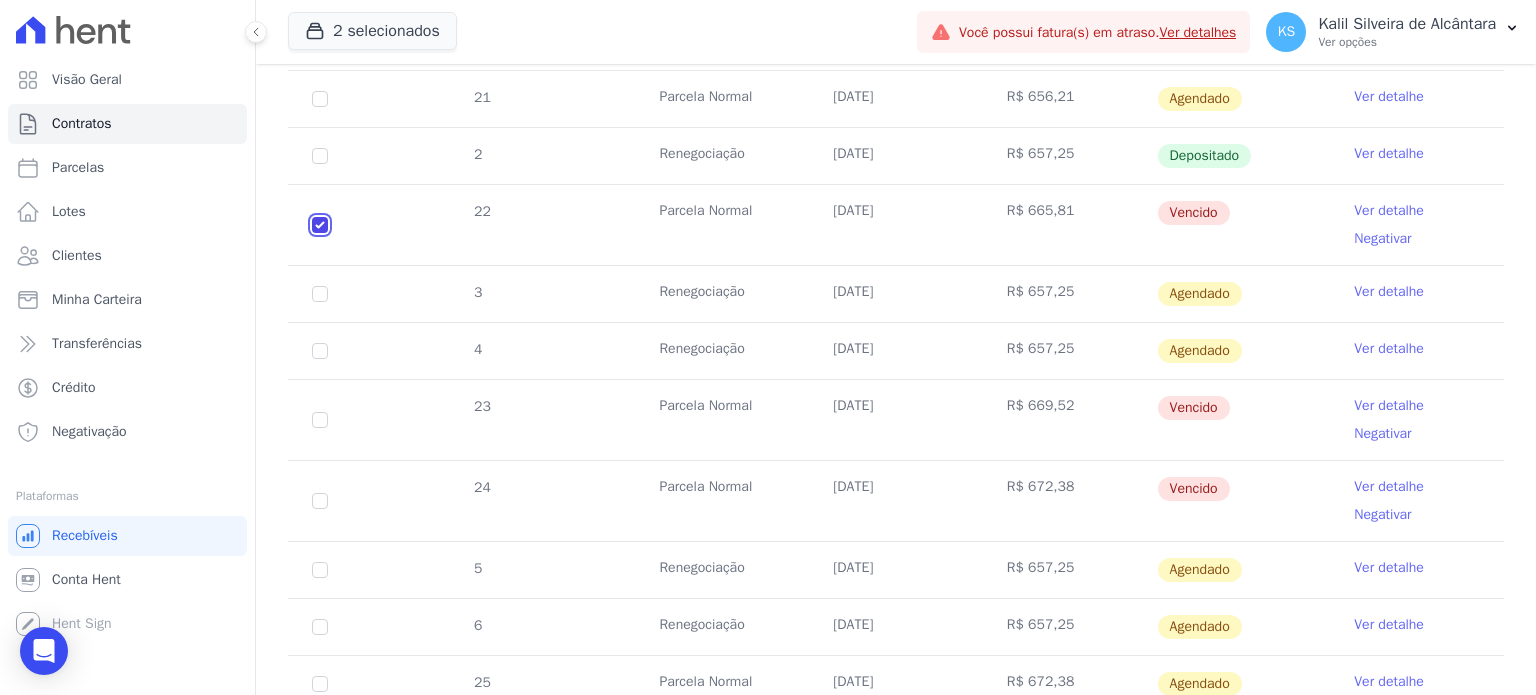 click at bounding box center [320, 225] 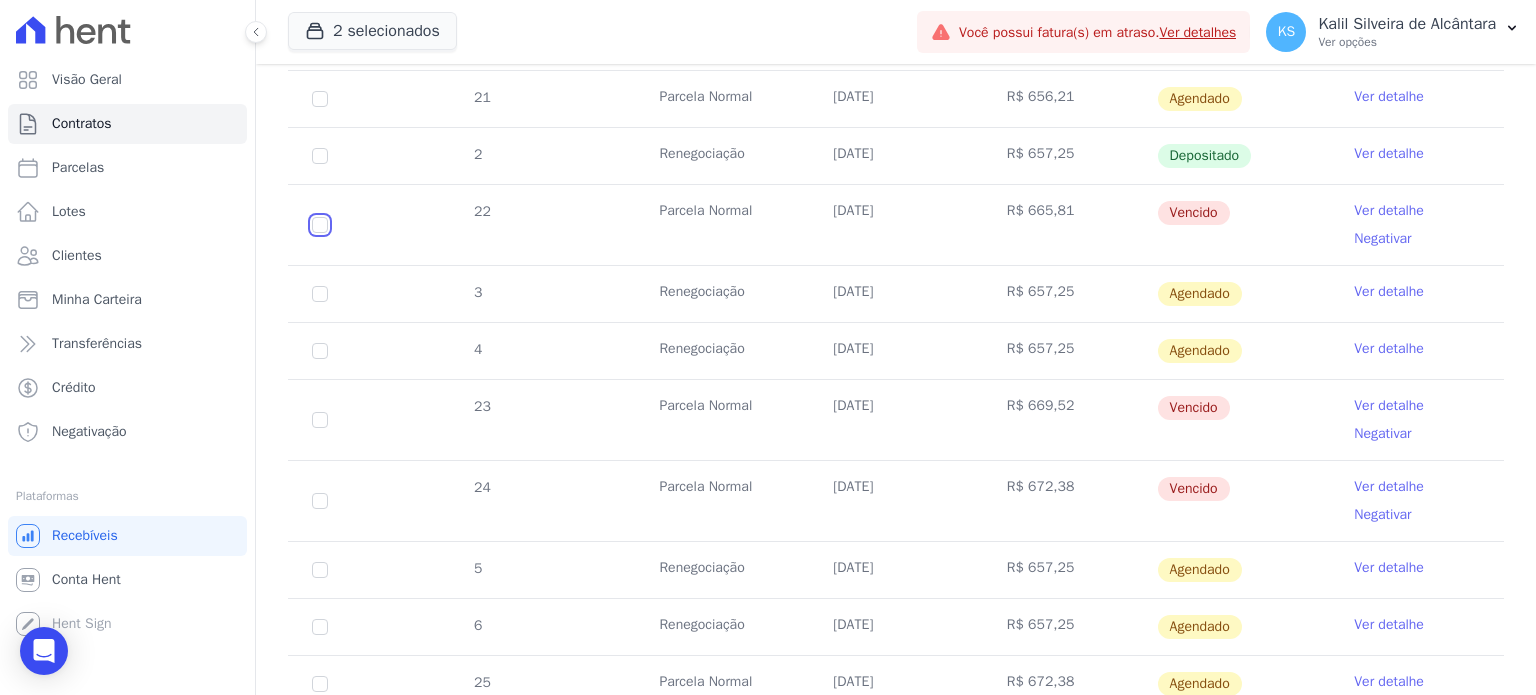 checkbox on "false" 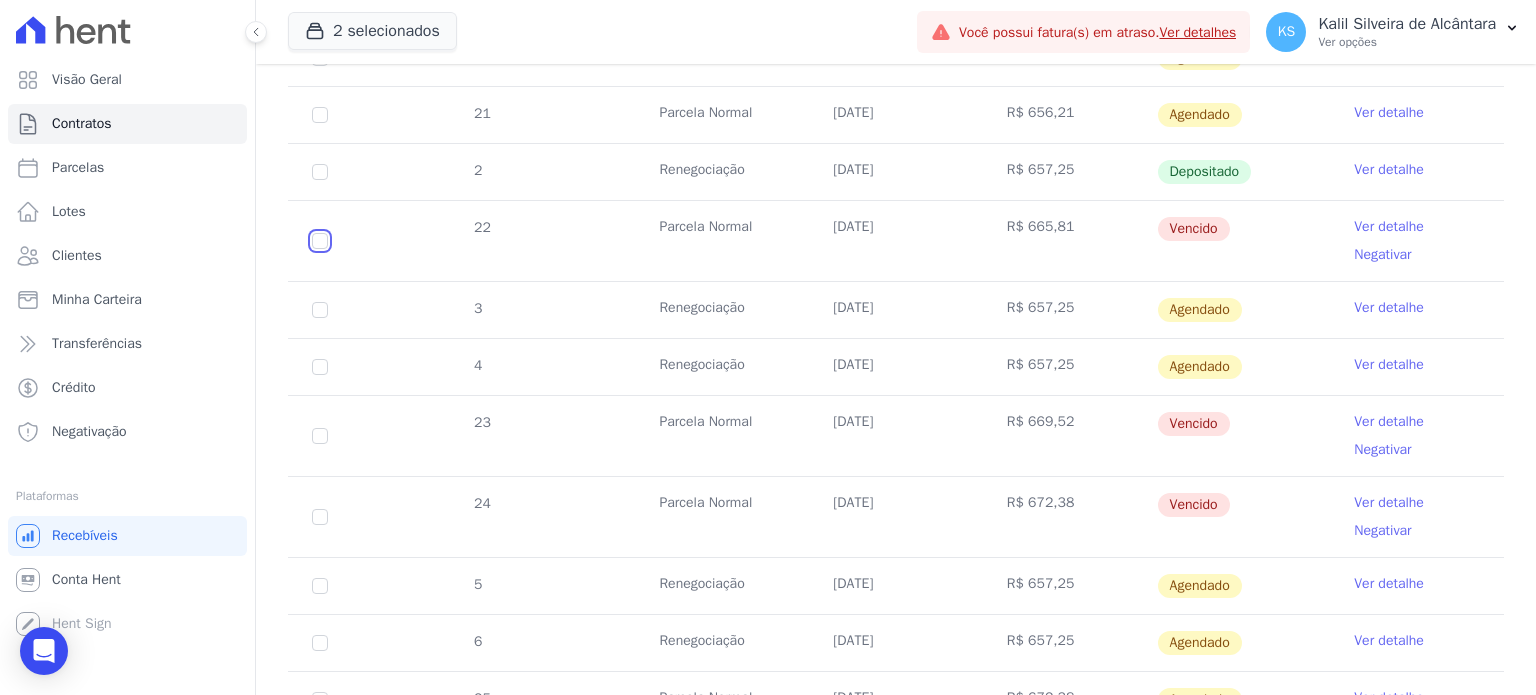 click at bounding box center [320, 241] 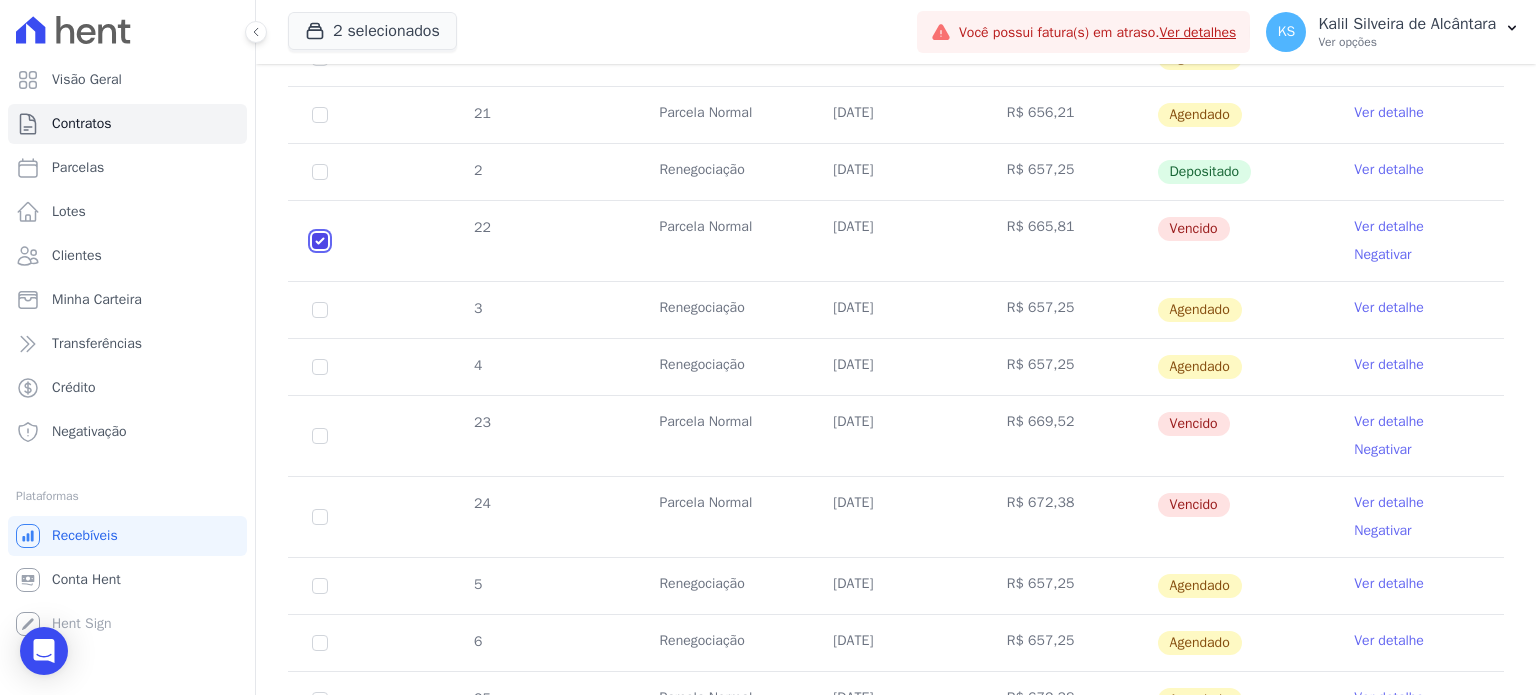 checkbox on "true" 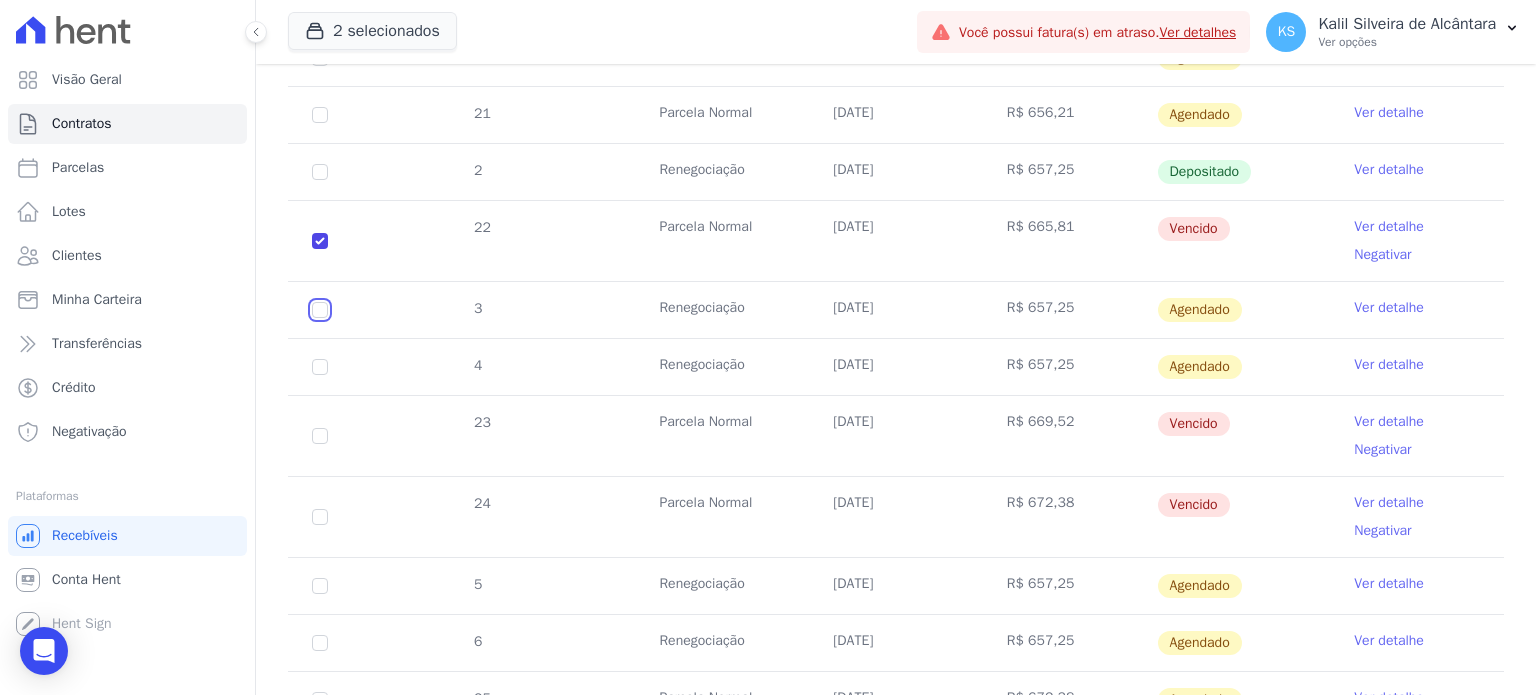 click at bounding box center (320, 58) 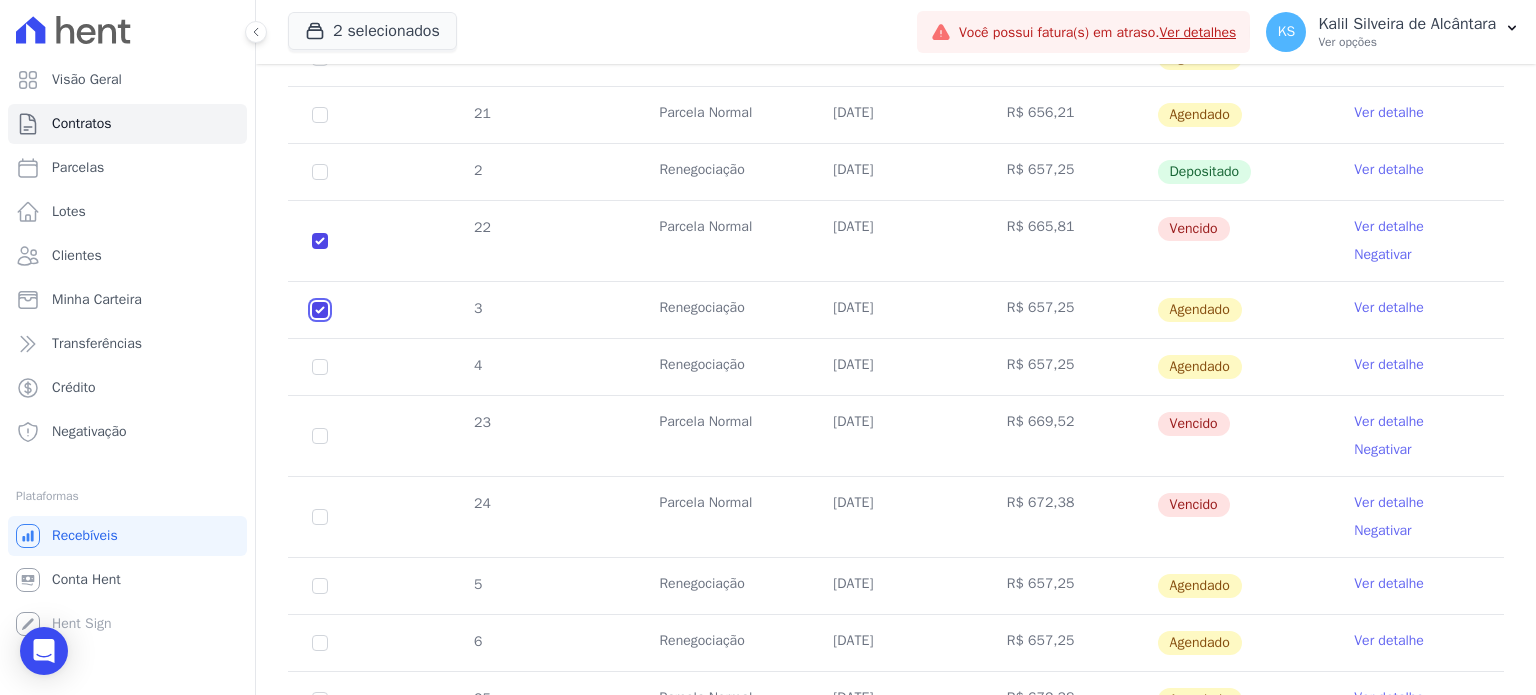 checkbox on "true" 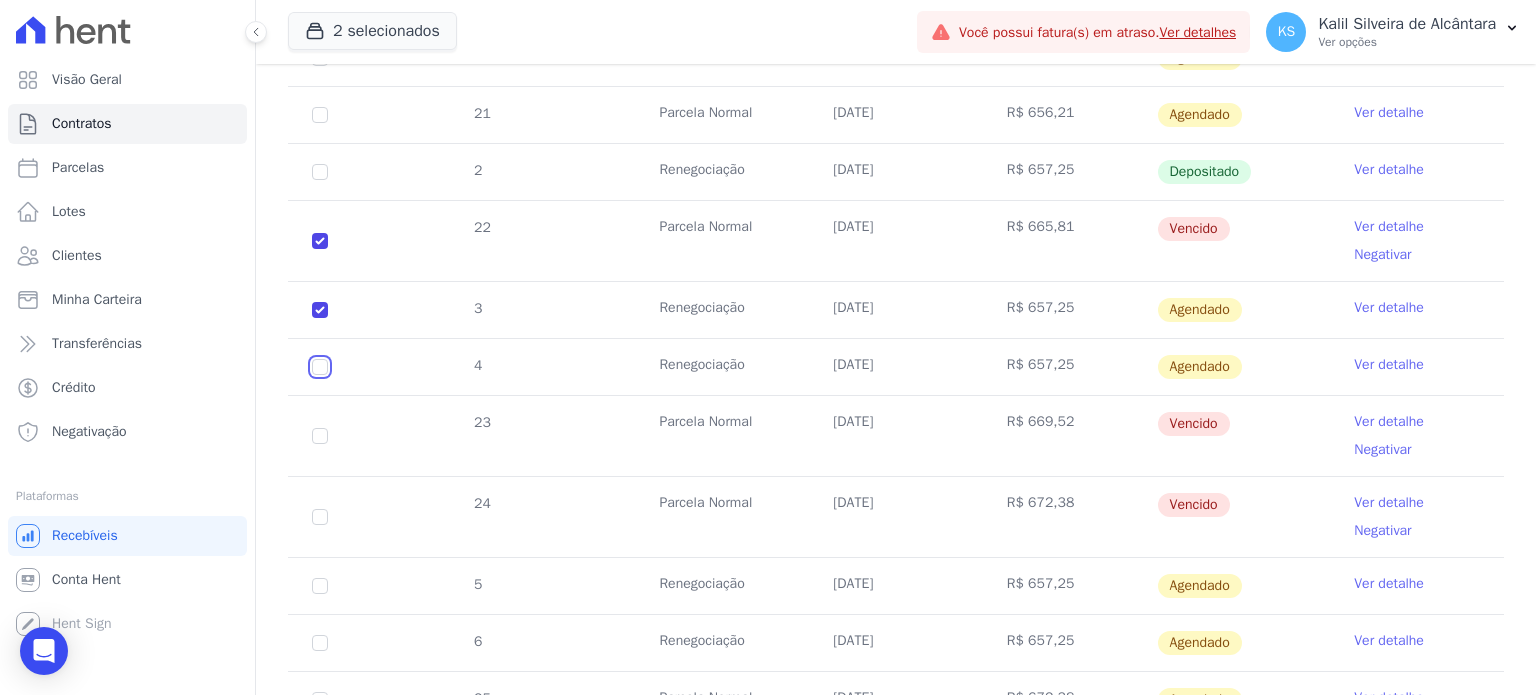 click at bounding box center [320, 58] 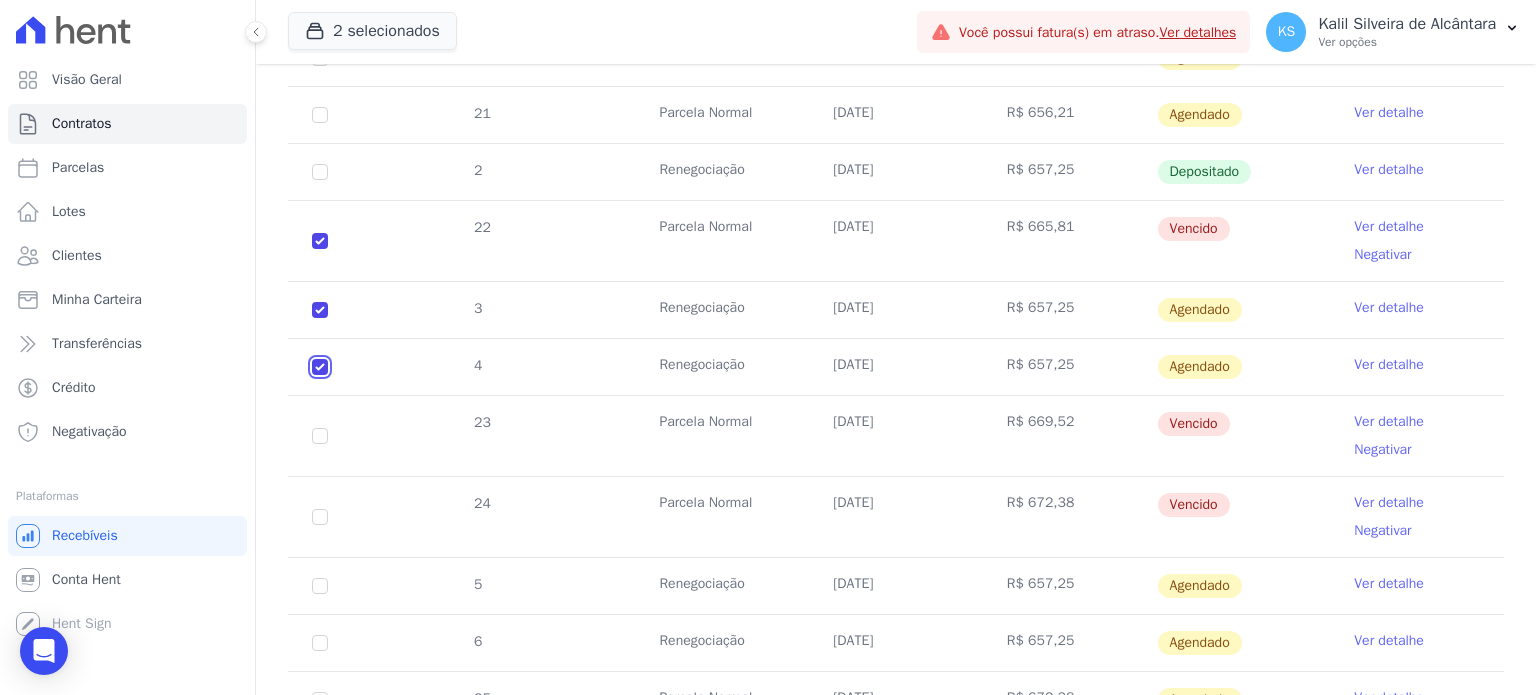 checkbox on "true" 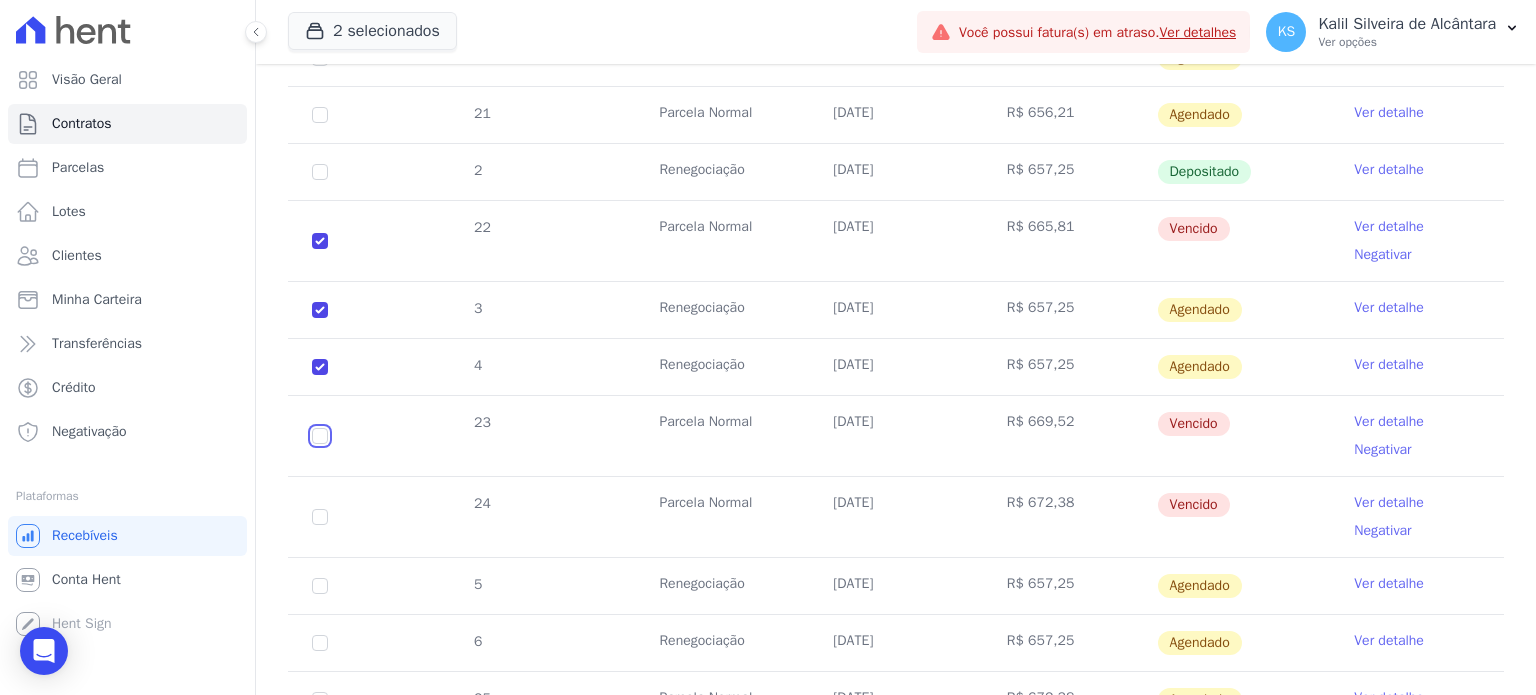 click at bounding box center (320, 241) 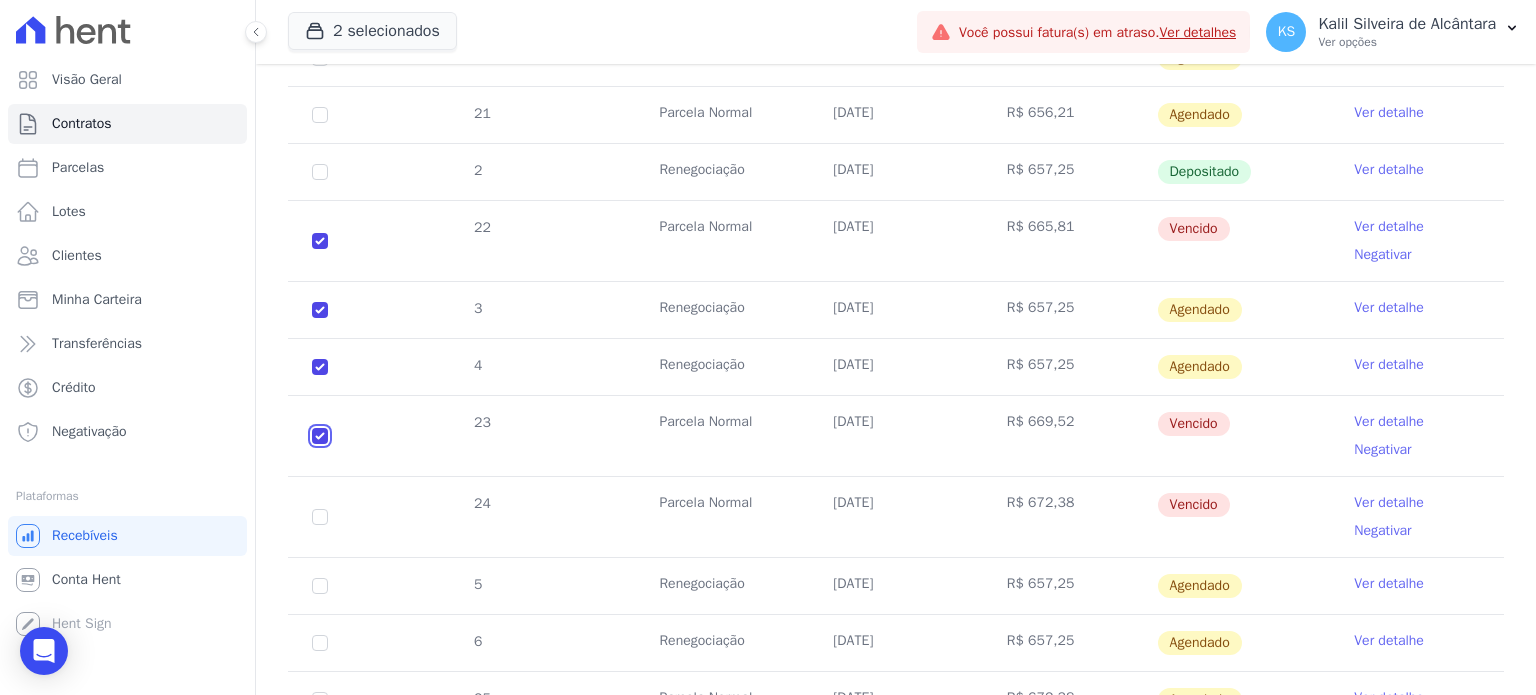 checkbox on "true" 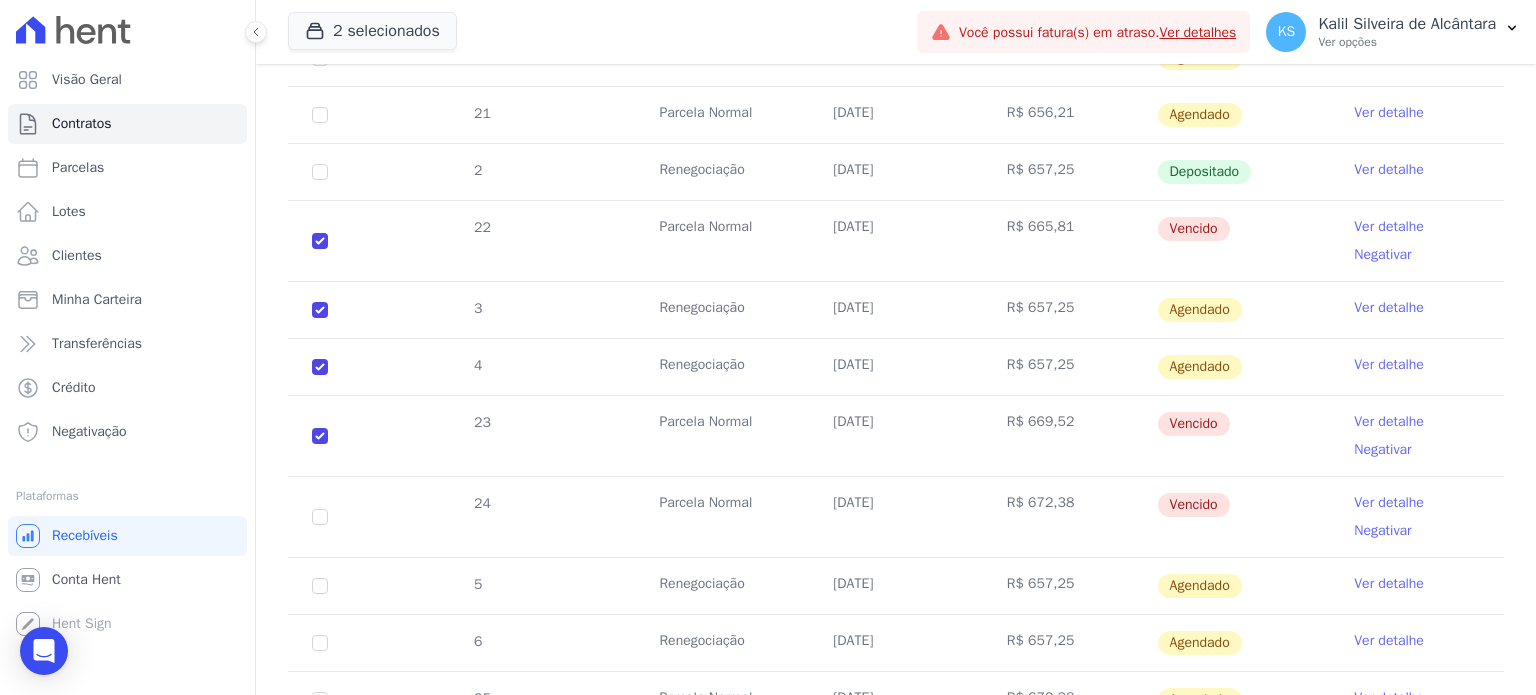 click on "24" at bounding box center (320, 517) 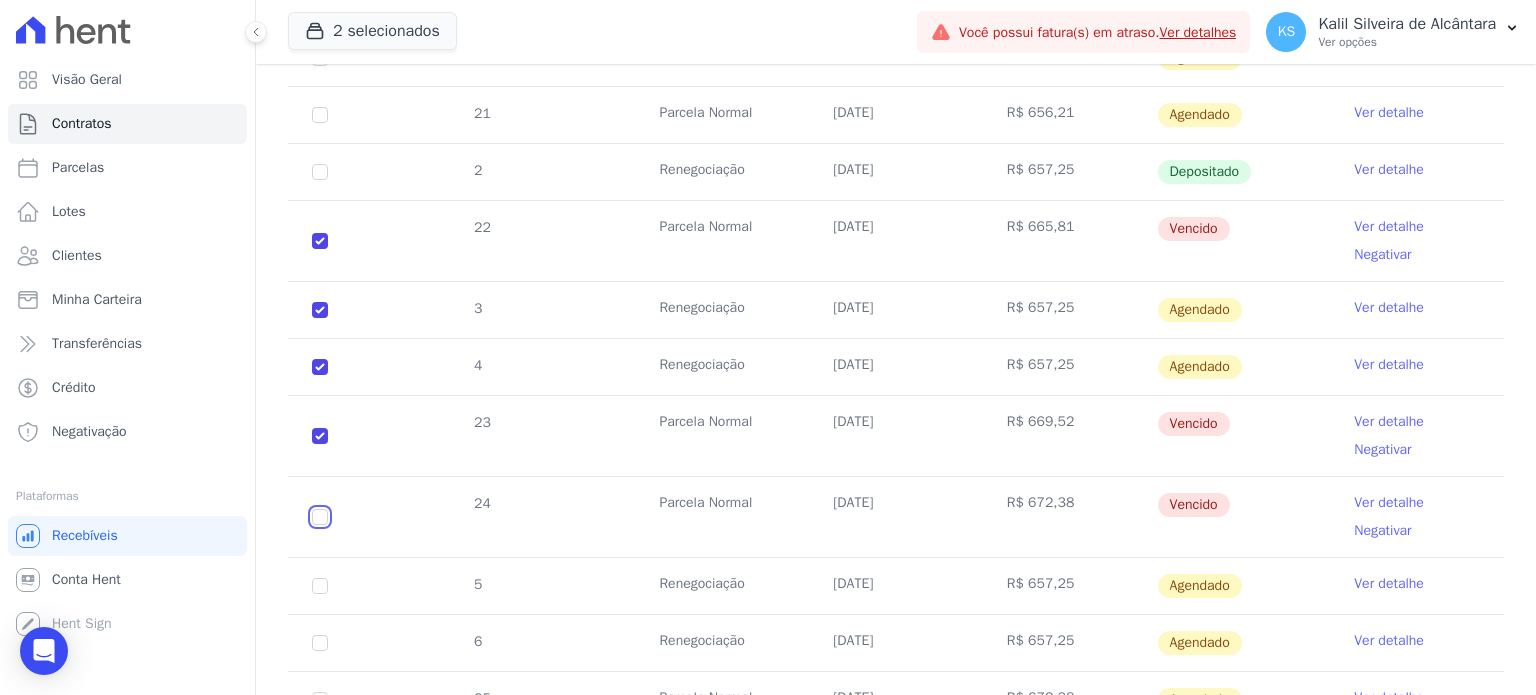 click at bounding box center [320, 241] 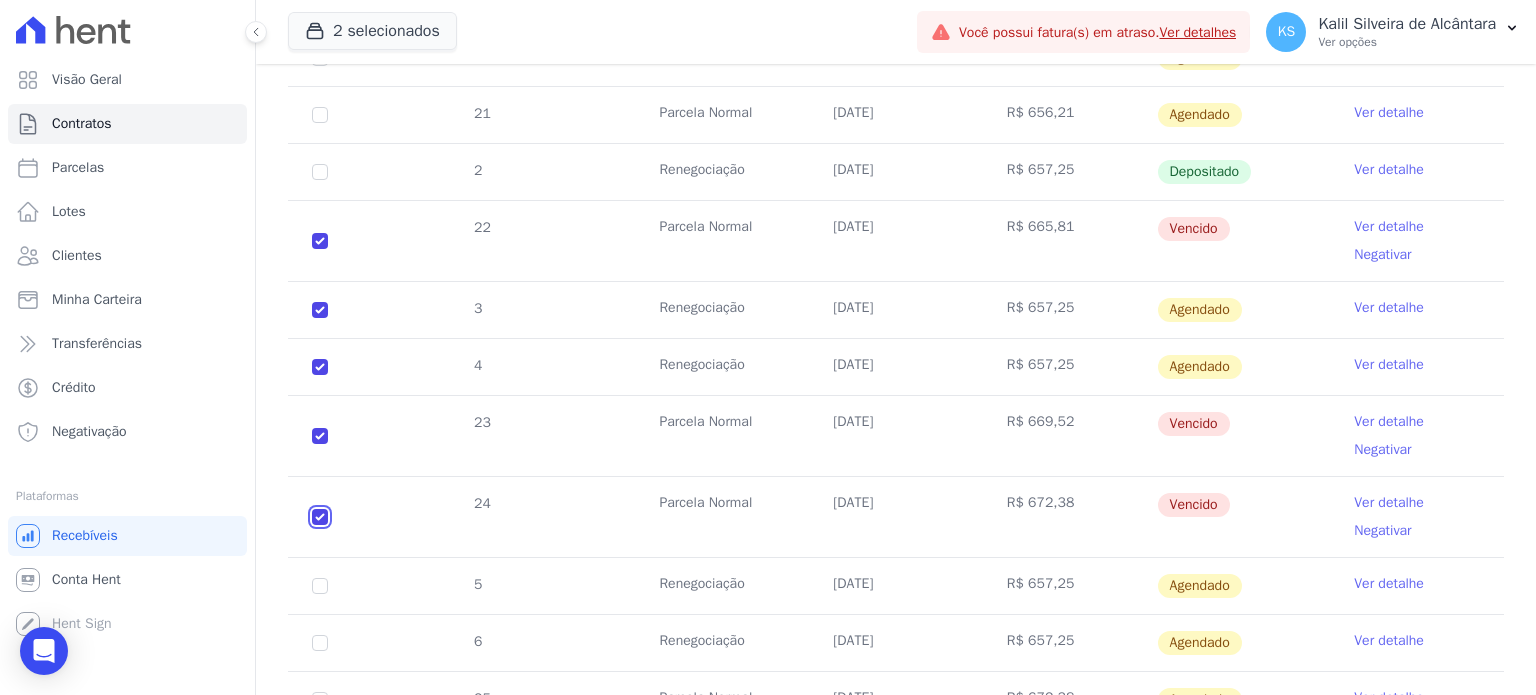 checkbox on "true" 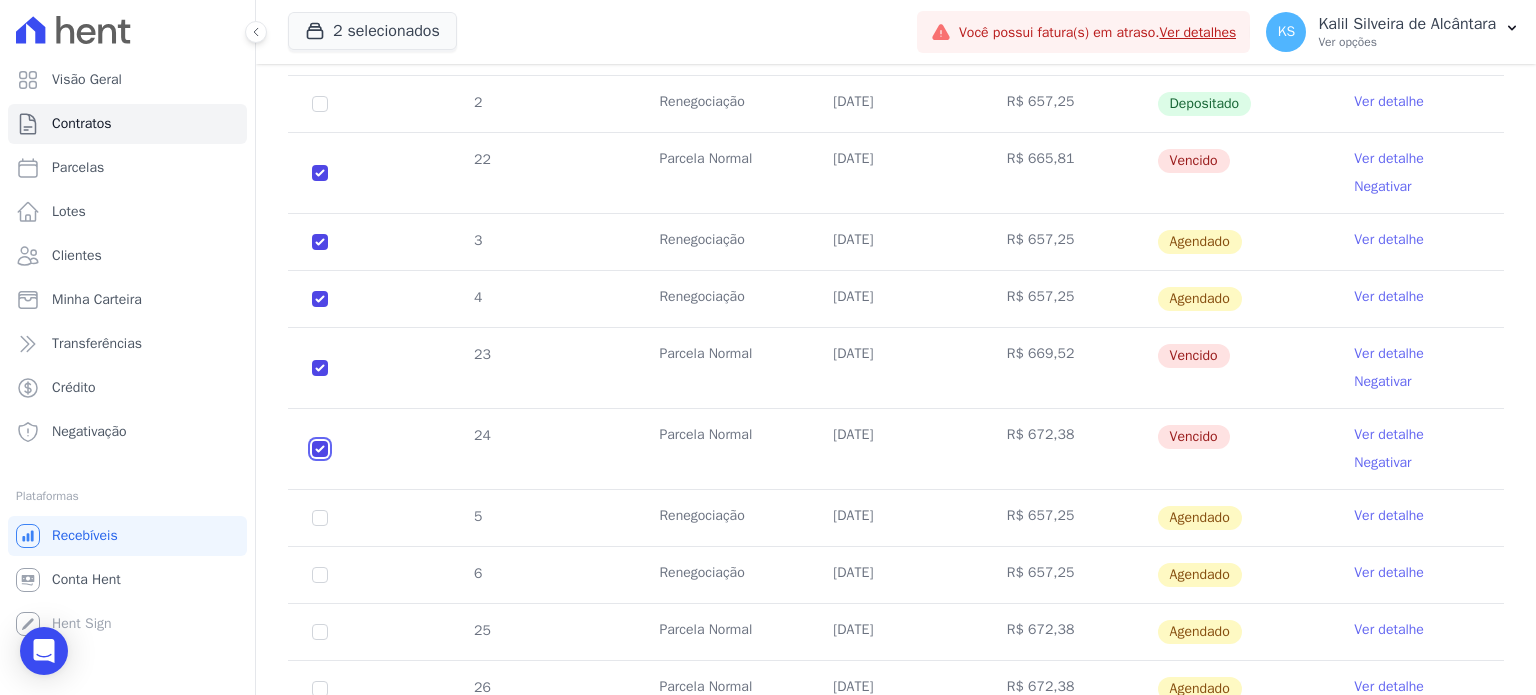 scroll, scrollTop: 700, scrollLeft: 0, axis: vertical 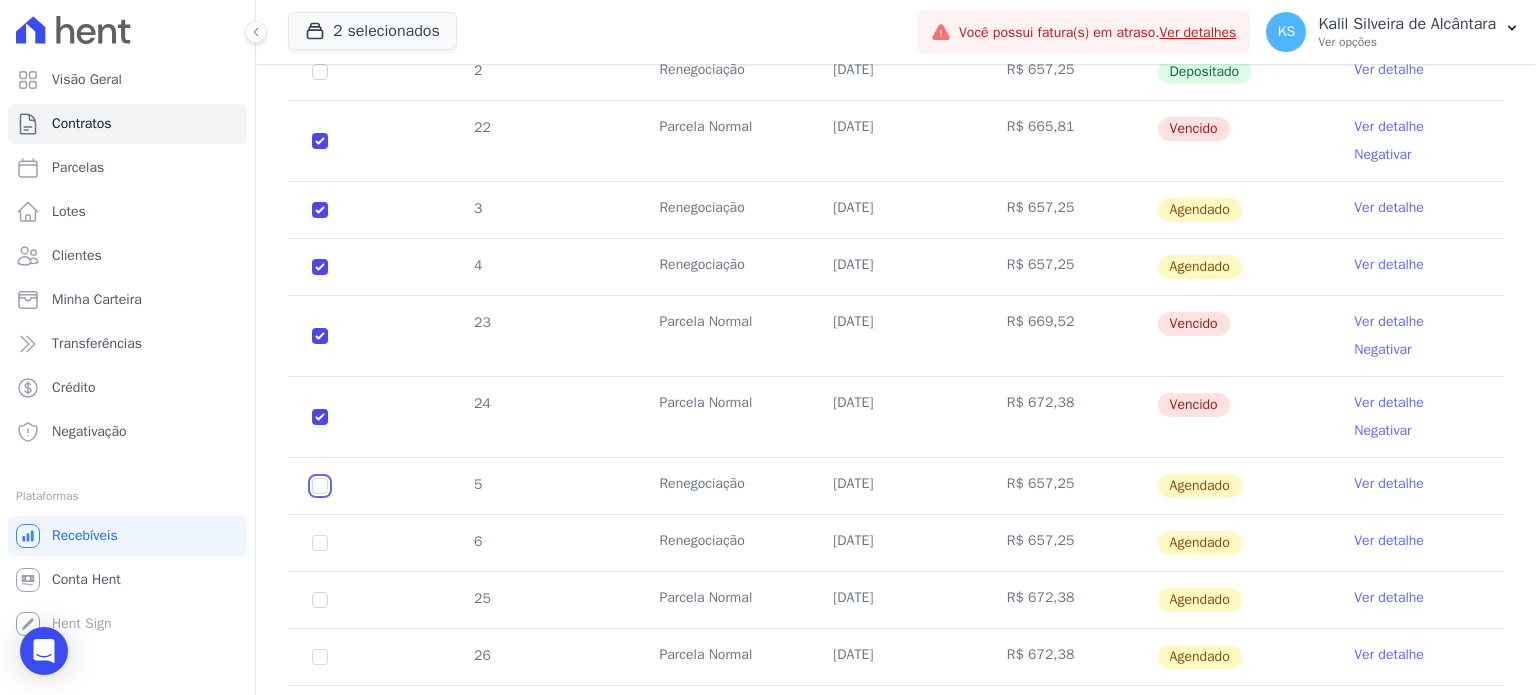 click at bounding box center [320, -42] 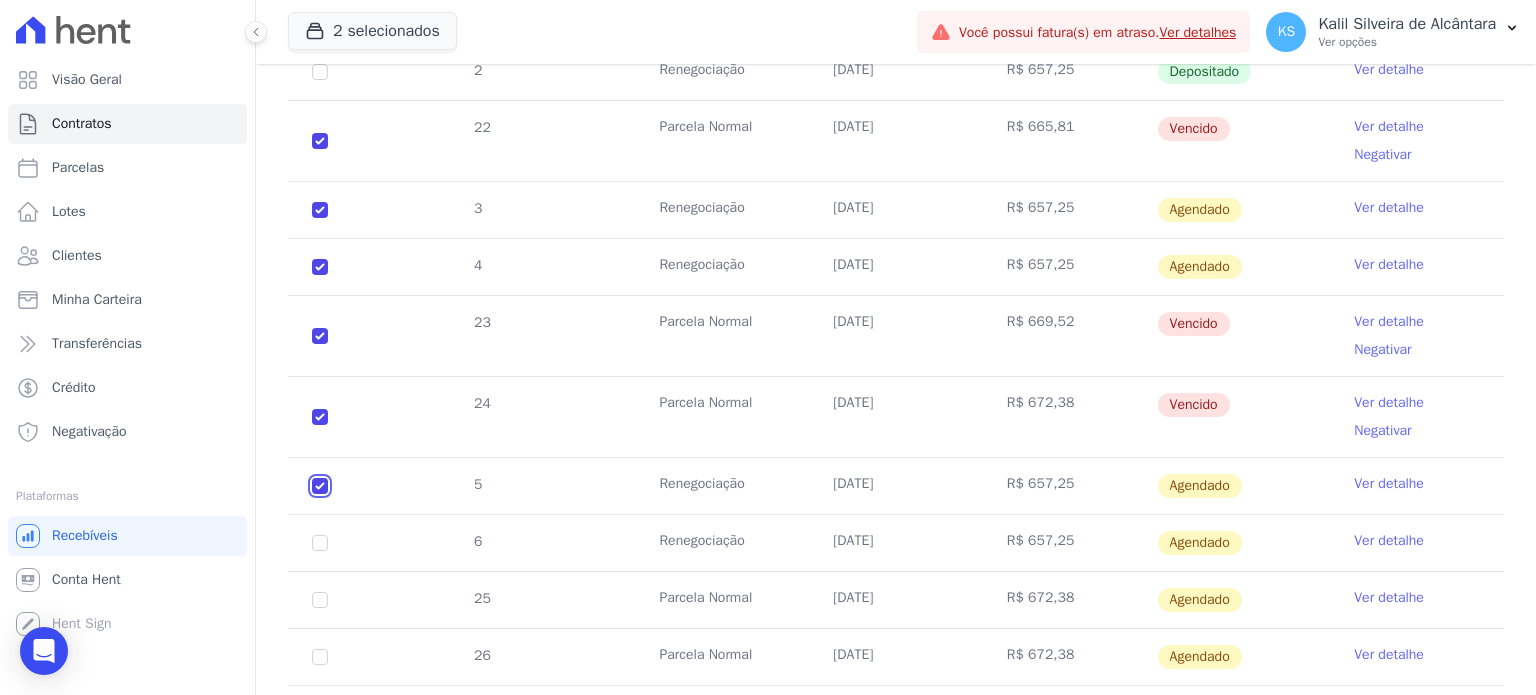 checkbox on "true" 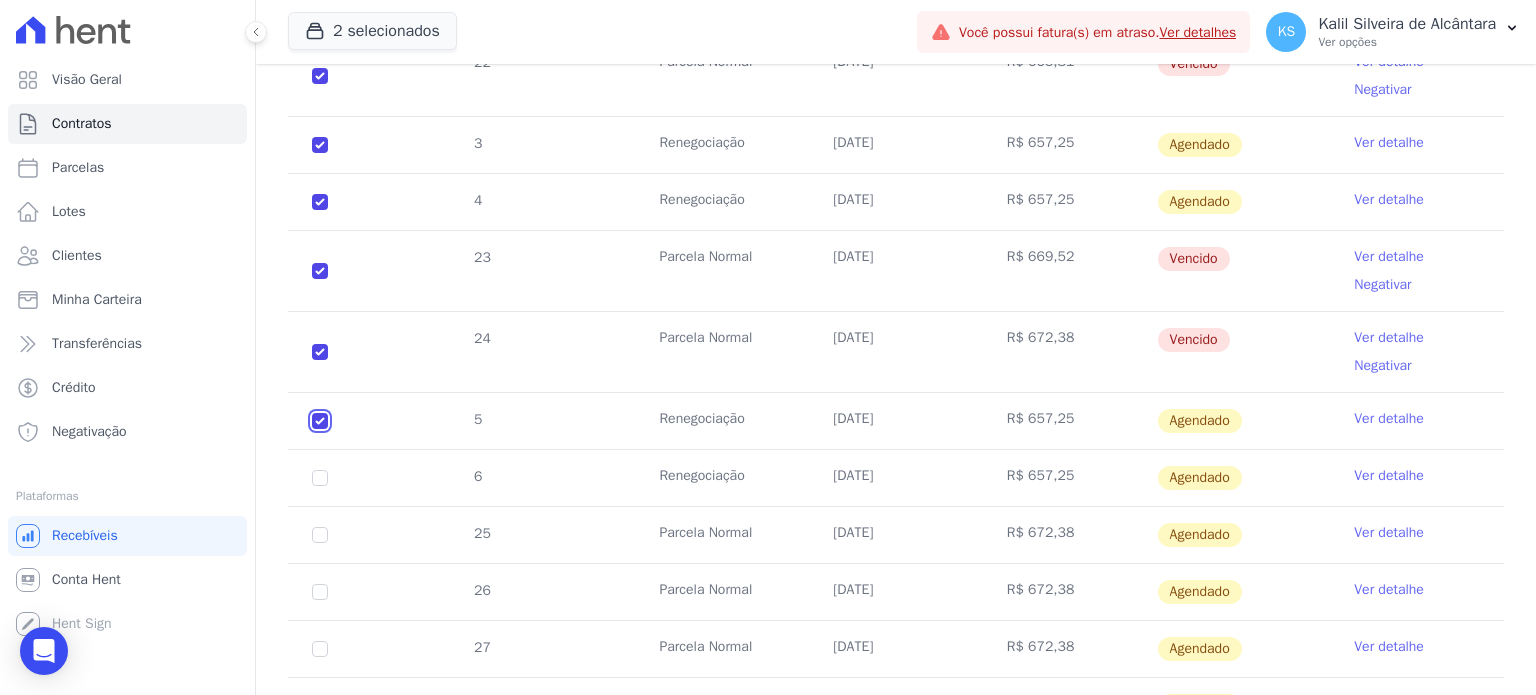 scroll, scrollTop: 800, scrollLeft: 0, axis: vertical 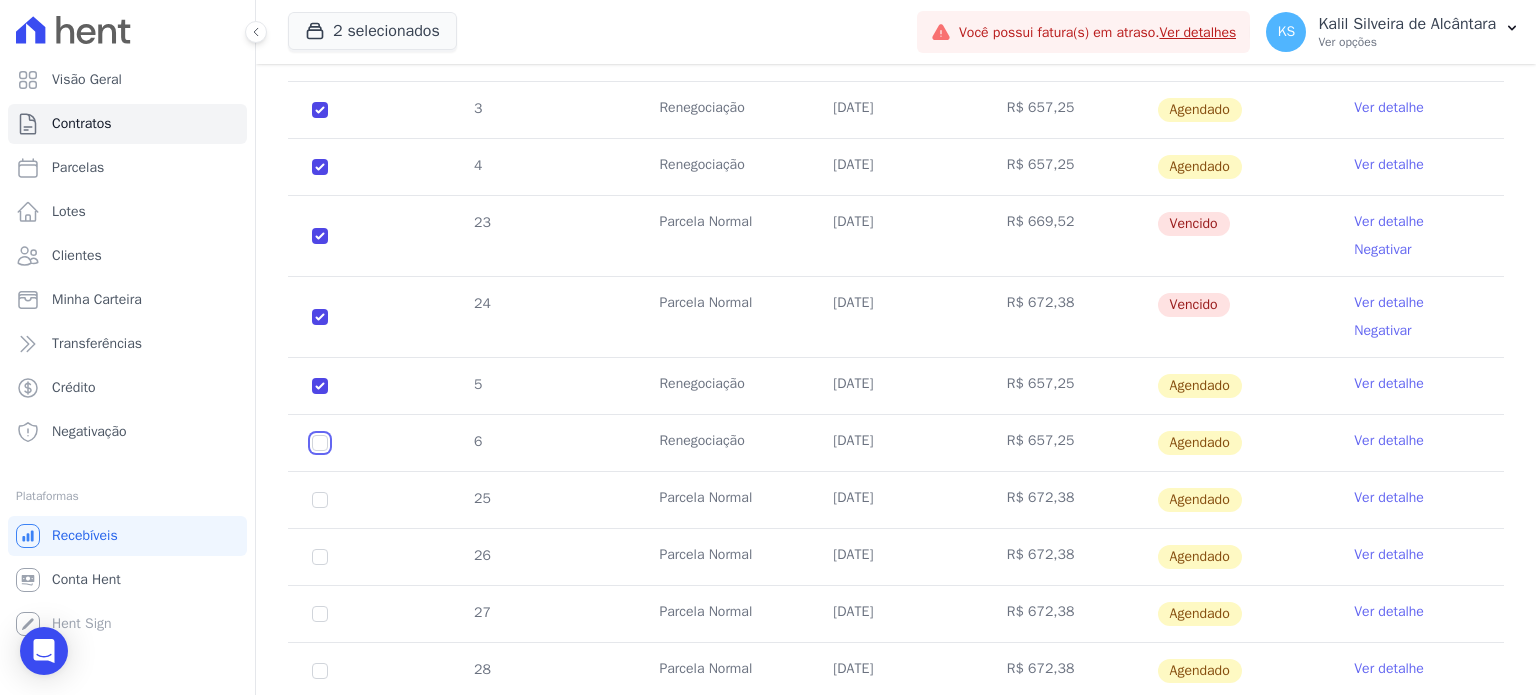 click at bounding box center (320, -142) 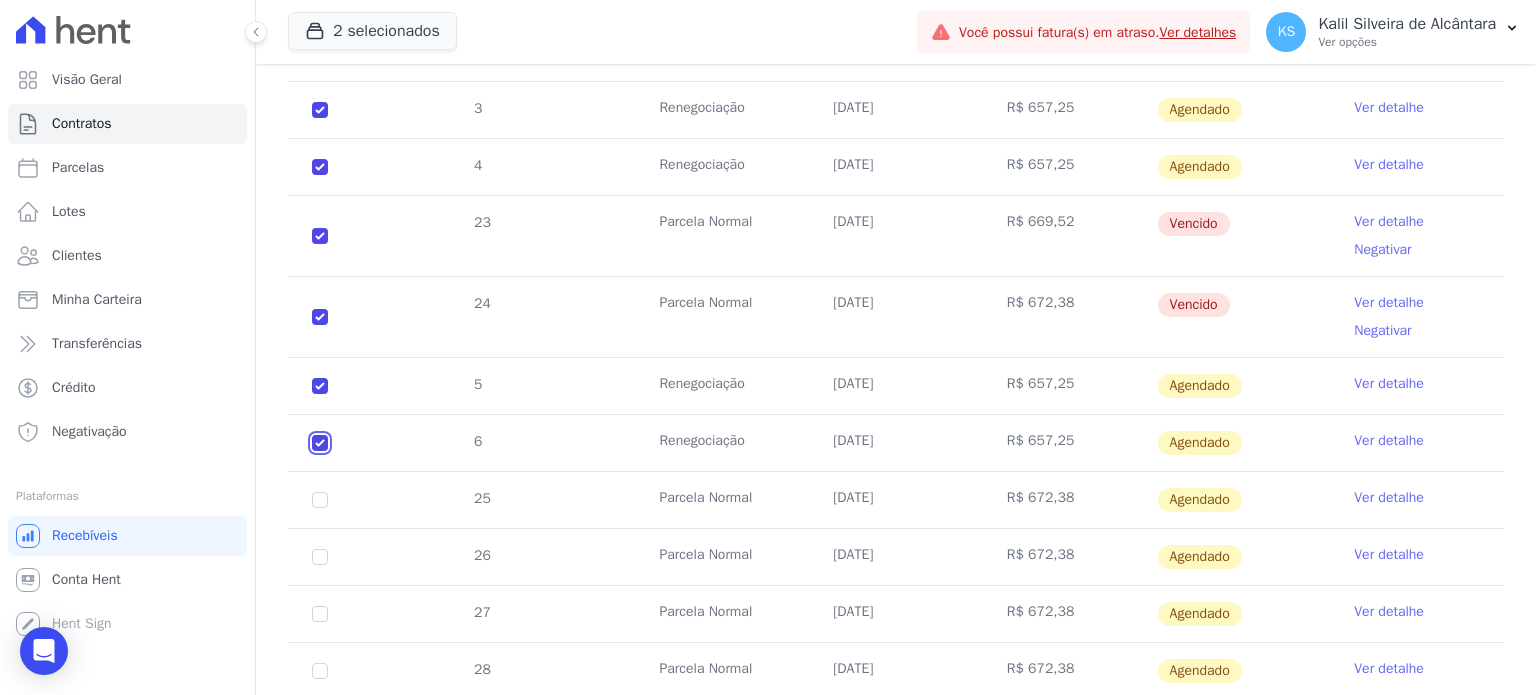 checkbox on "true" 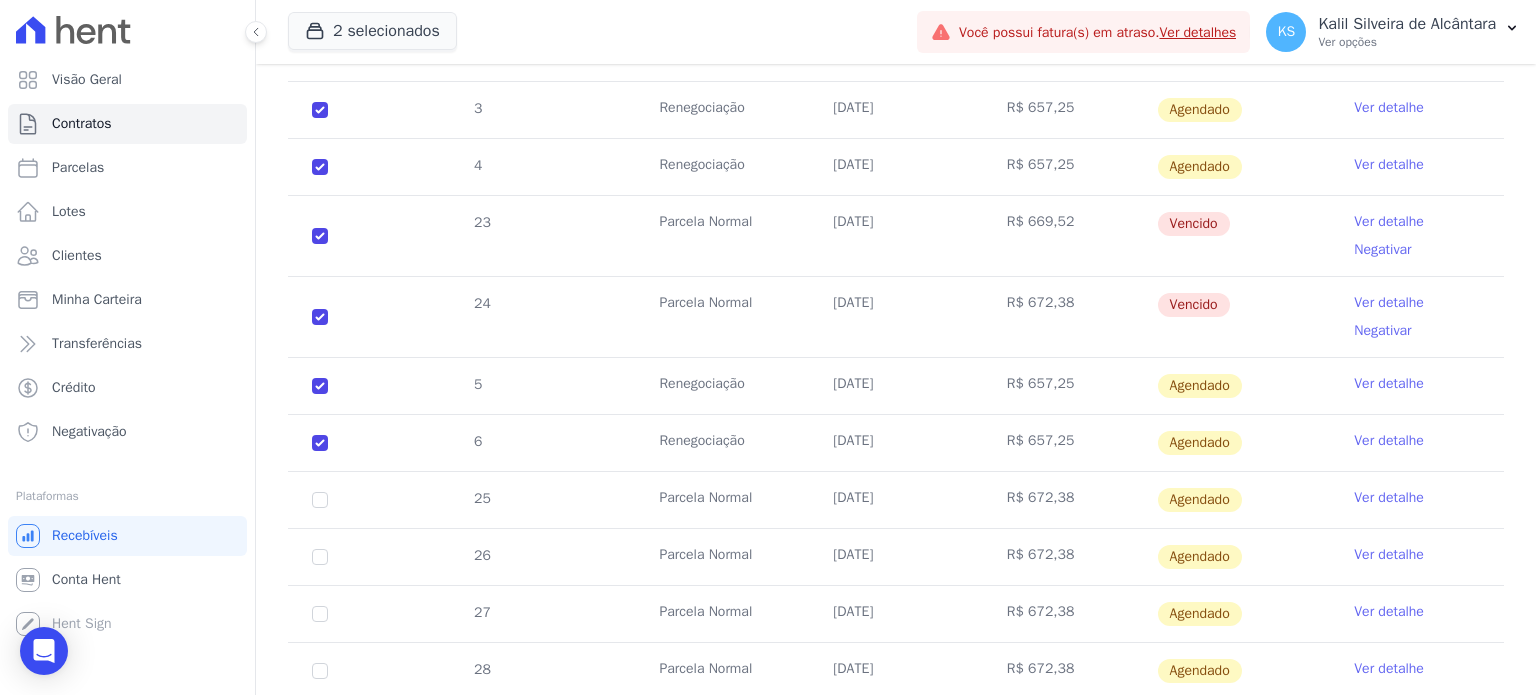 click on "25" at bounding box center (320, 500) 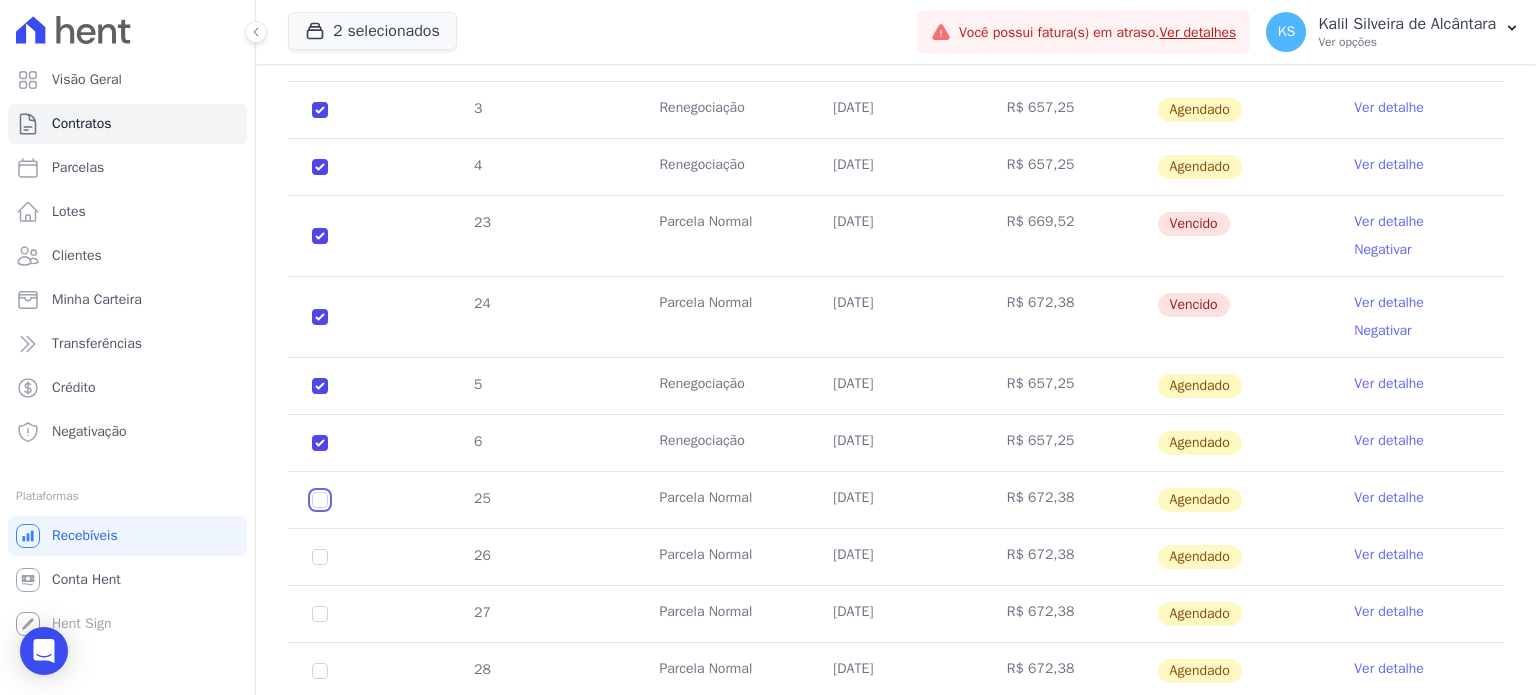 click at bounding box center (320, -142) 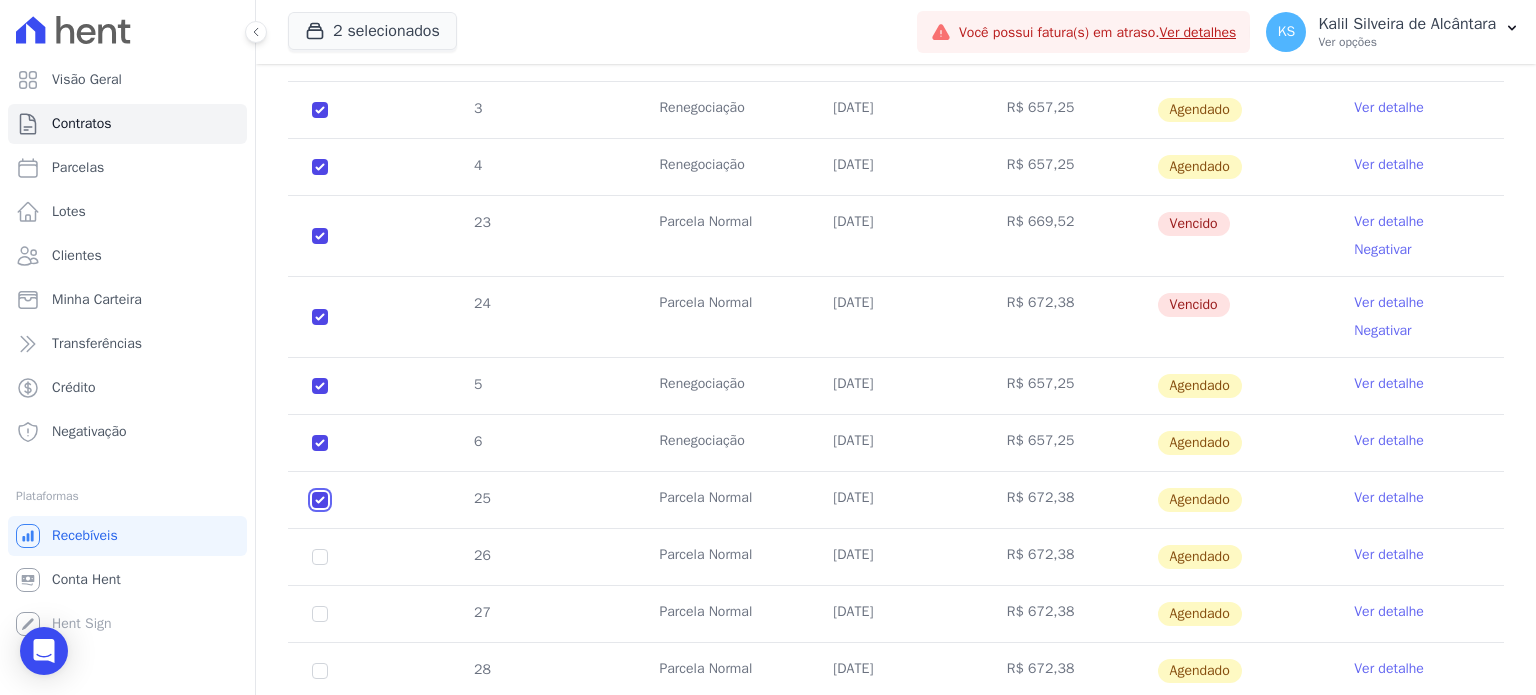 checkbox on "true" 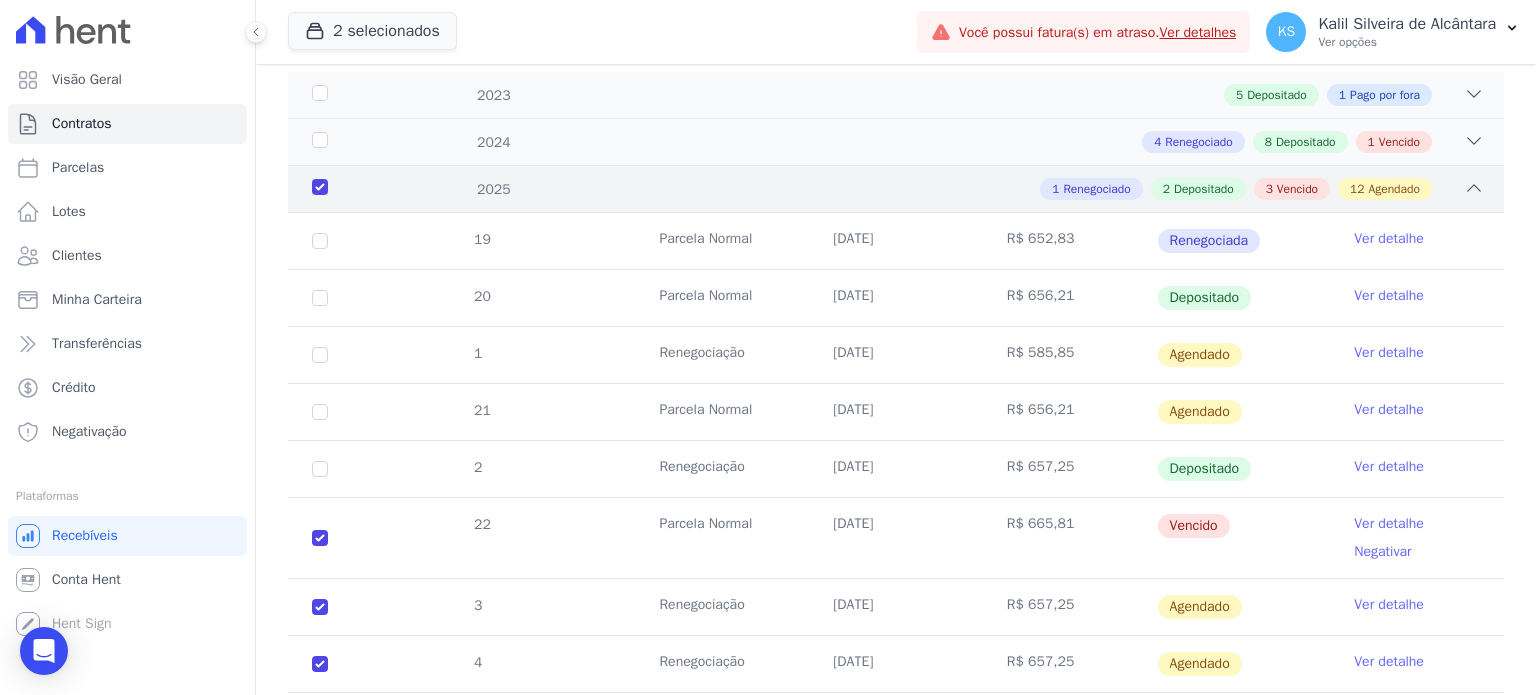 scroll, scrollTop: 400, scrollLeft: 0, axis: vertical 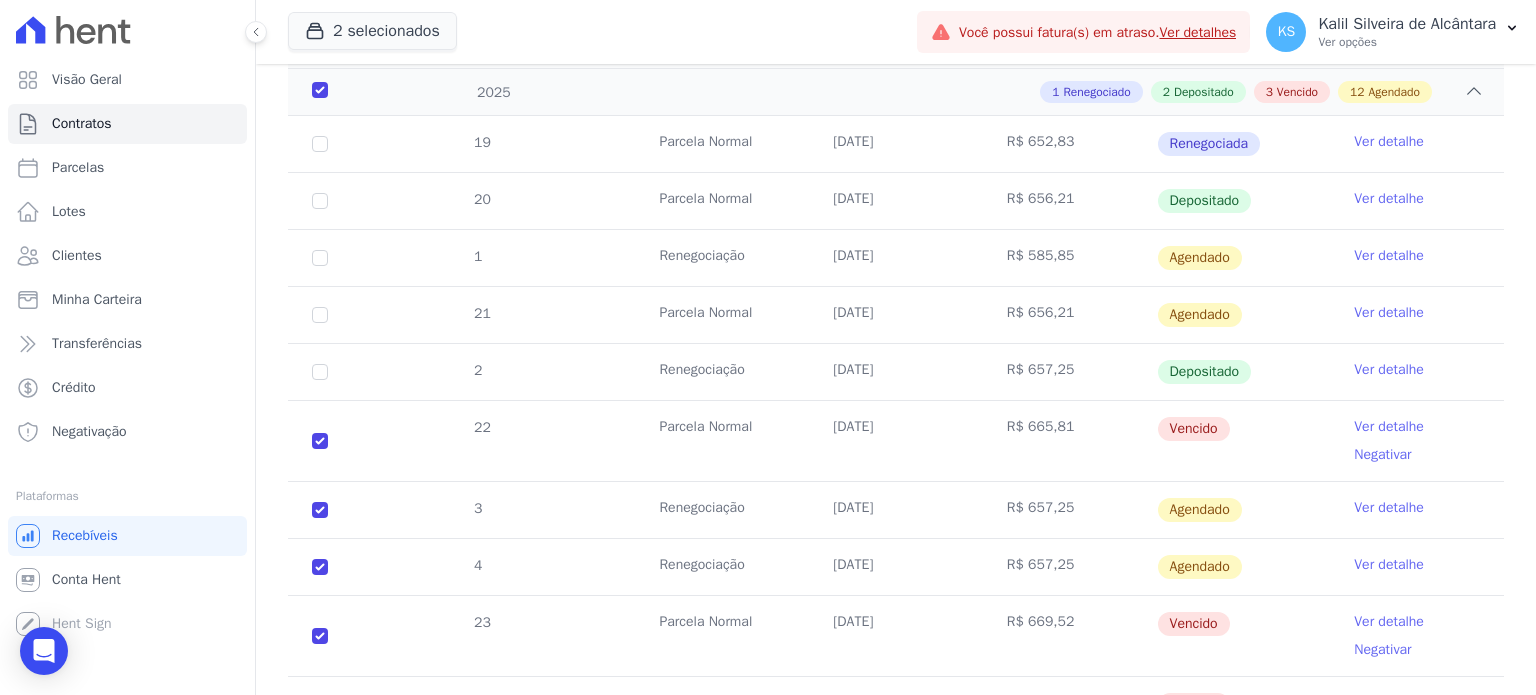 click on "Ver detalhe" at bounding box center [1389, 427] 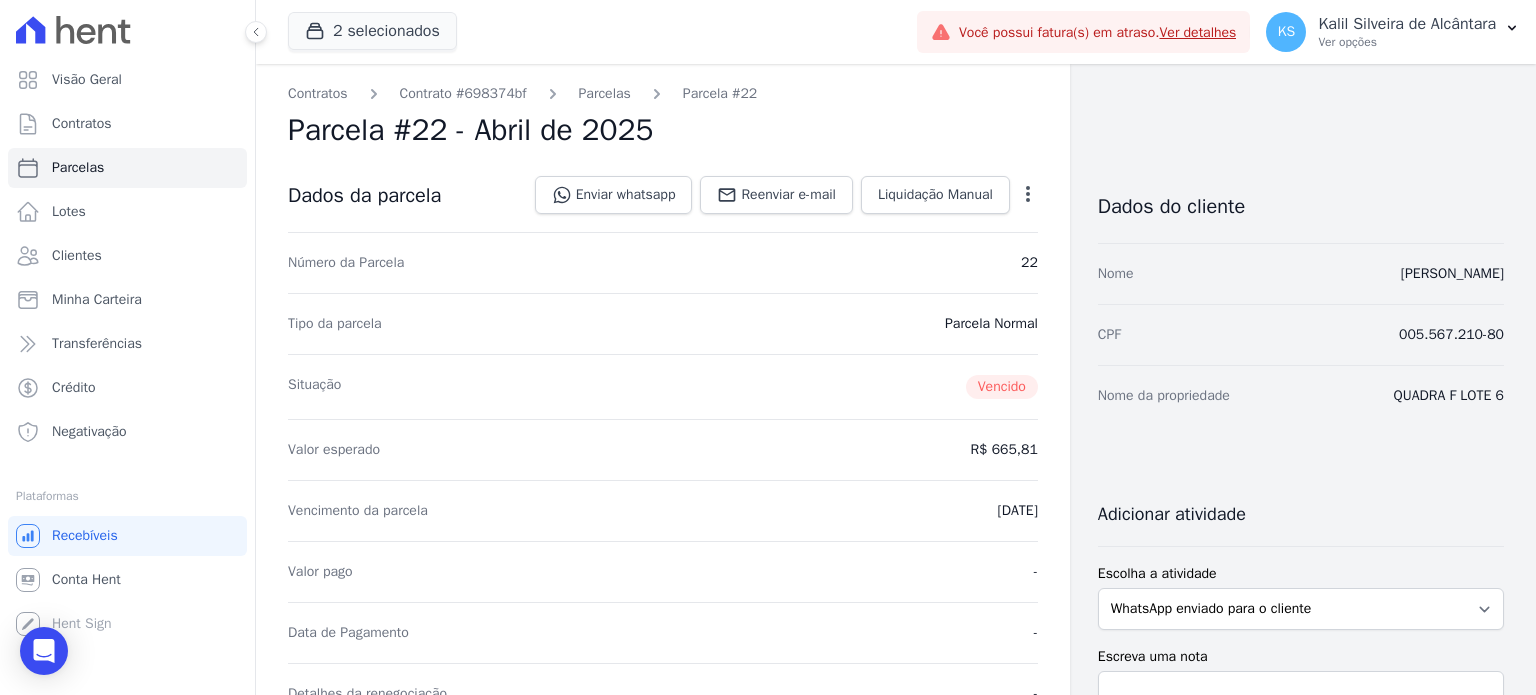 scroll, scrollTop: 0, scrollLeft: 0, axis: both 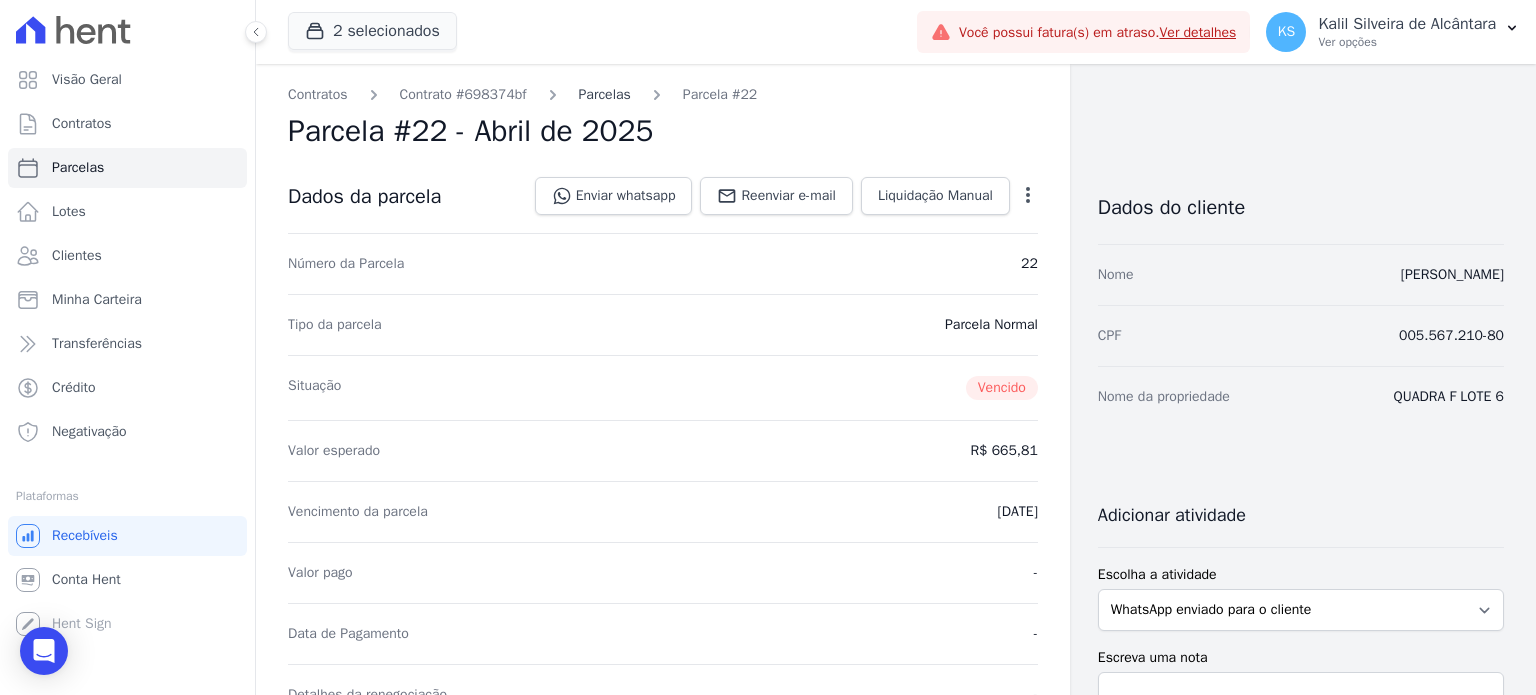 click on "Parcelas" at bounding box center [605, 94] 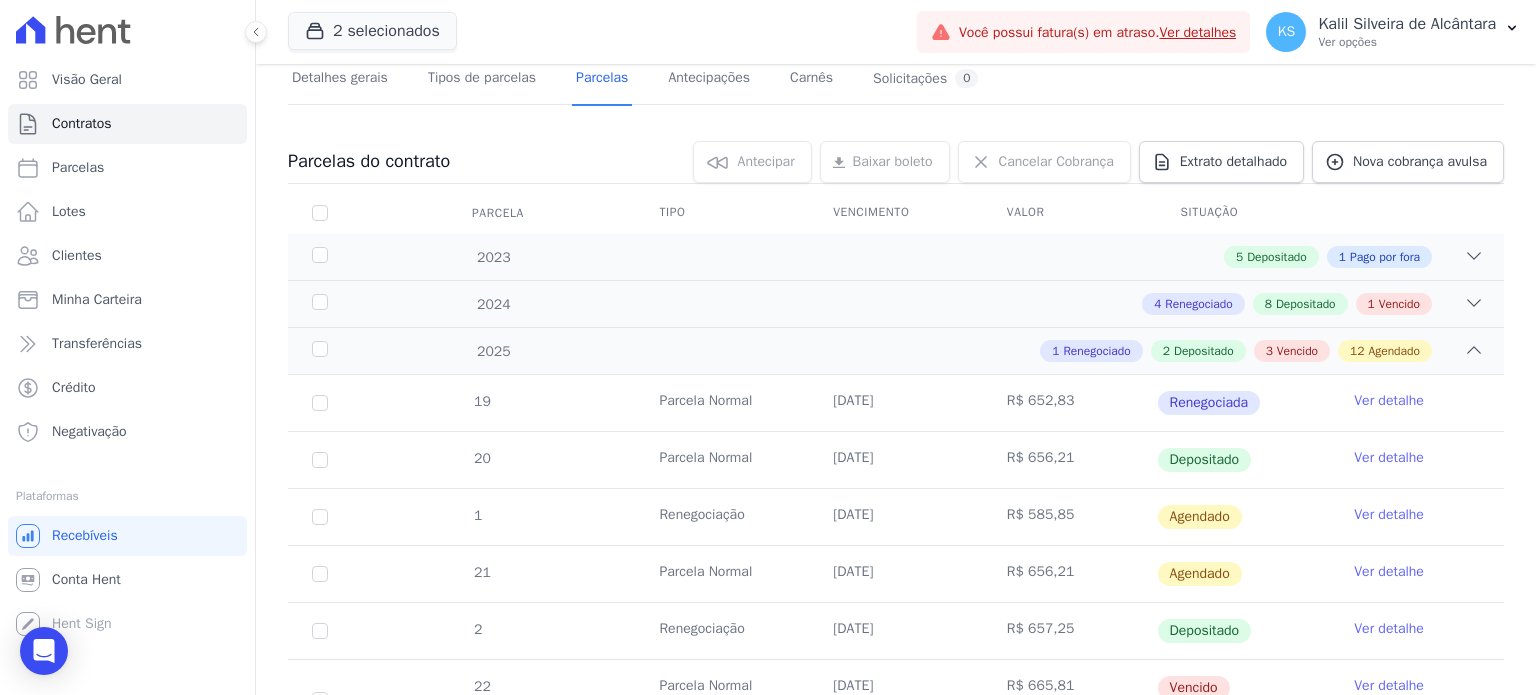 scroll, scrollTop: 400, scrollLeft: 0, axis: vertical 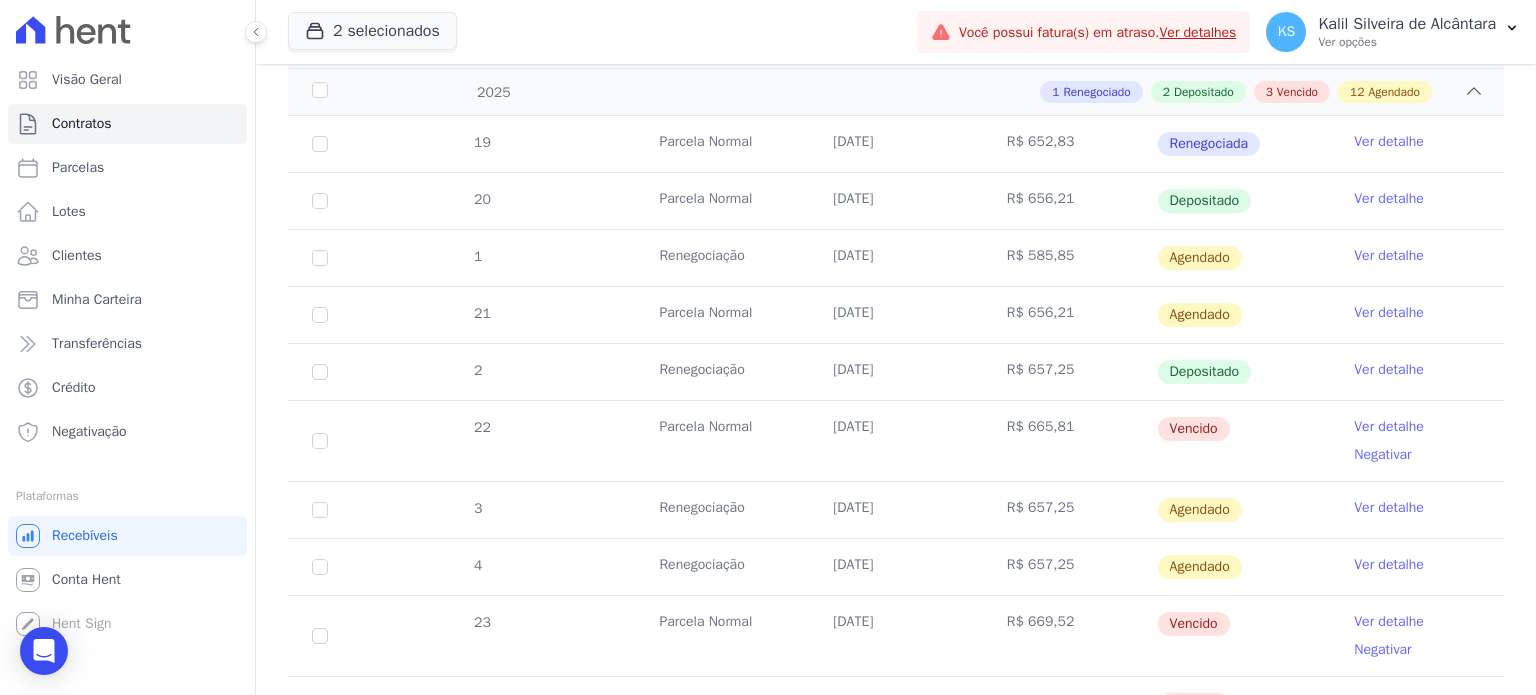 click on "22" at bounding box center (320, 441) 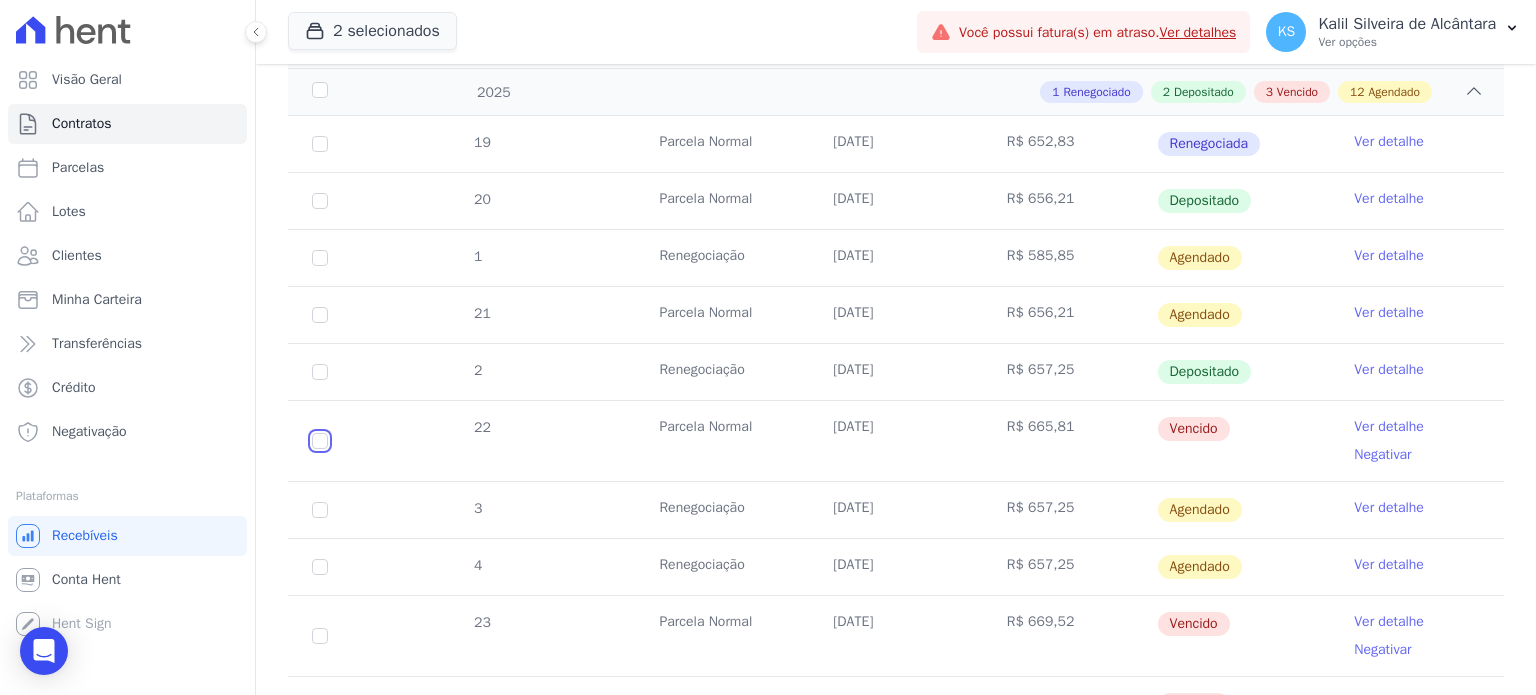 click at bounding box center (320, 441) 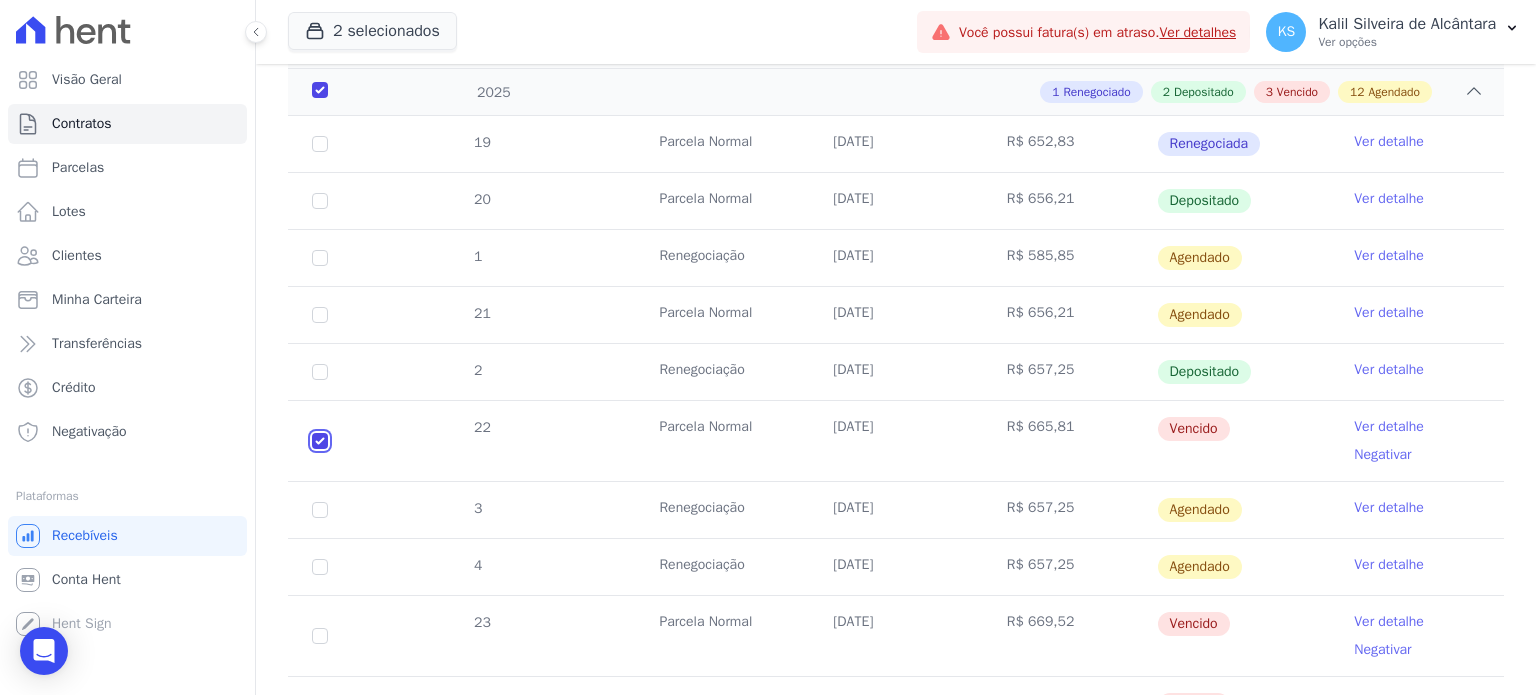 checkbox on "true" 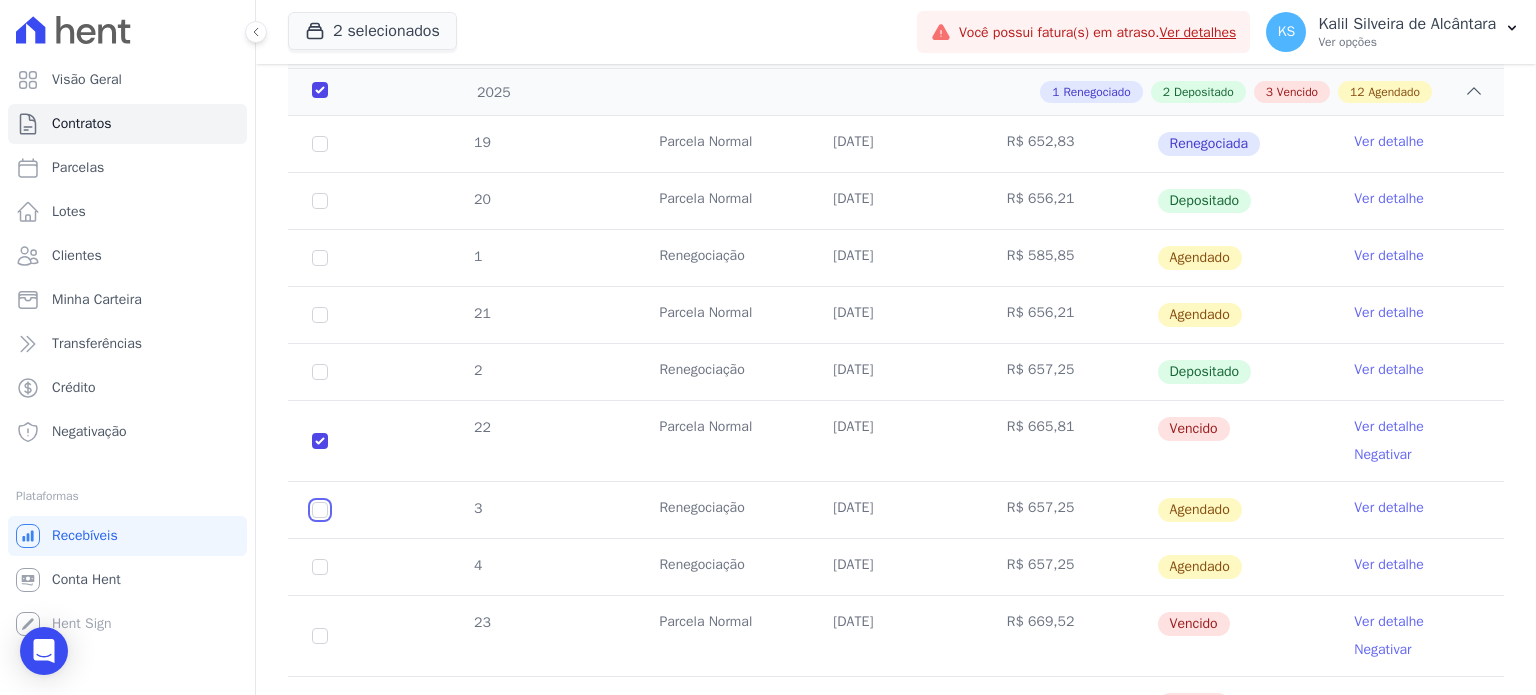 click at bounding box center (320, 258) 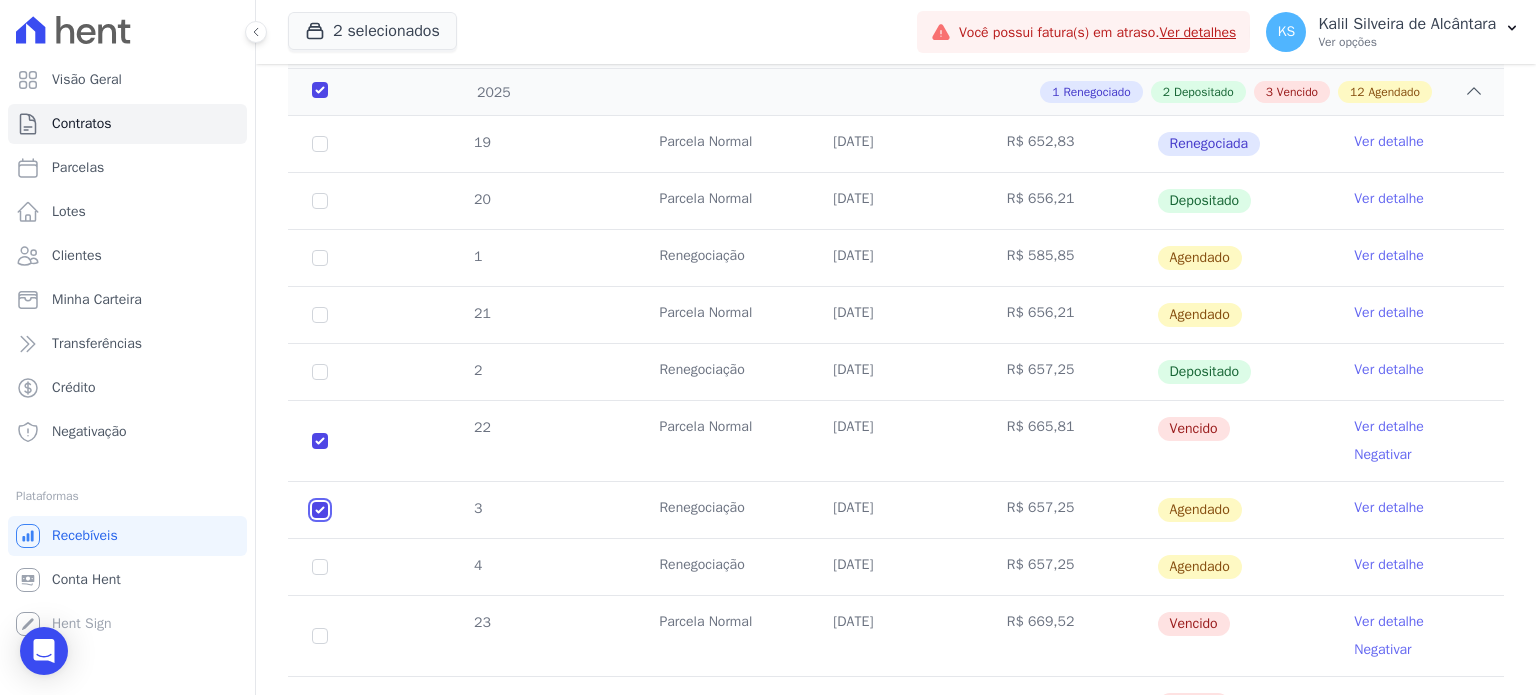 checkbox on "true" 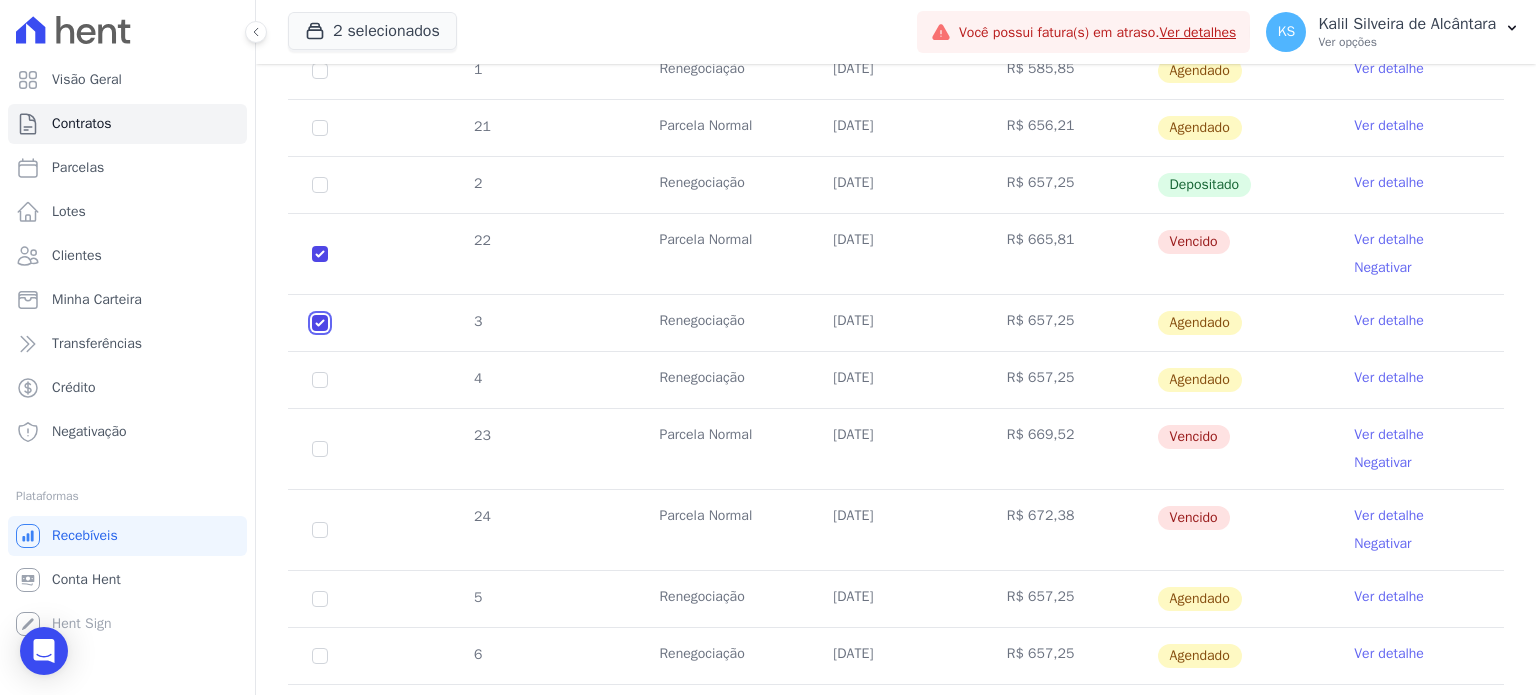 scroll, scrollTop: 600, scrollLeft: 0, axis: vertical 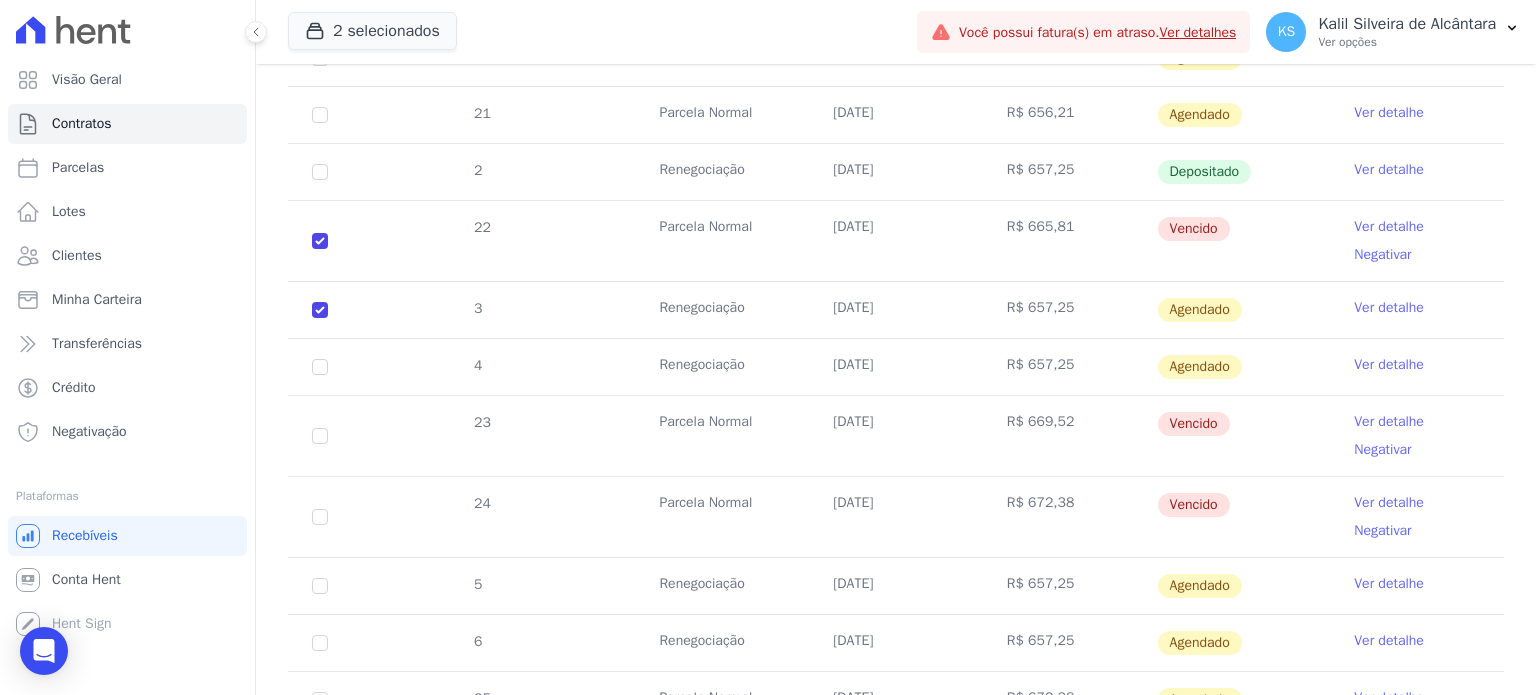 click on "4" at bounding box center (320, 367) 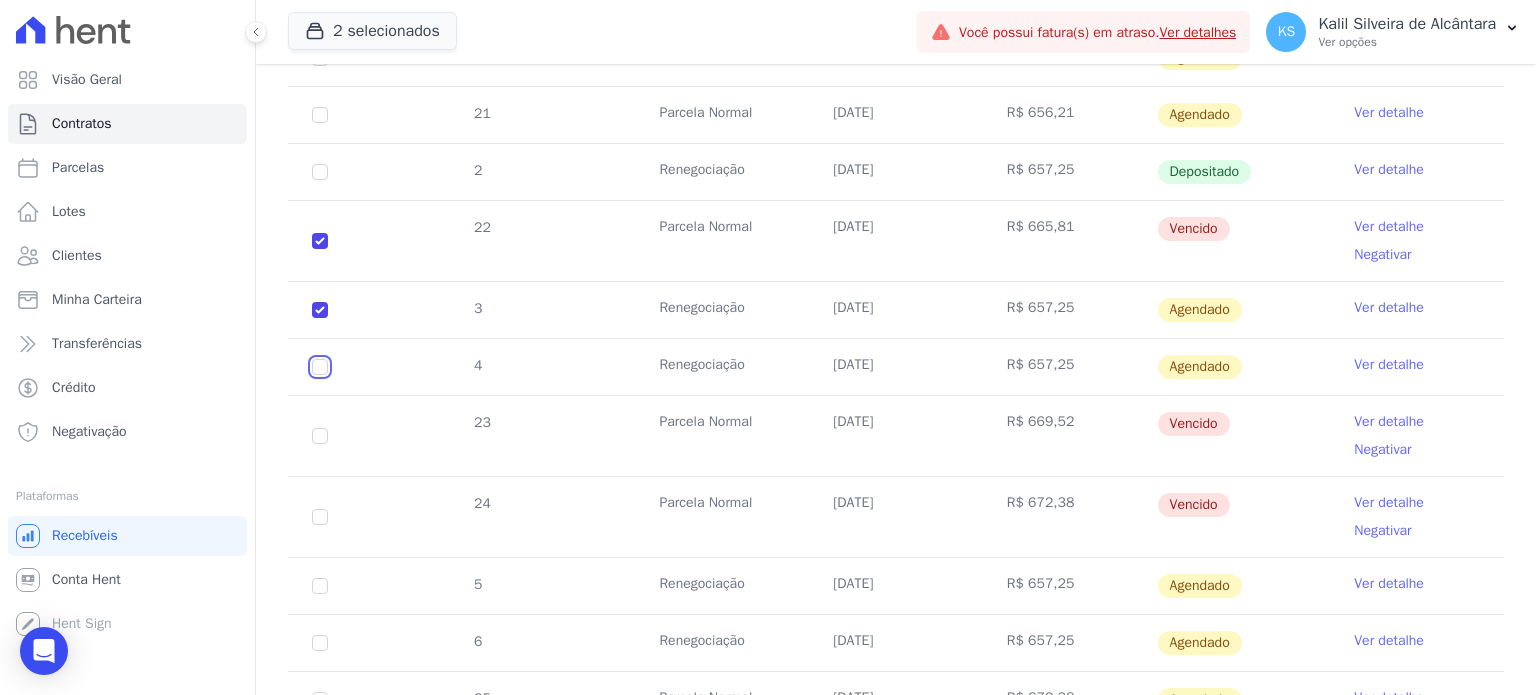 click at bounding box center (320, 58) 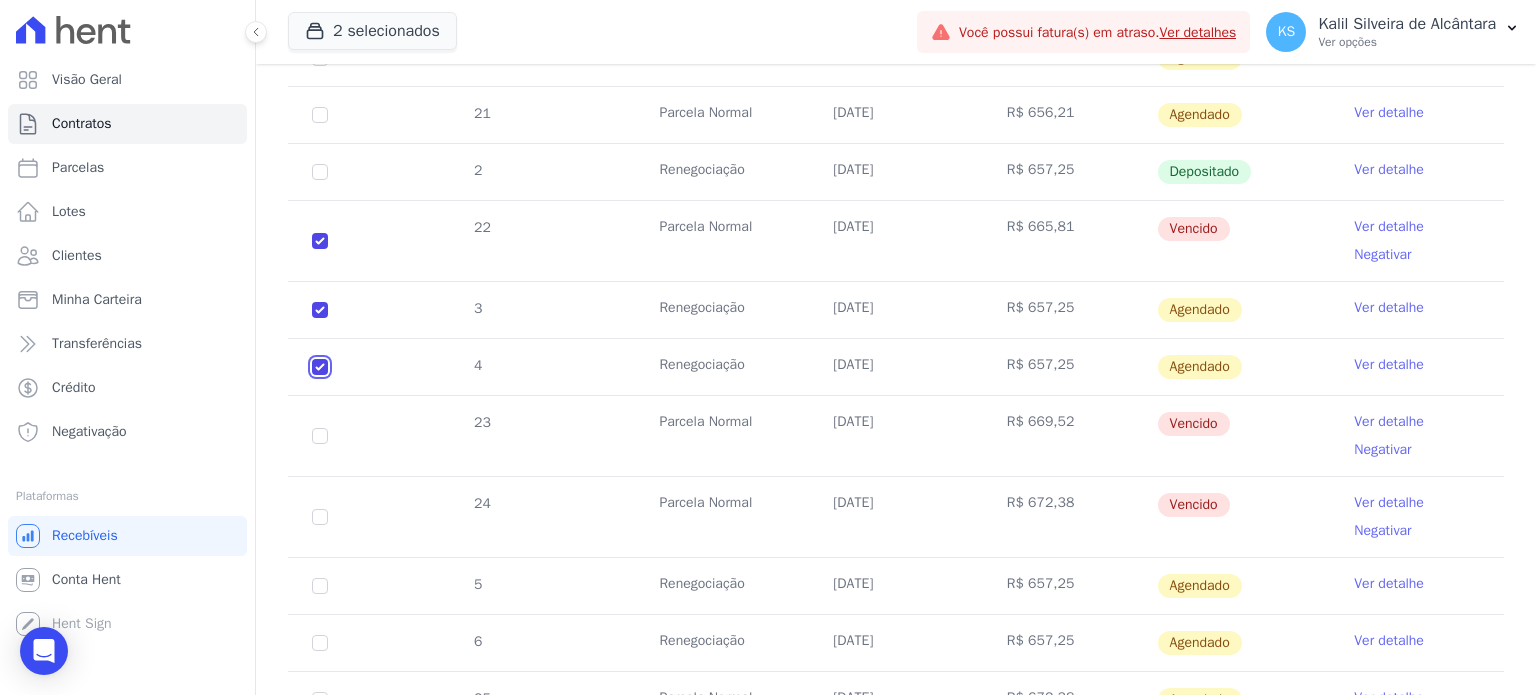 checkbox on "true" 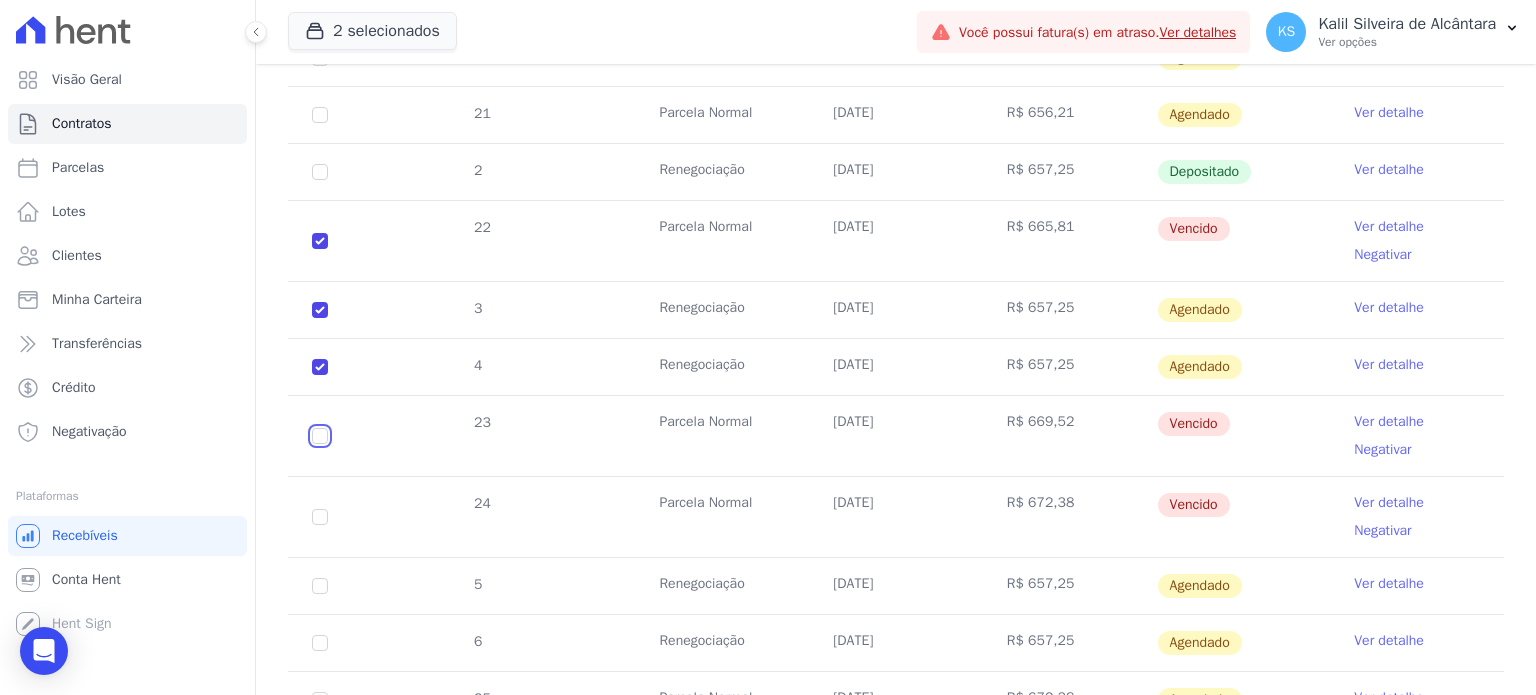 click at bounding box center [320, 241] 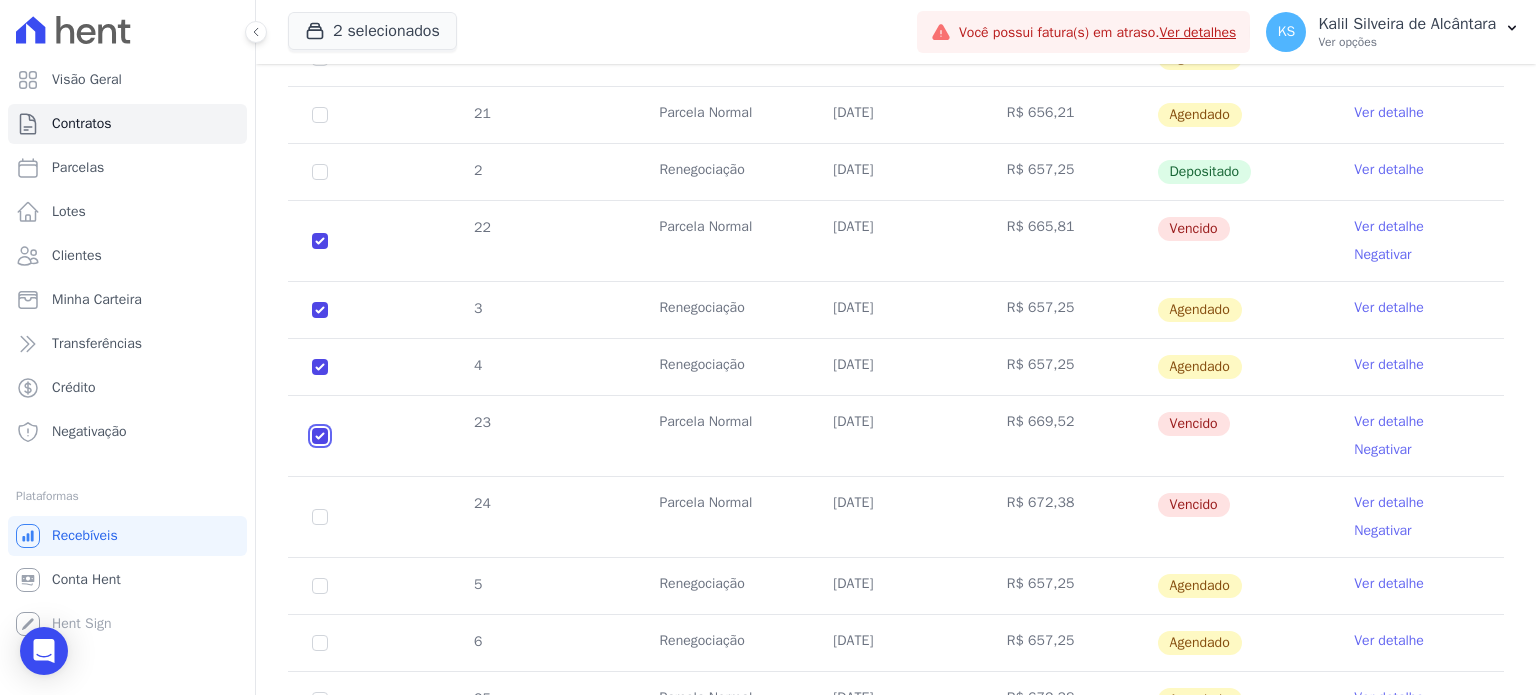 checkbox on "true" 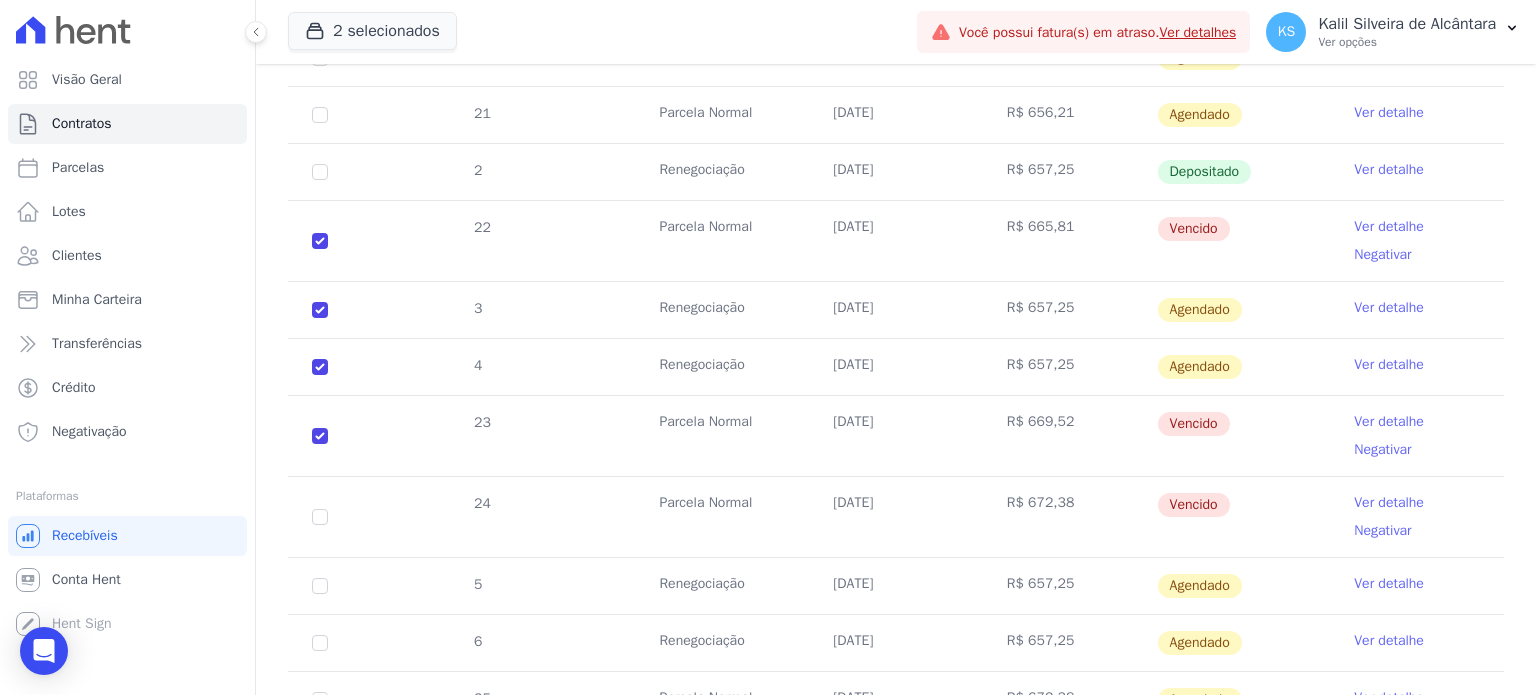 click on "24" at bounding box center (320, 517) 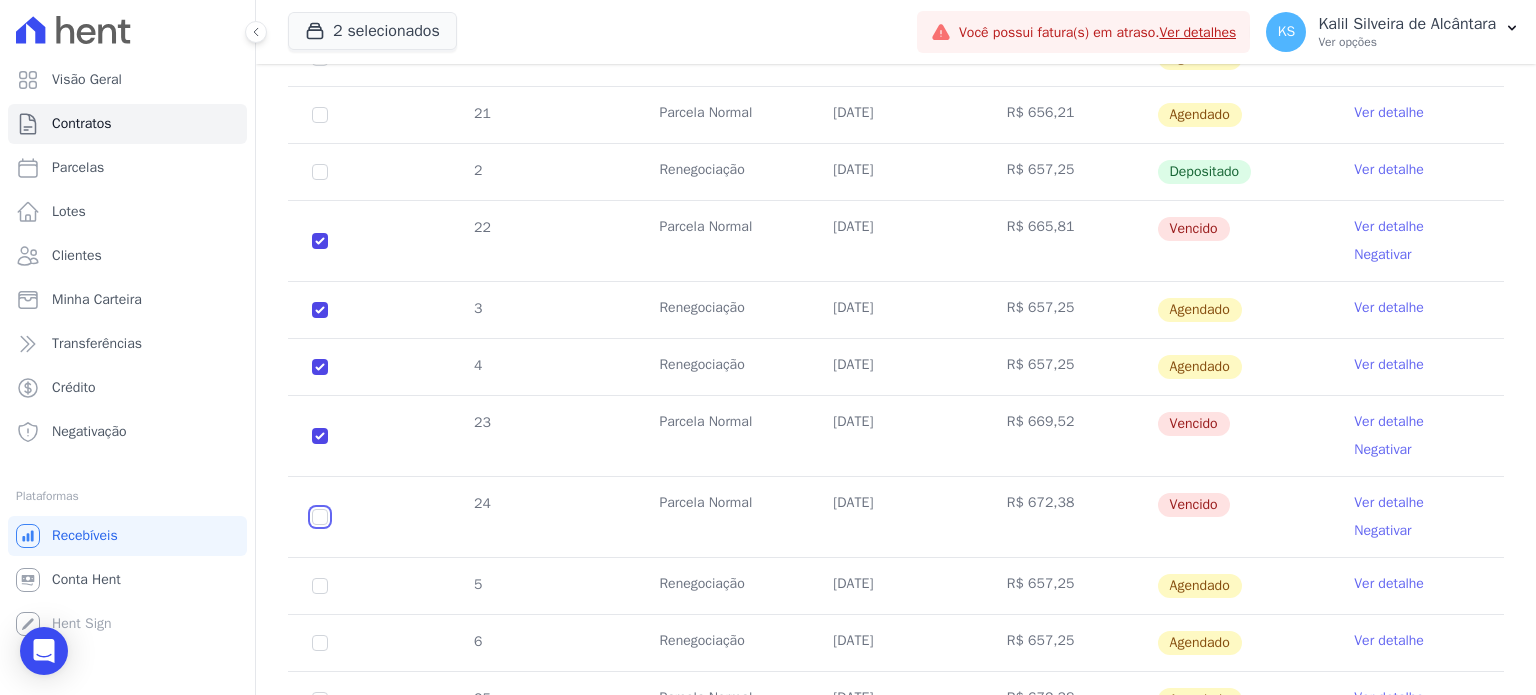 click at bounding box center (320, 241) 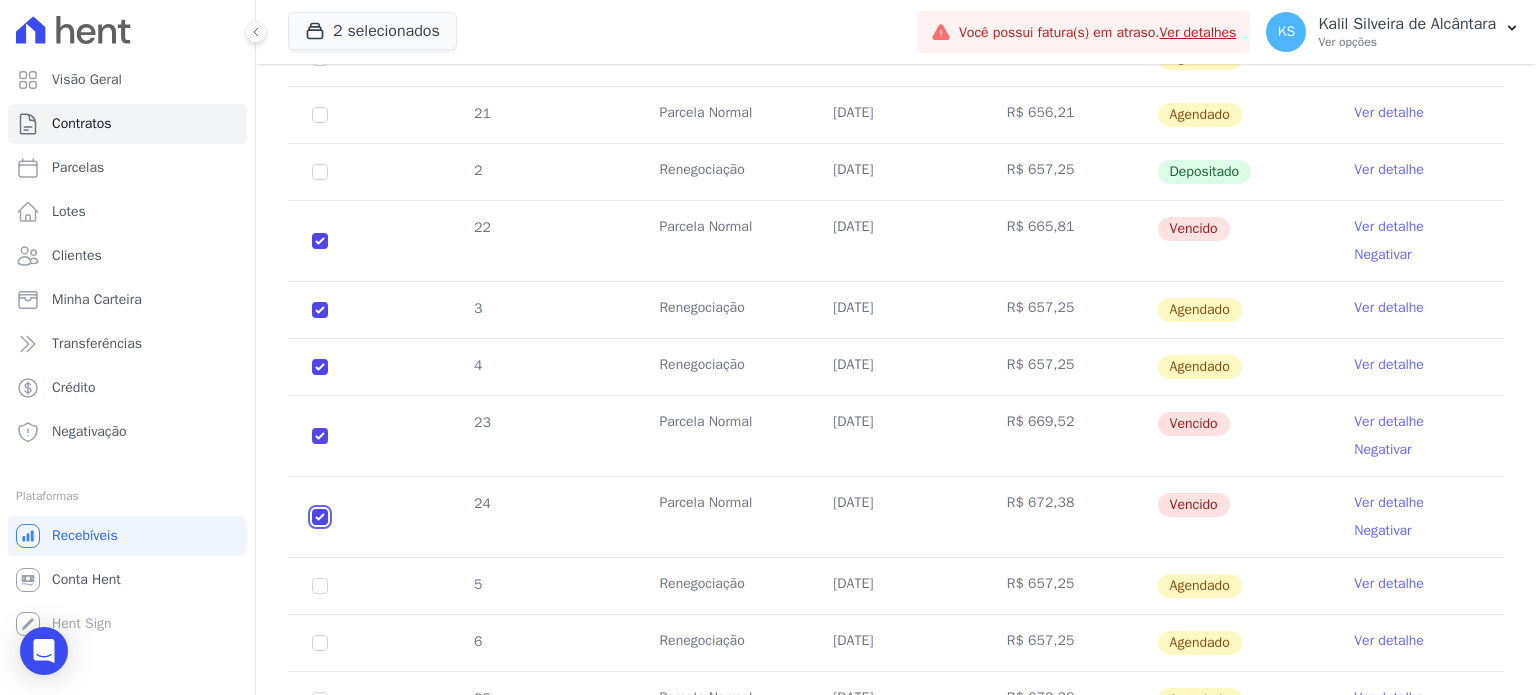 checkbox on "true" 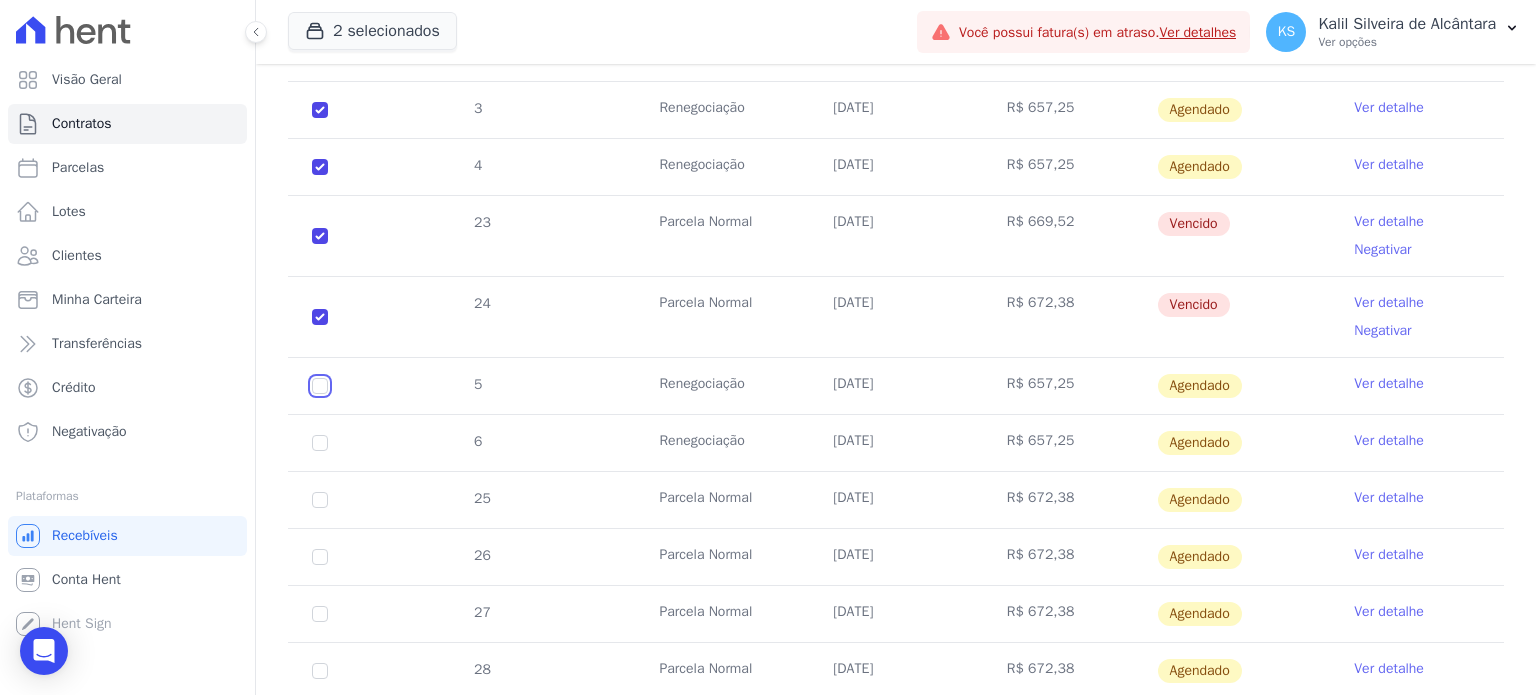 click at bounding box center [320, -142] 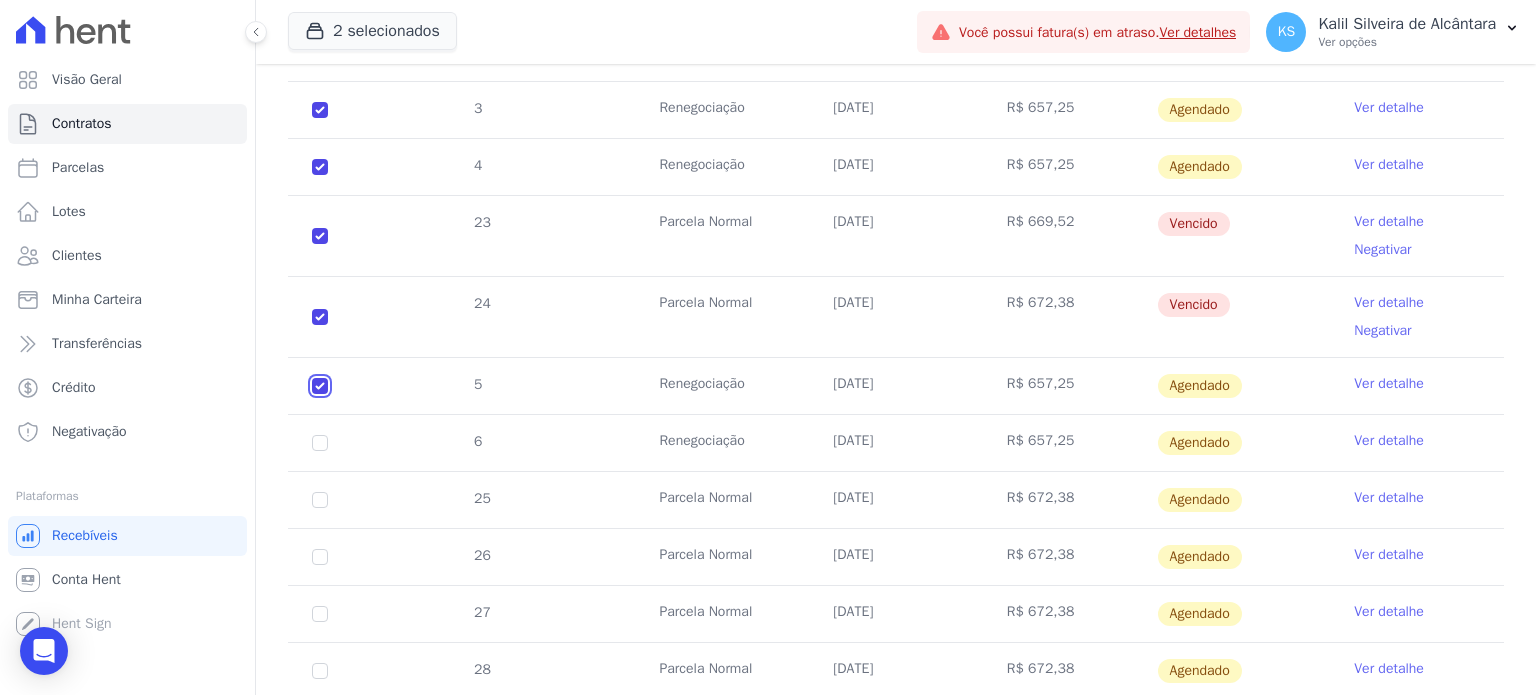 checkbox on "true" 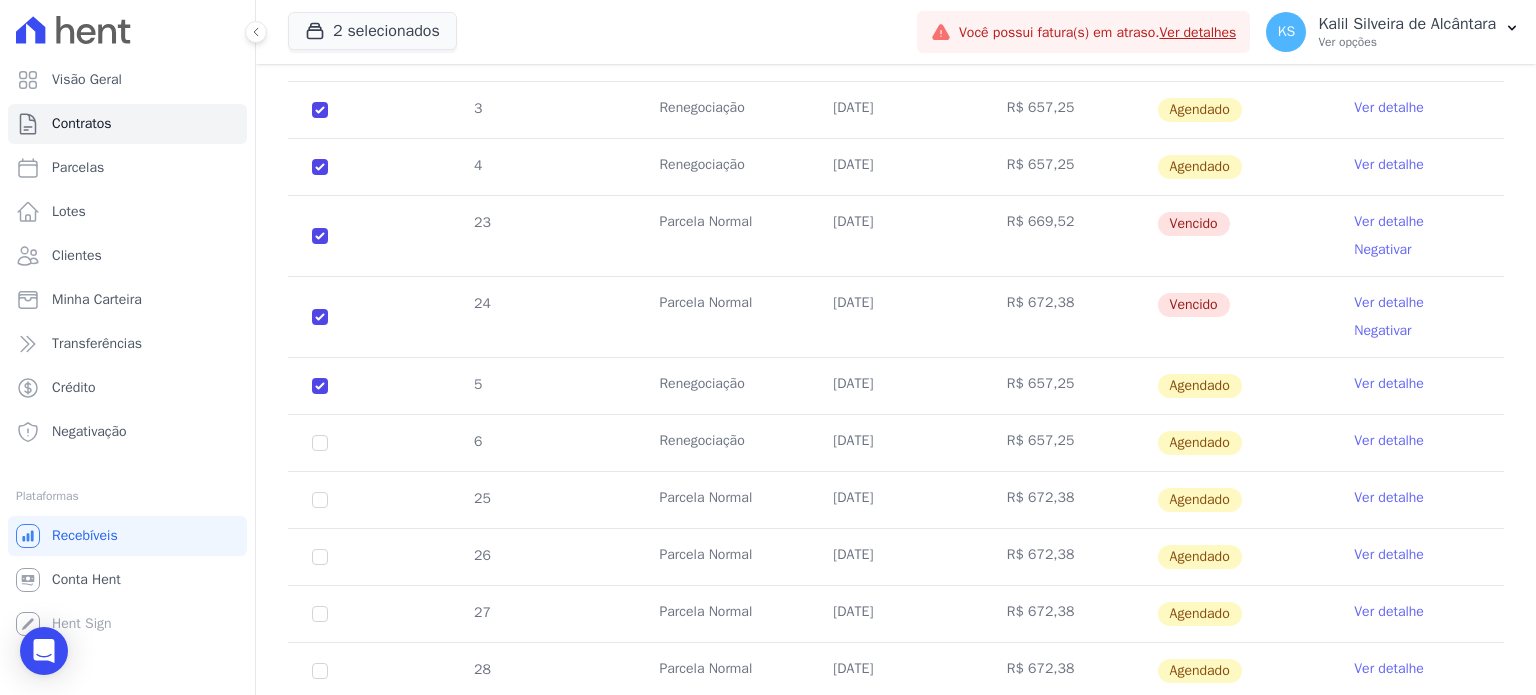 click on "6" at bounding box center [320, 443] 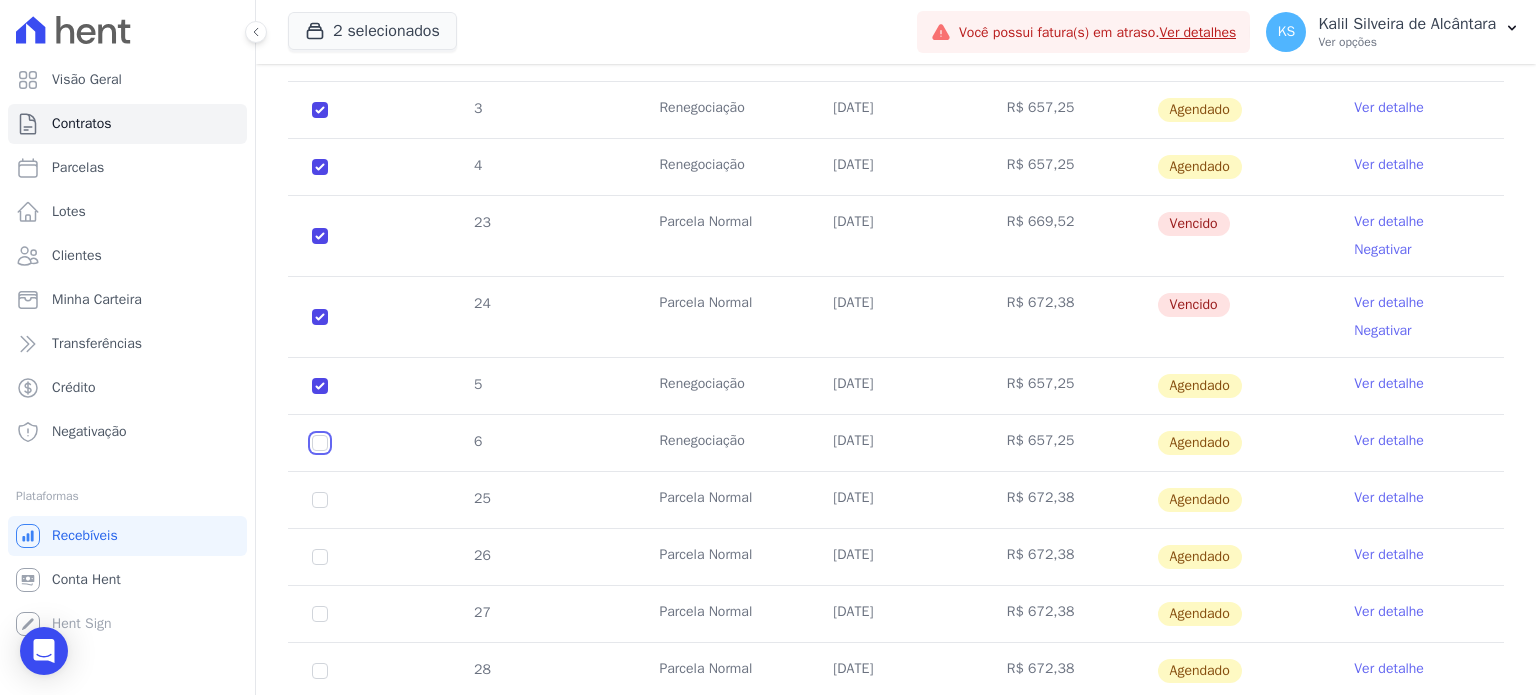 click at bounding box center (320, -142) 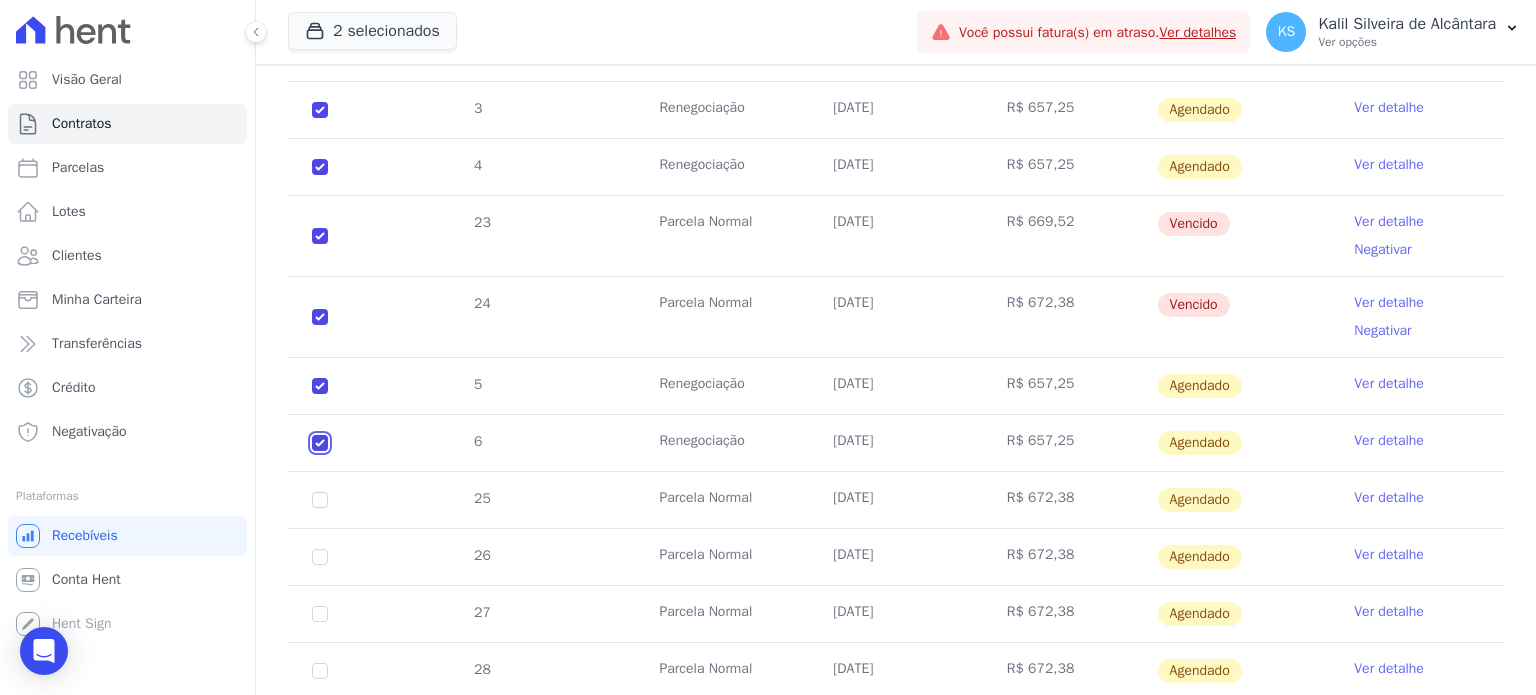 checkbox on "true" 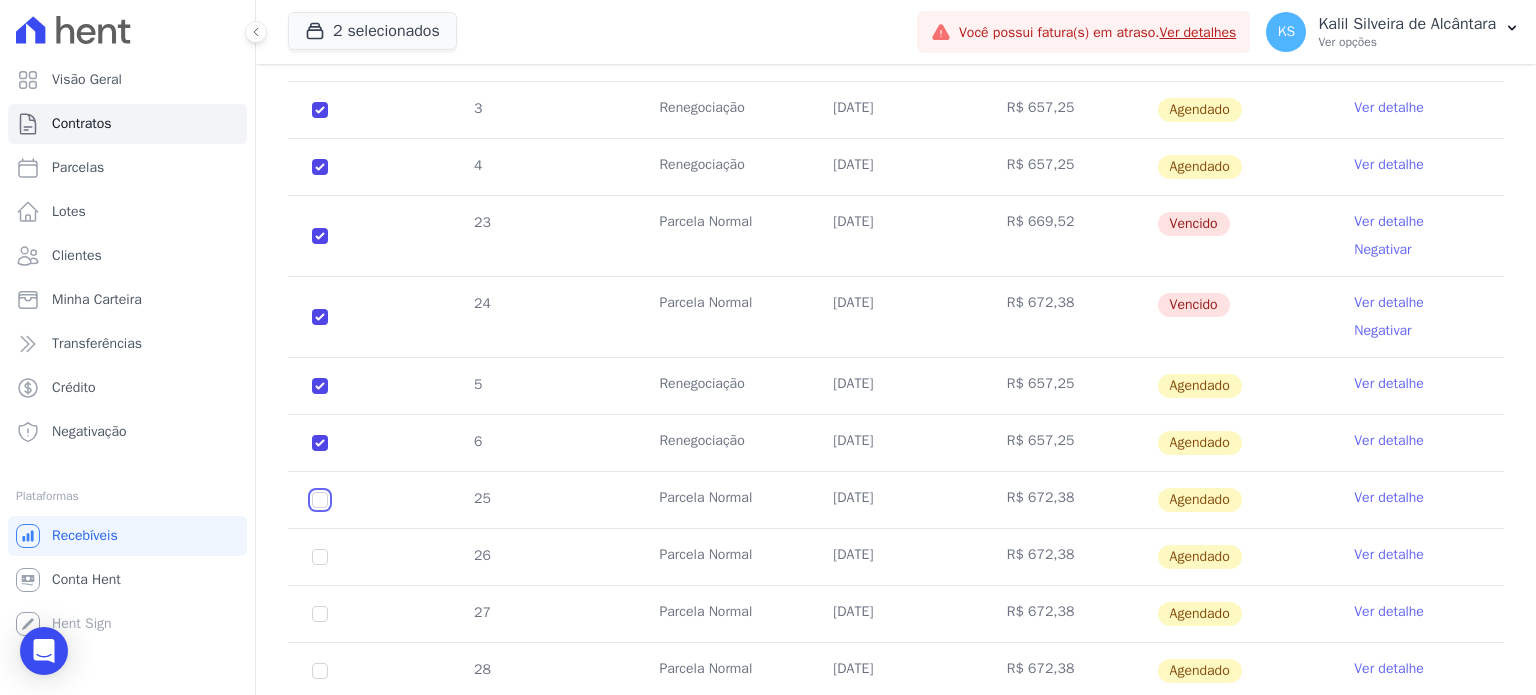 drag, startPoint x: 317, startPoint y: 434, endPoint x: 313, endPoint y: 500, distance: 66.1211 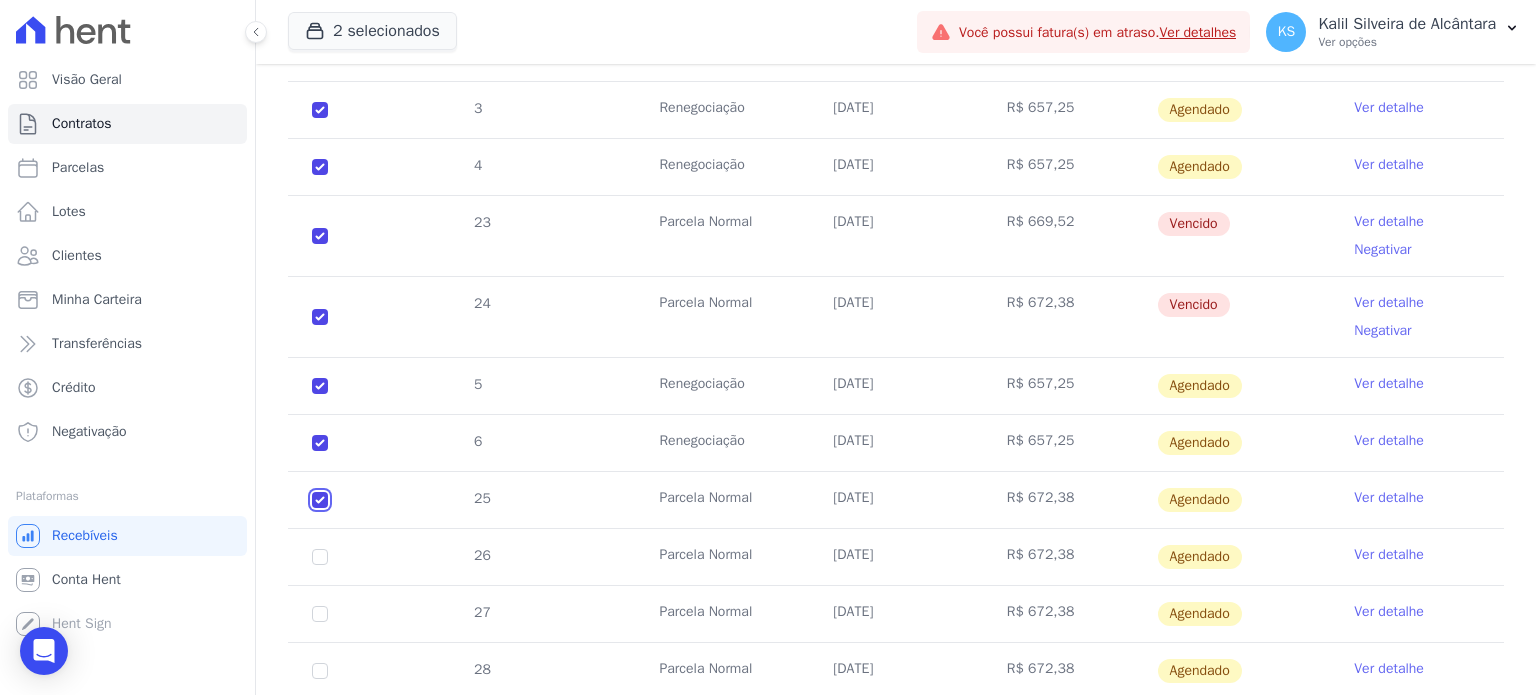 checkbox on "true" 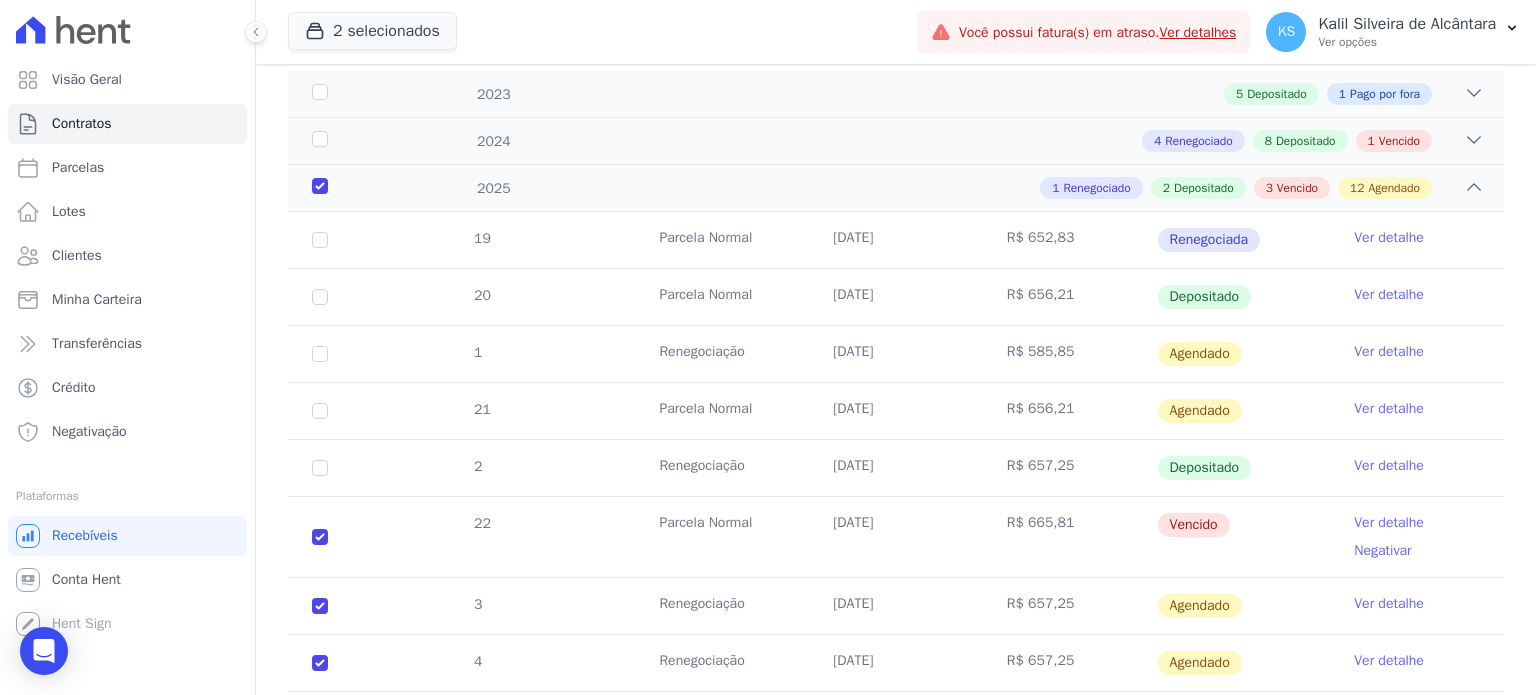 scroll, scrollTop: 180, scrollLeft: 0, axis: vertical 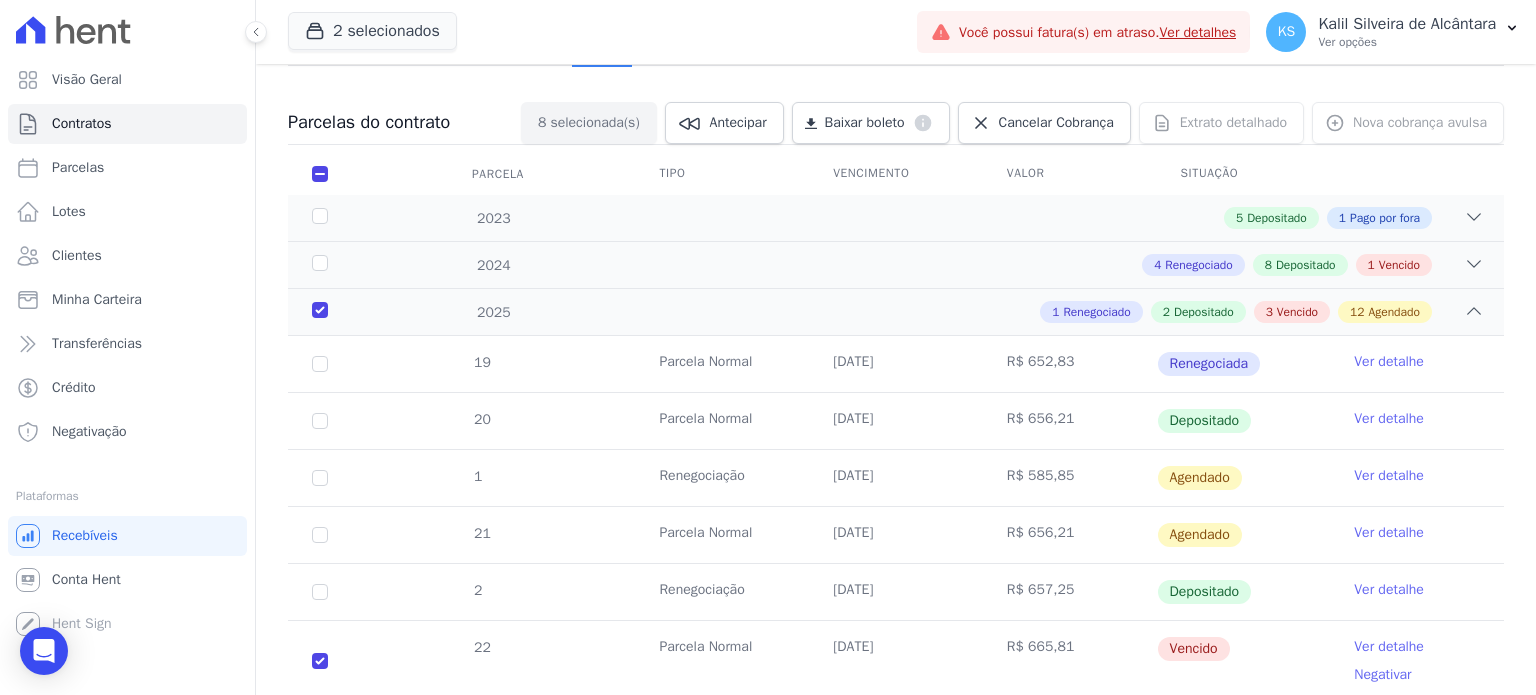 click on "Extrato detalhado
Extrato detalhado
Exportar PDF
Exportar XLSX" at bounding box center (1221, 123) 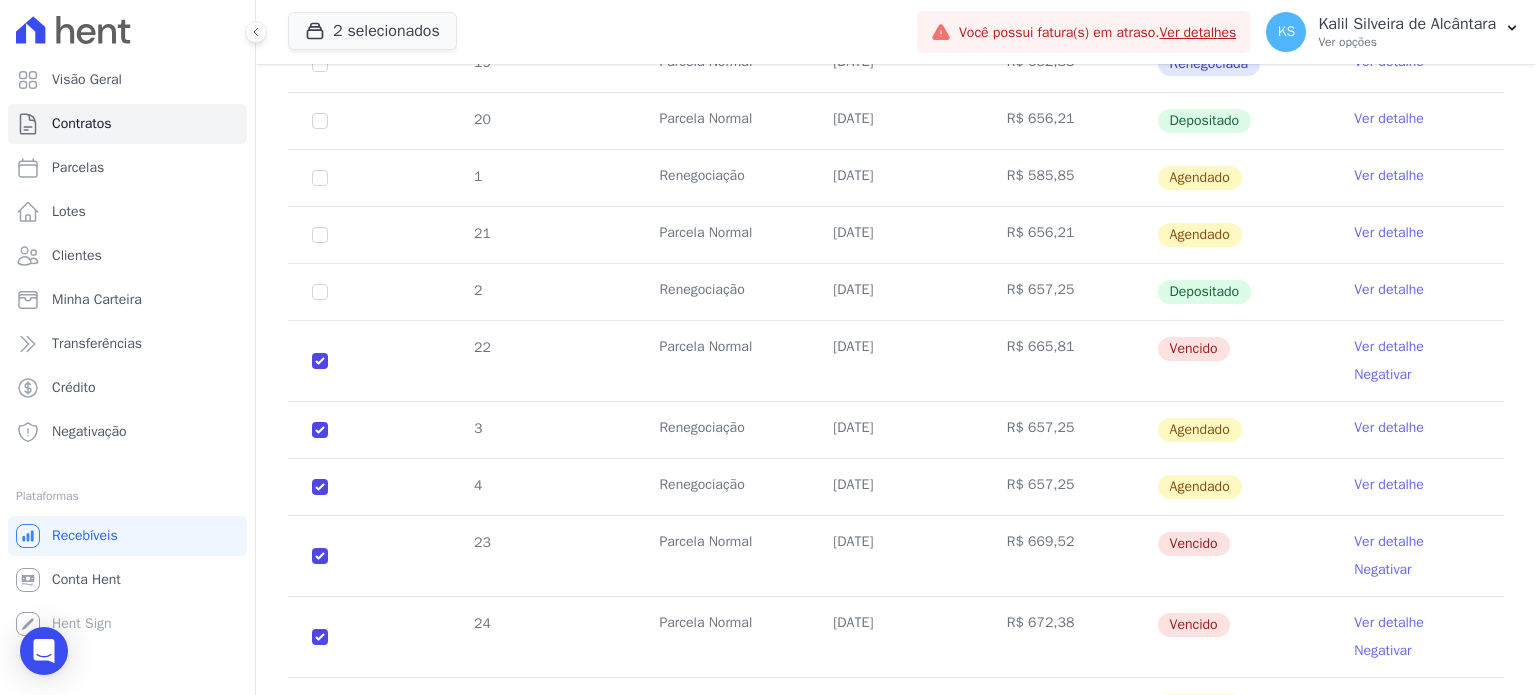 scroll, scrollTop: 180, scrollLeft: 0, axis: vertical 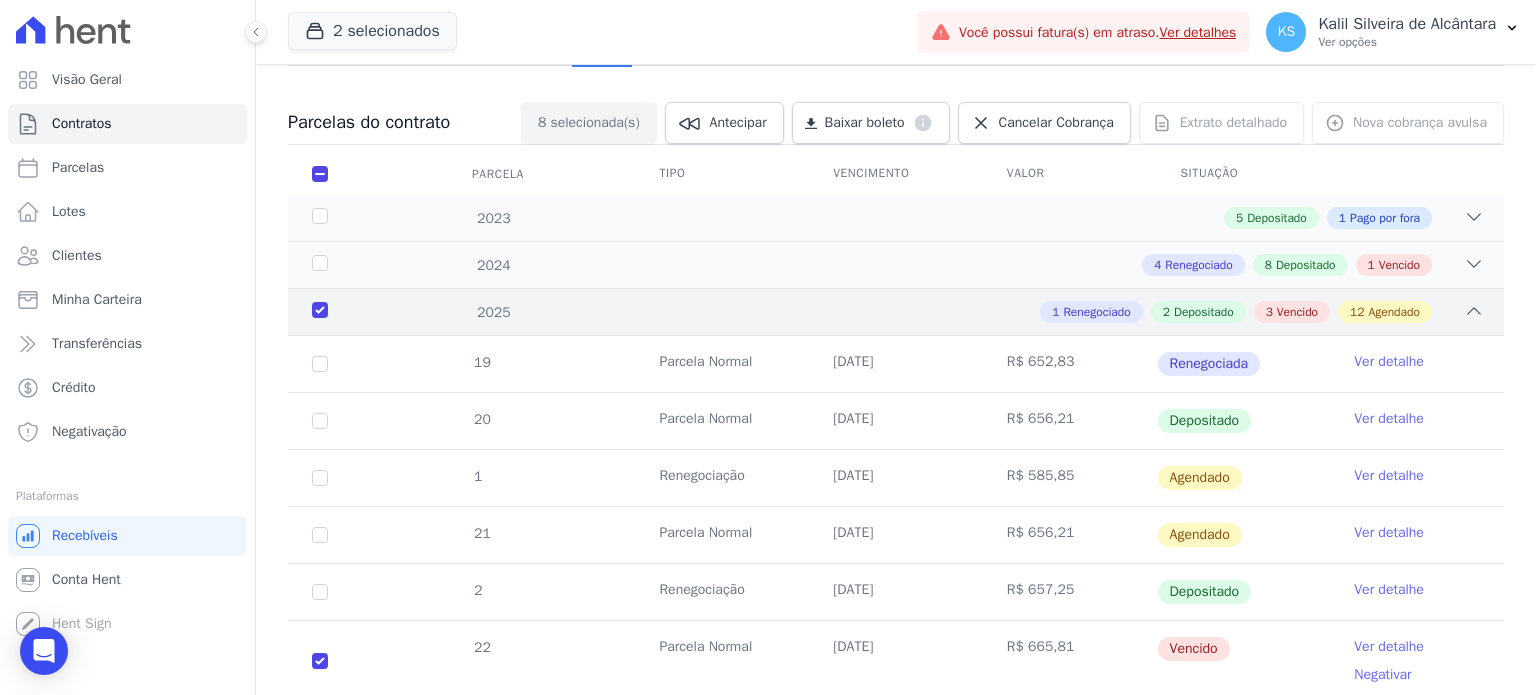click on "2025" at bounding box center [361, 312] 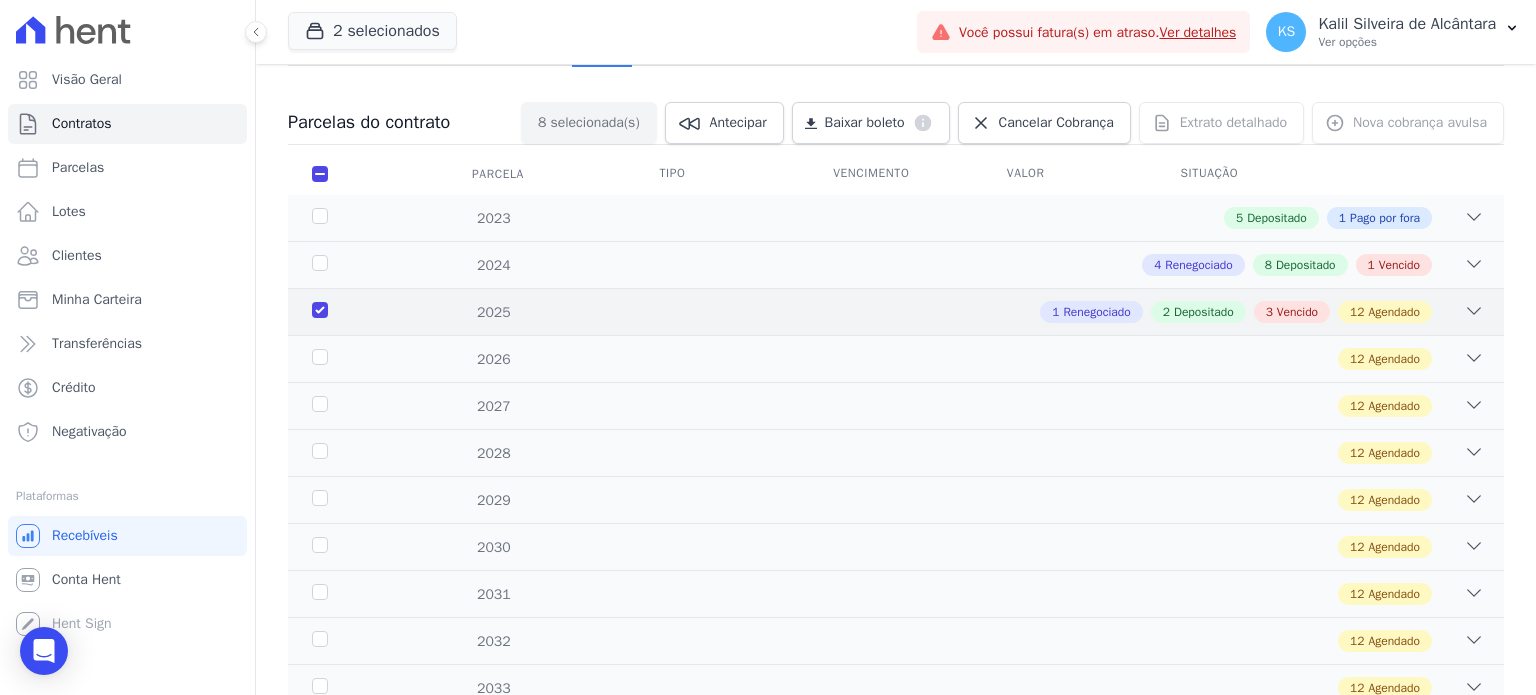 click on "1
Renegociado
2
Depositado
3
Vencido
12
Agendado" at bounding box center [955, 312] 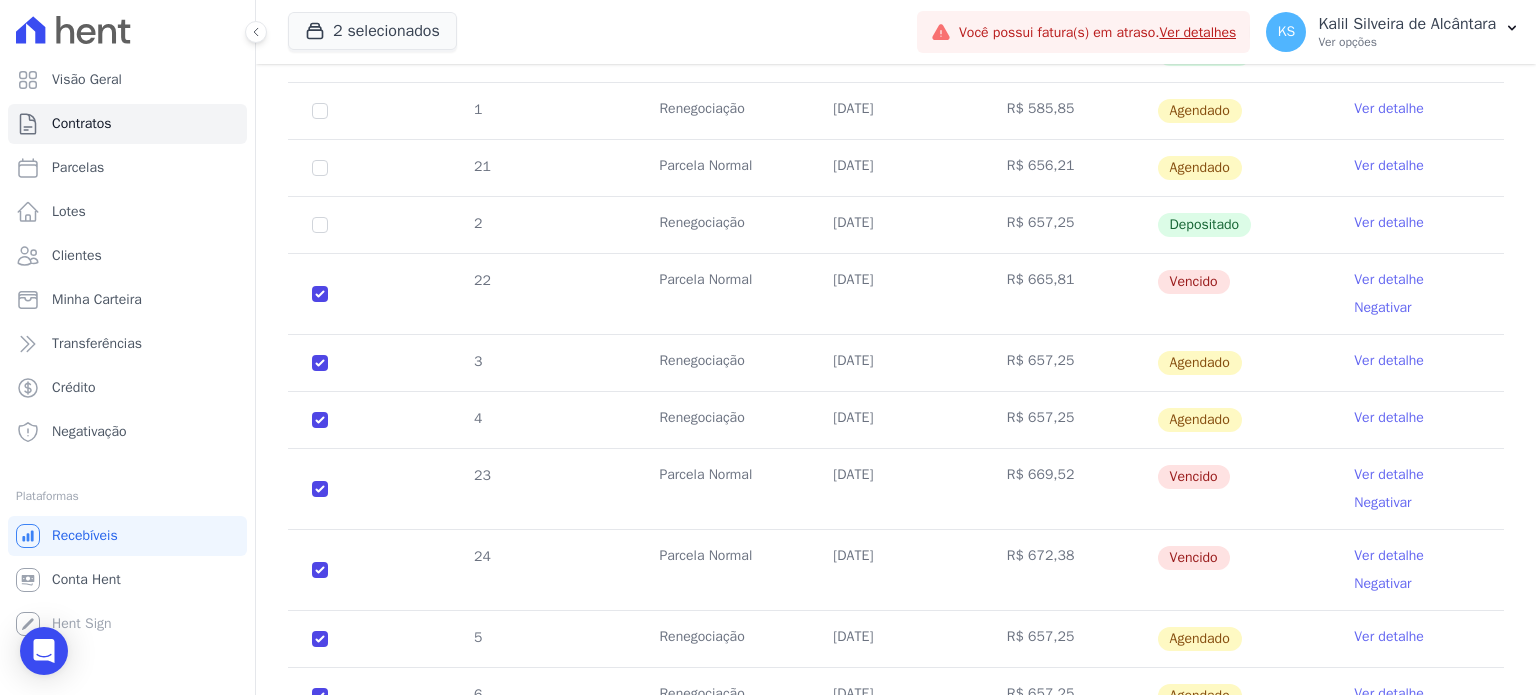 scroll, scrollTop: 580, scrollLeft: 0, axis: vertical 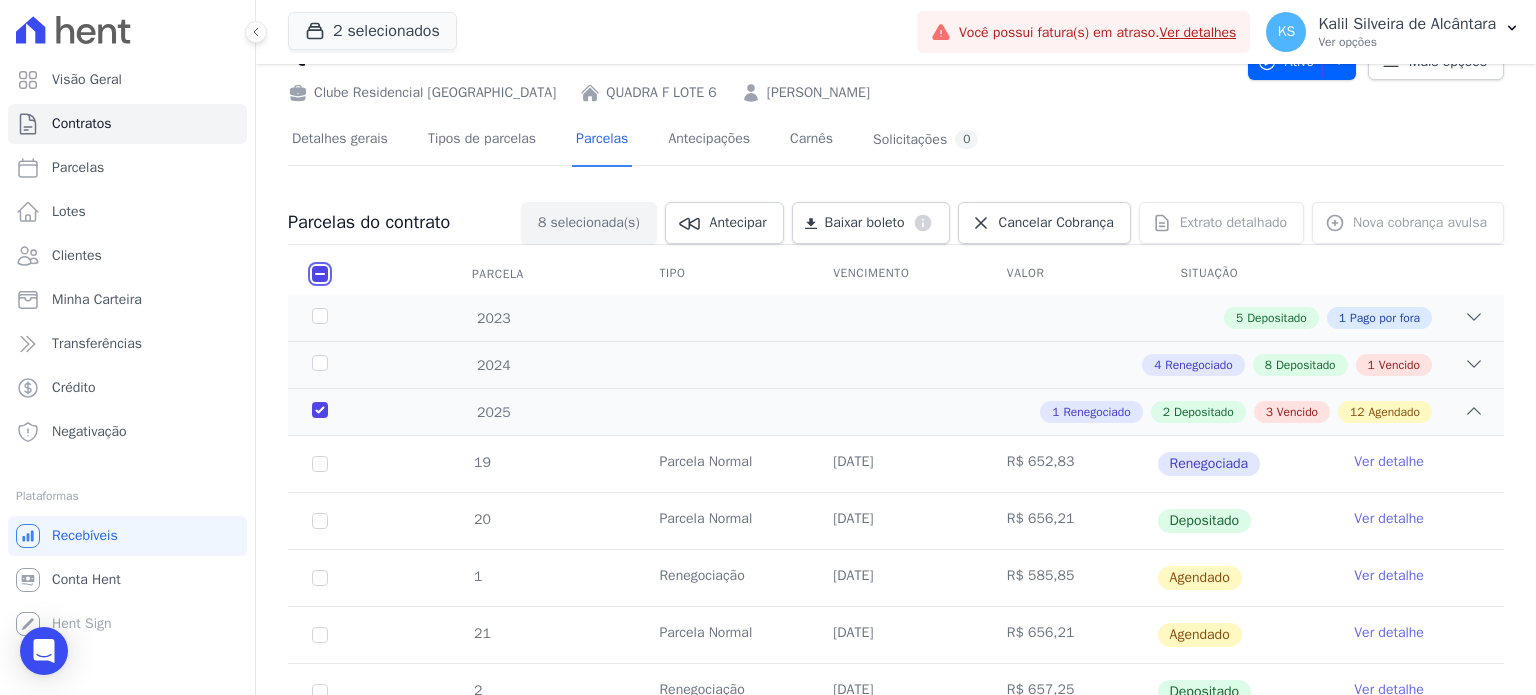 click at bounding box center (320, 274) 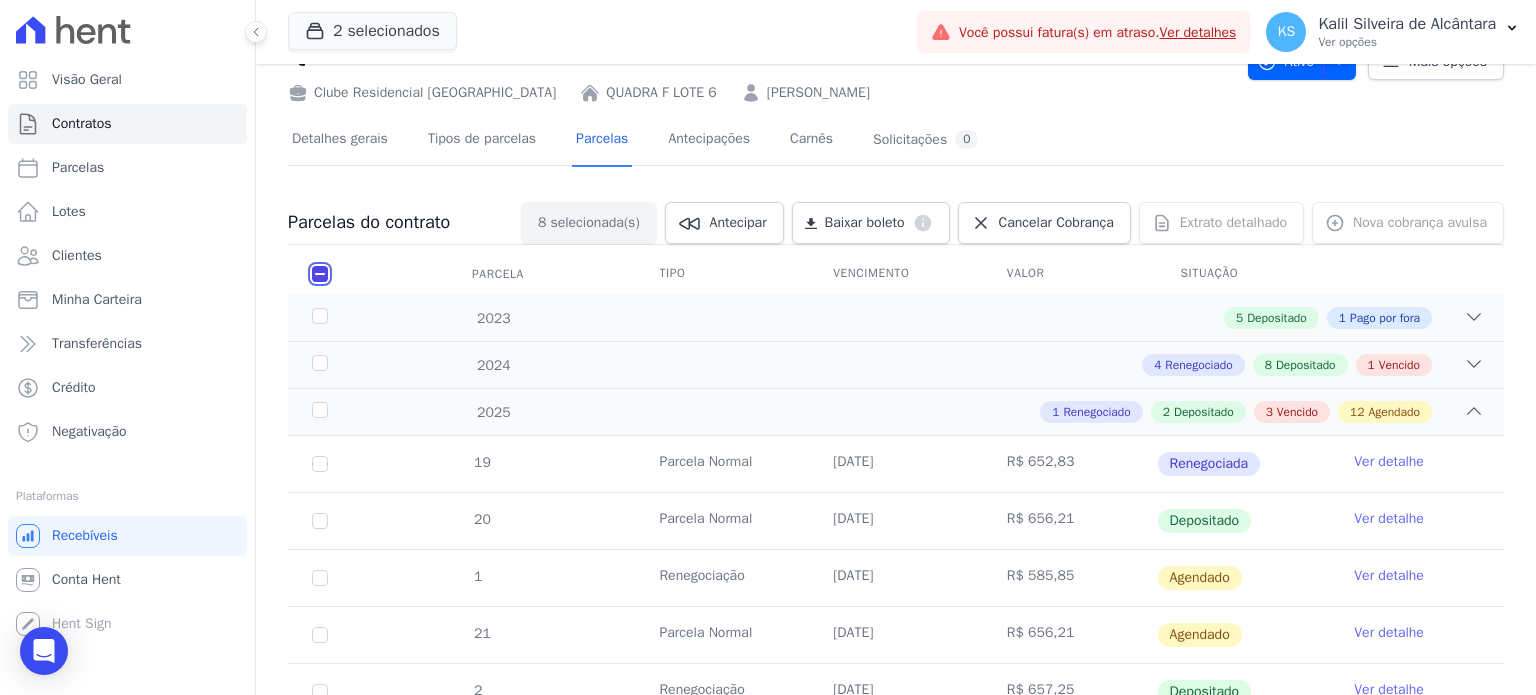 checkbox on "false" 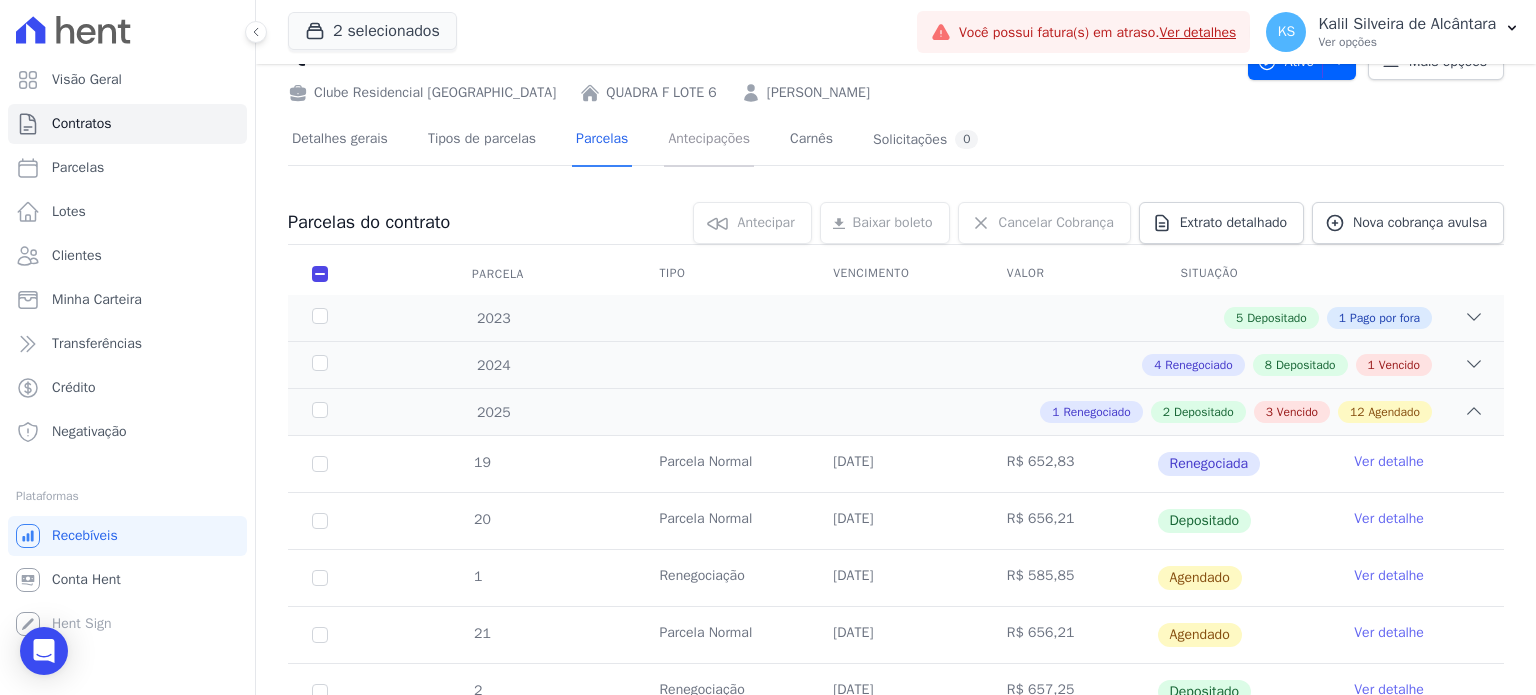 click on "Antecipações" at bounding box center (709, 140) 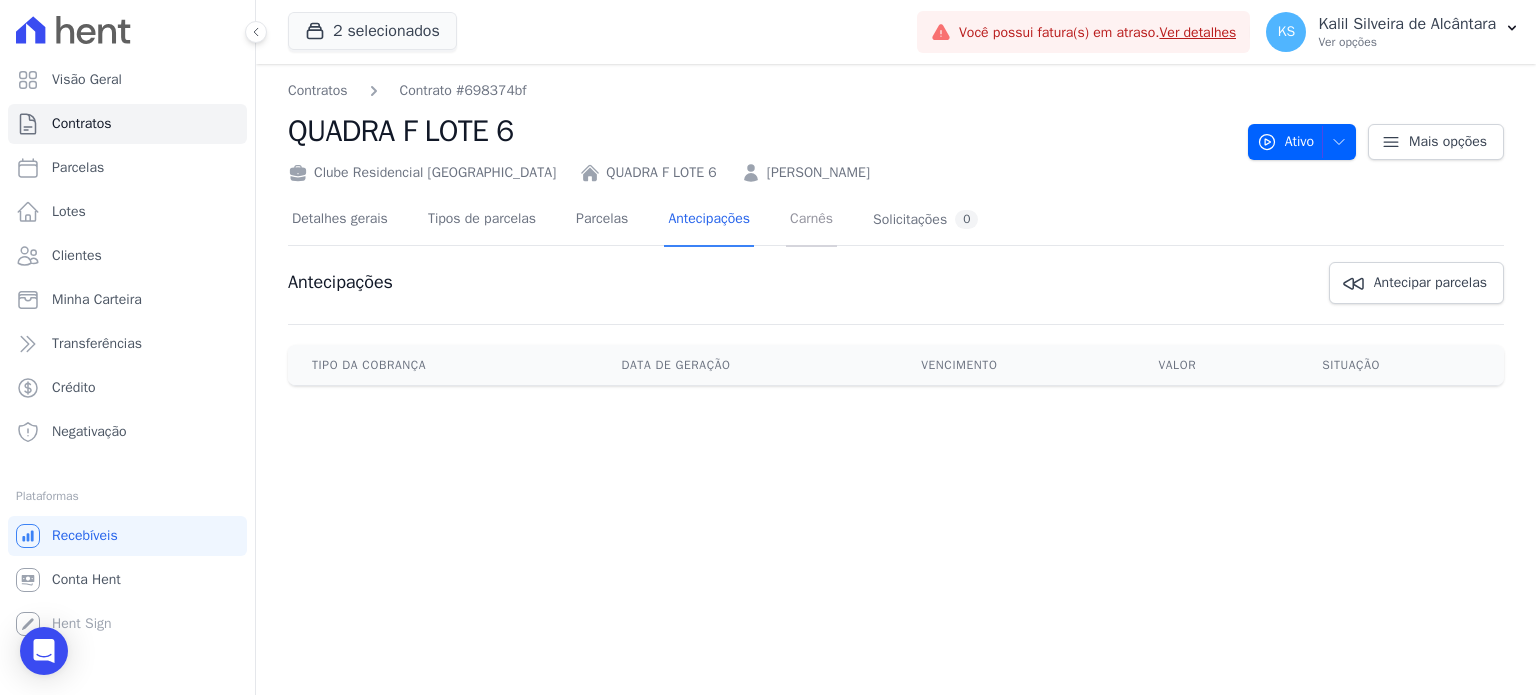 click on "Carnês" at bounding box center (811, 220) 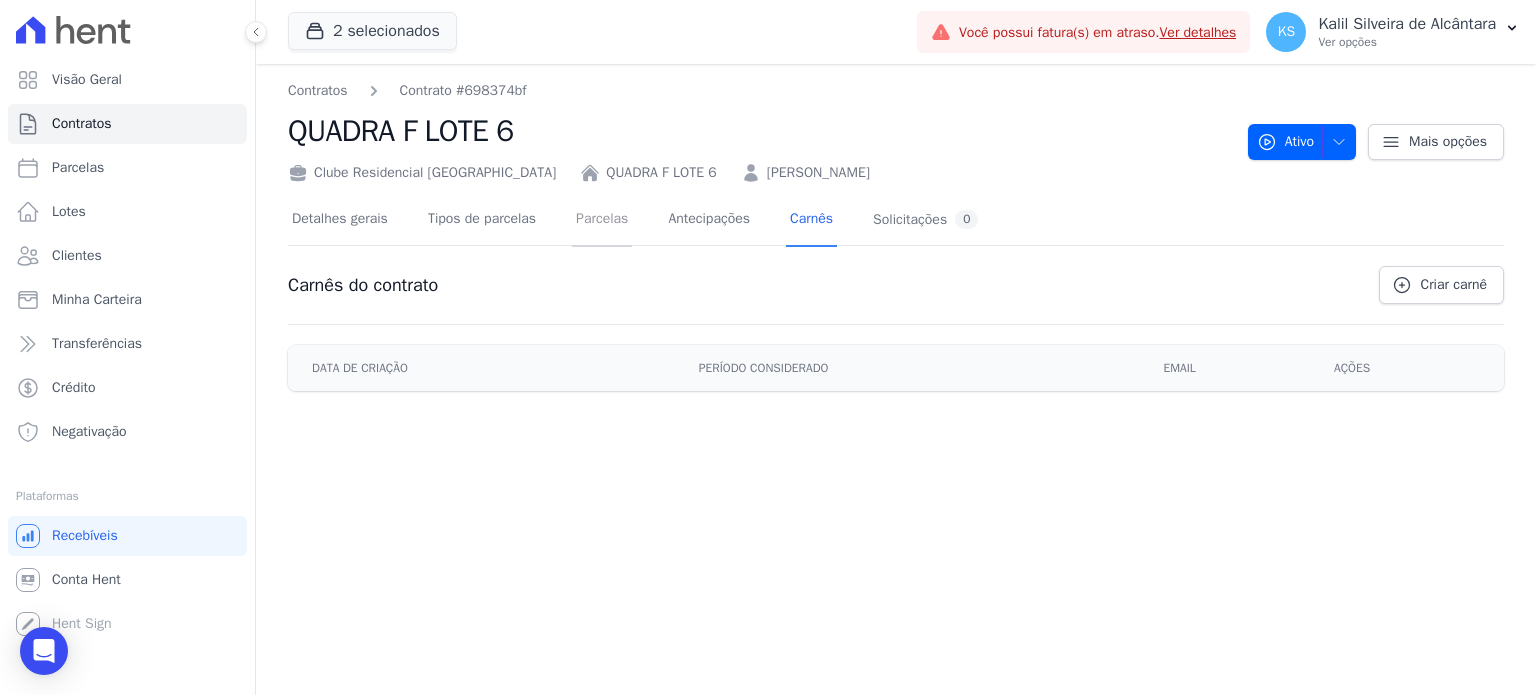 click on "Parcelas" at bounding box center [602, 220] 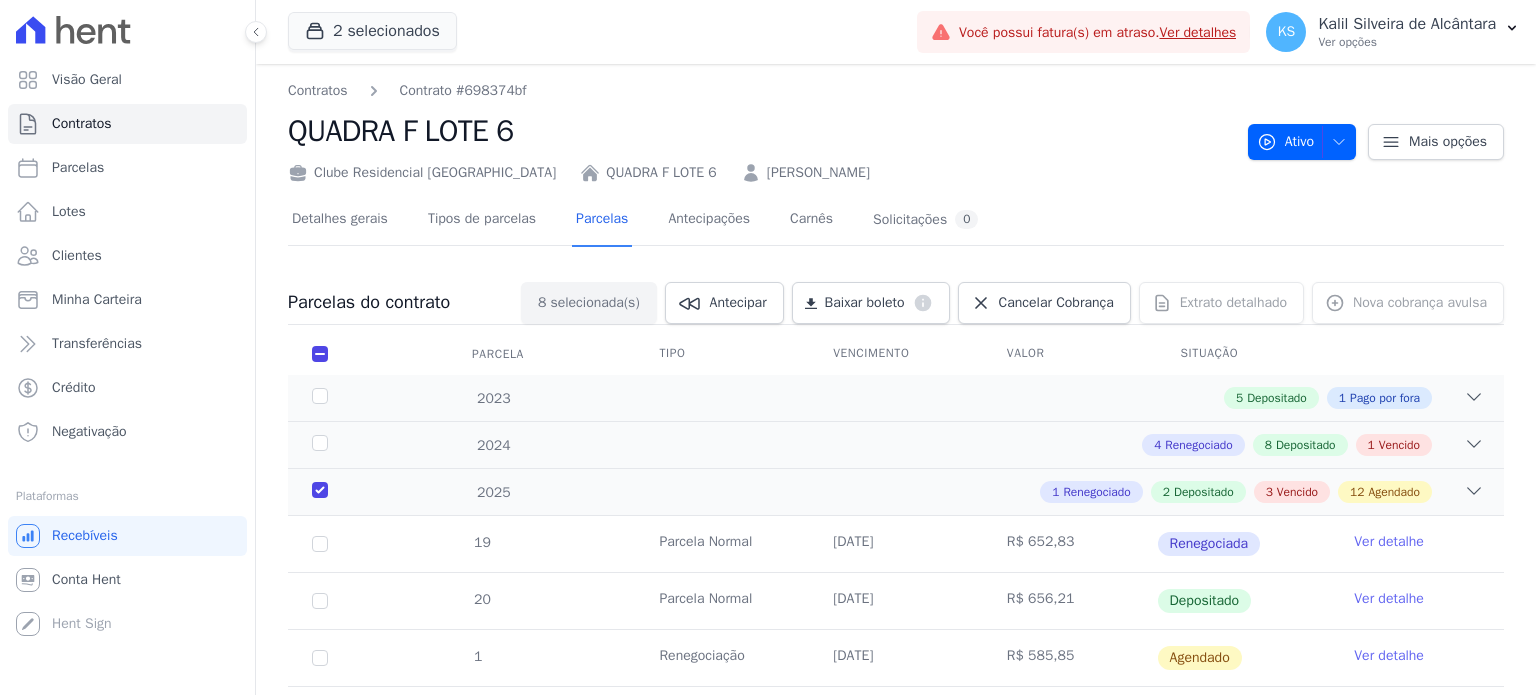 click on "Parcelas" at bounding box center [602, 220] 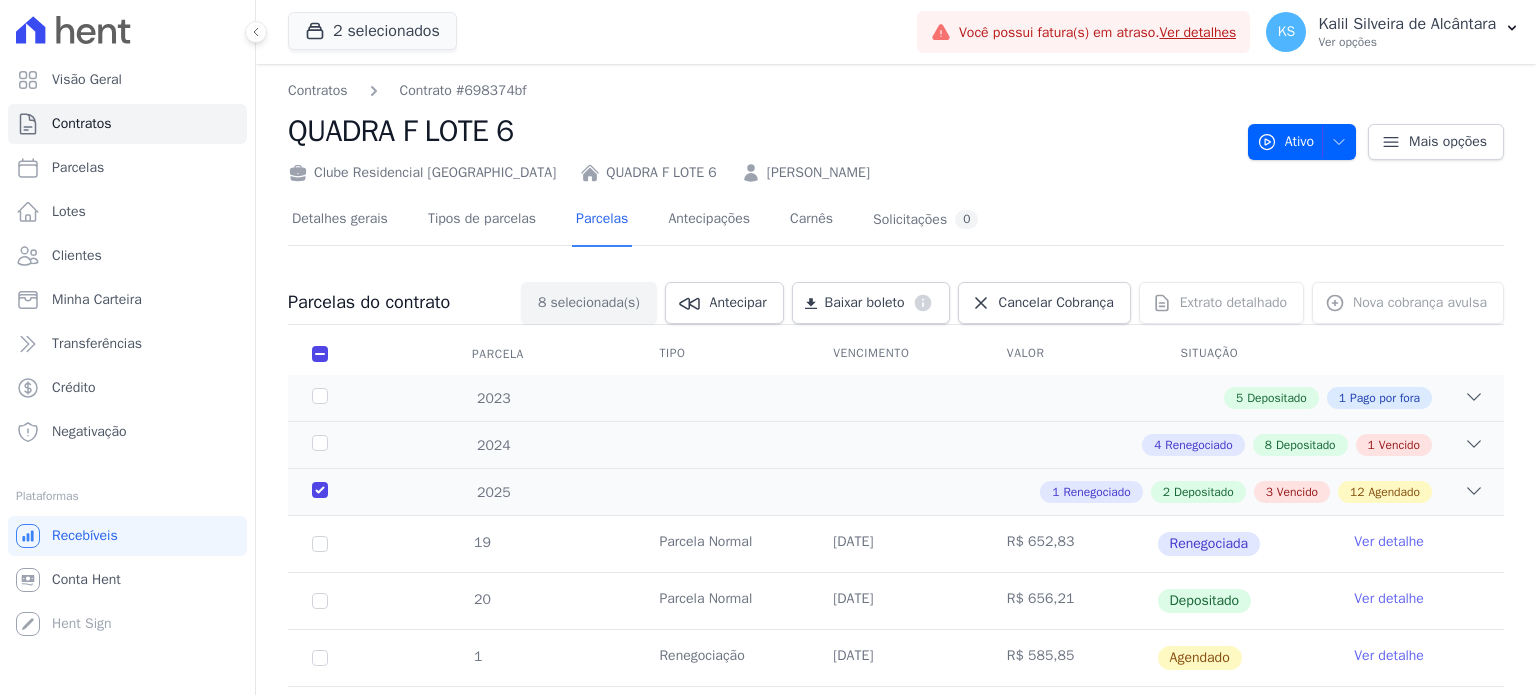 checkbox on "true" 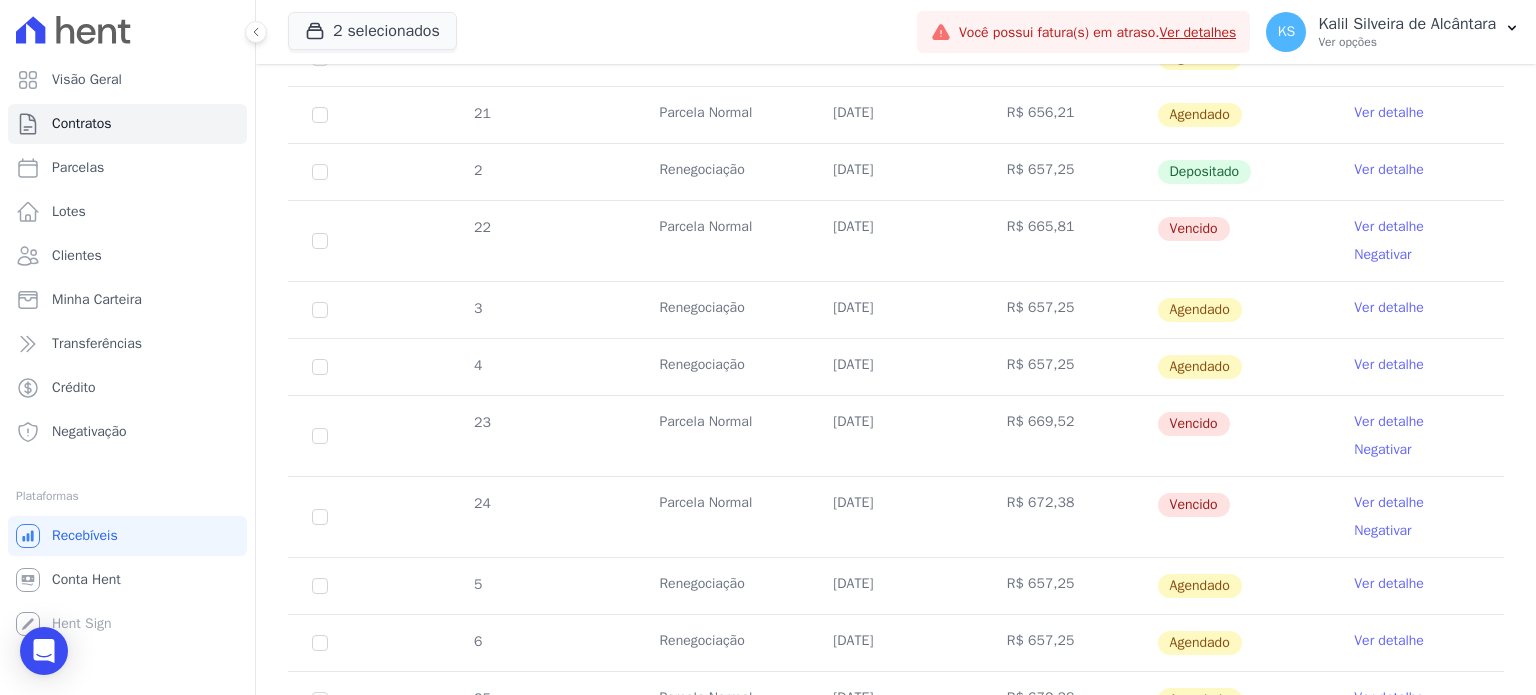scroll, scrollTop: 700, scrollLeft: 0, axis: vertical 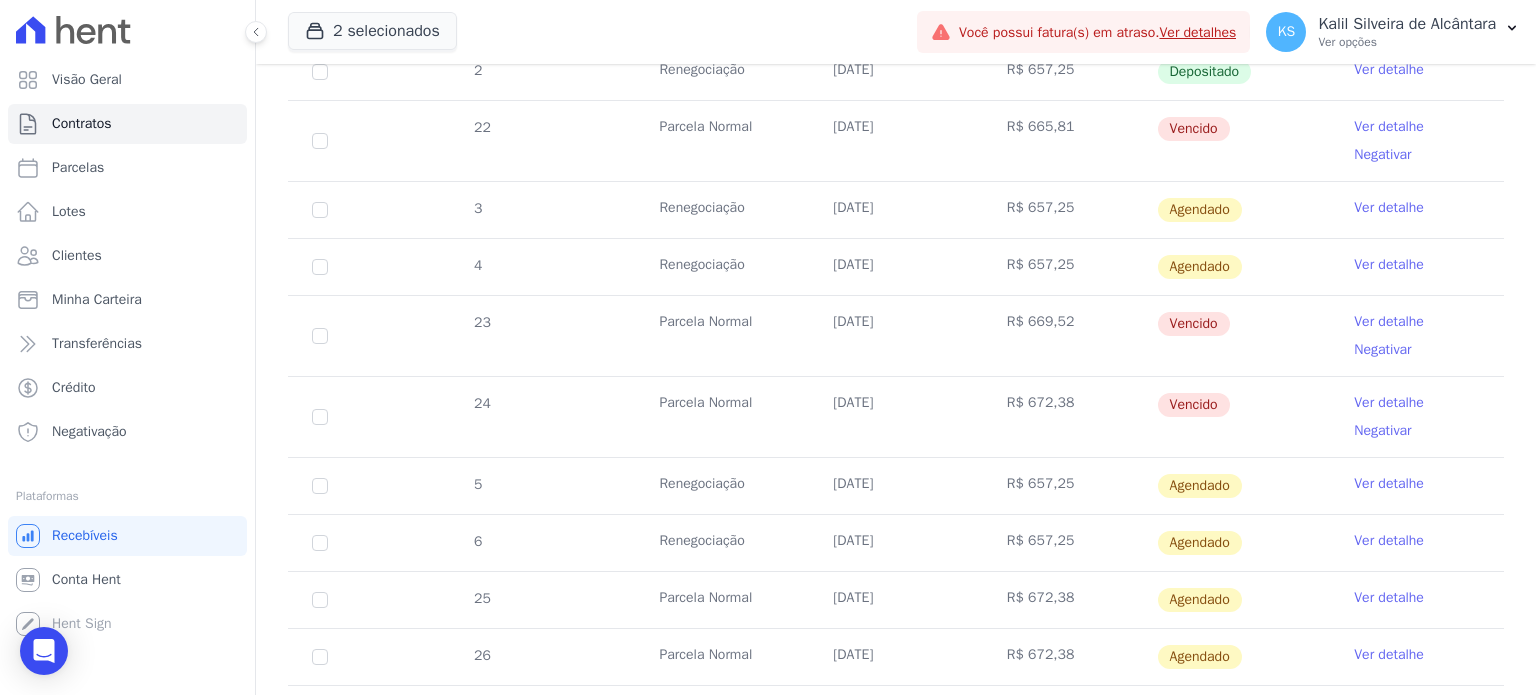 click on "22" at bounding box center [320, 141] 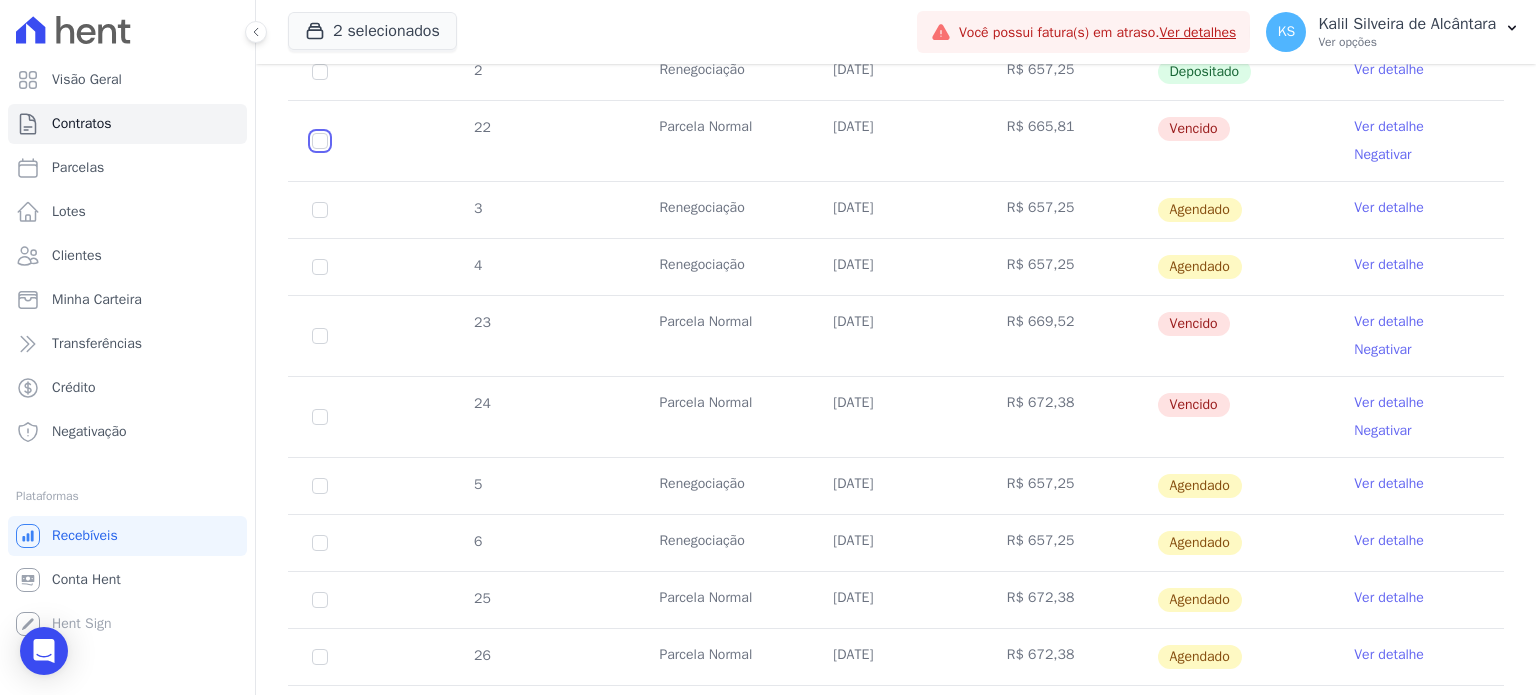 click at bounding box center (320, 141) 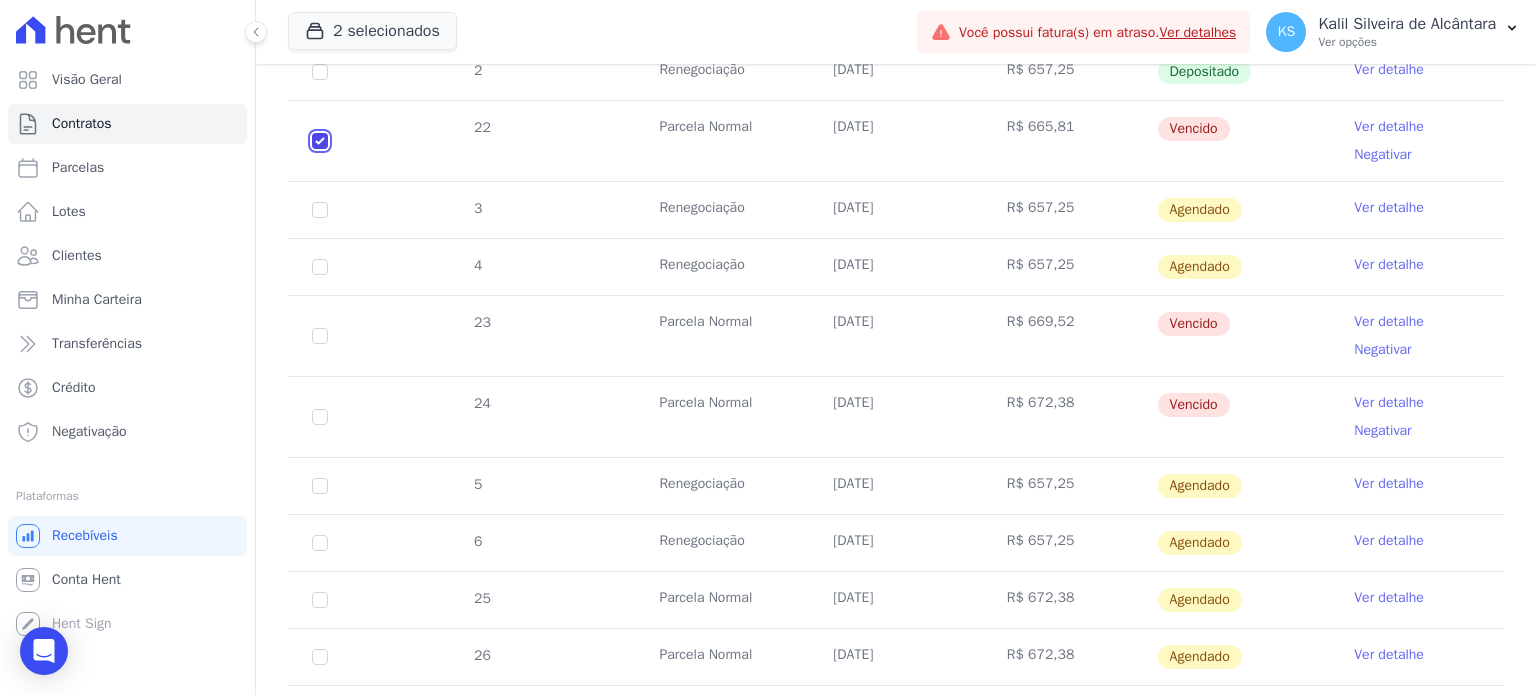 checkbox on "true" 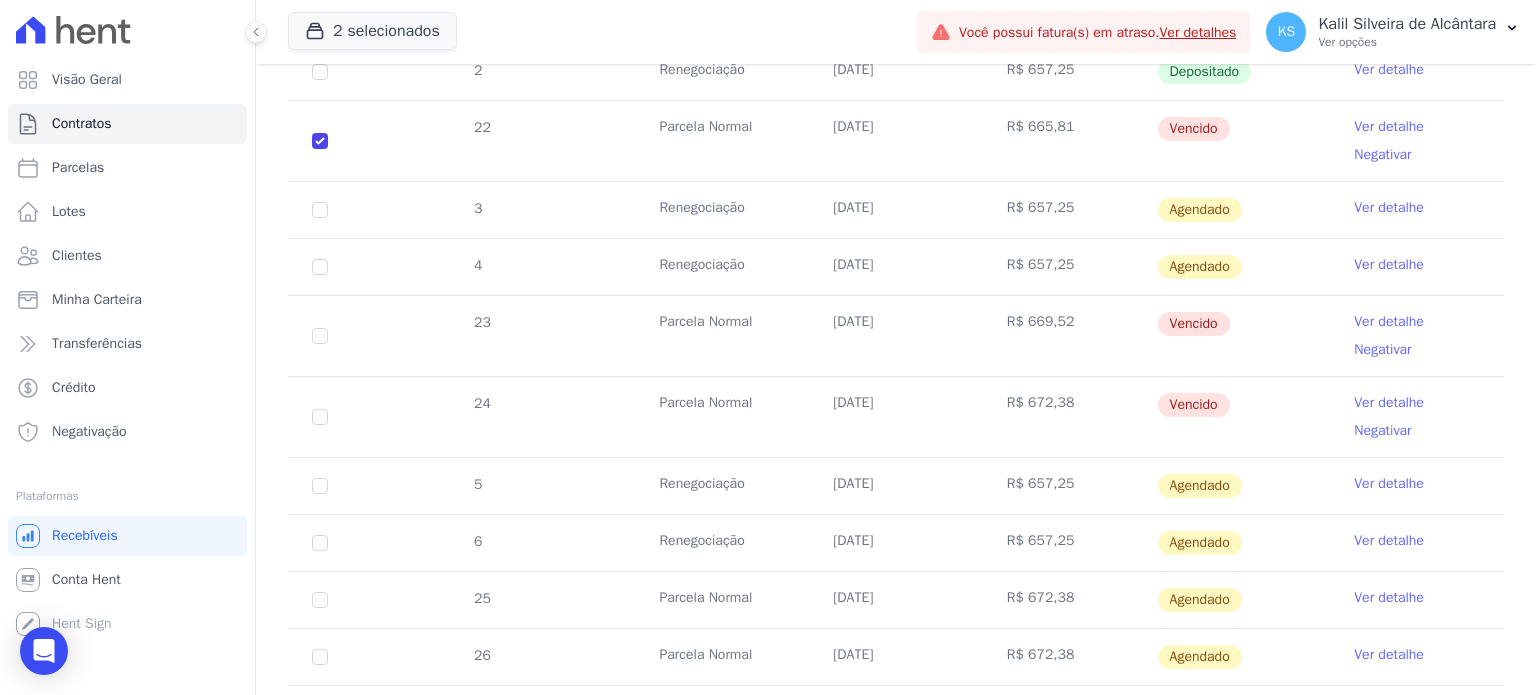 click on "3" at bounding box center [320, 210] 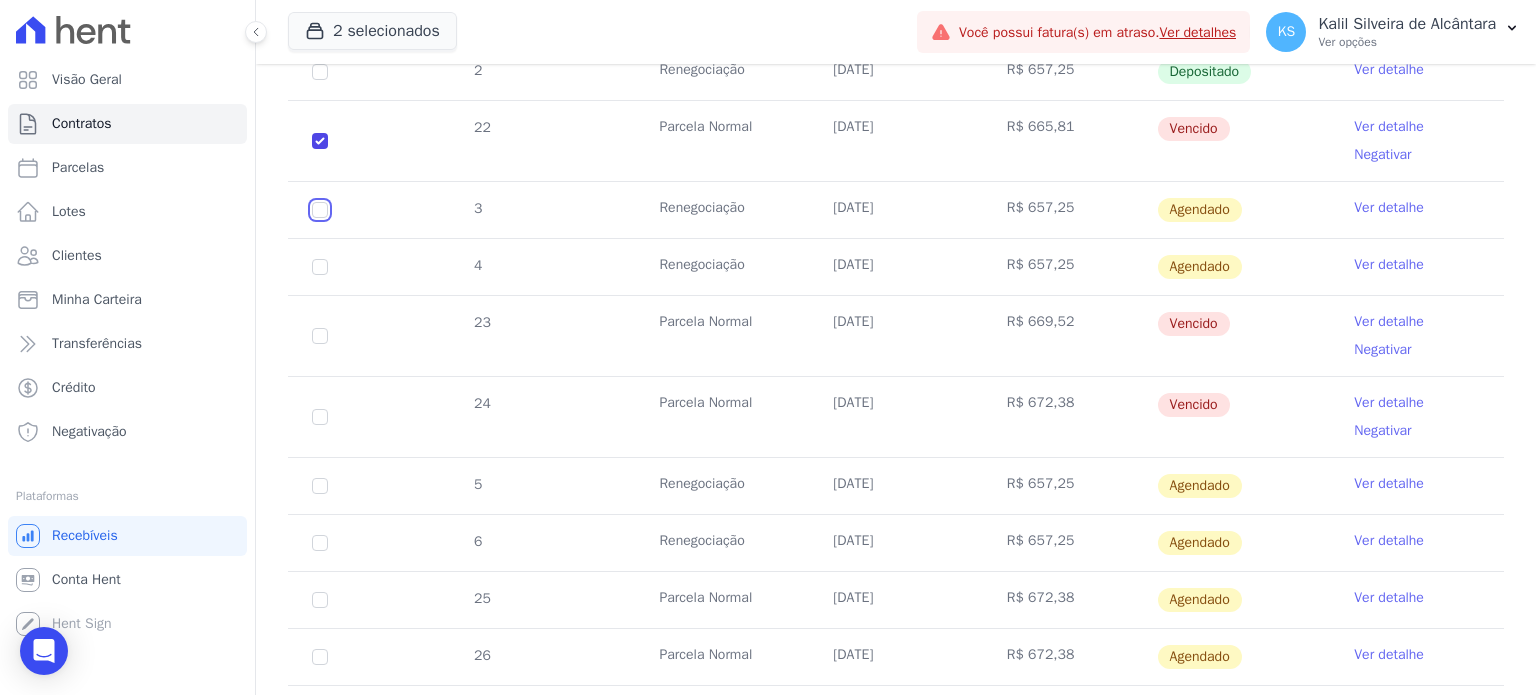 click at bounding box center (320, -42) 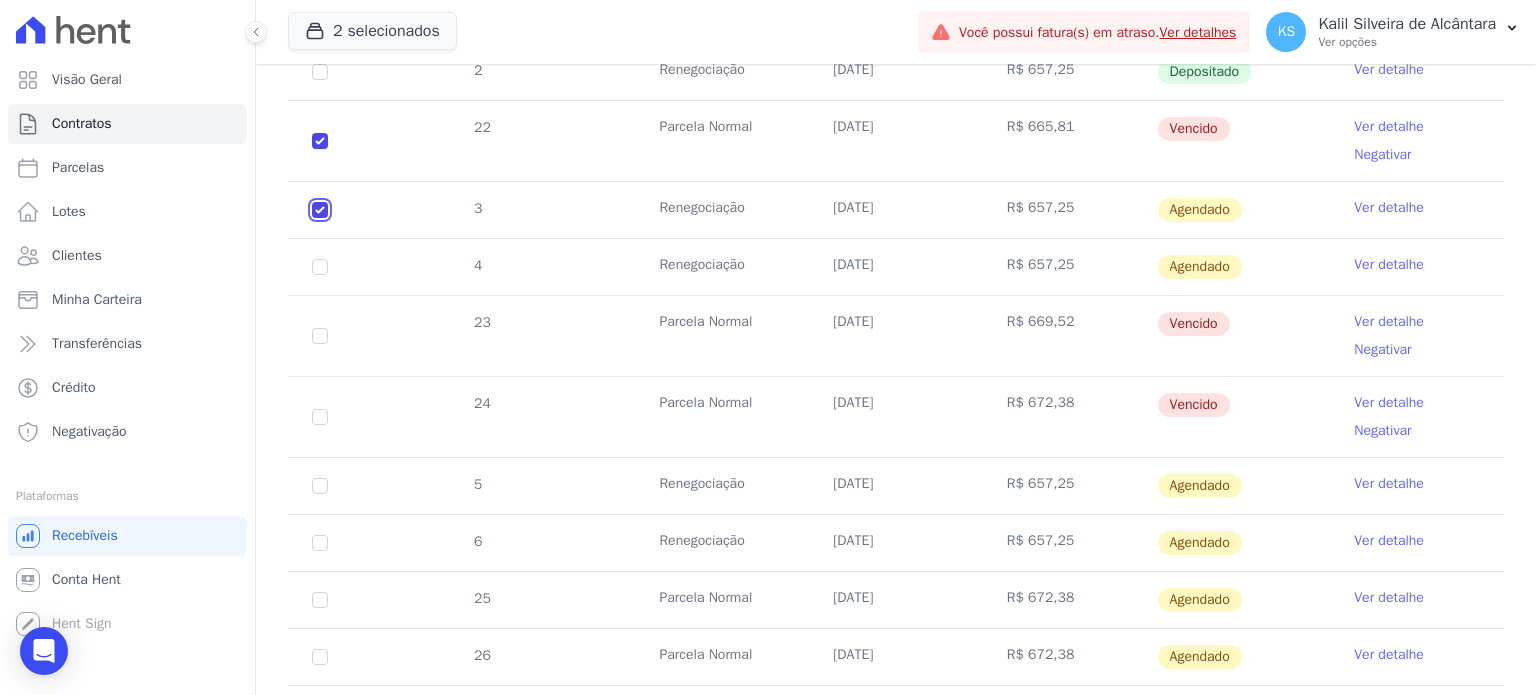 checkbox on "true" 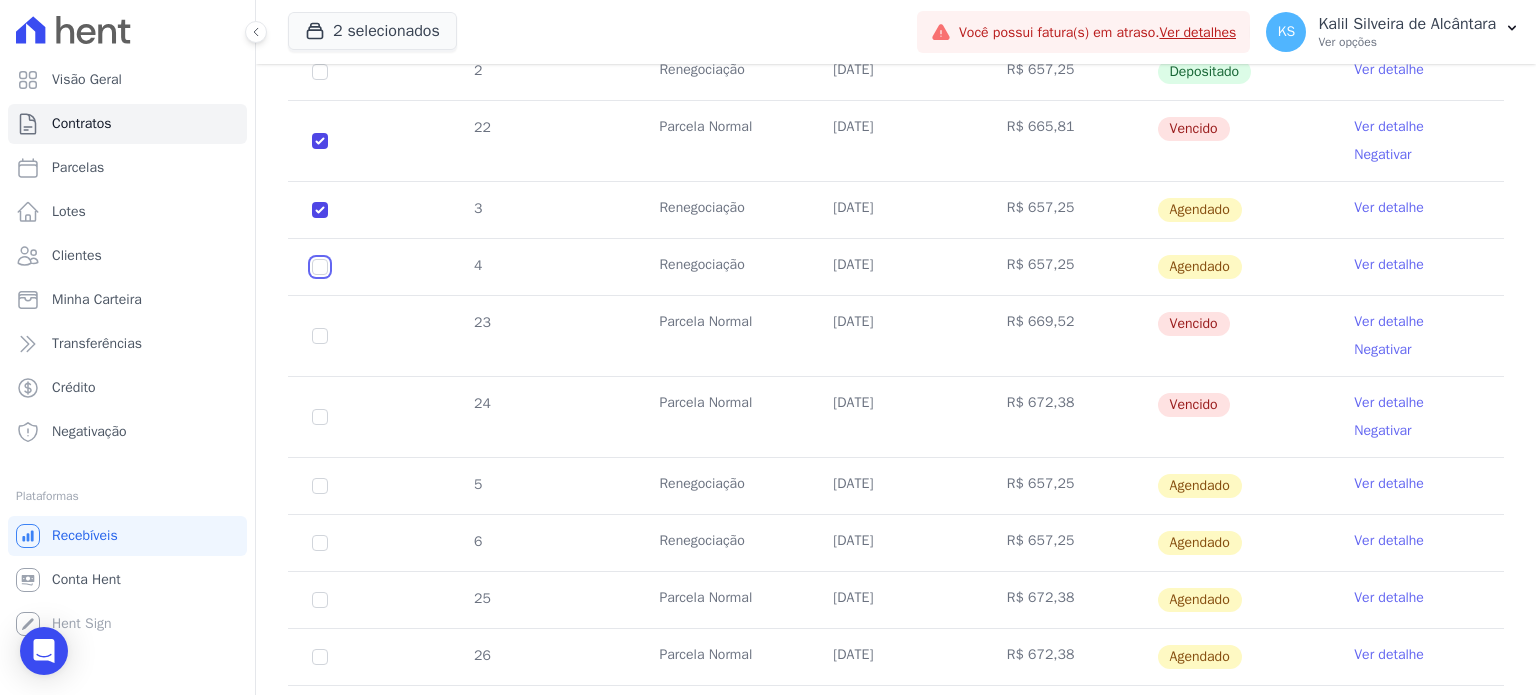 click at bounding box center [320, -42] 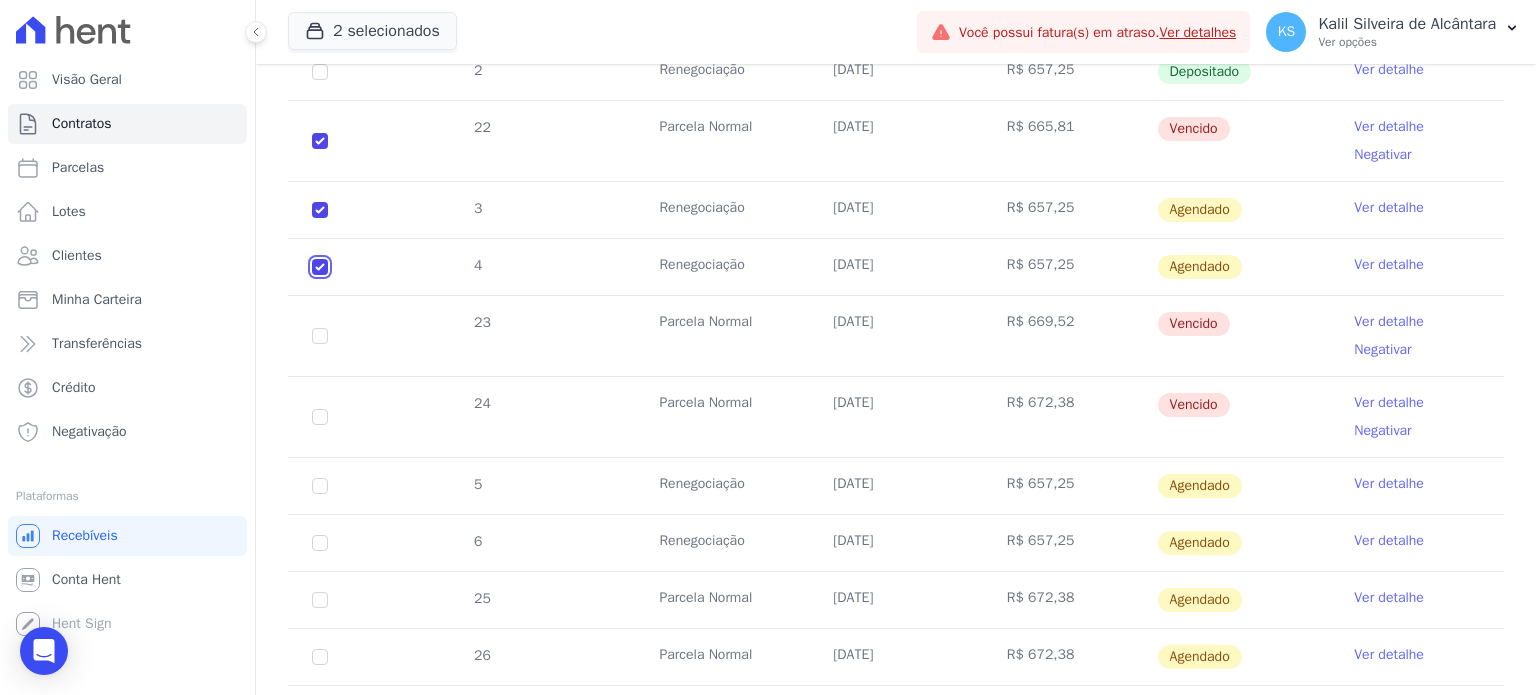 checkbox on "true" 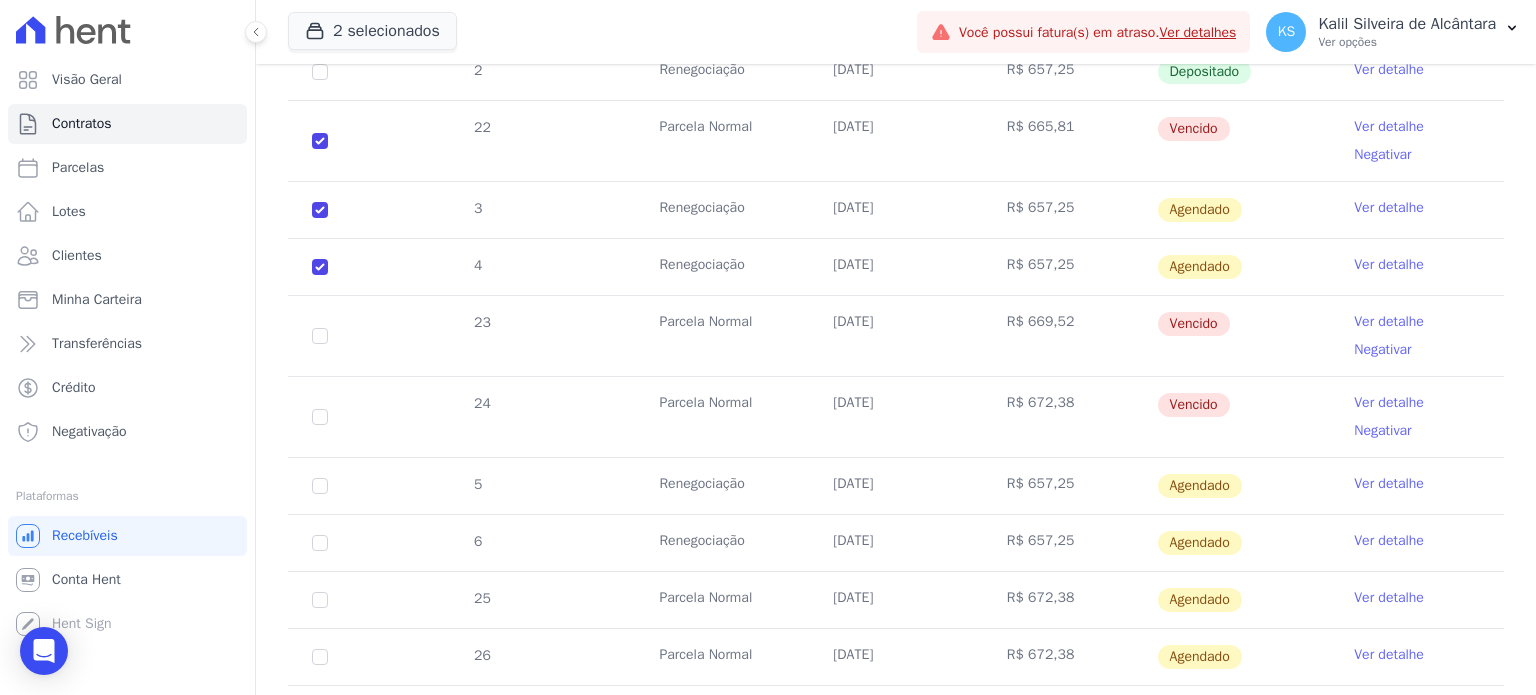 click on "23" at bounding box center [320, 336] 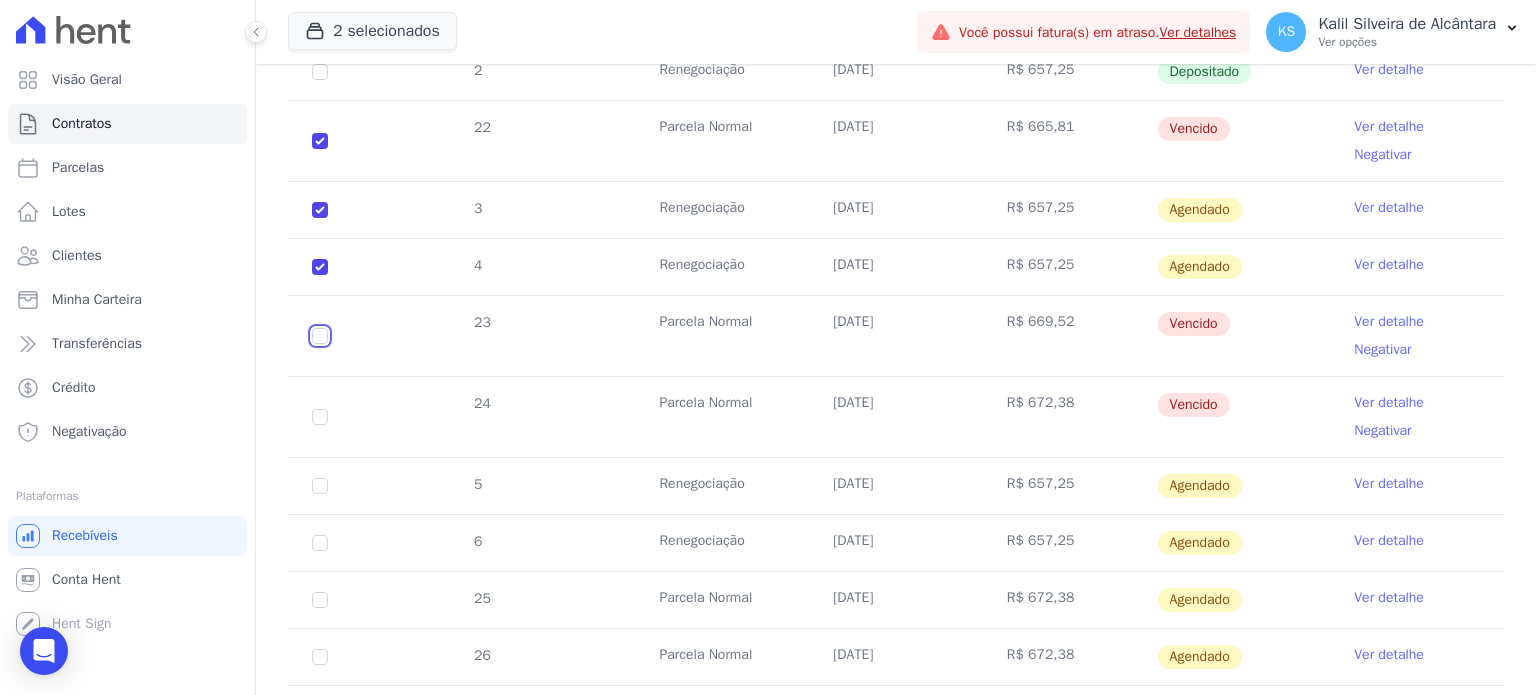 click at bounding box center [320, 141] 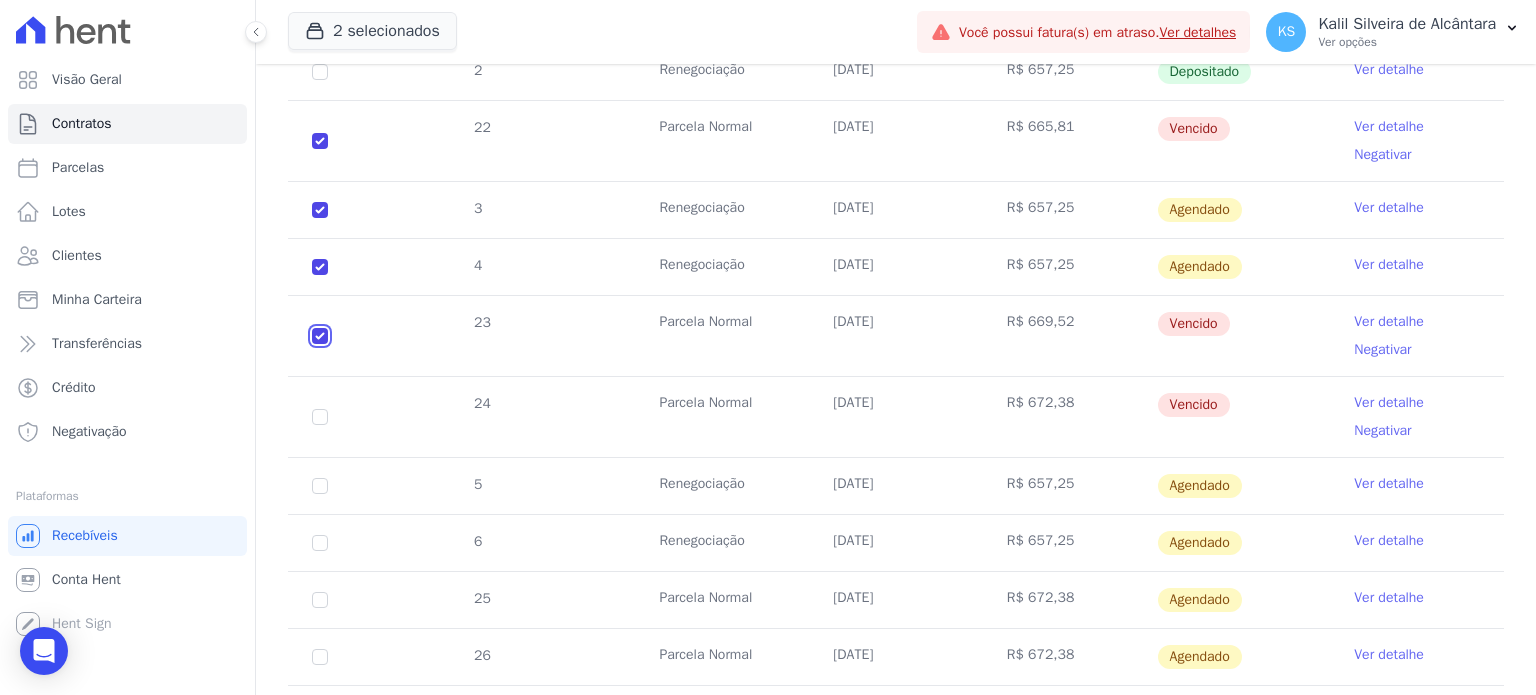 checkbox on "true" 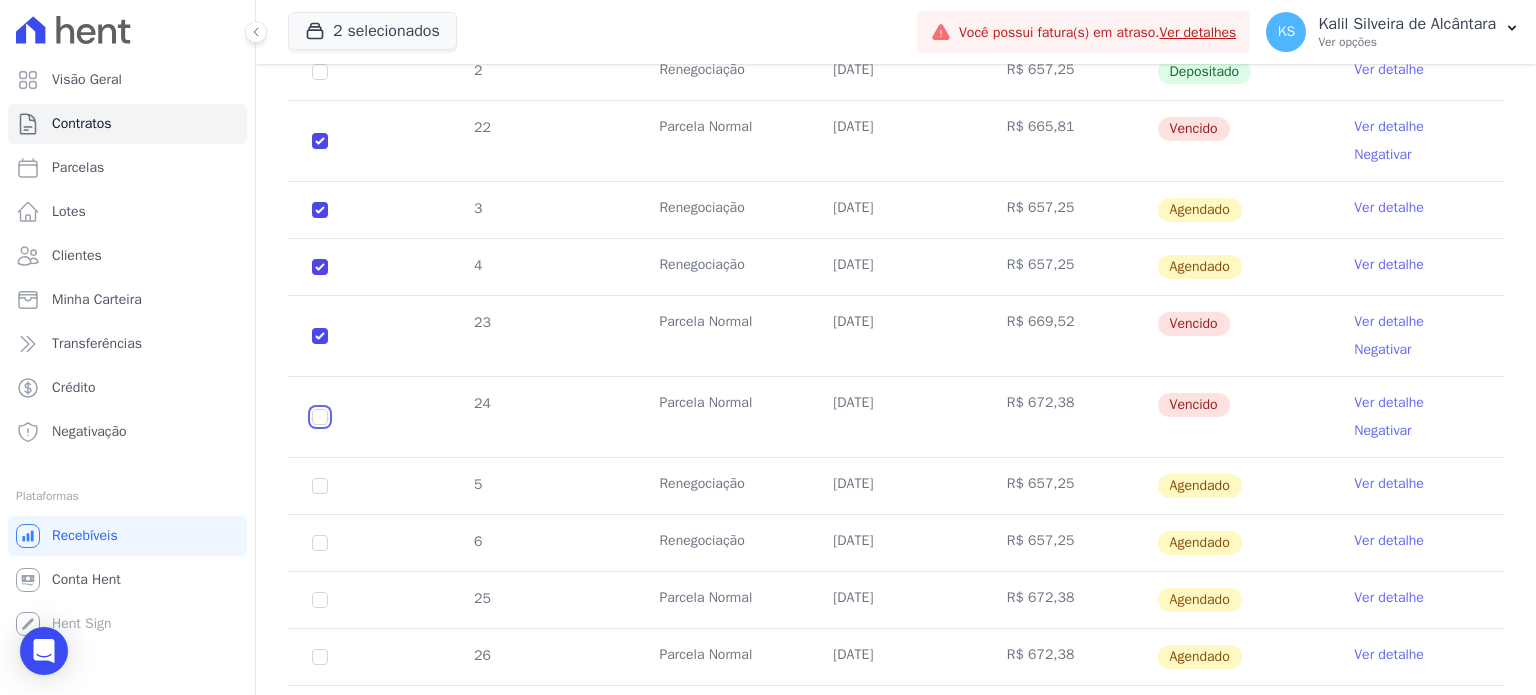 click at bounding box center (320, 141) 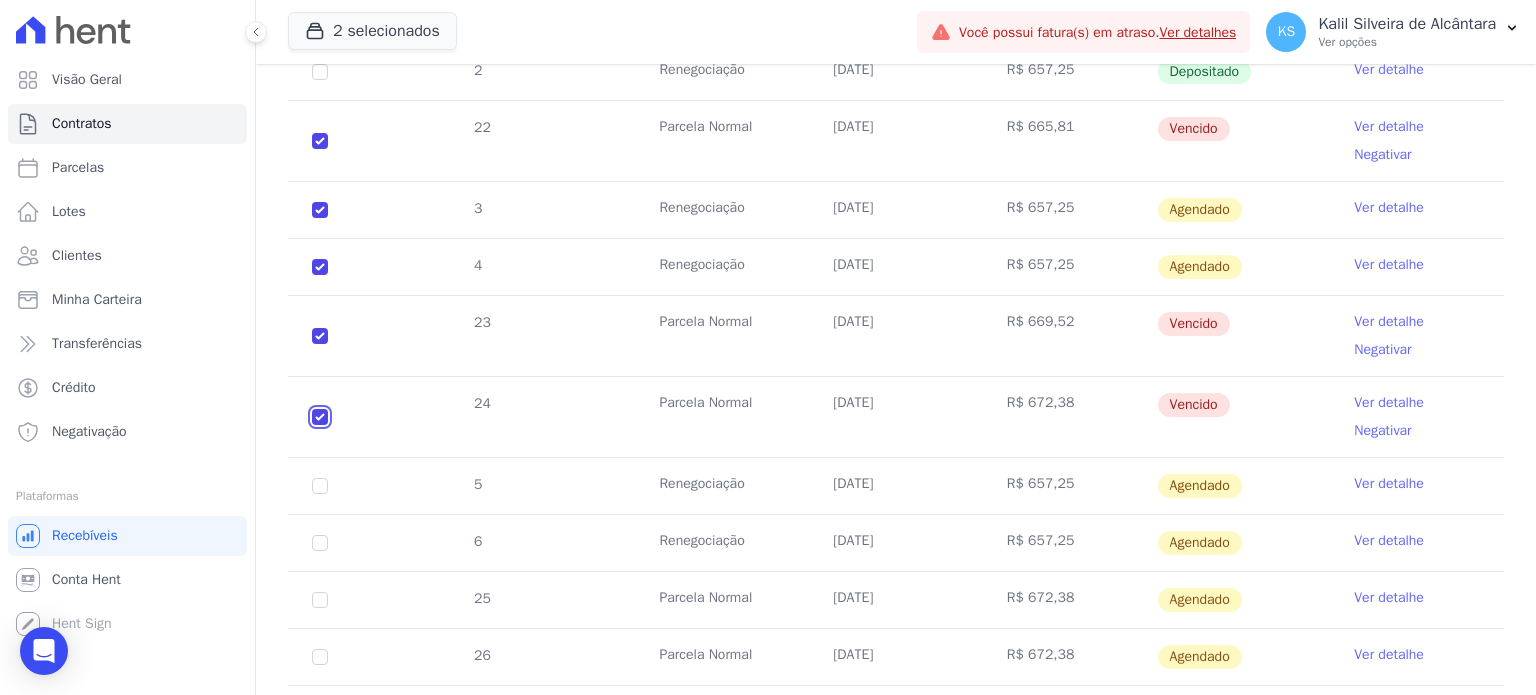 checkbox on "true" 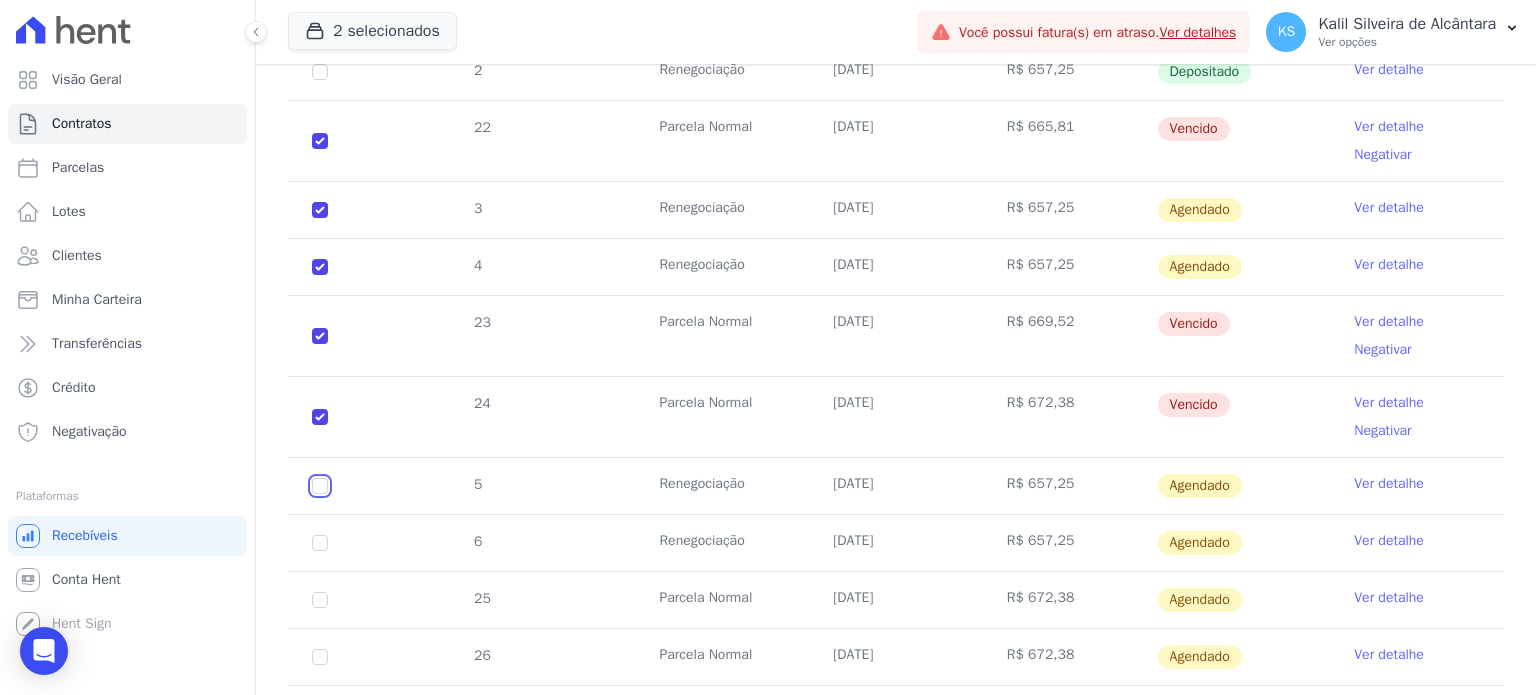 click at bounding box center [320, -42] 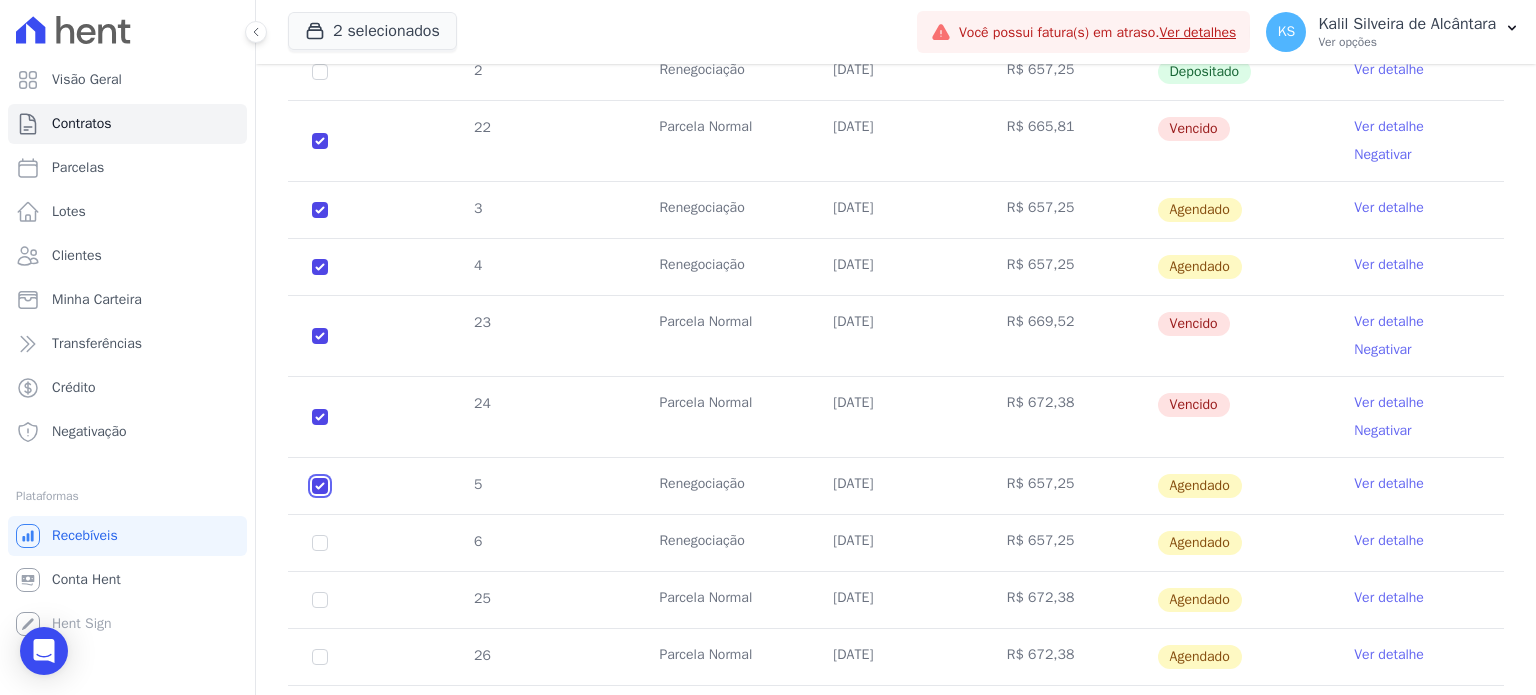 checkbox on "true" 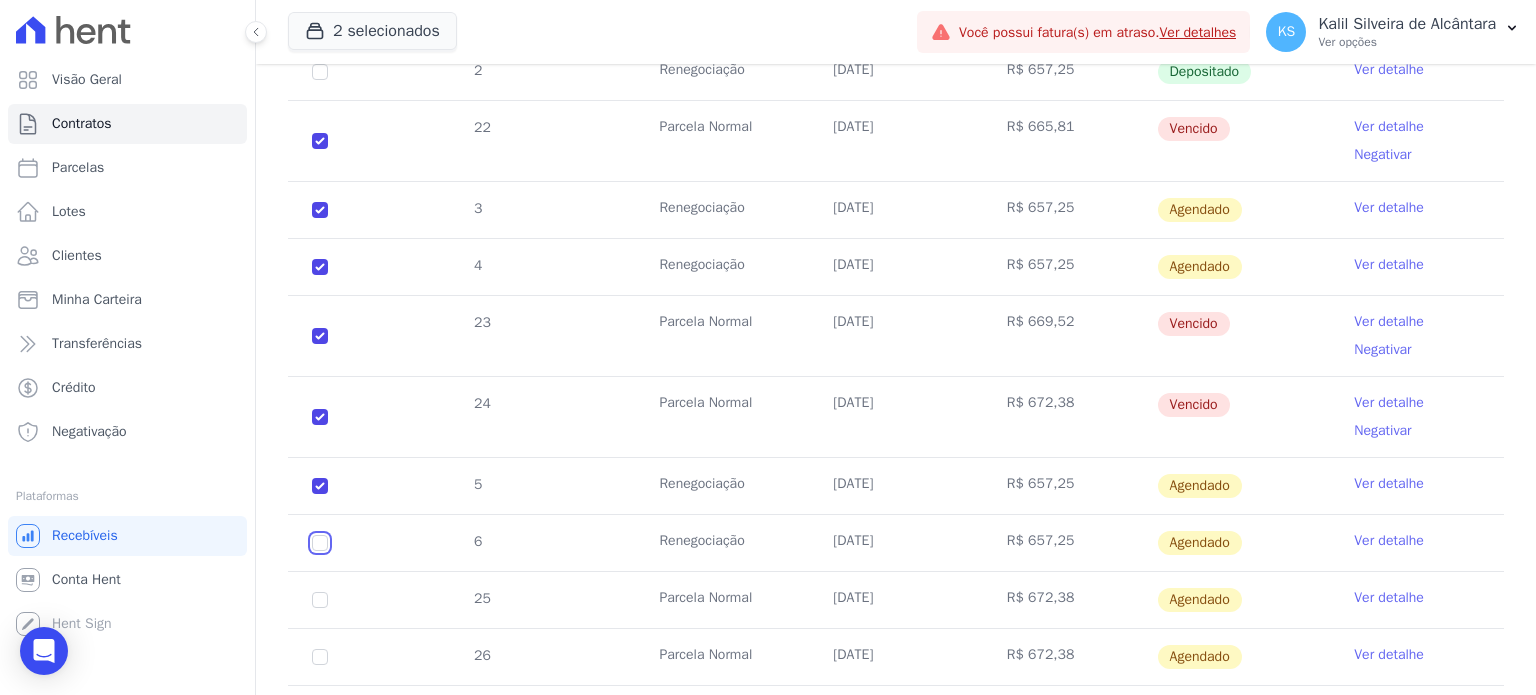 click at bounding box center [320, -42] 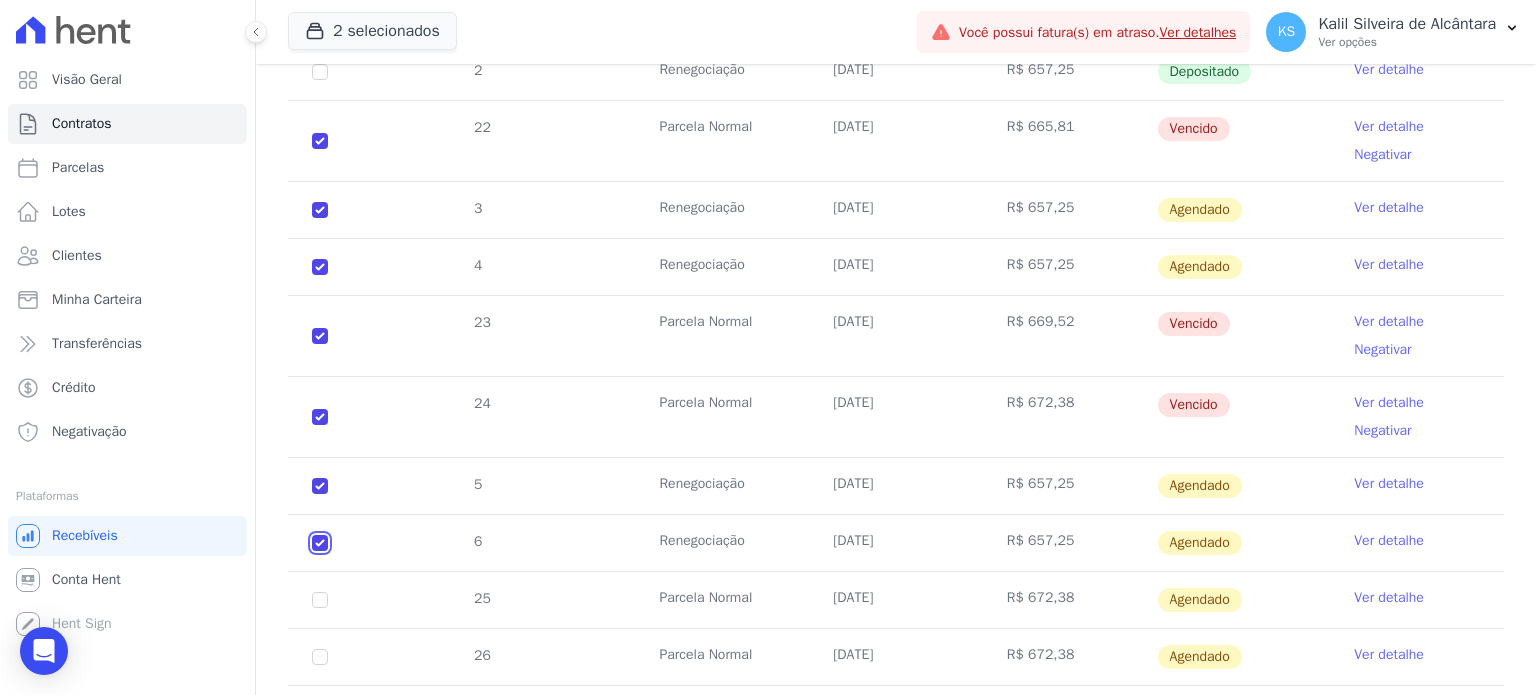checkbox on "true" 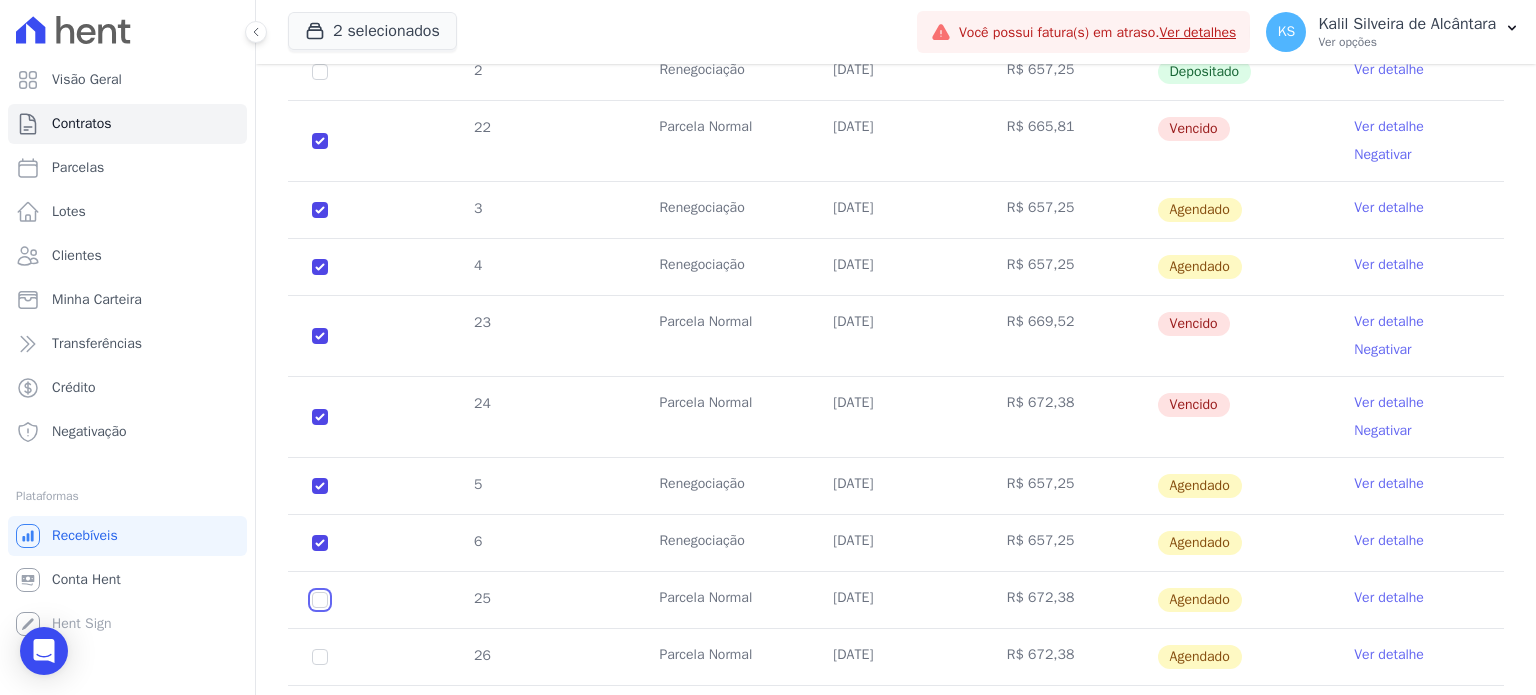 click at bounding box center [320, -42] 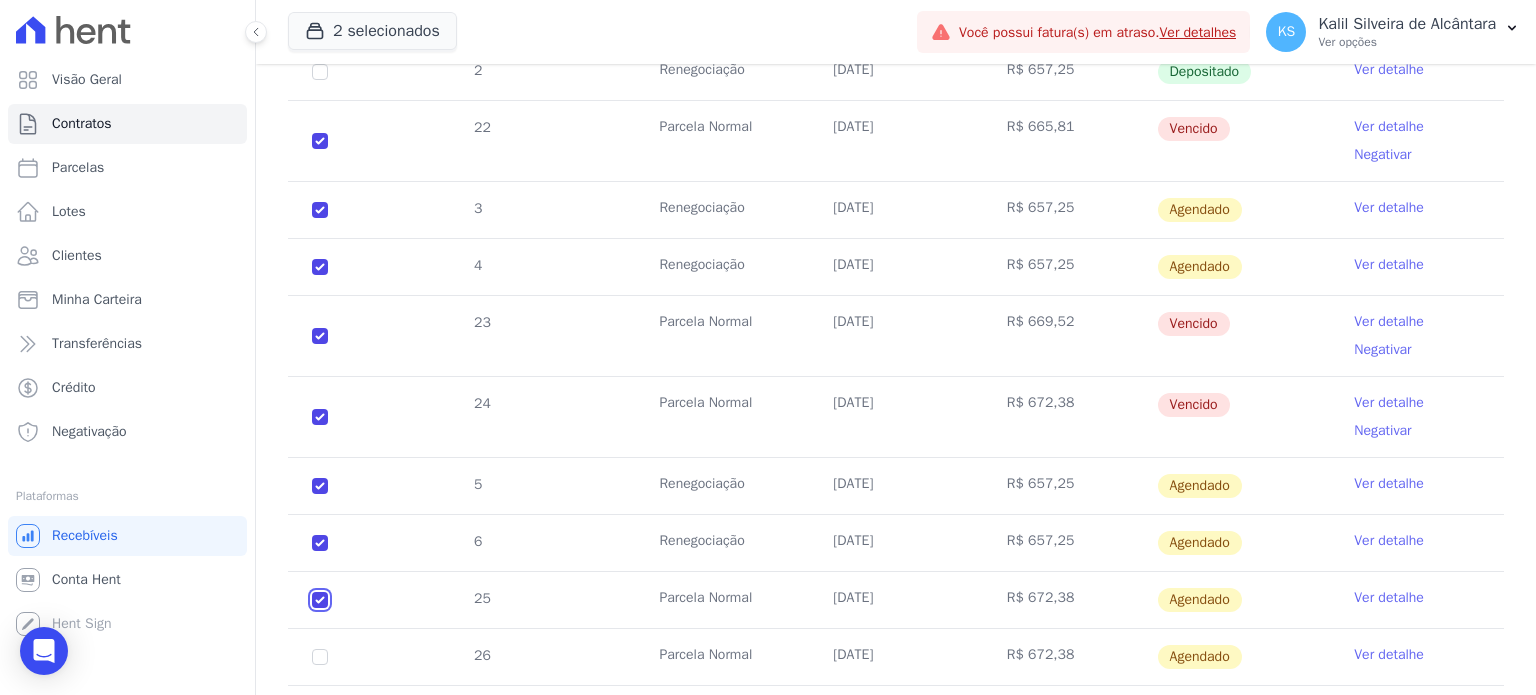 checkbox on "true" 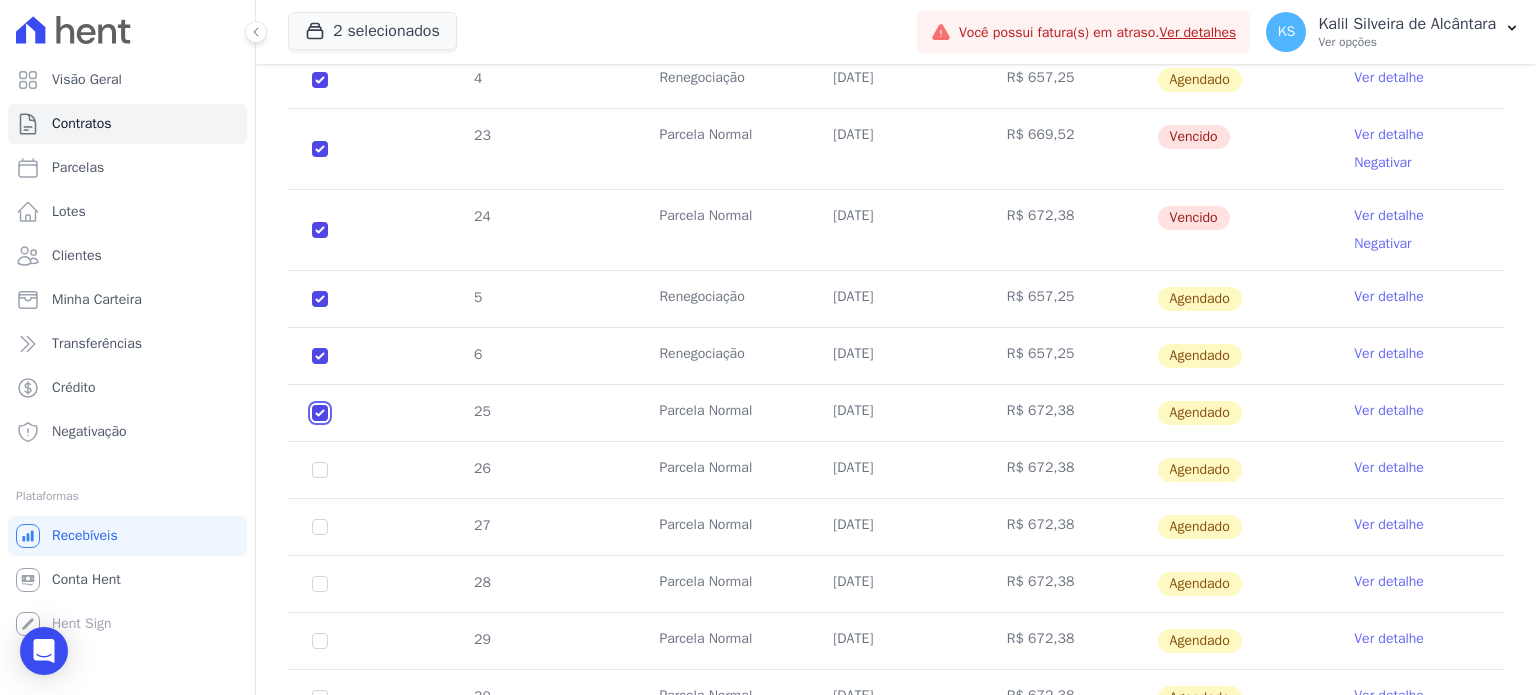 scroll, scrollTop: 900, scrollLeft: 0, axis: vertical 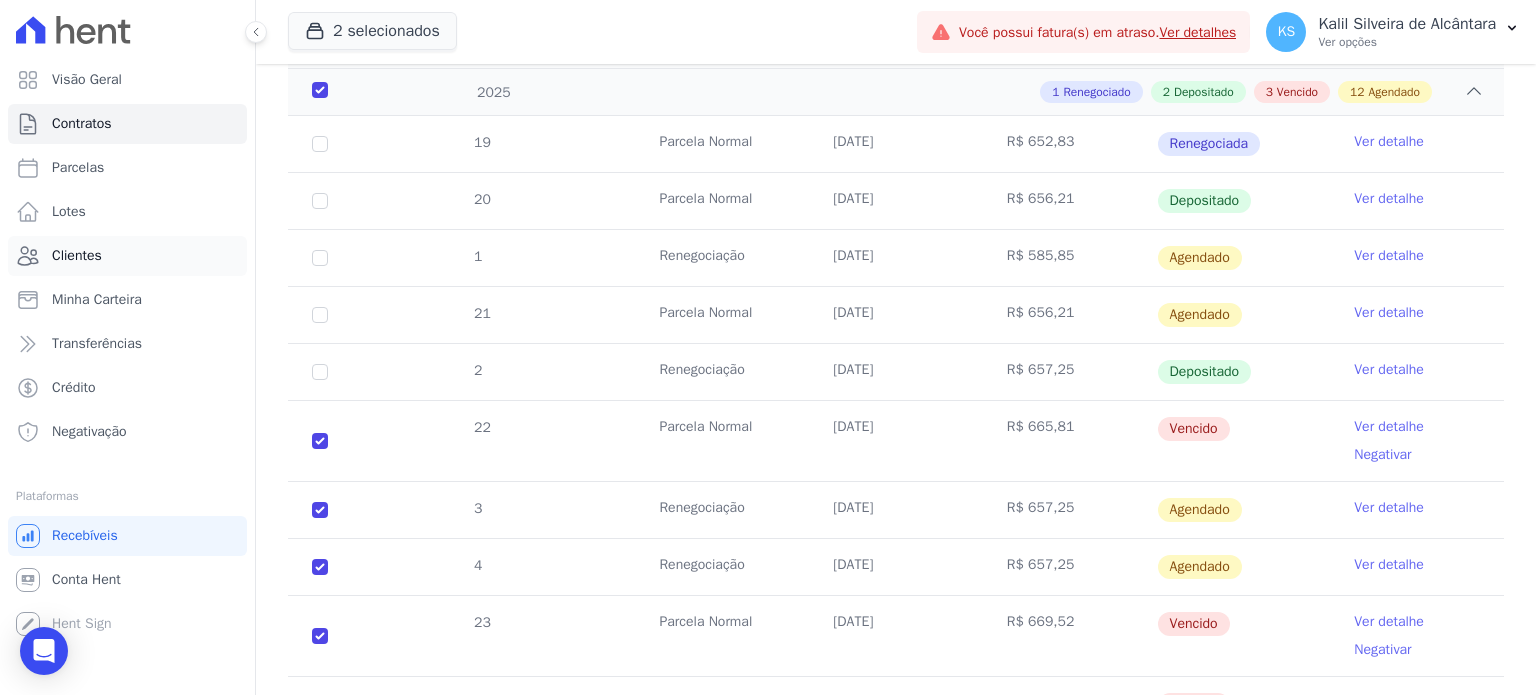click on "Clientes" at bounding box center (127, 256) 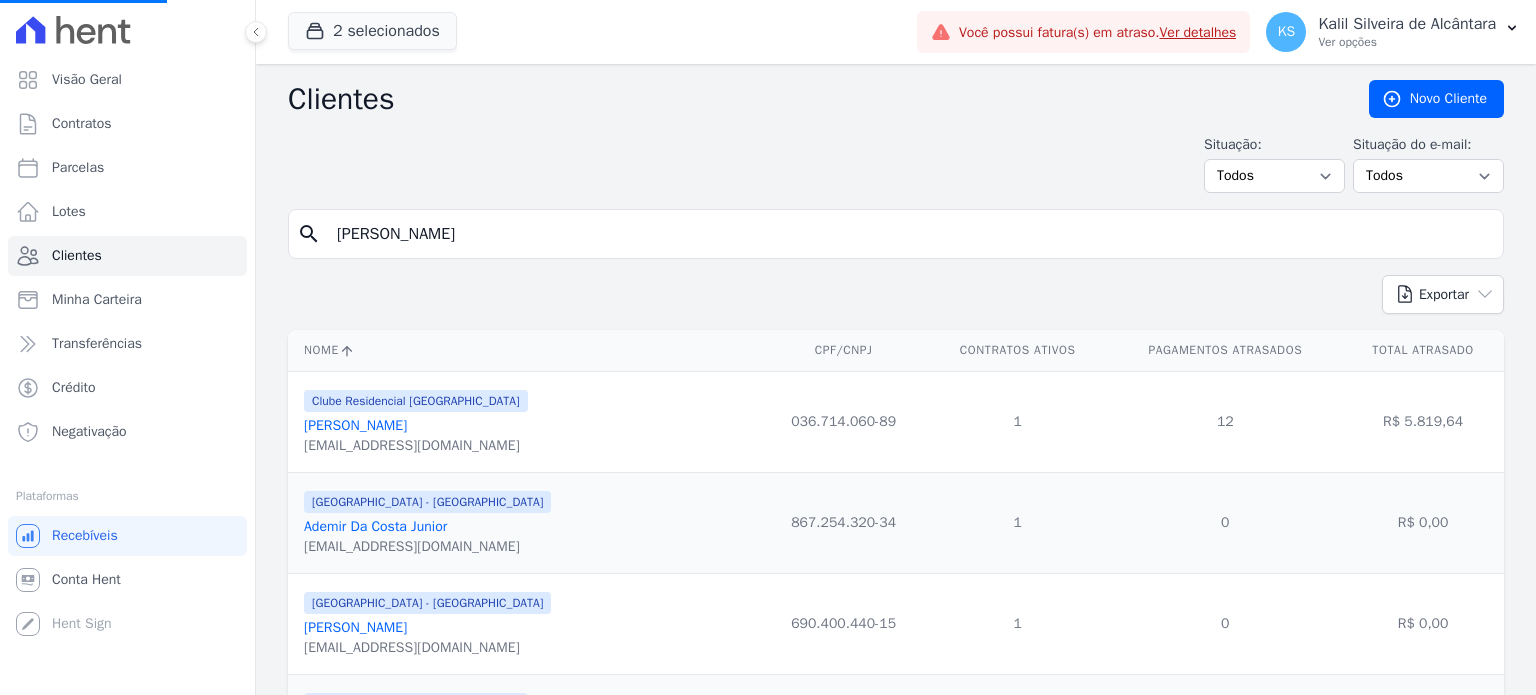drag, startPoint x: 490, startPoint y: 239, endPoint x: 0, endPoint y: 192, distance: 492.24893 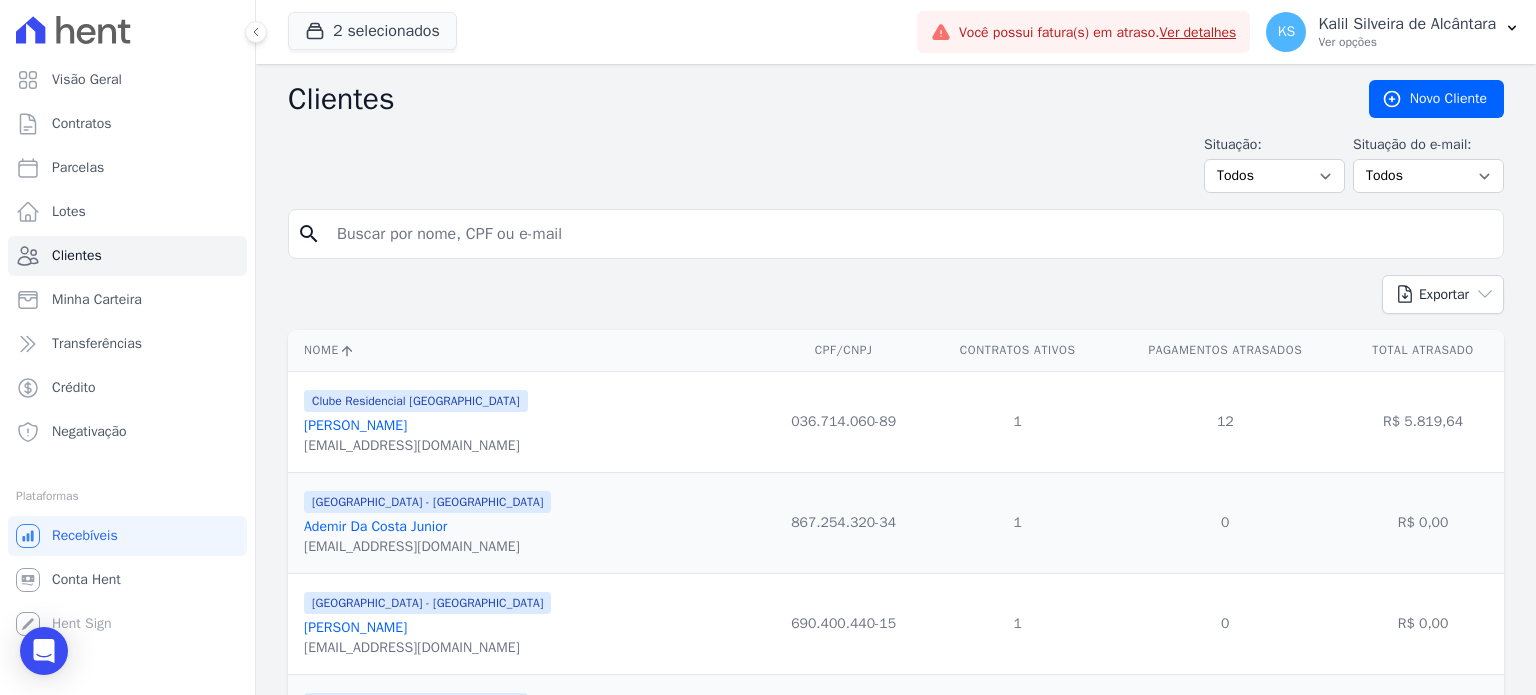 click at bounding box center [910, 234] 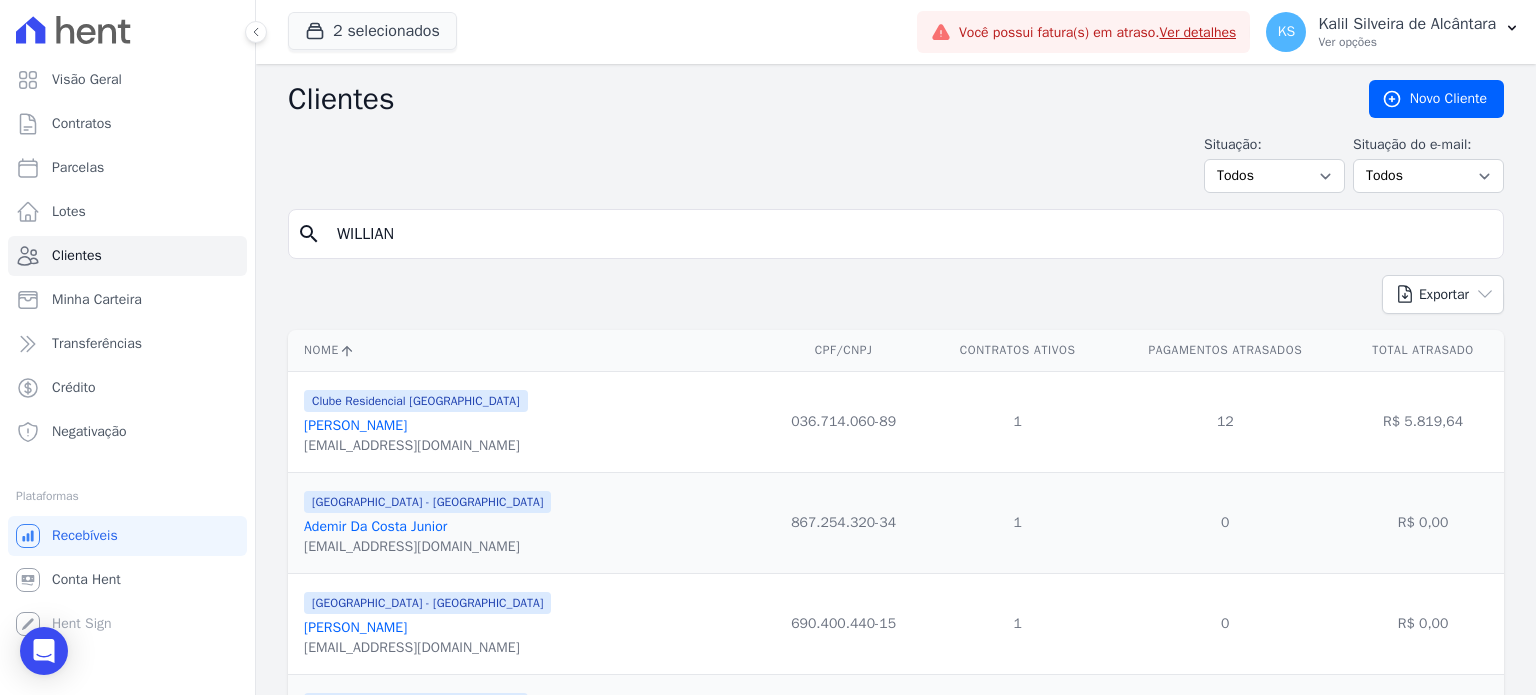type on "WILLIAN" 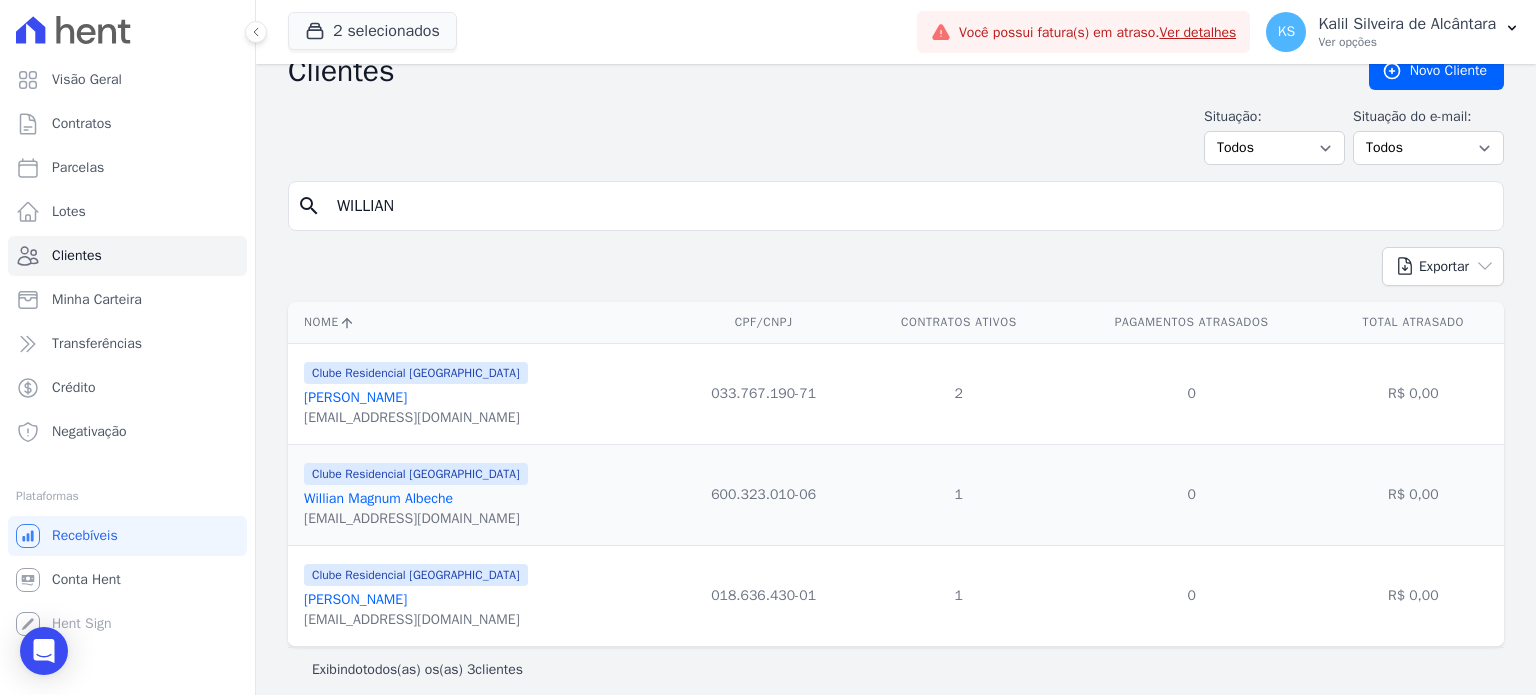 scroll, scrollTop: 41, scrollLeft: 0, axis: vertical 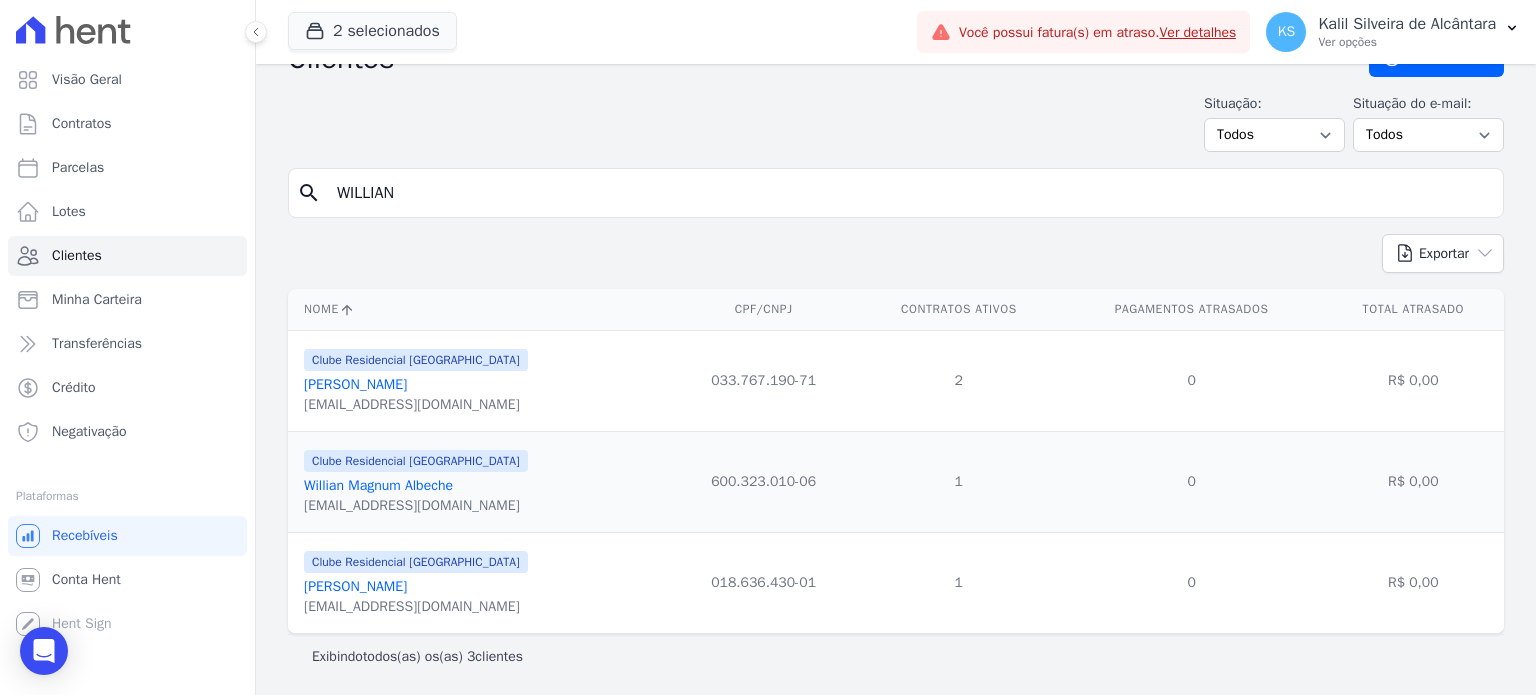 click on "[PERSON_NAME]" at bounding box center [355, 586] 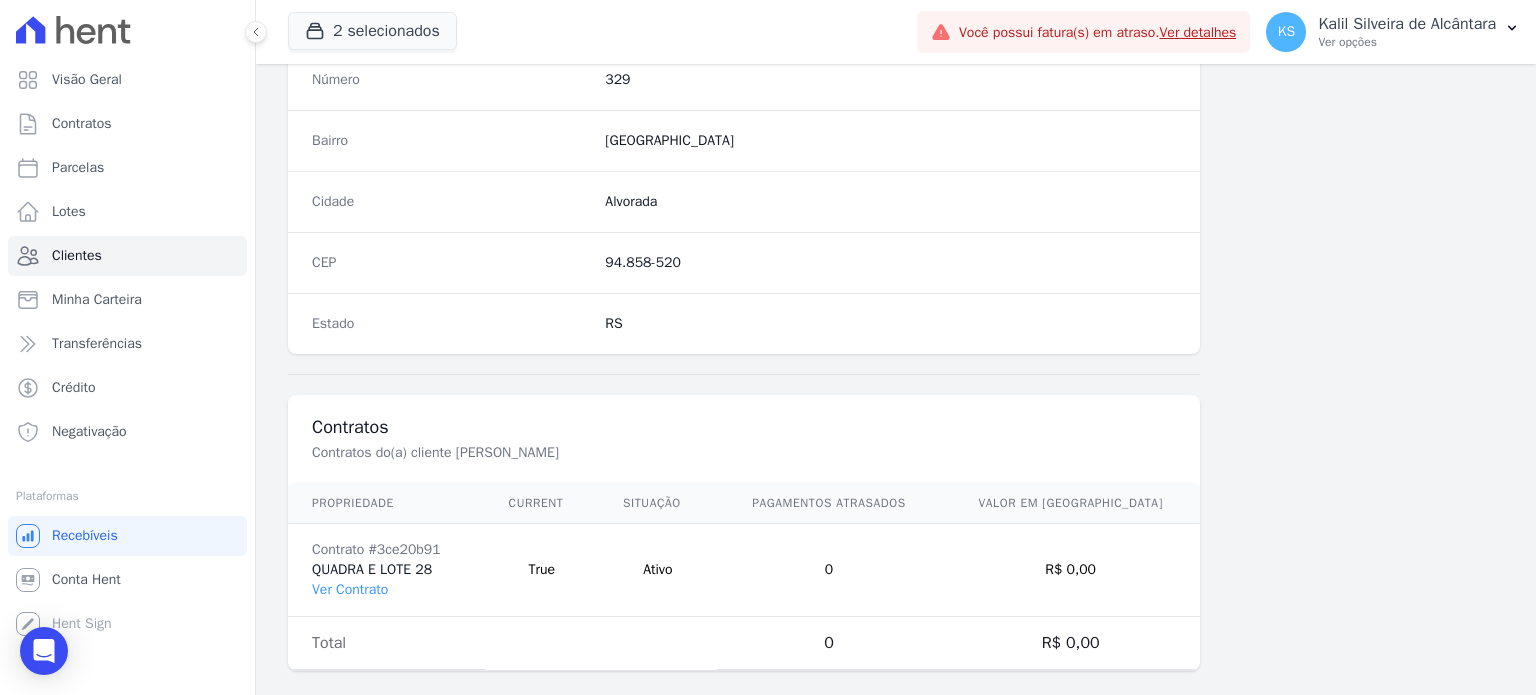 scroll, scrollTop: 1169, scrollLeft: 0, axis: vertical 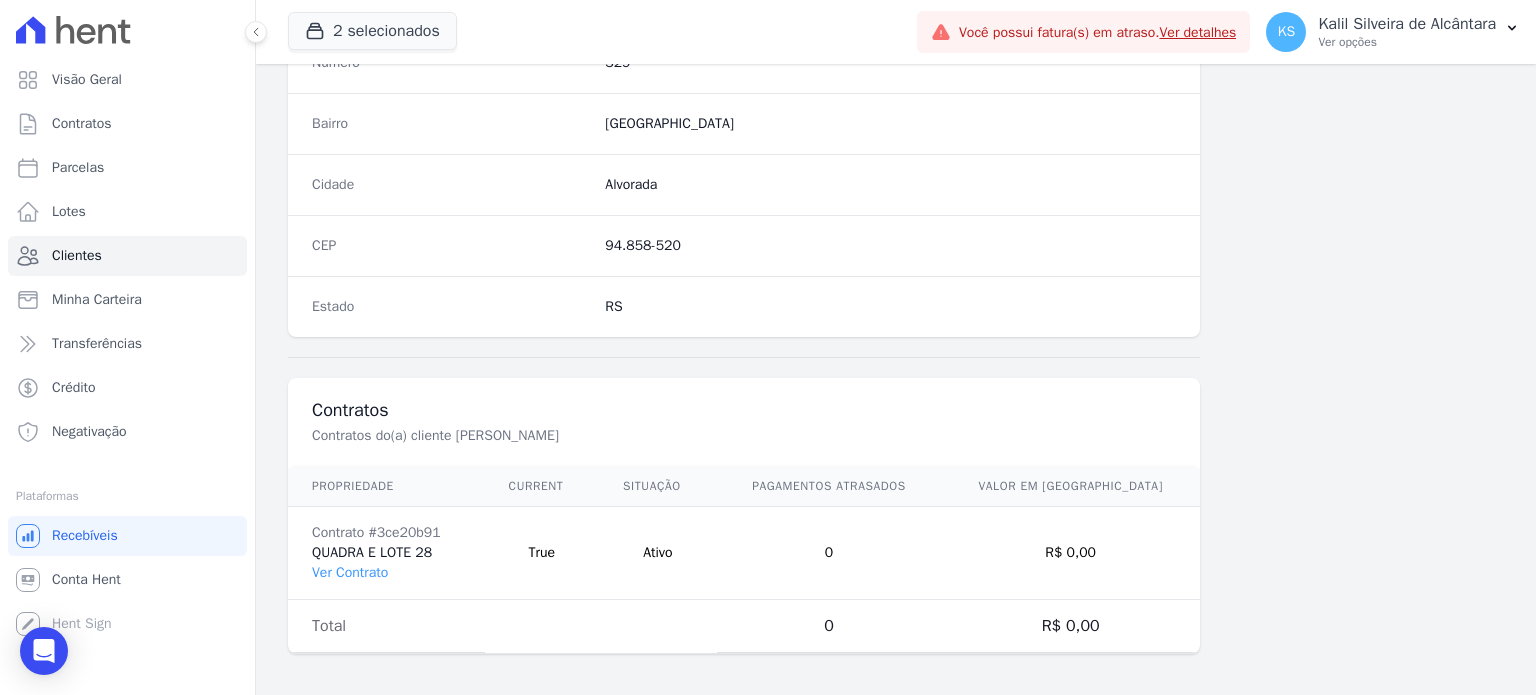 click on "Contrato #3ce20b91
QUADRA E LOTE 28
Ver Contrato" at bounding box center (386, 553) 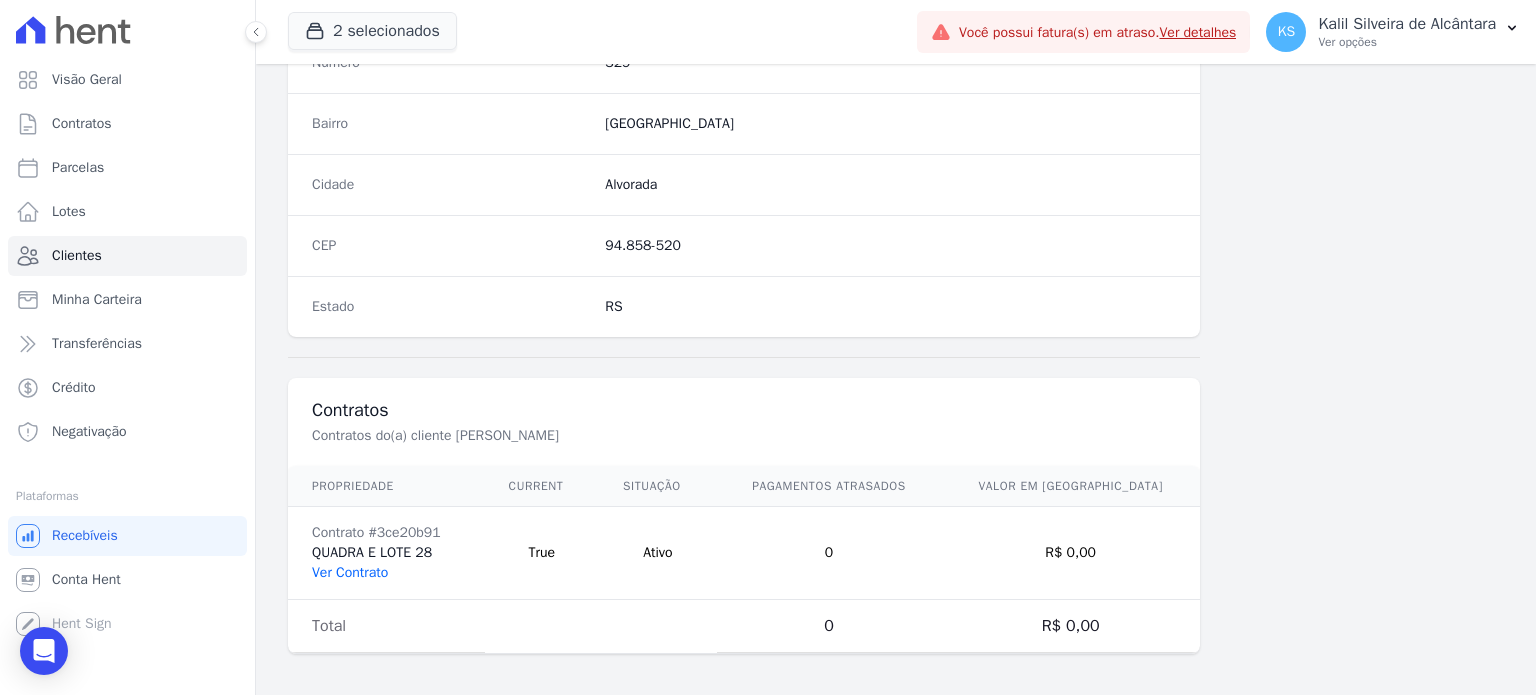click on "Contrato #3ce20b91
QUADRA E LOTE 28
Ver Contrato" at bounding box center [386, 553] 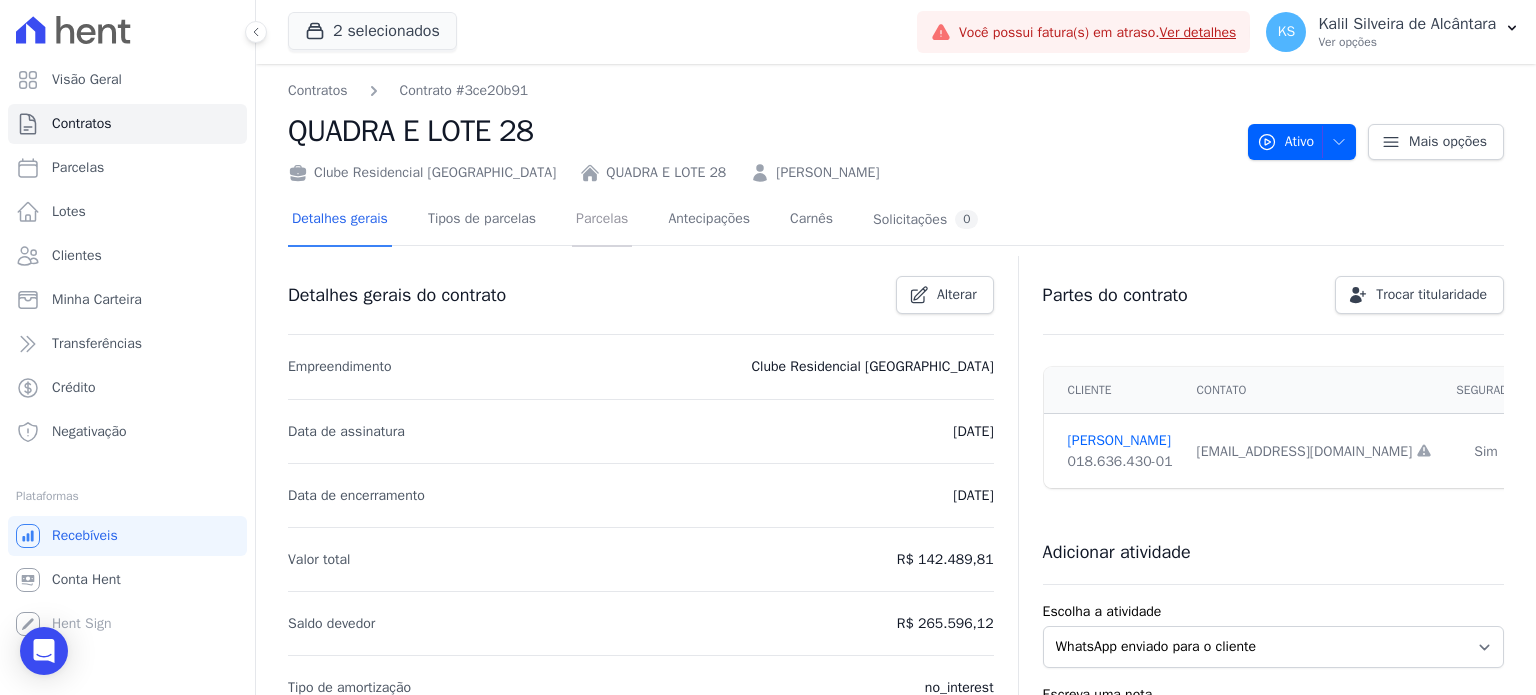 click on "Parcelas" at bounding box center [602, 220] 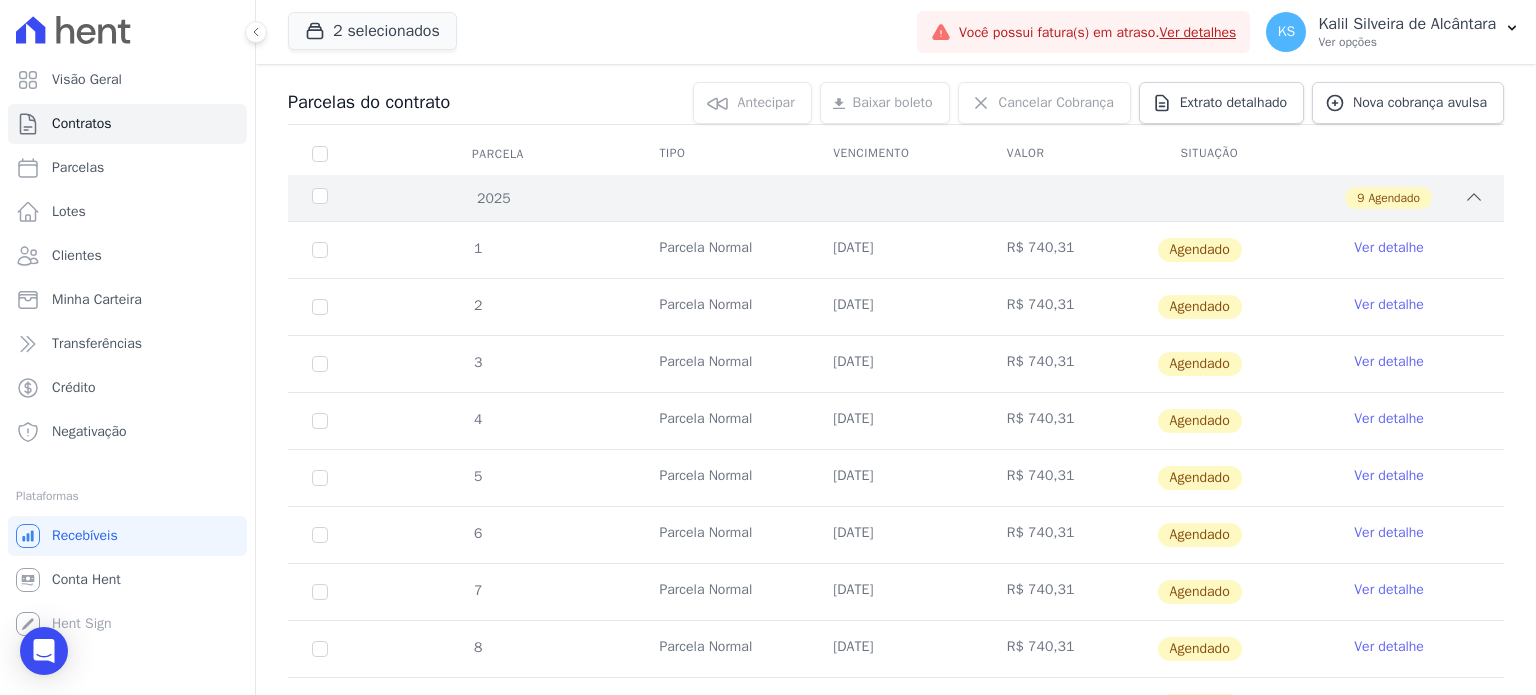 scroll, scrollTop: 0, scrollLeft: 0, axis: both 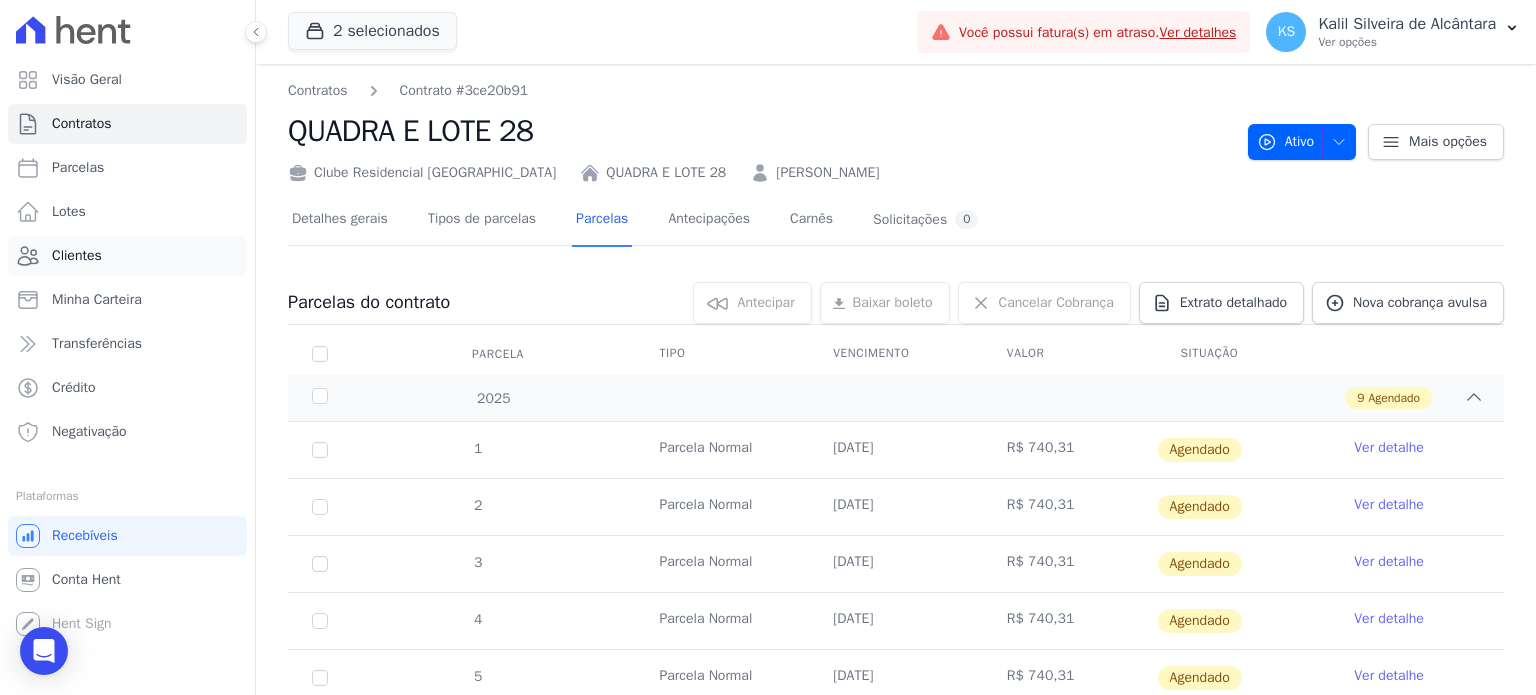 click on "Clientes" at bounding box center (127, 256) 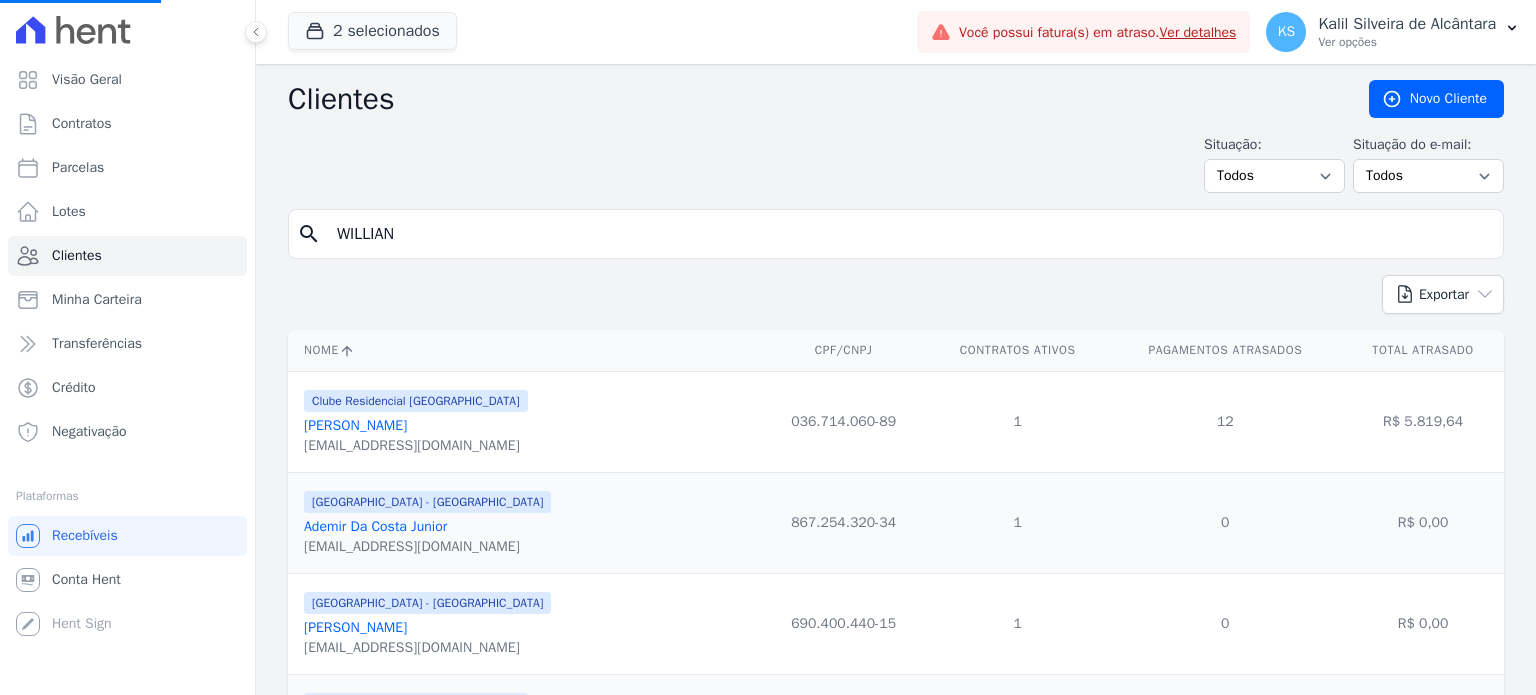 scroll, scrollTop: 0, scrollLeft: 0, axis: both 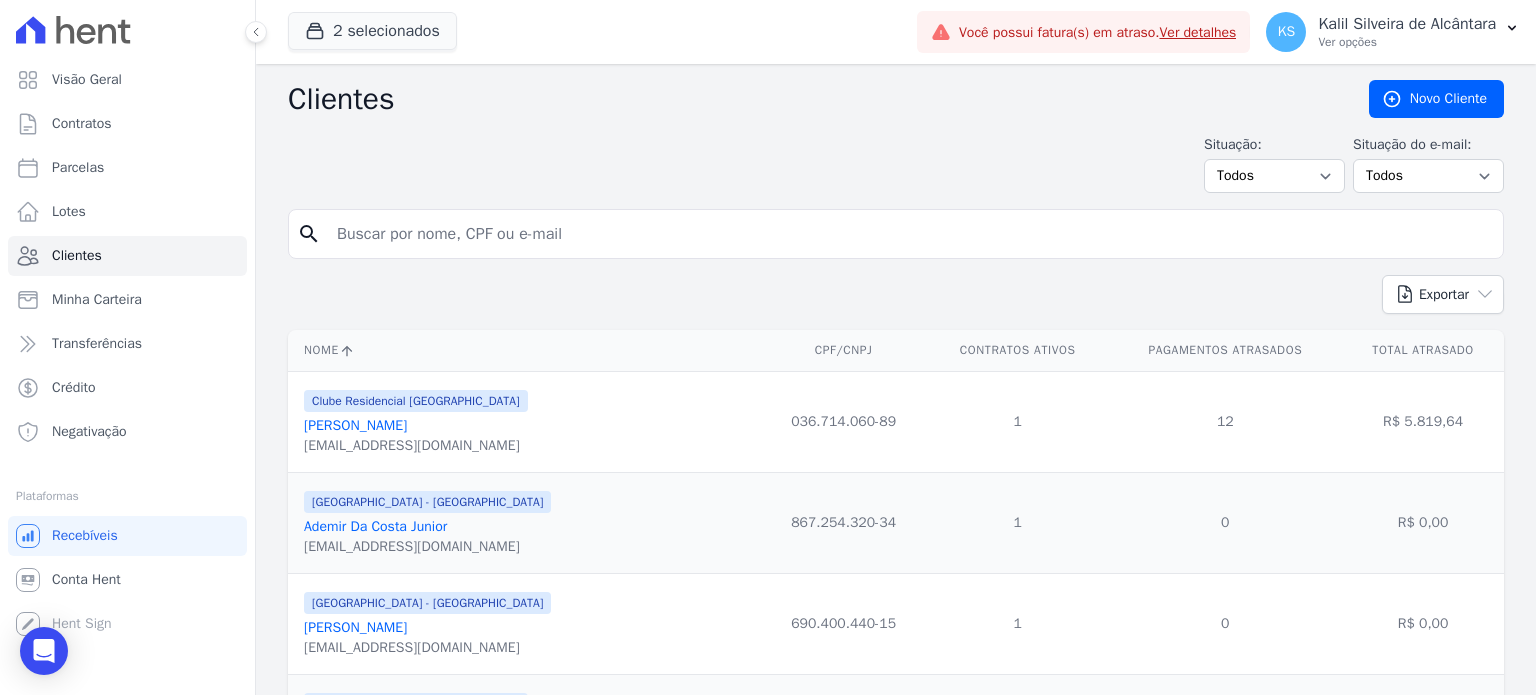 click at bounding box center [910, 234] 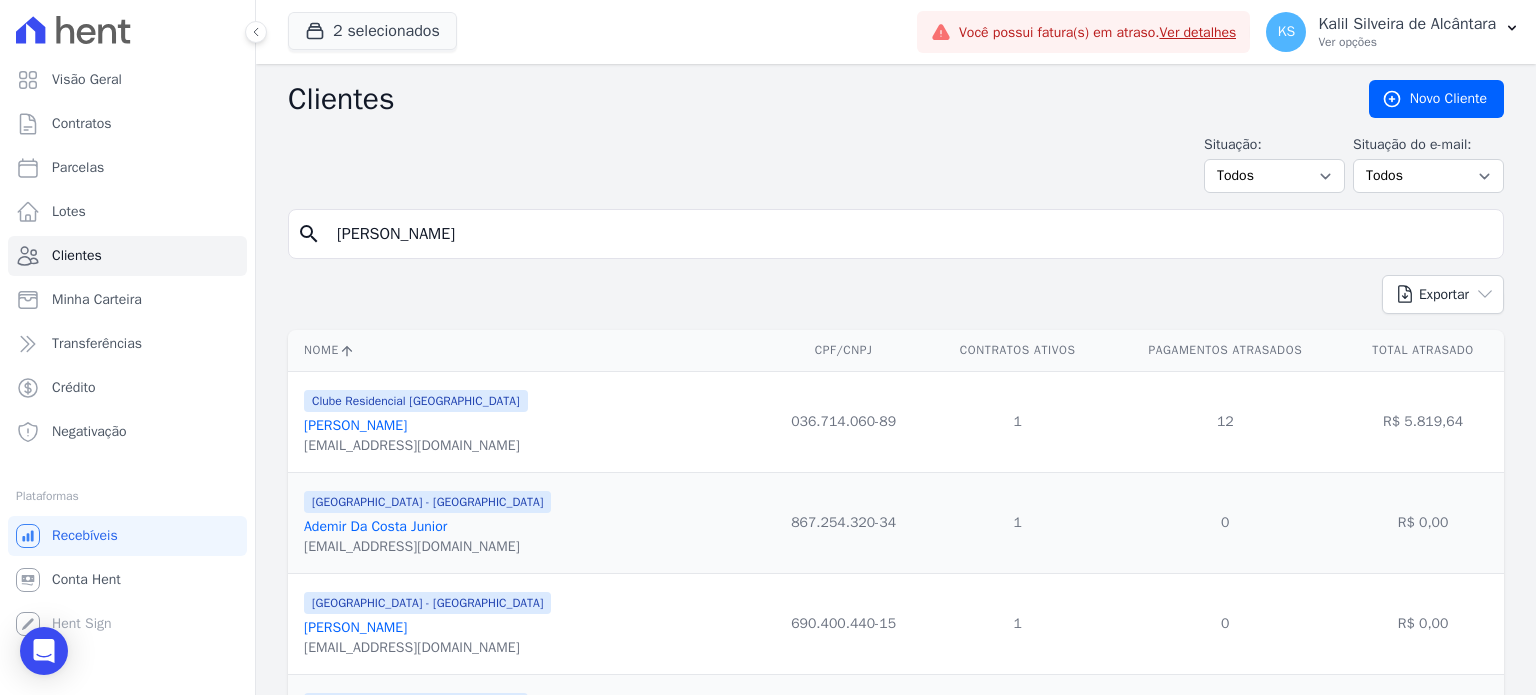 type on "[PERSON_NAME]" 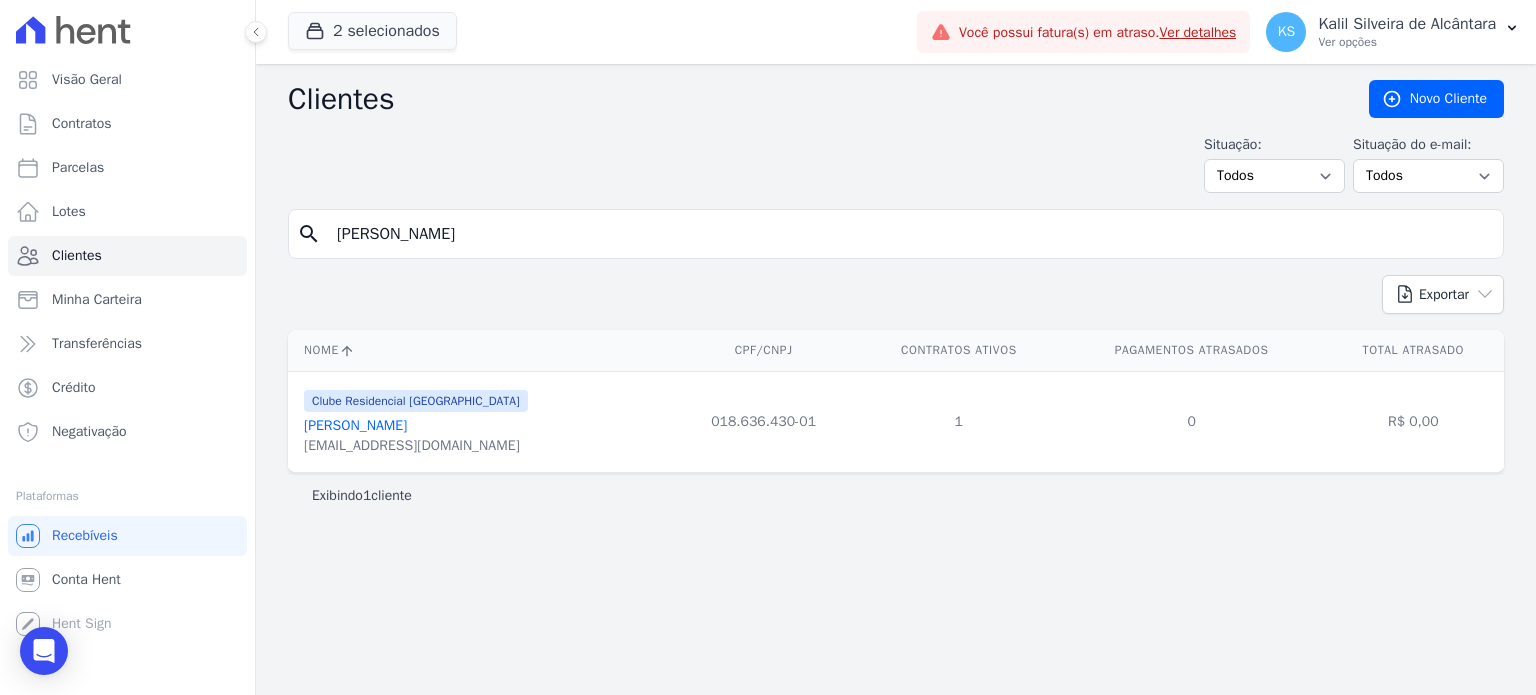 click on "[PERSON_NAME]" at bounding box center [355, 425] 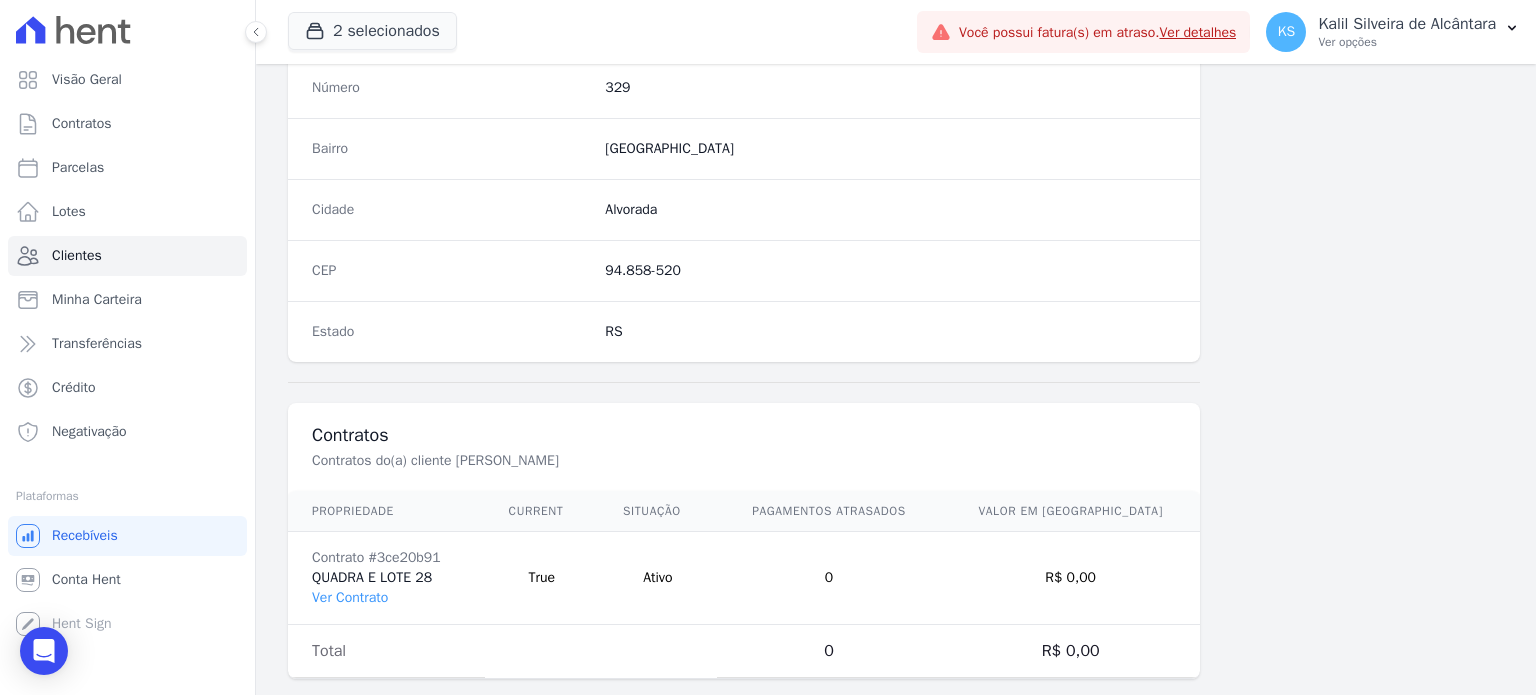 scroll, scrollTop: 1169, scrollLeft: 0, axis: vertical 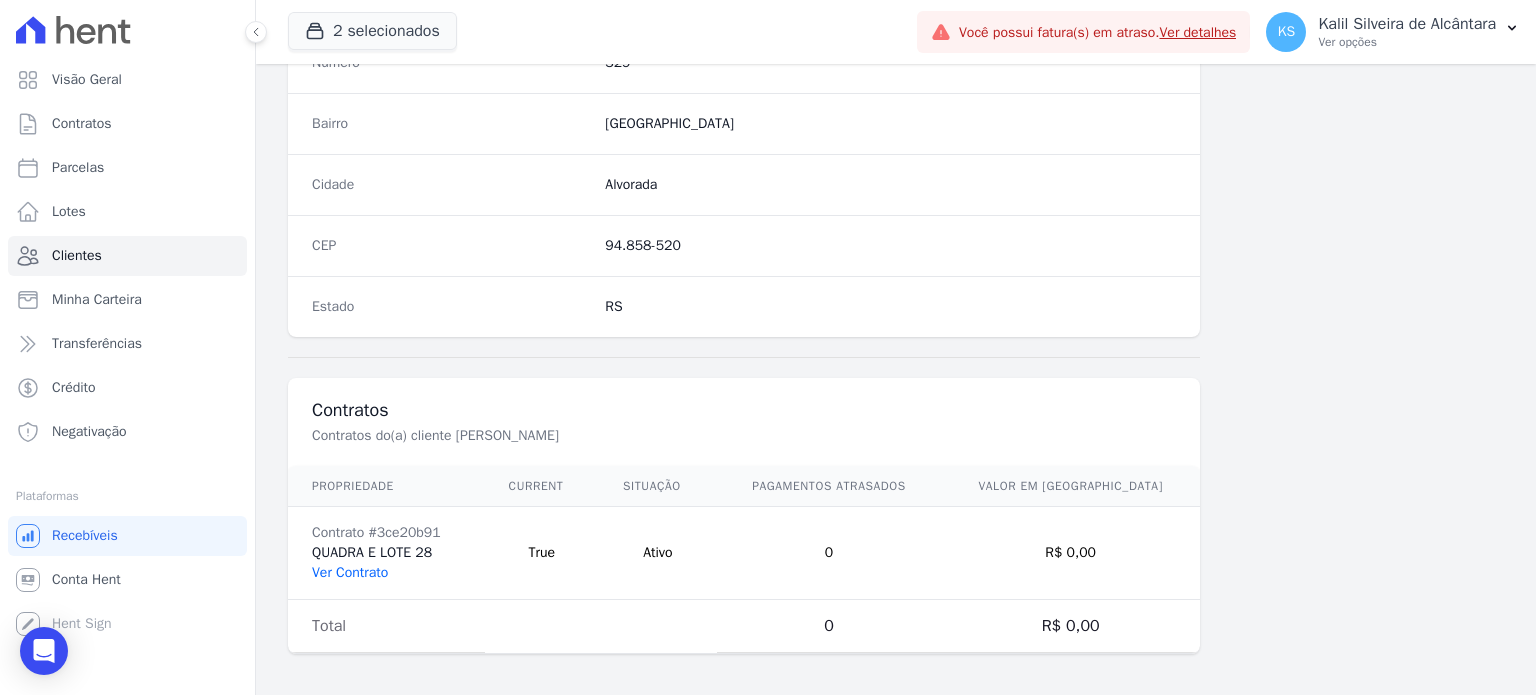 click on "Ver Contrato" at bounding box center [350, 572] 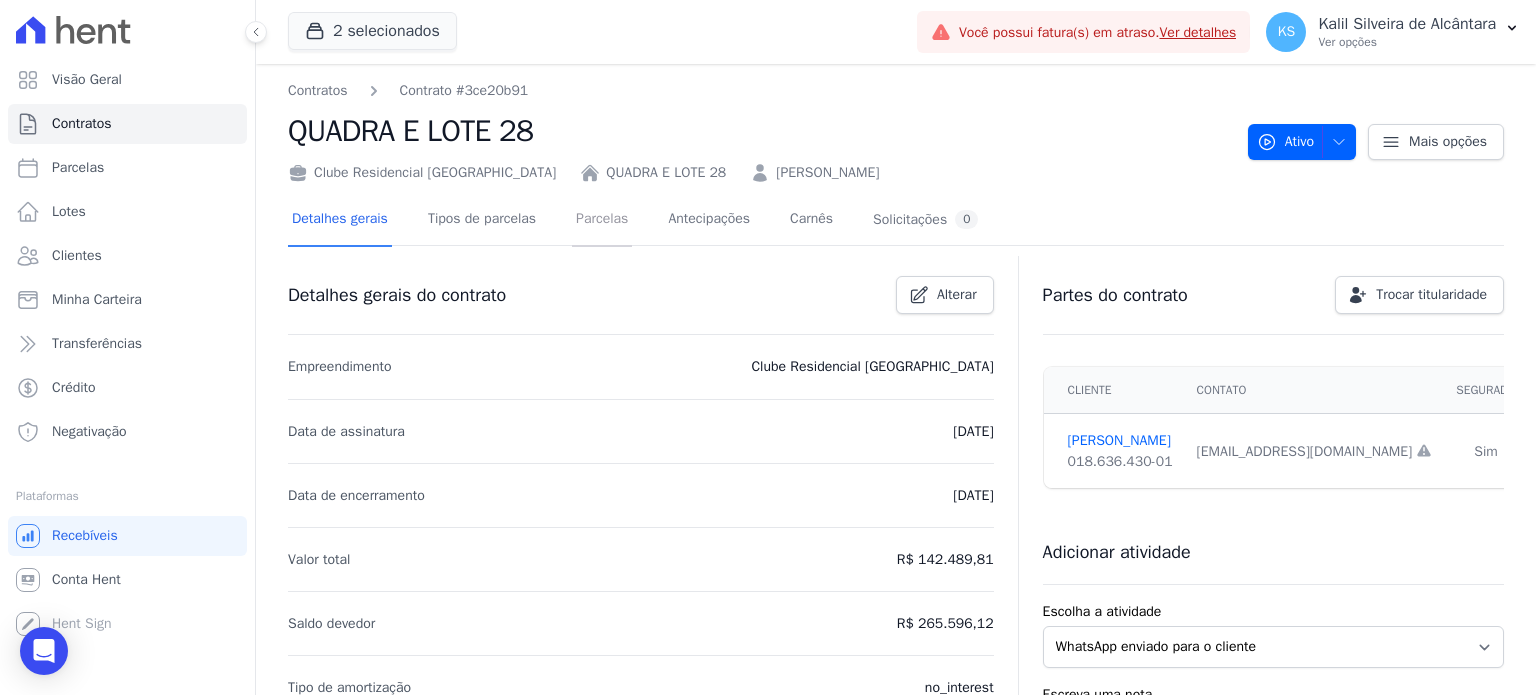 click on "Parcelas" at bounding box center (602, 220) 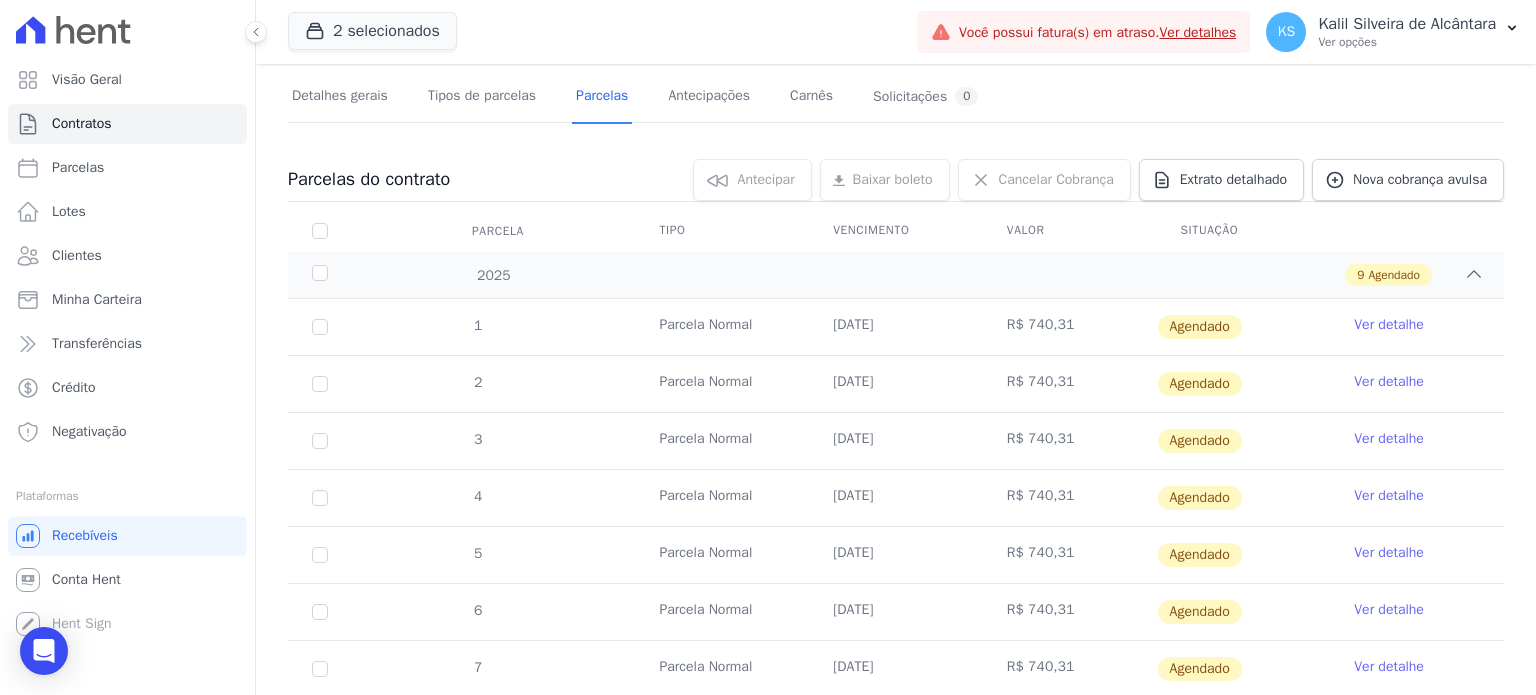 scroll, scrollTop: 0, scrollLeft: 0, axis: both 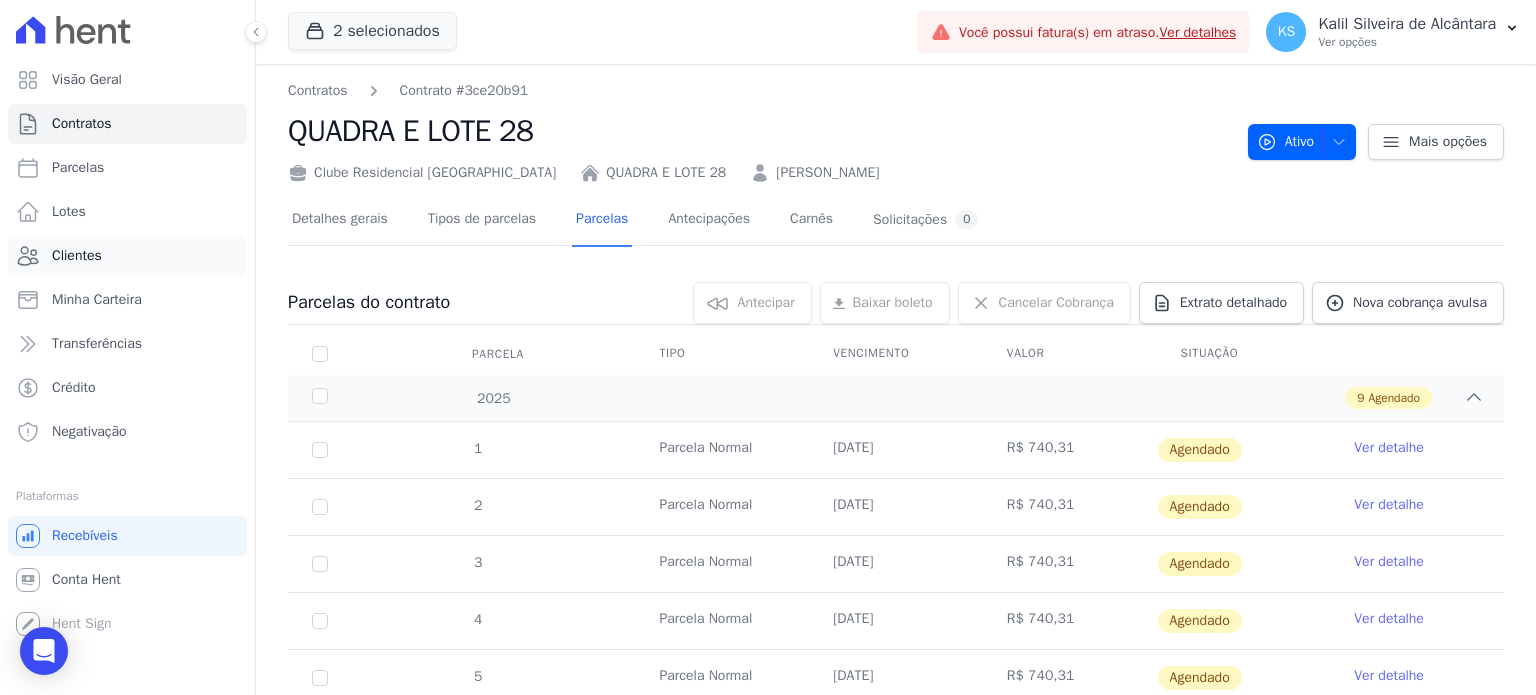 click on "Clientes" at bounding box center [127, 256] 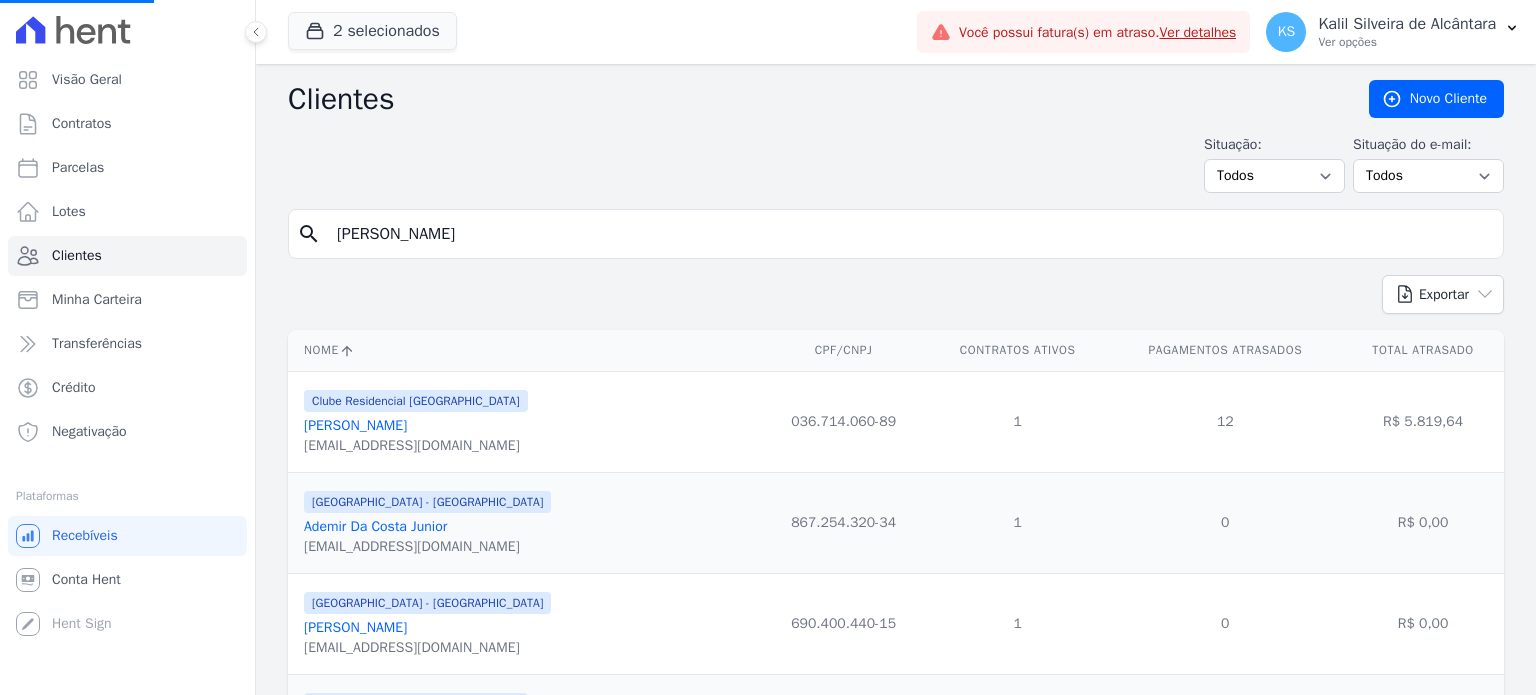 click on "[PERSON_NAME]" at bounding box center [910, 234] 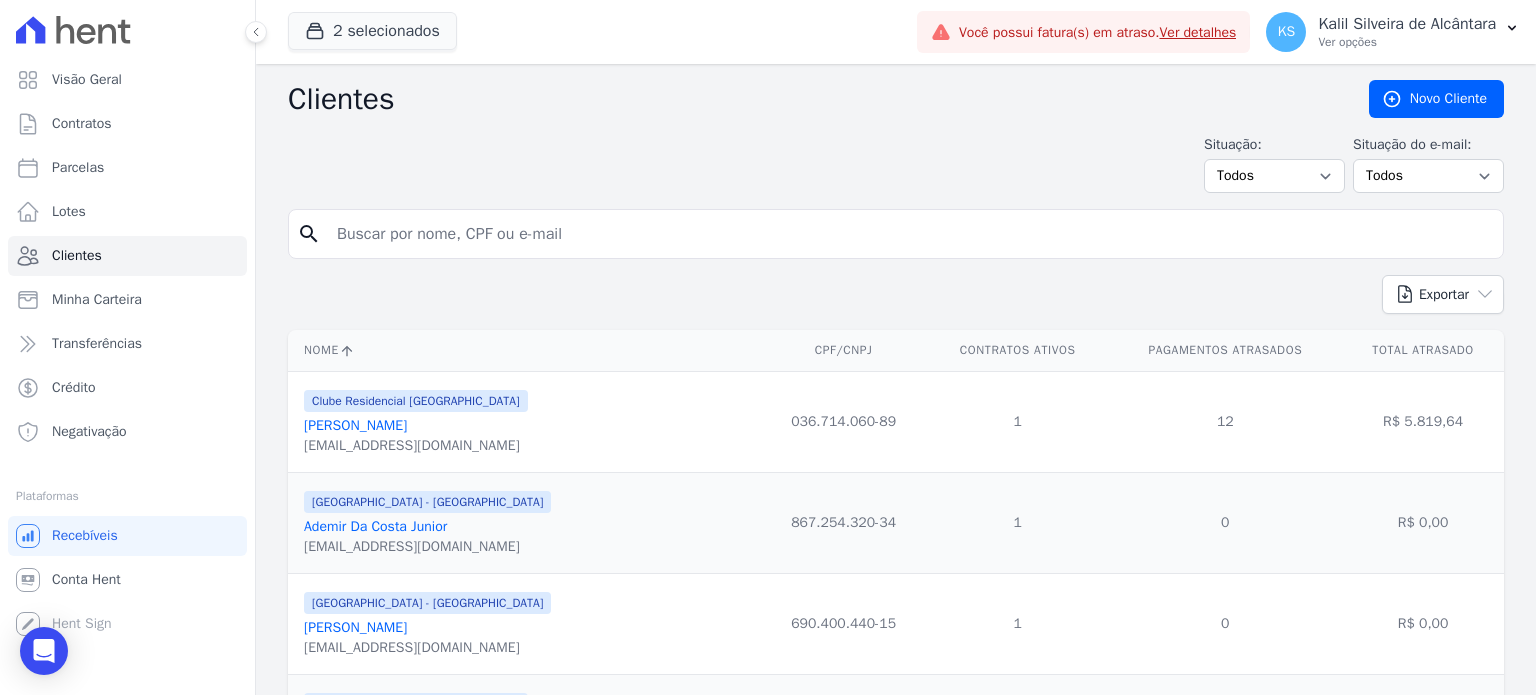 drag, startPoint x: 665, startPoint y: 232, endPoint x: 0, endPoint y: 31, distance: 694.7129 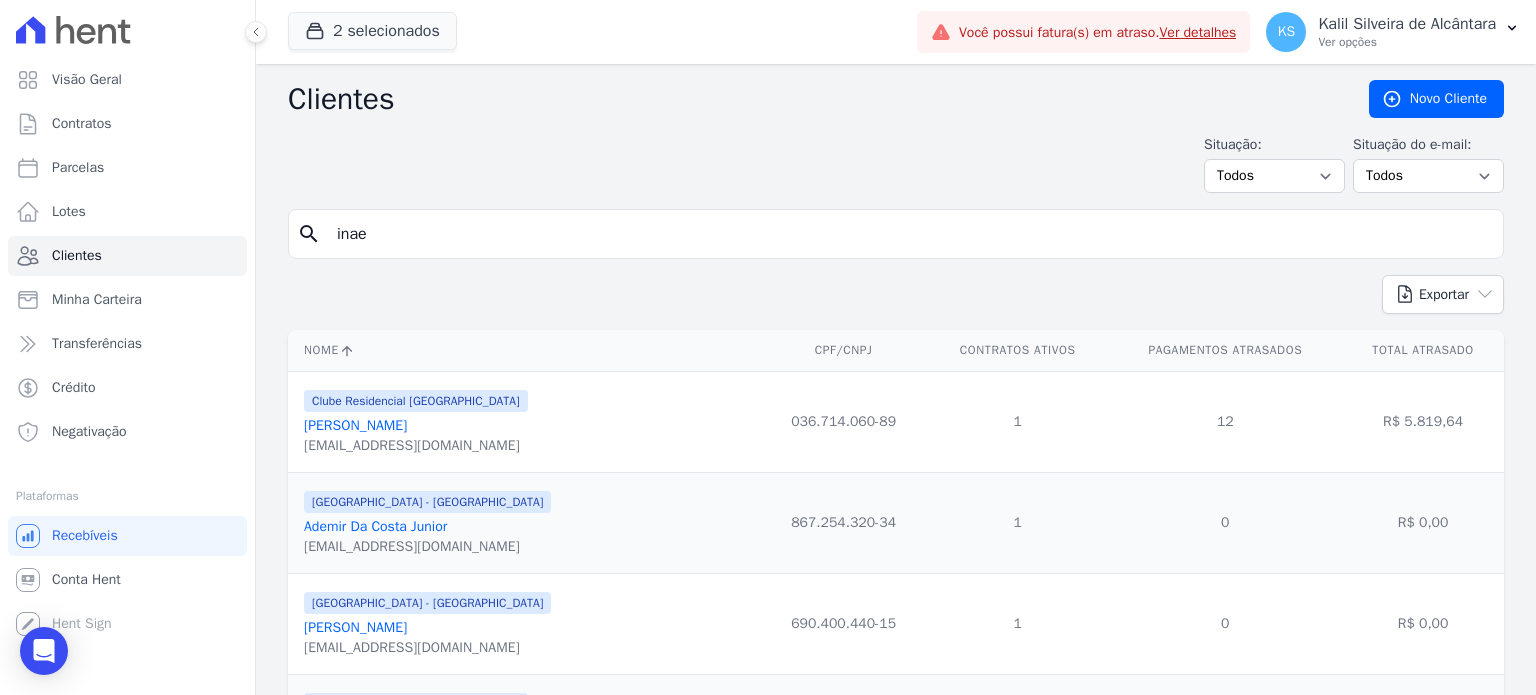 type on "inae" 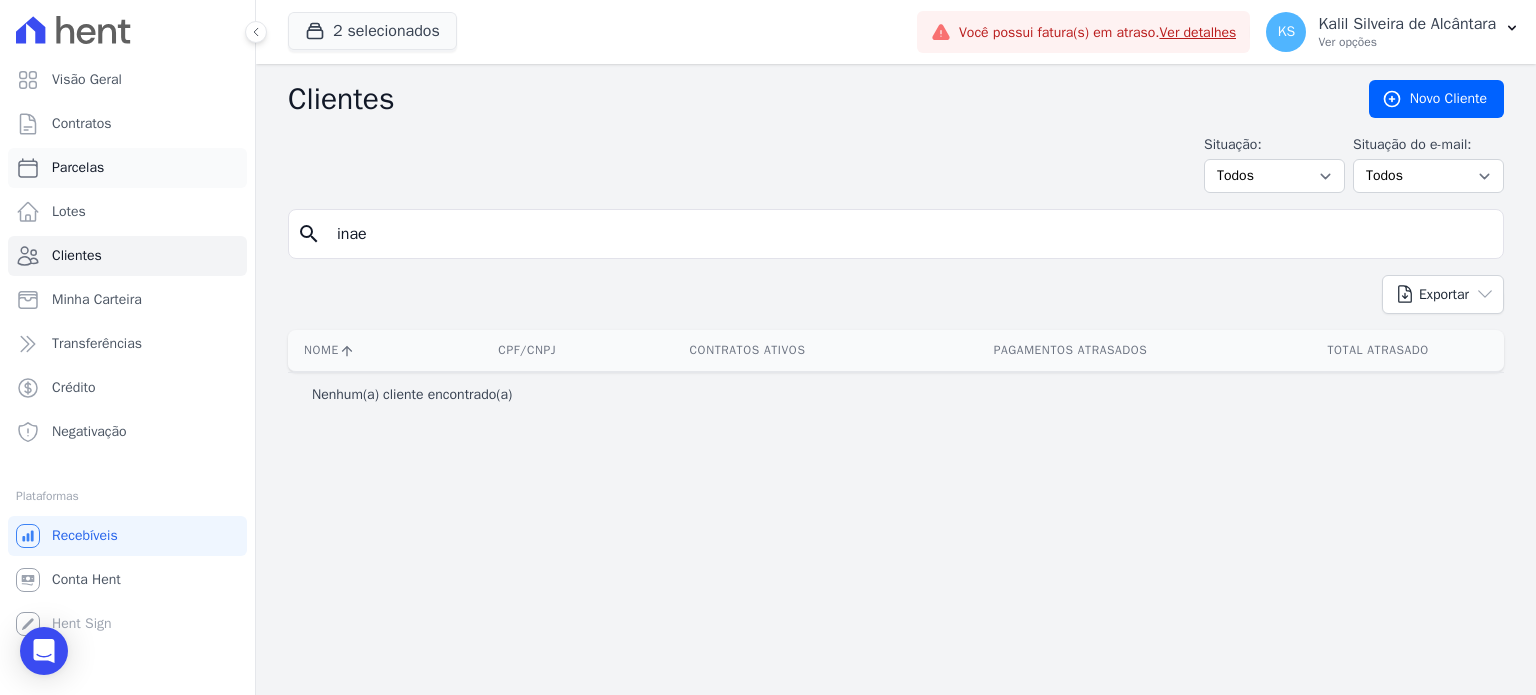 drag, startPoint x: 498, startPoint y: 225, endPoint x: 116, endPoint y: 168, distance: 386.22922 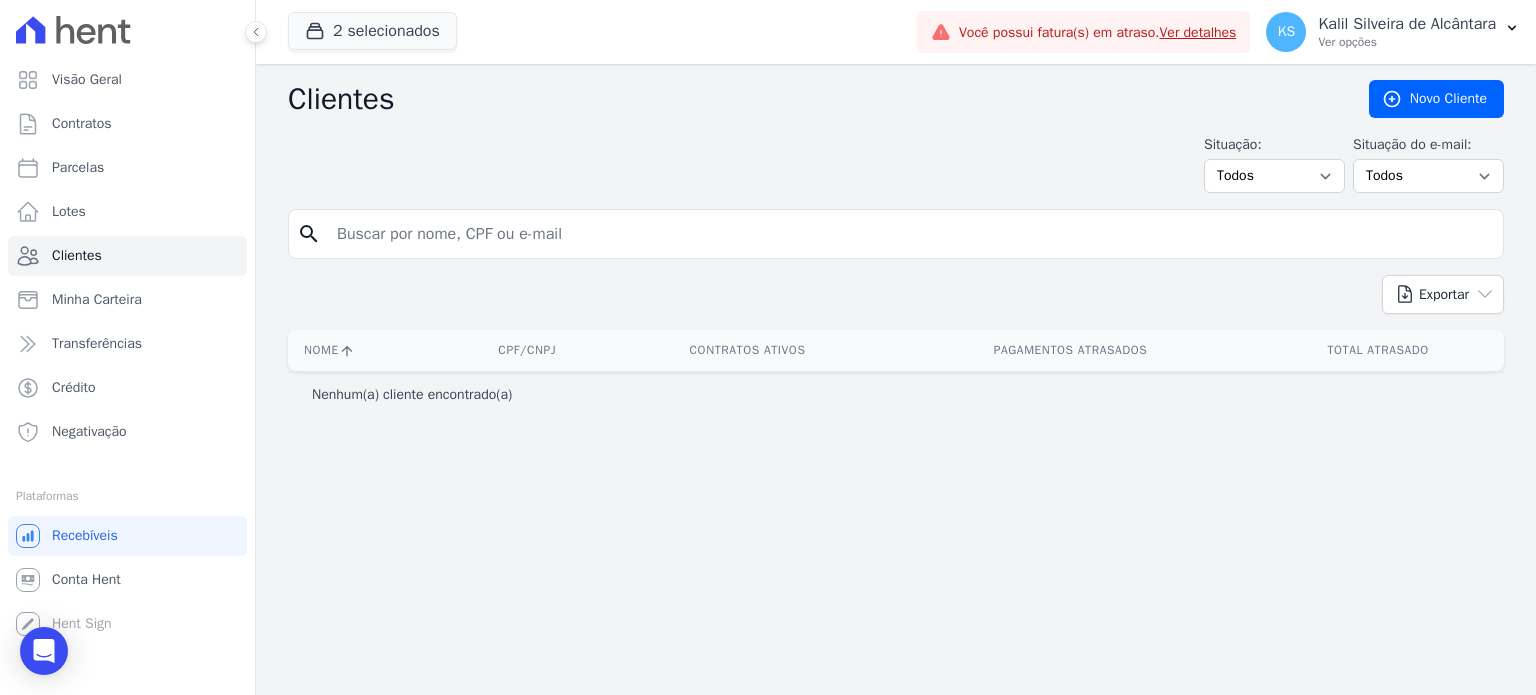click at bounding box center [910, 234] 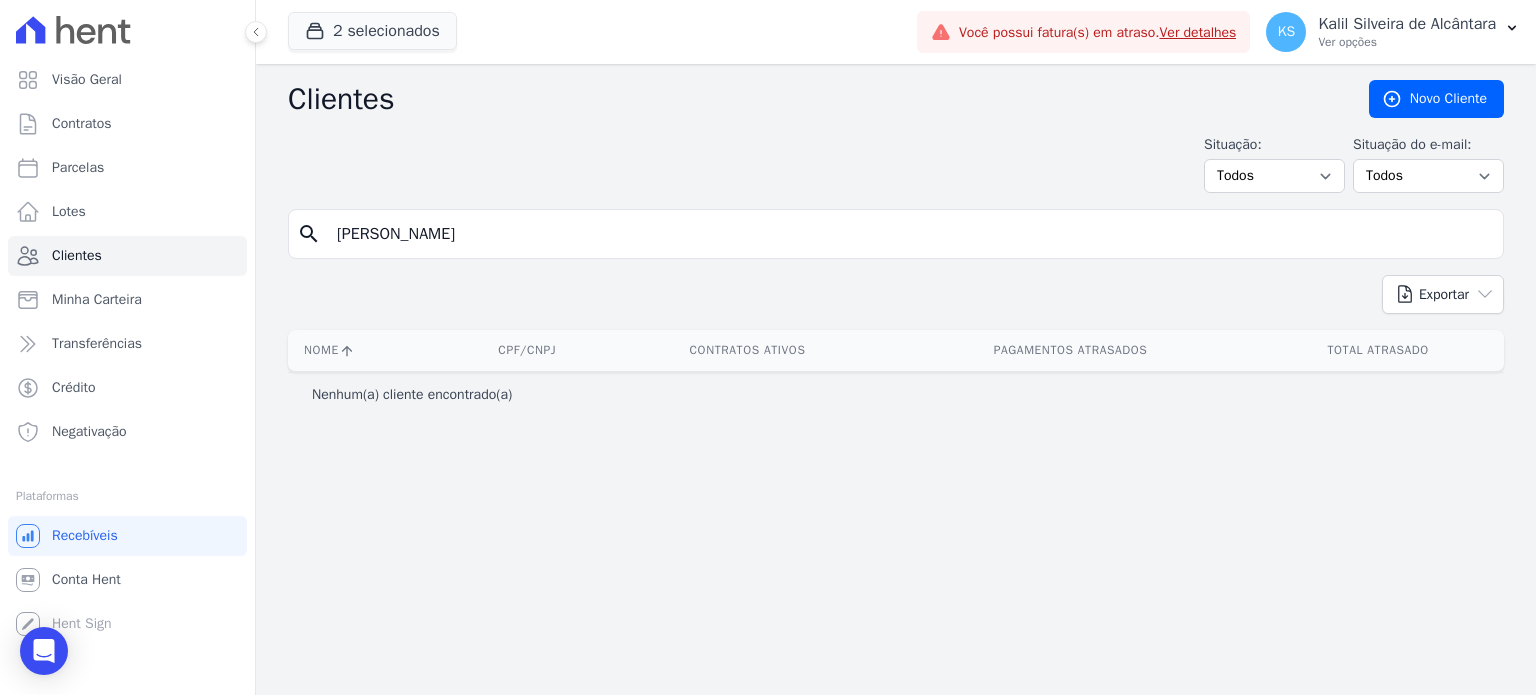 type on "[PERSON_NAME]" 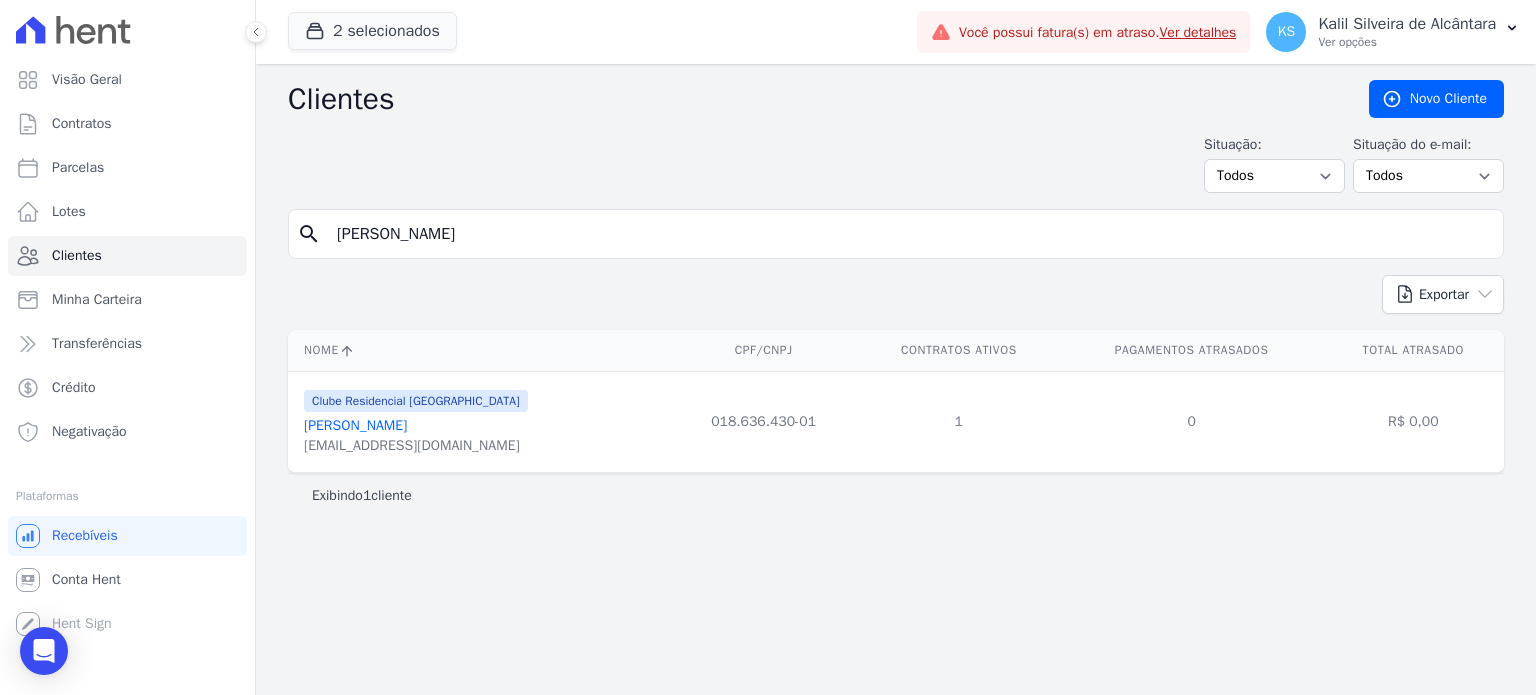 click on "[PERSON_NAME]" at bounding box center (355, 425) 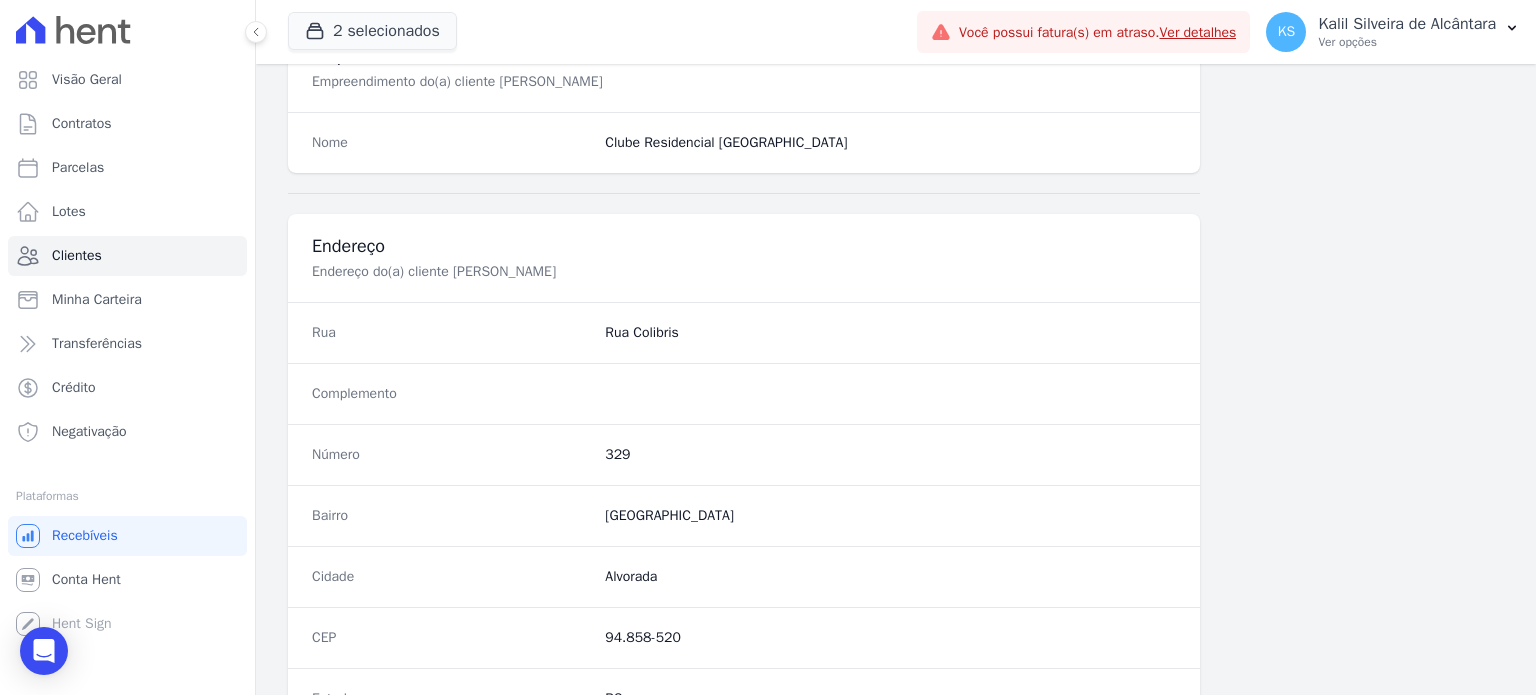 scroll, scrollTop: 1000, scrollLeft: 0, axis: vertical 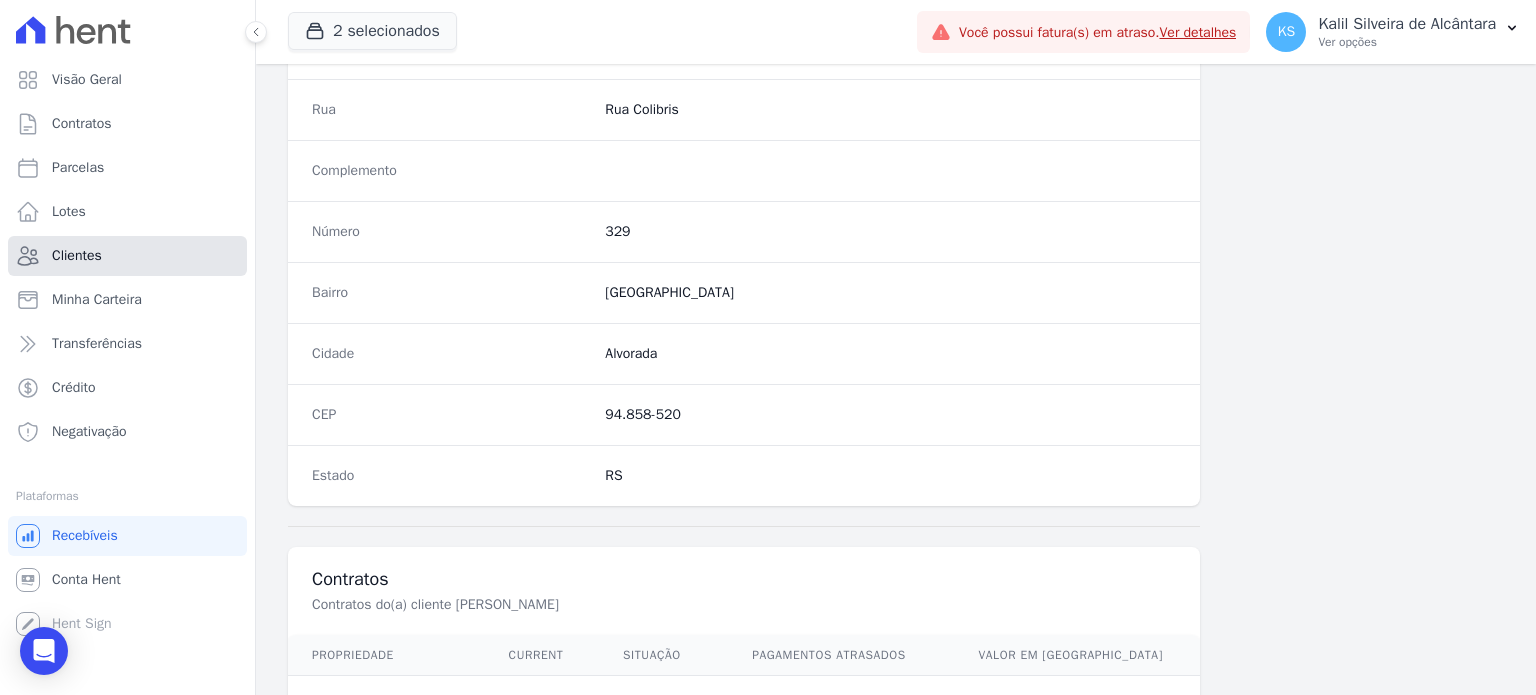 click on "Clientes" at bounding box center (127, 256) 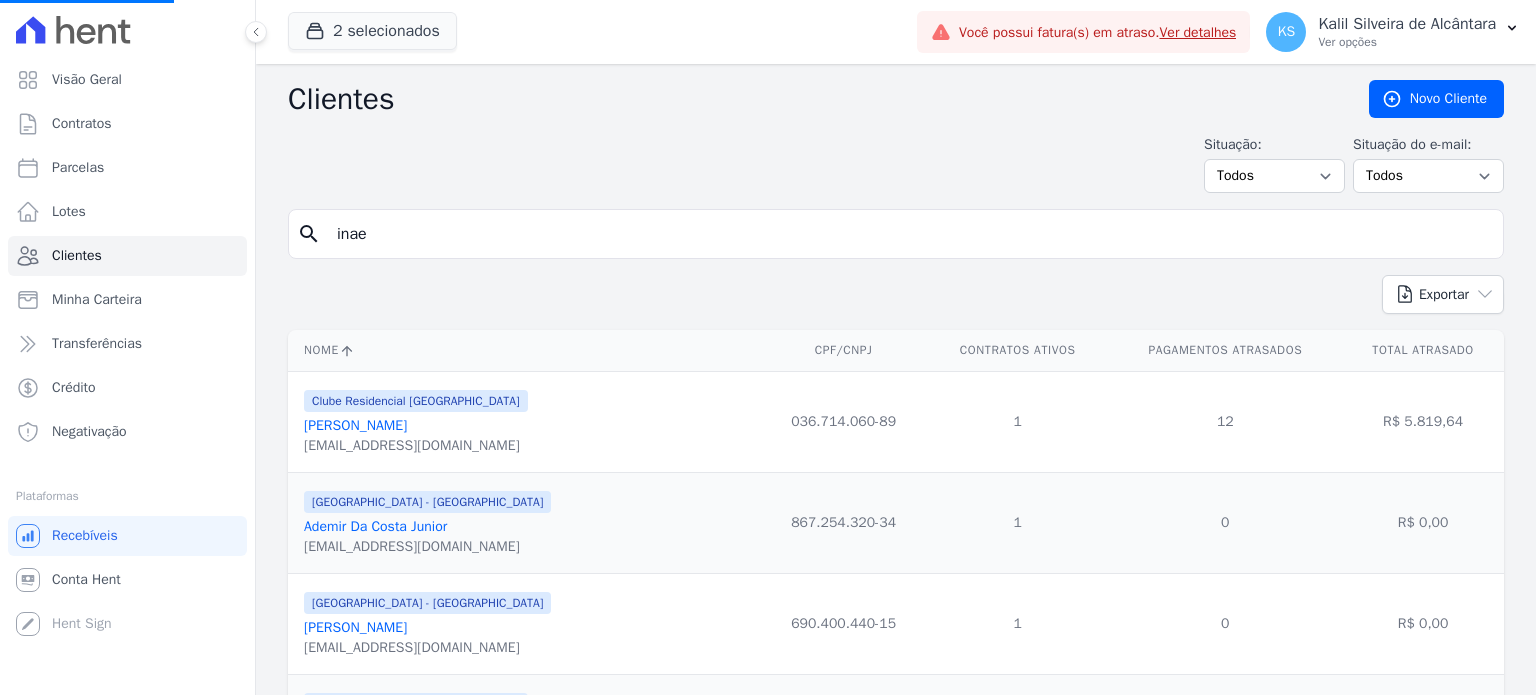 click on "inae" at bounding box center (910, 234) 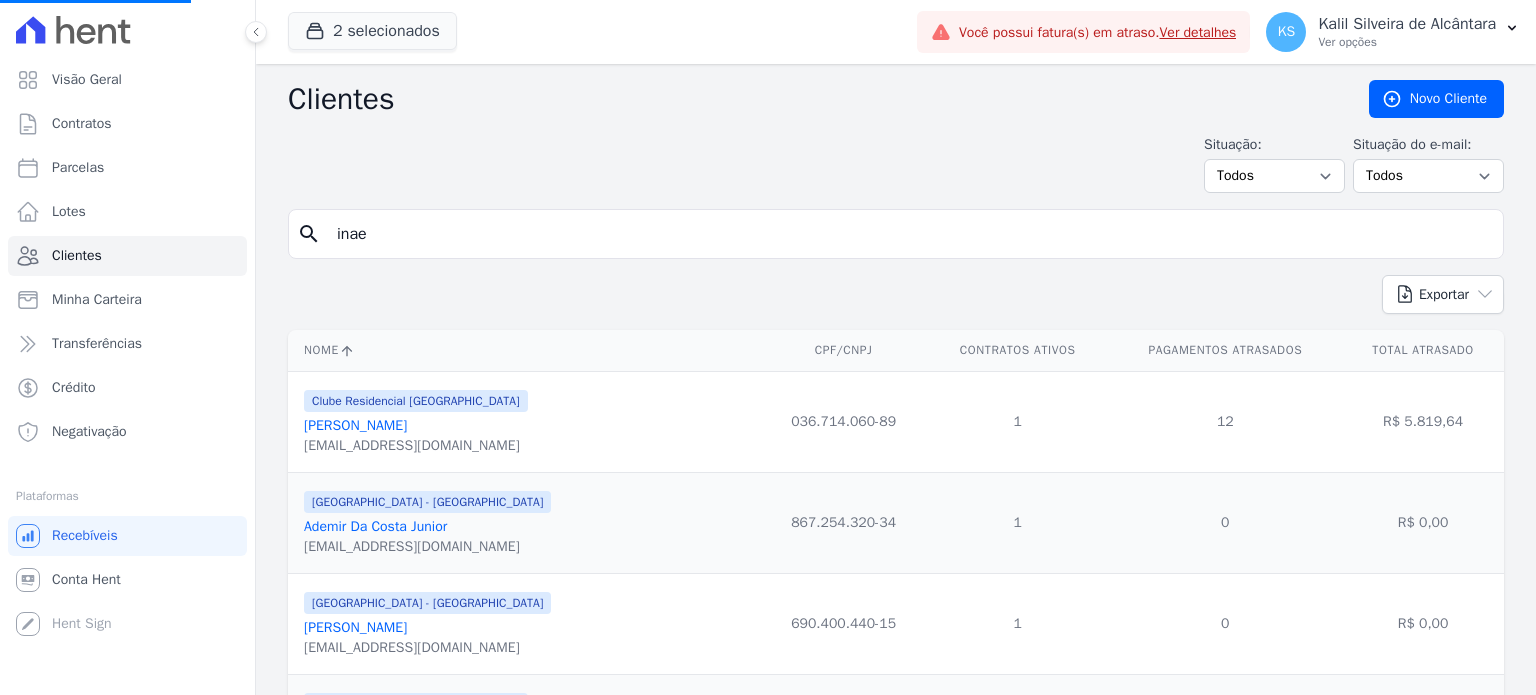 type on "ina" 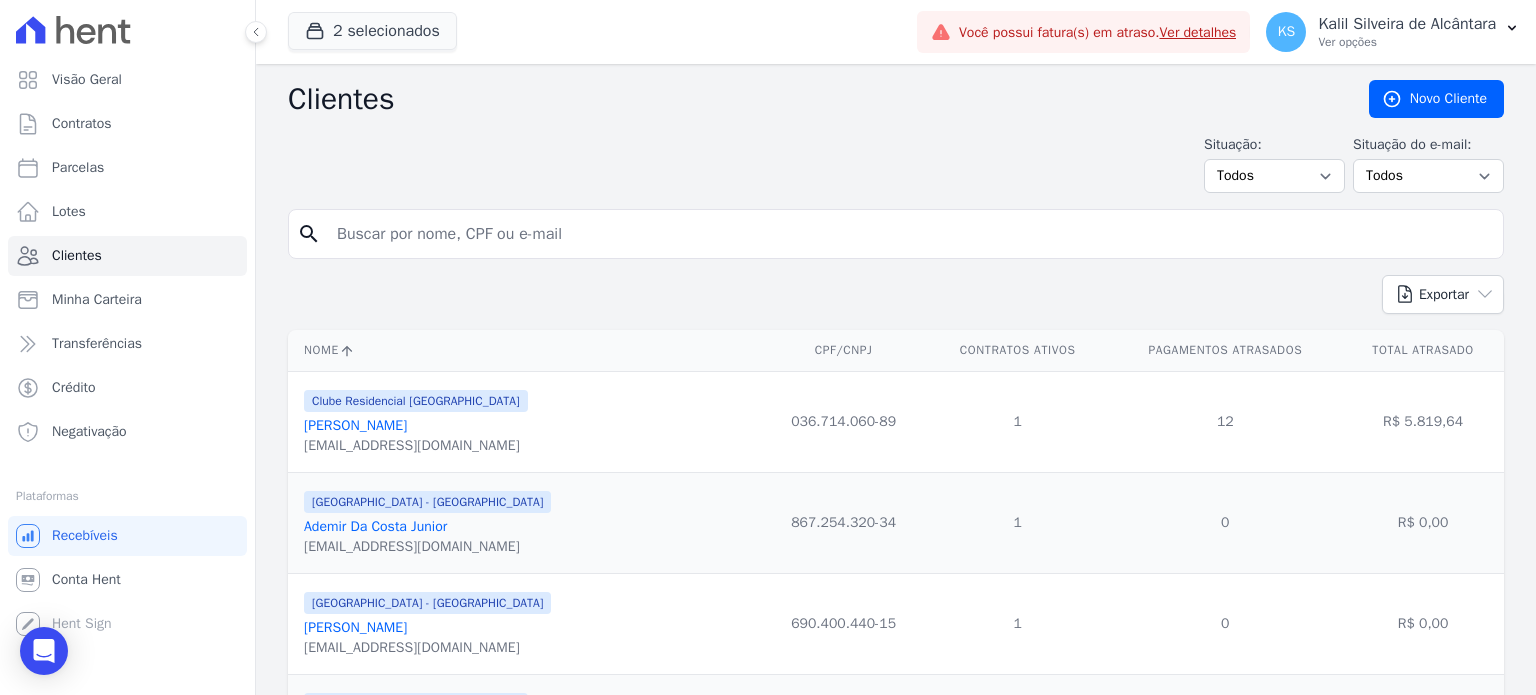 click at bounding box center (910, 234) 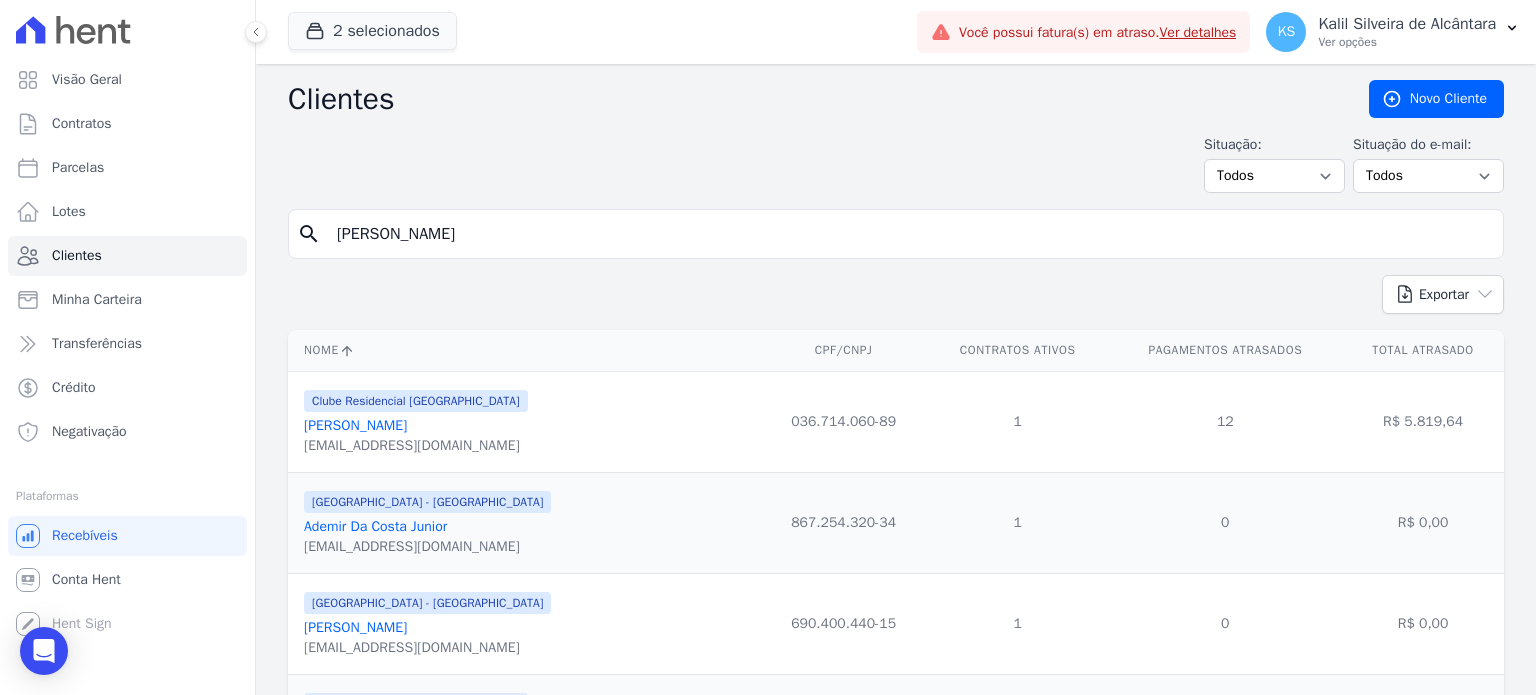 type on "[PERSON_NAME]" 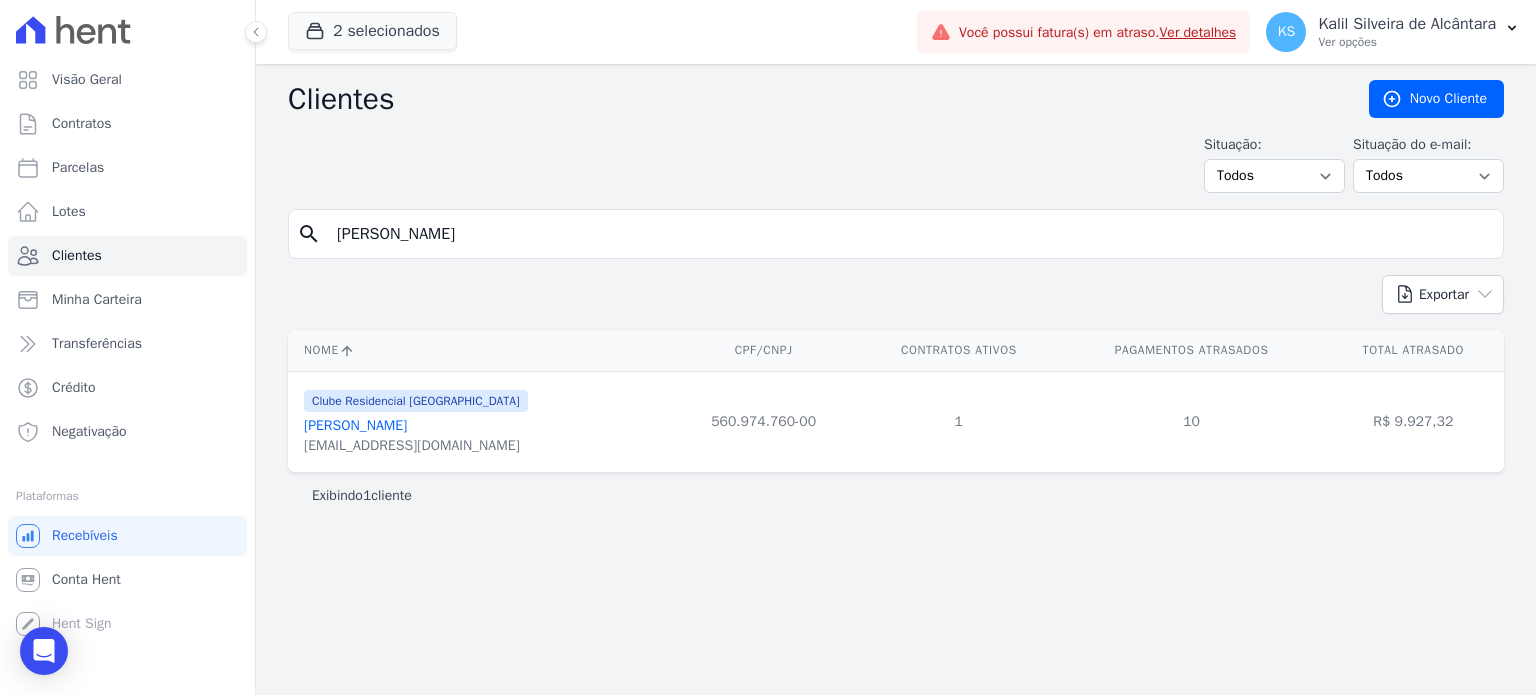 click on "[PERSON_NAME]" at bounding box center (355, 425) 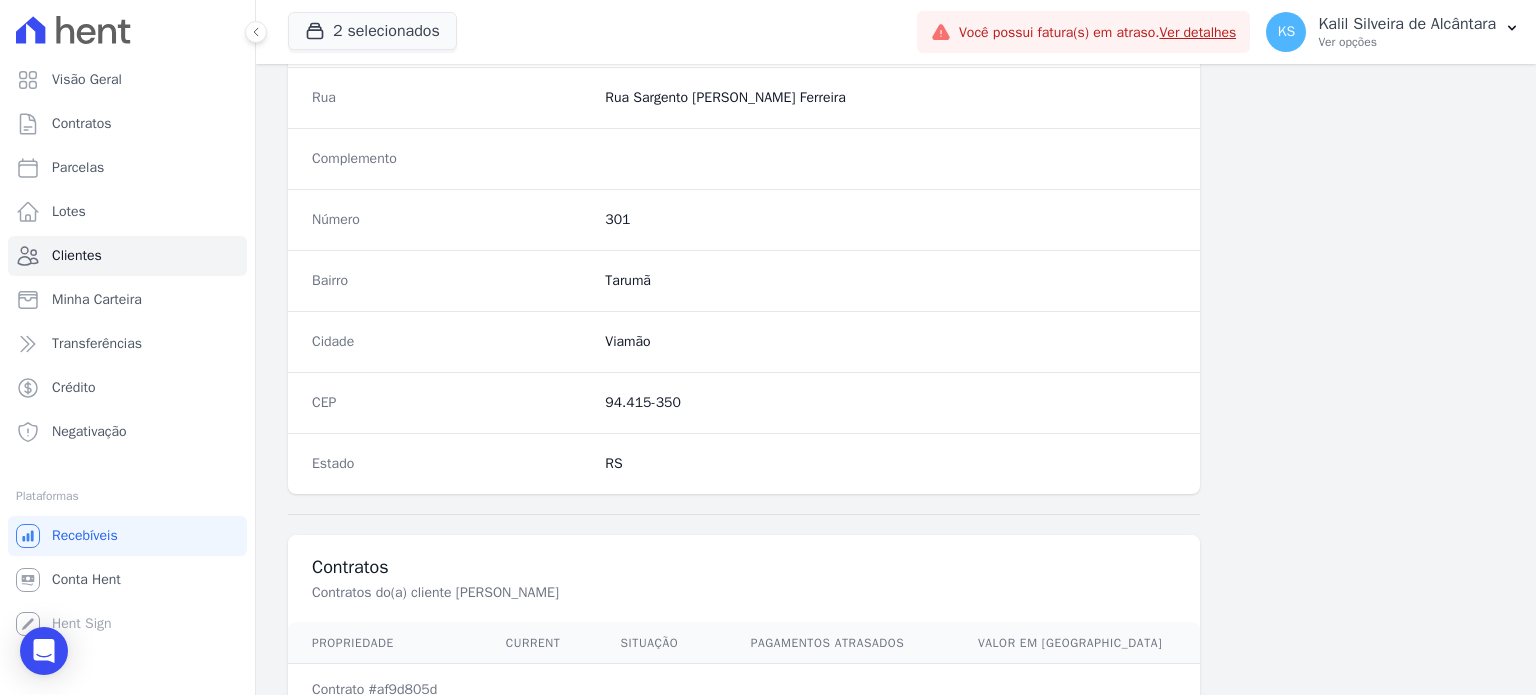 scroll, scrollTop: 1169, scrollLeft: 0, axis: vertical 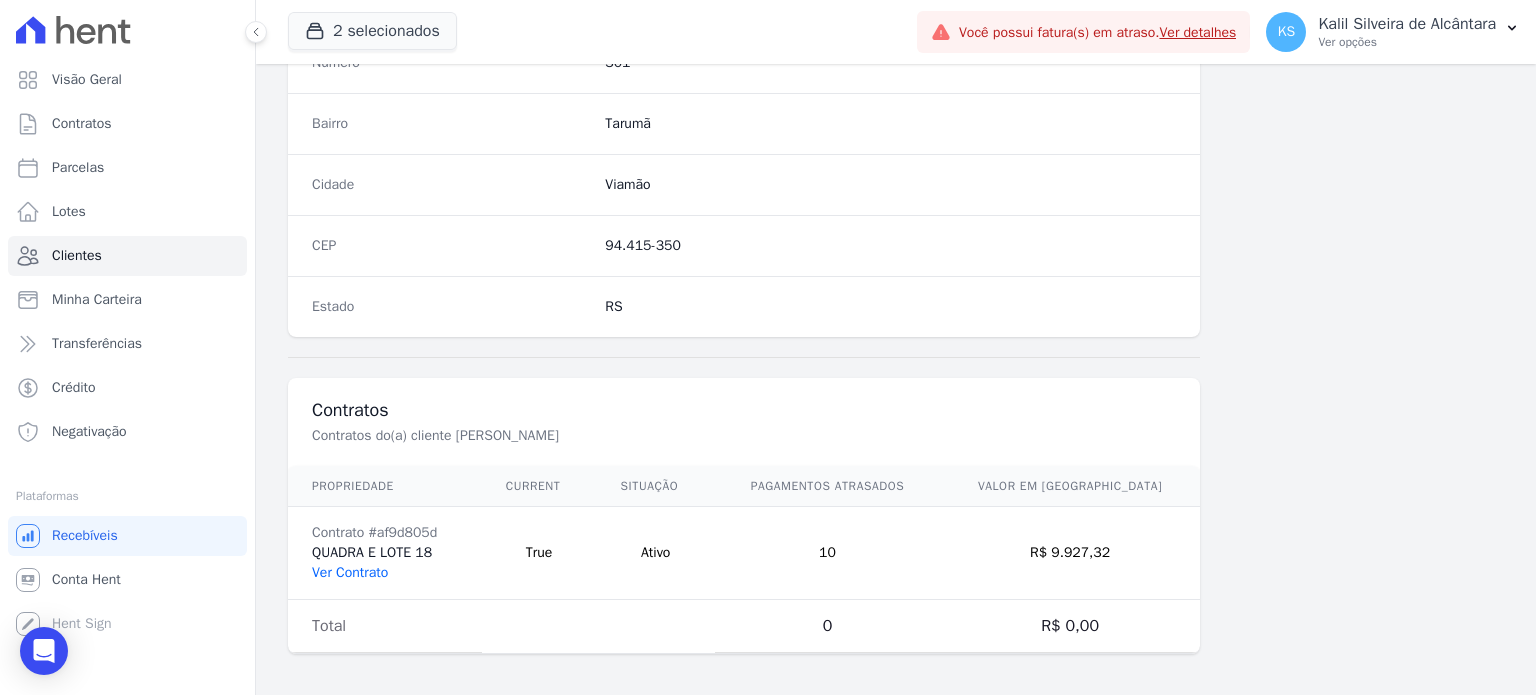 click on "Ver Contrato" at bounding box center [350, 572] 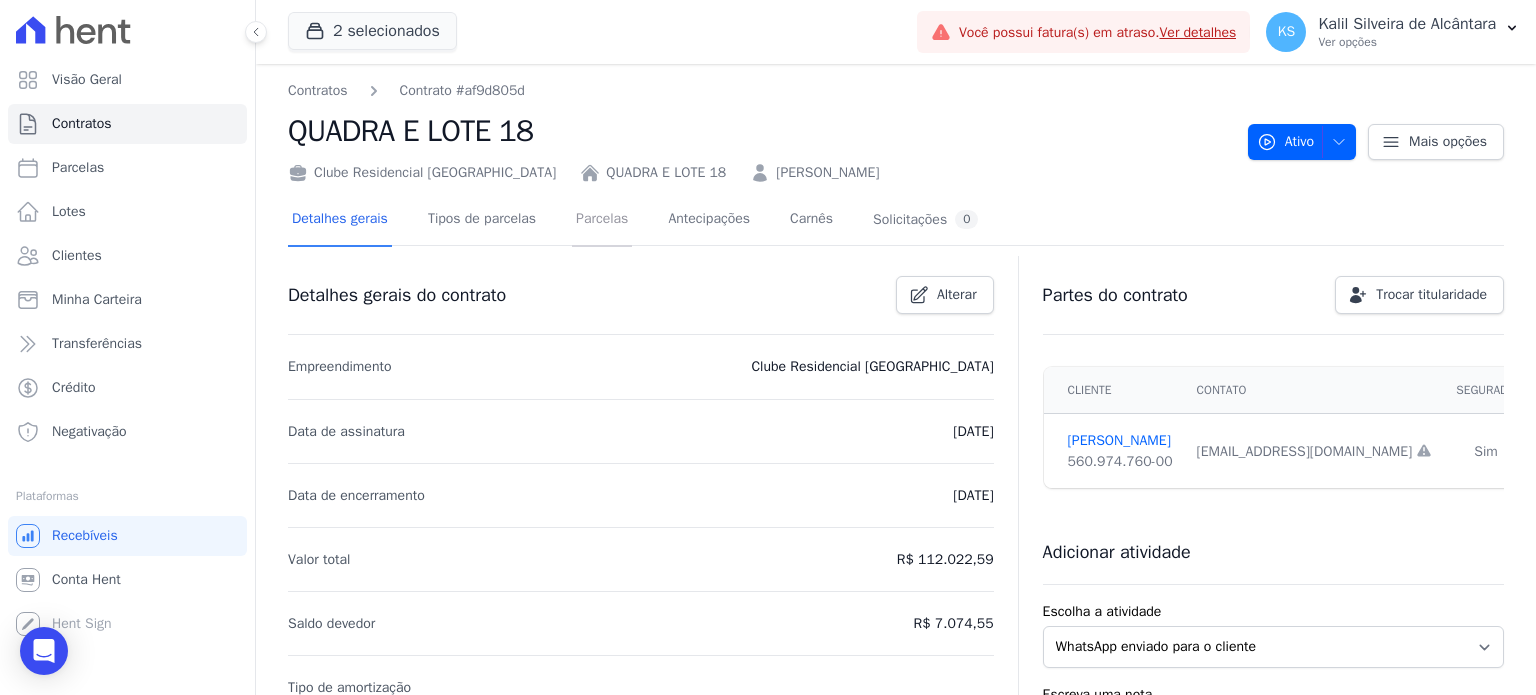 click on "Parcelas" at bounding box center (602, 220) 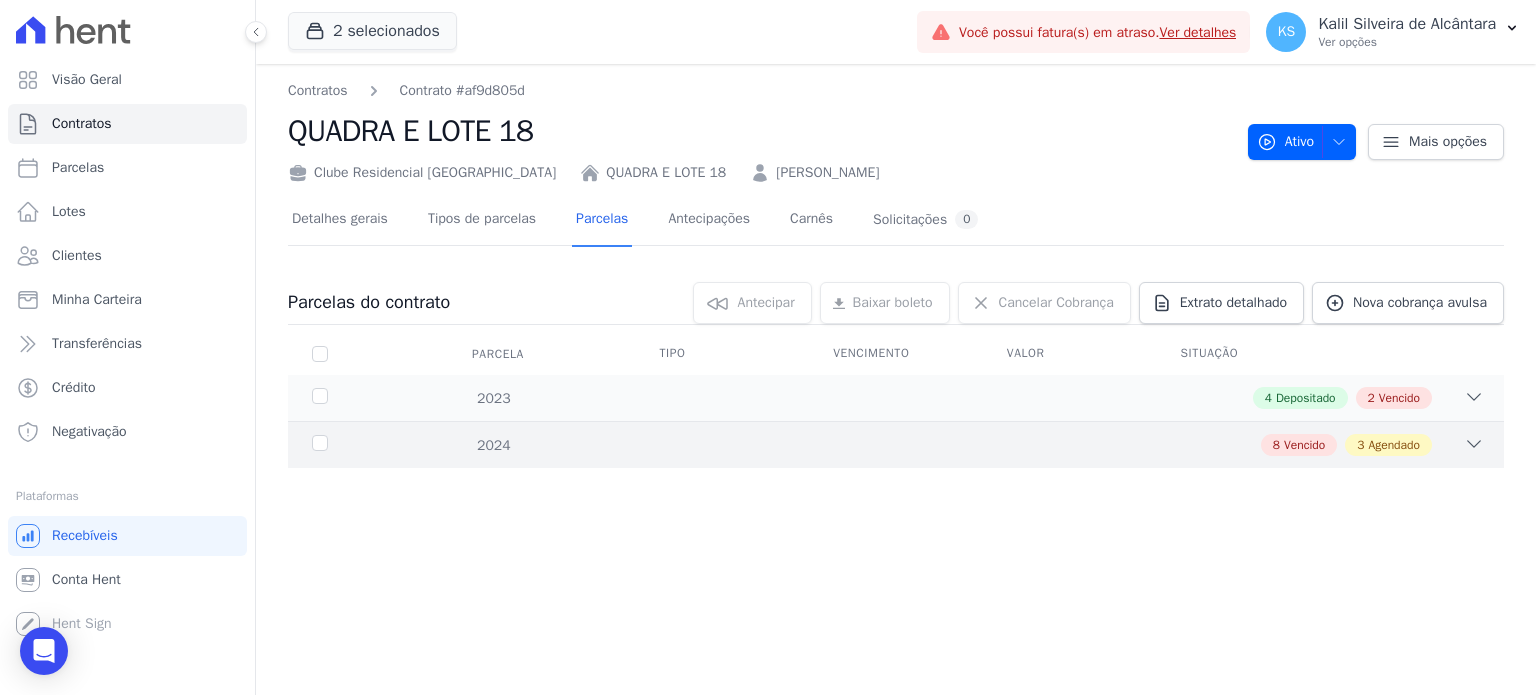 click on "8
Vencido
3
Agendado" at bounding box center [955, 445] 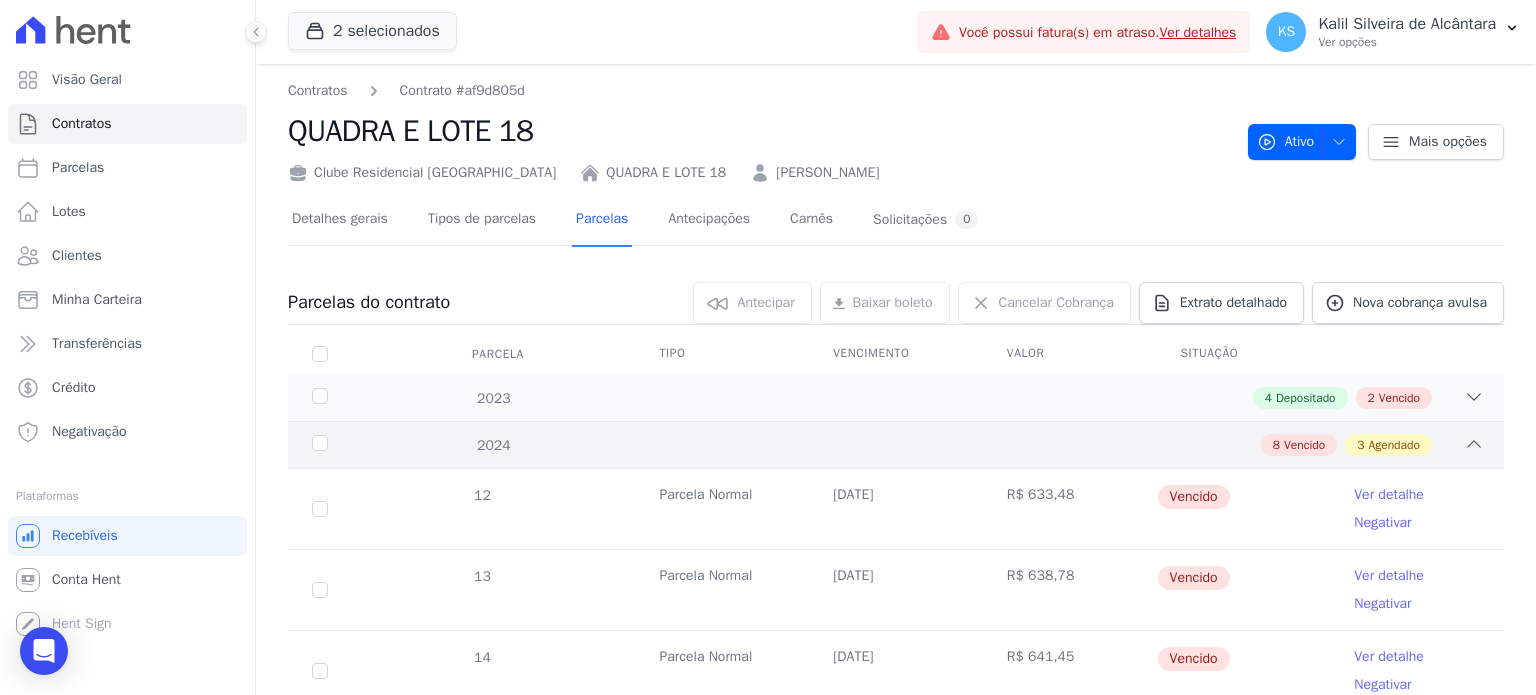 click on "2024
8
Vencido
3
Agendado" at bounding box center [896, 444] 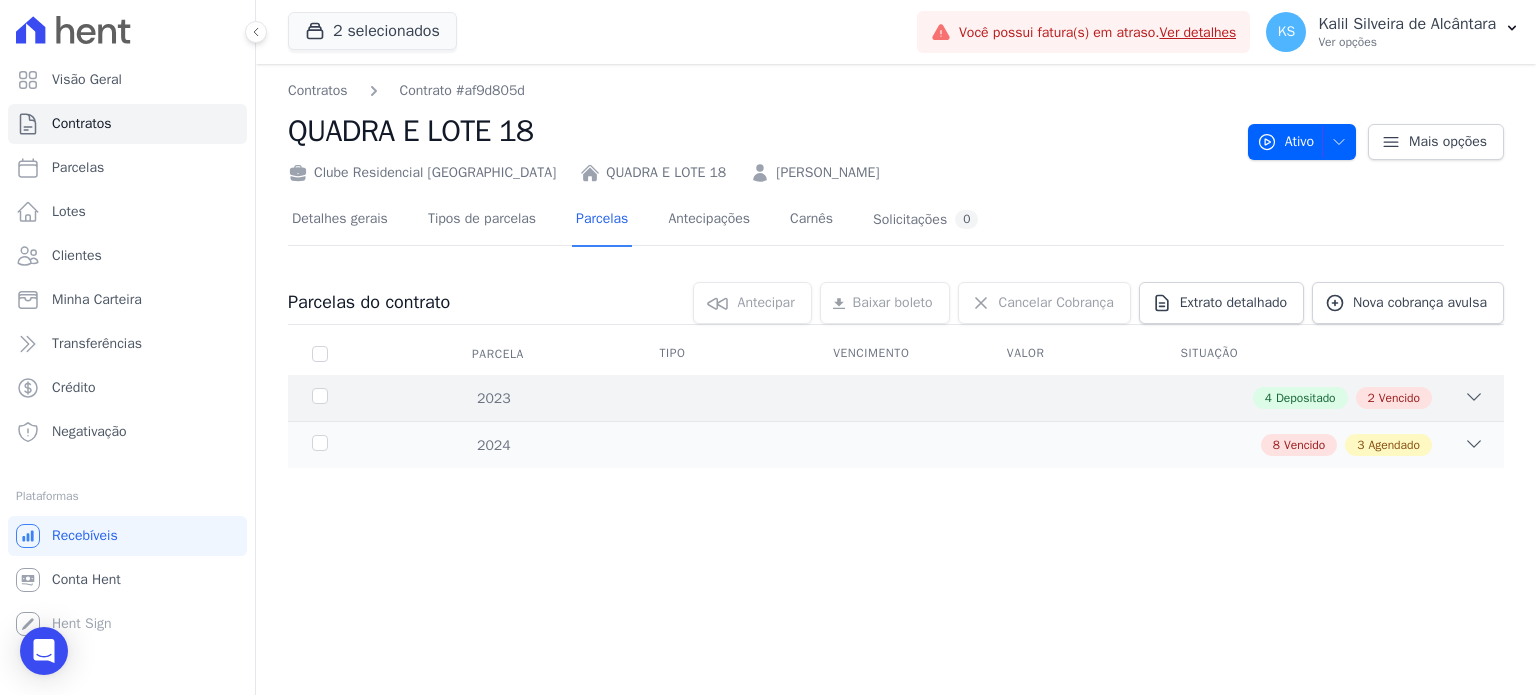 click on "2023
4
Depositado
2
Vencido" at bounding box center (896, 398) 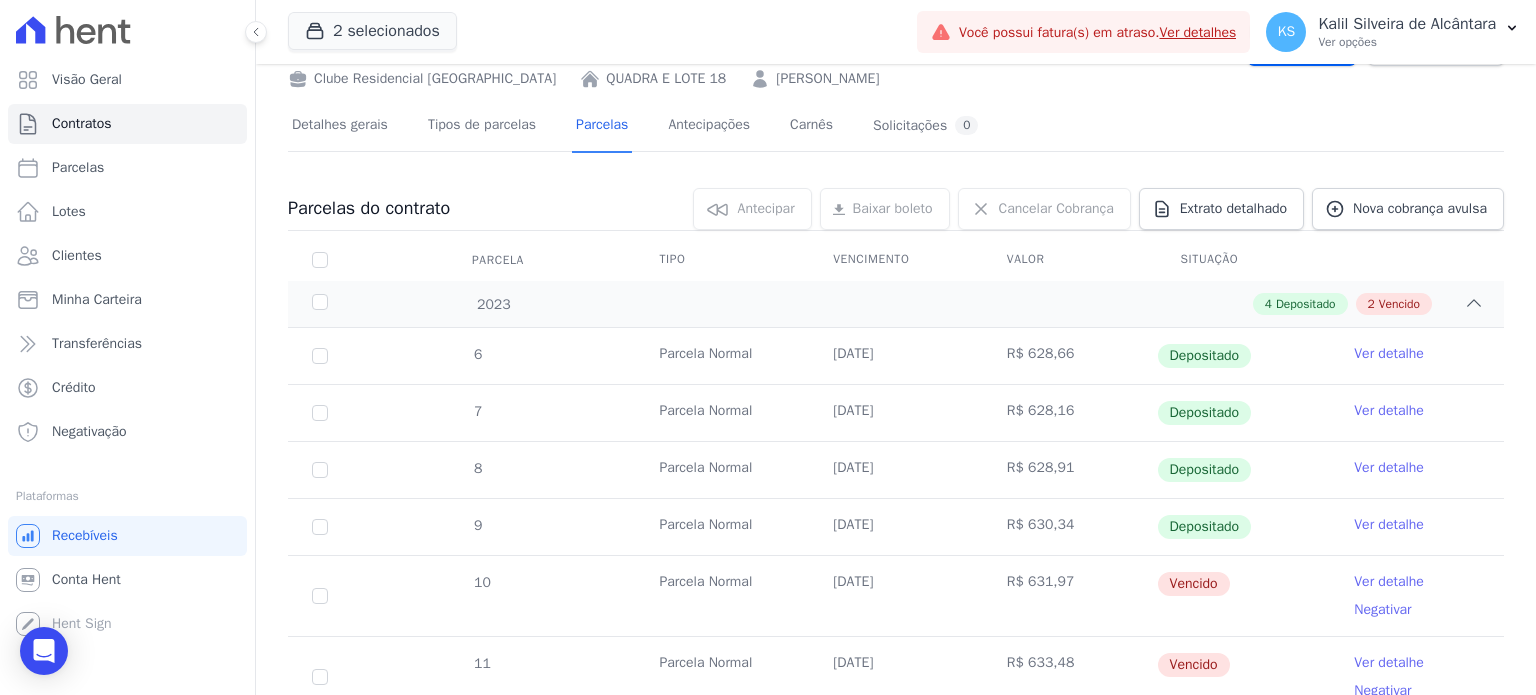 scroll, scrollTop: 220, scrollLeft: 0, axis: vertical 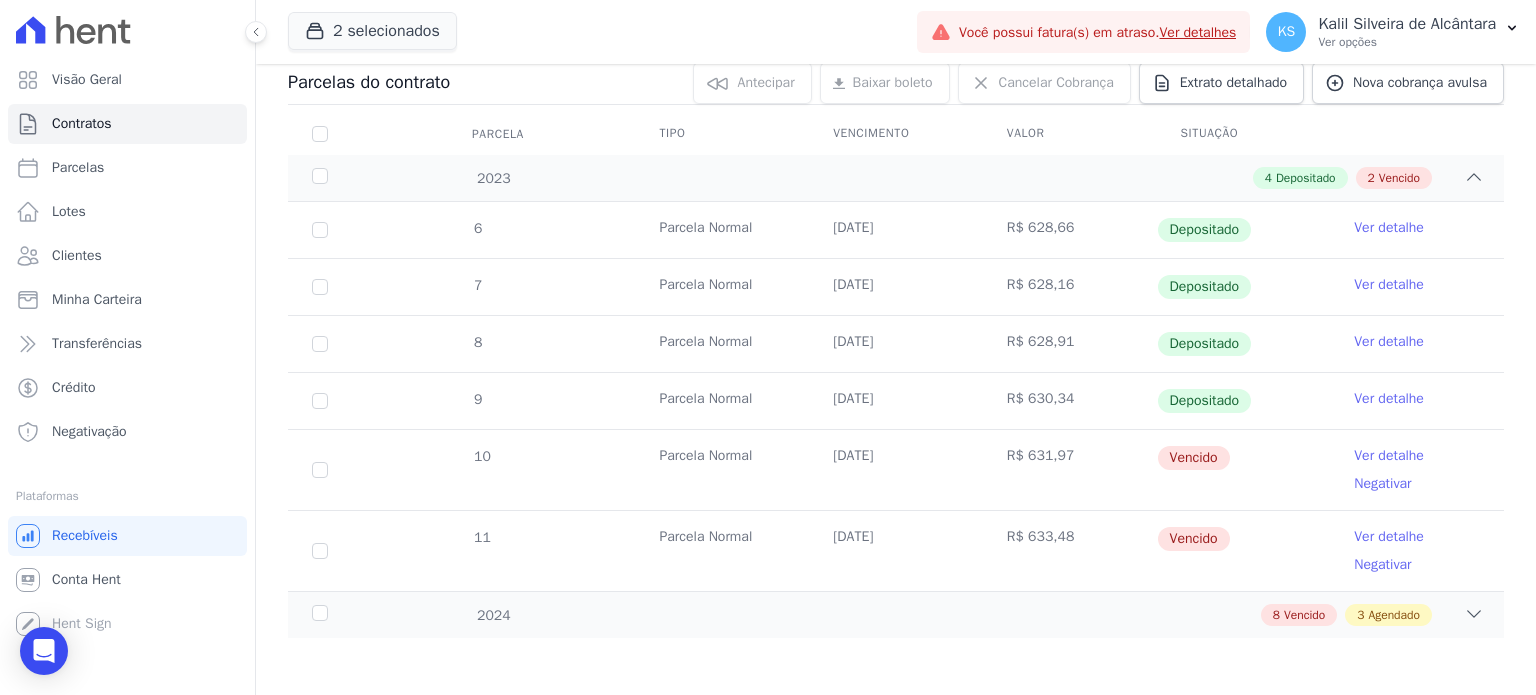 click on "10" at bounding box center (320, 470) 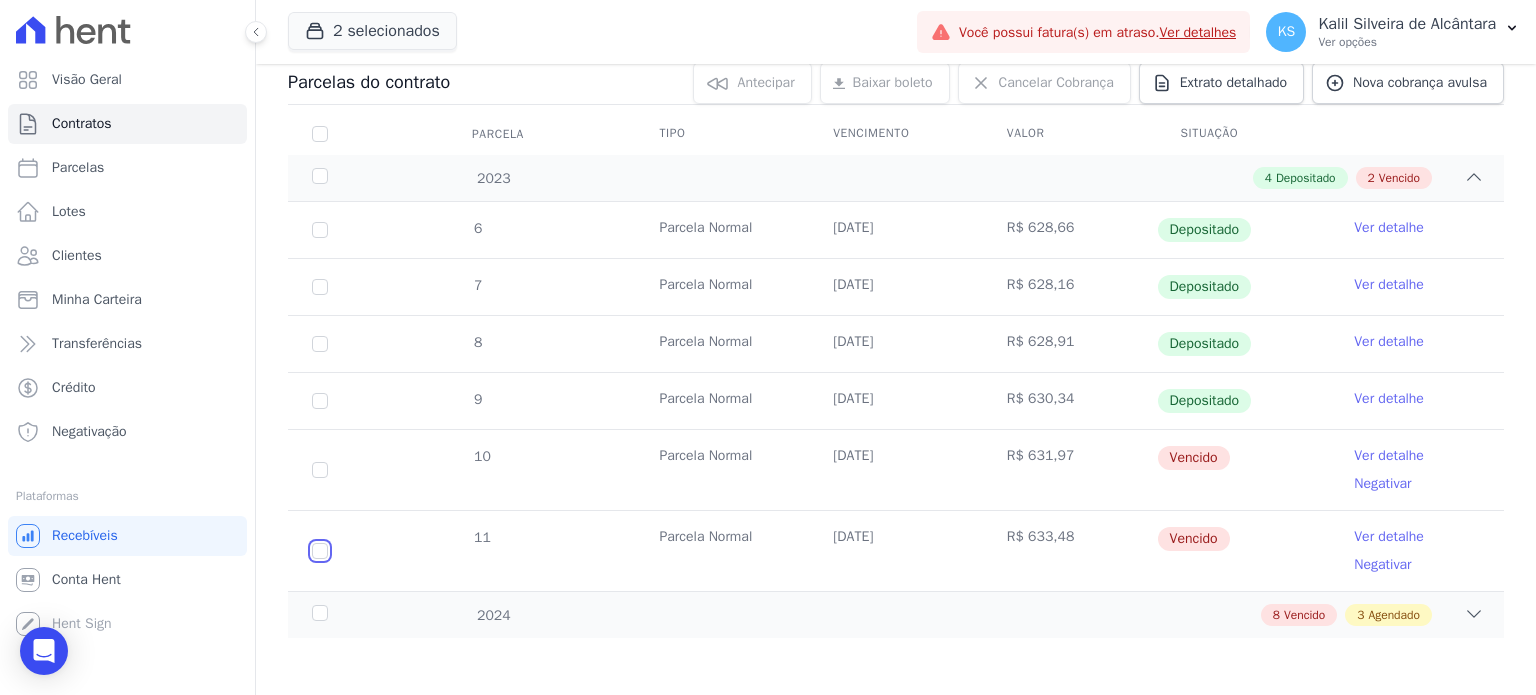click at bounding box center [320, 470] 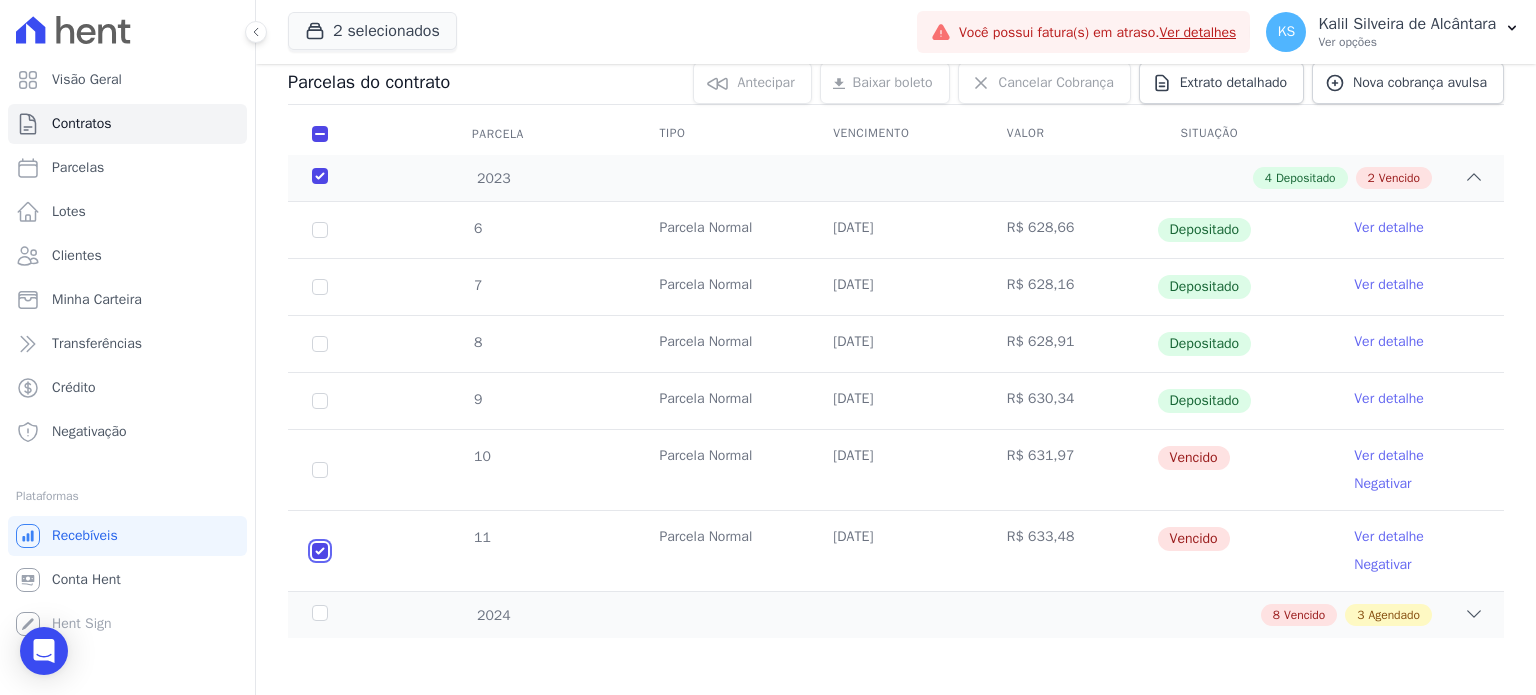 checkbox on "true" 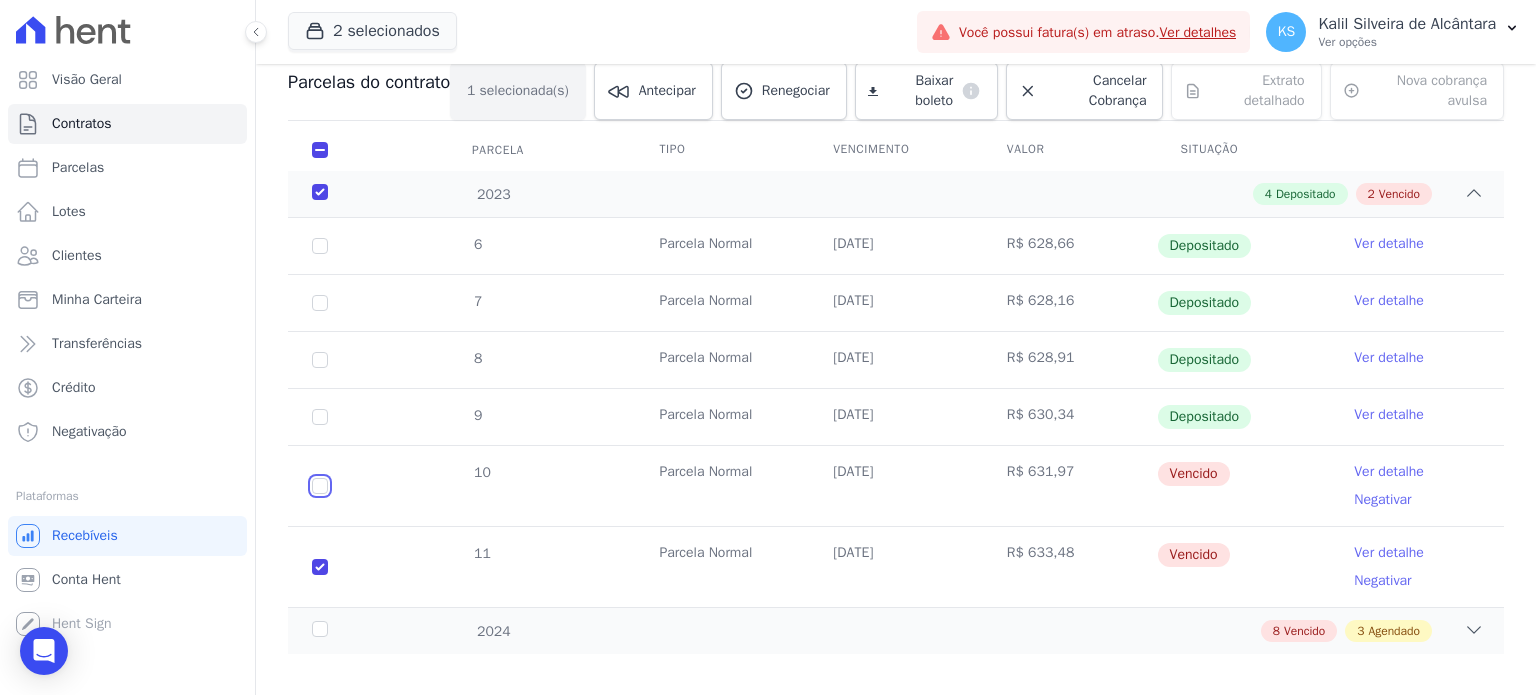 click at bounding box center (320, 486) 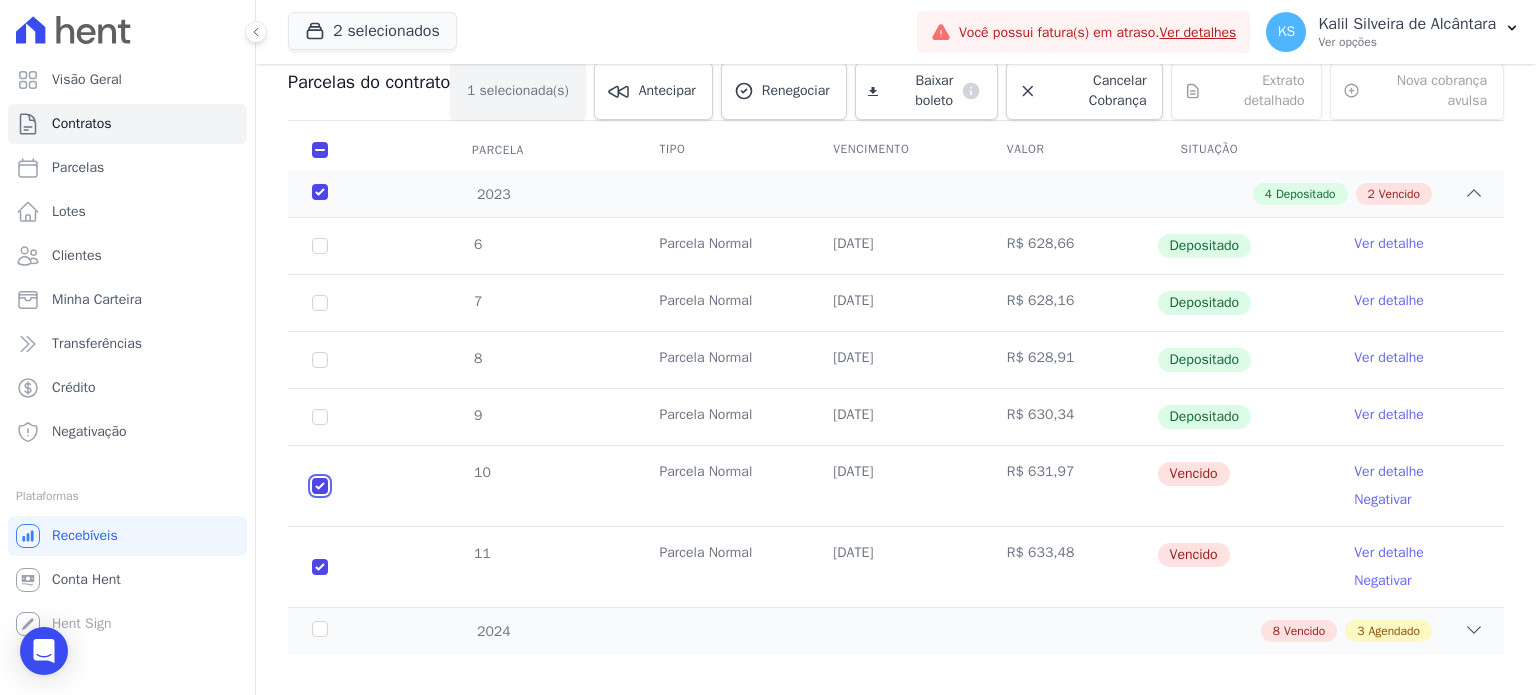checkbox on "true" 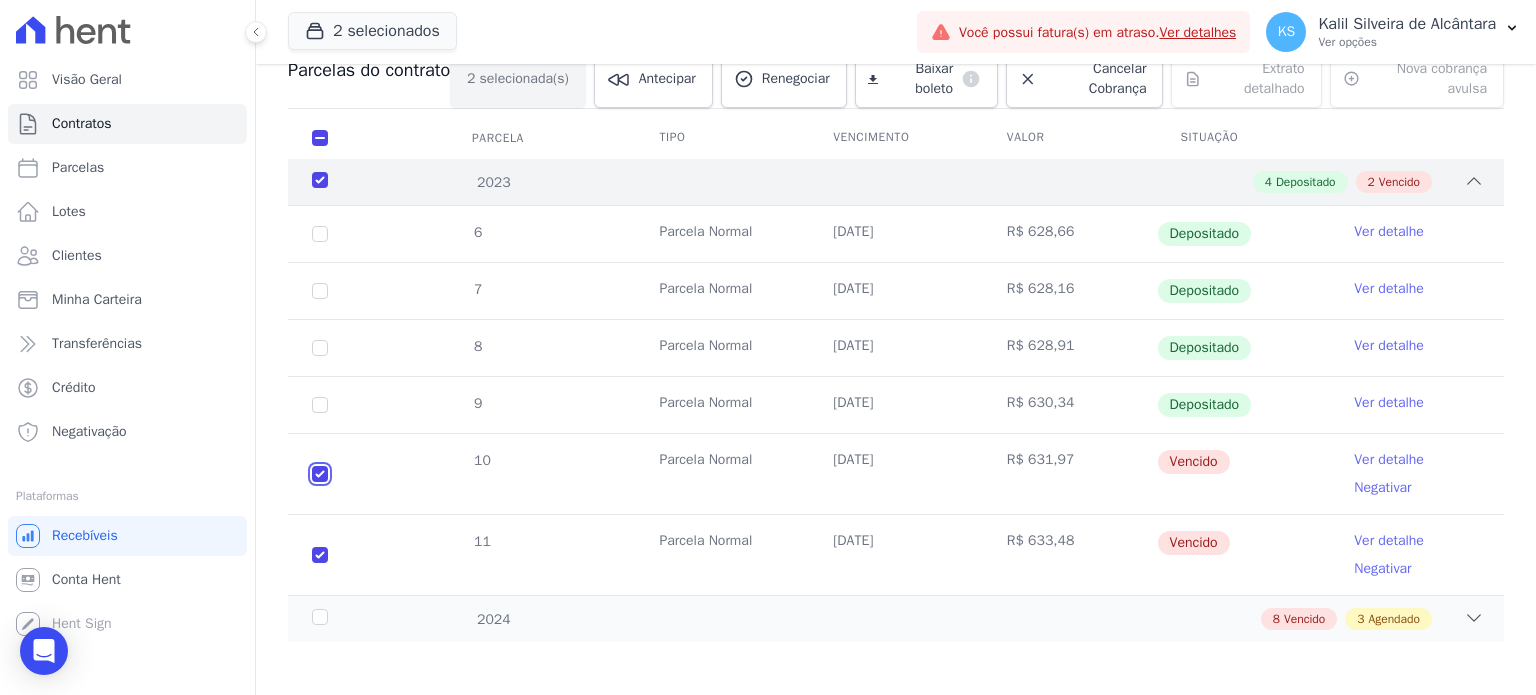 scroll, scrollTop: 236, scrollLeft: 0, axis: vertical 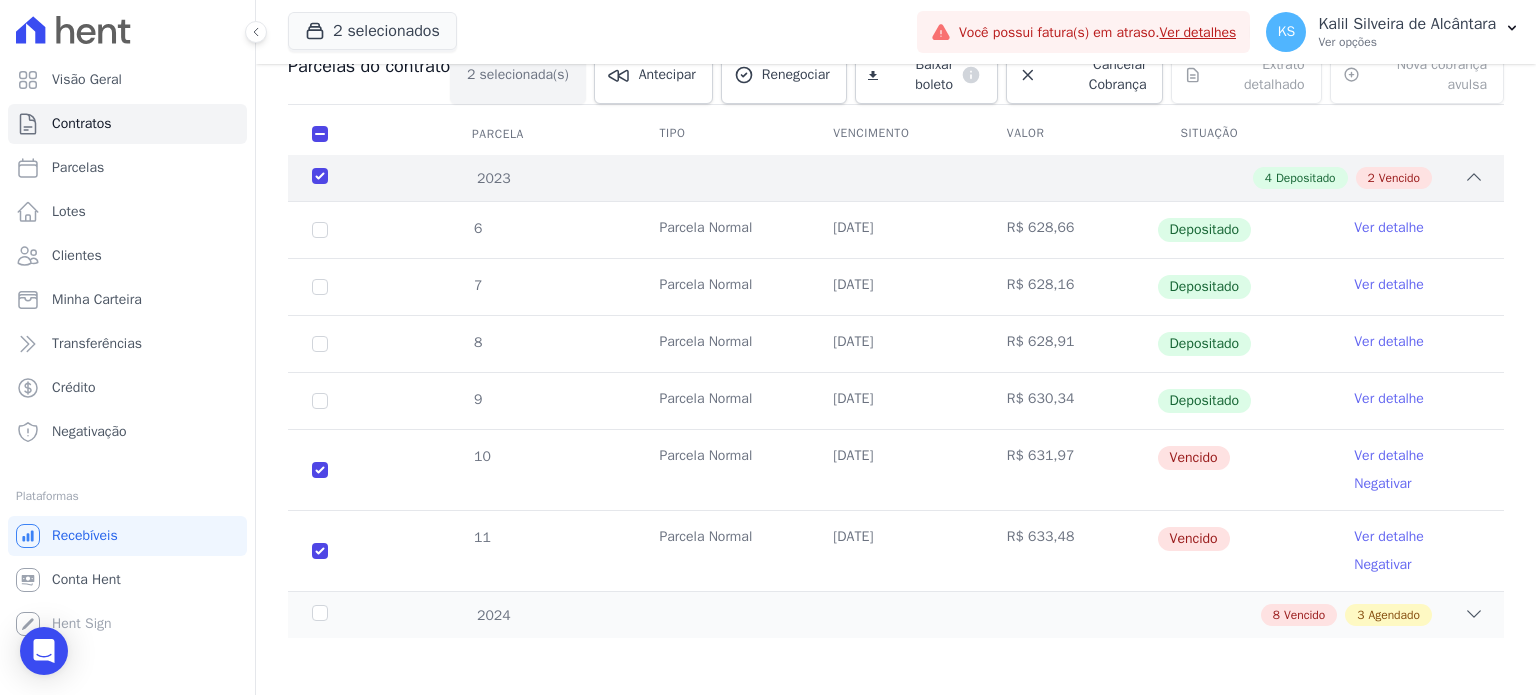 click on "2023
4
Depositado
2
Vencido" at bounding box center [896, 178] 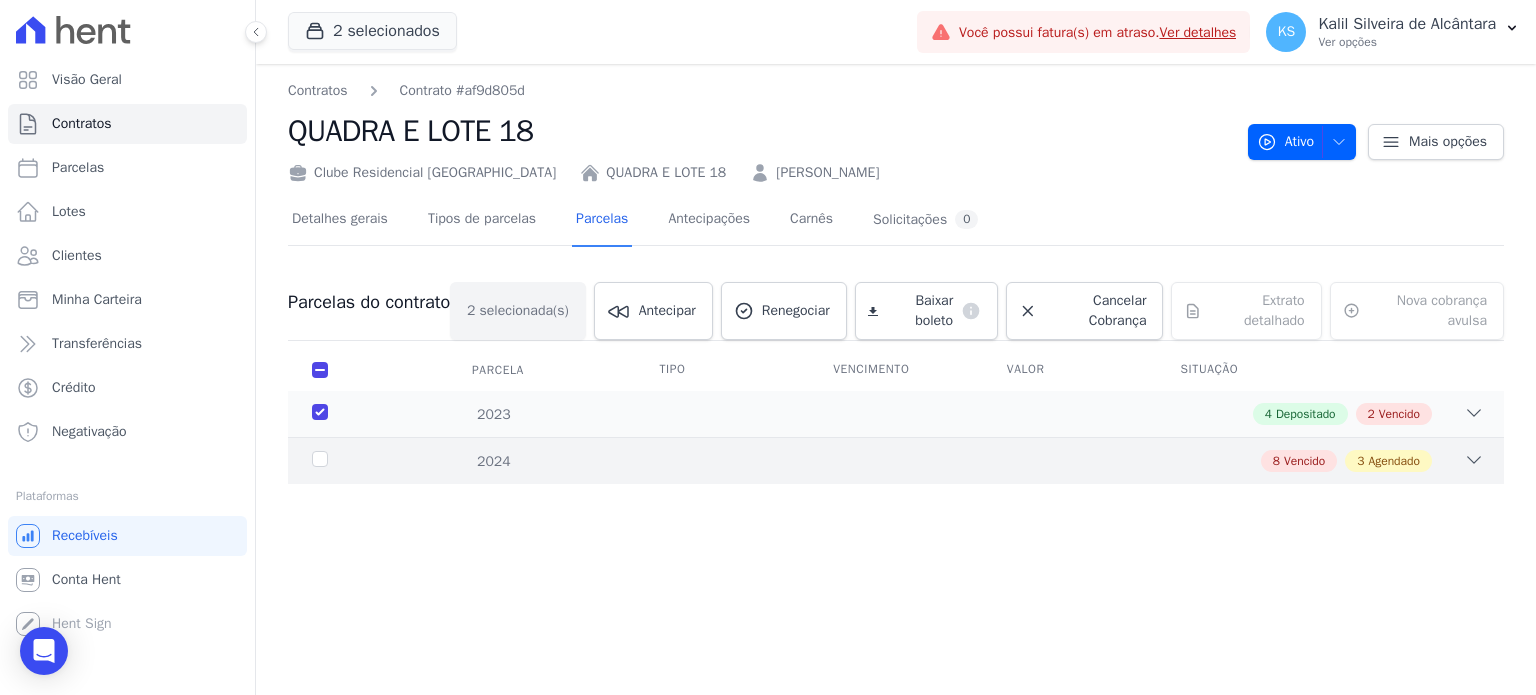 click on "2024
8
Vencido
3
Agendado" at bounding box center (896, 460) 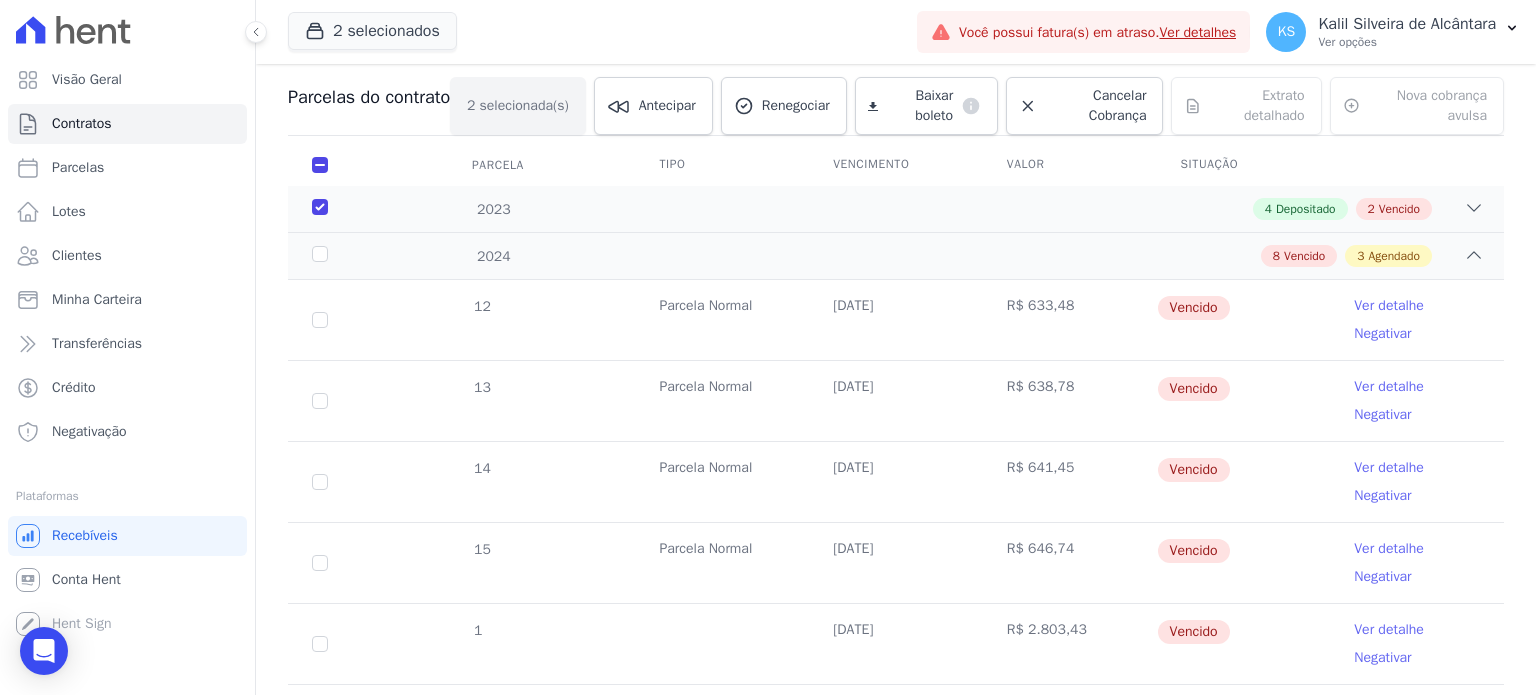 scroll, scrollTop: 200, scrollLeft: 0, axis: vertical 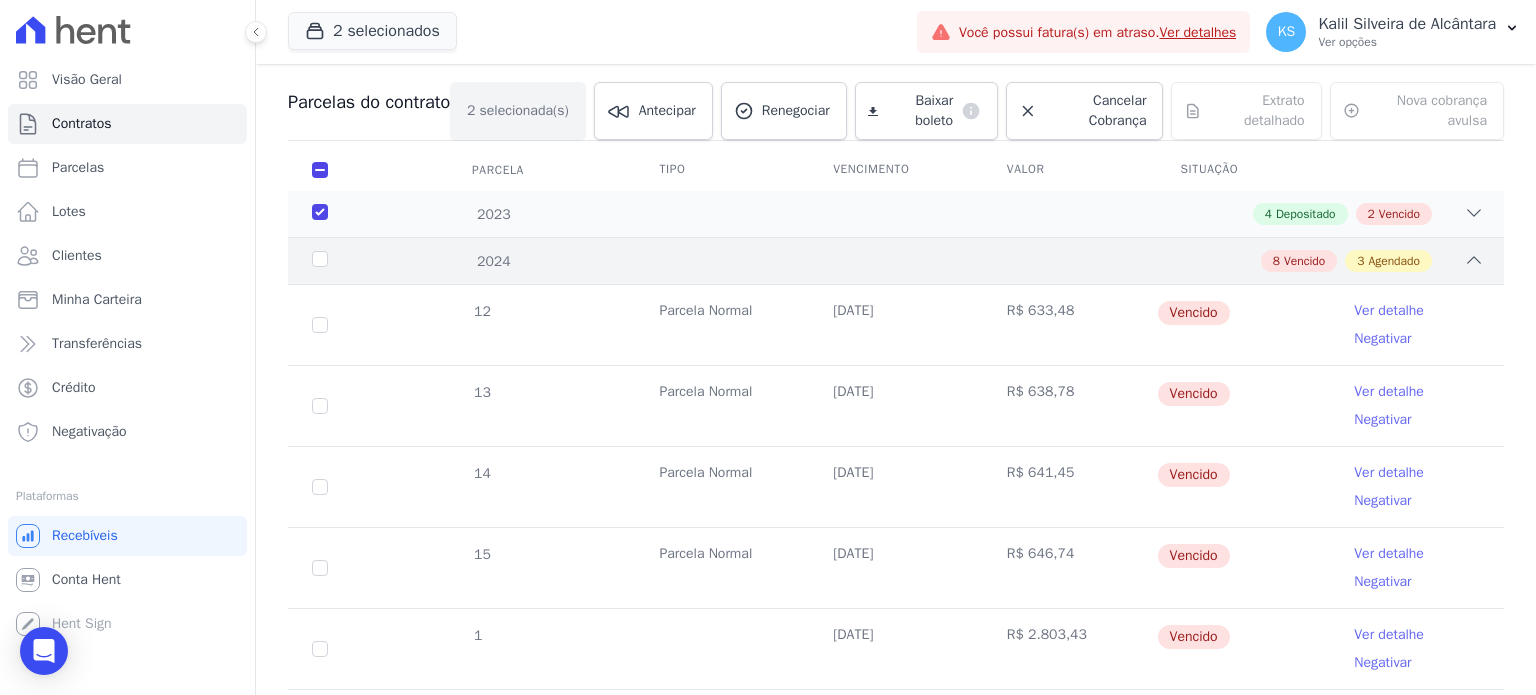 click on "2024" at bounding box center (361, 261) 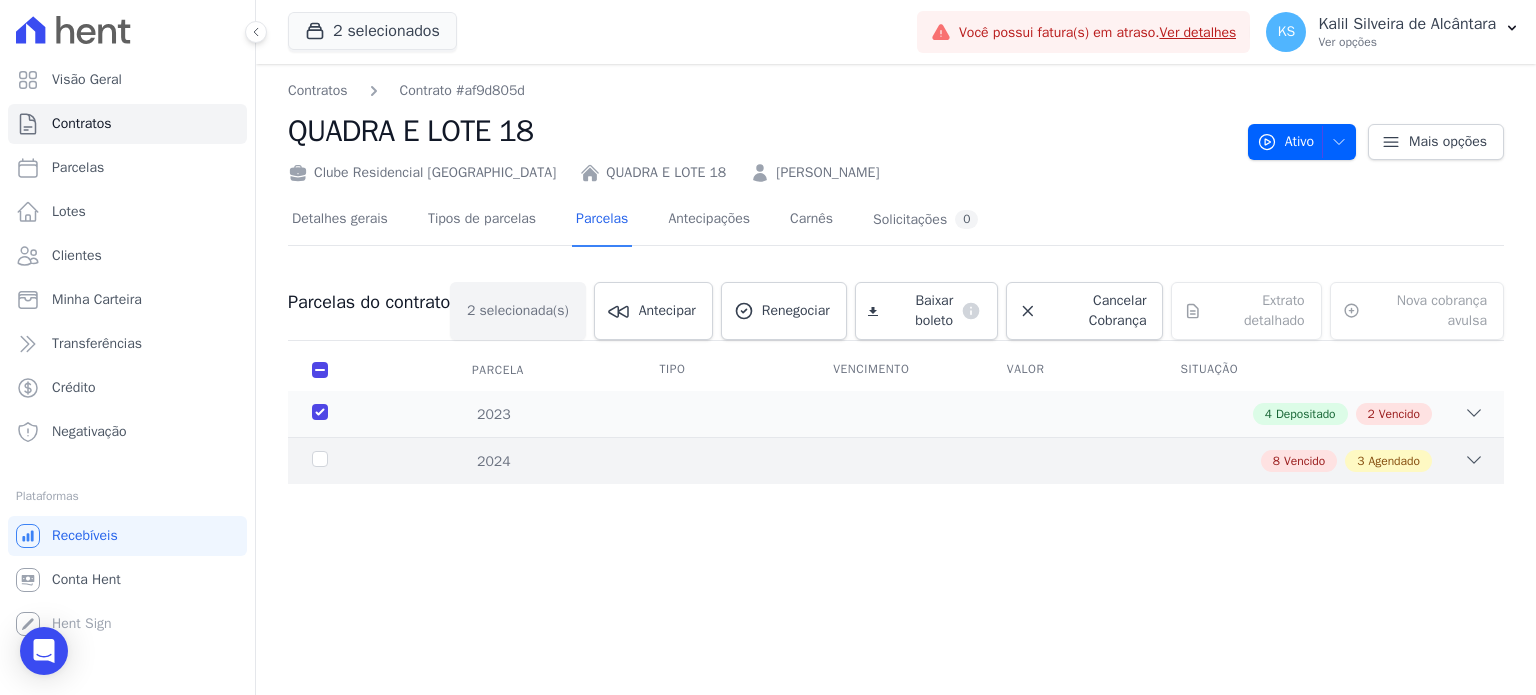scroll, scrollTop: 0, scrollLeft: 0, axis: both 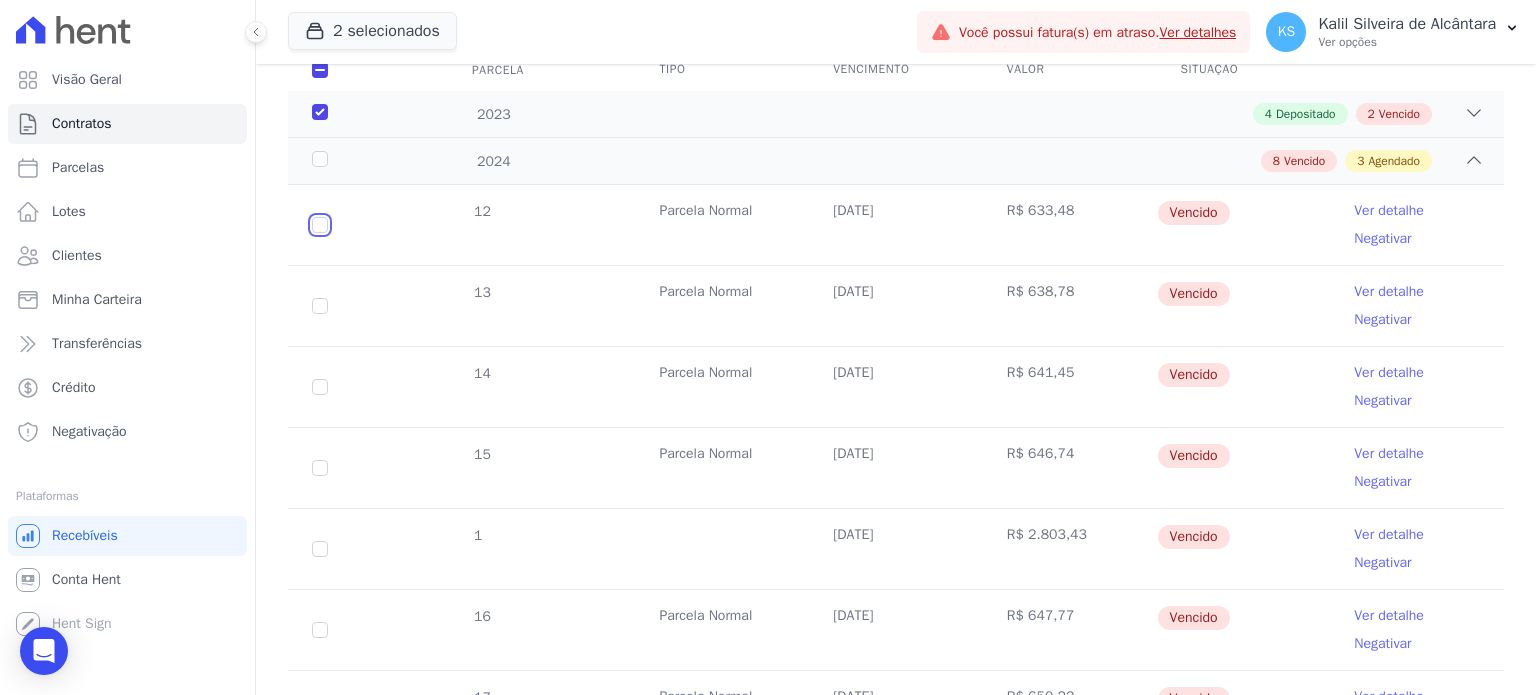 click at bounding box center (320, 225) 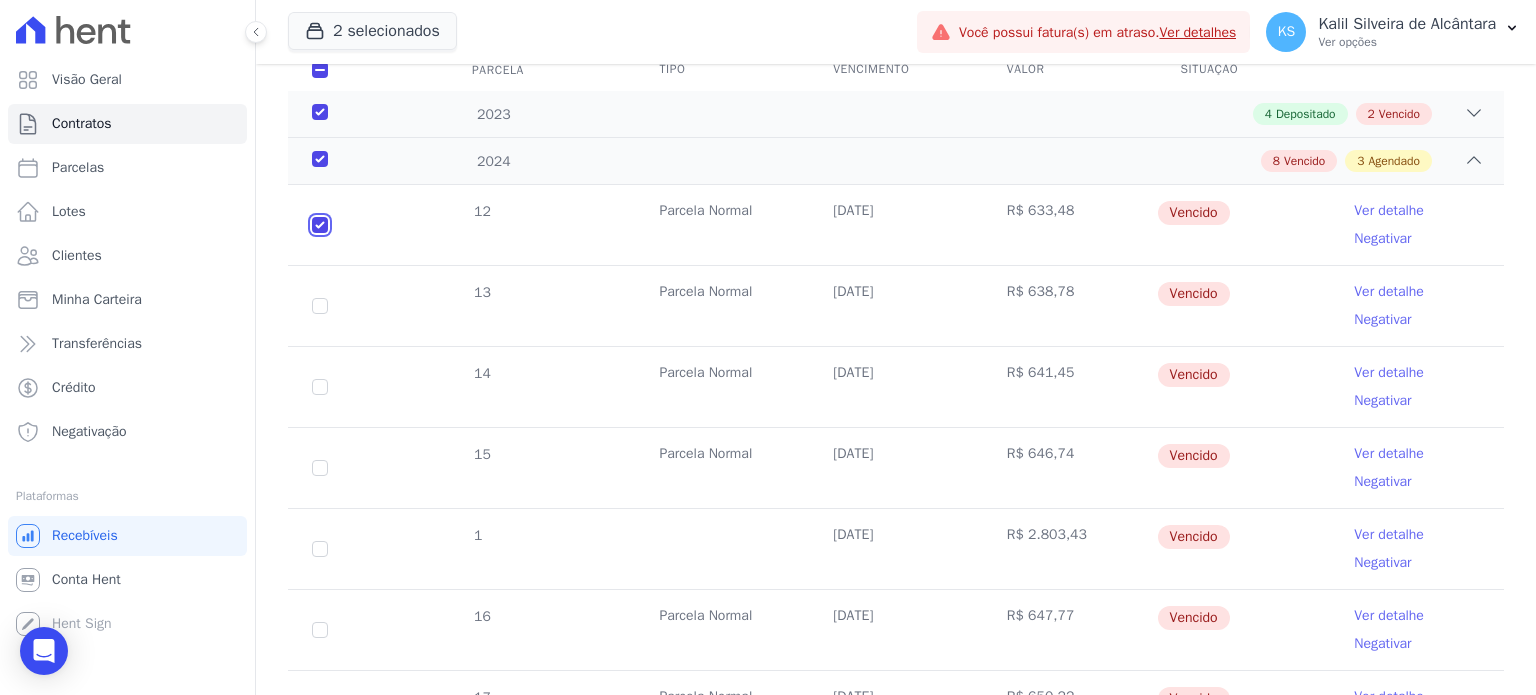 checkbox on "true" 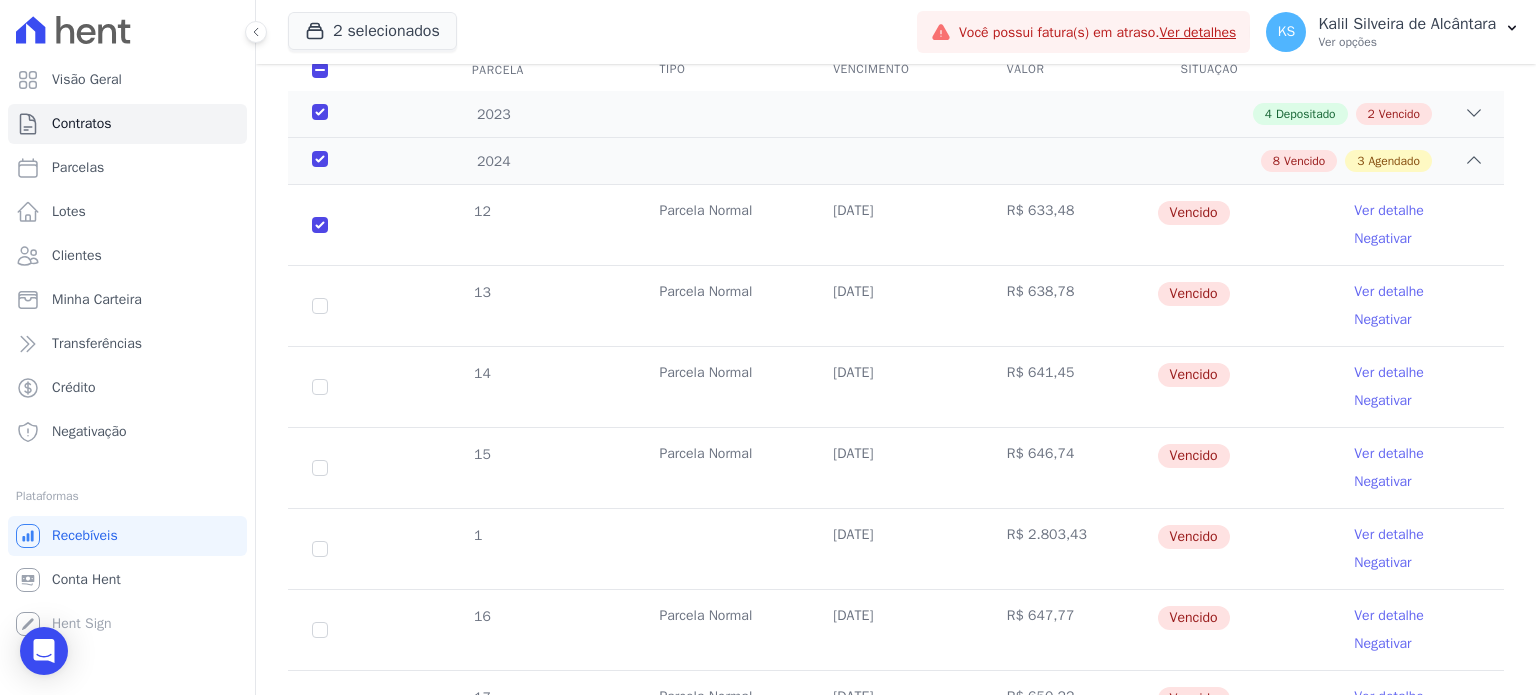 click on "13" at bounding box center [320, 306] 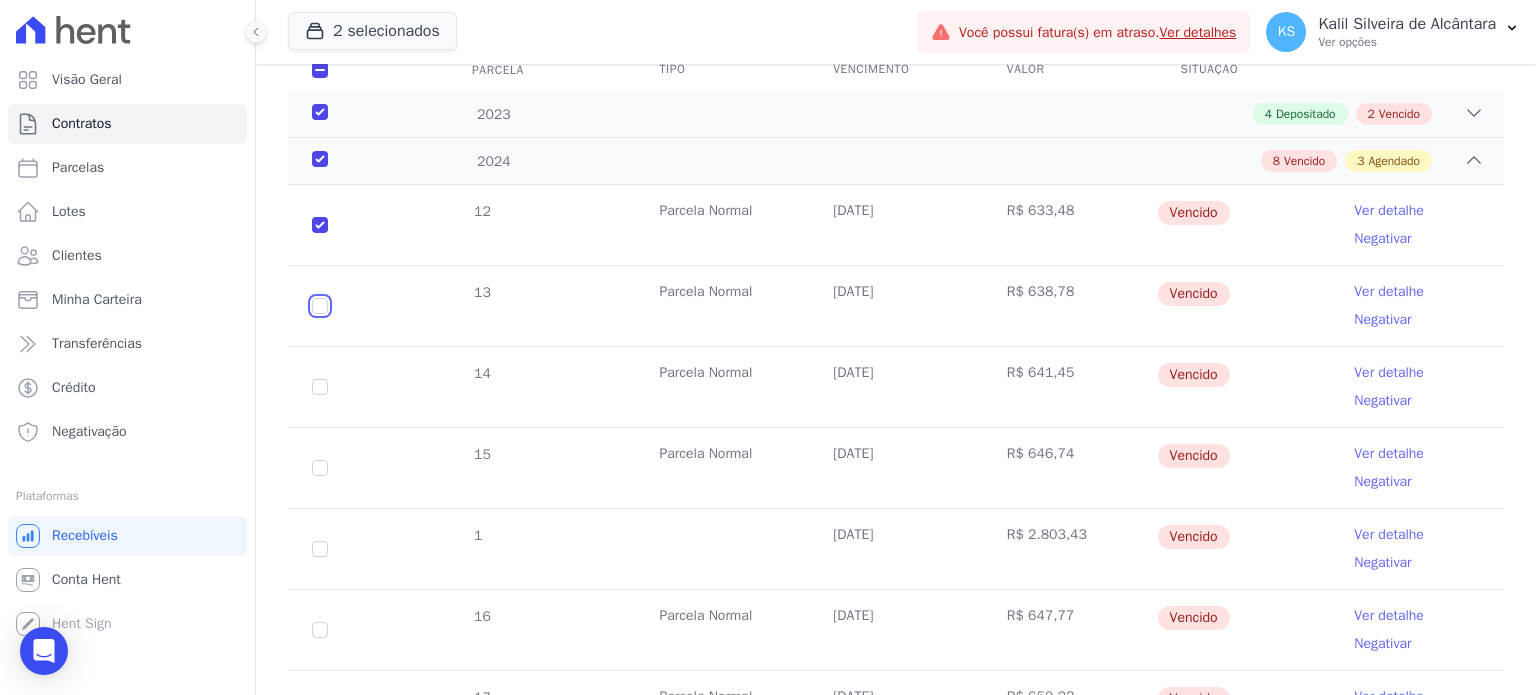 click at bounding box center (320, 225) 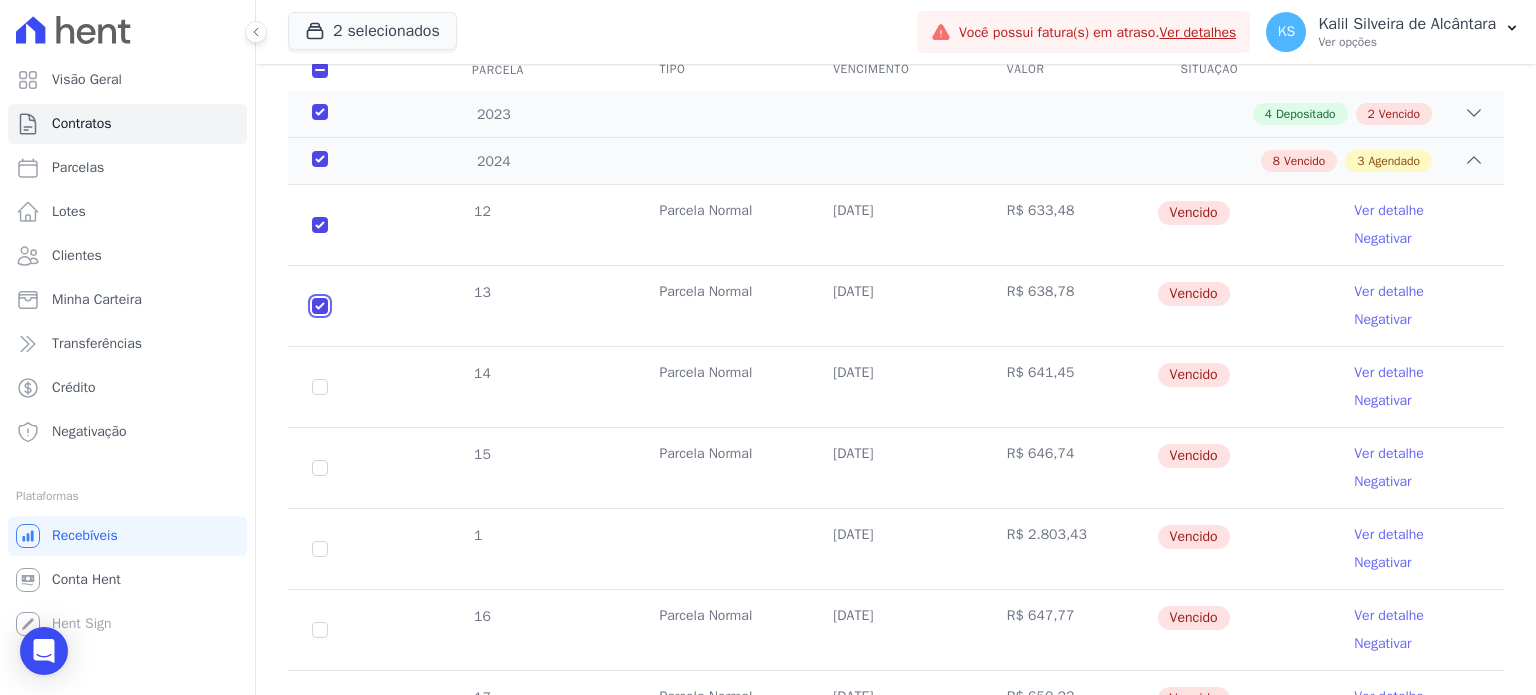 checkbox on "true" 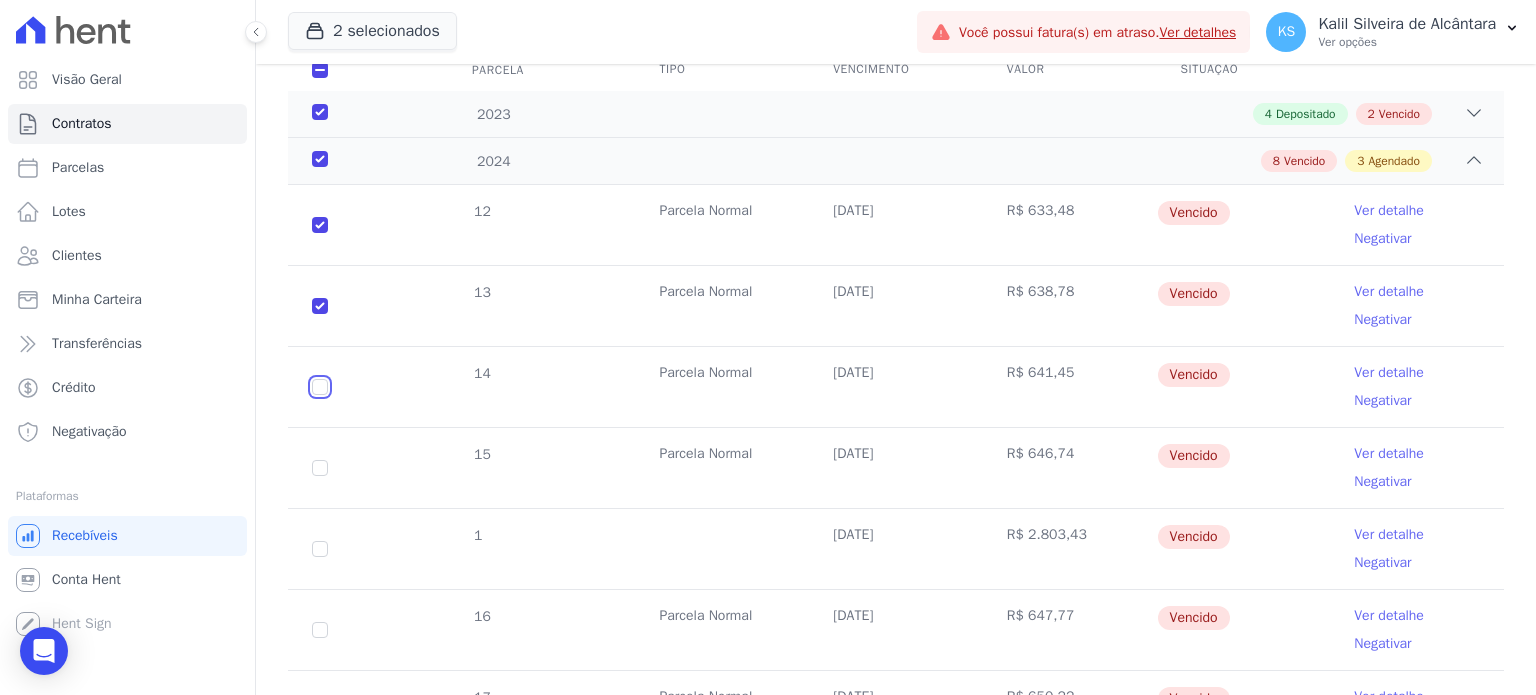 click at bounding box center [320, 225] 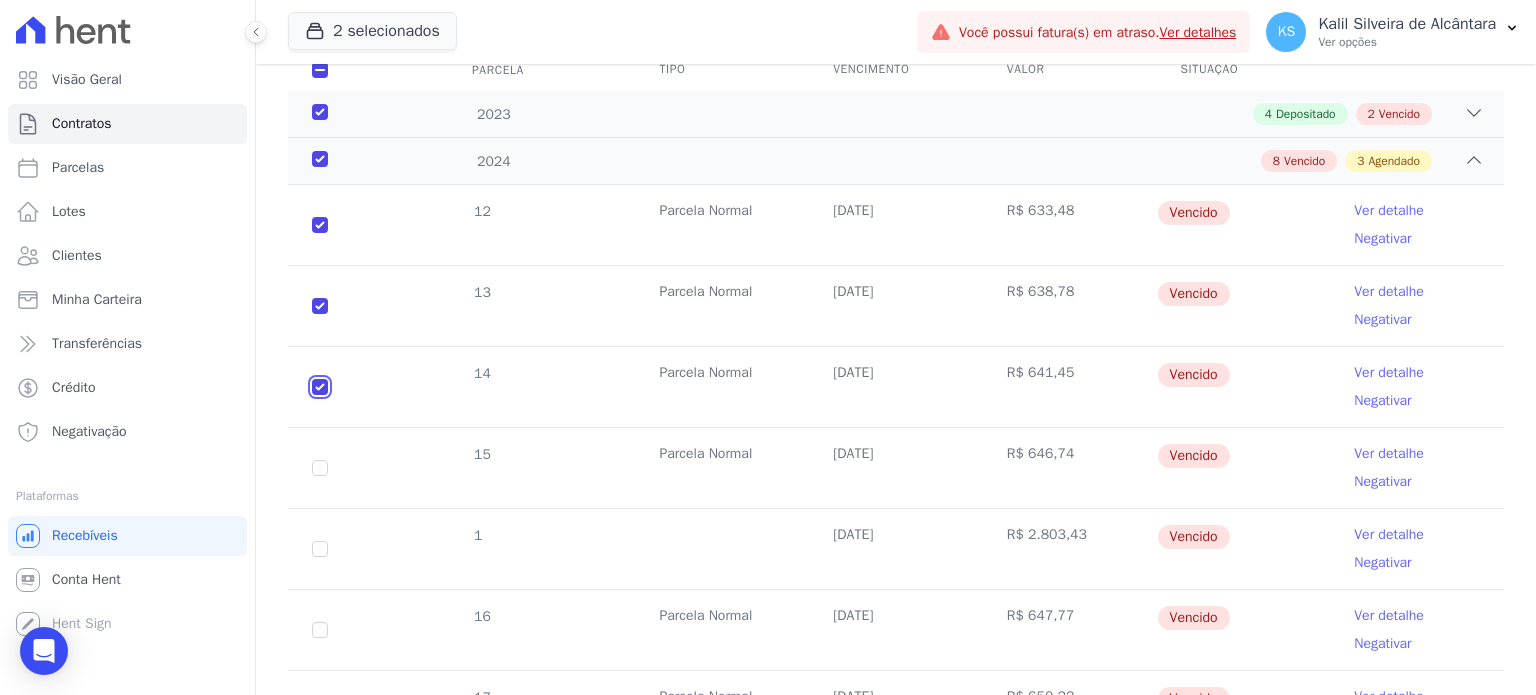 checkbox on "true" 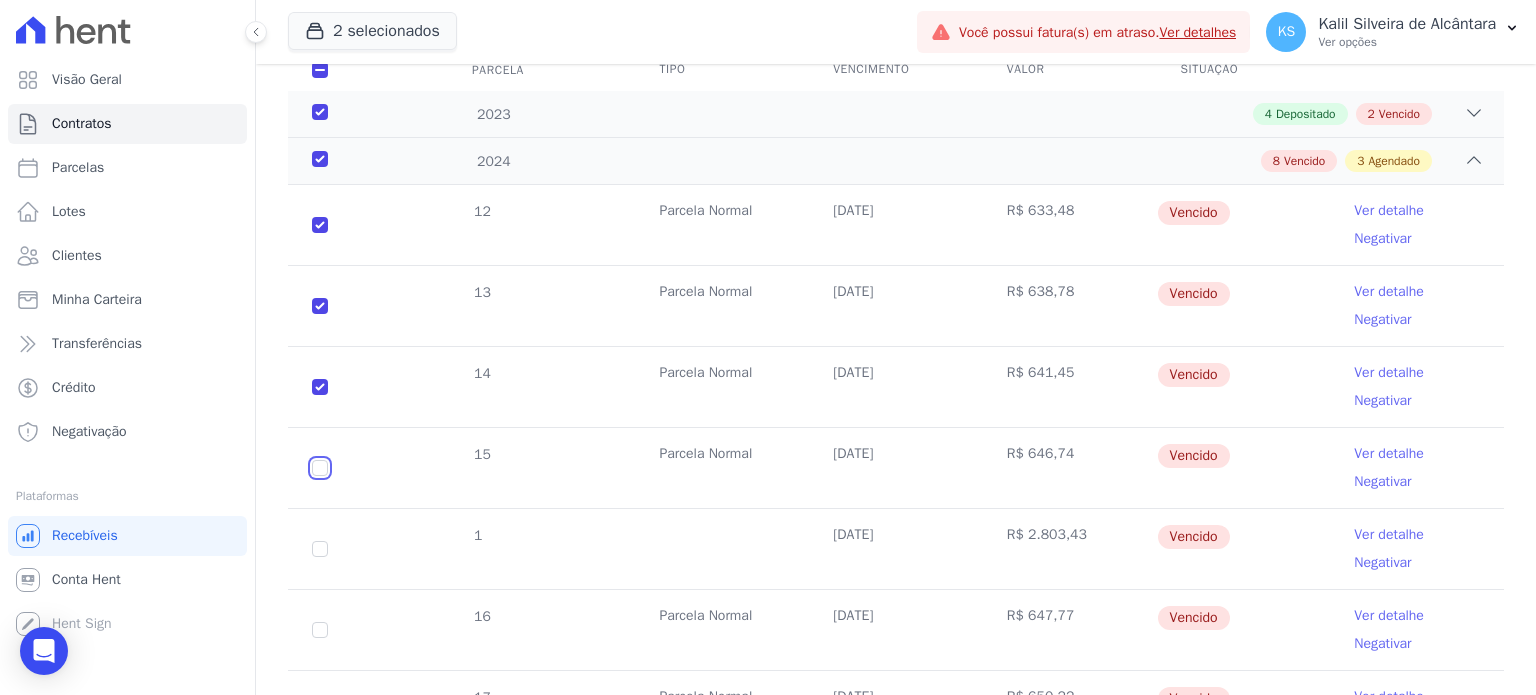 click at bounding box center [320, 225] 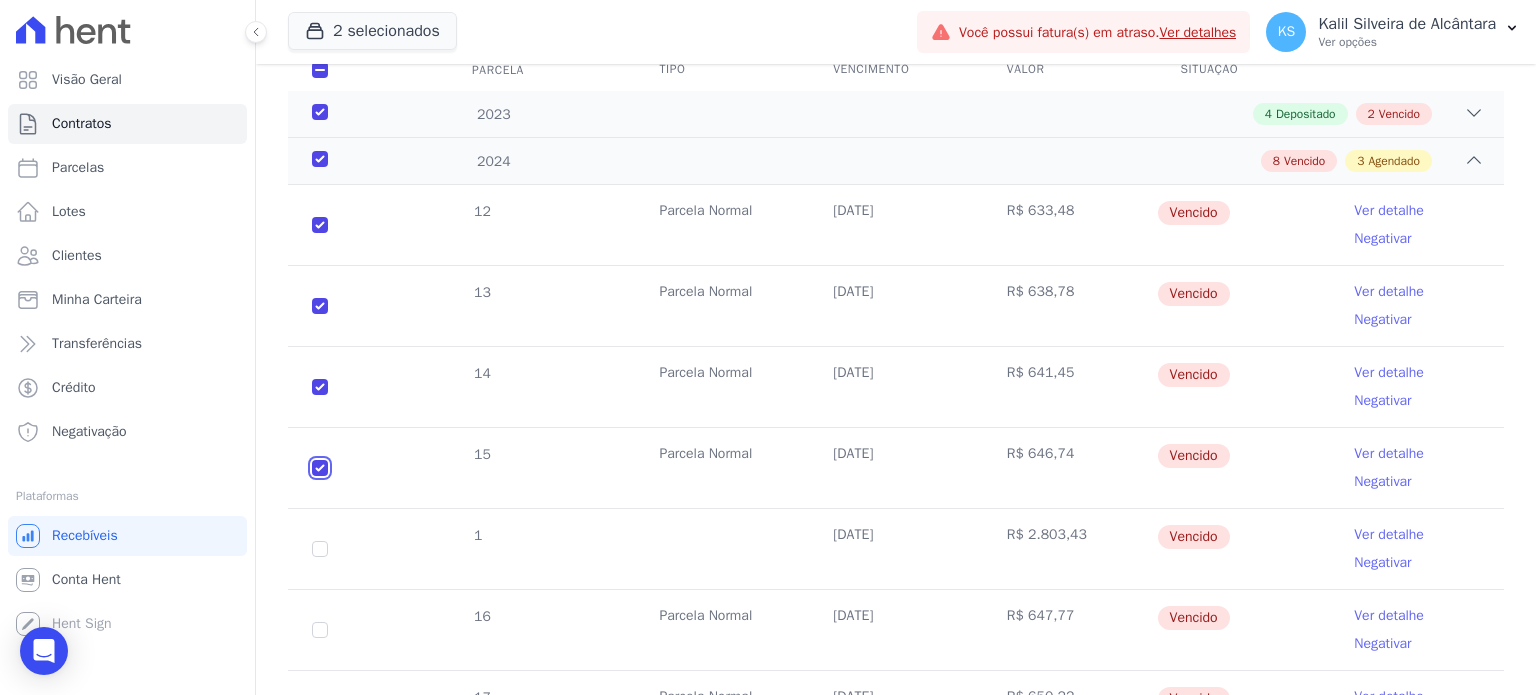 checkbox on "true" 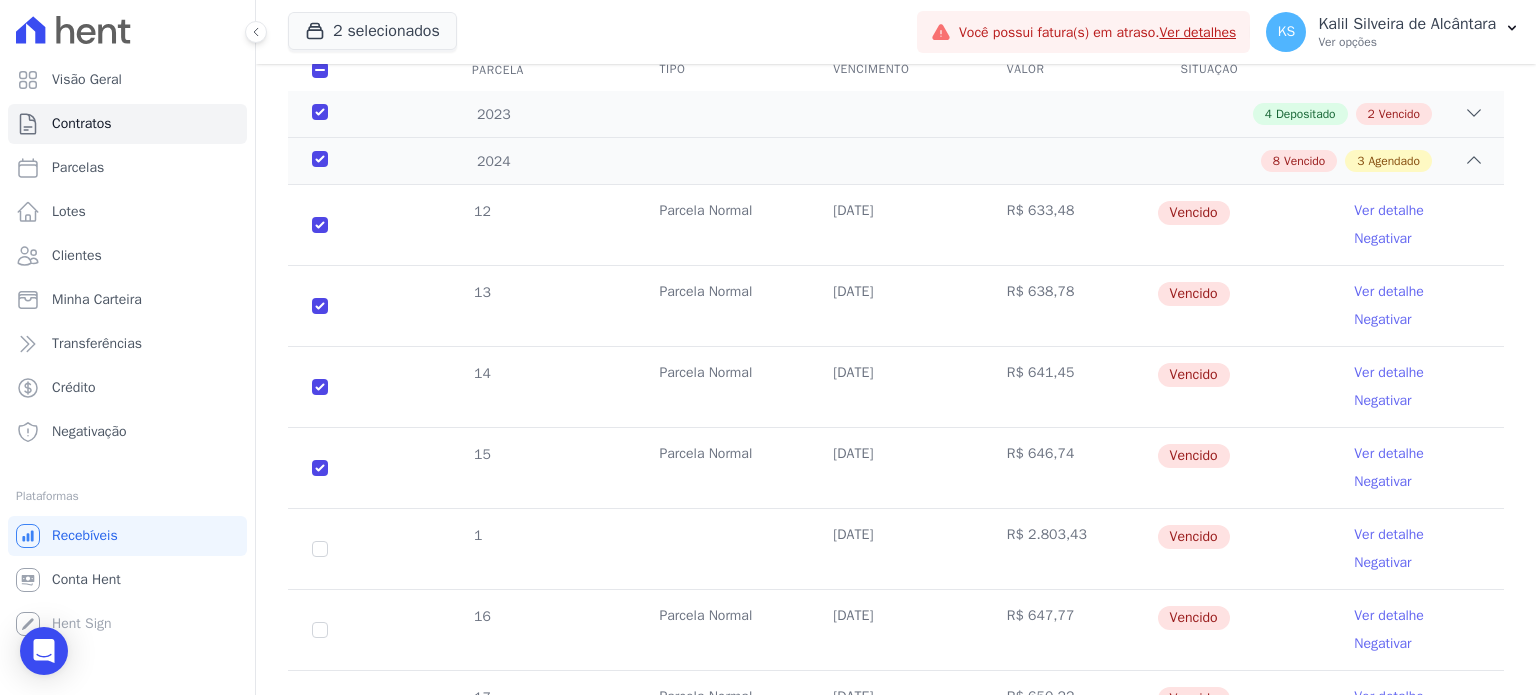 click on "1" at bounding box center [320, 549] 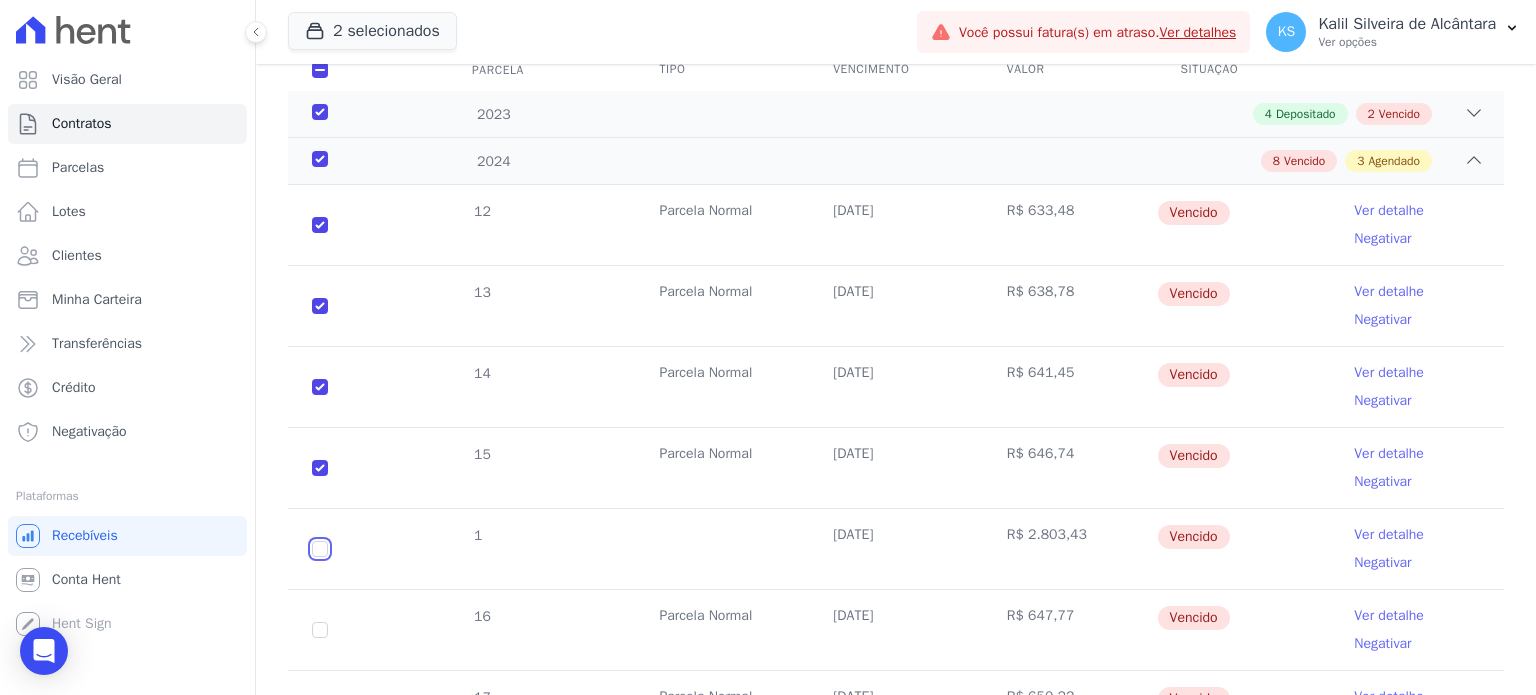 click at bounding box center (320, 225) 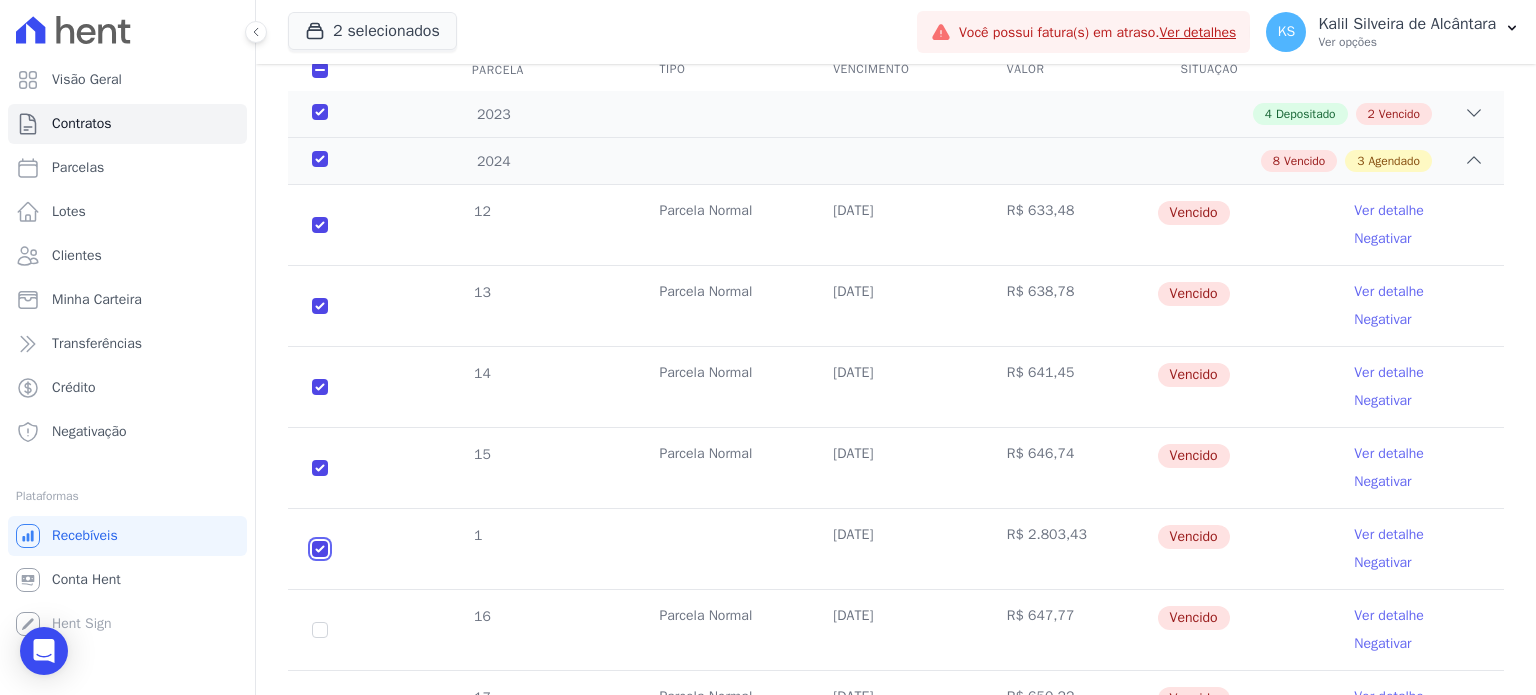 checkbox on "true" 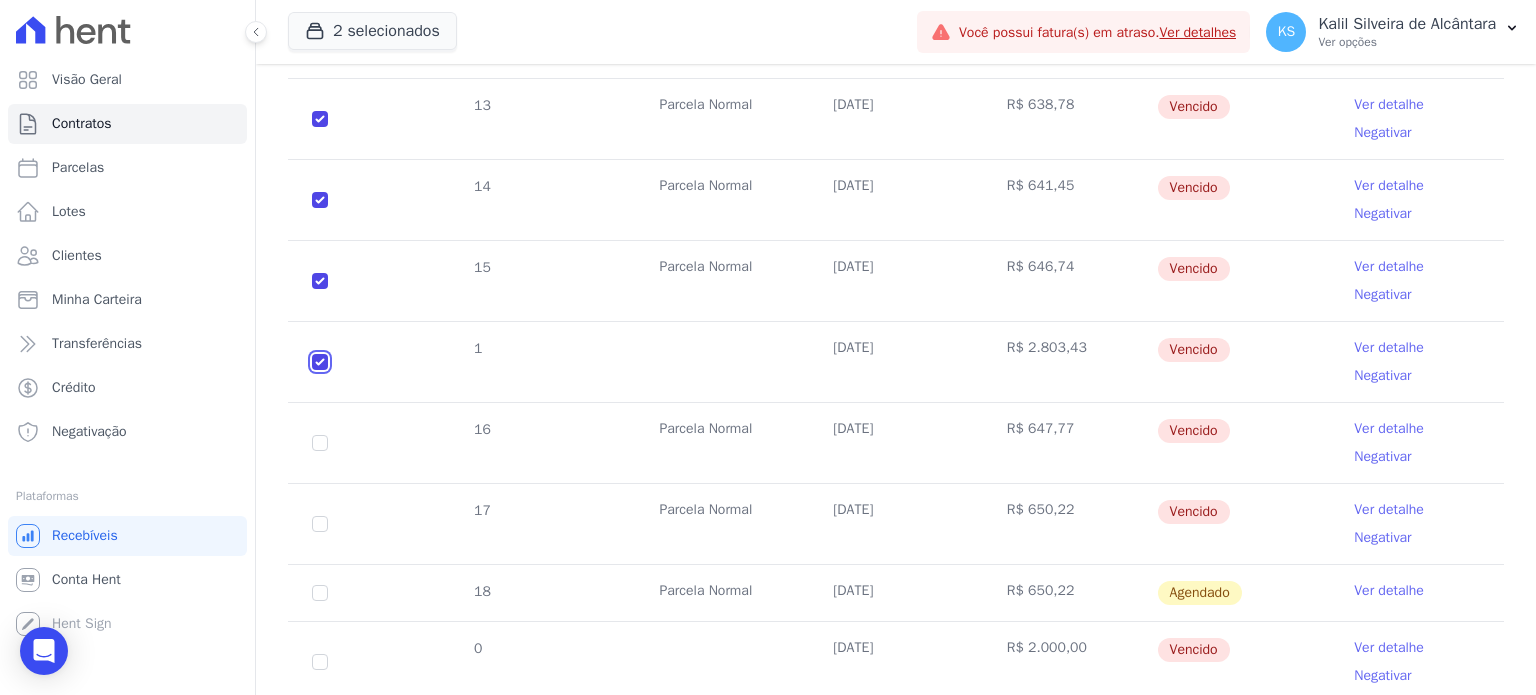 scroll, scrollTop: 500, scrollLeft: 0, axis: vertical 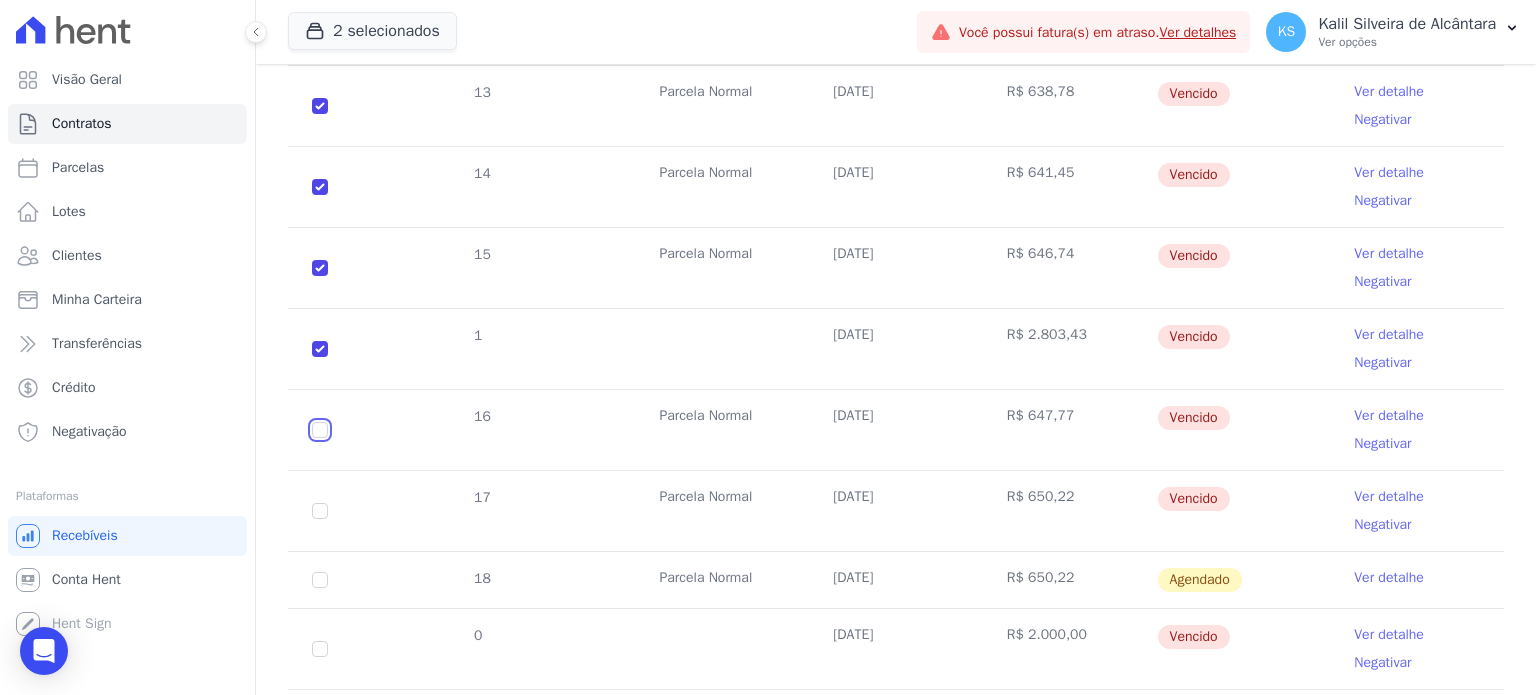 click at bounding box center (320, 25) 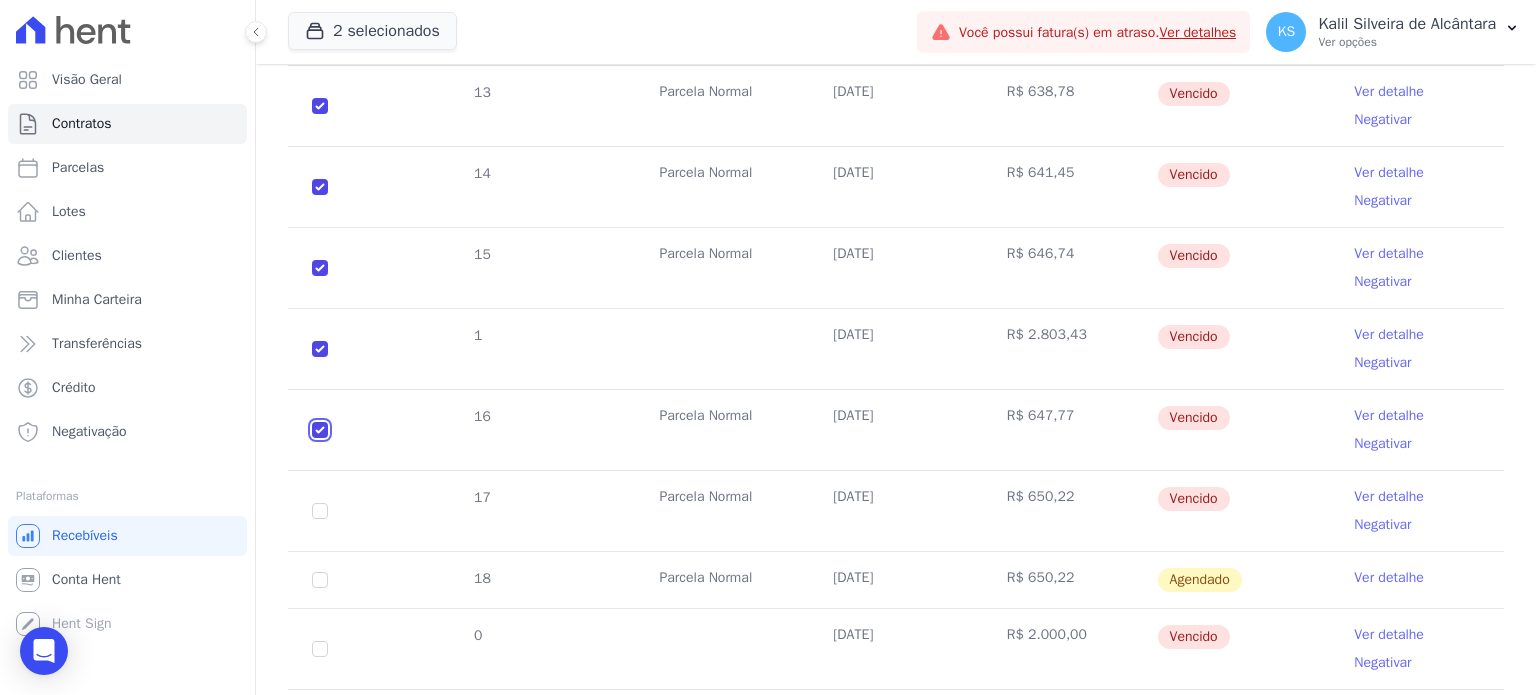 checkbox on "true" 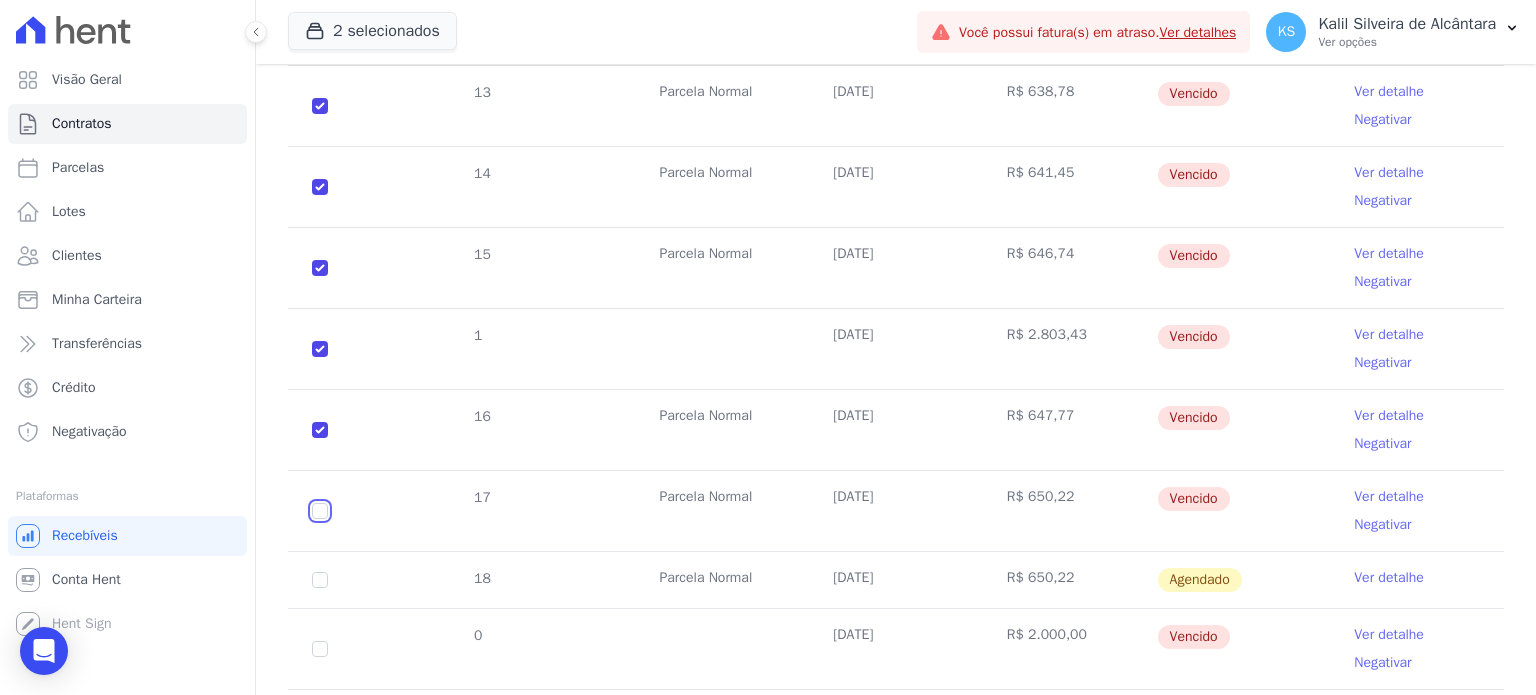 click at bounding box center (320, 25) 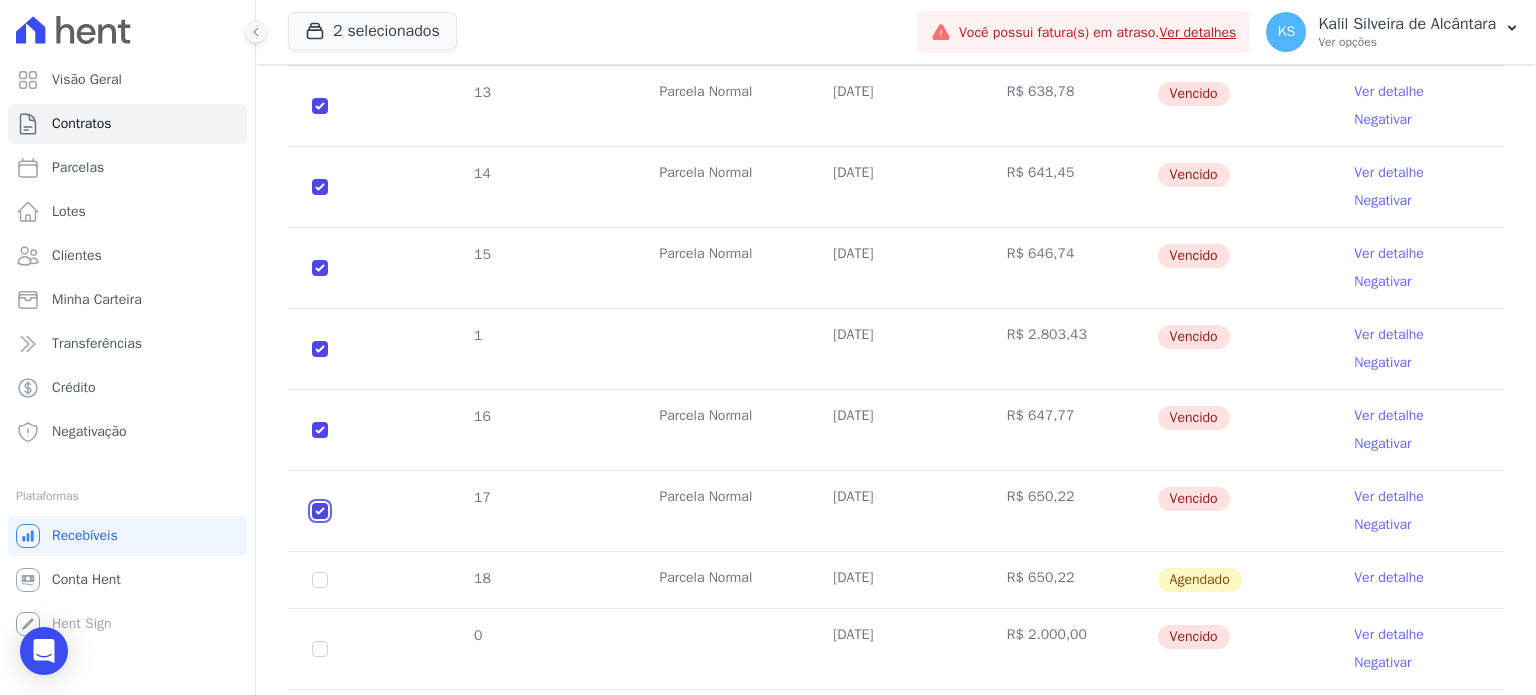 checkbox on "true" 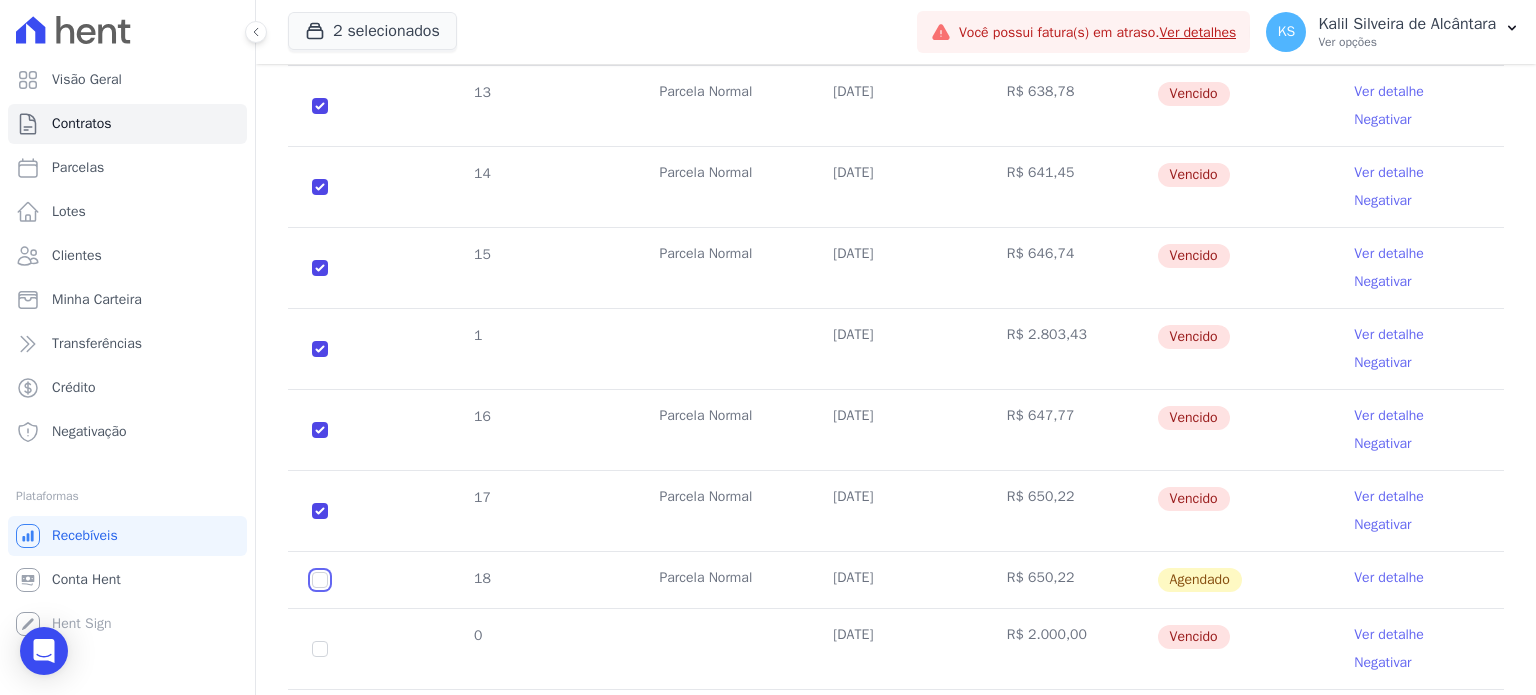 click at bounding box center [320, 580] 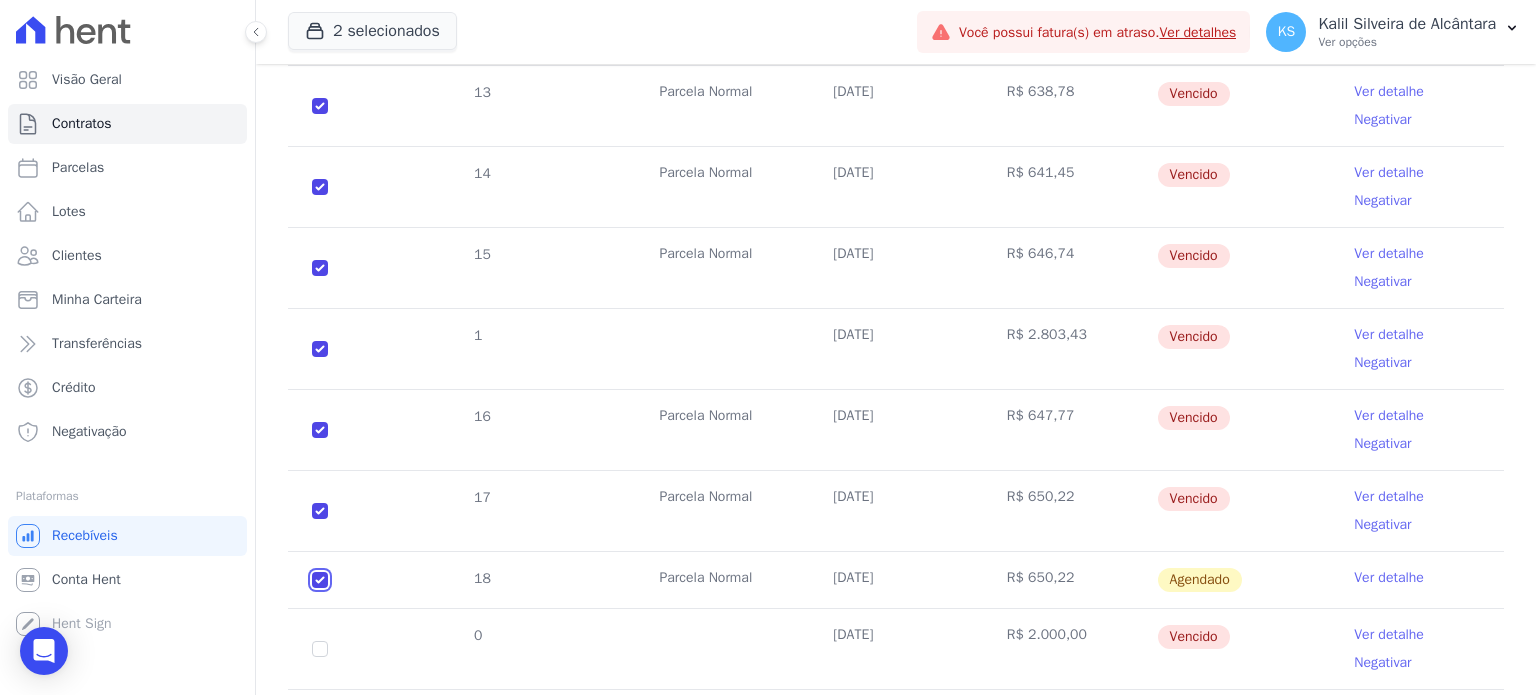 checkbox on "true" 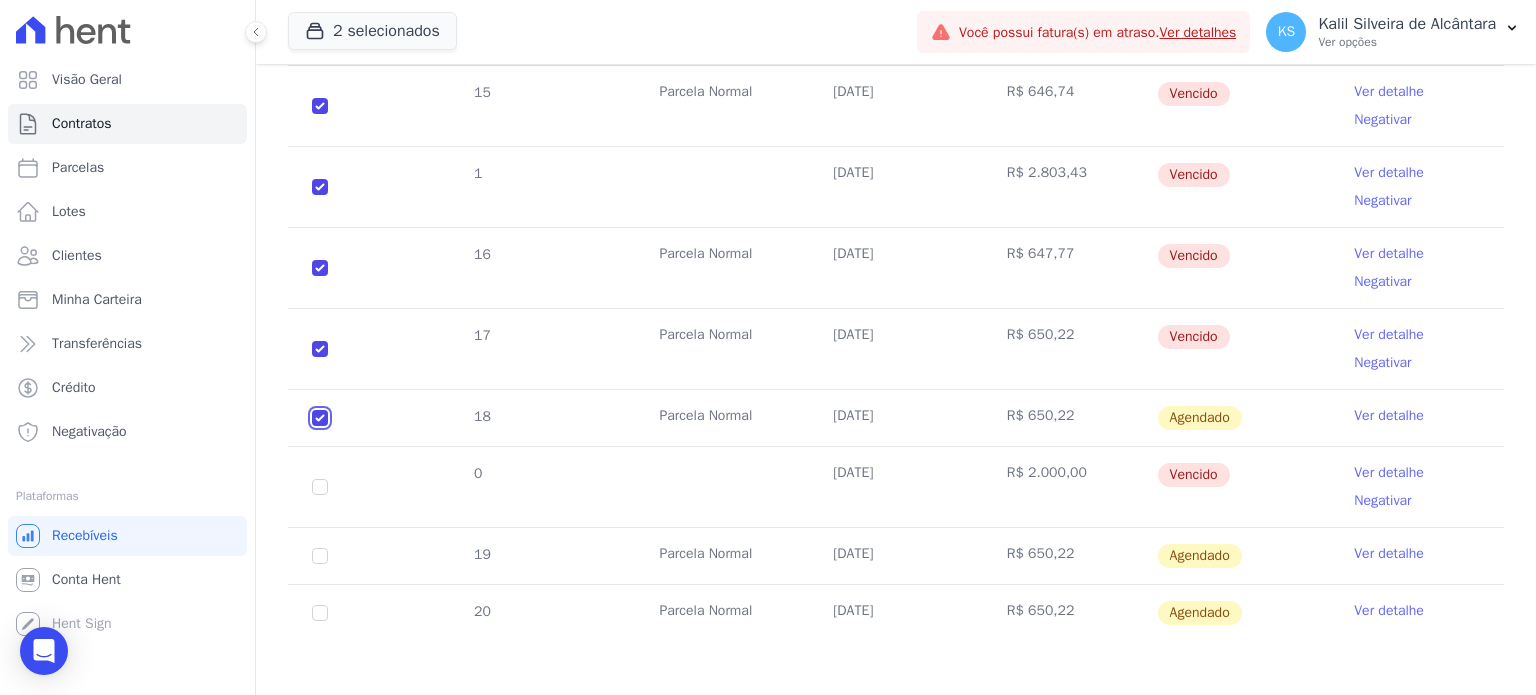scroll, scrollTop: 648, scrollLeft: 0, axis: vertical 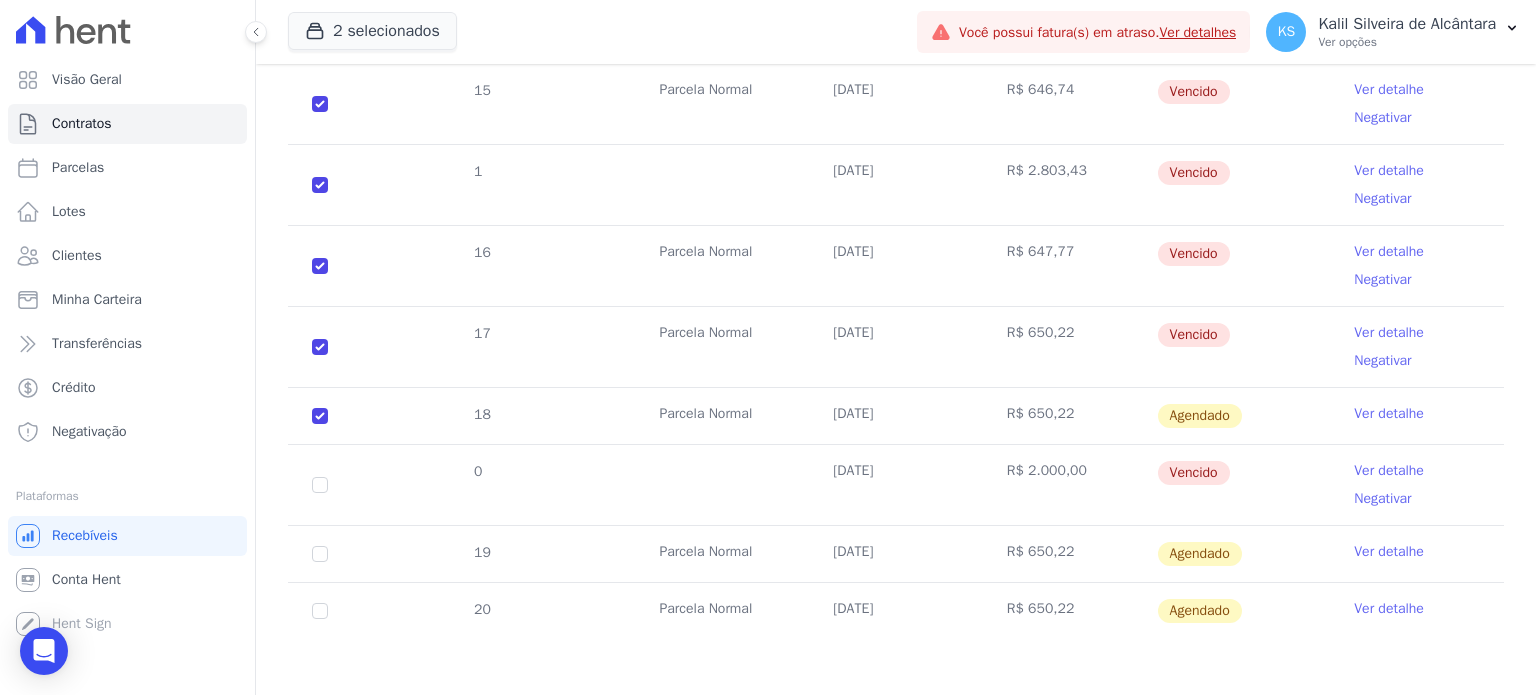 click on "0" at bounding box center [320, 485] 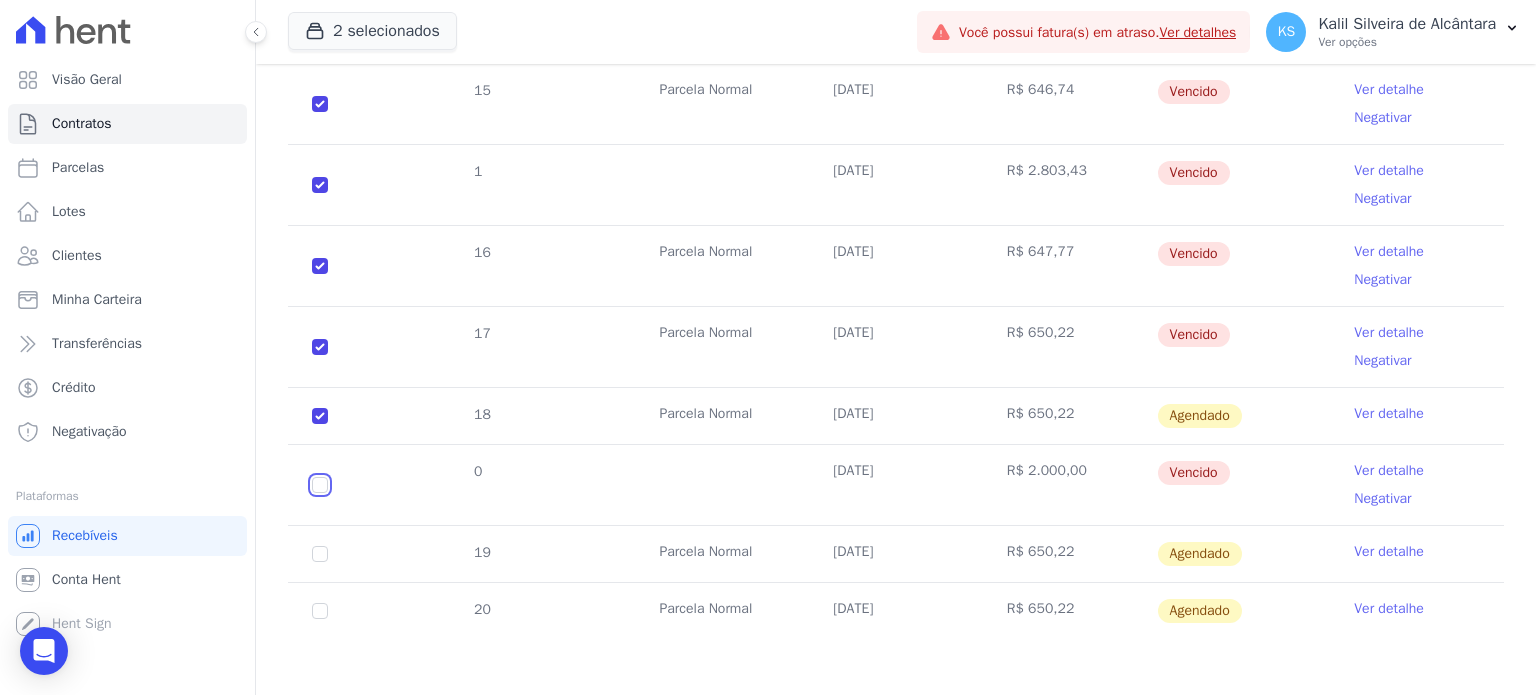 click at bounding box center [320, -139] 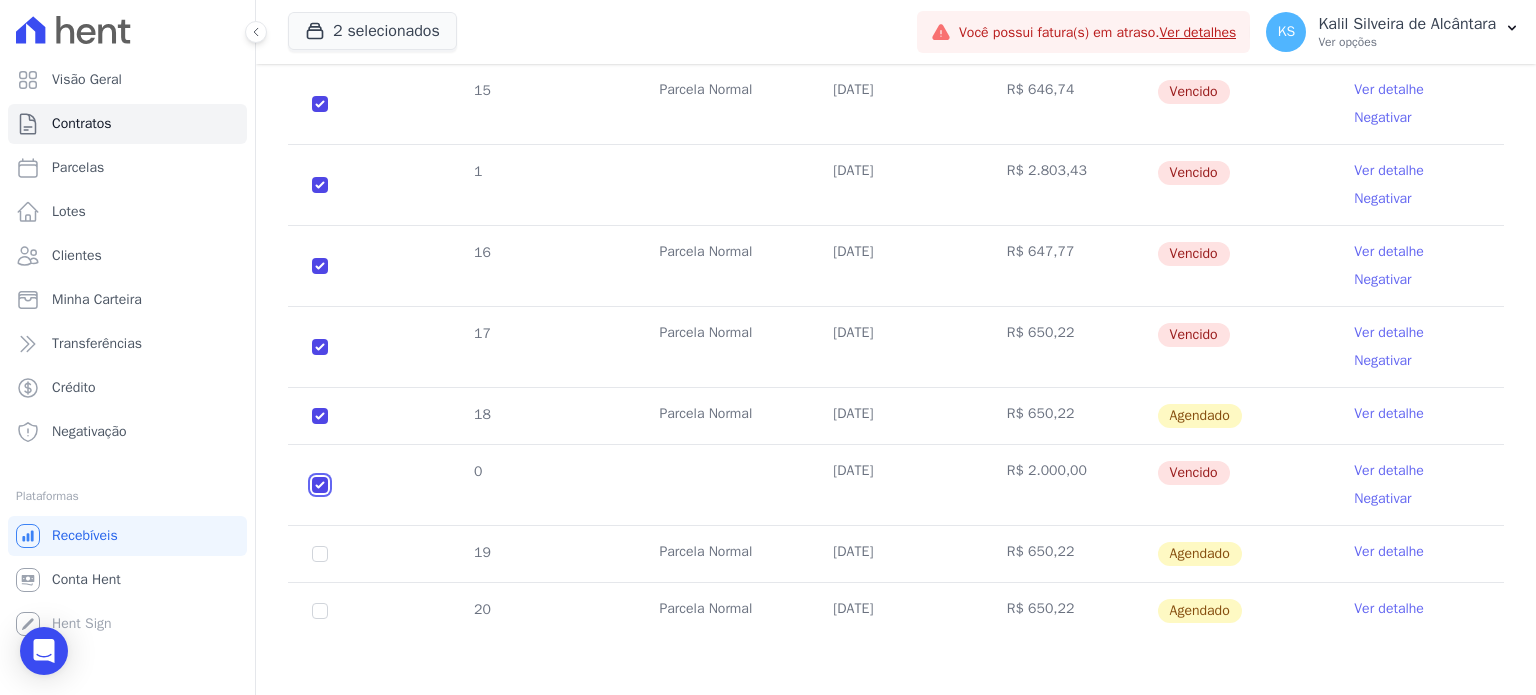 checkbox on "true" 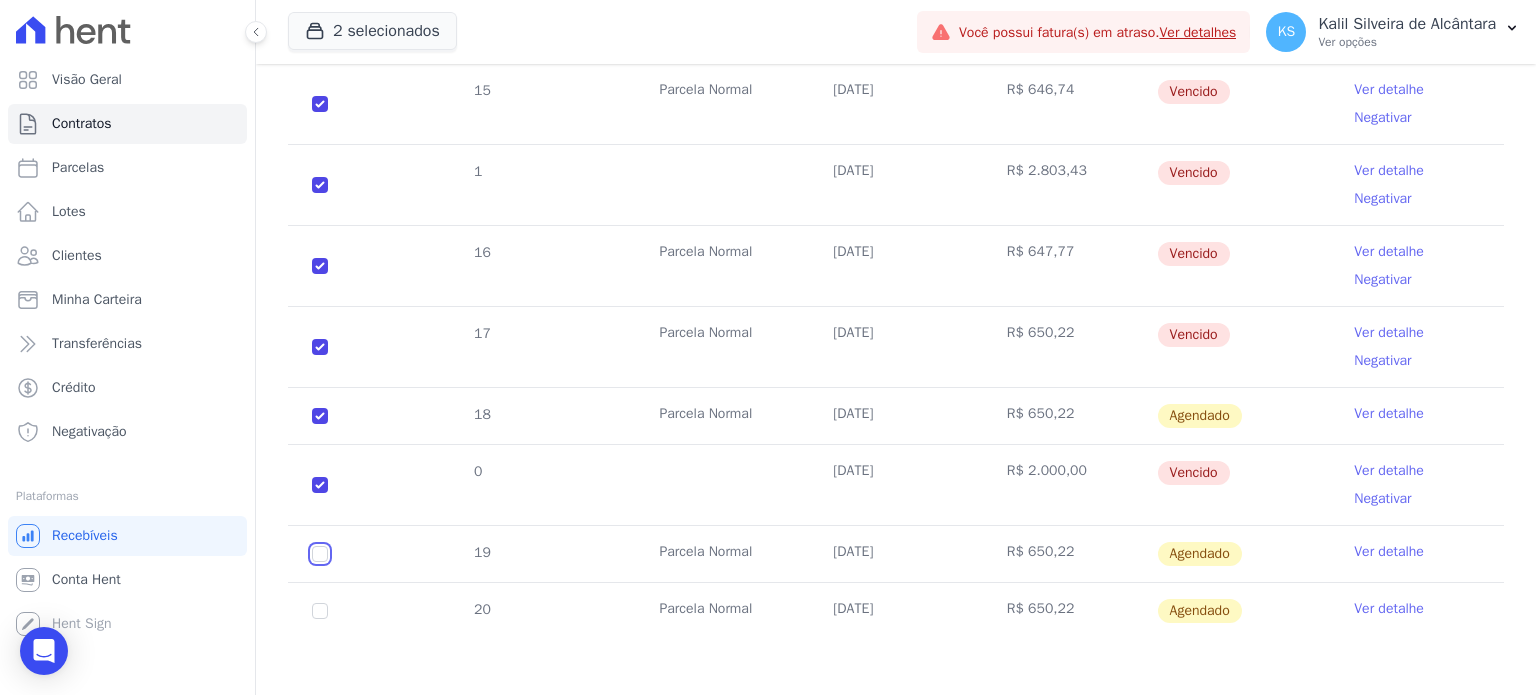 click at bounding box center (320, 416) 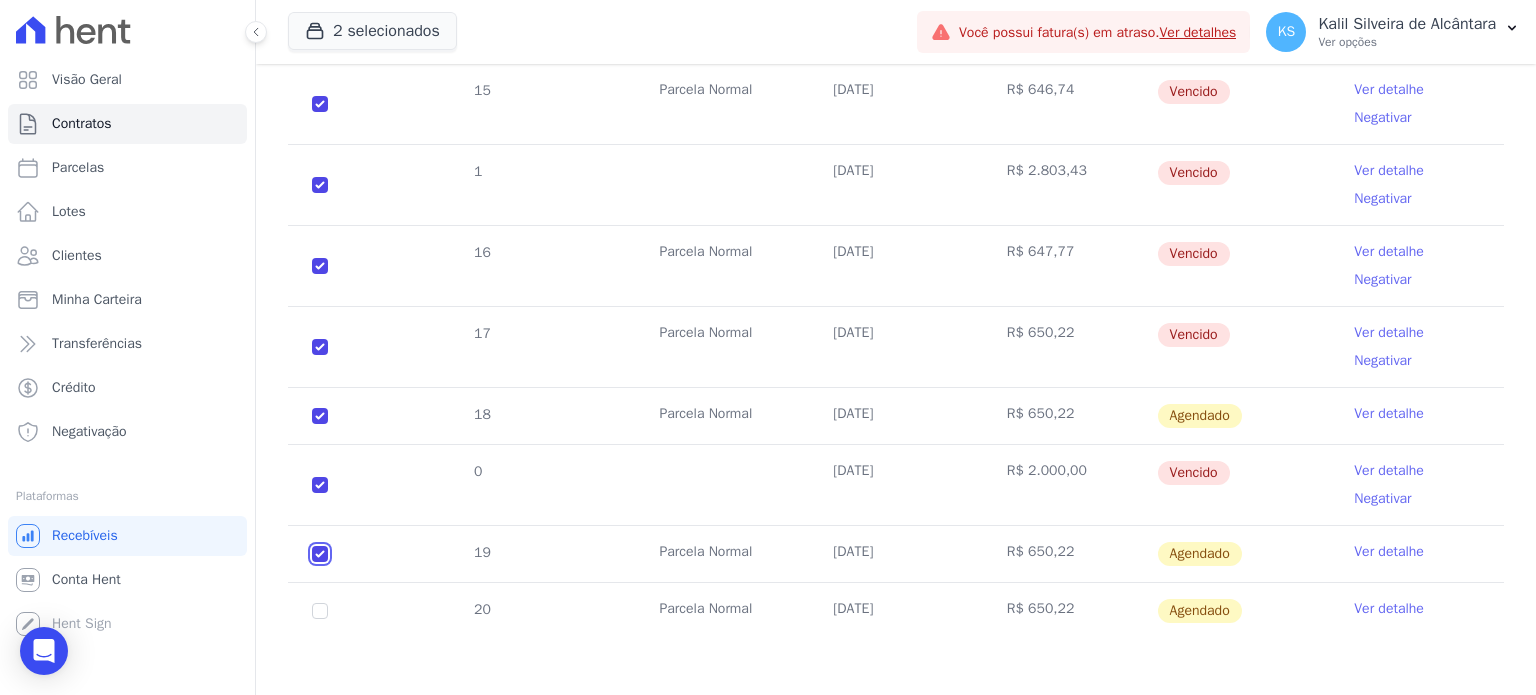 checkbox on "true" 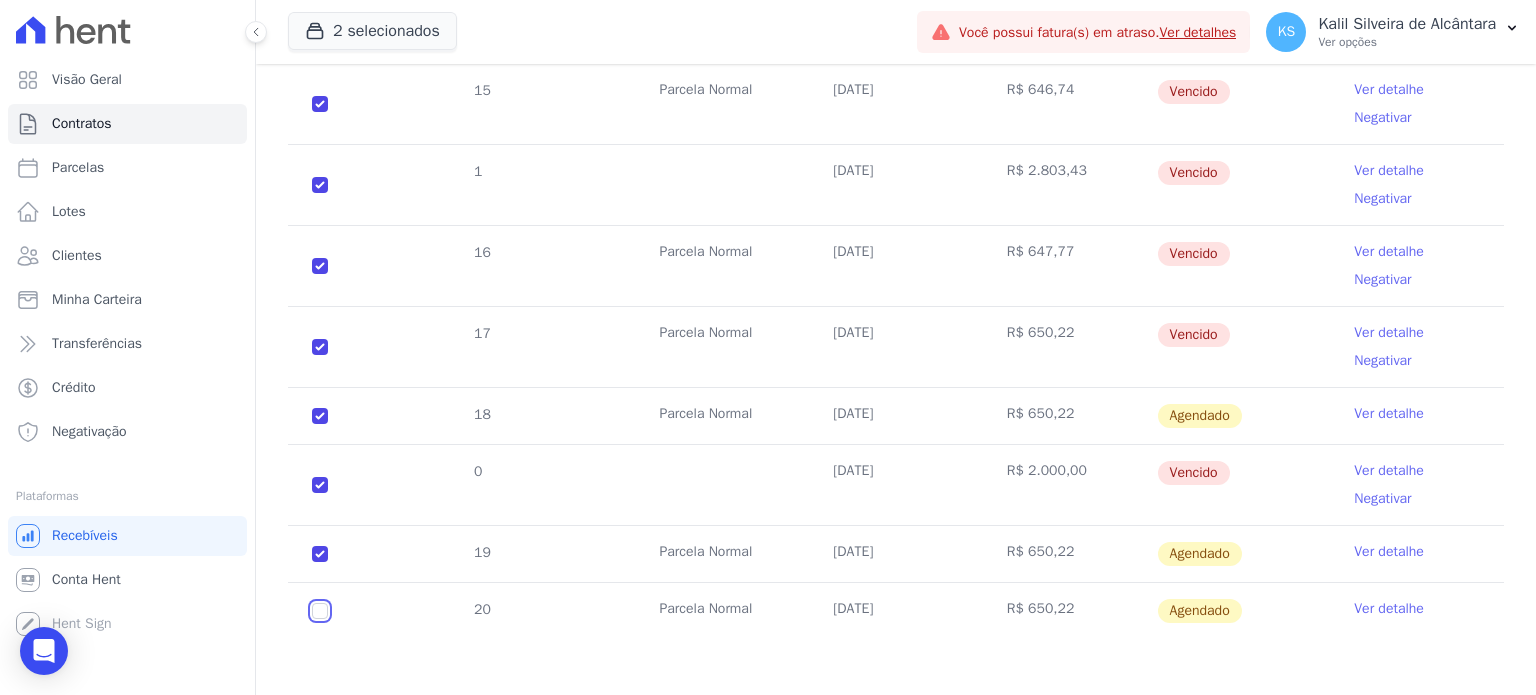 click at bounding box center (320, 416) 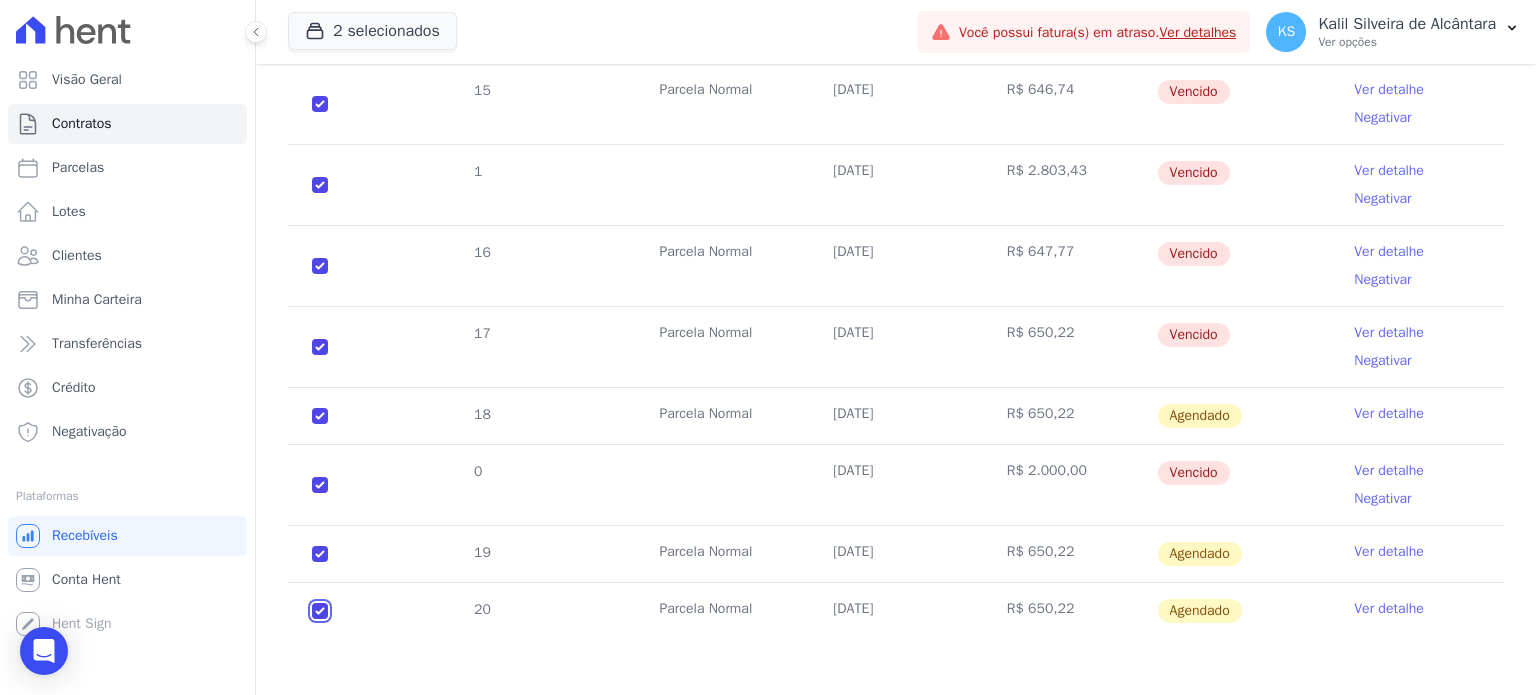 checkbox on "true" 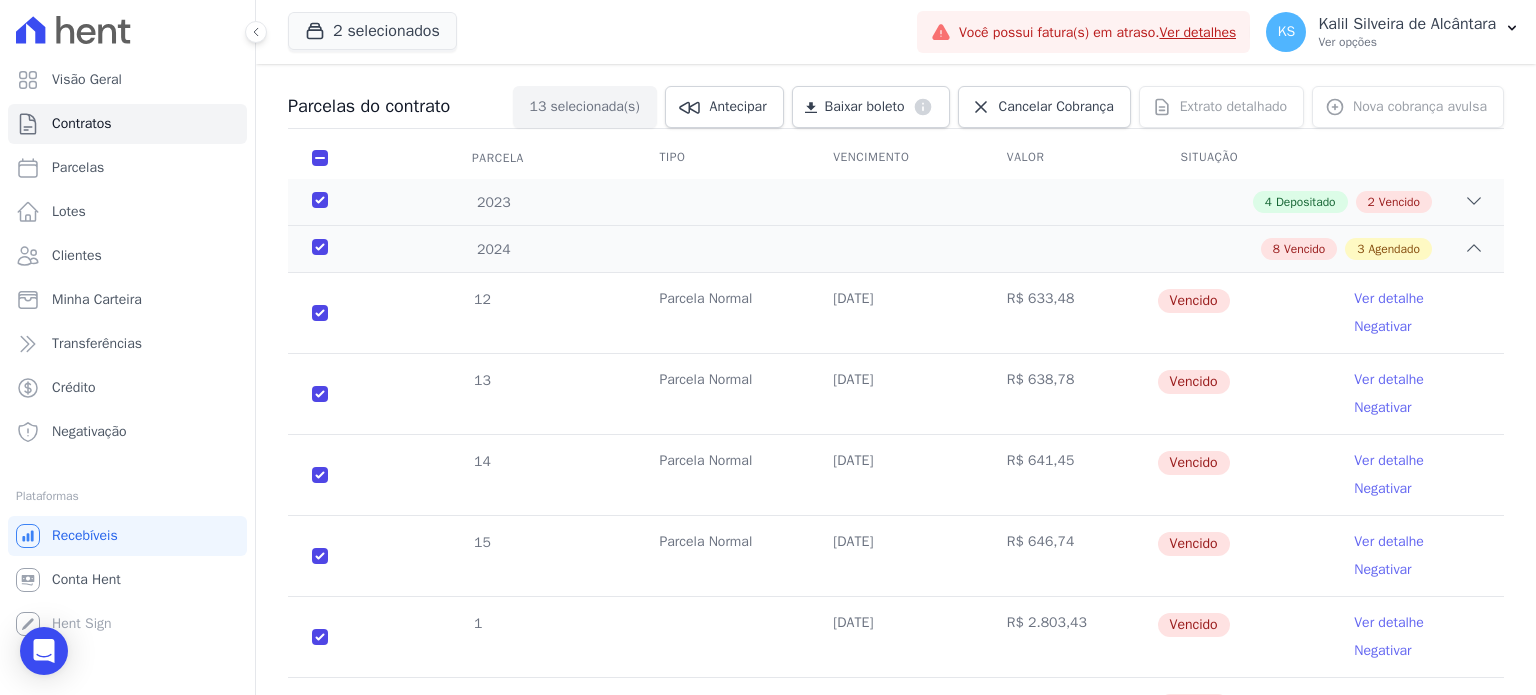 scroll, scrollTop: 0, scrollLeft: 0, axis: both 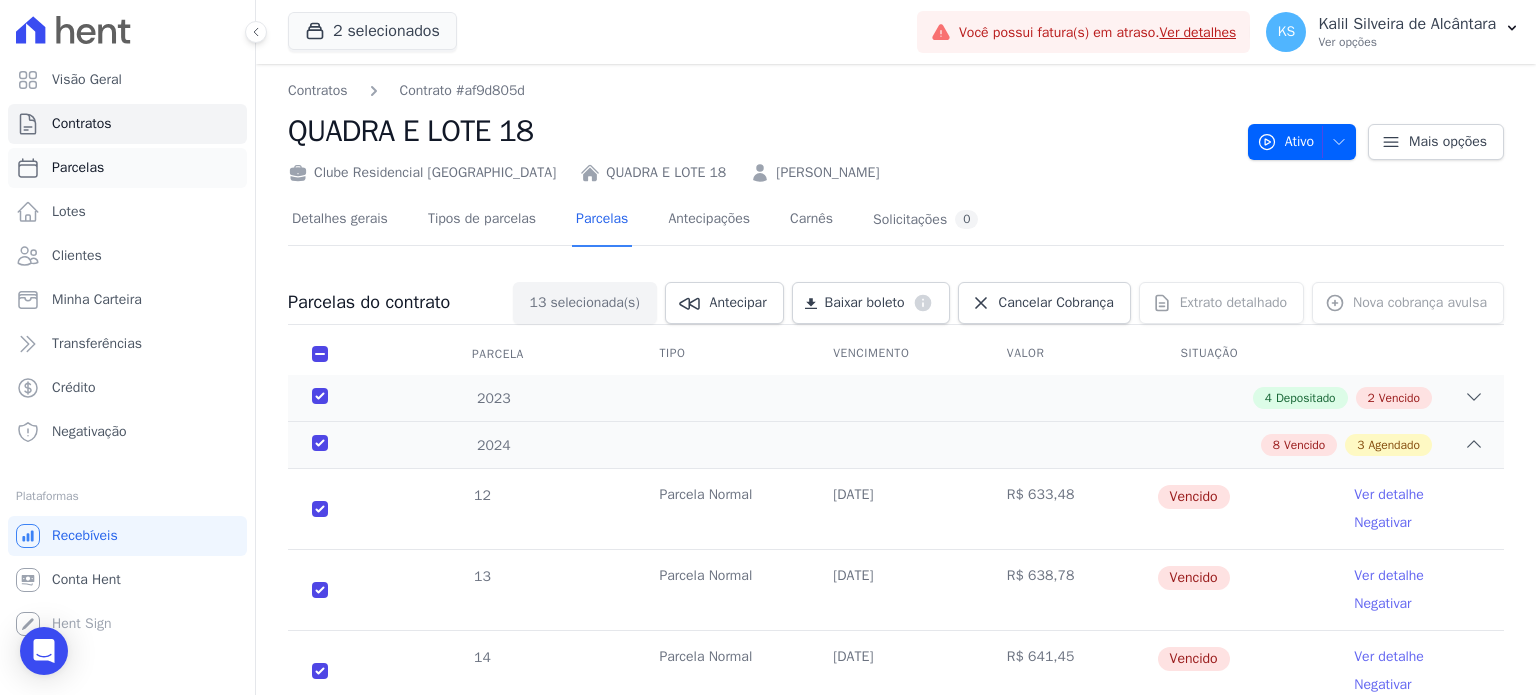 click on "Parcelas" at bounding box center [78, 168] 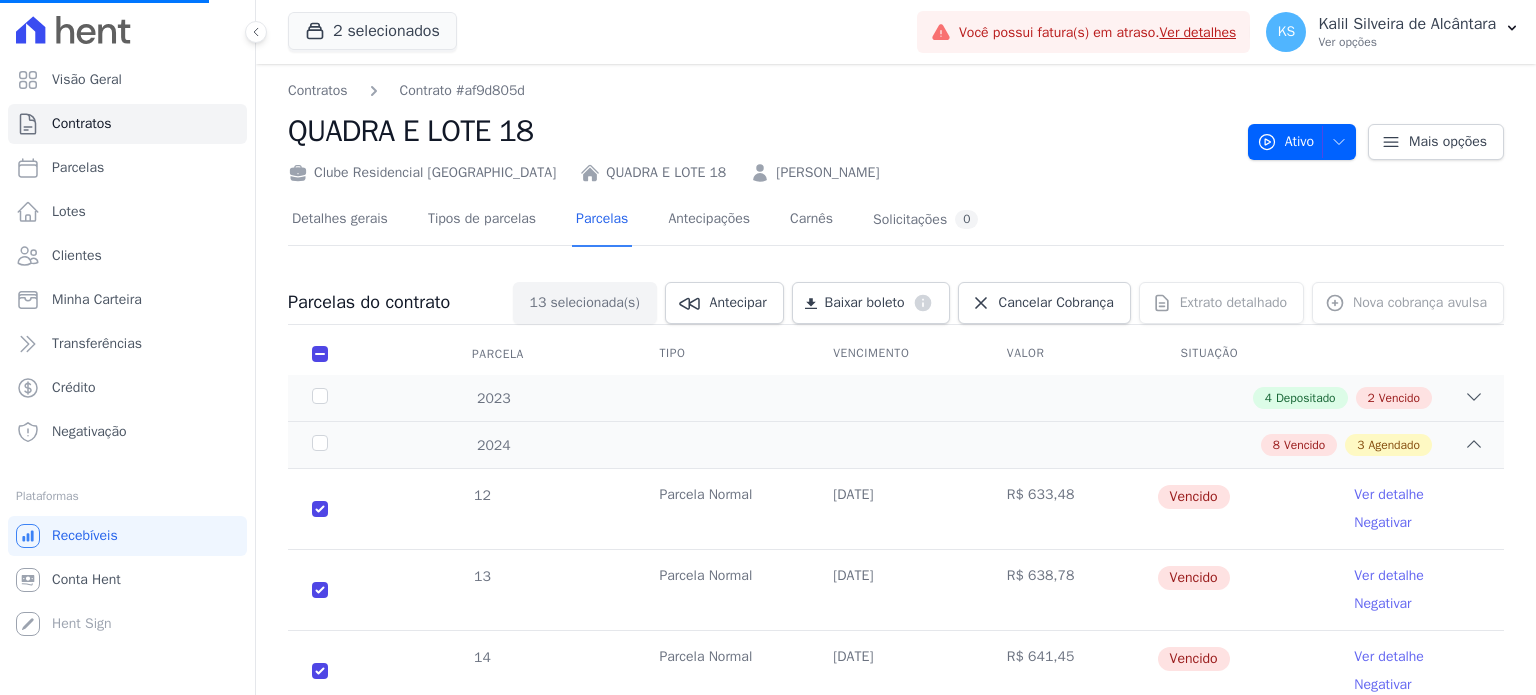 select 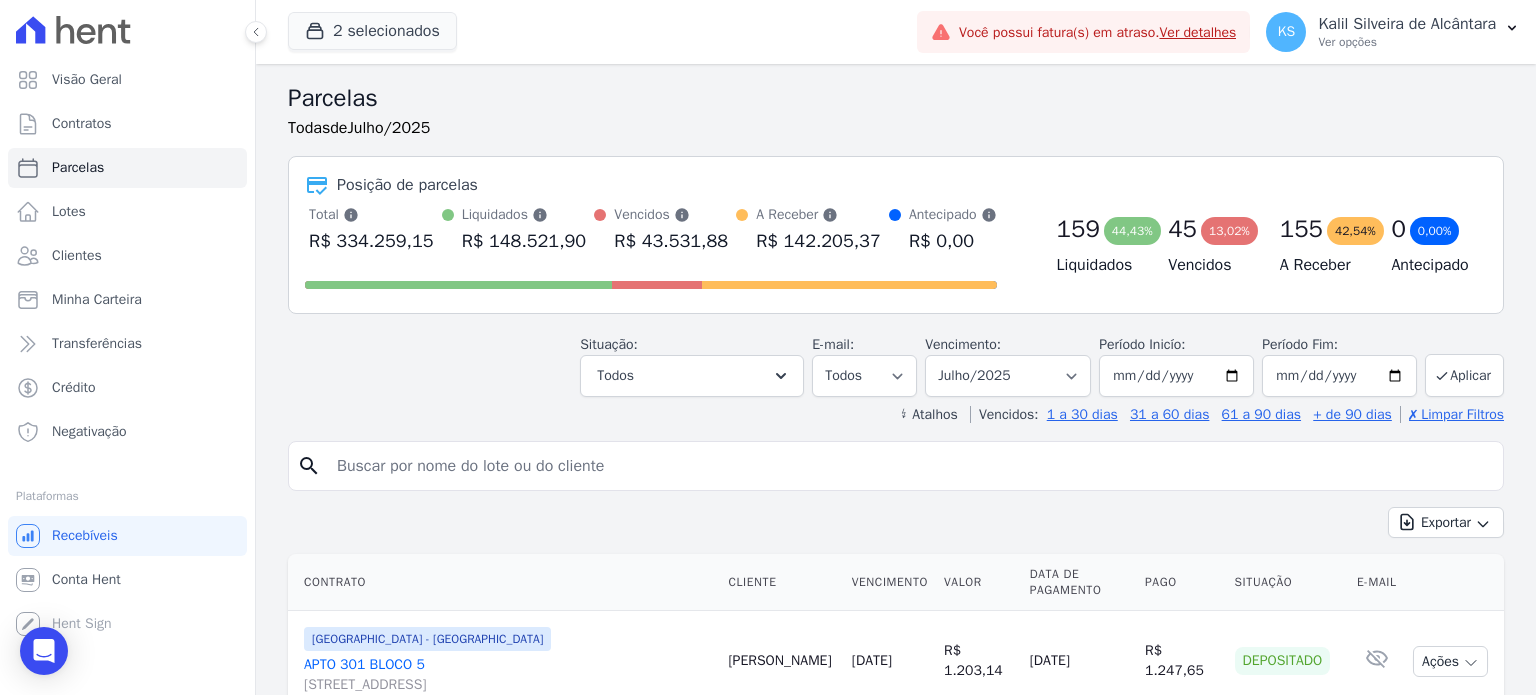 click at bounding box center (910, 466) 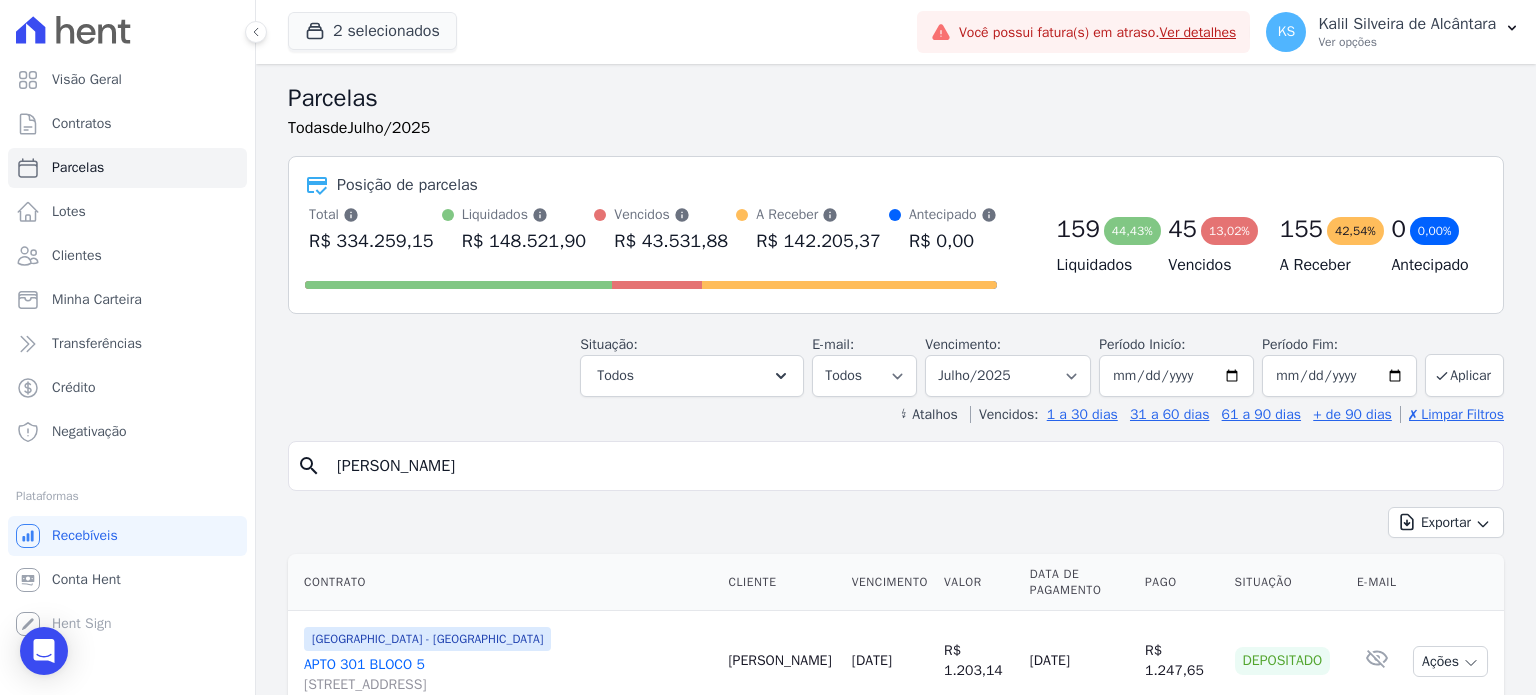 type on "[PERSON_NAME]" 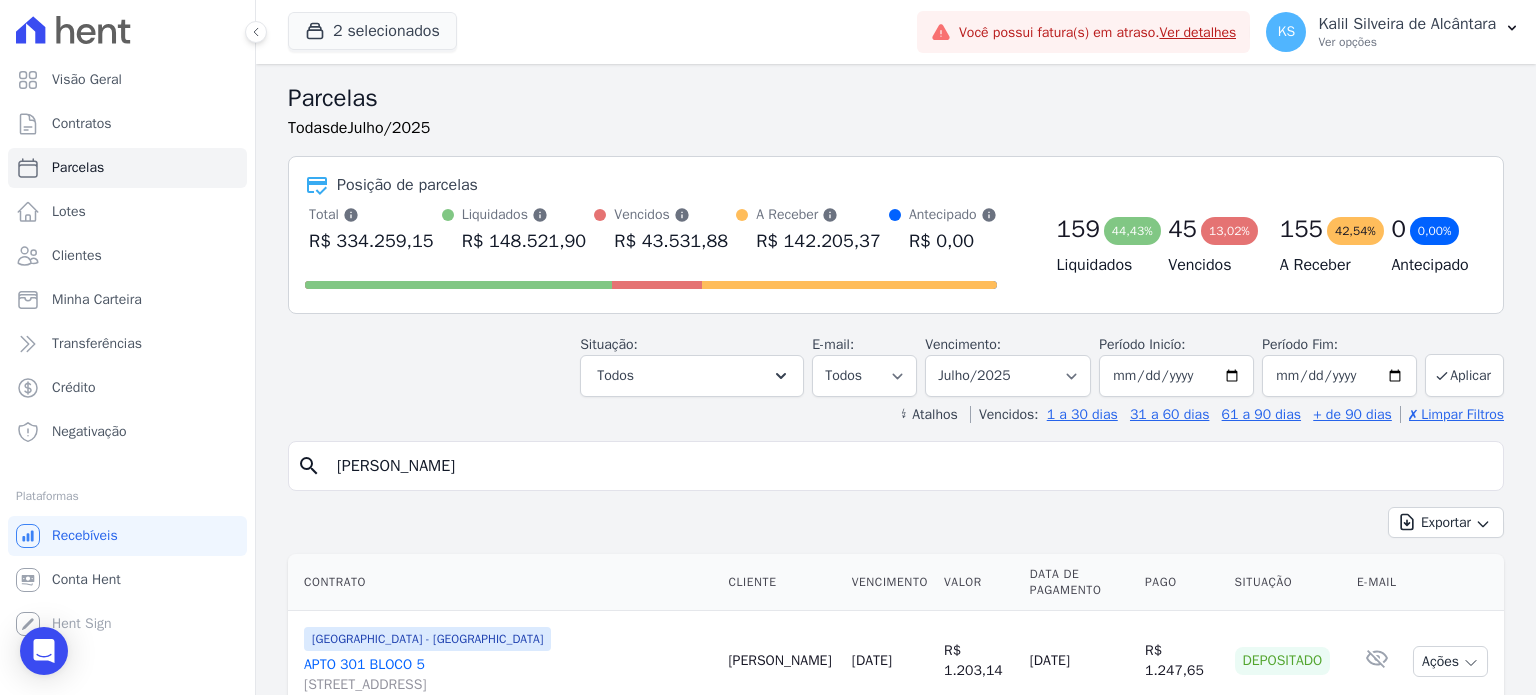 select 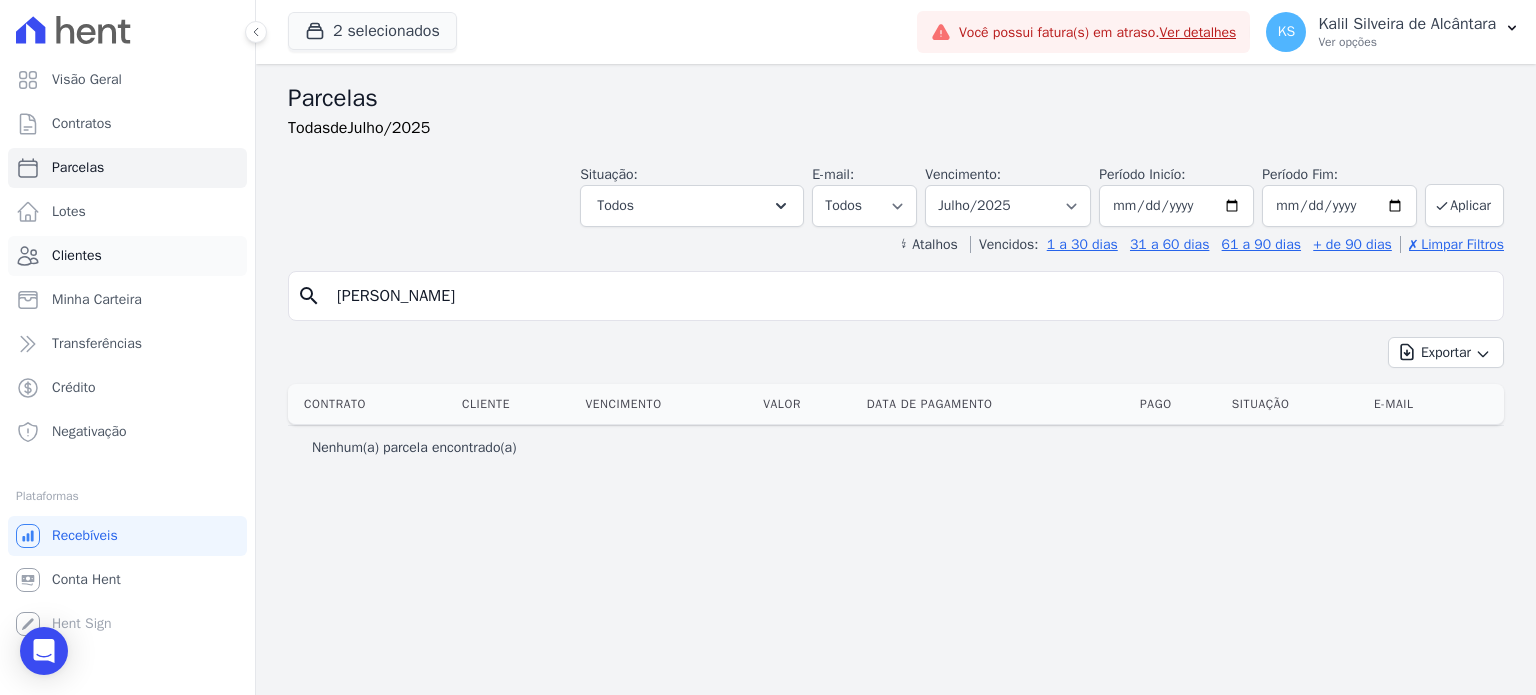drag, startPoint x: 568, startPoint y: 317, endPoint x: 180, endPoint y: 246, distance: 394.44266 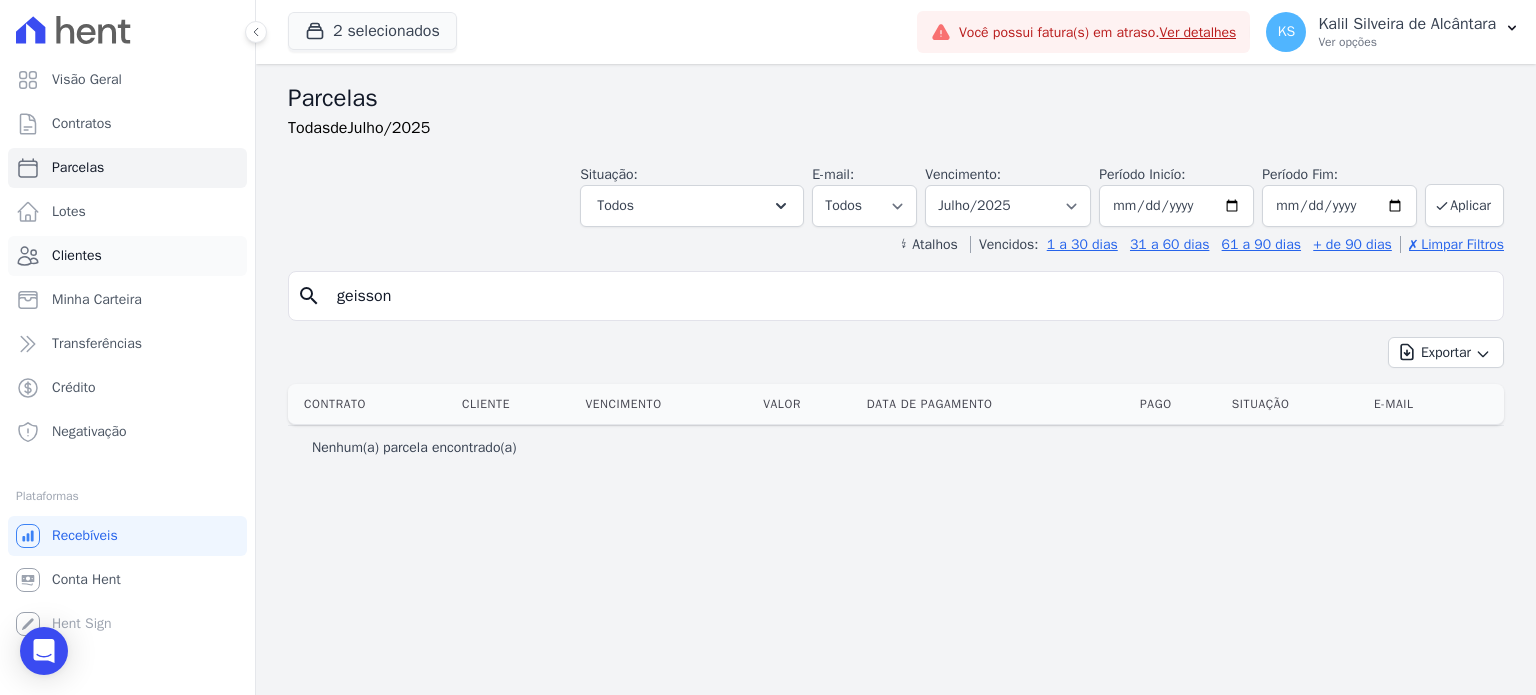 type on "geisson" 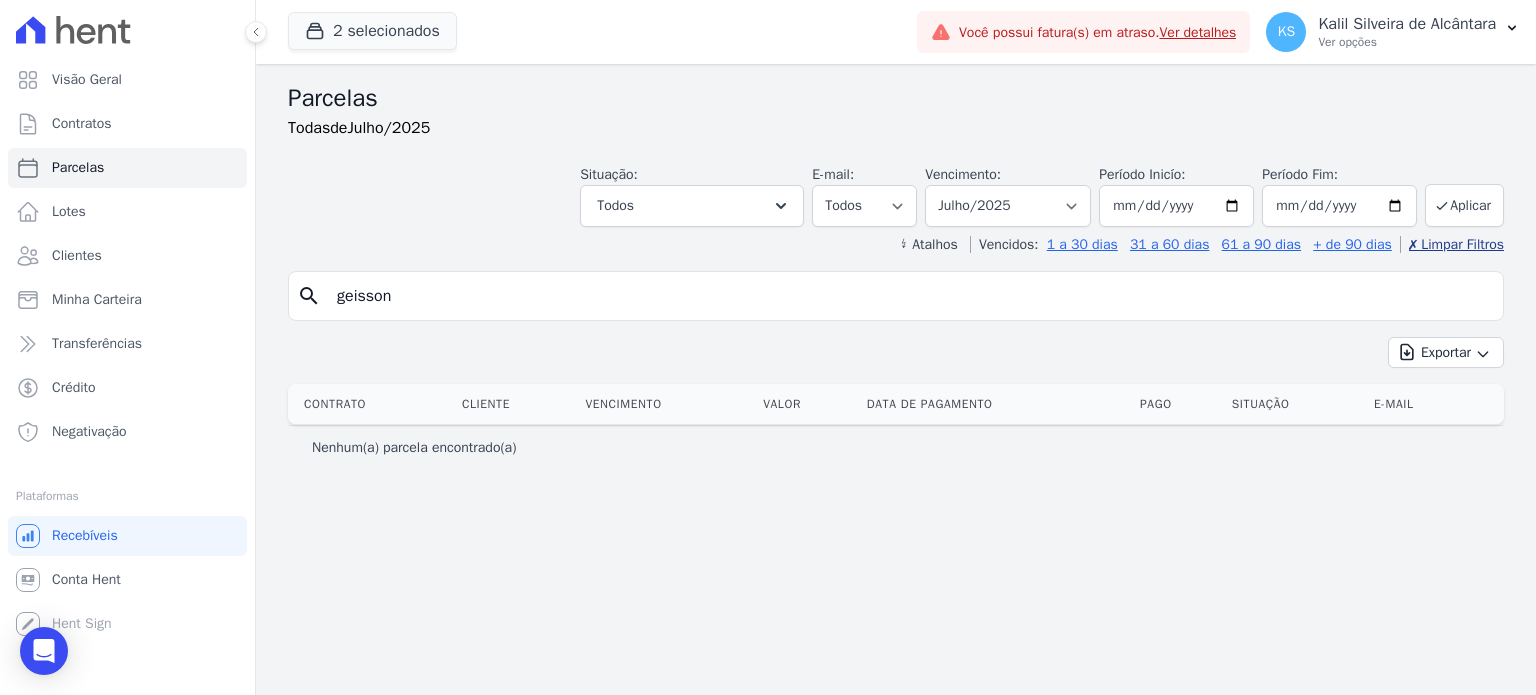 select 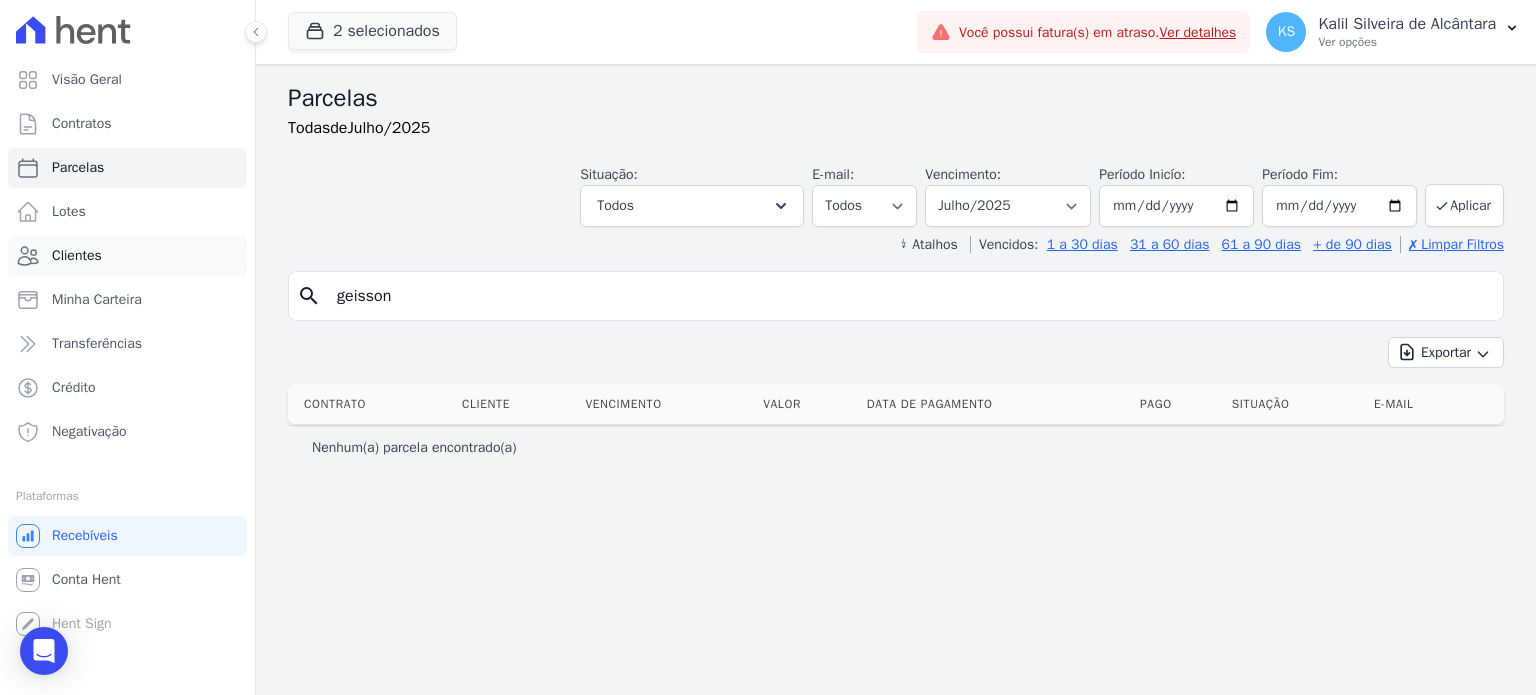 click on "Clientes" at bounding box center (127, 256) 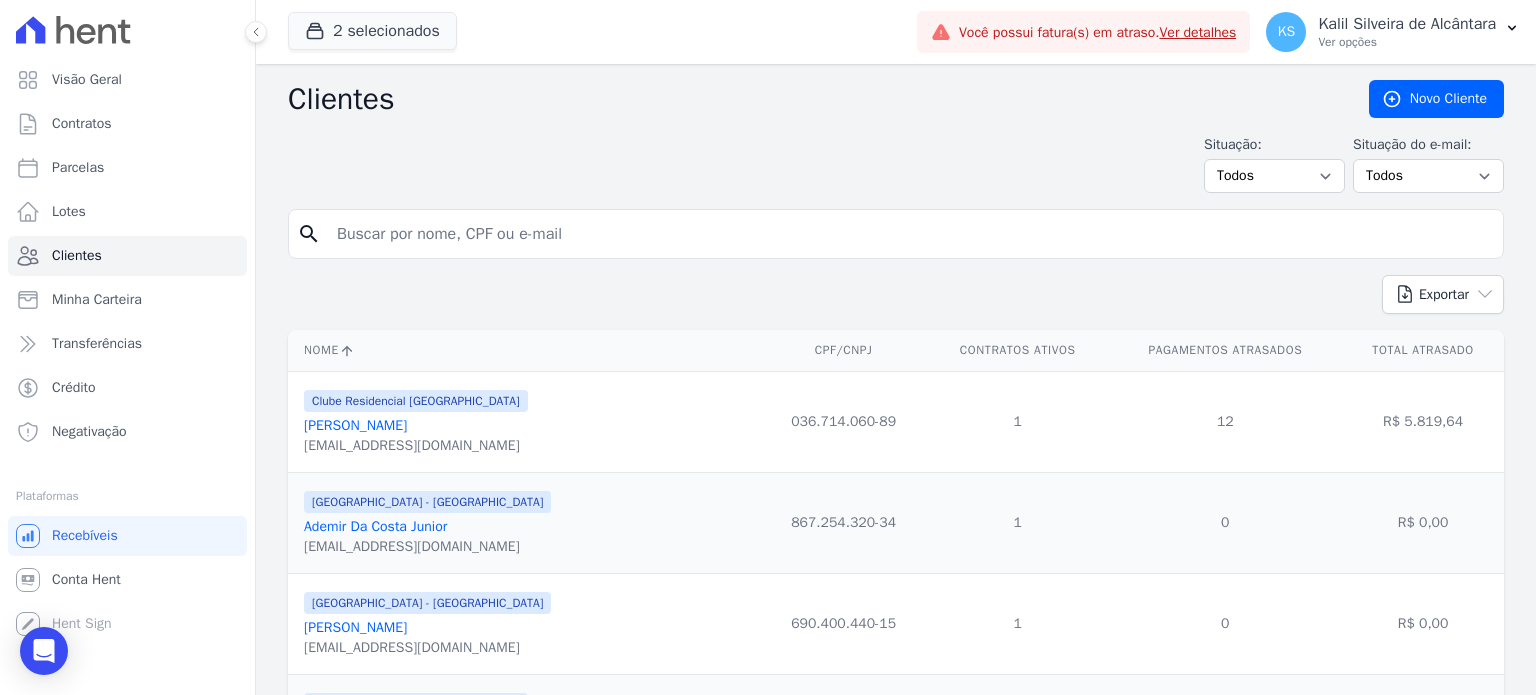click at bounding box center [910, 234] 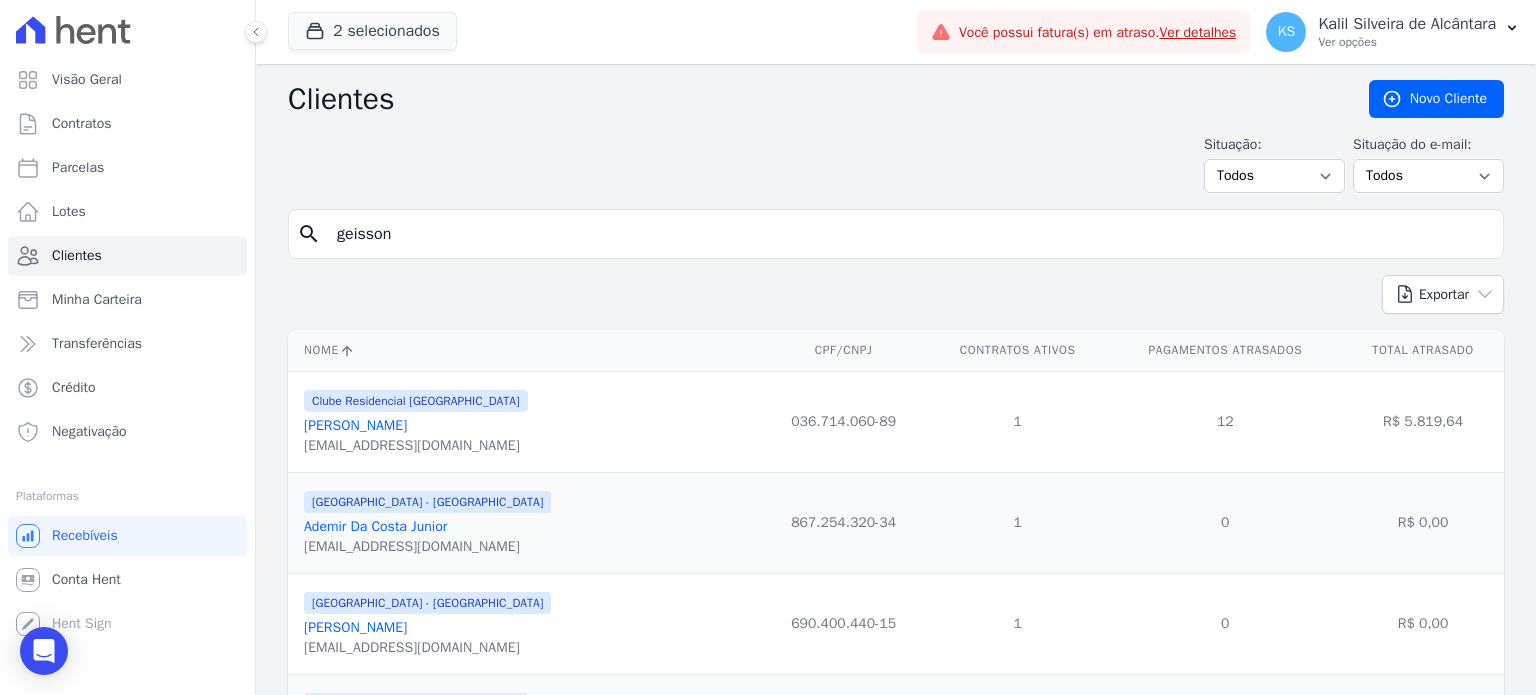 type on "geisson" 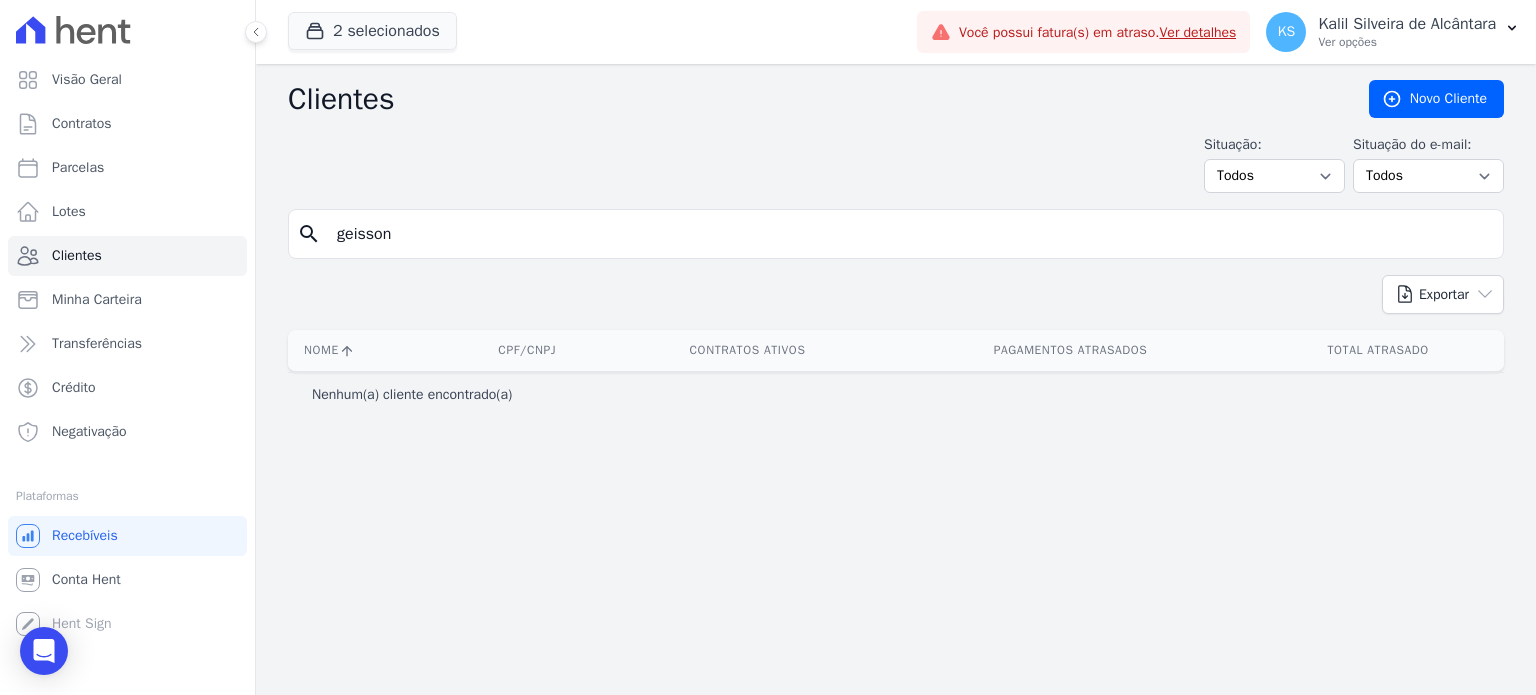 drag, startPoint x: 540, startPoint y: 222, endPoint x: 0, endPoint y: 179, distance: 541.70935 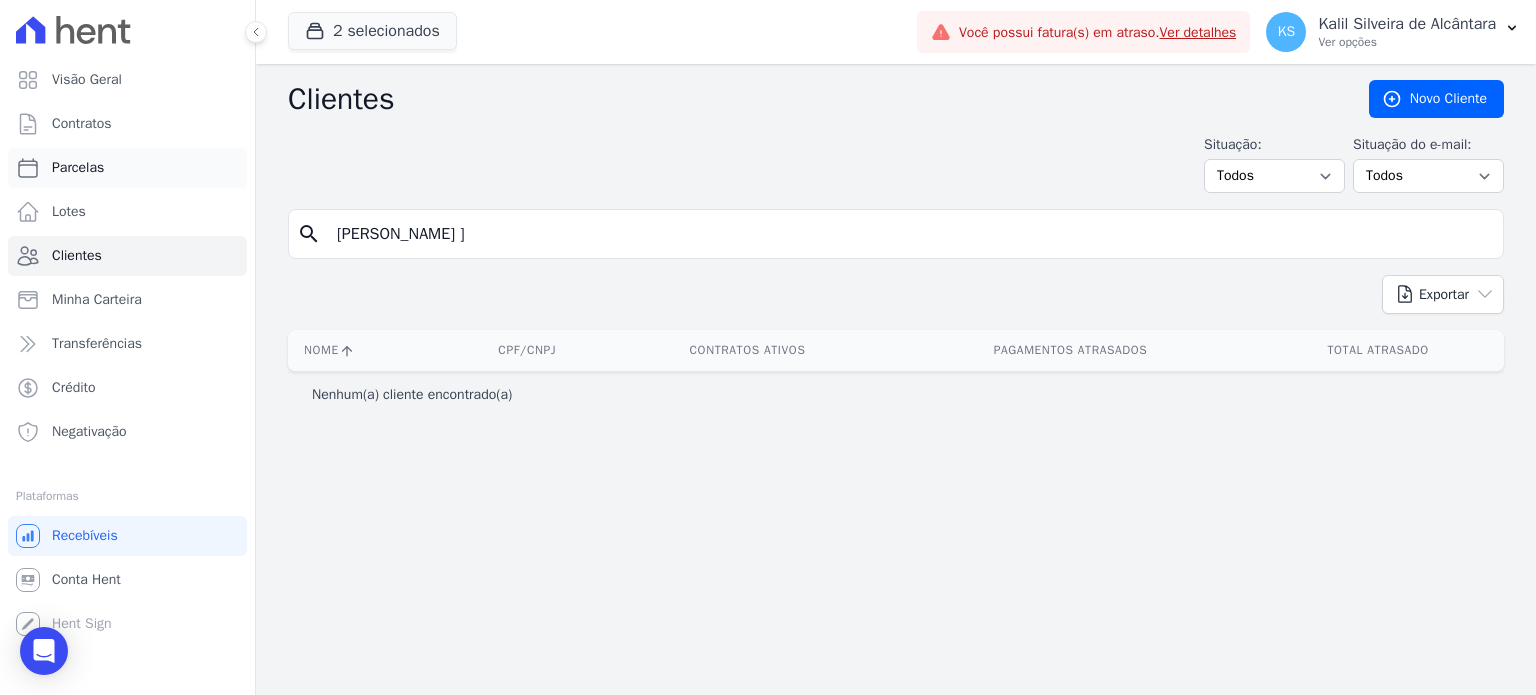 type on "[PERSON_NAME] ]" 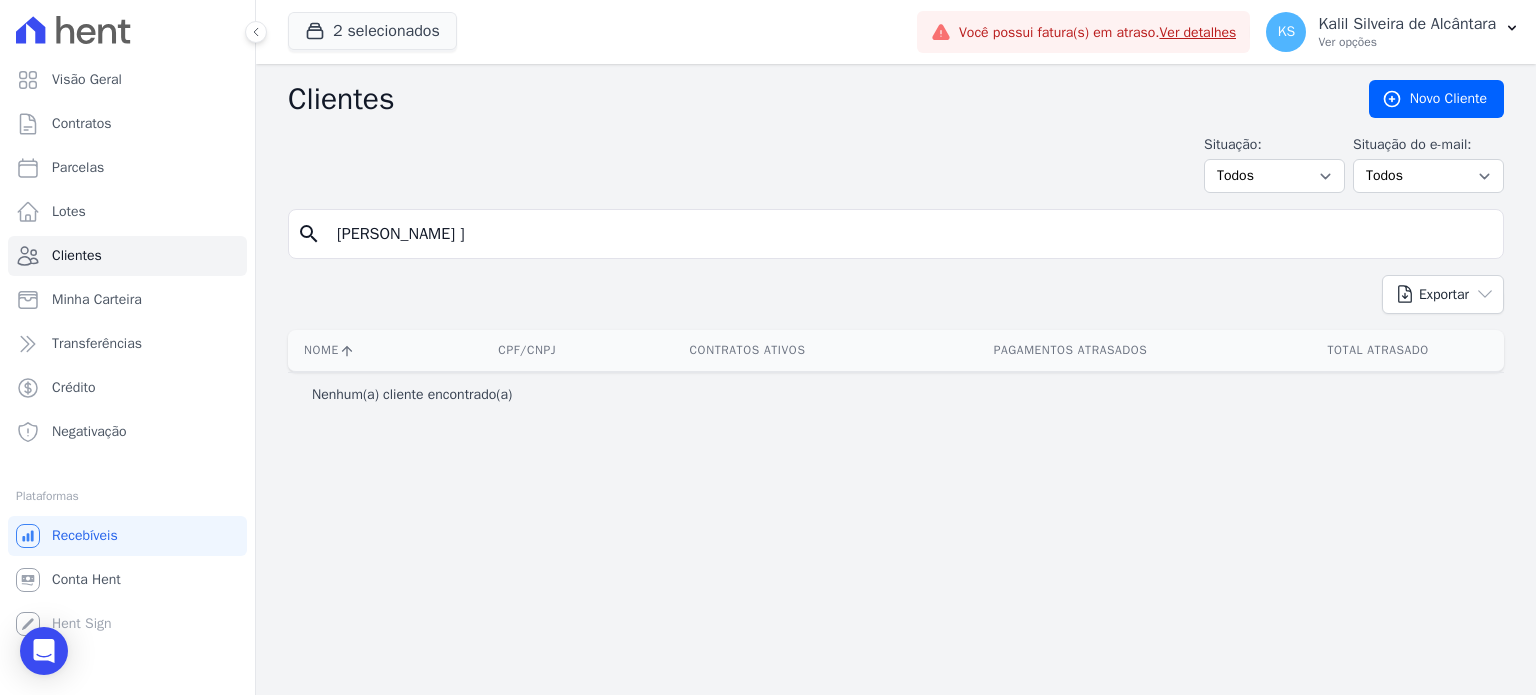 drag, startPoint x: 360, startPoint y: 238, endPoint x: 449, endPoint y: 235, distance: 89.050545 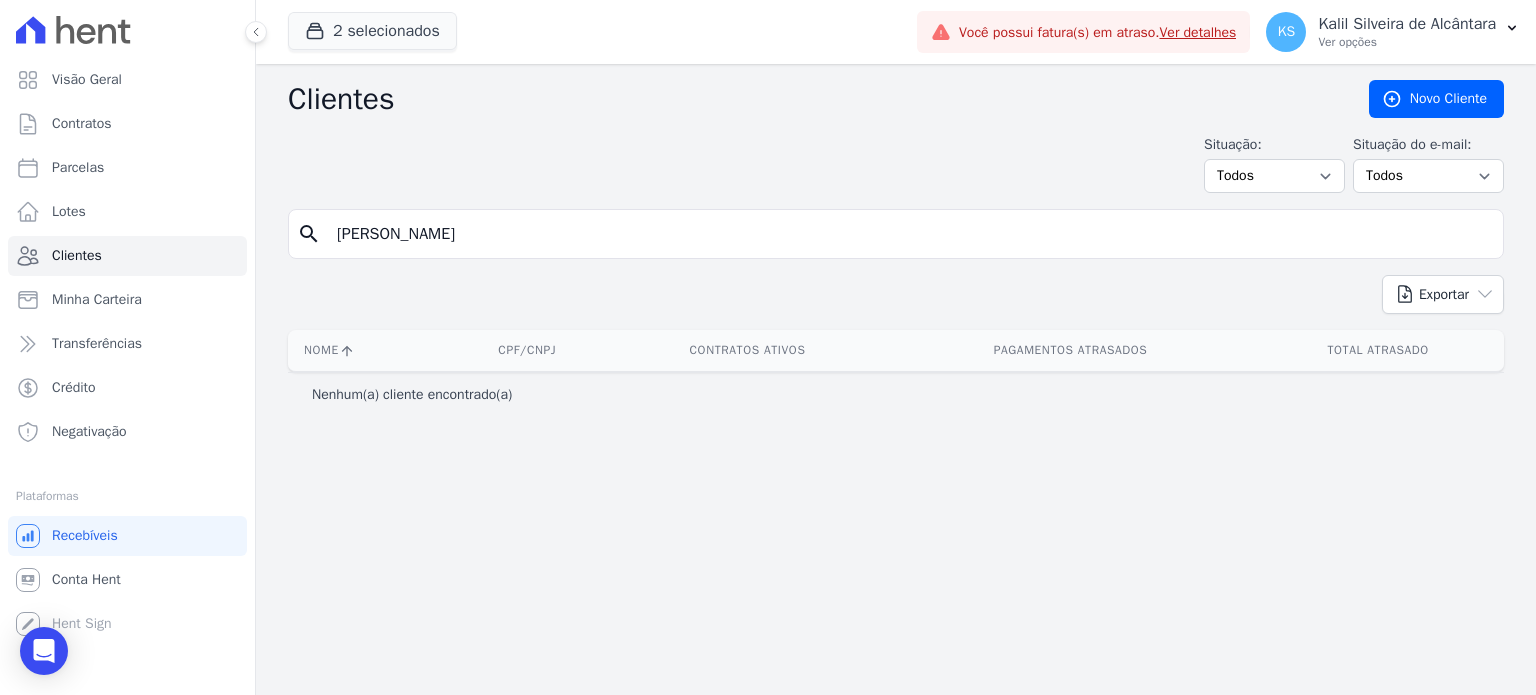 type on "[PERSON_NAME]" 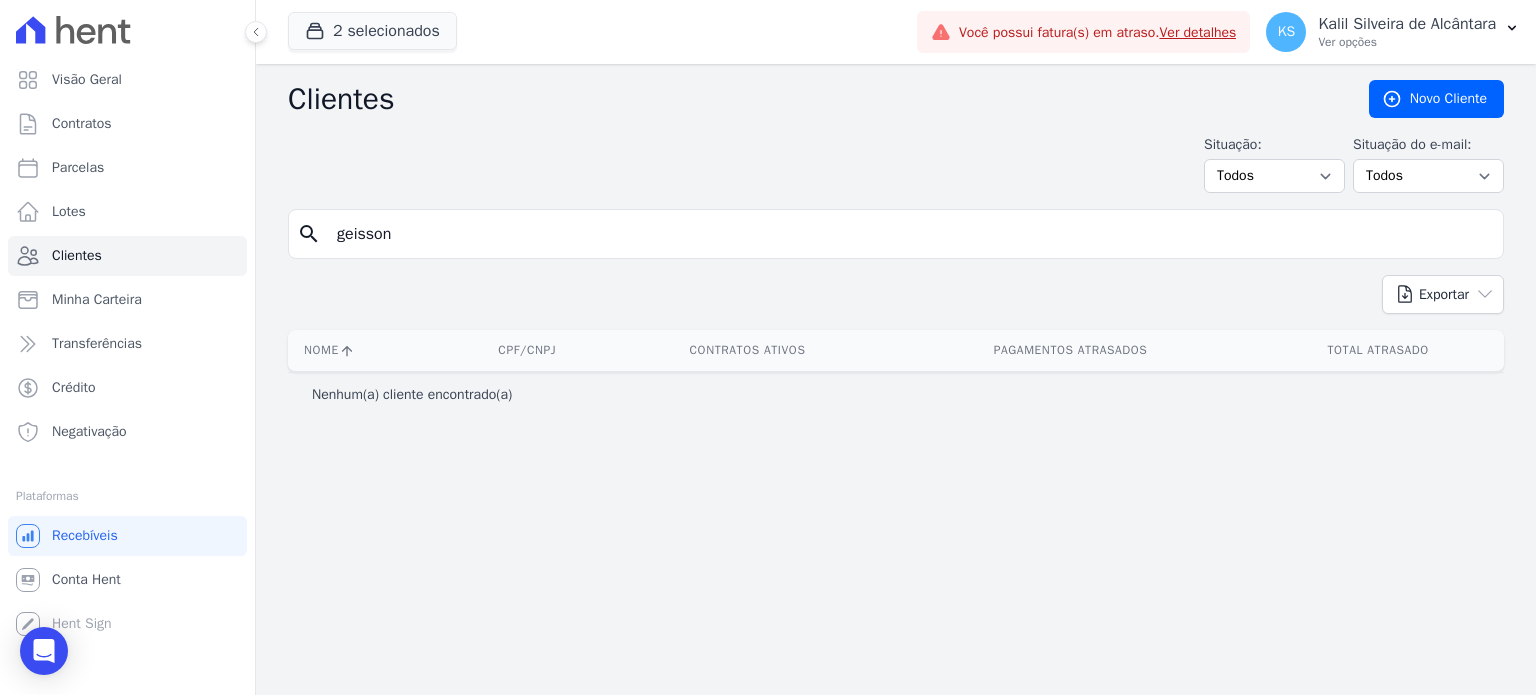 type on "geisson]" 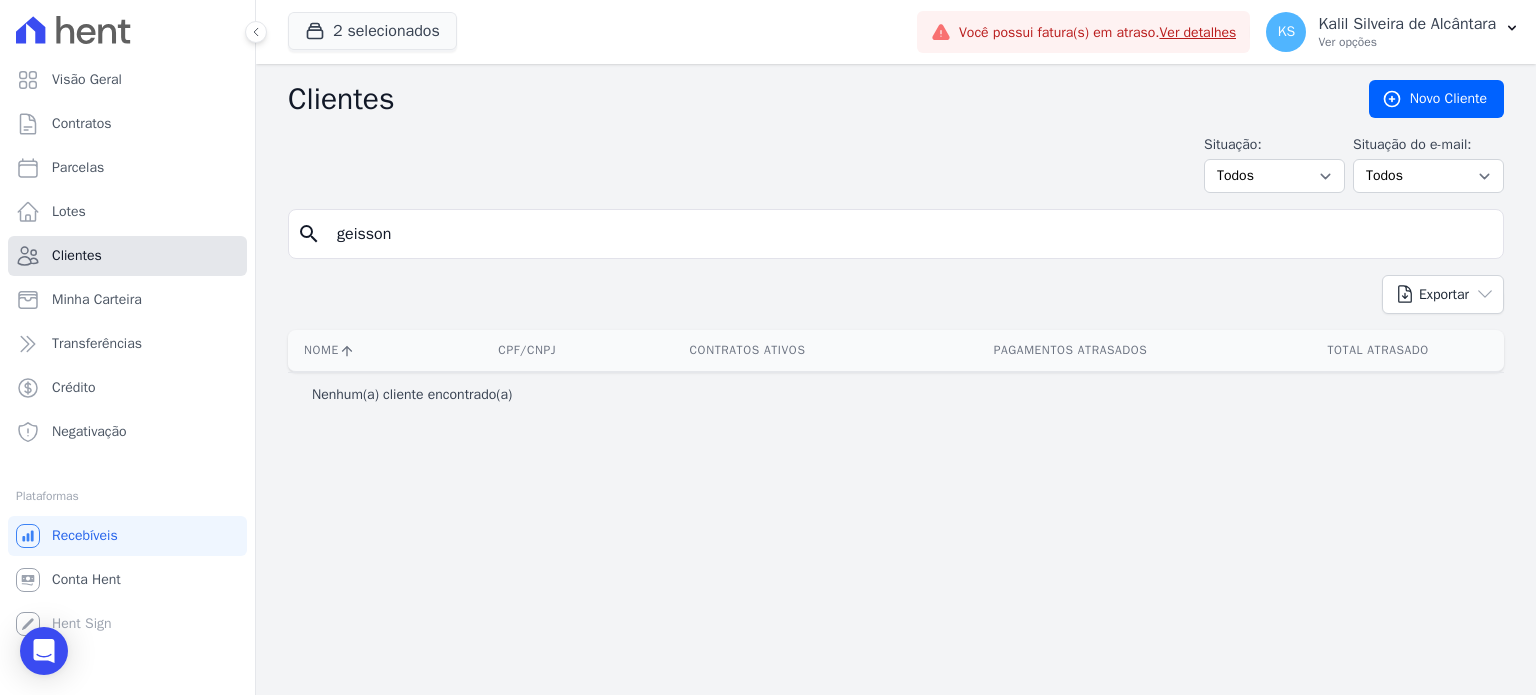click on "Clientes" at bounding box center [127, 256] 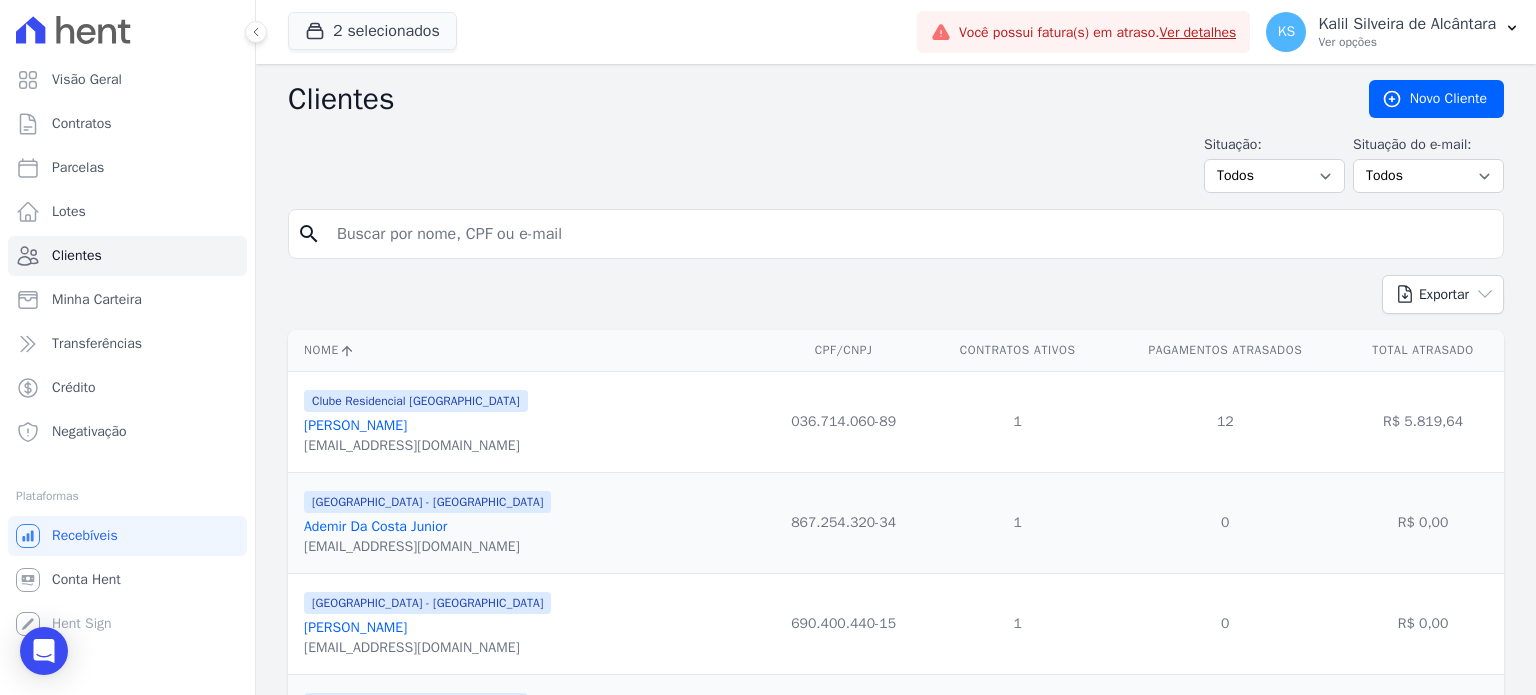 click at bounding box center [910, 234] 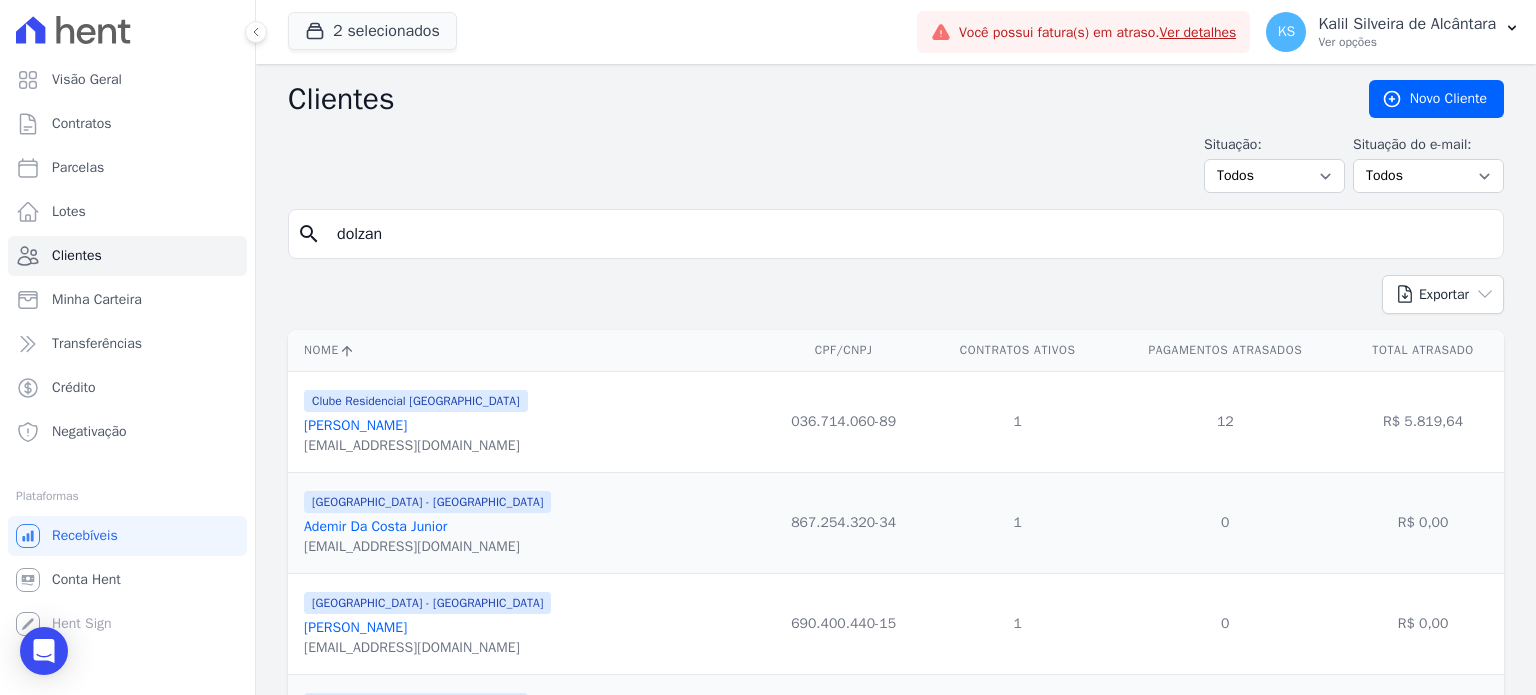 type on "dolzan" 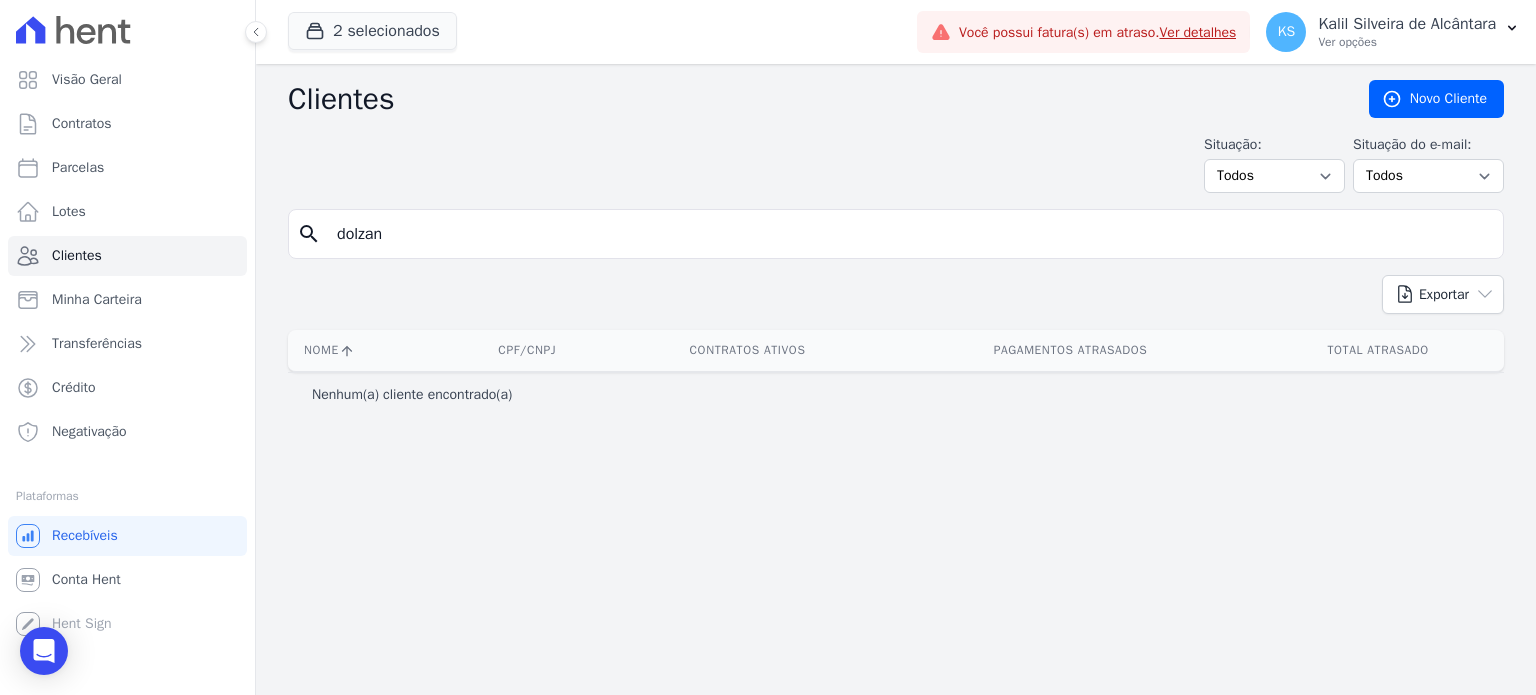 drag, startPoint x: 412, startPoint y: 242, endPoint x: 266, endPoint y: 207, distance: 150.13661 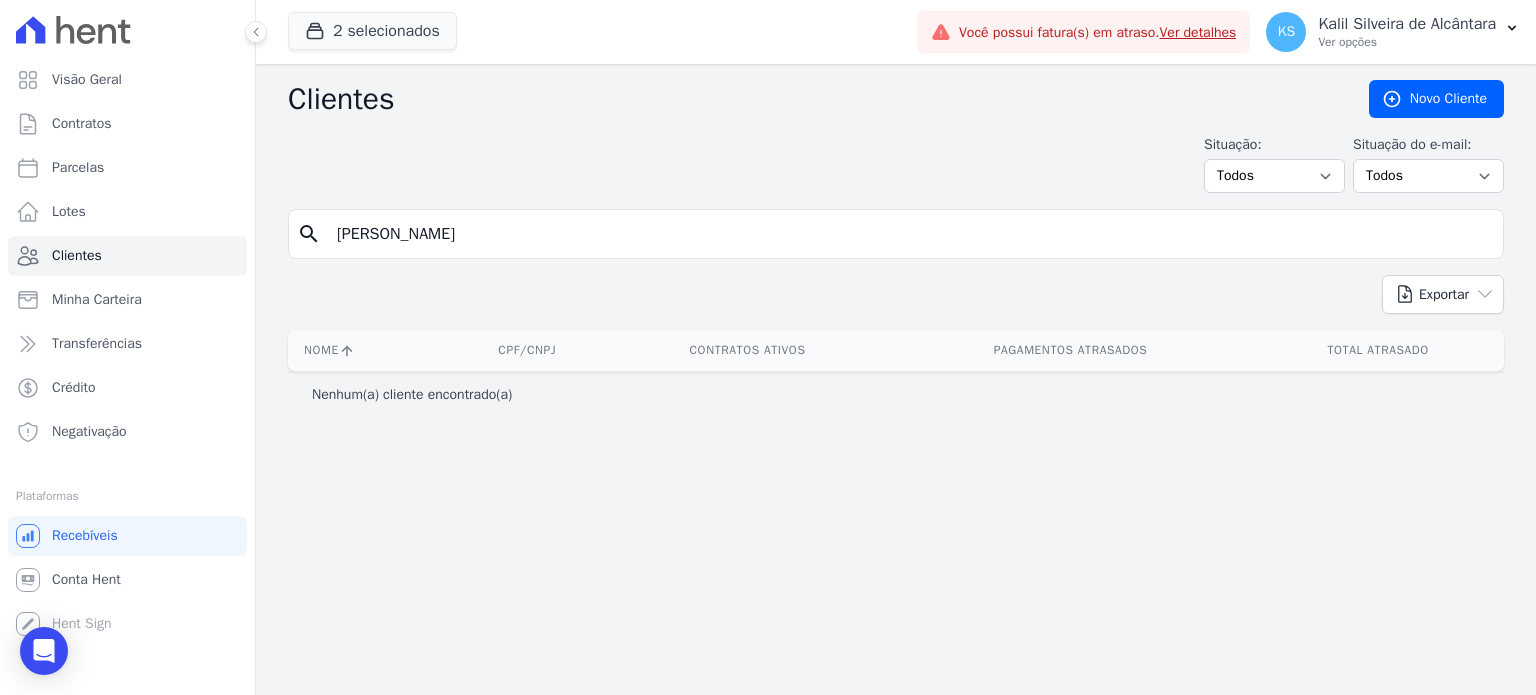 type on "[PERSON_NAME]" 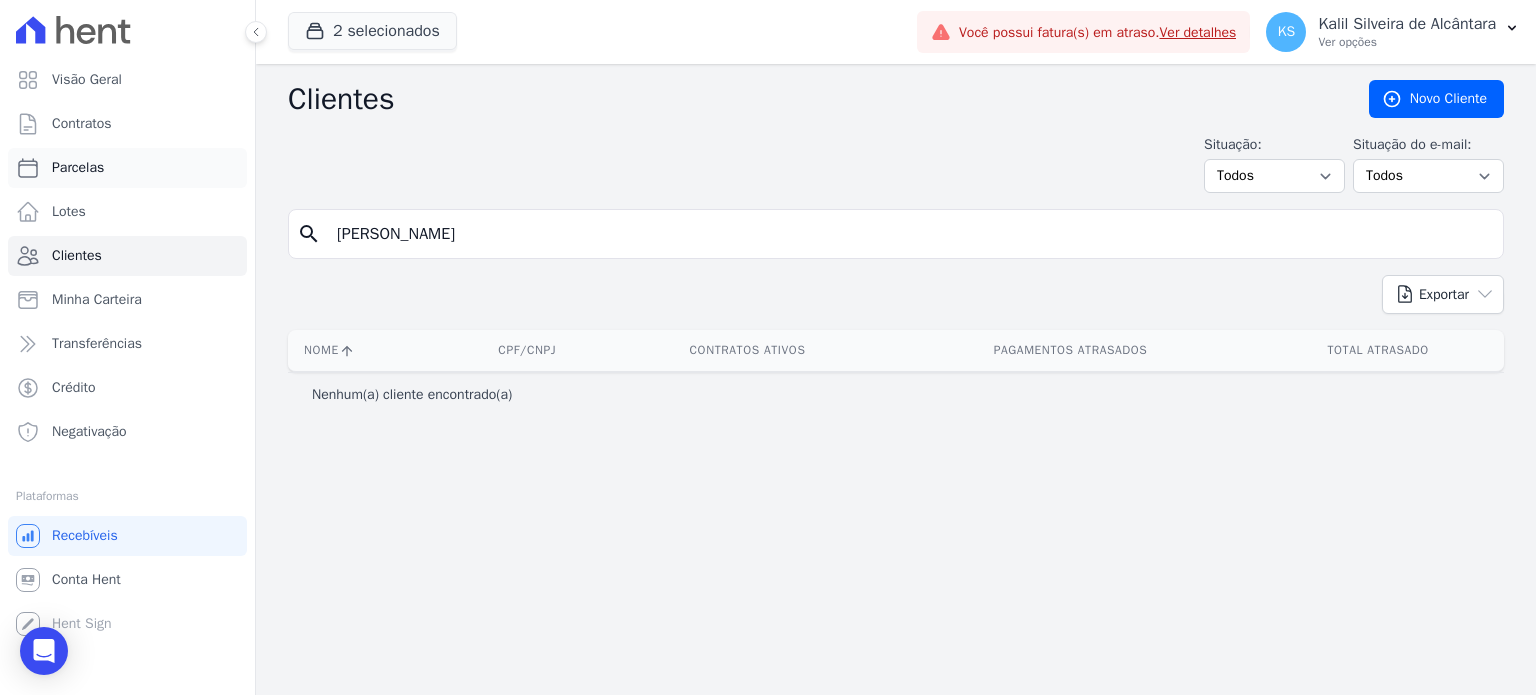 click on "Parcelas" at bounding box center [127, 168] 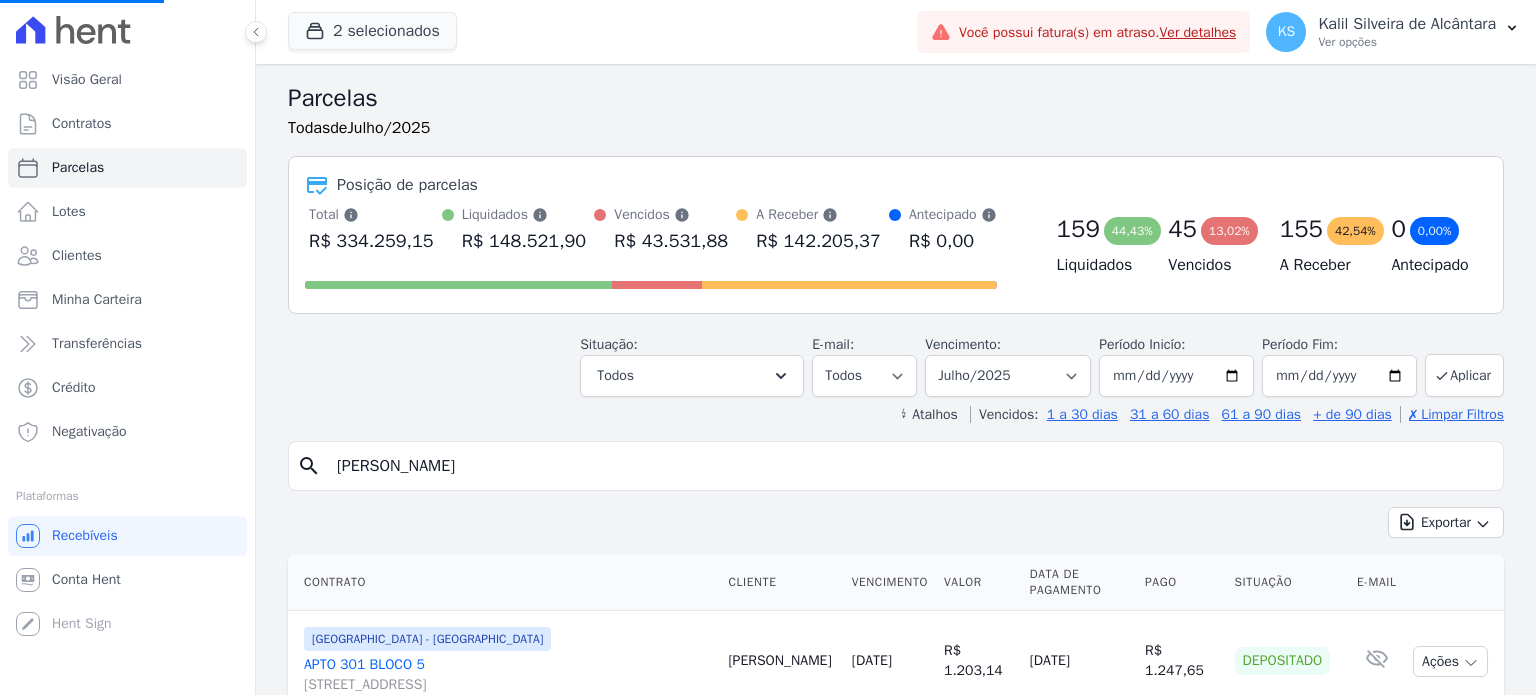 click on "[PERSON_NAME]" at bounding box center [910, 466] 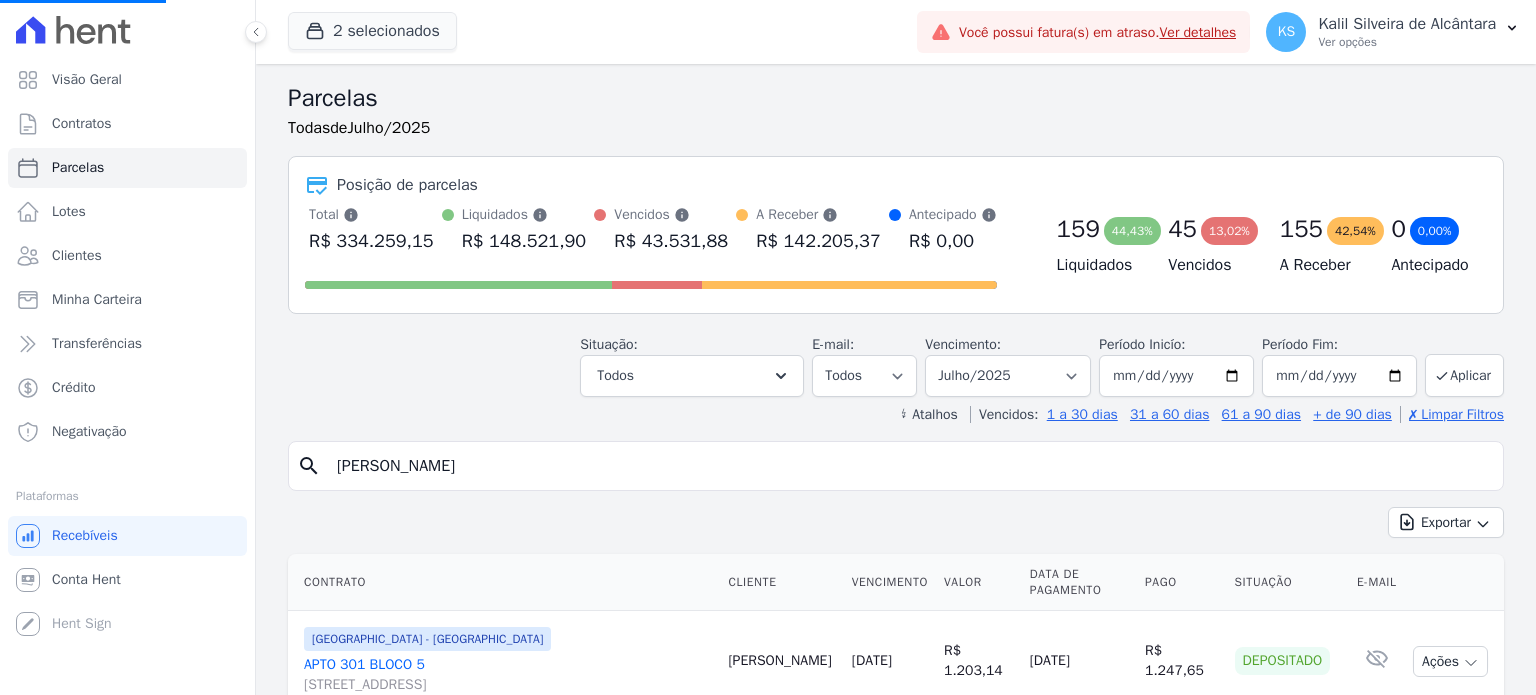 select 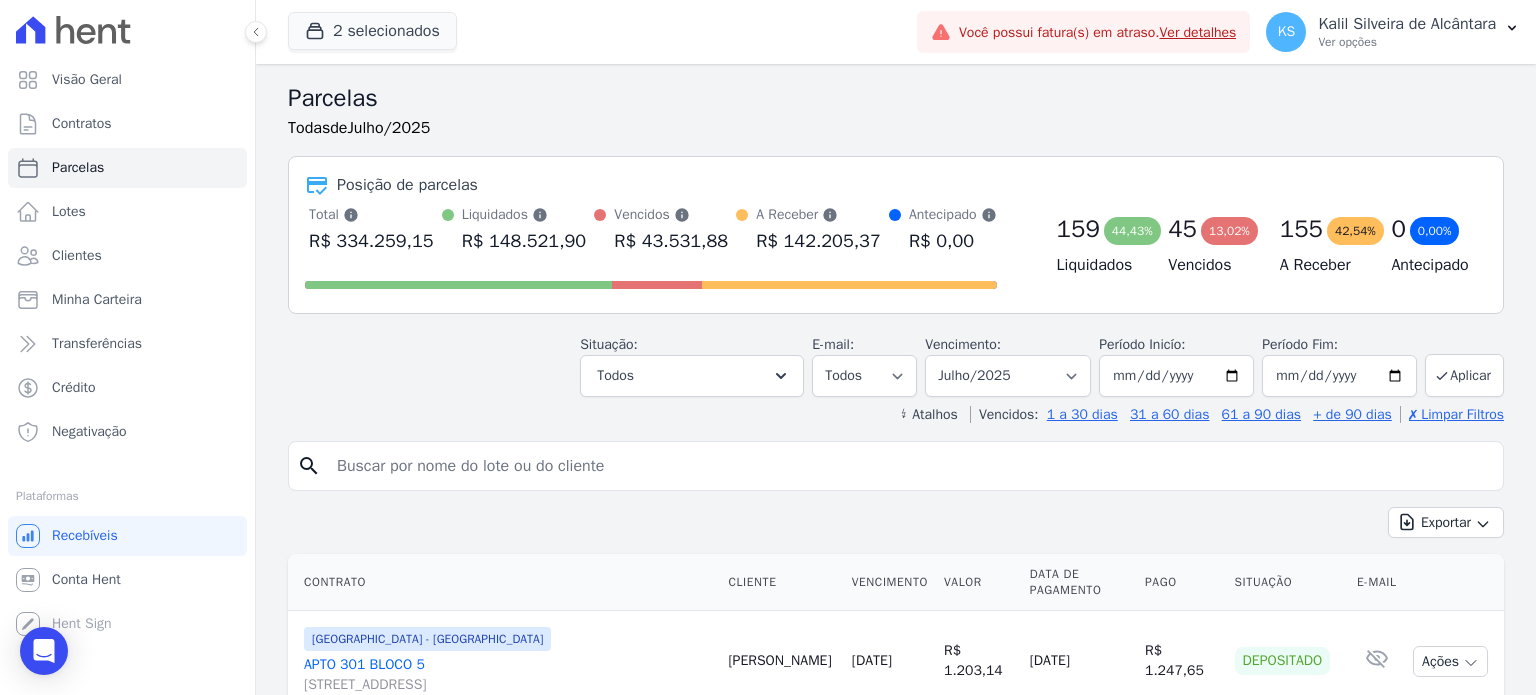 click at bounding box center [910, 466] 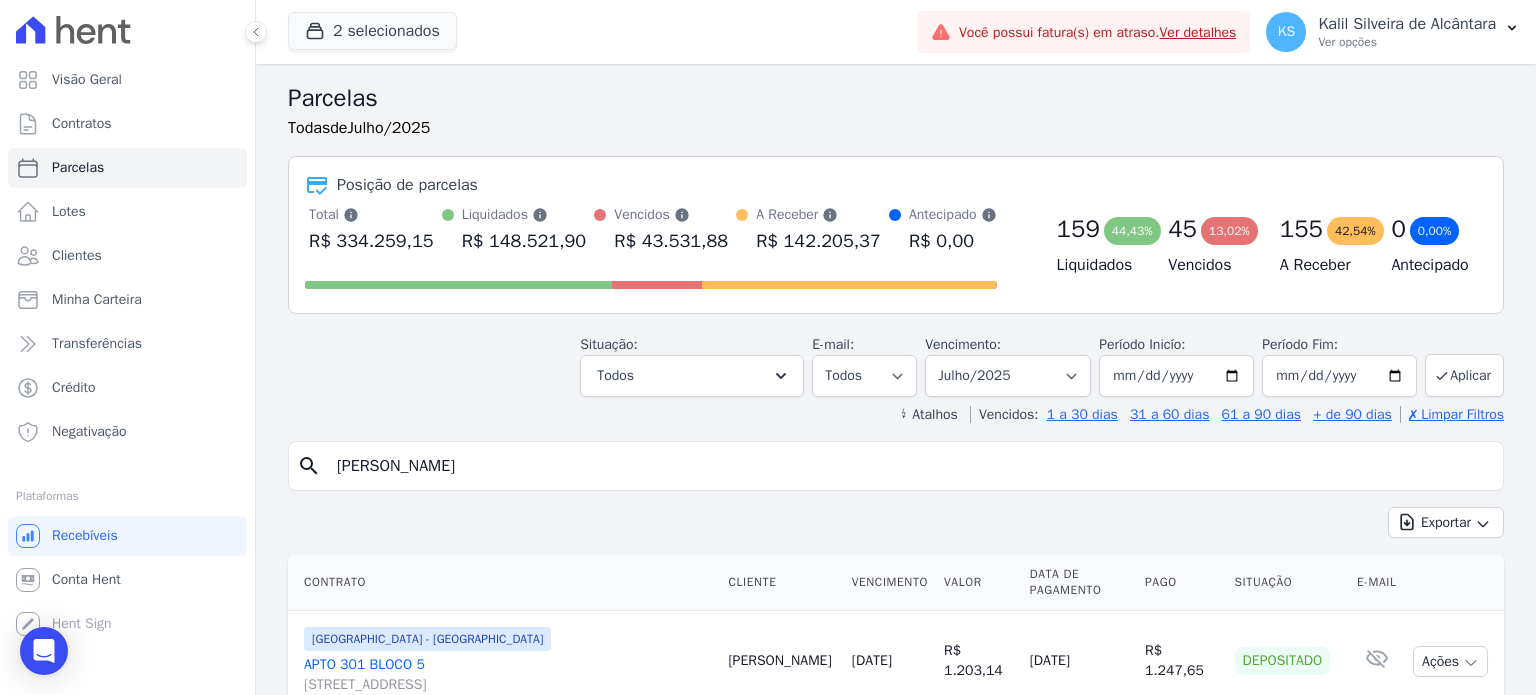 type on "[PERSON_NAME]" 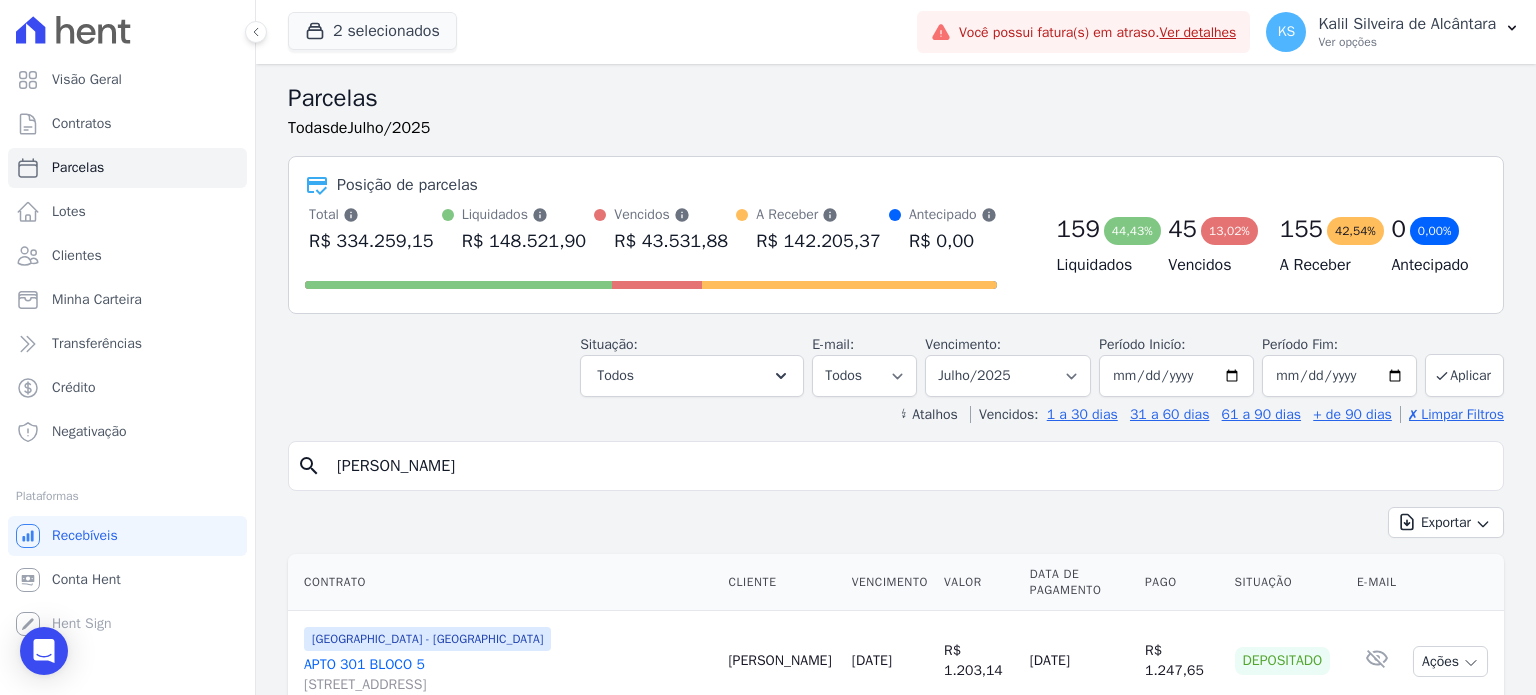 select 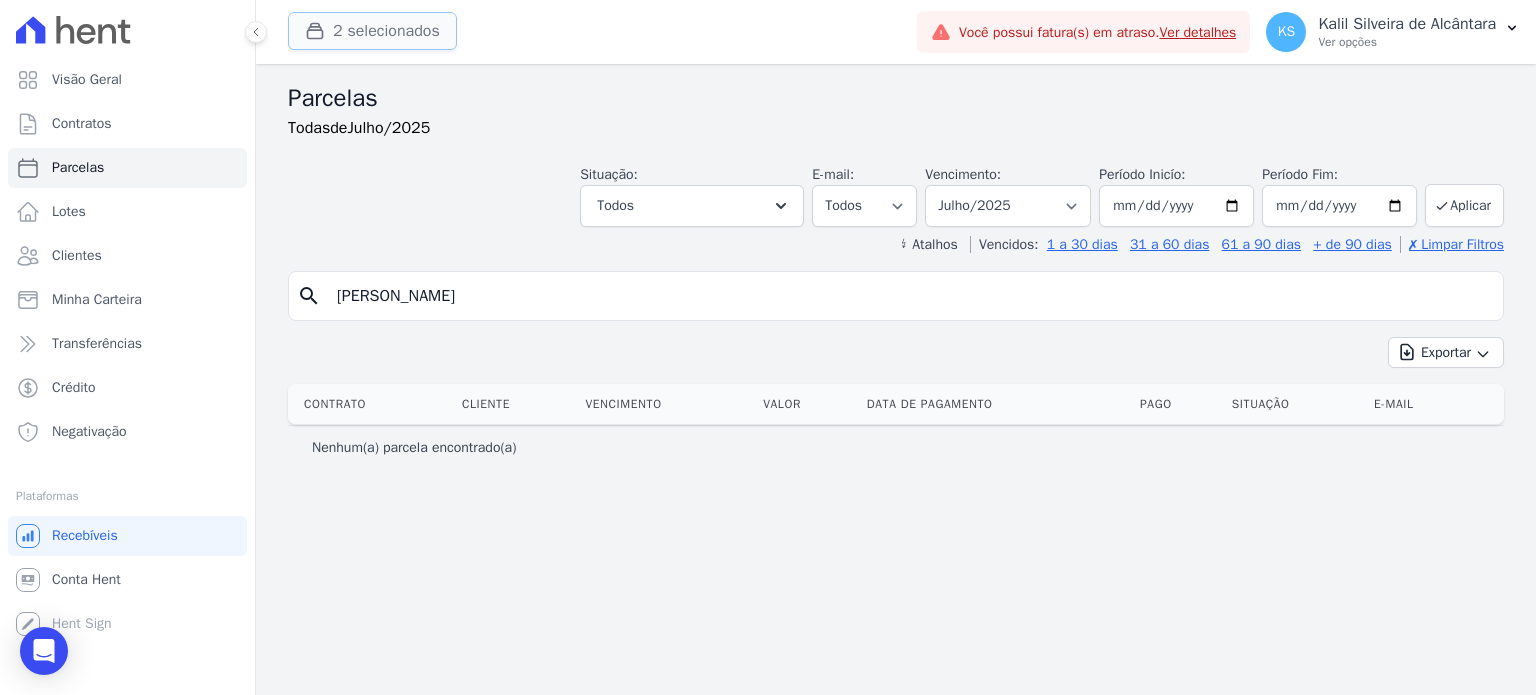 click 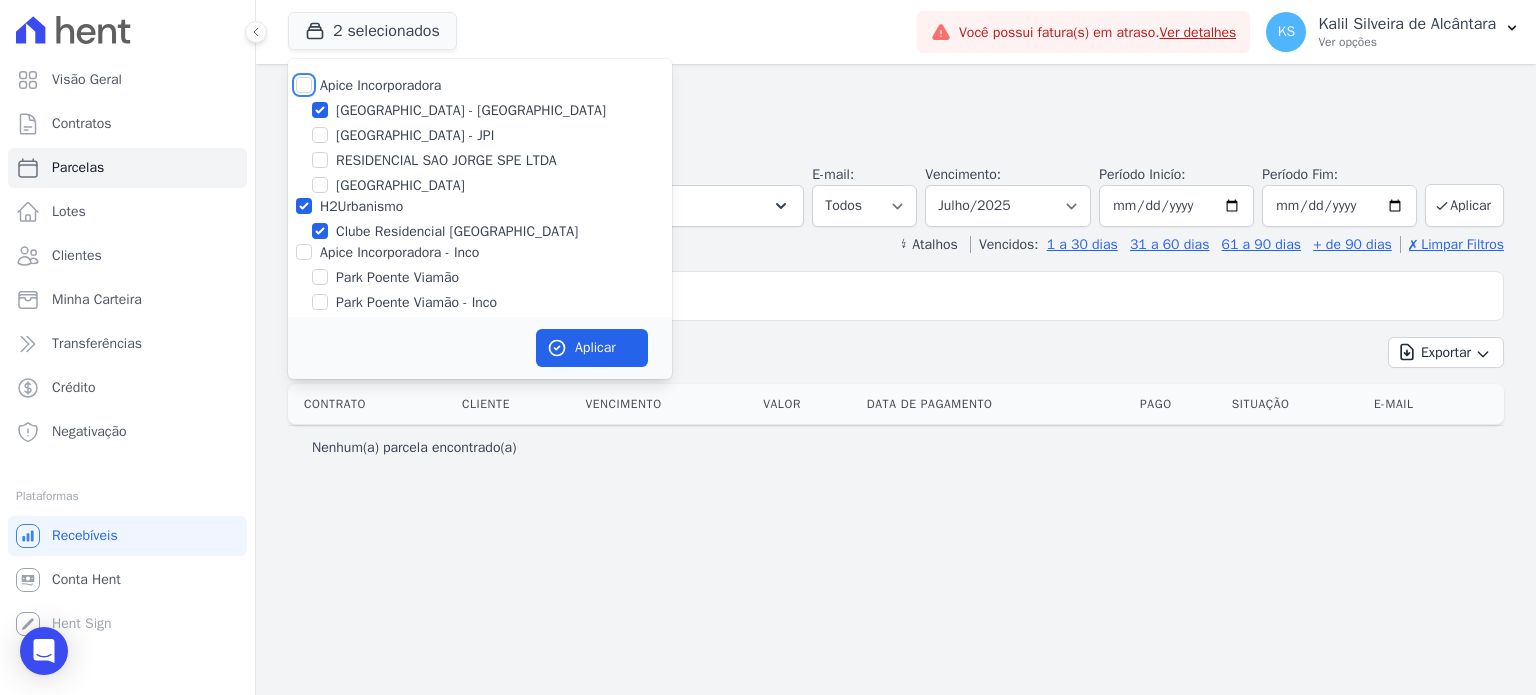click on "Apice Incorporadora" at bounding box center [304, 85] 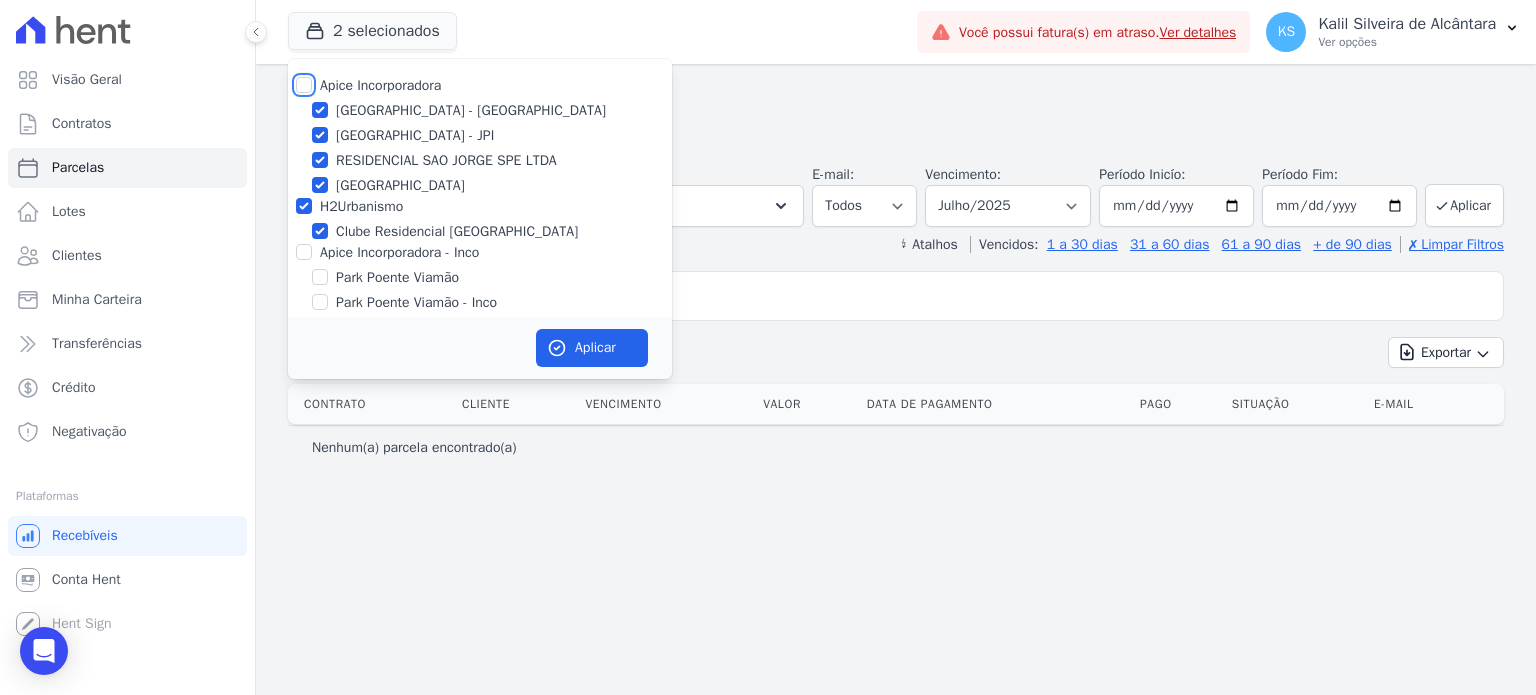 checkbox on "true" 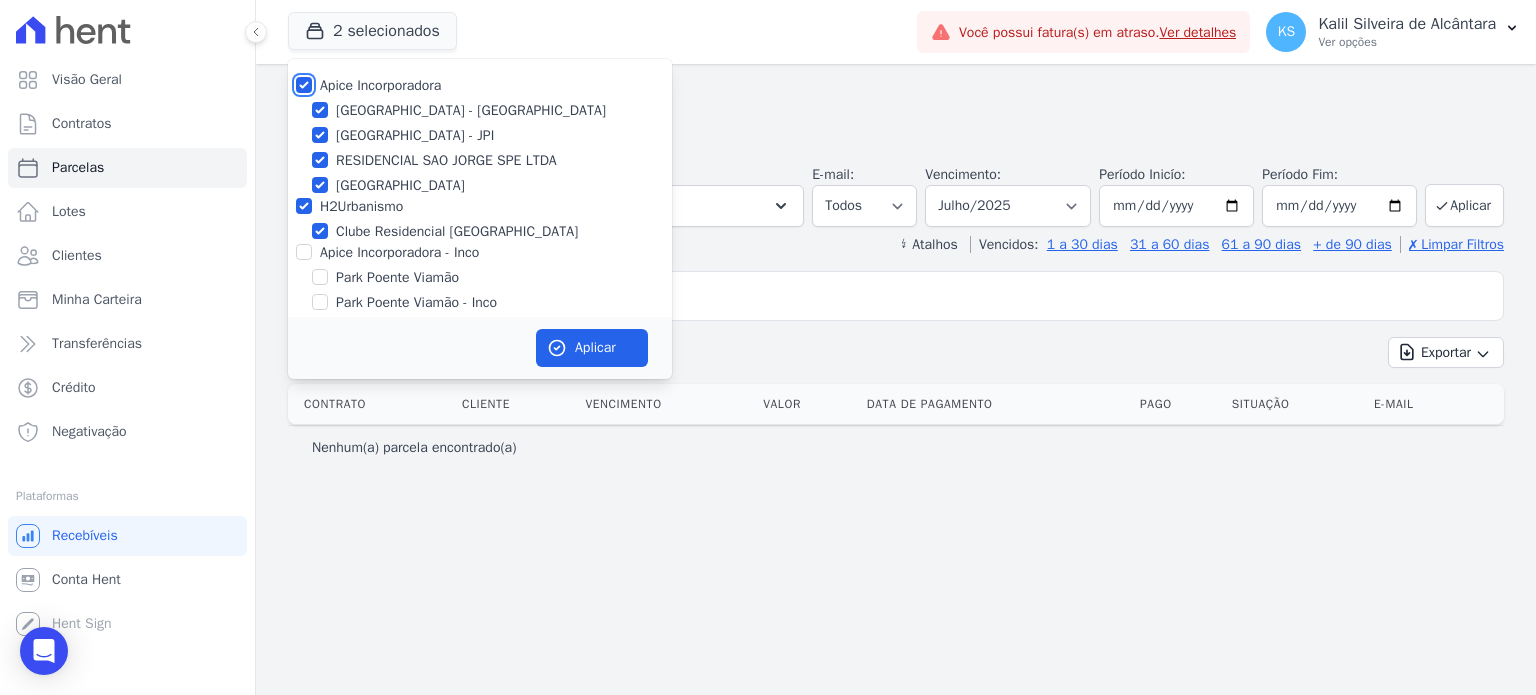 checkbox on "true" 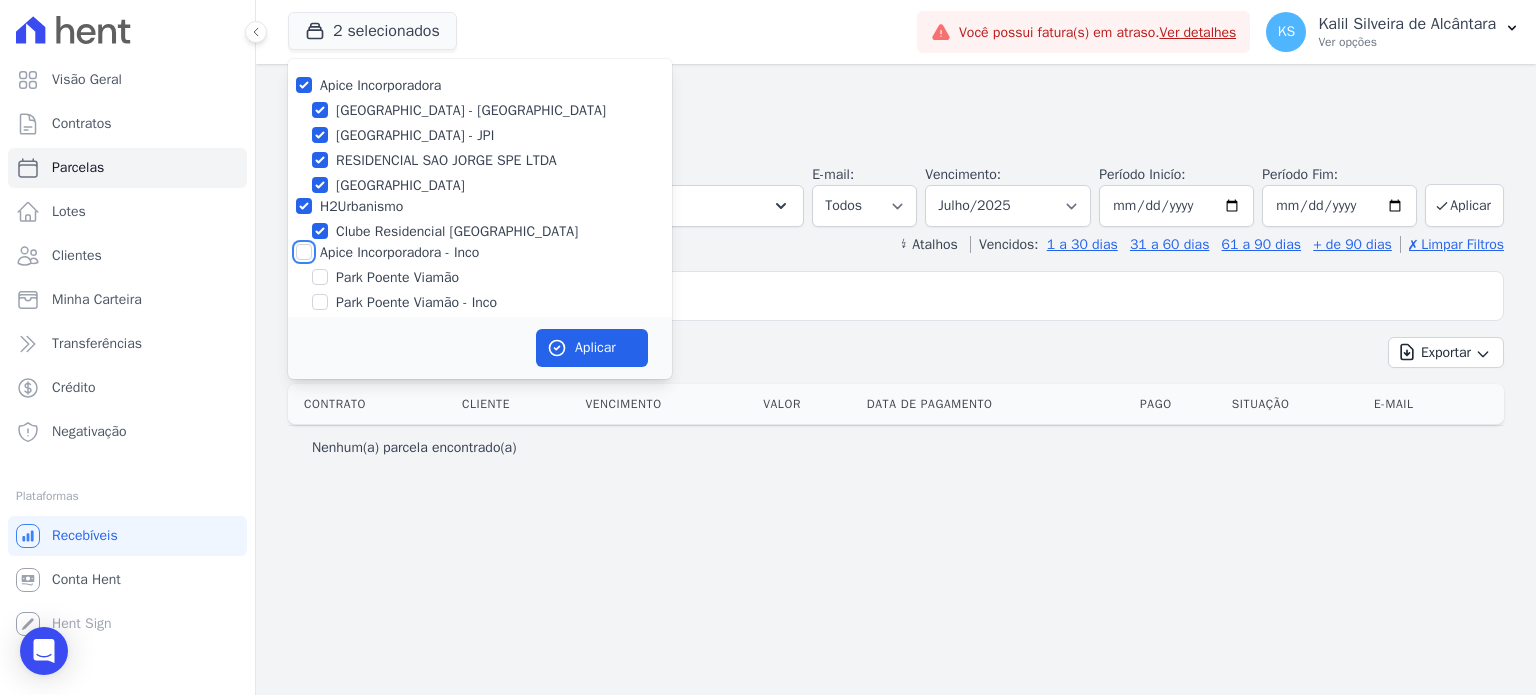 click on "Apice Incorporadora - Inco" at bounding box center [304, 252] 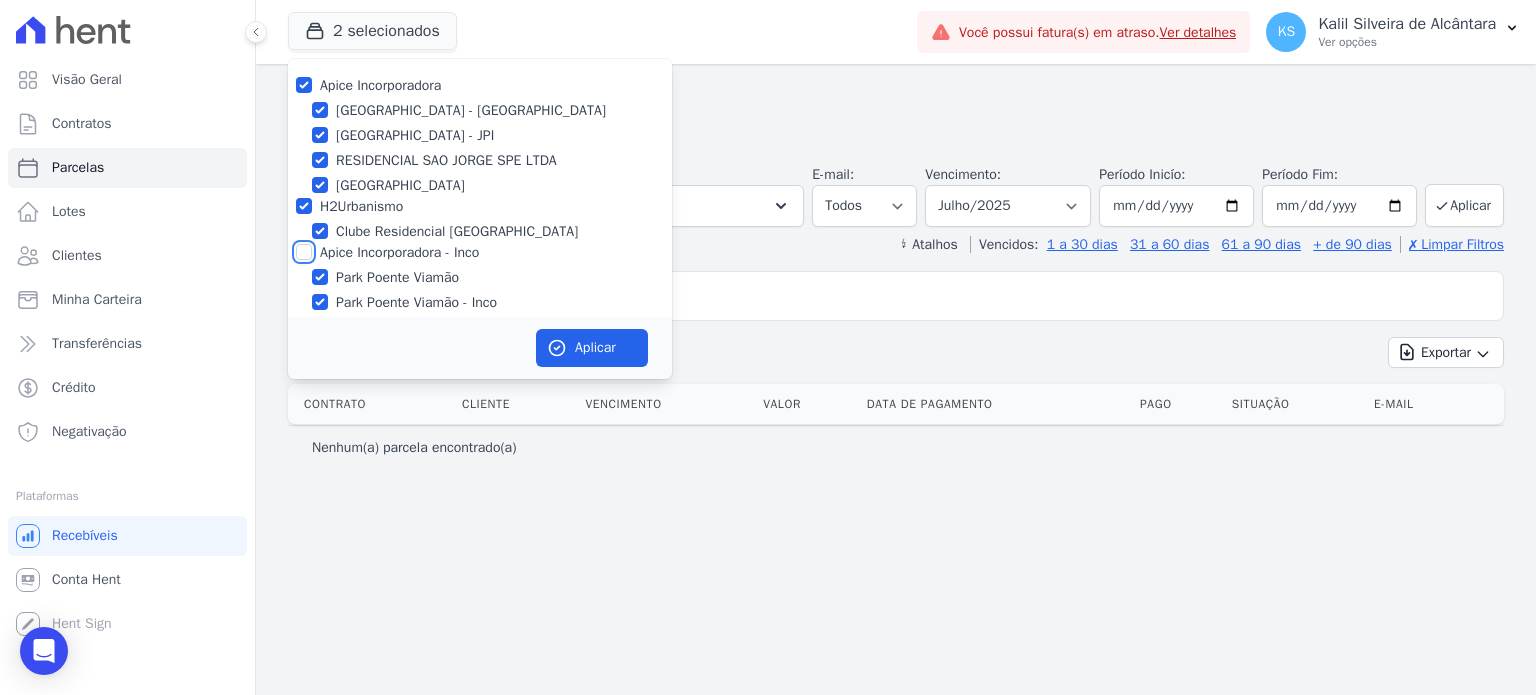 checkbox on "true" 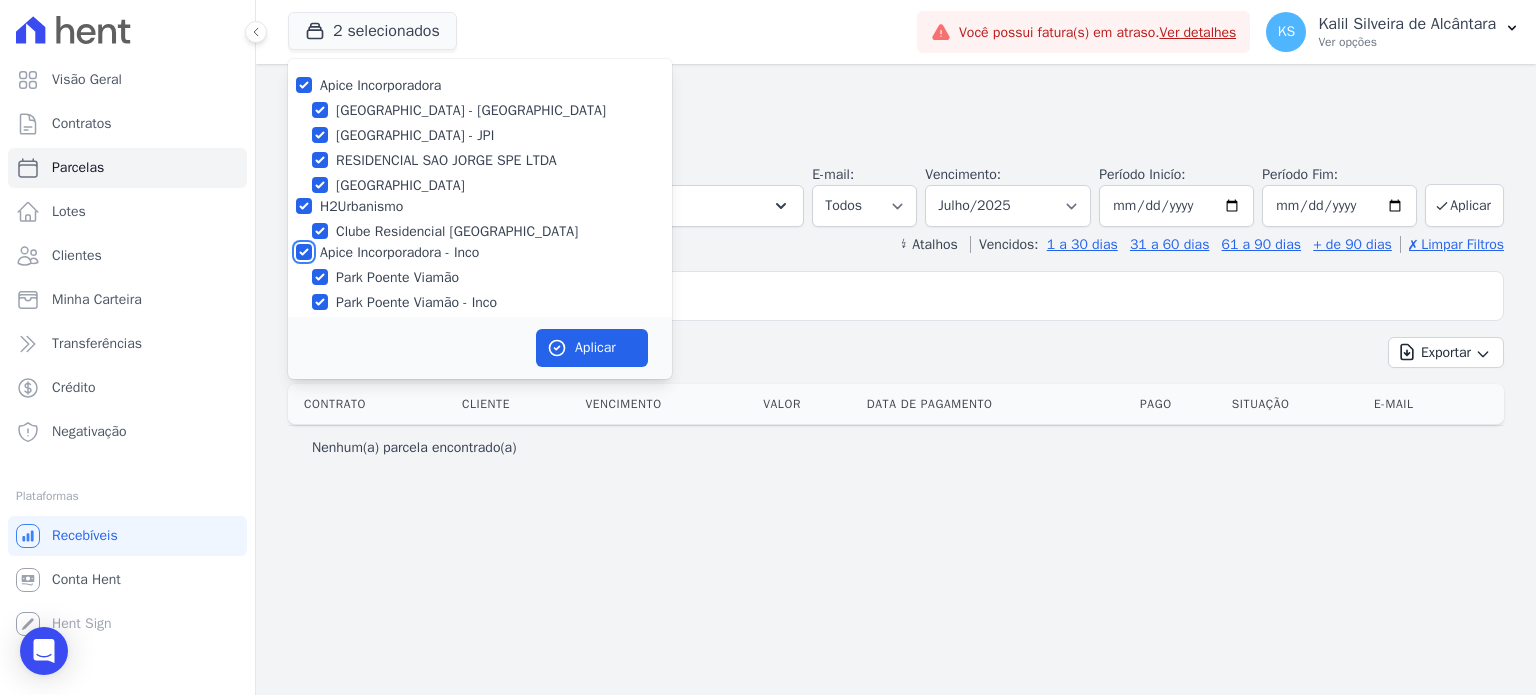 checkbox on "true" 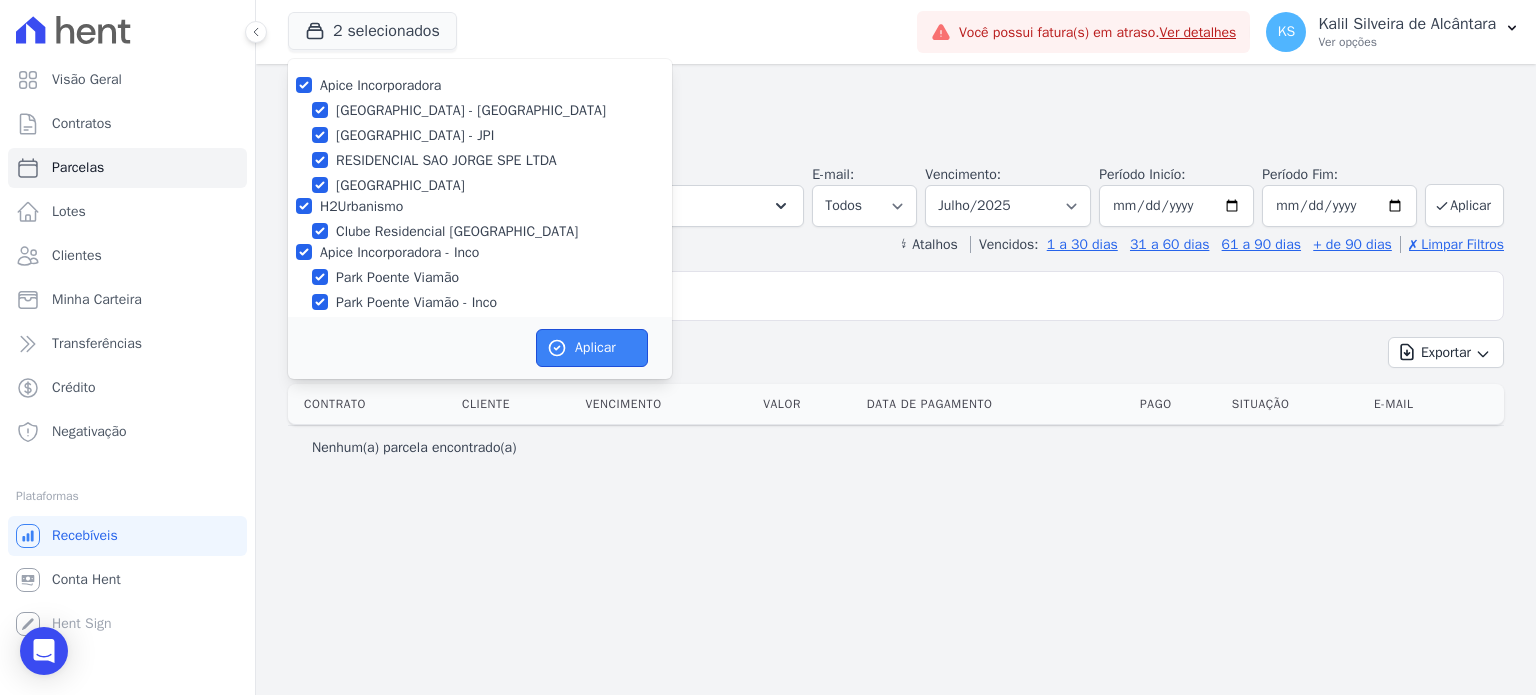 click on "Aplicar" at bounding box center (592, 348) 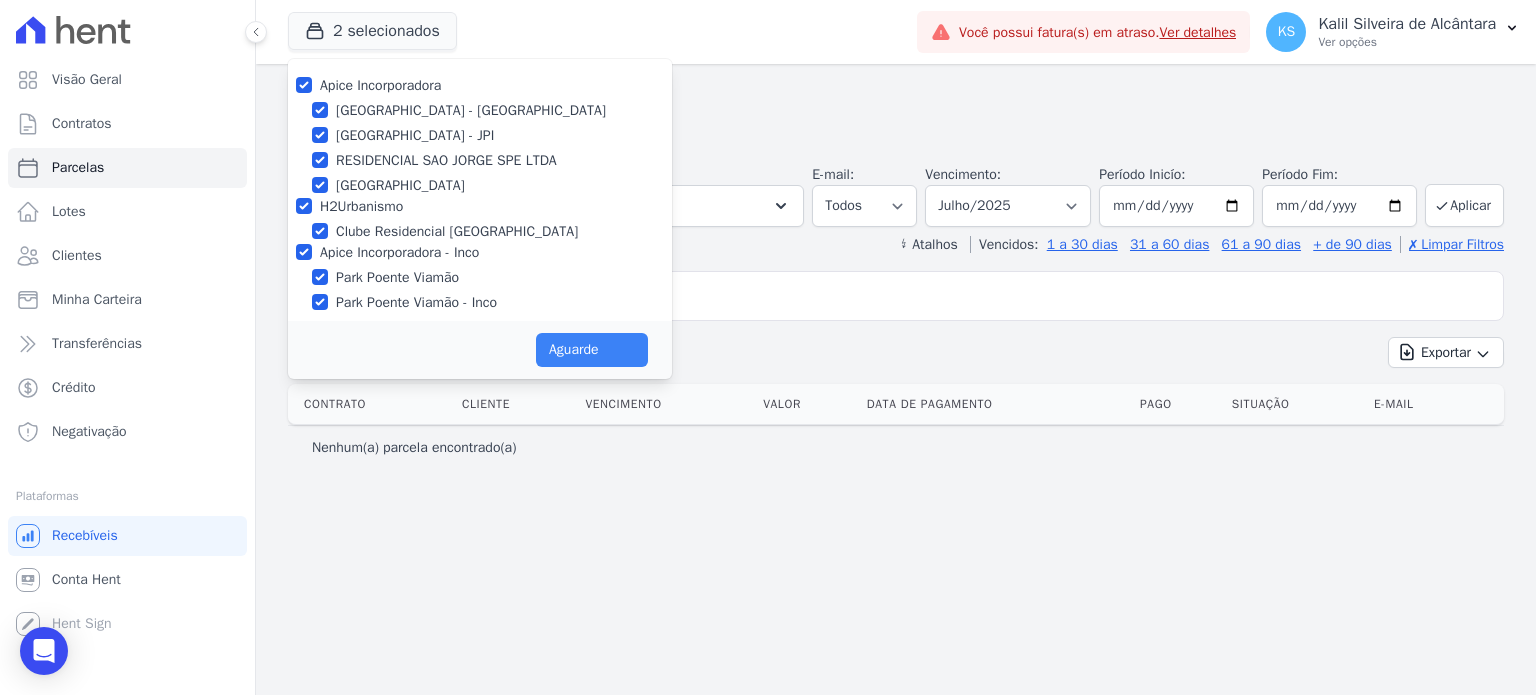 select 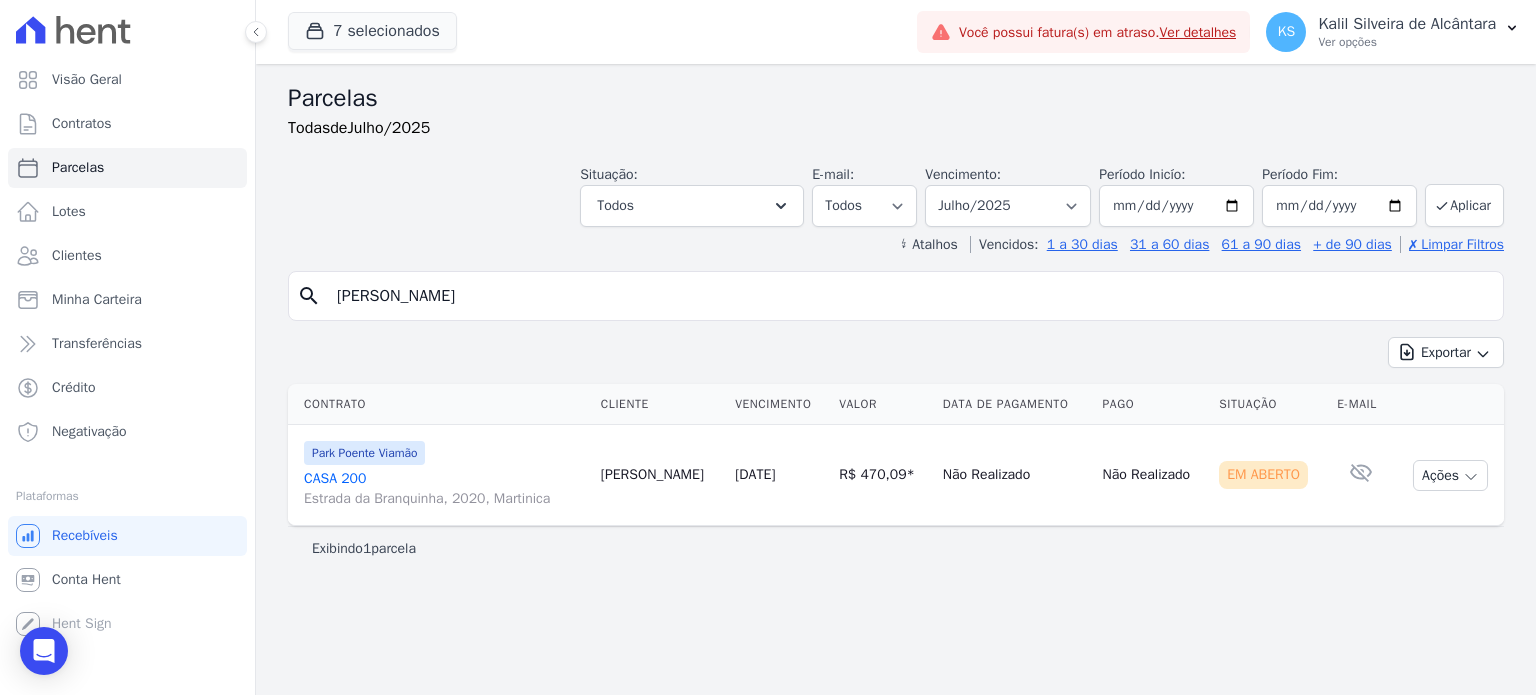 click on "[PERSON_NAME]" at bounding box center [660, 475] 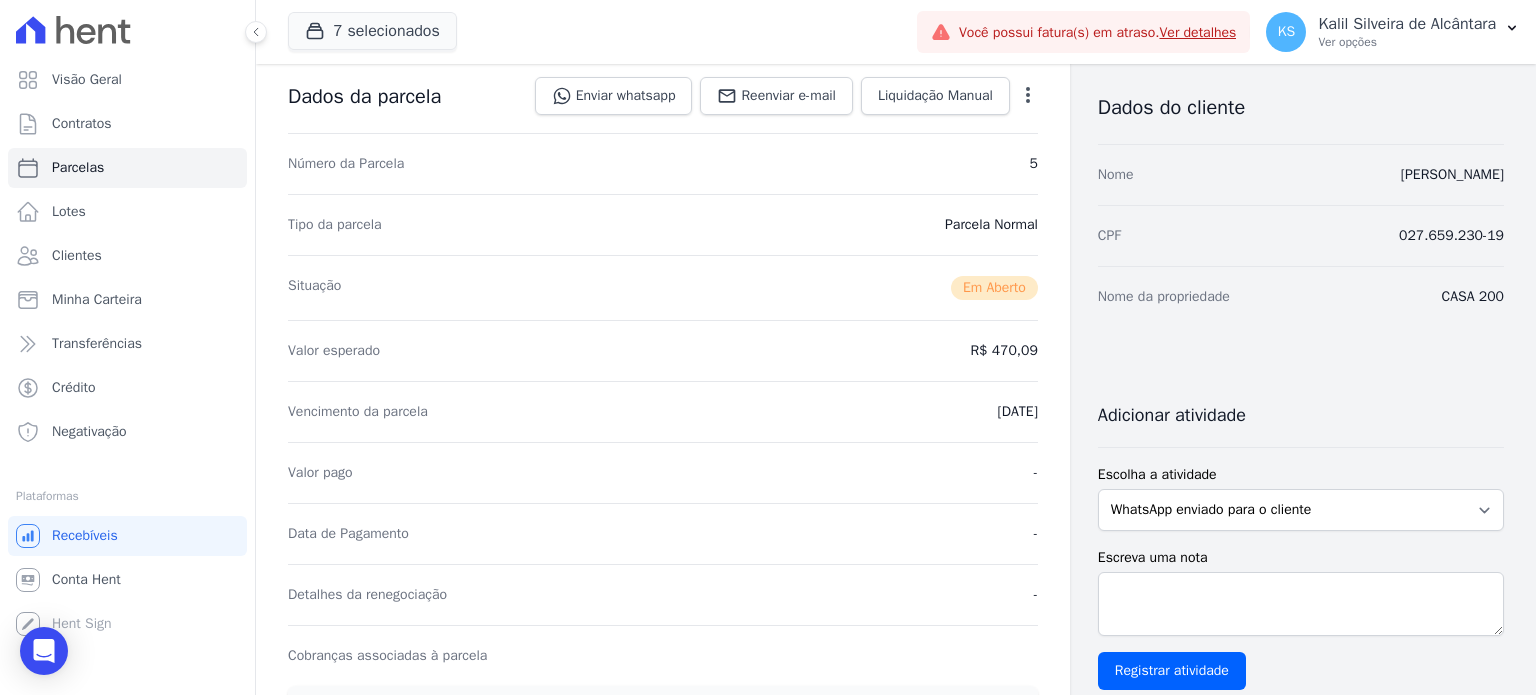 scroll, scrollTop: 0, scrollLeft: 0, axis: both 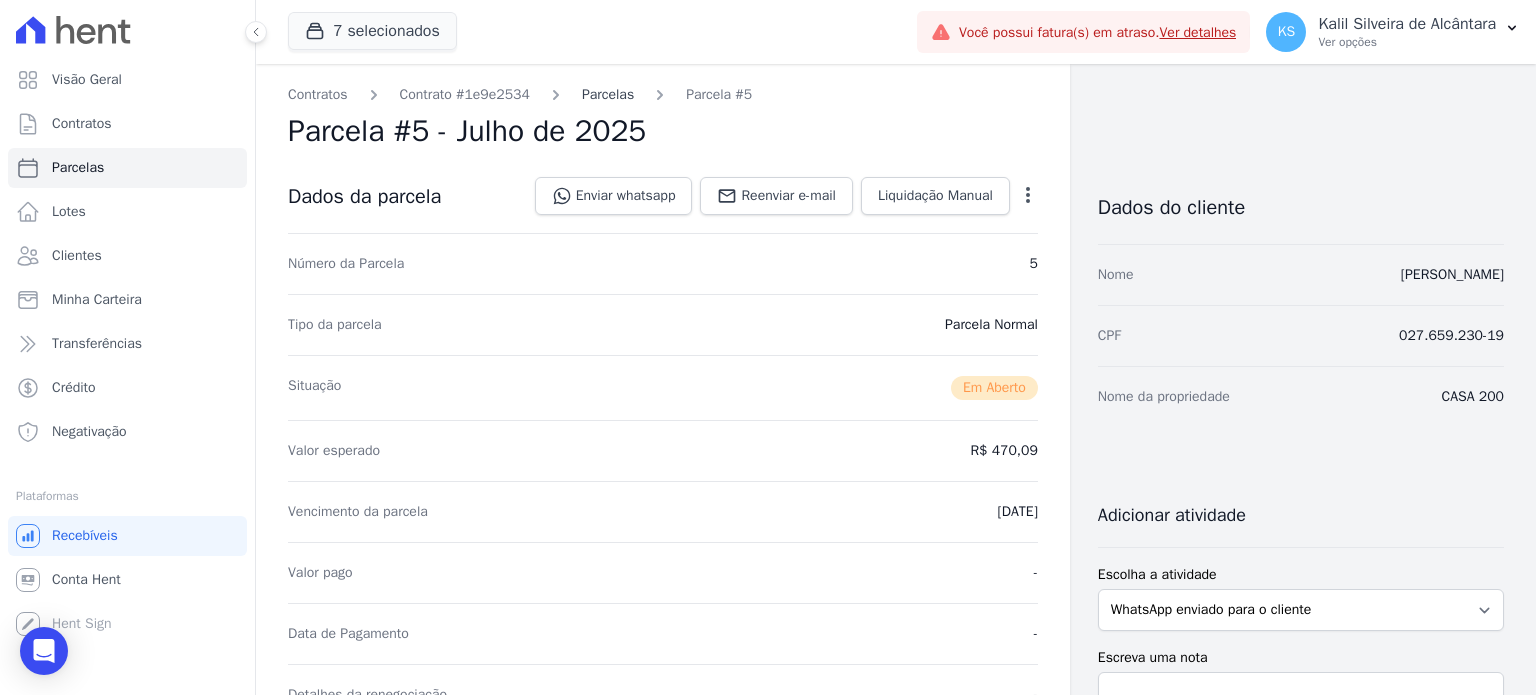 click on "Parcelas" at bounding box center [608, 94] 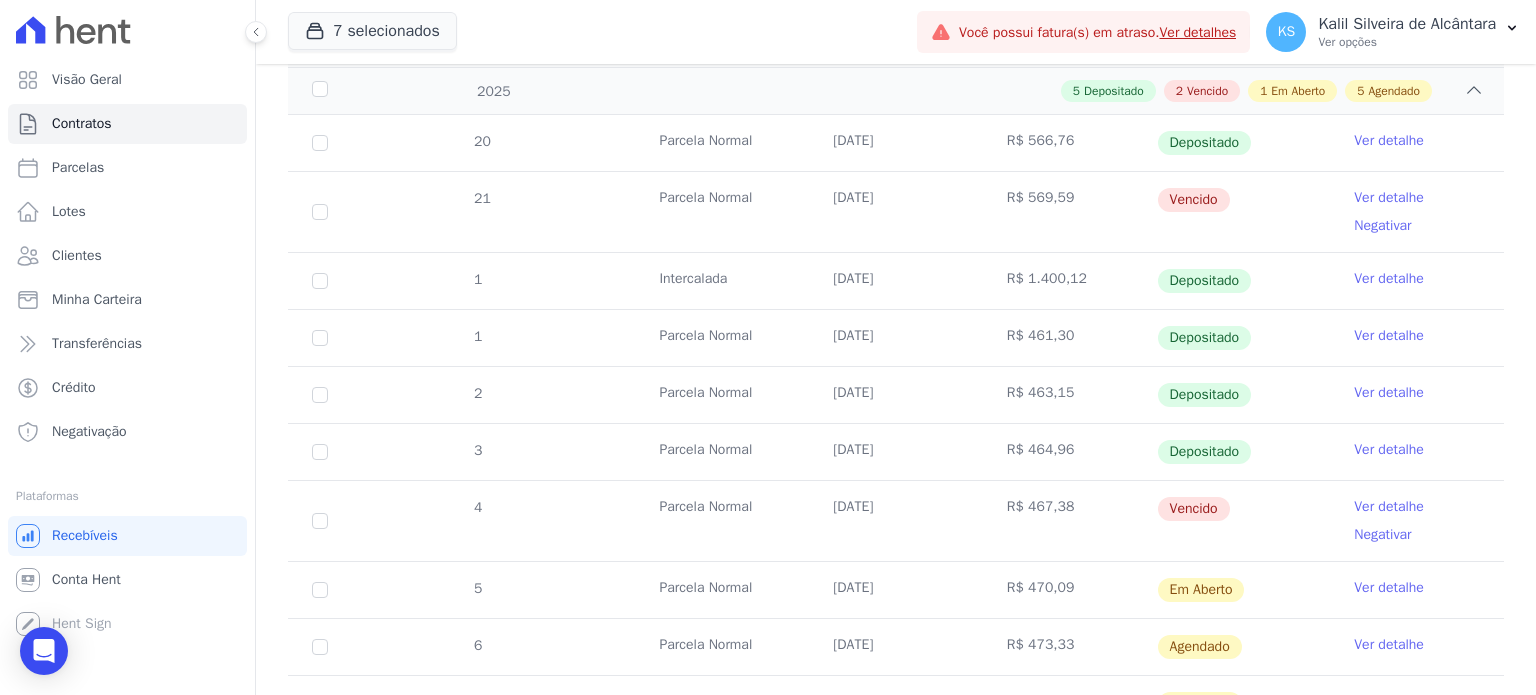 scroll, scrollTop: 400, scrollLeft: 0, axis: vertical 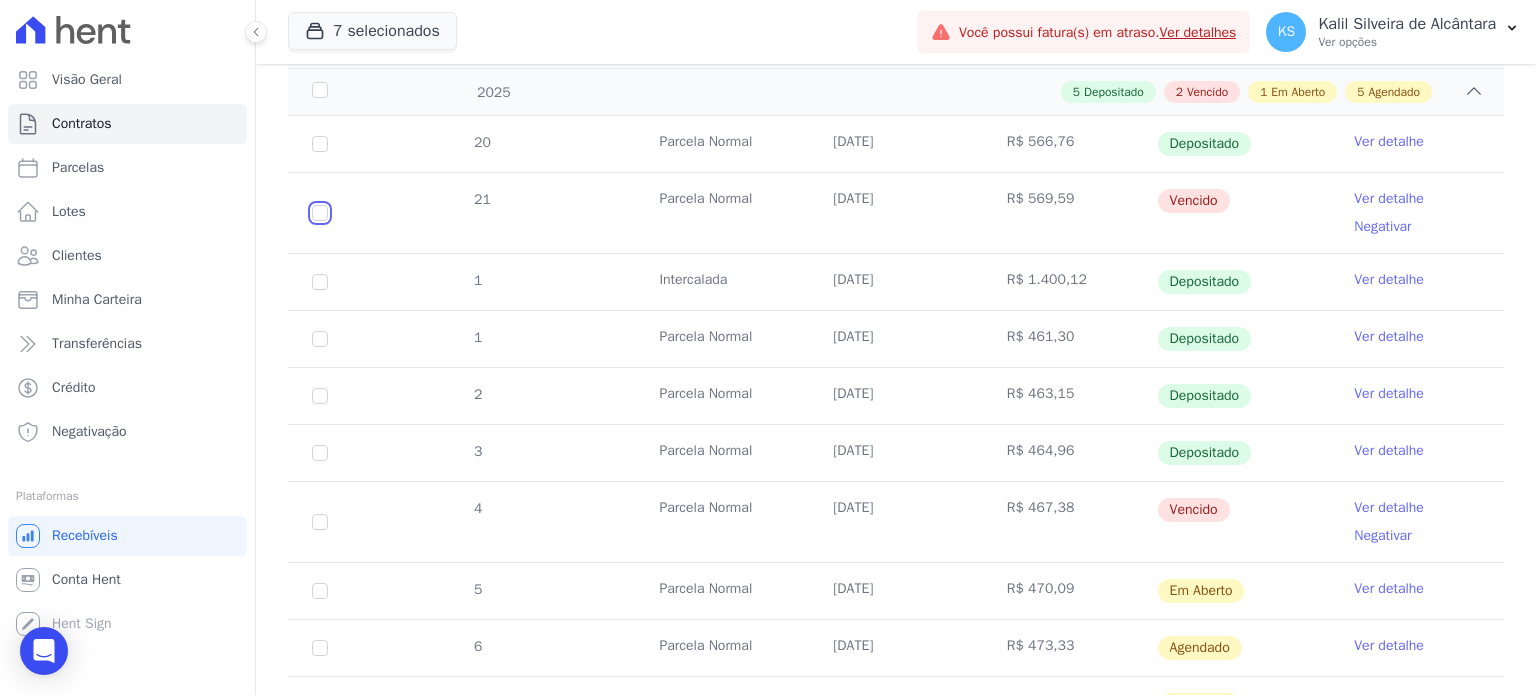 click at bounding box center [320, 213] 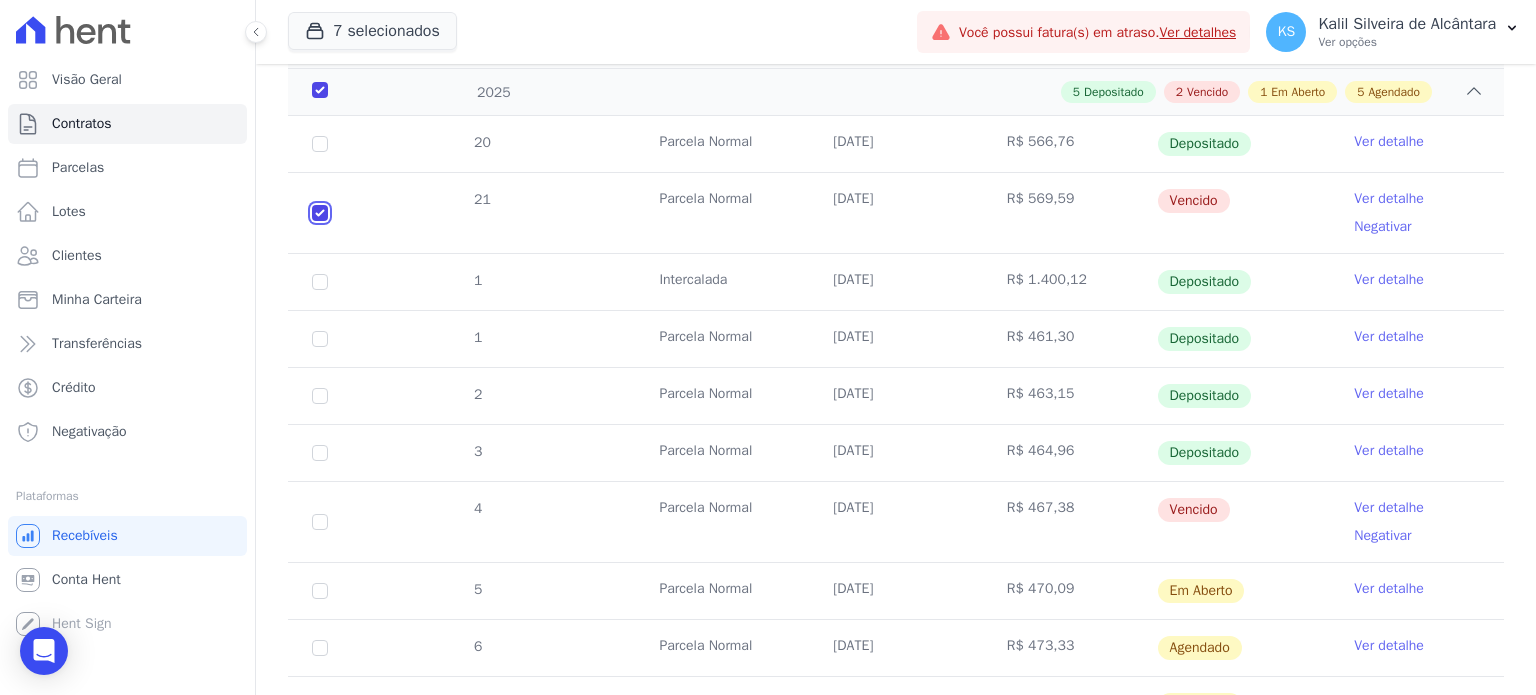 checkbox on "true" 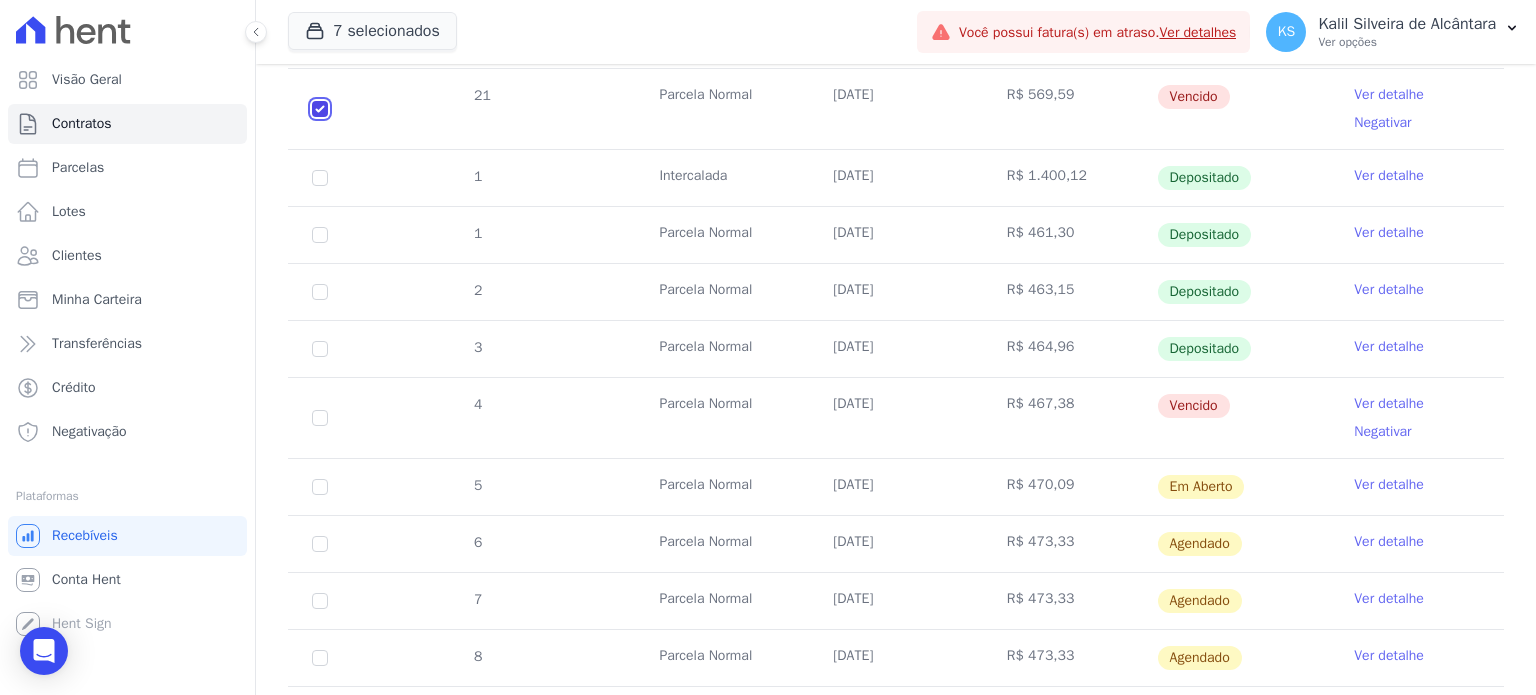 scroll, scrollTop: 716, scrollLeft: 0, axis: vertical 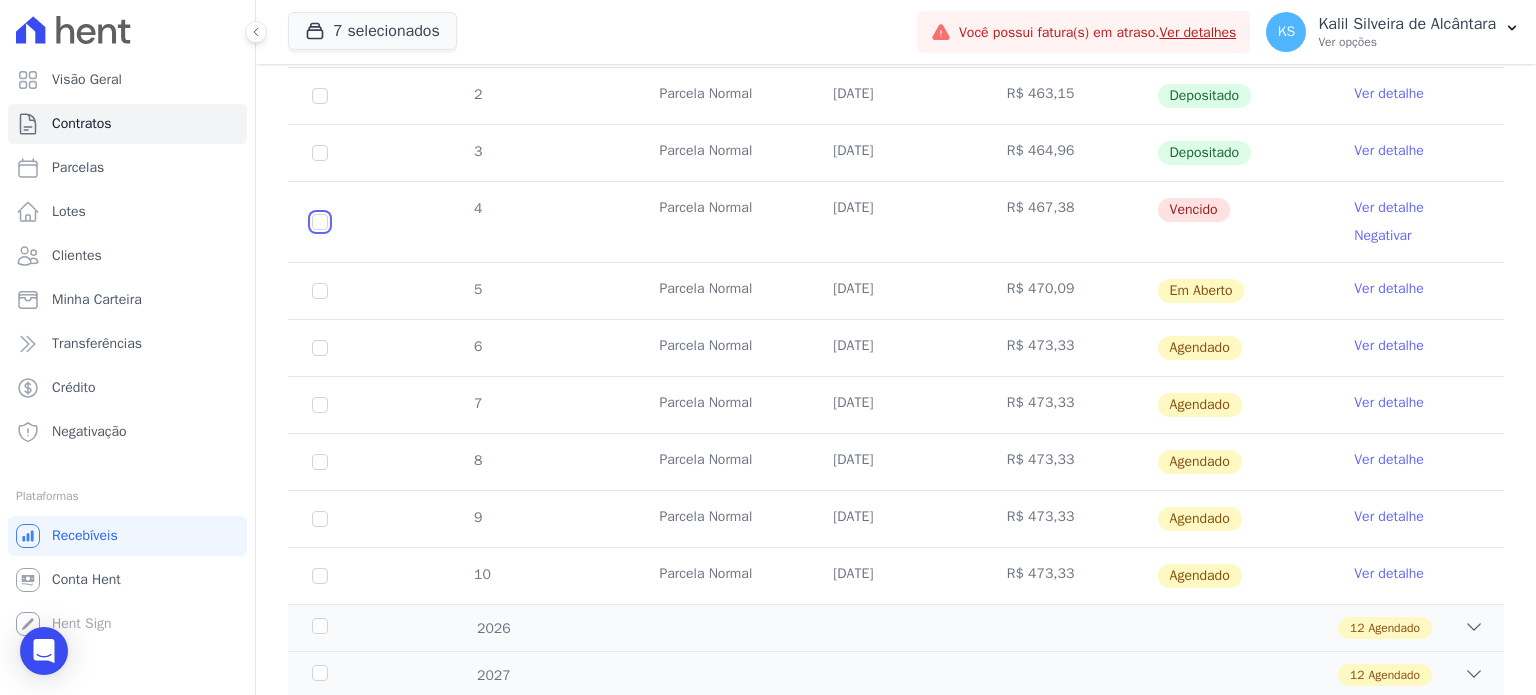 click at bounding box center [320, -87] 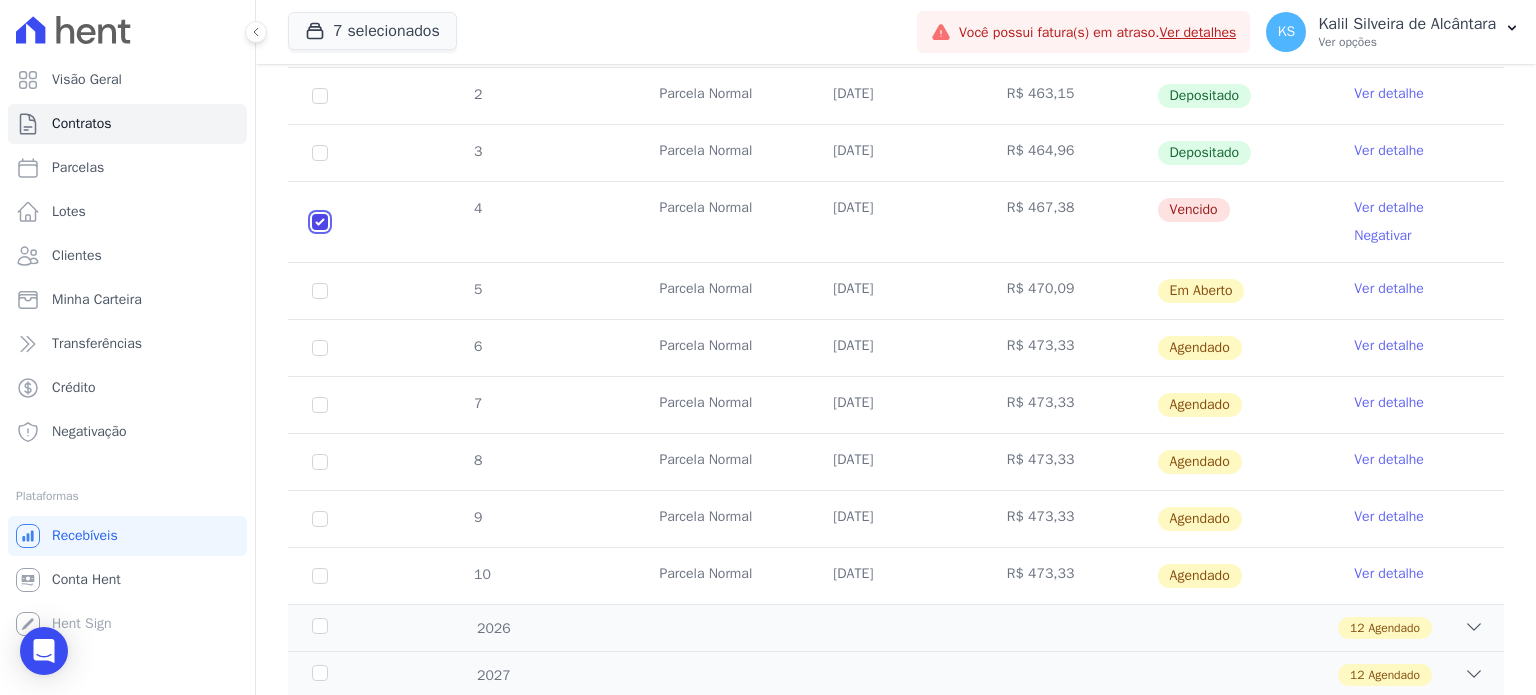 checkbox on "true" 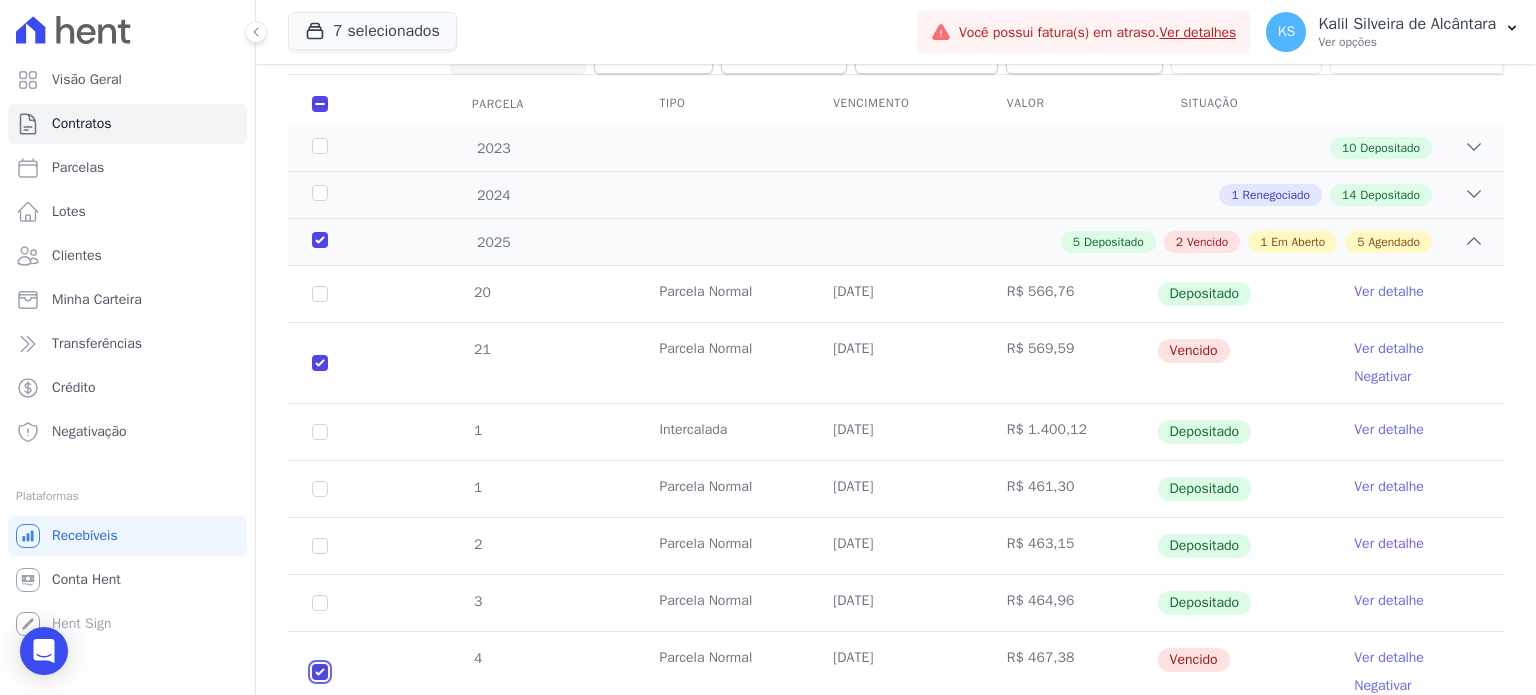 scroll, scrollTop: 216, scrollLeft: 0, axis: vertical 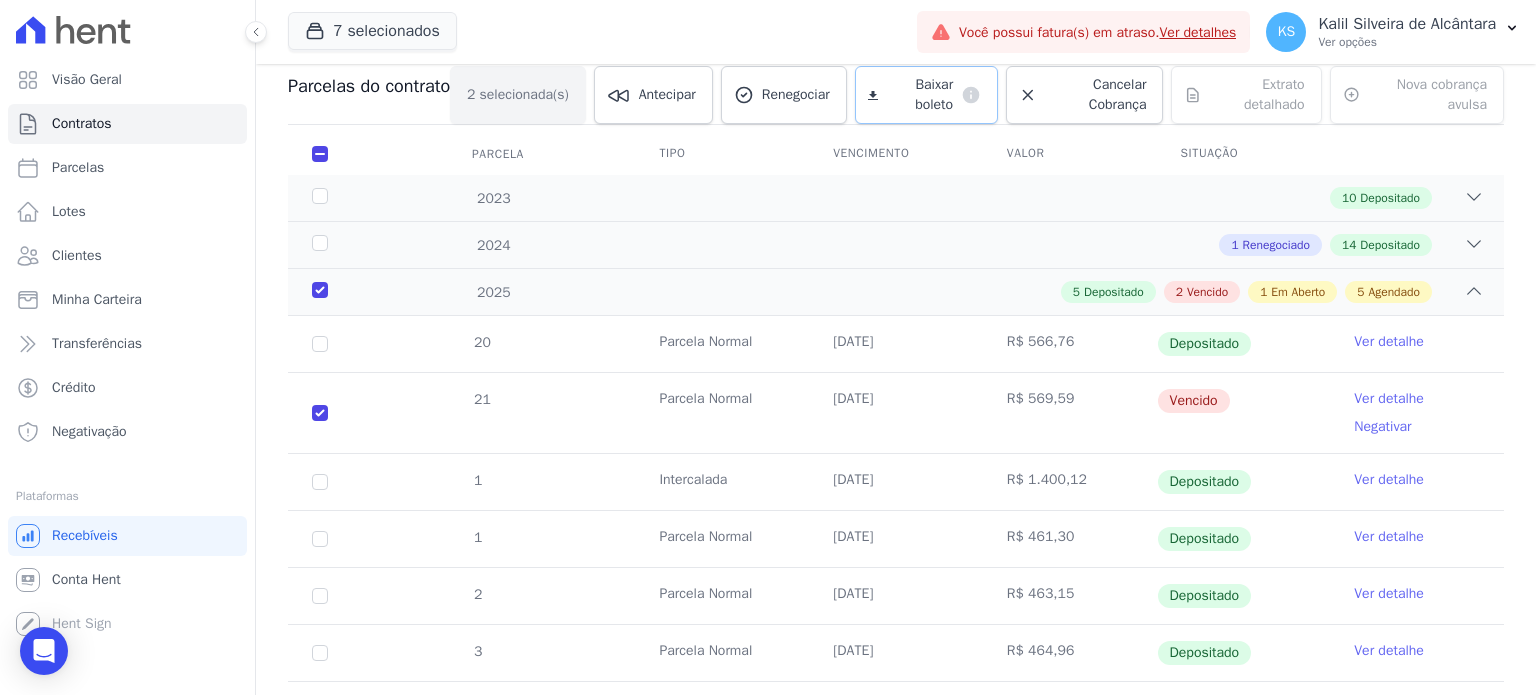 click on "Baixar boleto" at bounding box center (919, 95) 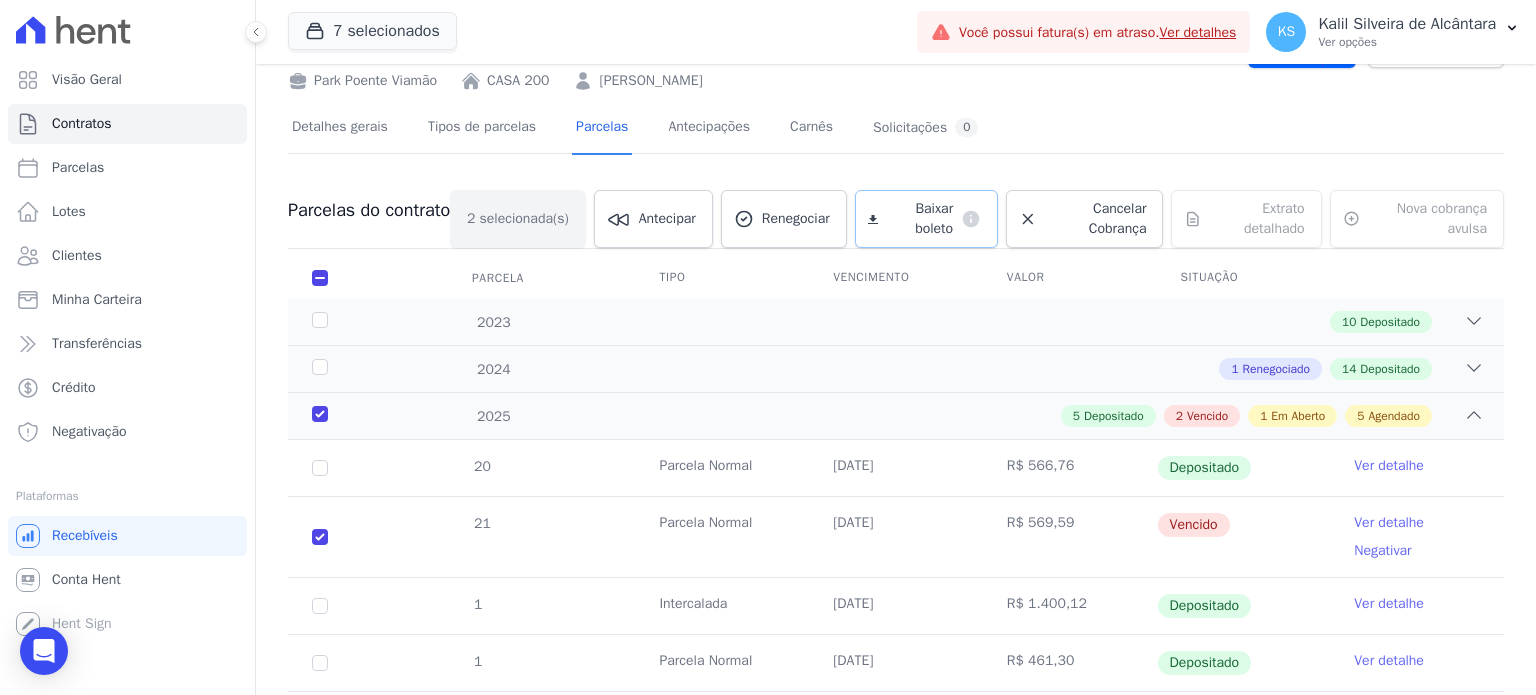 scroll, scrollTop: 0, scrollLeft: 0, axis: both 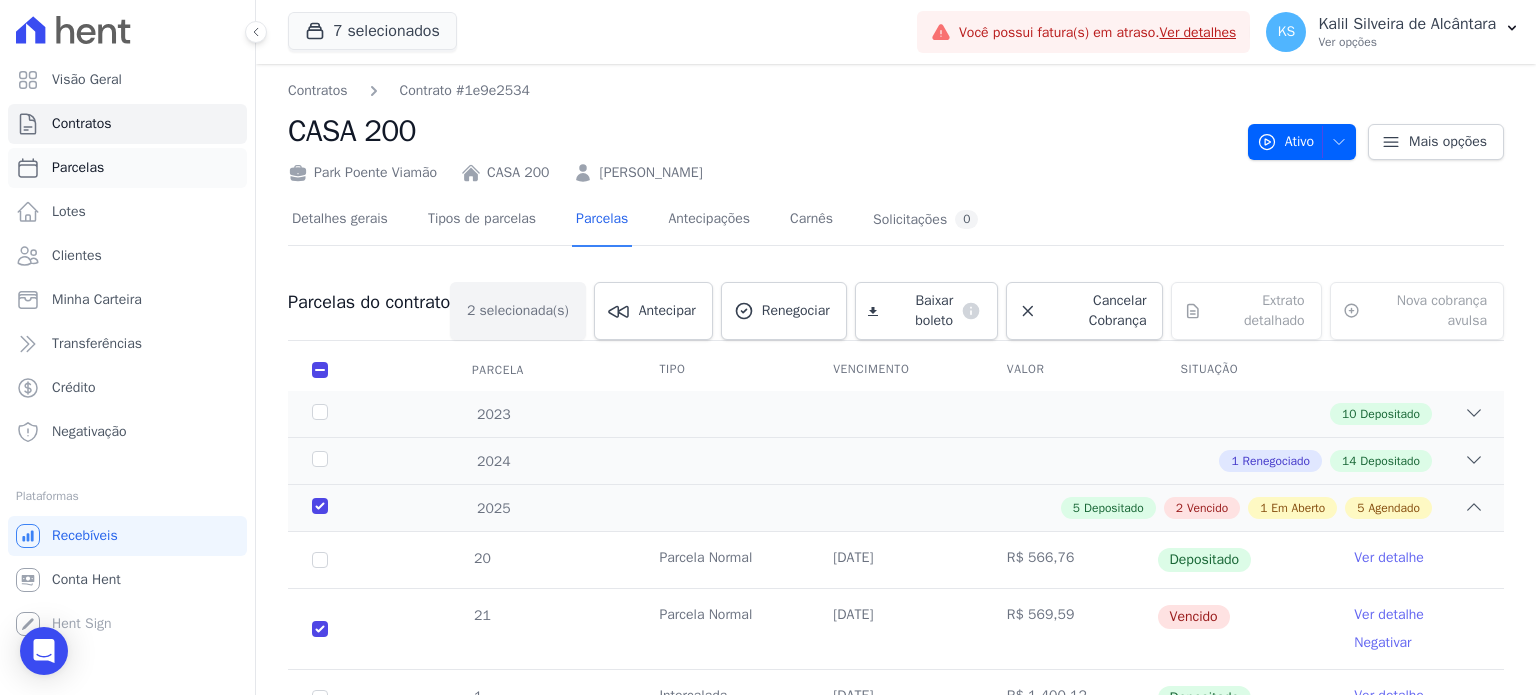 click on "Parcelas" at bounding box center [127, 168] 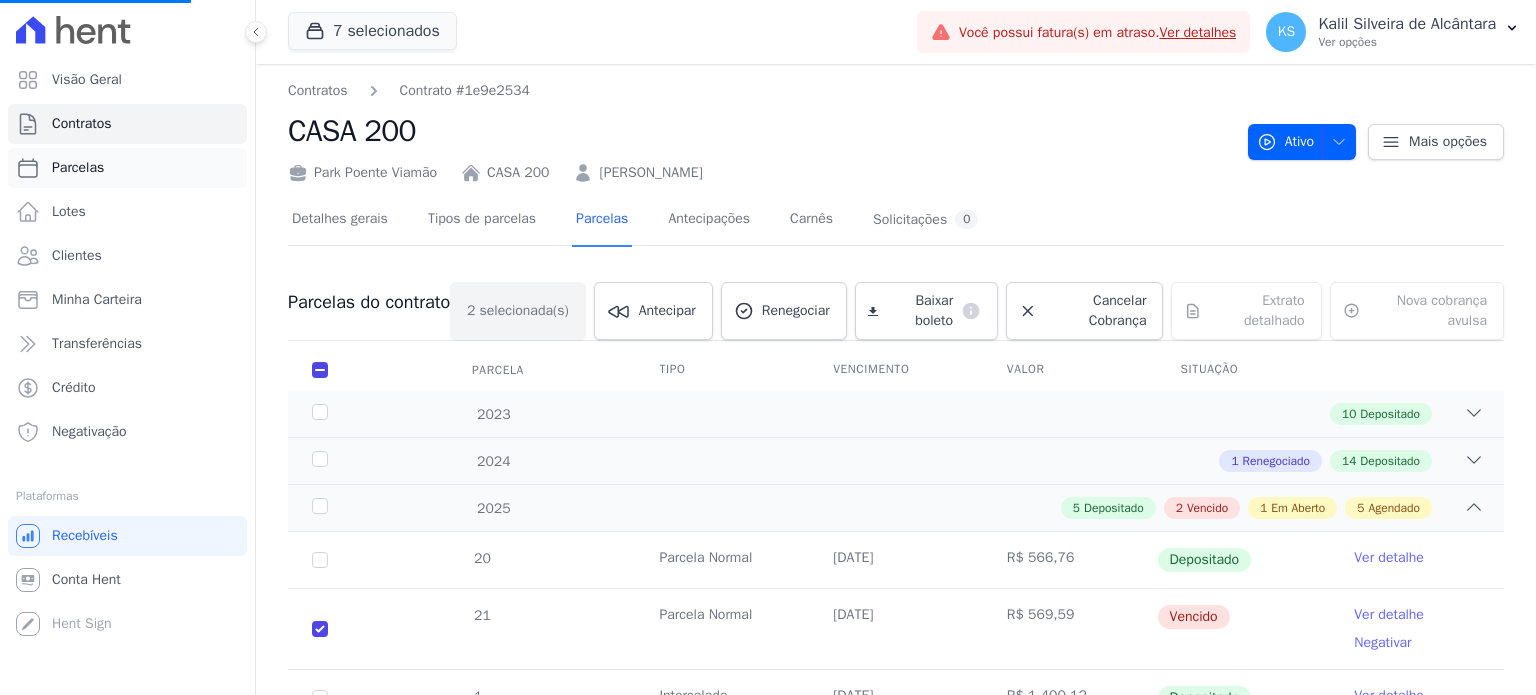 select 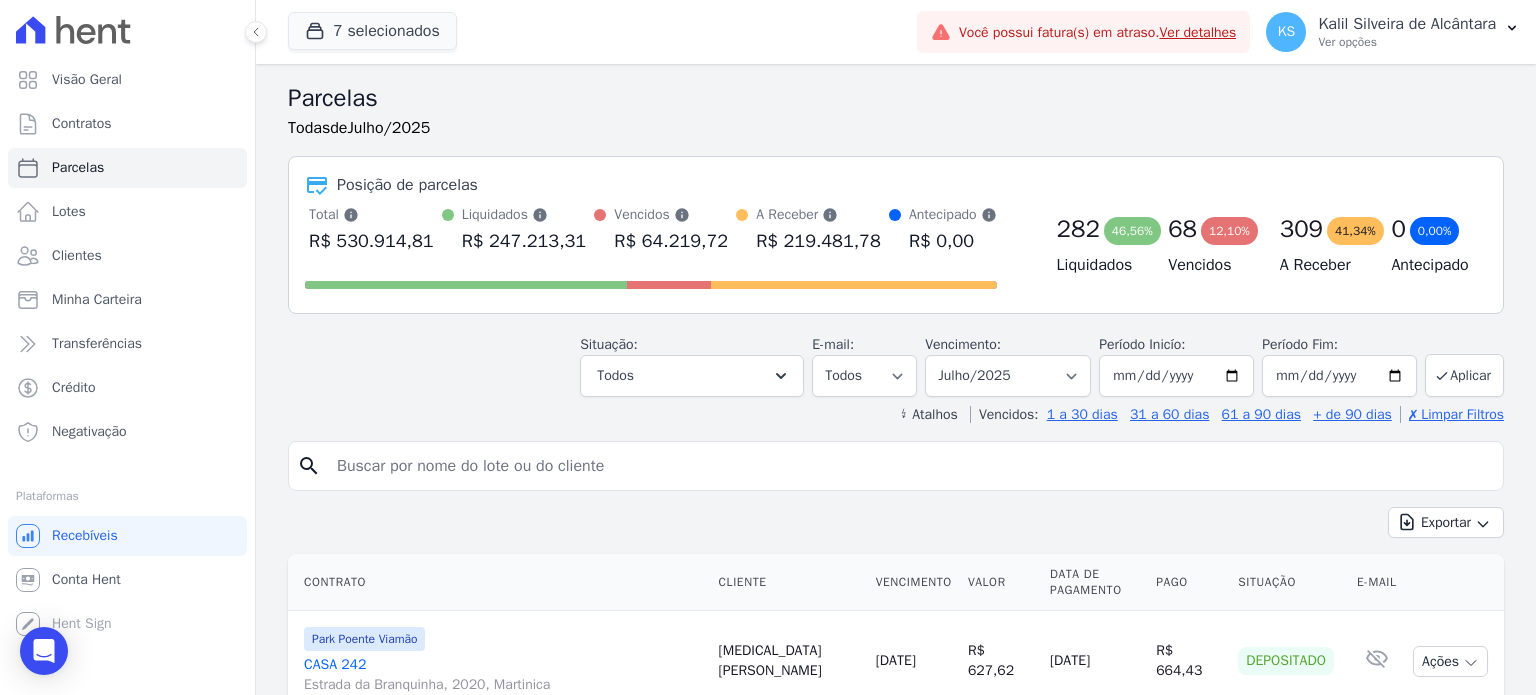 click at bounding box center [910, 466] 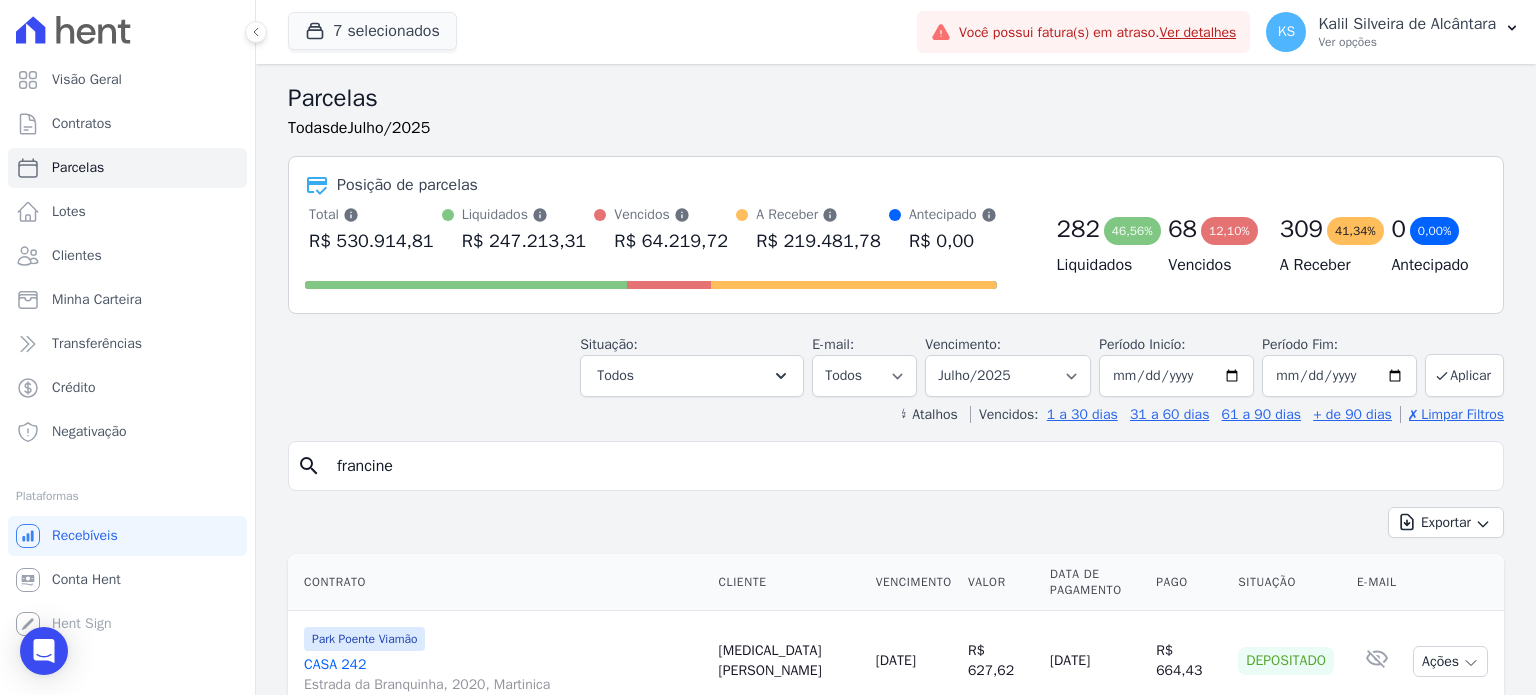 type on "francine" 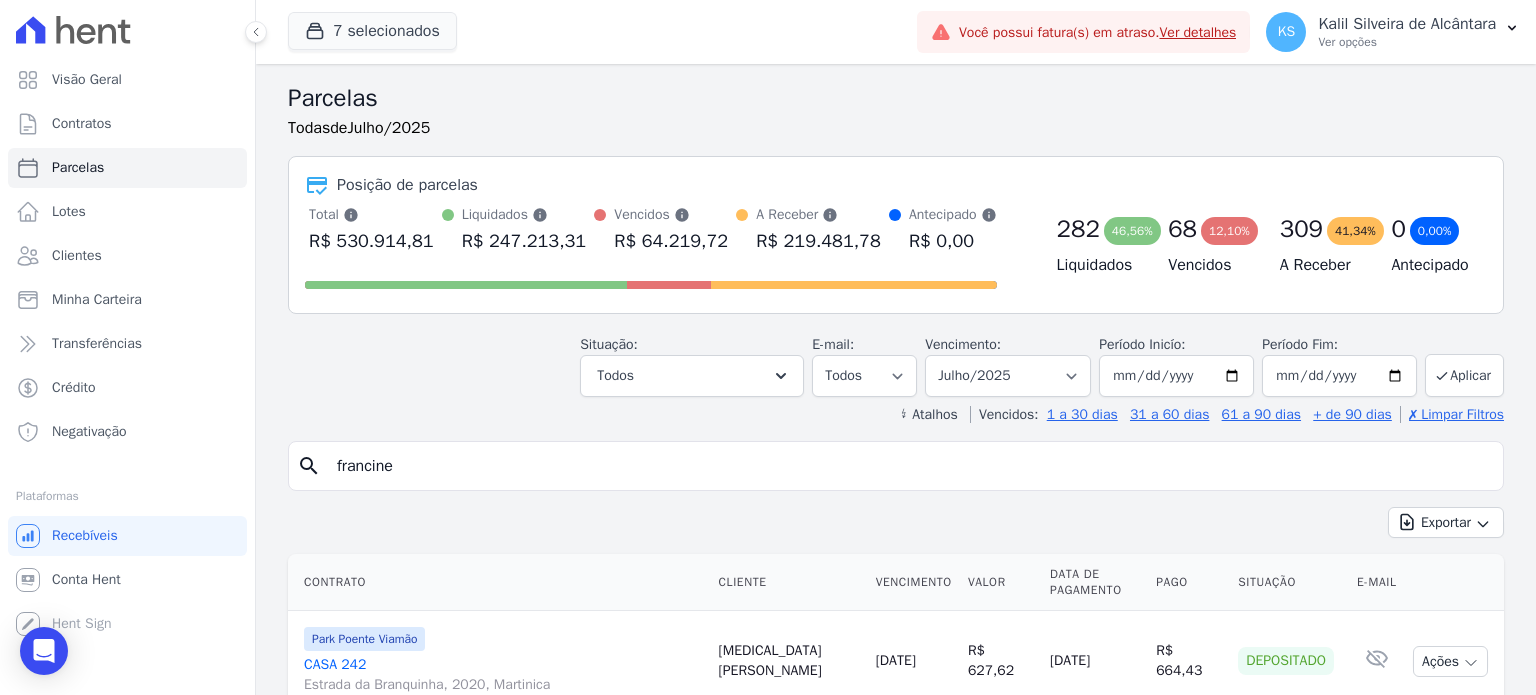 select 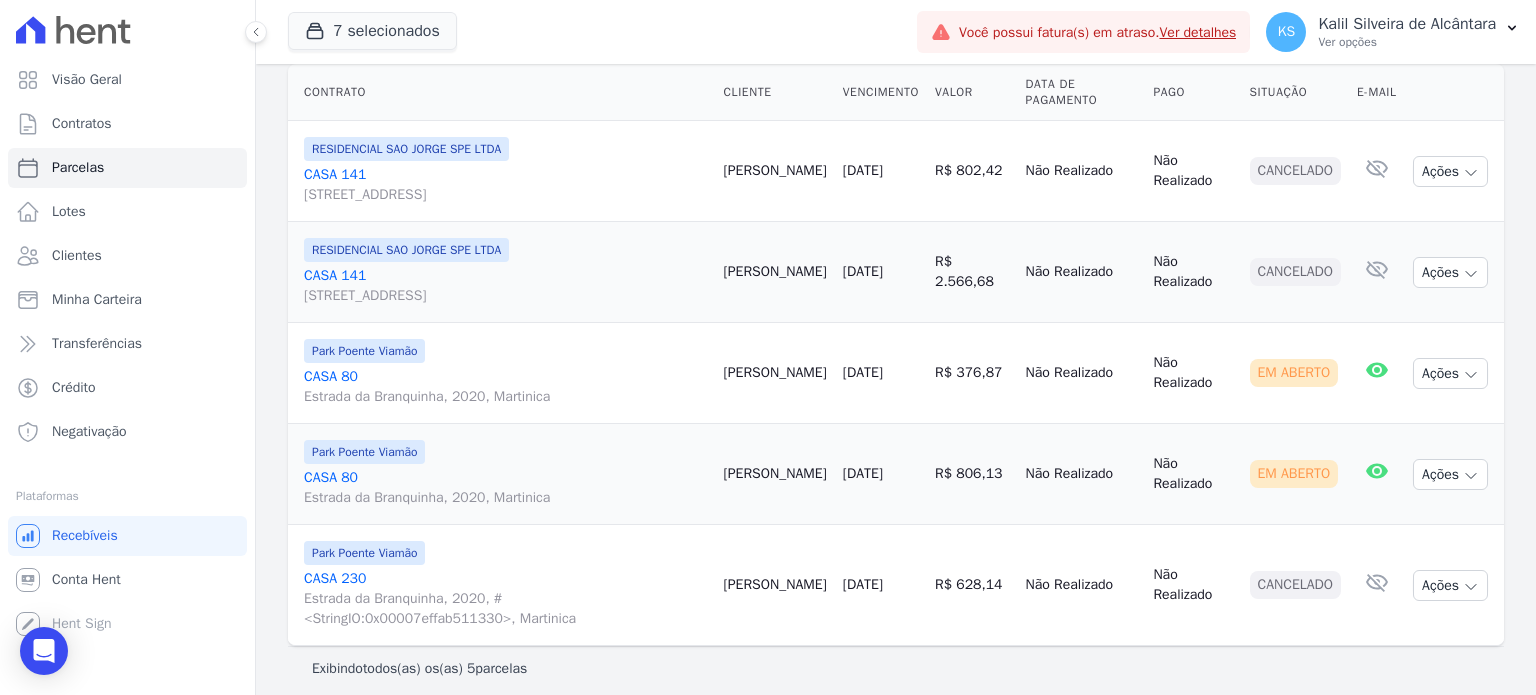 scroll, scrollTop: 329, scrollLeft: 0, axis: vertical 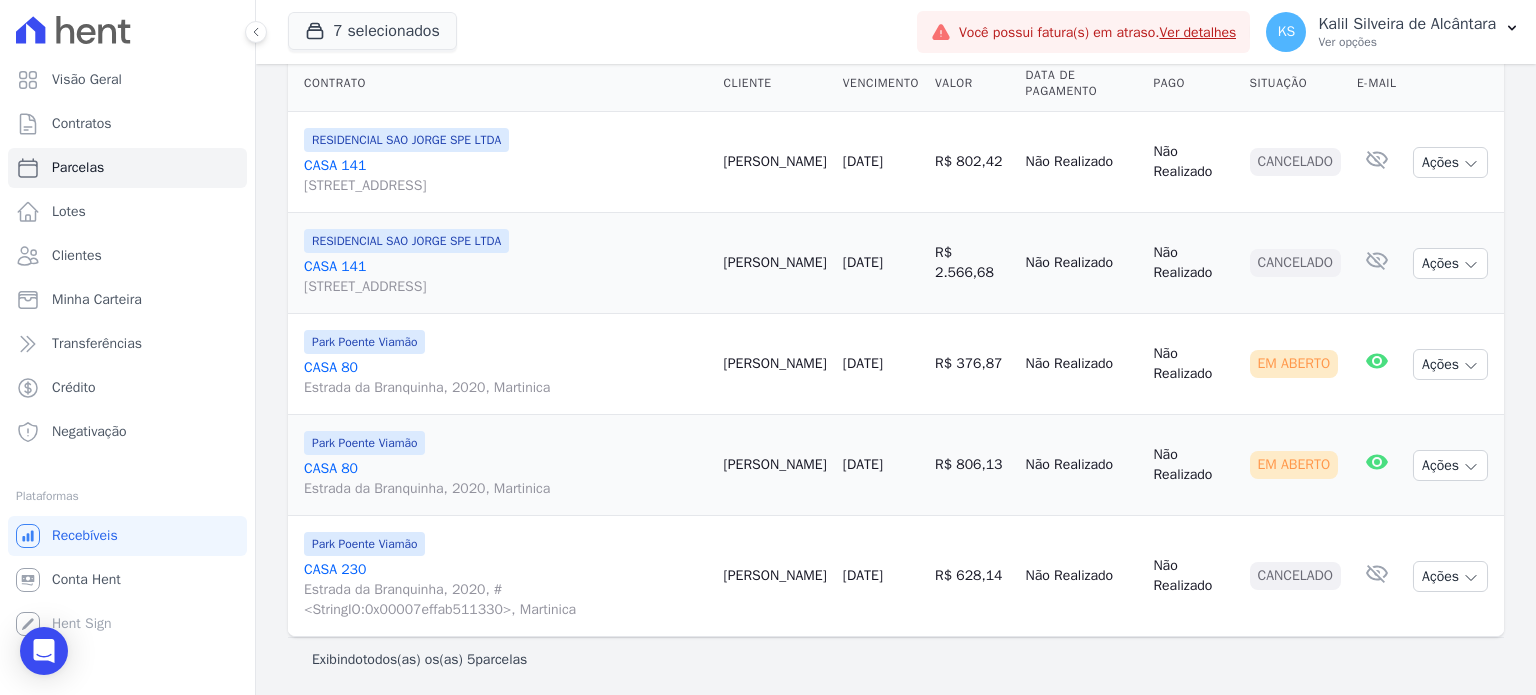 drag, startPoint x: 1140, startPoint y: 273, endPoint x: 986, endPoint y: 246, distance: 156.34897 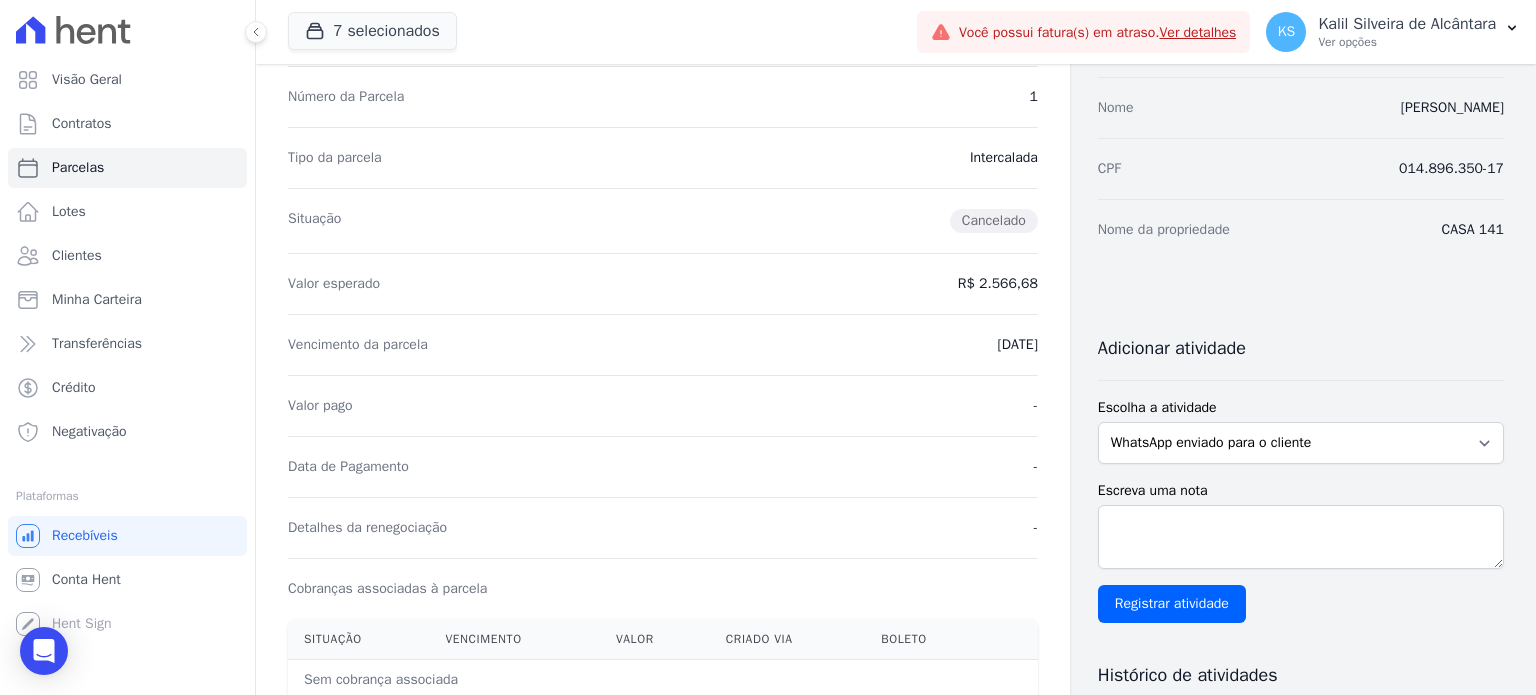 scroll, scrollTop: 0, scrollLeft: 0, axis: both 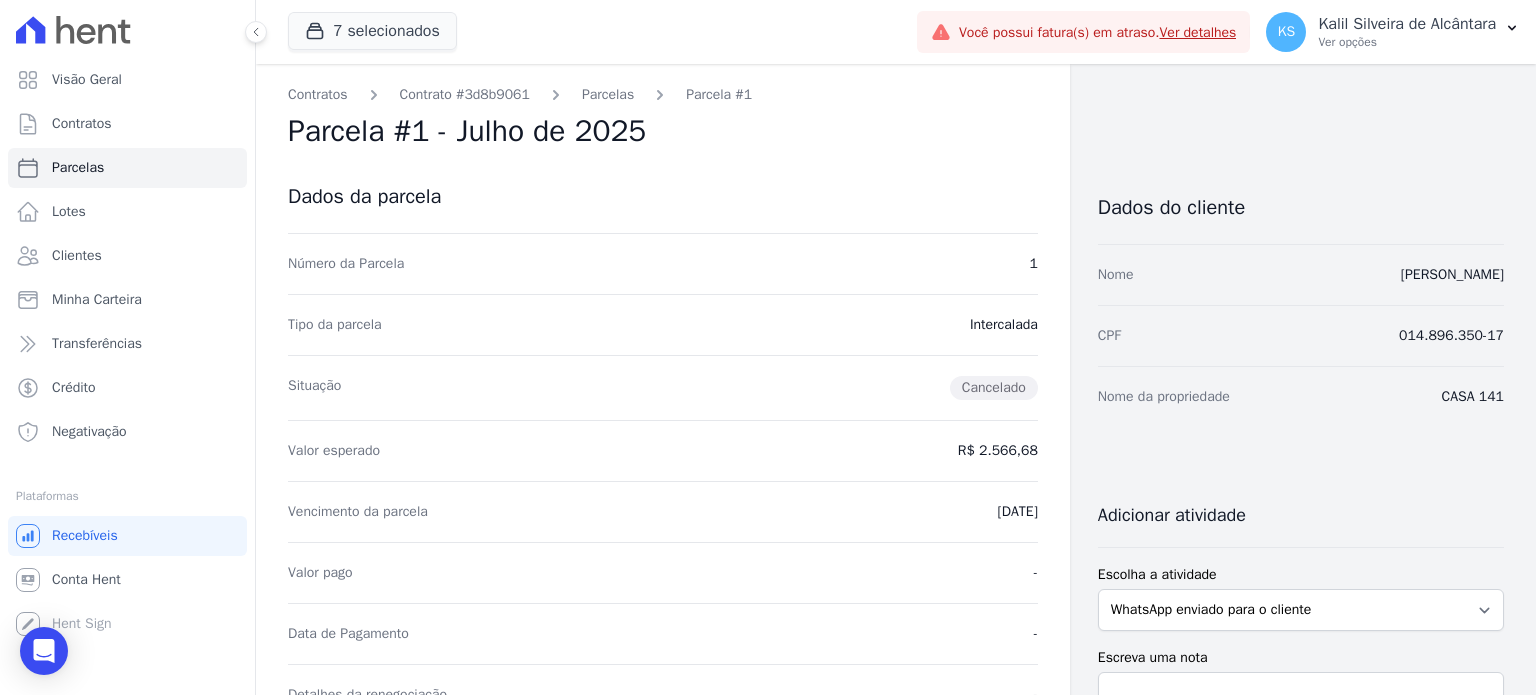 click on "Contratos
Contrato
#3d8b9061
[GEOGRAPHIC_DATA]
Parcela
#1
[GEOGRAPHIC_DATA] #1 - Julho de 2025
Dados da parcela
Número da Parcela
1
Tipo da parcela
[GEOGRAPHIC_DATA]
Situação
Cancelado
Valor esperado
R$ 2.566,68
Vencimento da parcela
[DATE]
[GEOGRAPHIC_DATA]
-
Data de Pagamento
-
Detalhes da renegociação
-" at bounding box center [663, 707] 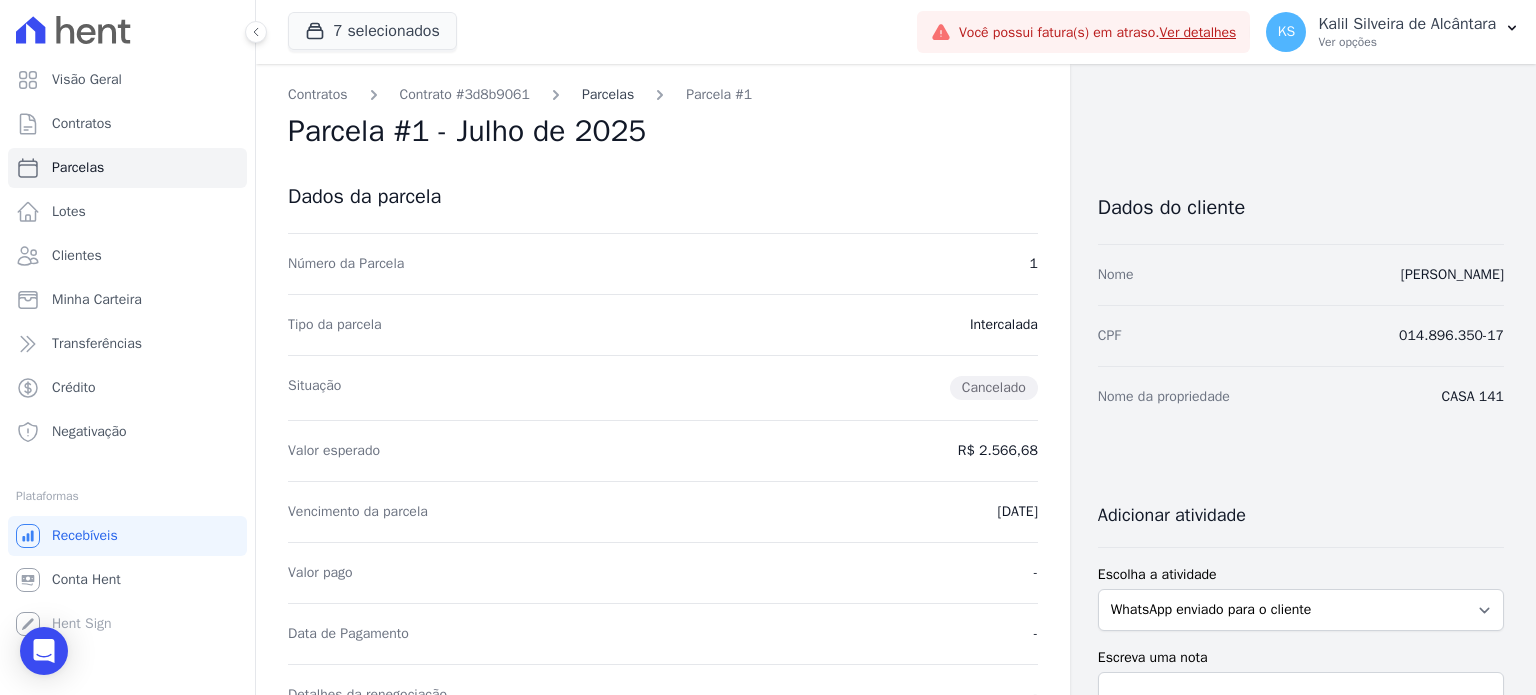 click on "Parcelas" at bounding box center [608, 94] 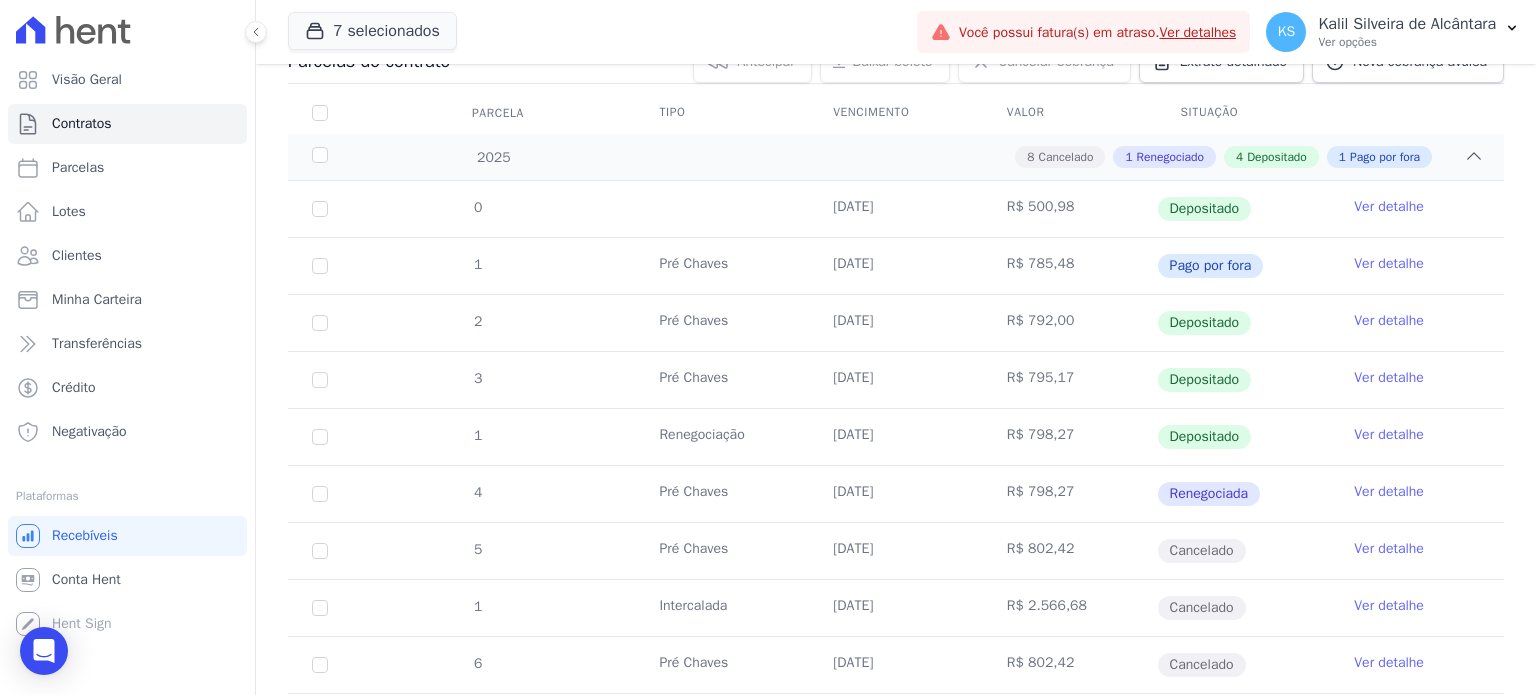 scroll, scrollTop: 0, scrollLeft: 0, axis: both 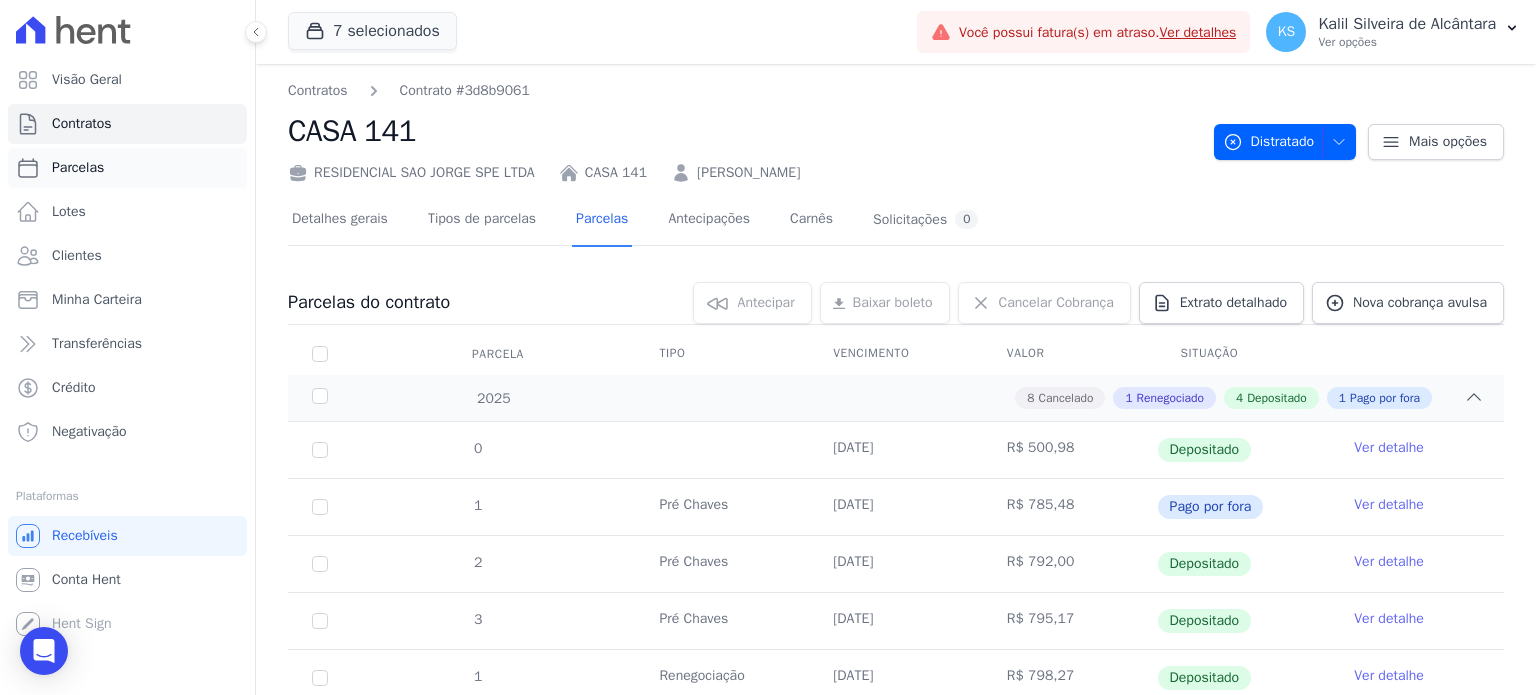 click on "Parcelas" at bounding box center [78, 168] 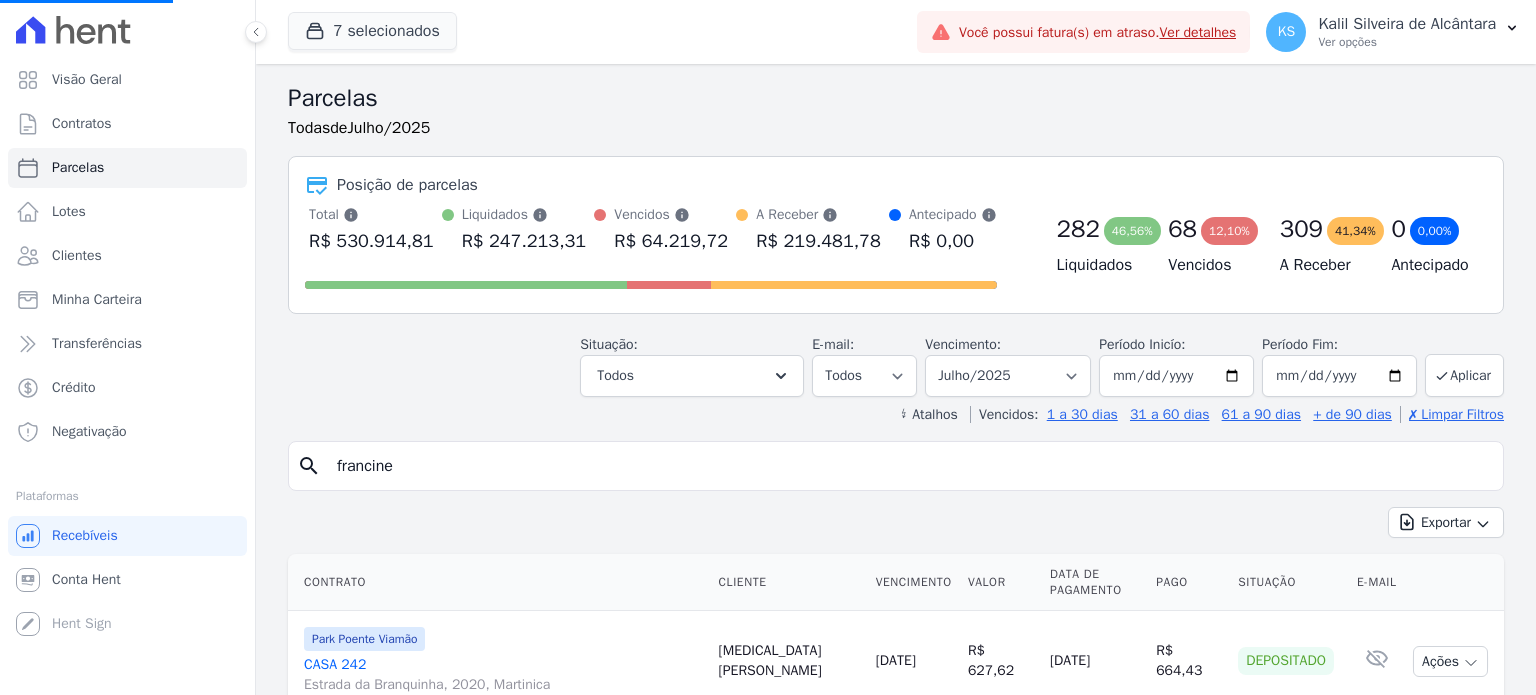 click on "francine" at bounding box center (910, 466) 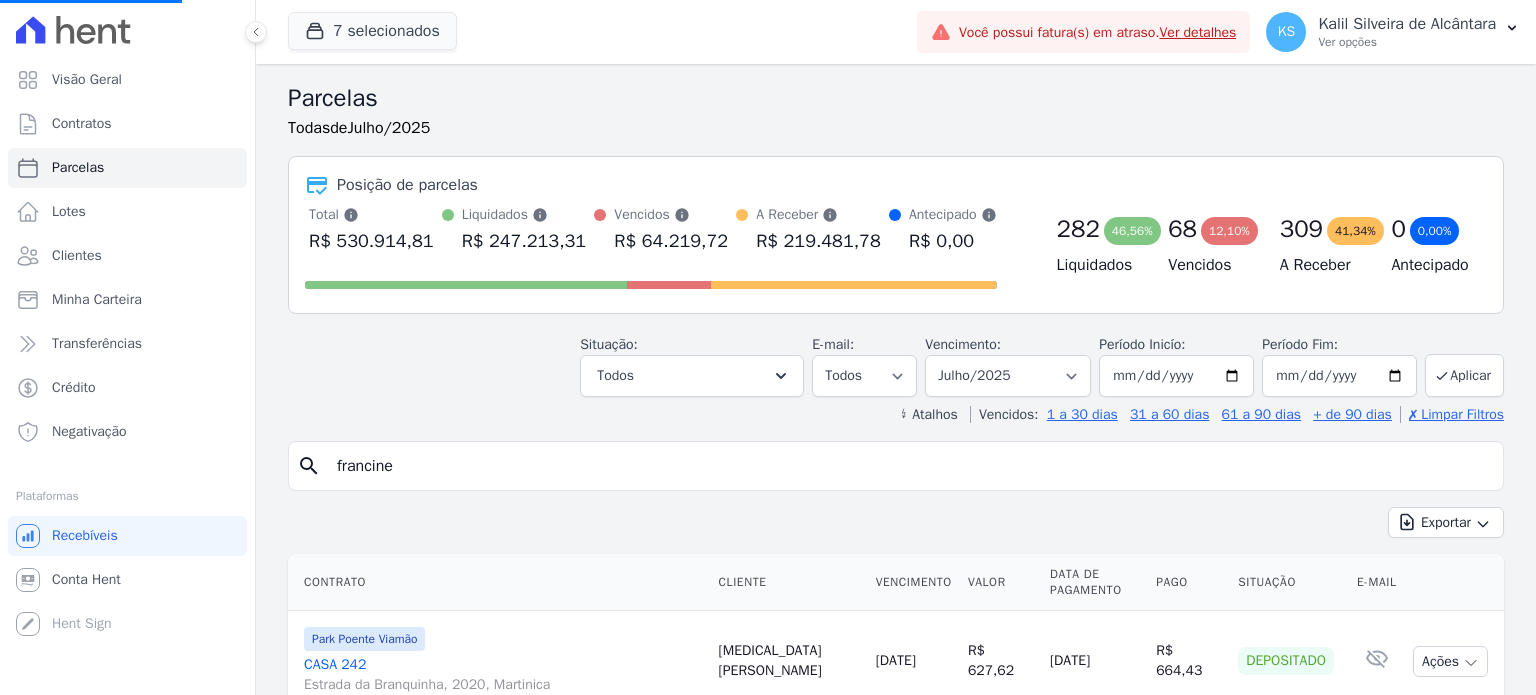 select 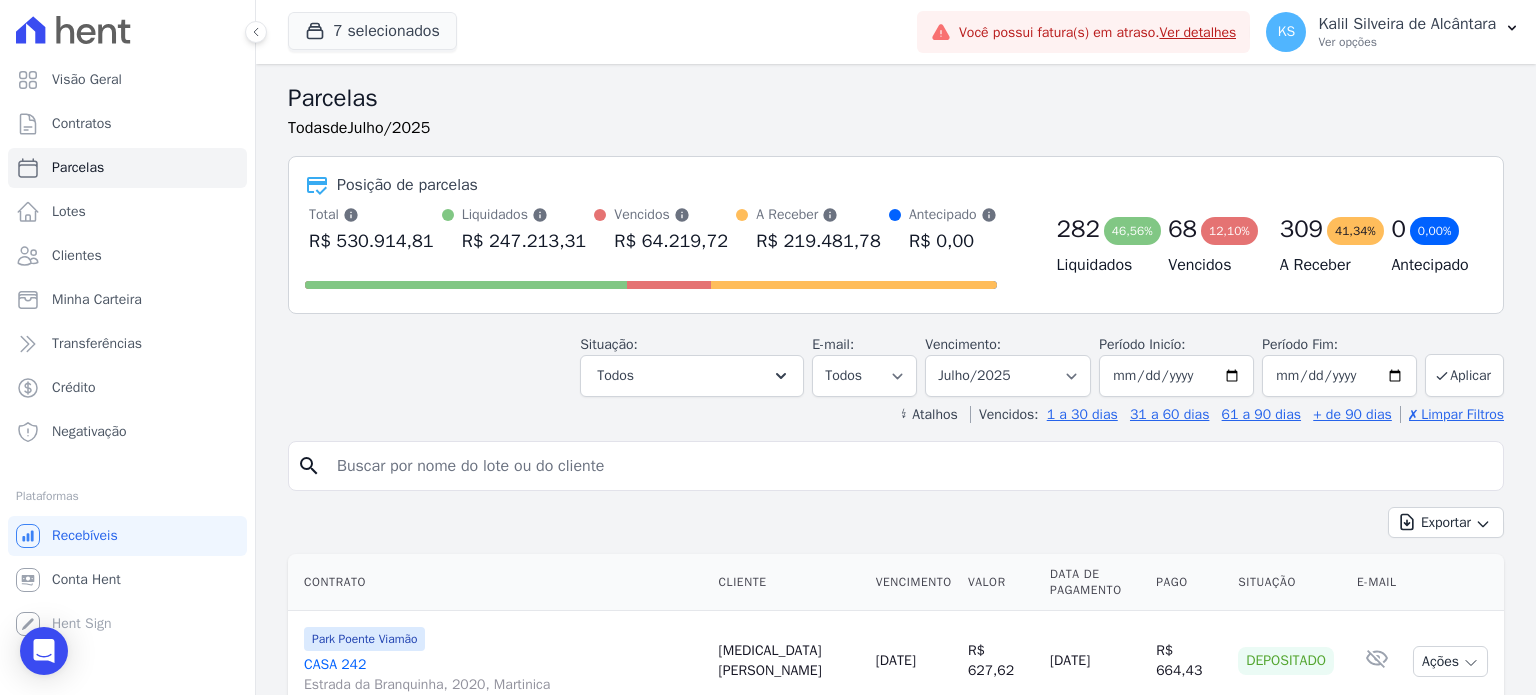 click at bounding box center [910, 466] 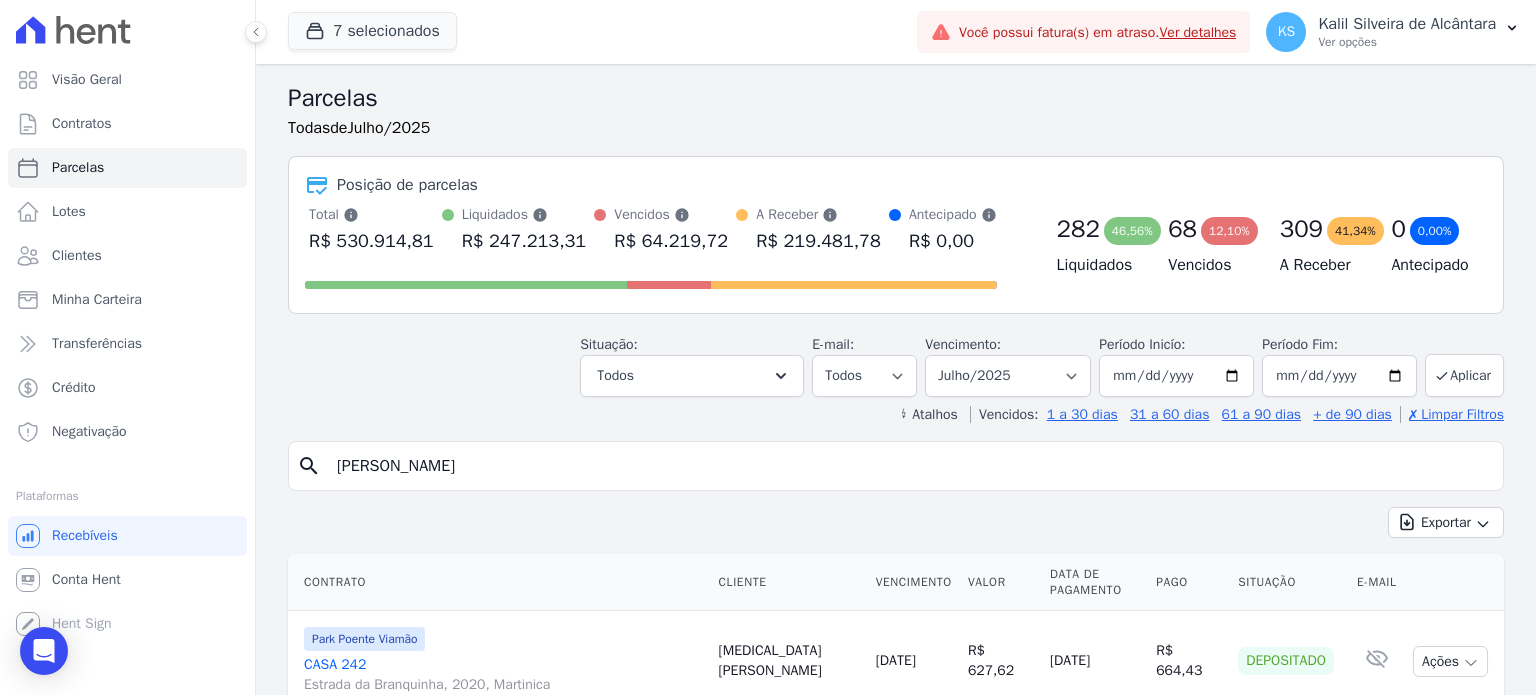 click on "[PERSON_NAME]" at bounding box center [910, 466] 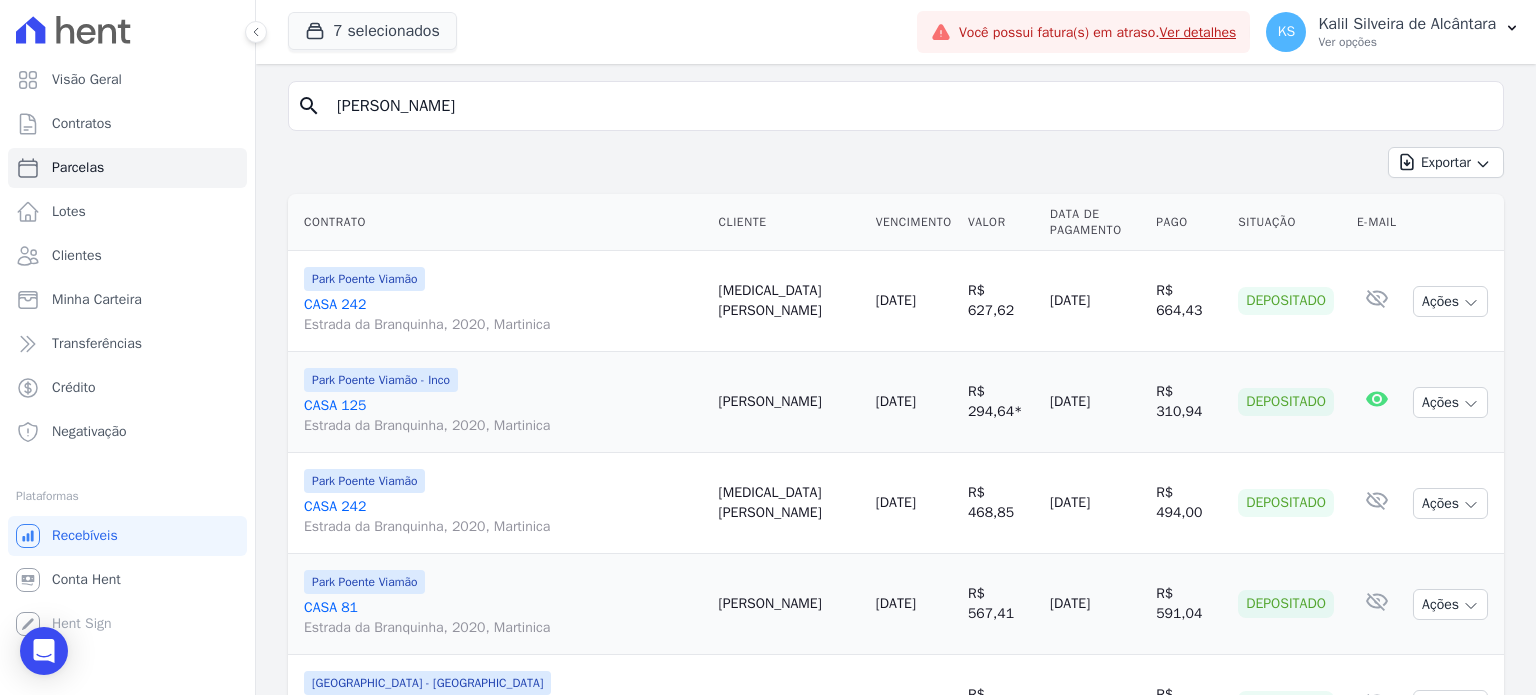 scroll, scrollTop: 100, scrollLeft: 0, axis: vertical 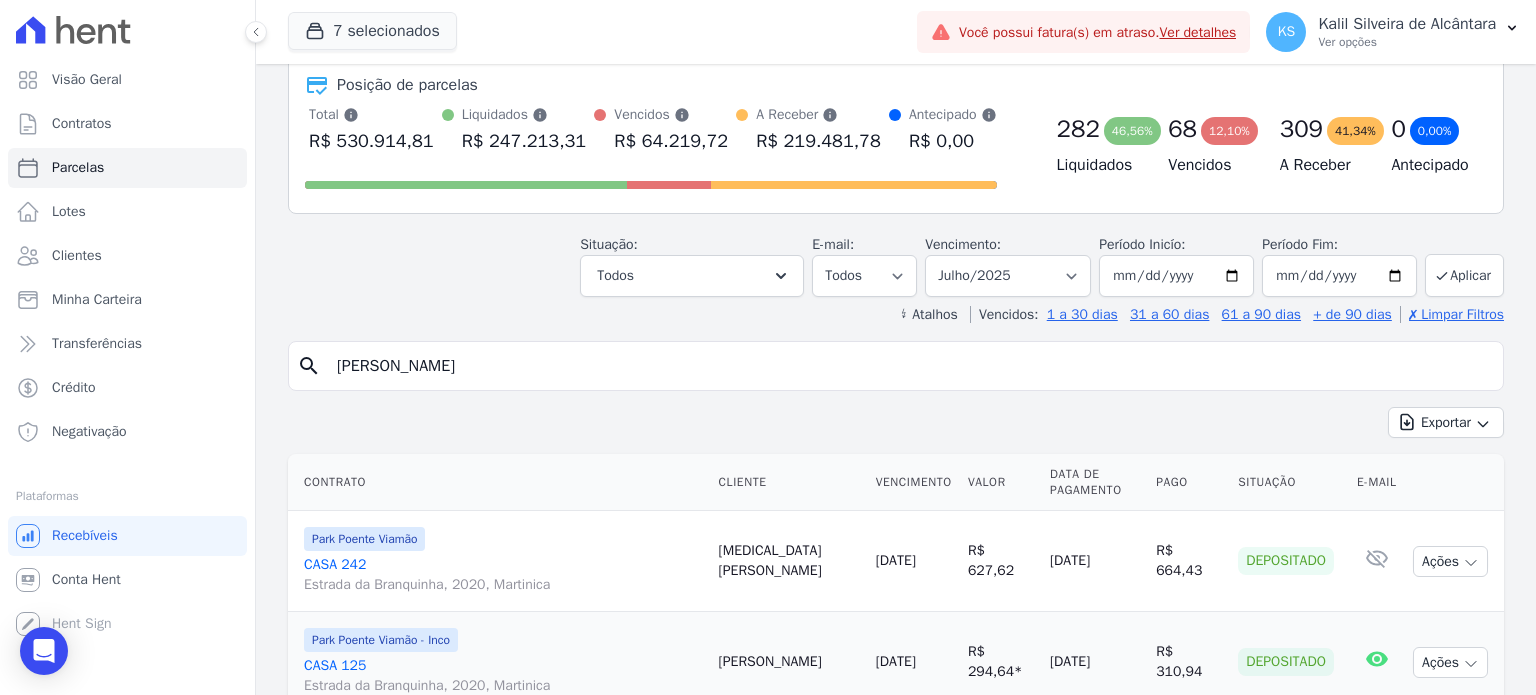 click on "[PERSON_NAME]" at bounding box center [910, 366] 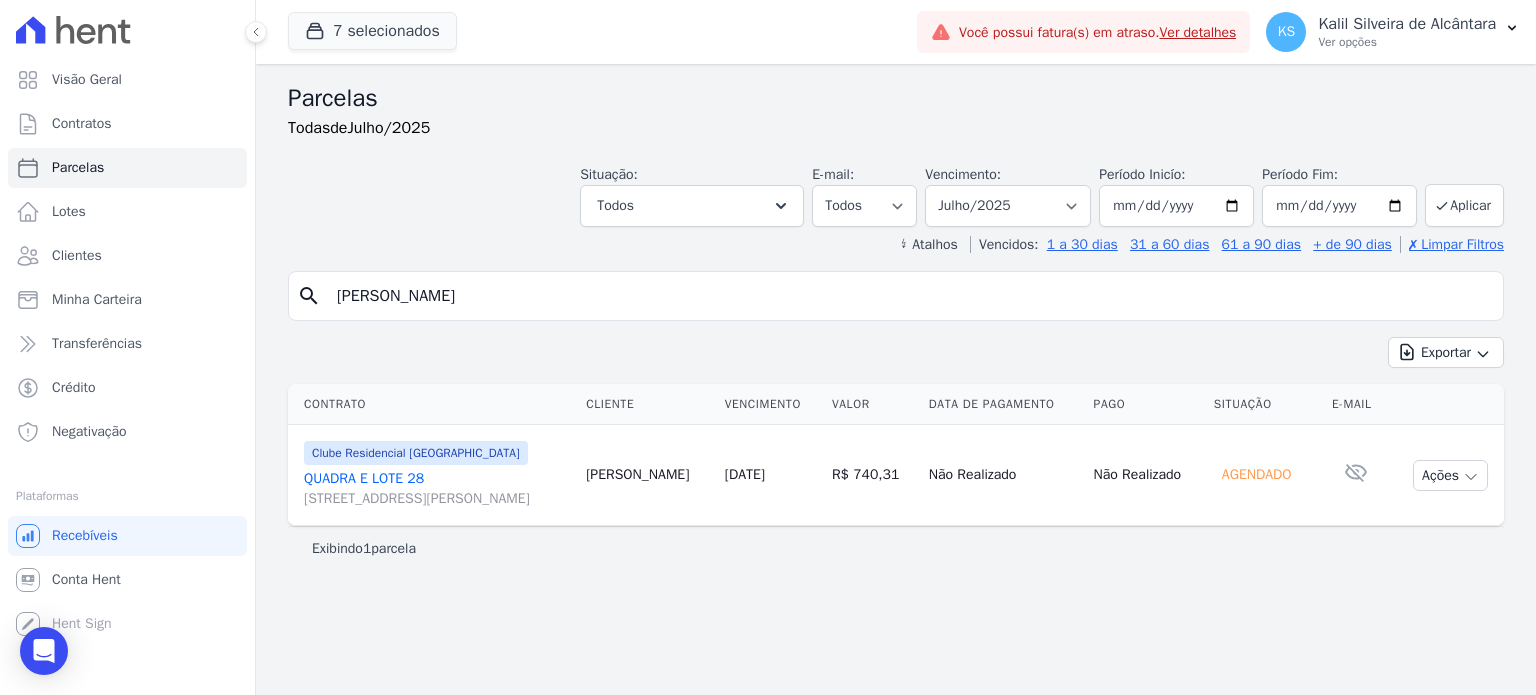 click on "QUADRA E LOTE [GEOGRAPHIC_DATA][STREET_ADDRESS][PERSON_NAME][GEOGRAPHIC_DATA]" at bounding box center (437, 489) 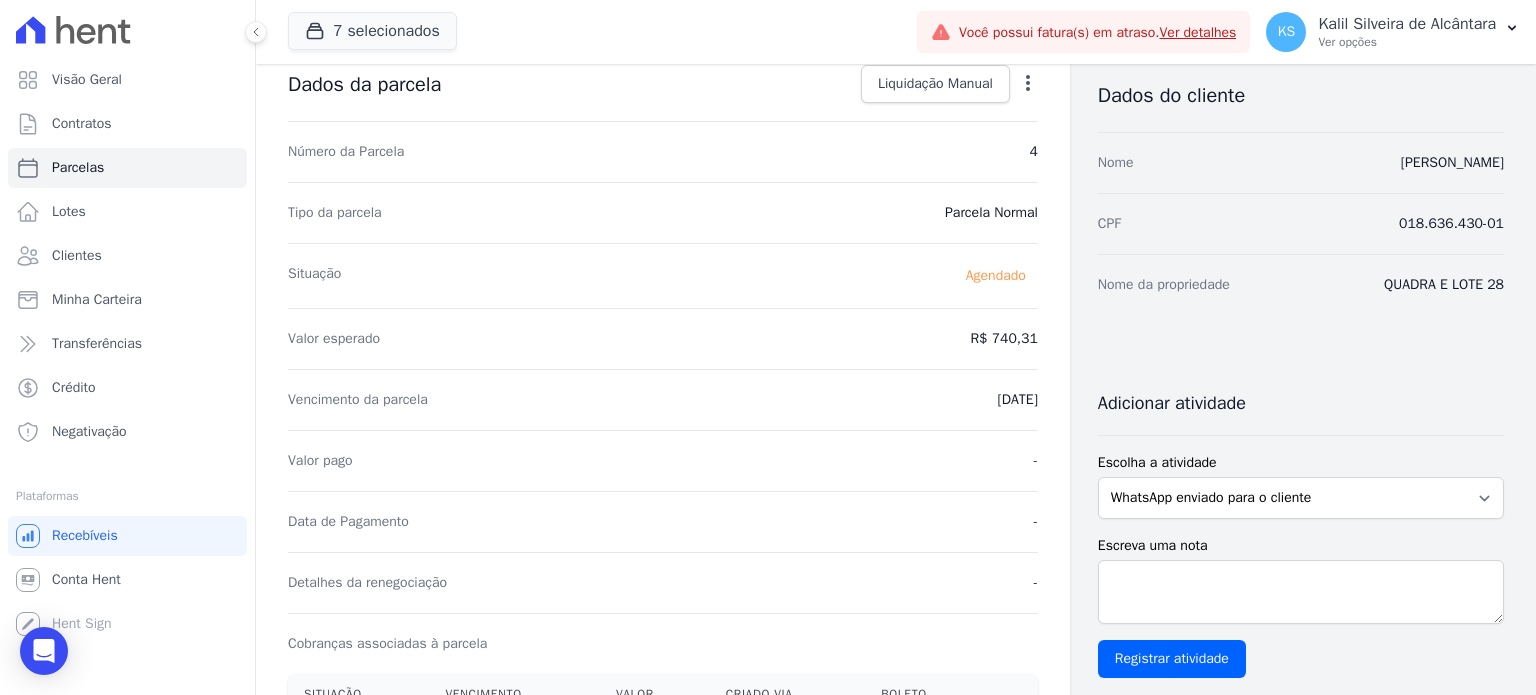 scroll, scrollTop: 0, scrollLeft: 0, axis: both 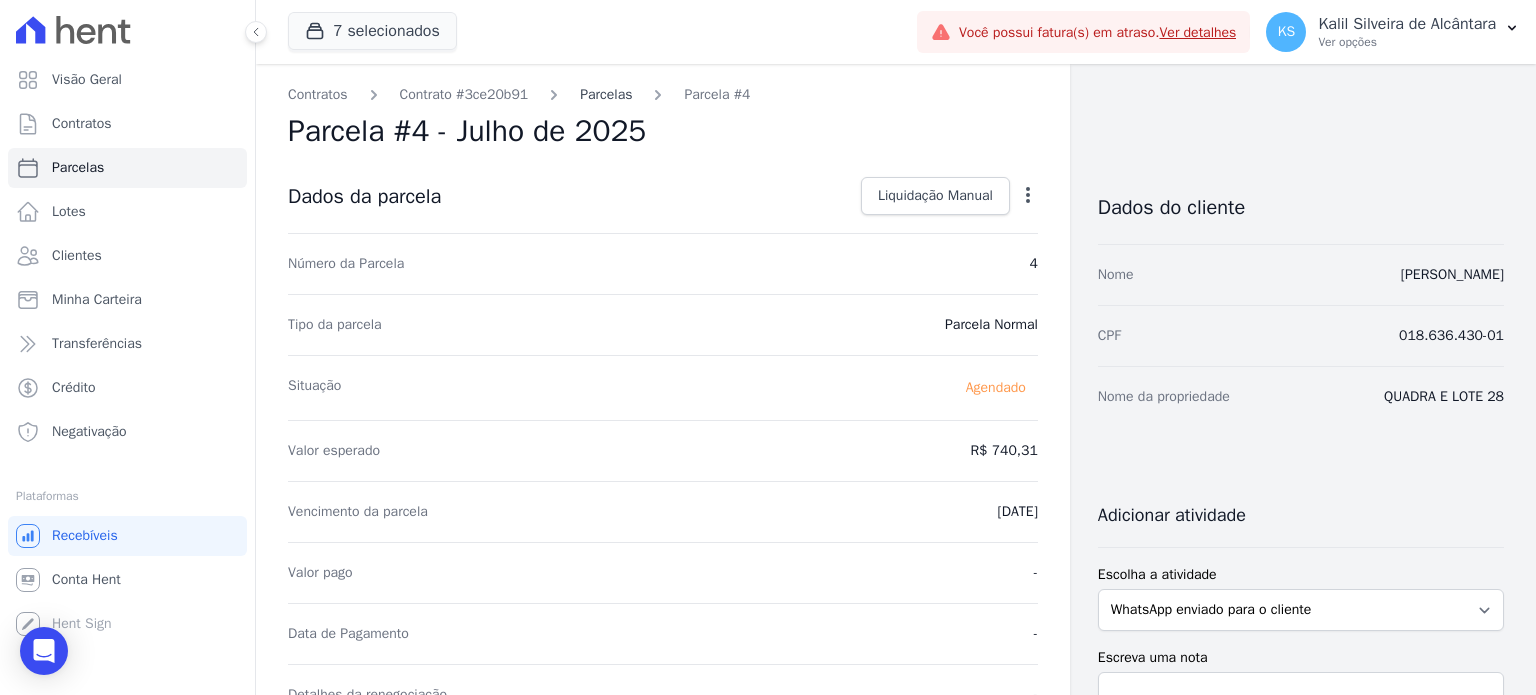 click on "Parcelas" at bounding box center (606, 94) 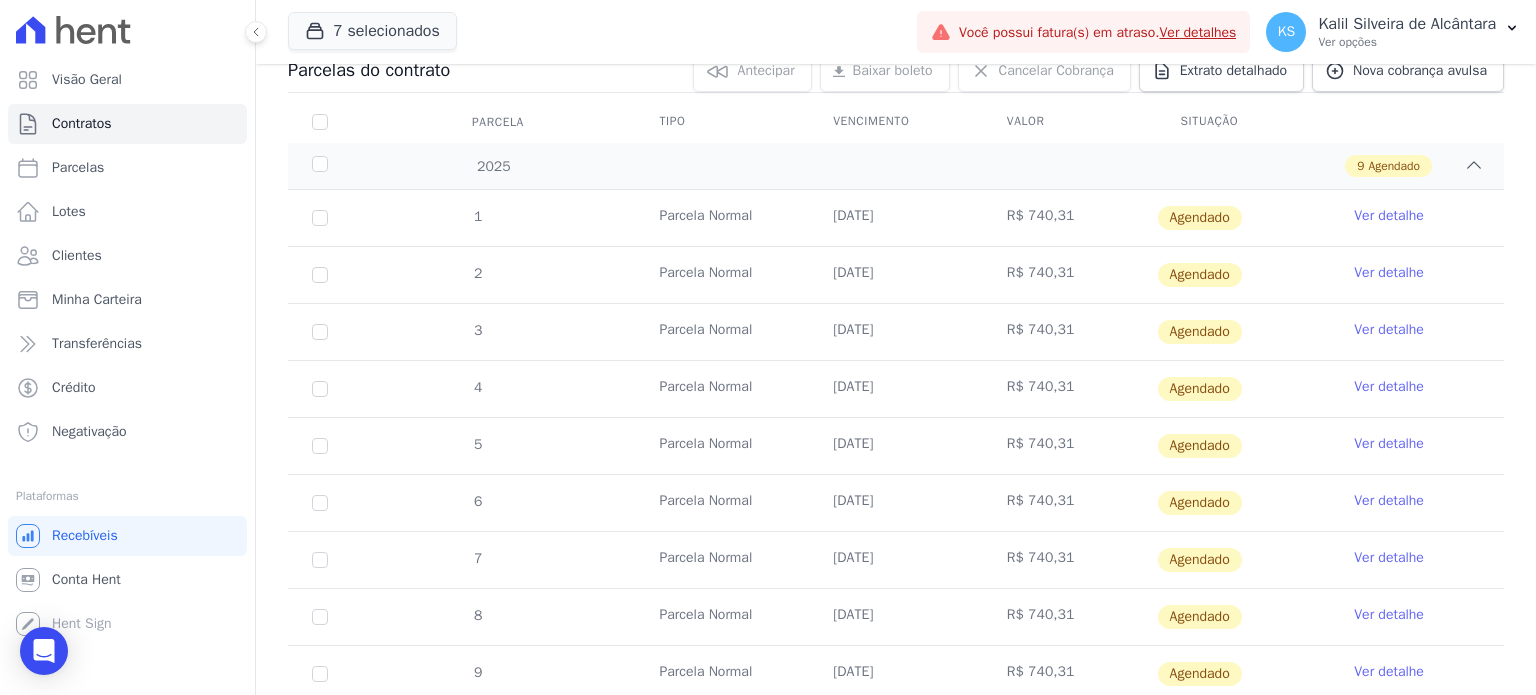 scroll, scrollTop: 0, scrollLeft: 0, axis: both 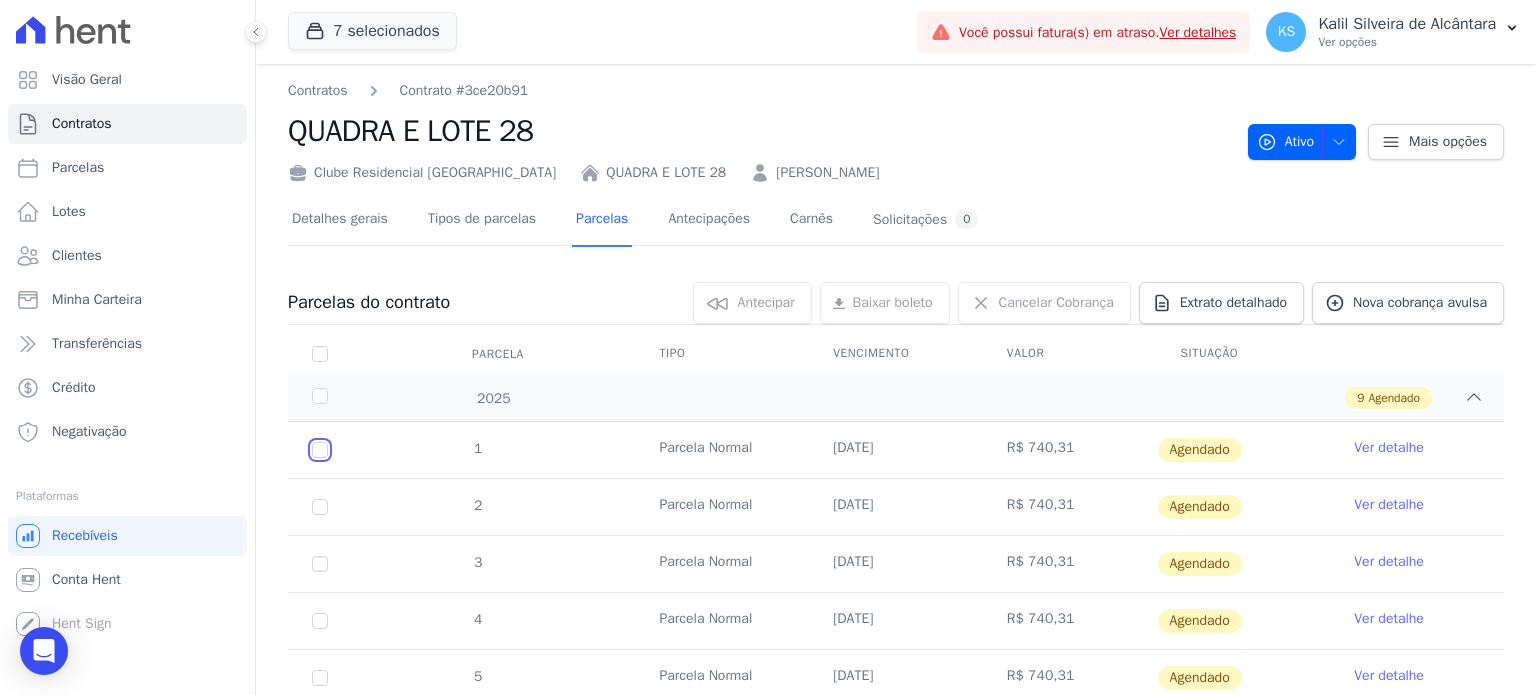 click at bounding box center [320, 450] 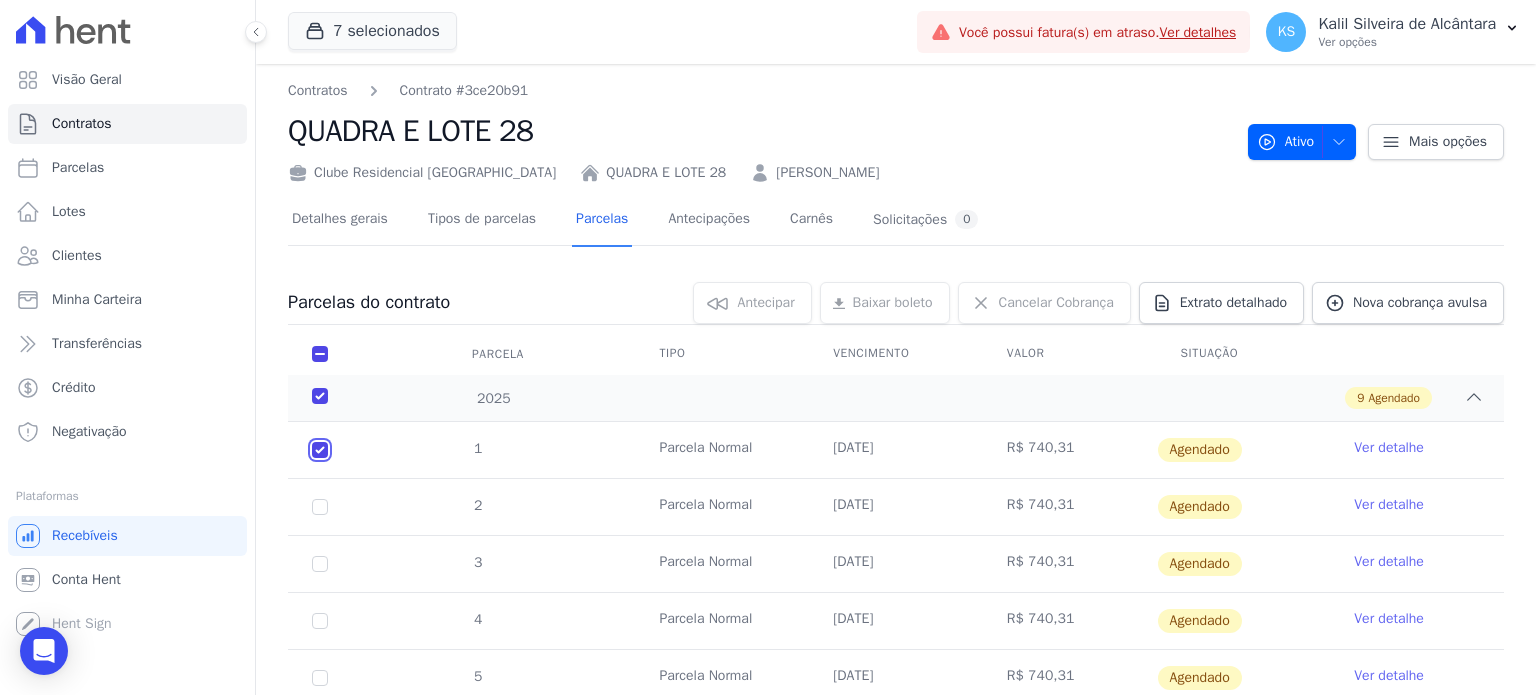 checkbox on "true" 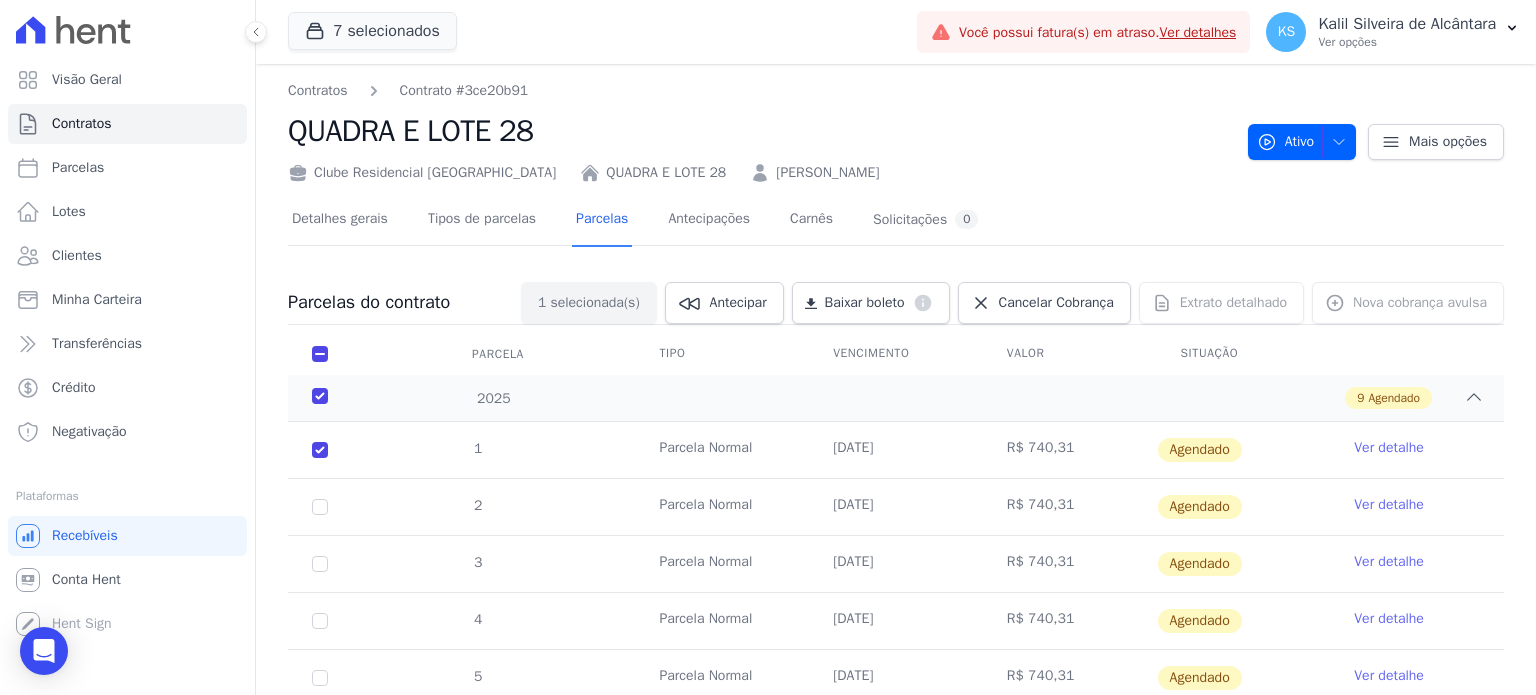 click on "2" at bounding box center [320, 507] 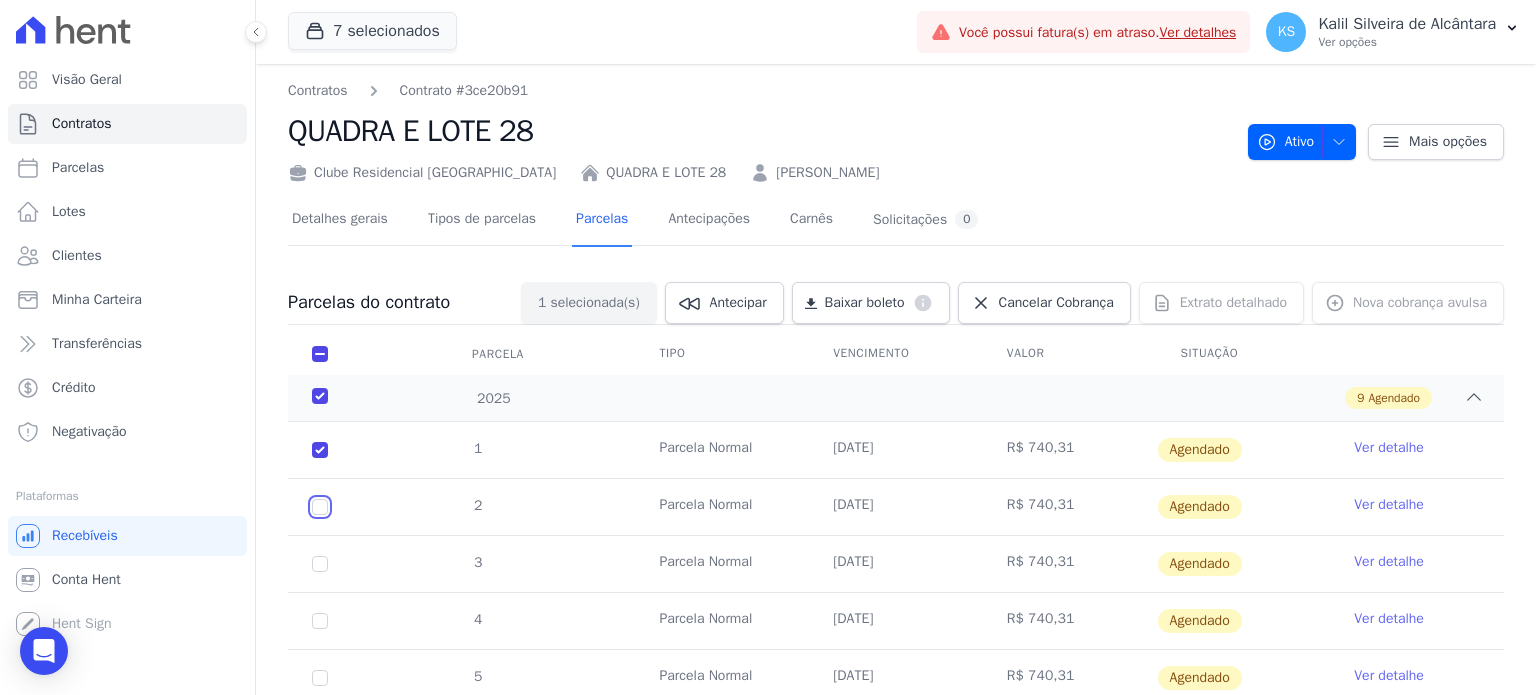 click at bounding box center (320, 450) 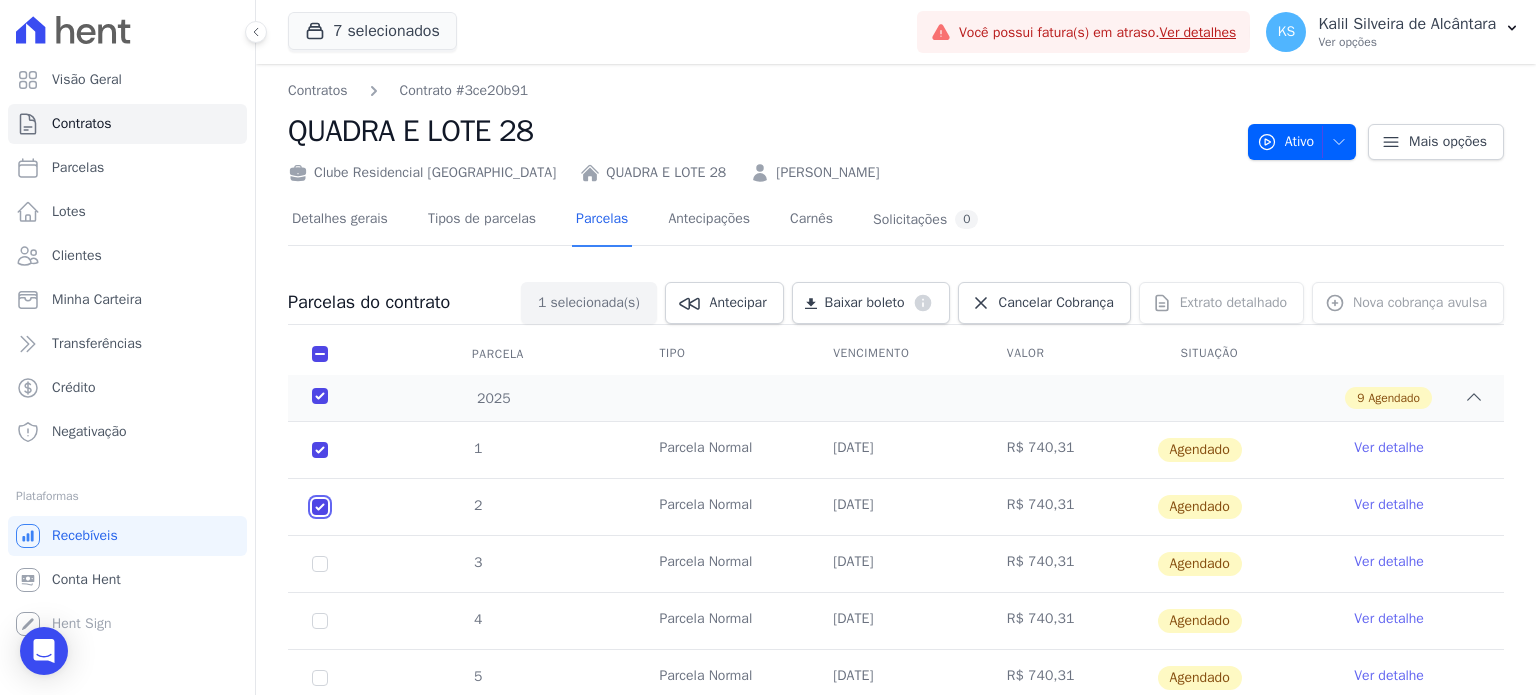 checkbox on "true" 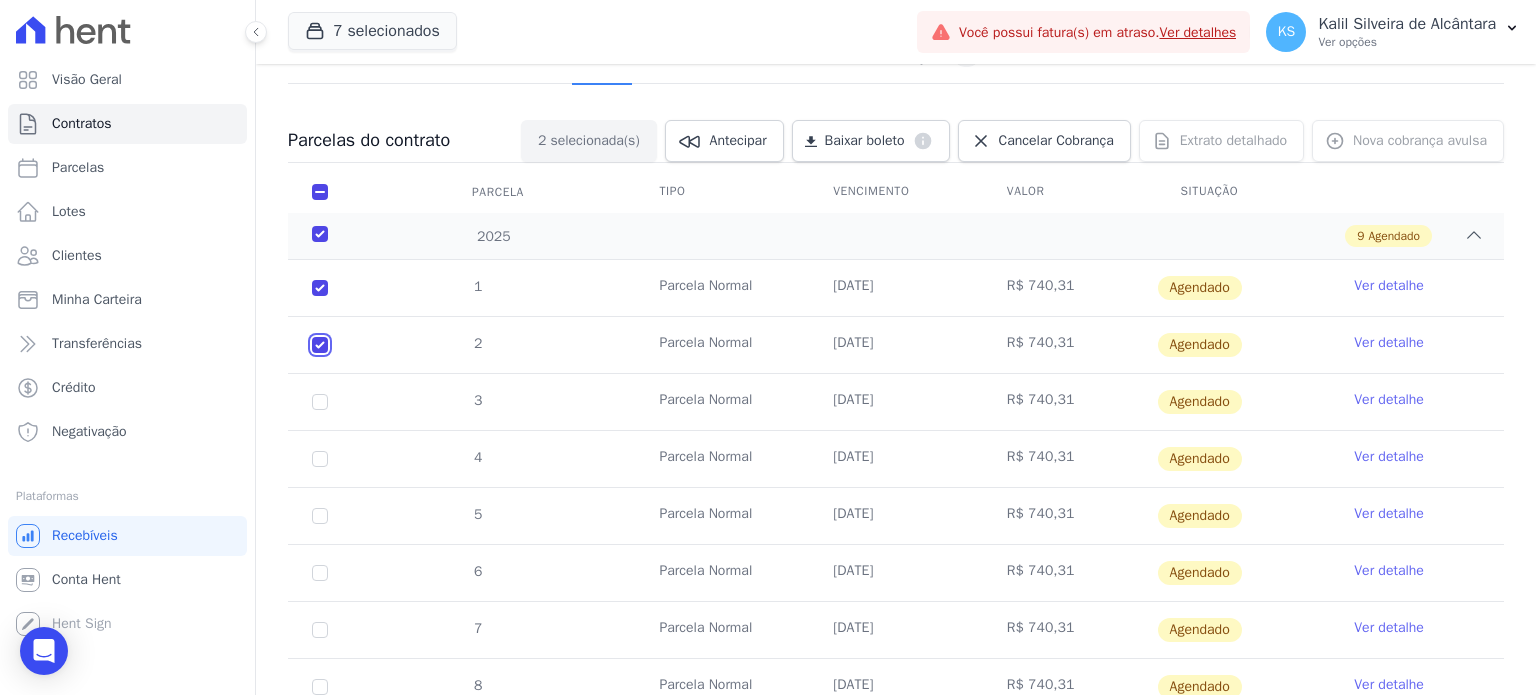 scroll, scrollTop: 100, scrollLeft: 0, axis: vertical 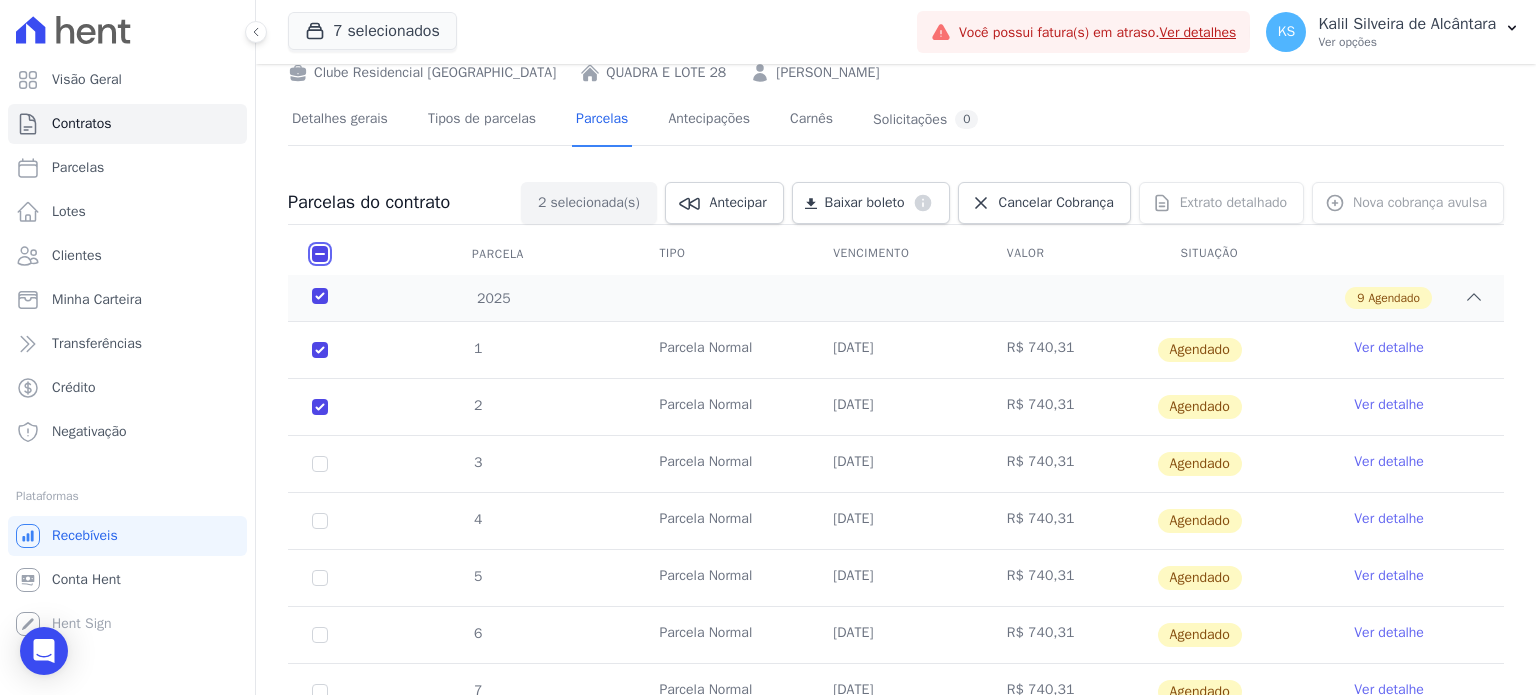 click at bounding box center [320, 254] 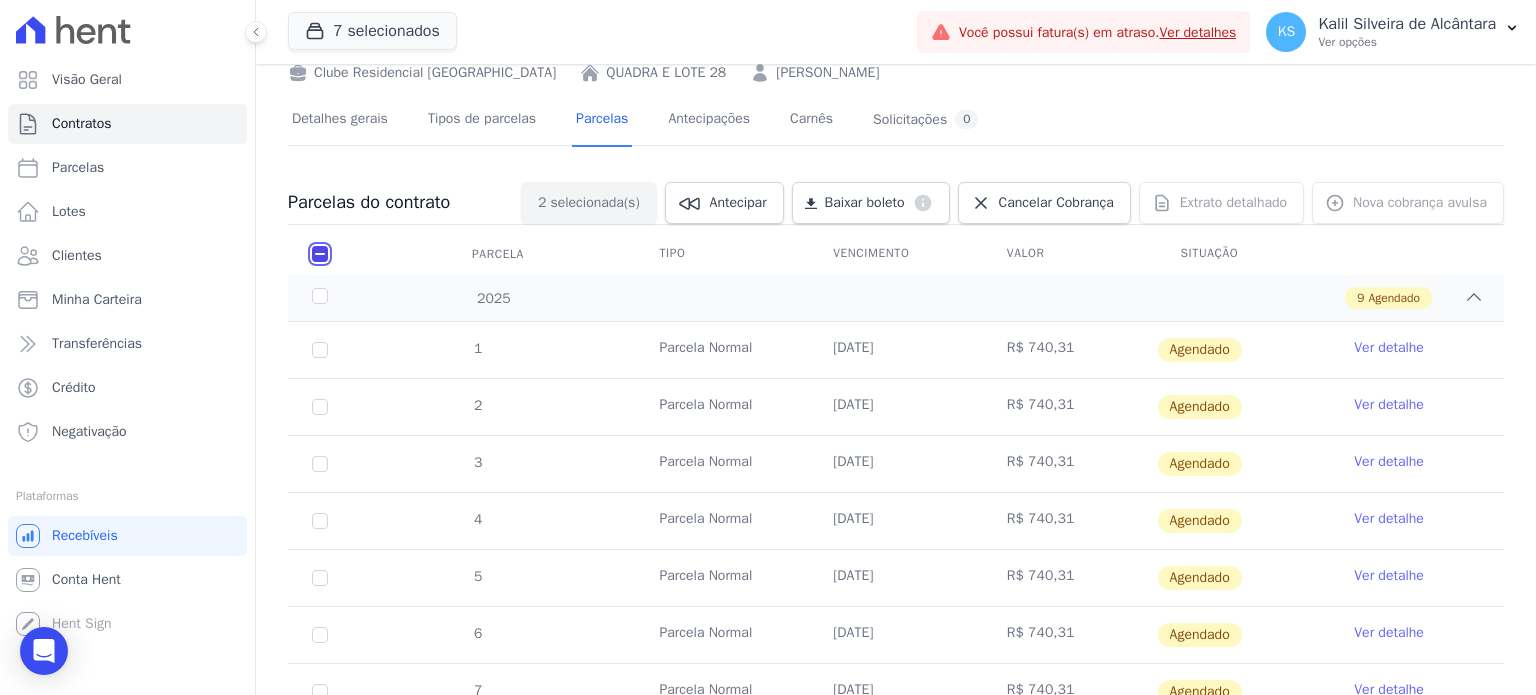 checkbox on "false" 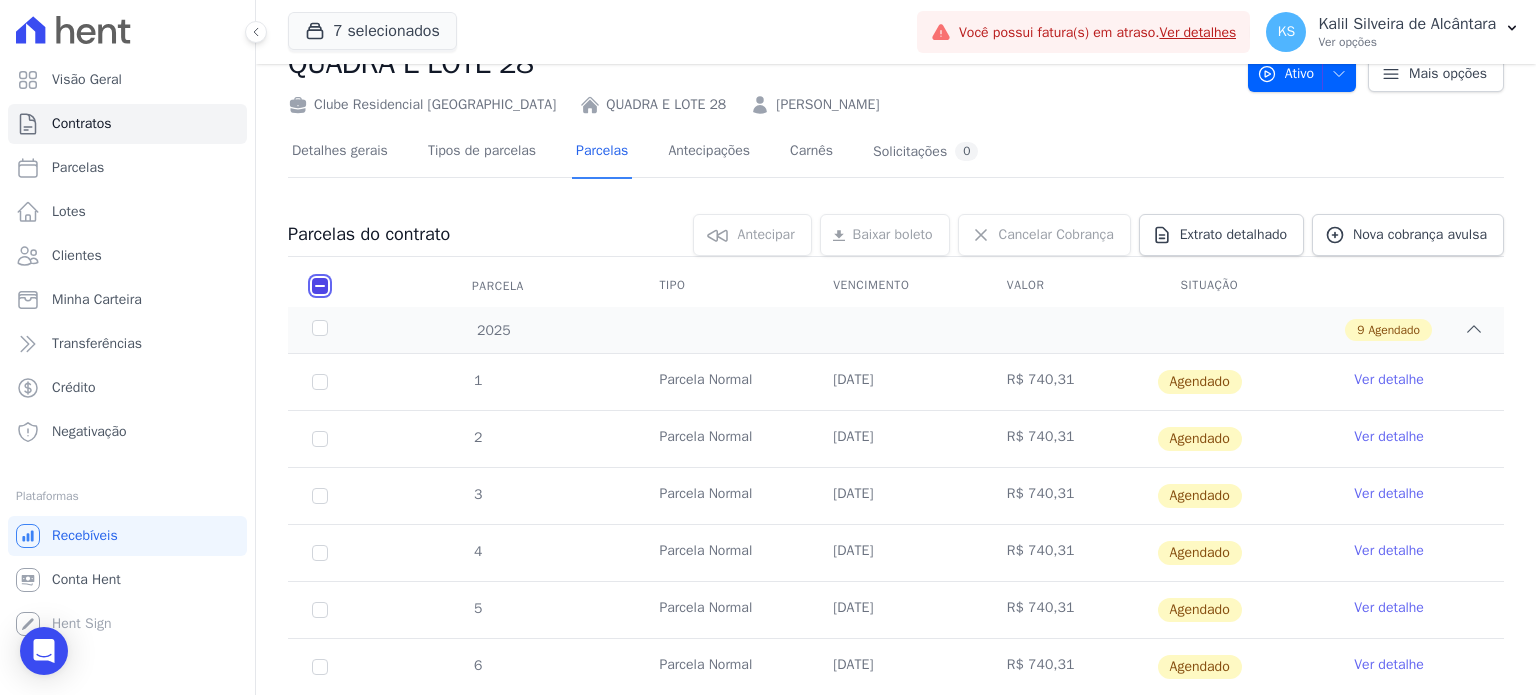 scroll, scrollTop: 100, scrollLeft: 0, axis: vertical 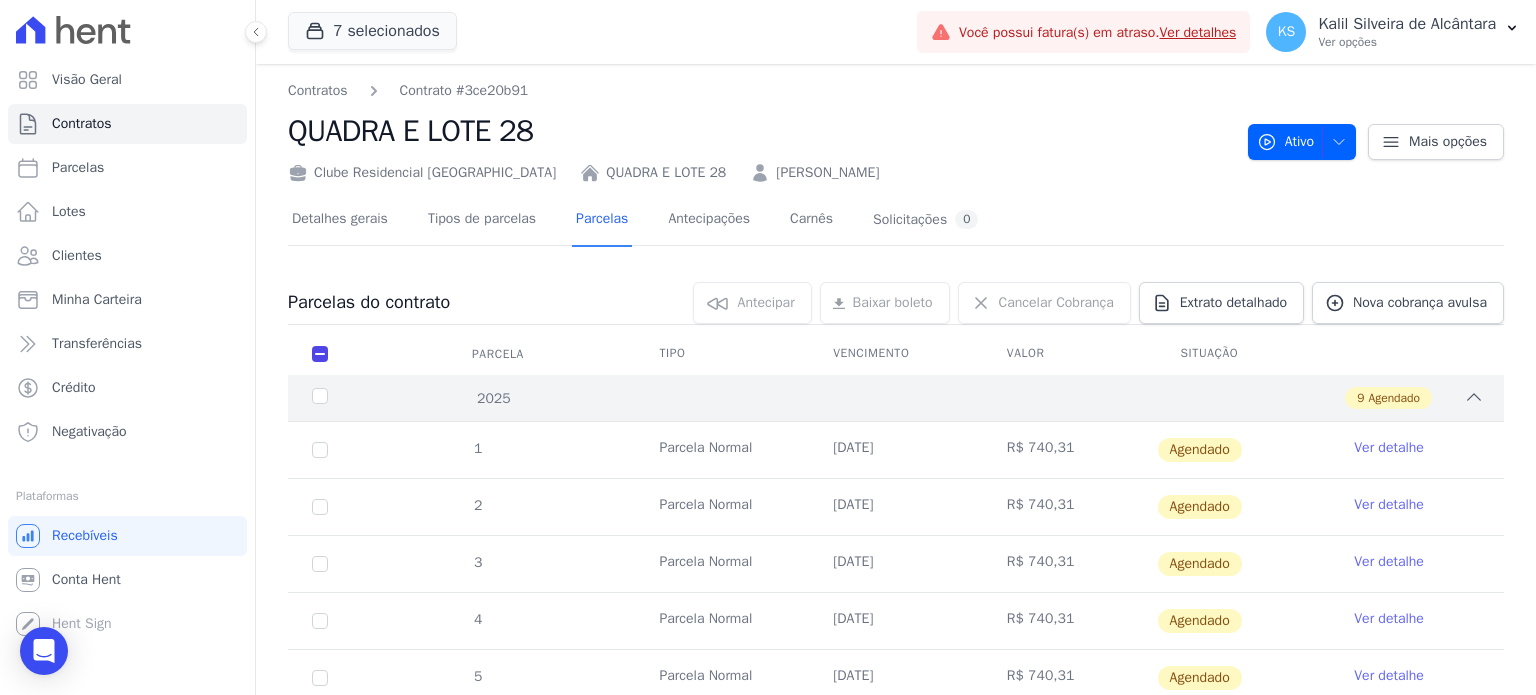 click on "9
Agendado" at bounding box center (955, 398) 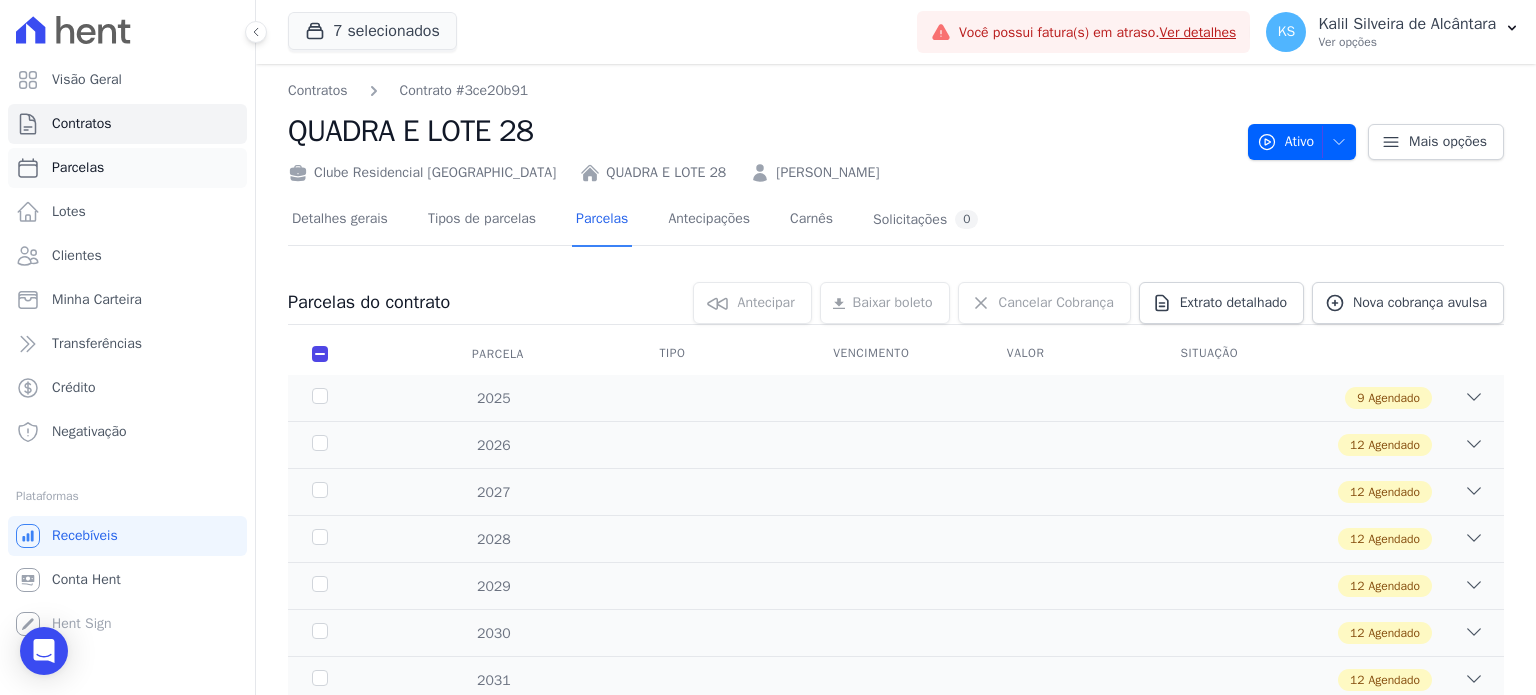 click on "Parcelas" at bounding box center (127, 168) 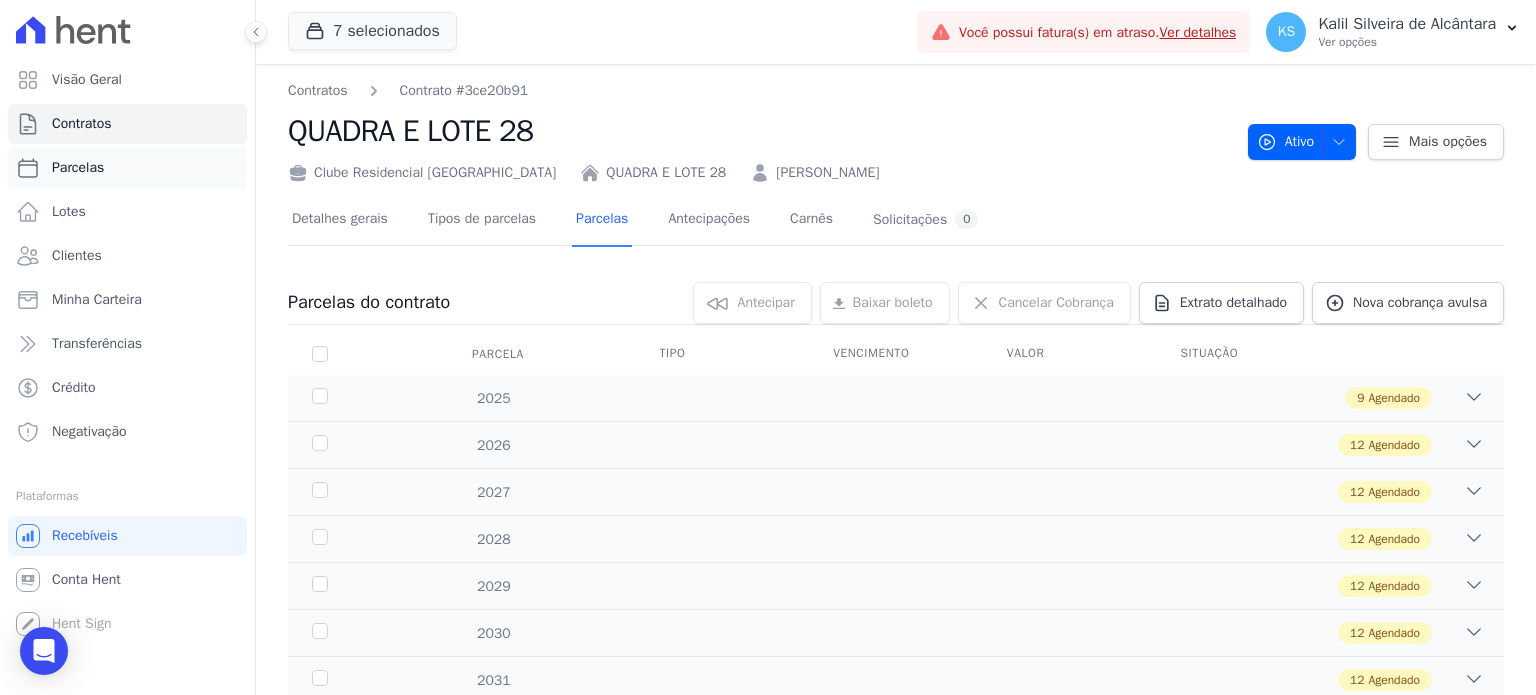 select 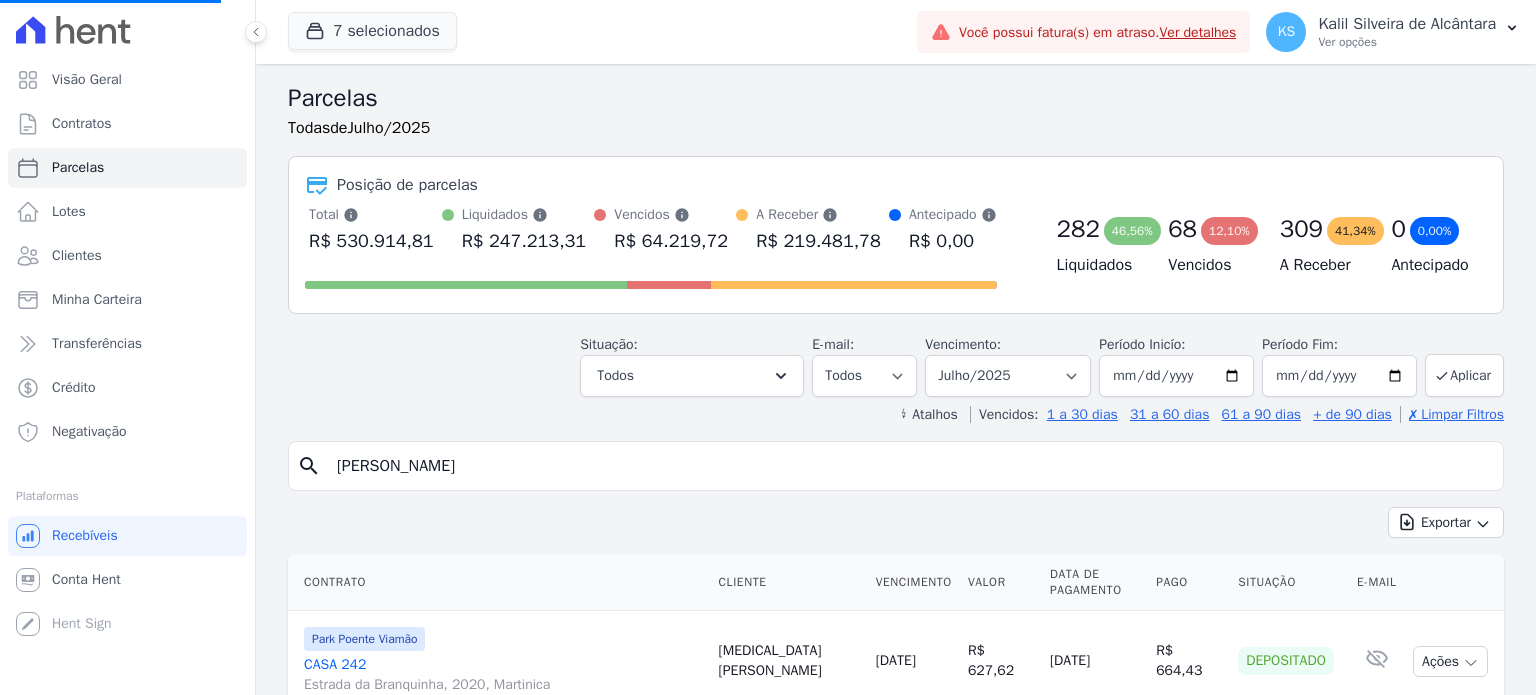 click on "[PERSON_NAME]" at bounding box center [910, 466] 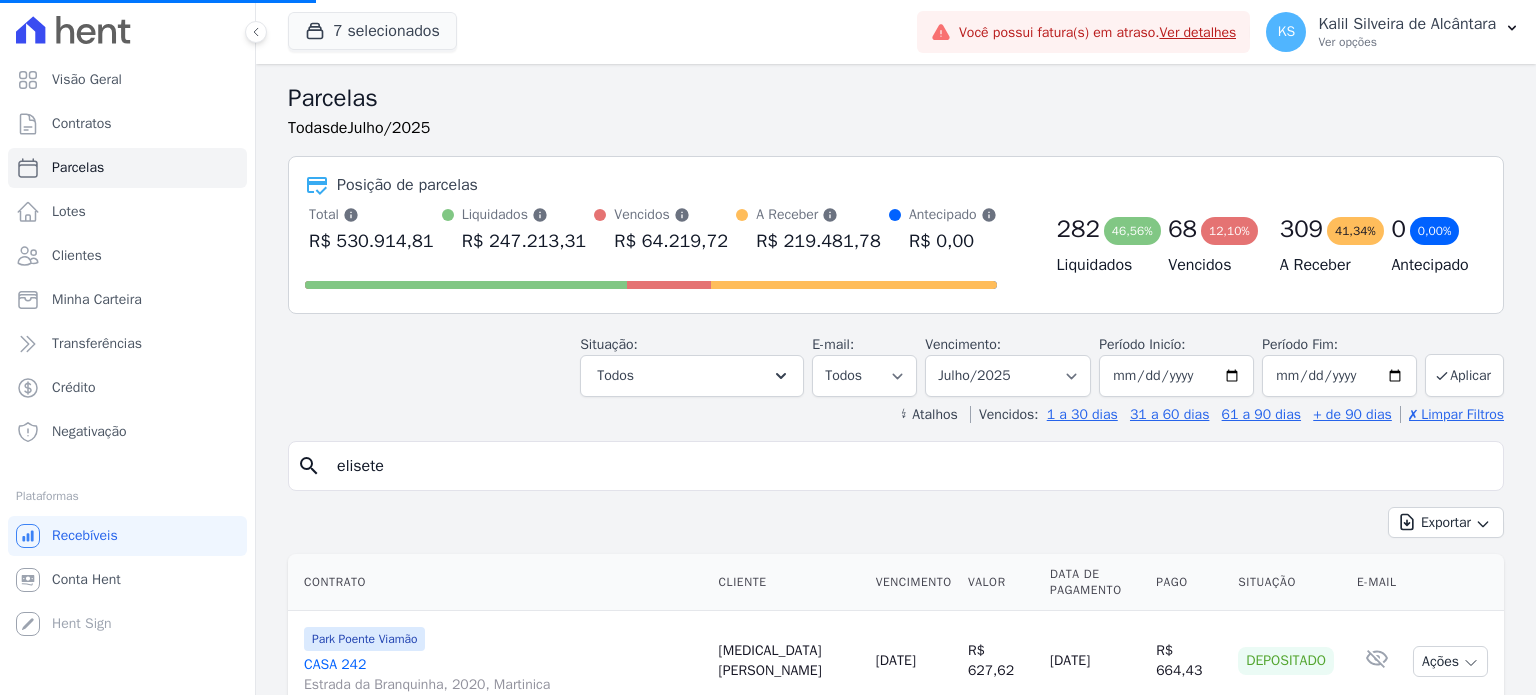 type on "elisete" 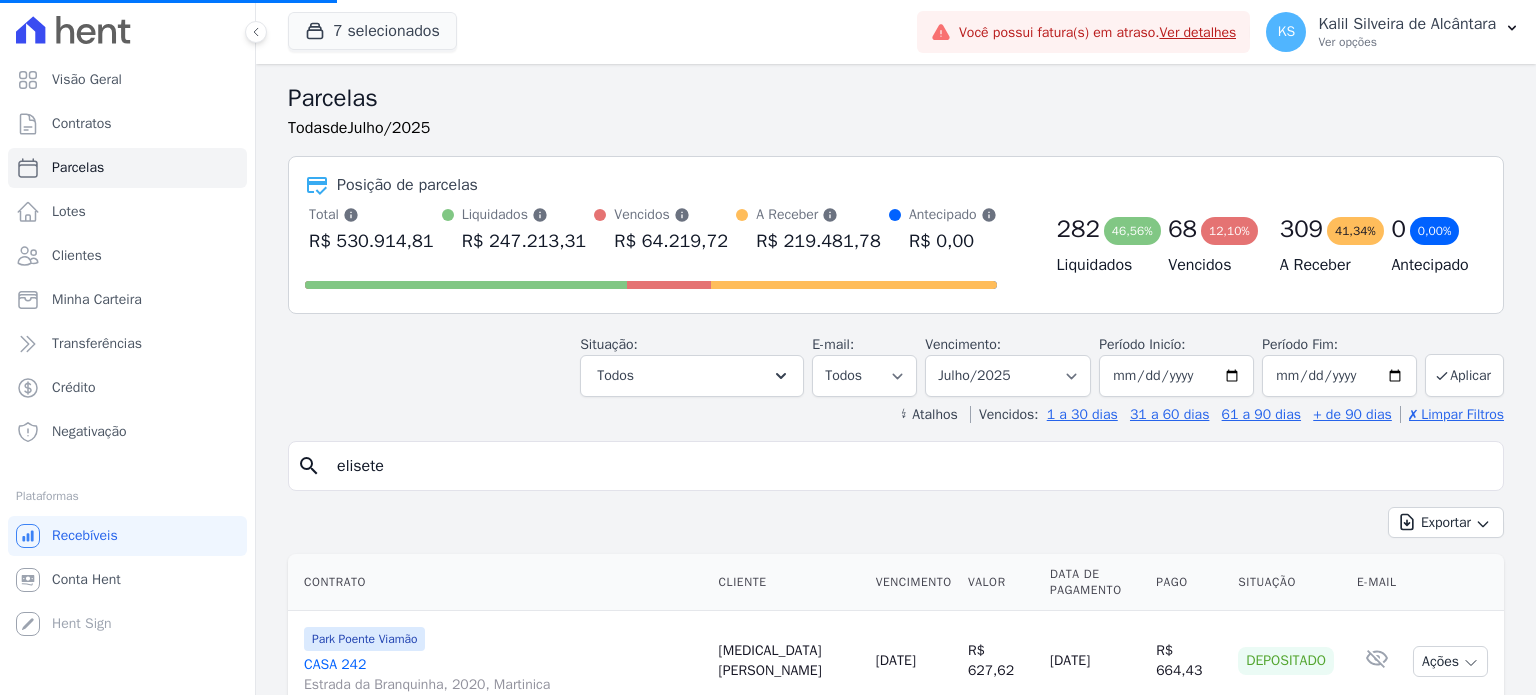 select 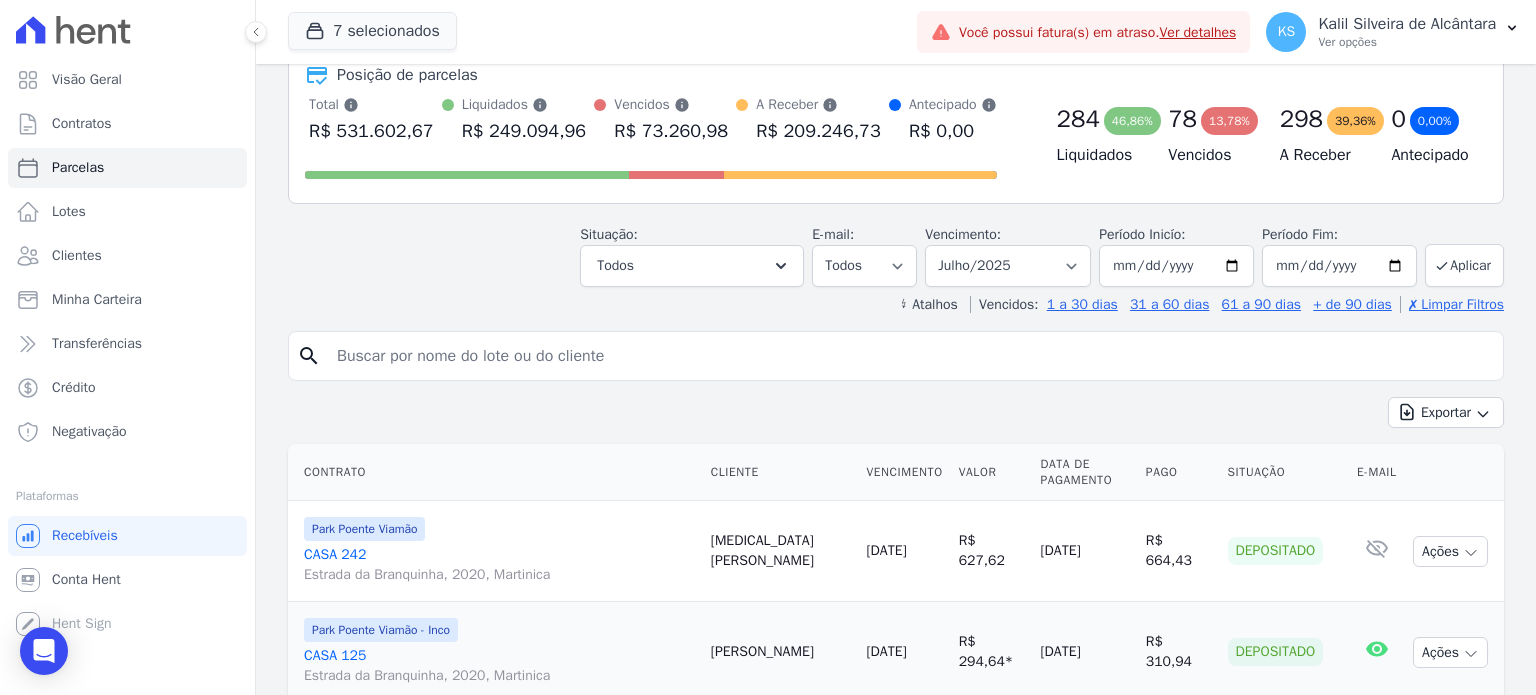 scroll, scrollTop: 300, scrollLeft: 0, axis: vertical 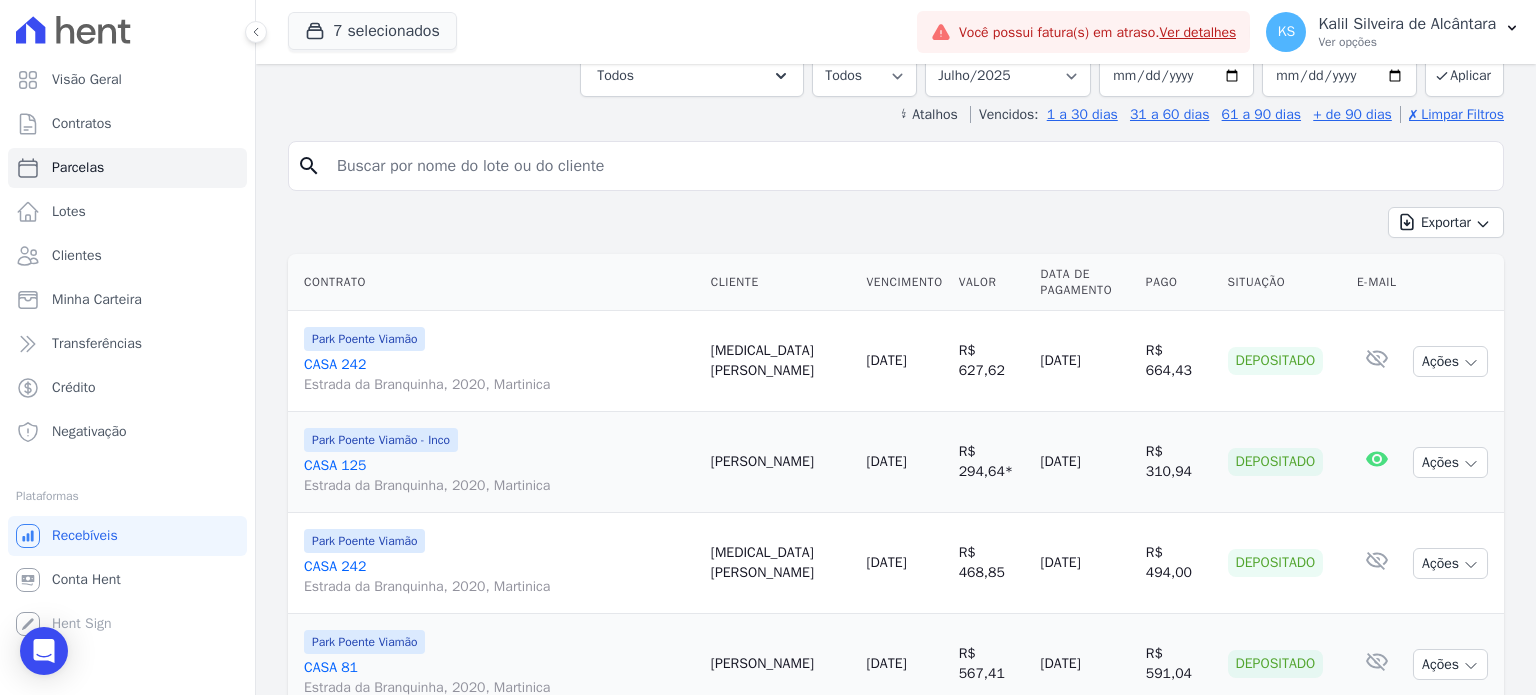 click at bounding box center (910, 166) 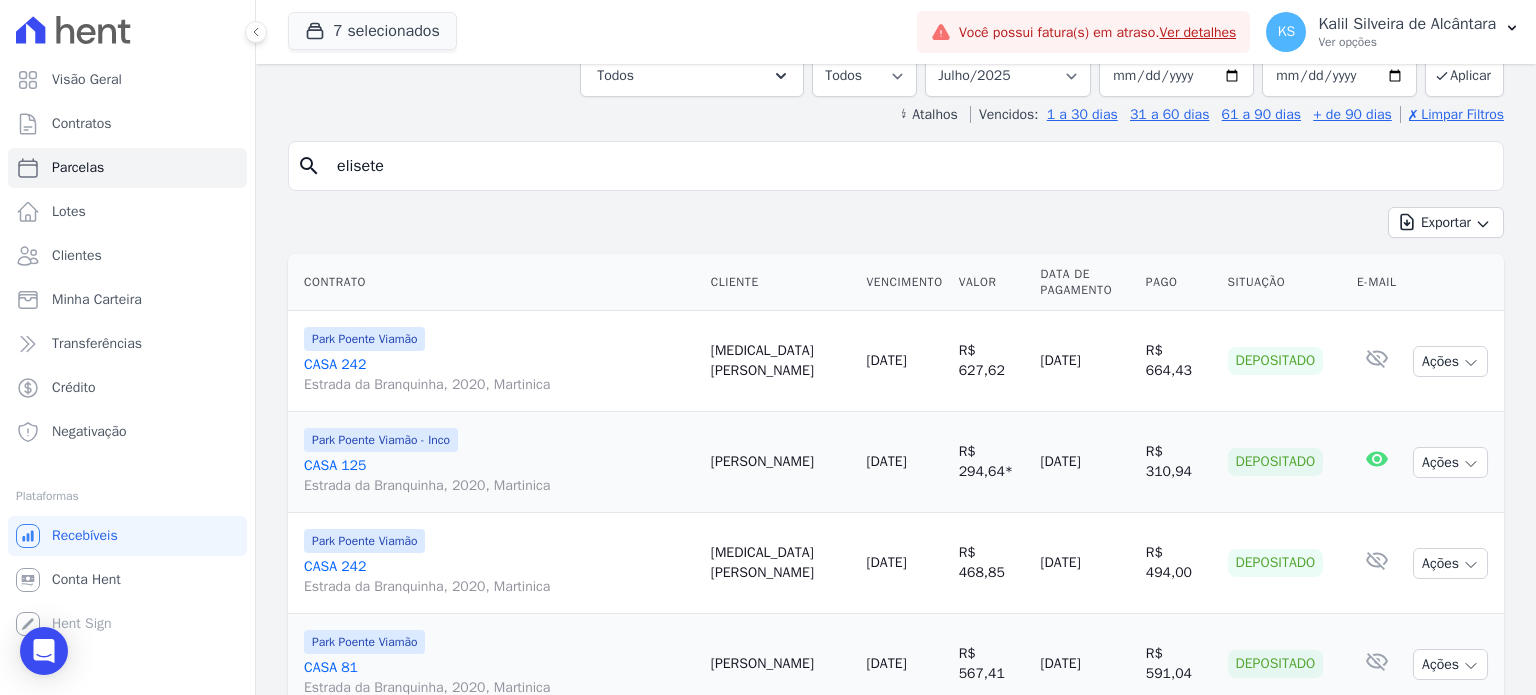 type on "elisete" 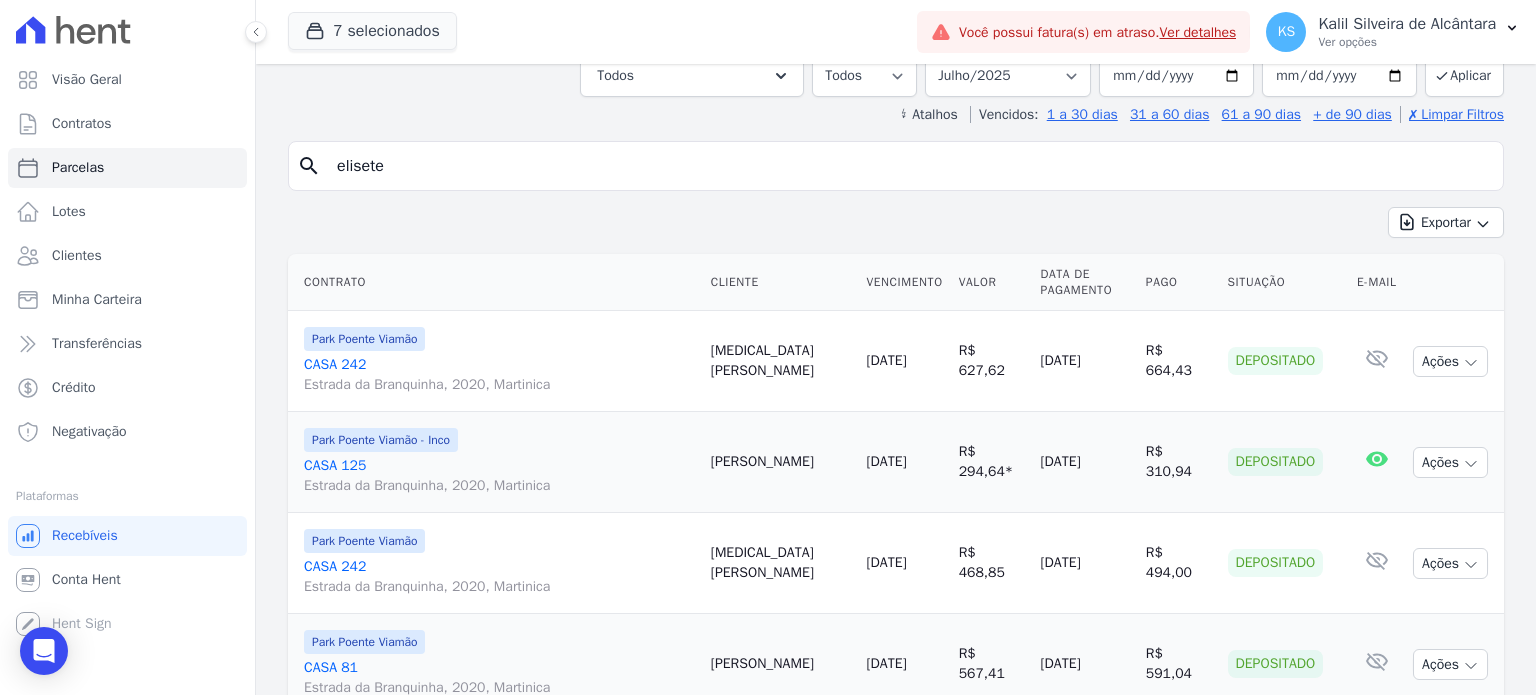 select 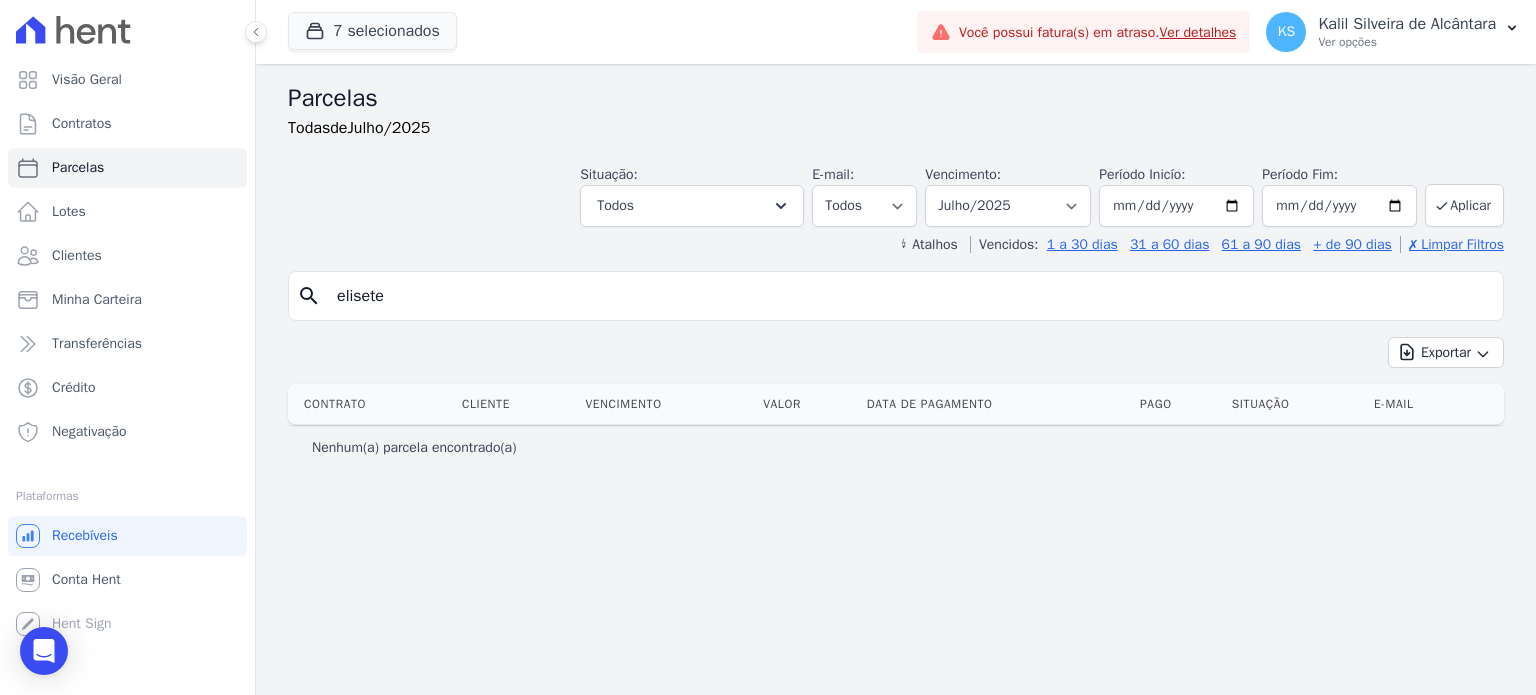 click on "elisete" at bounding box center (910, 296) 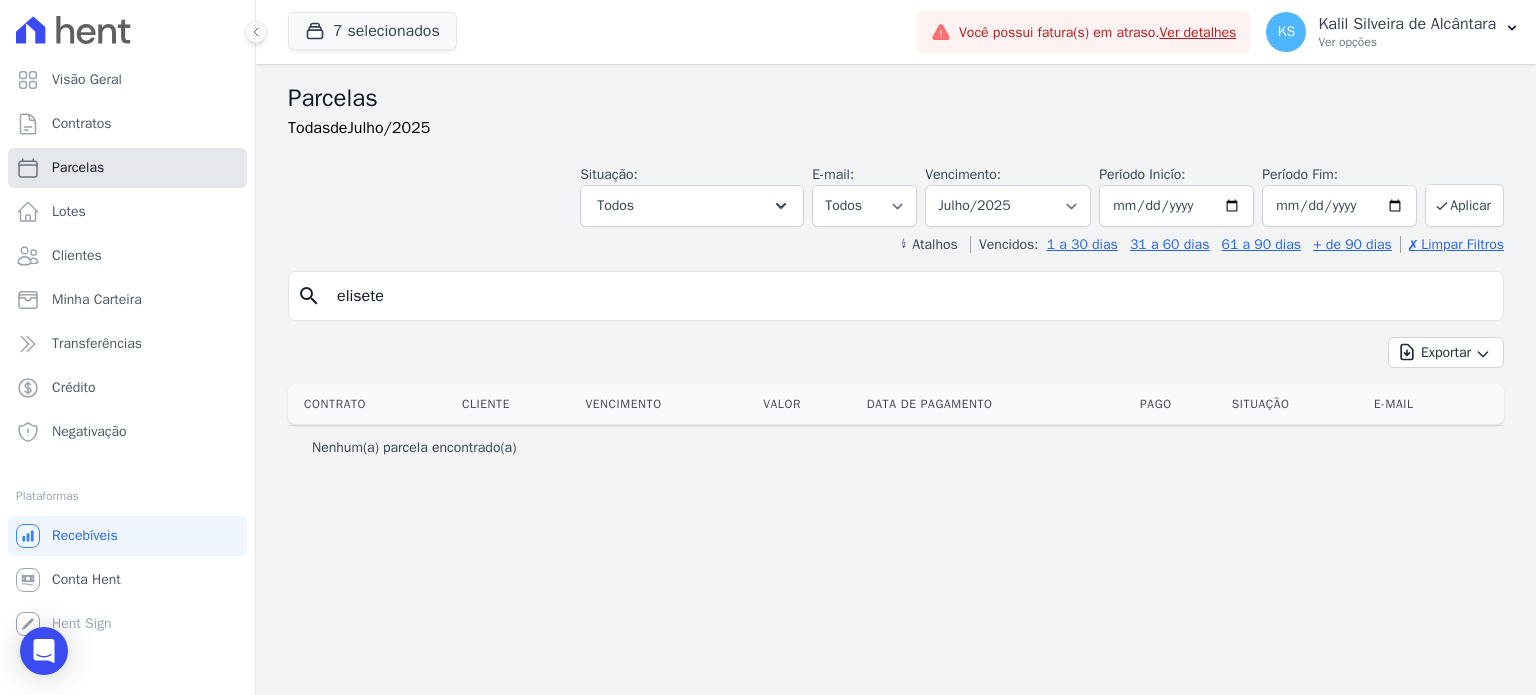 click on "Parcelas" at bounding box center [78, 168] 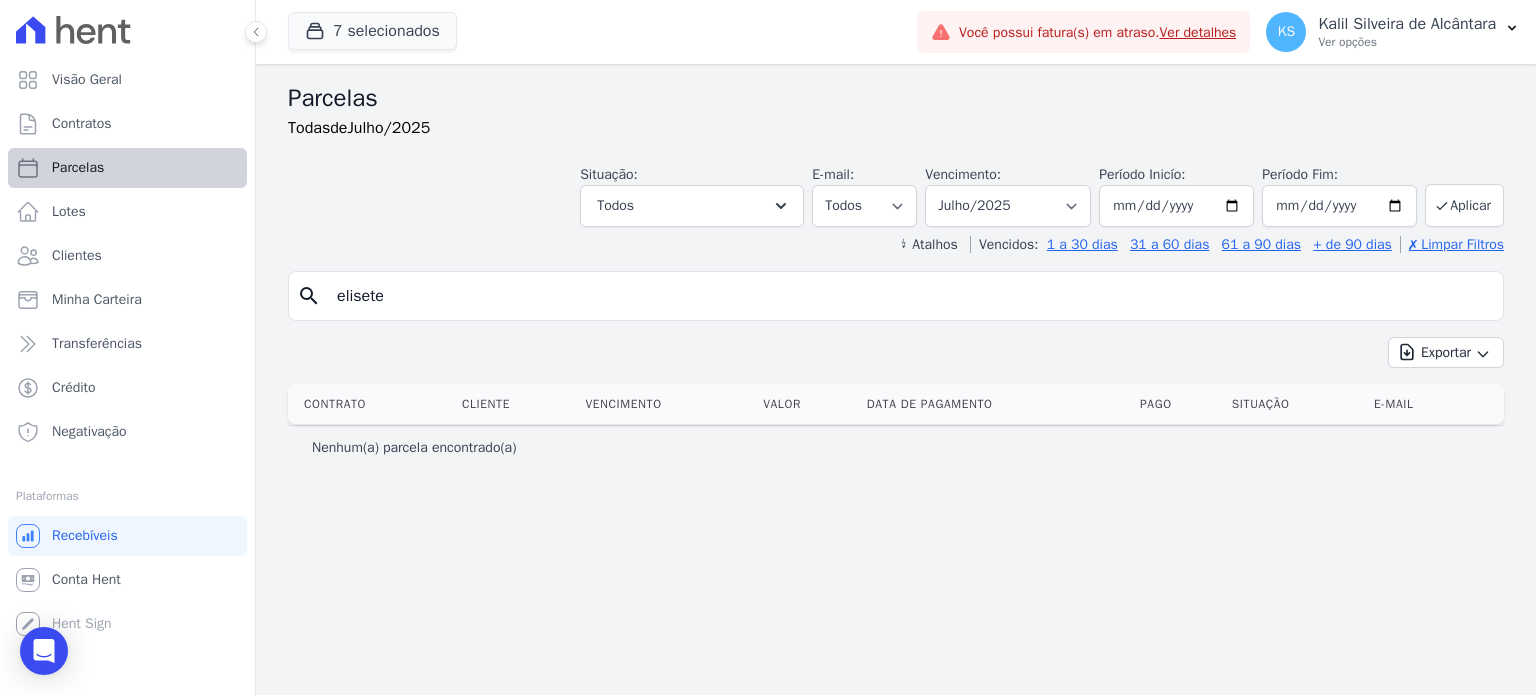 select 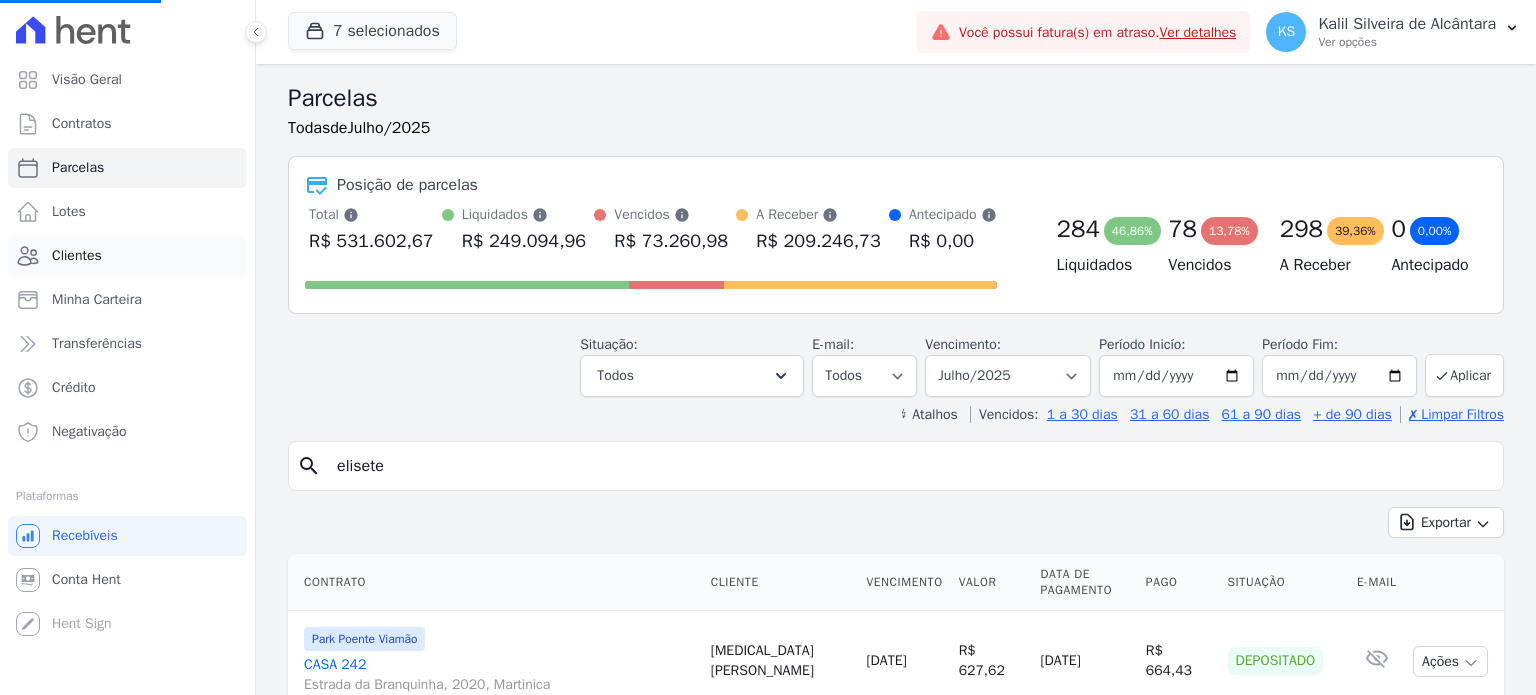 click on "Clientes" at bounding box center [77, 256] 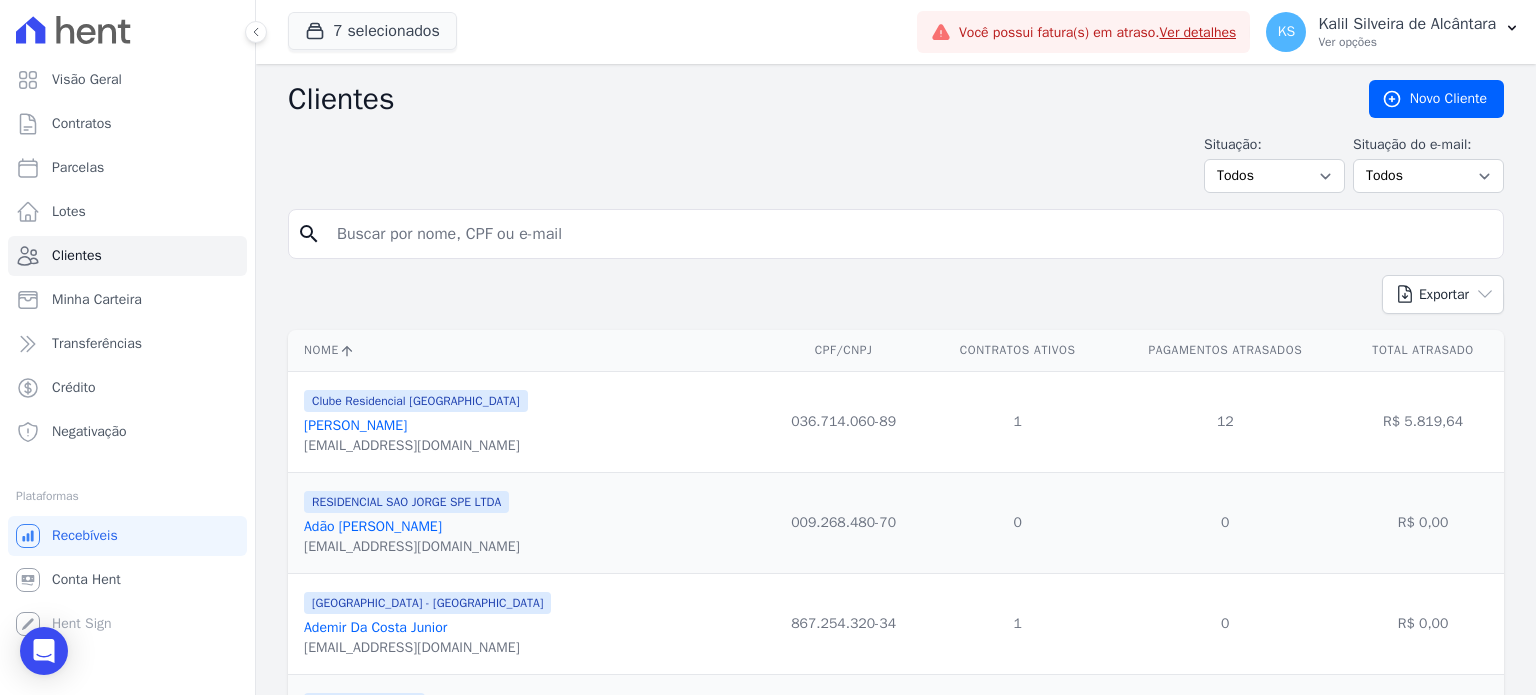 select 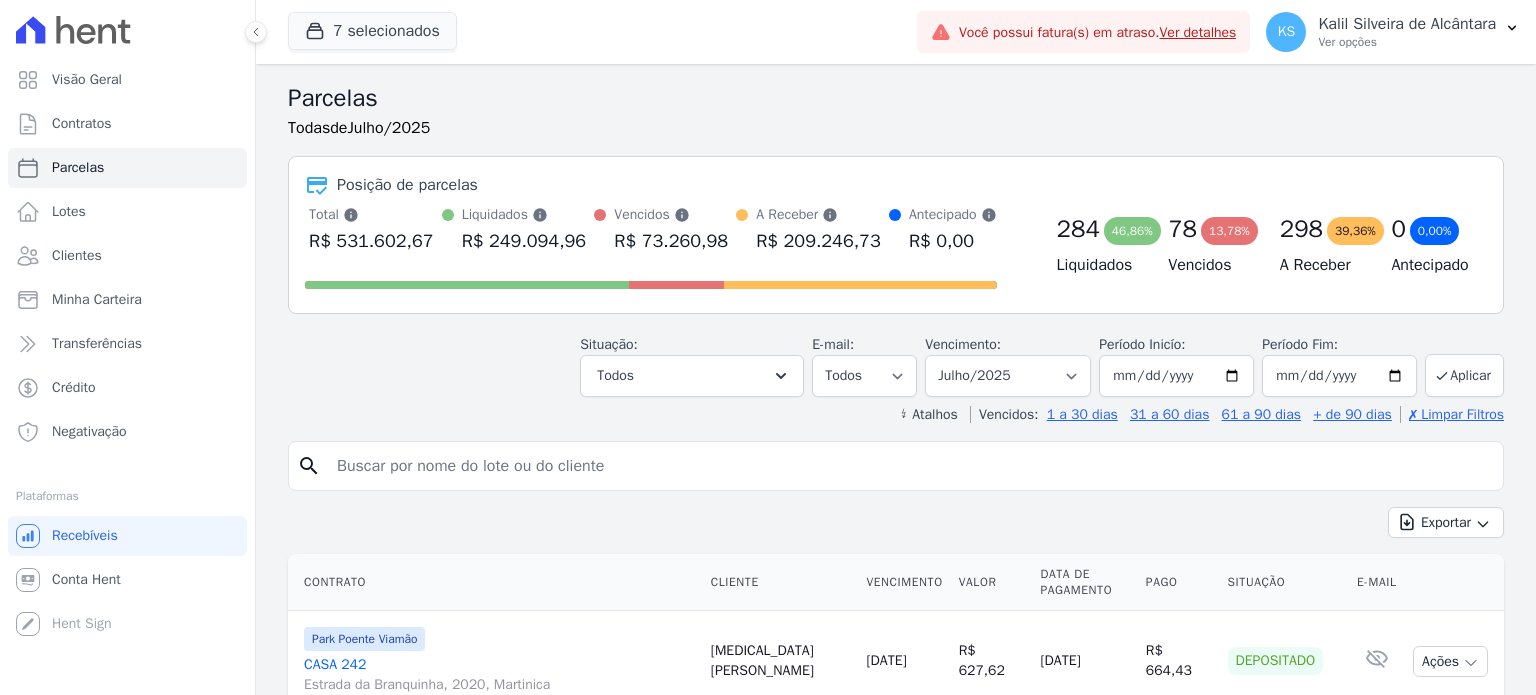 click at bounding box center [910, 466] 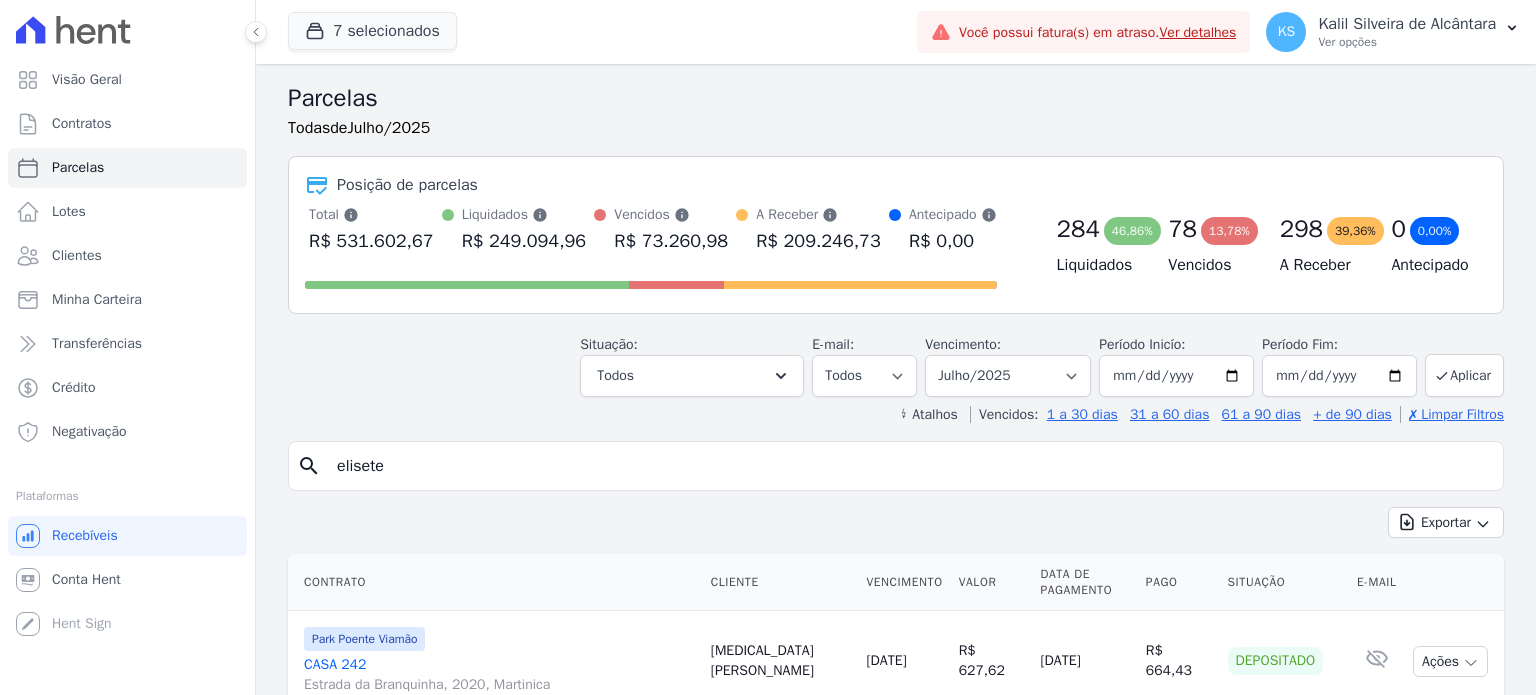 type on "elisete" 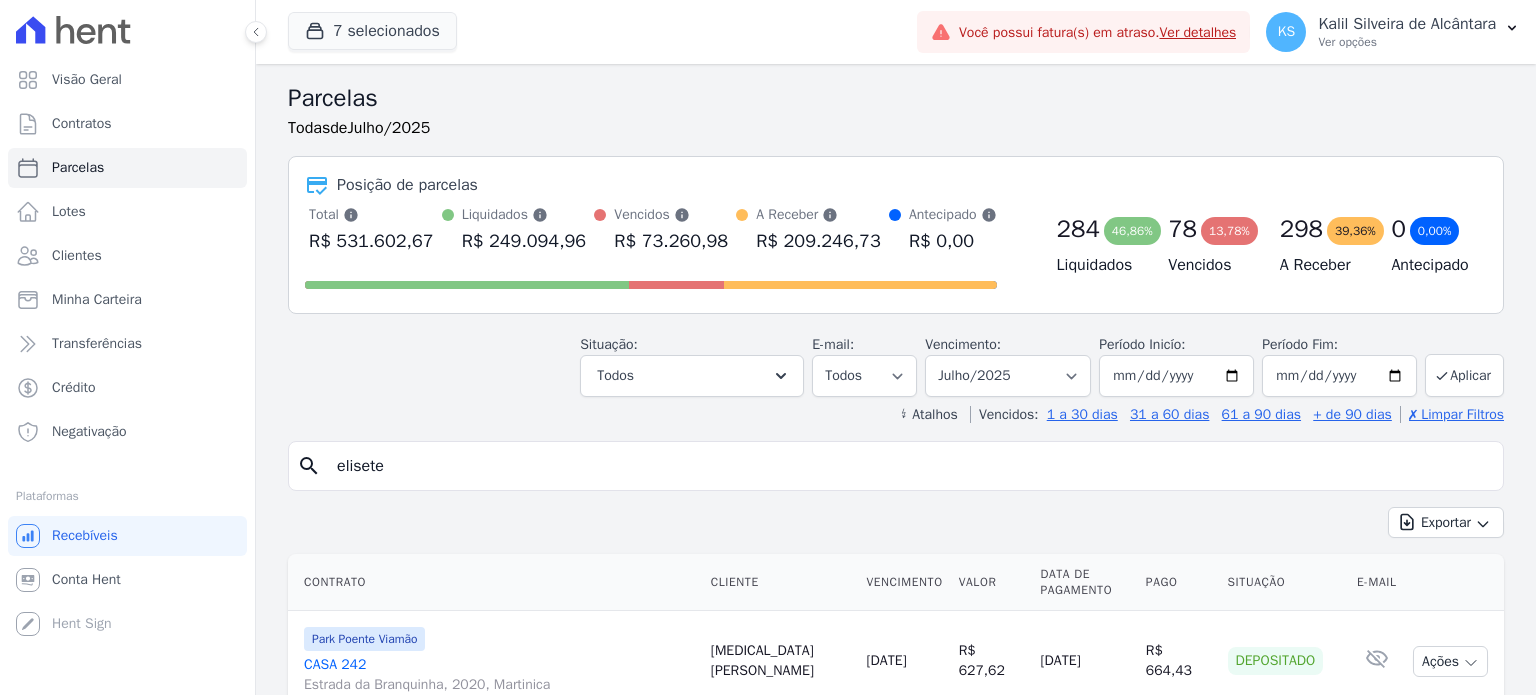 click on "elisete" at bounding box center (910, 466) 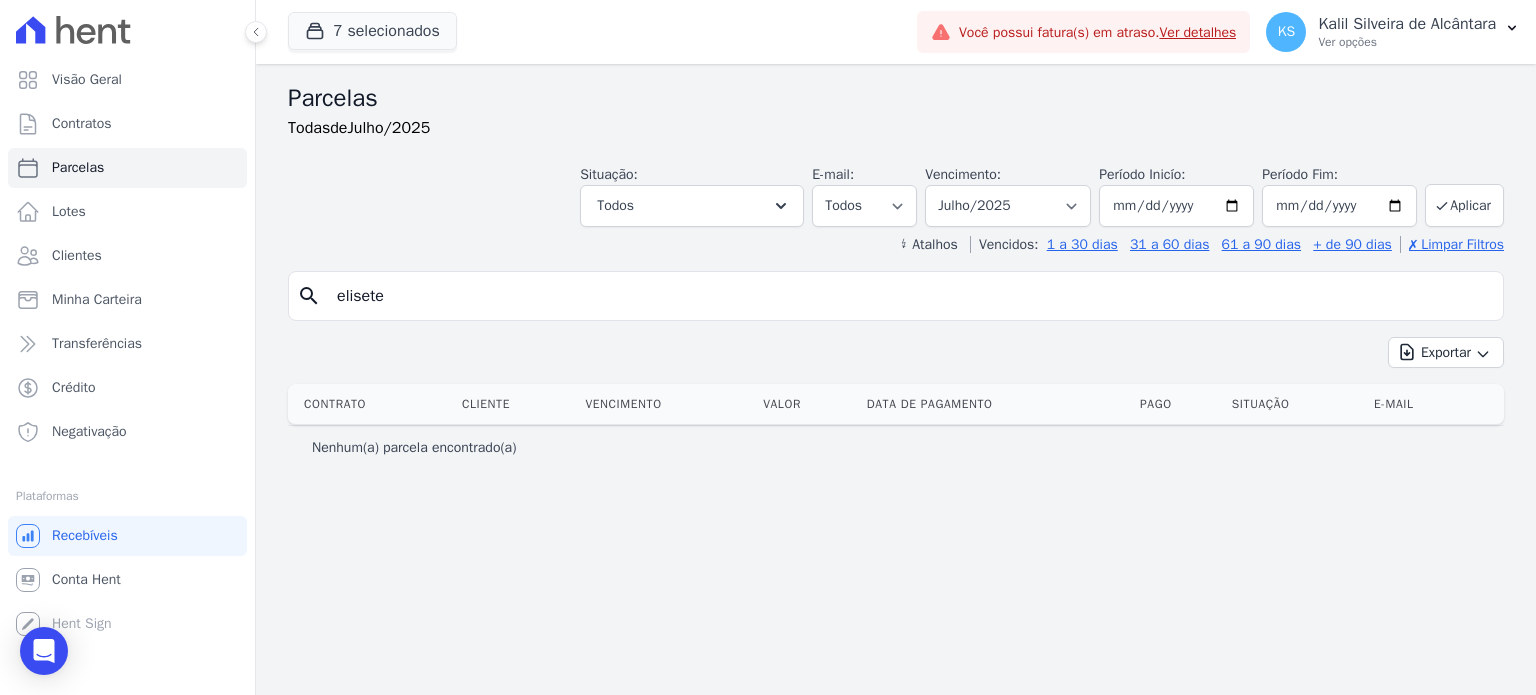 click on "Nenhum(a) parcela encontrado(a)" at bounding box center (896, 447) 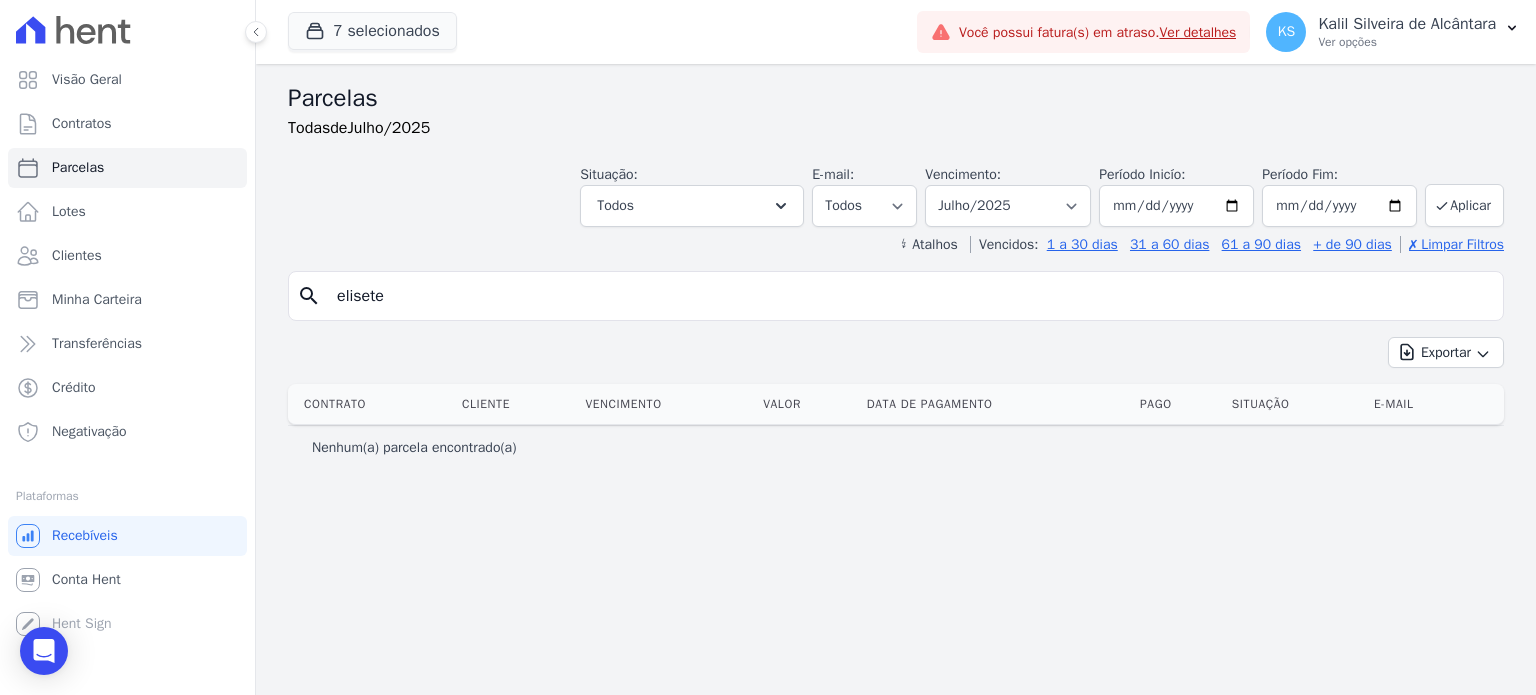 click on "elisete" at bounding box center (910, 296) 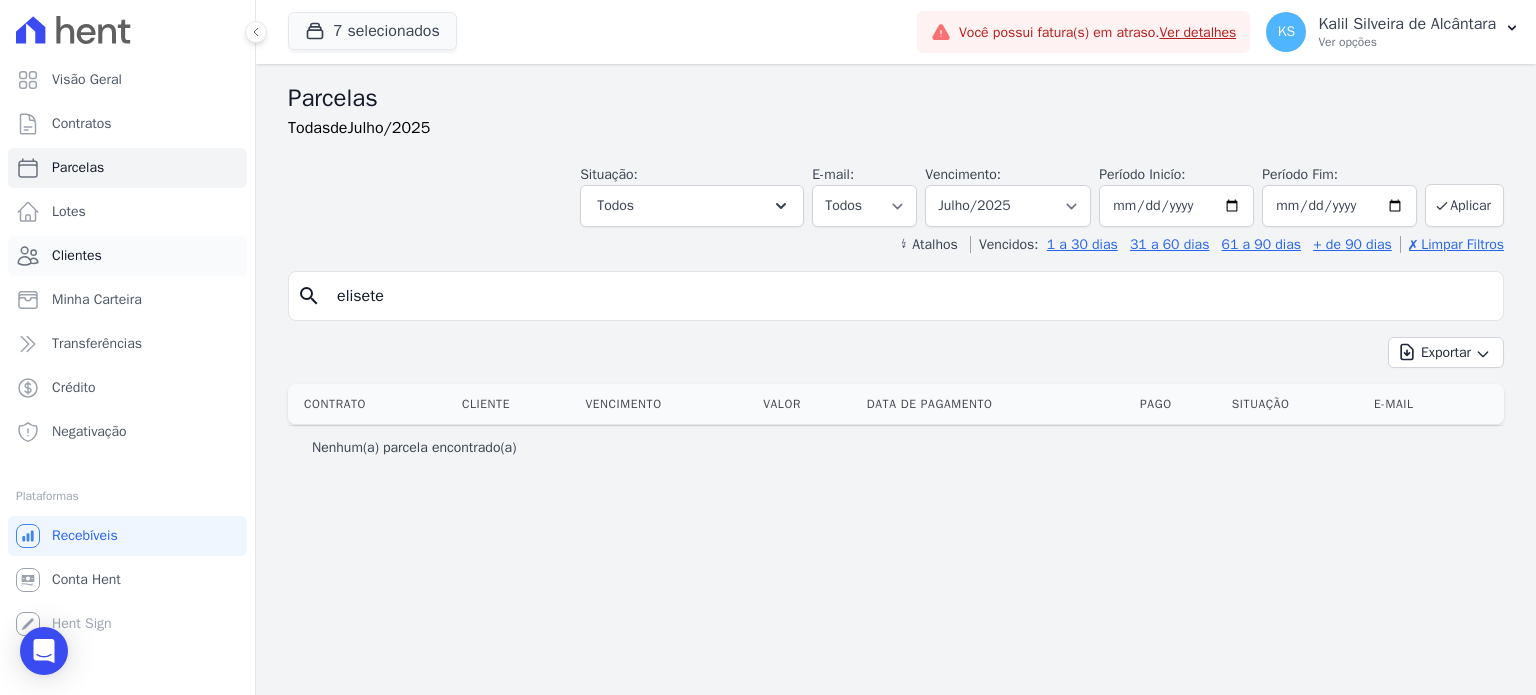 click on "Clientes" at bounding box center [77, 256] 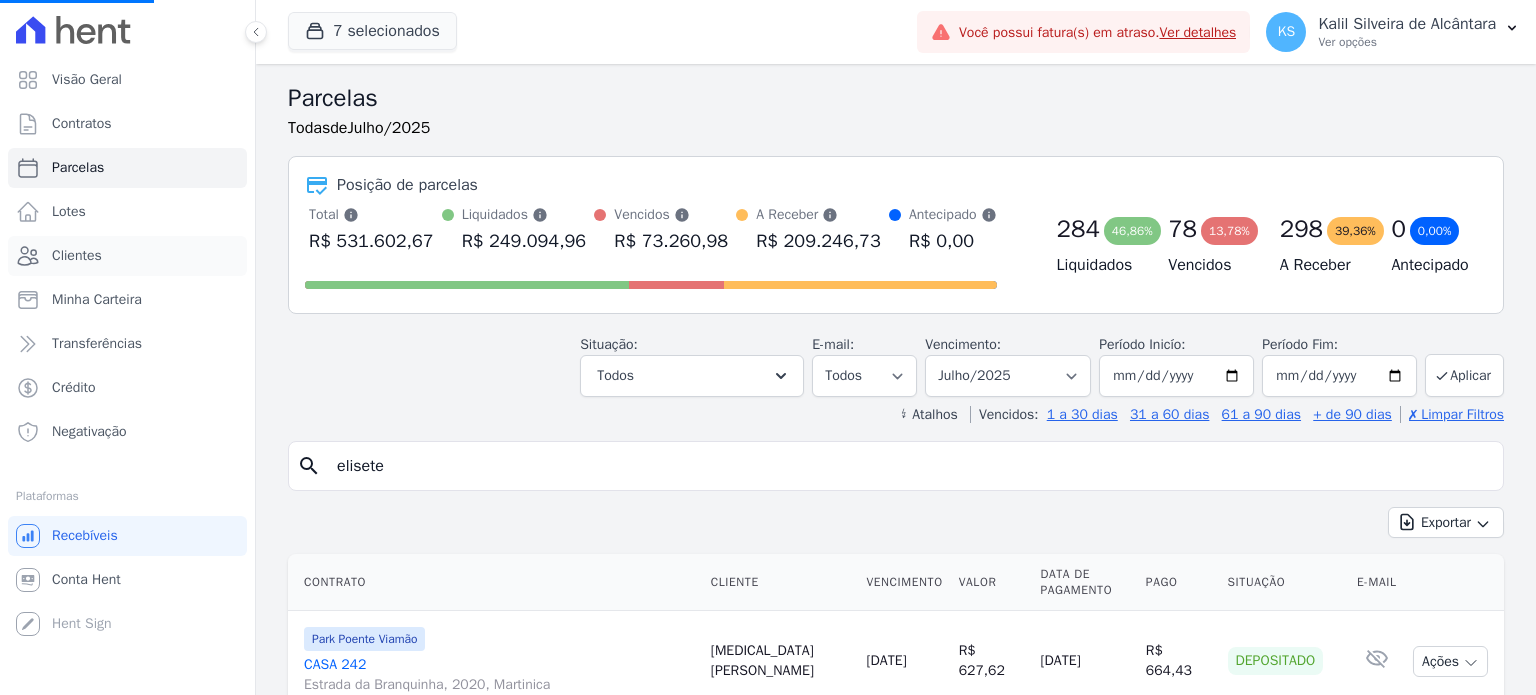click on "Clientes" at bounding box center [77, 256] 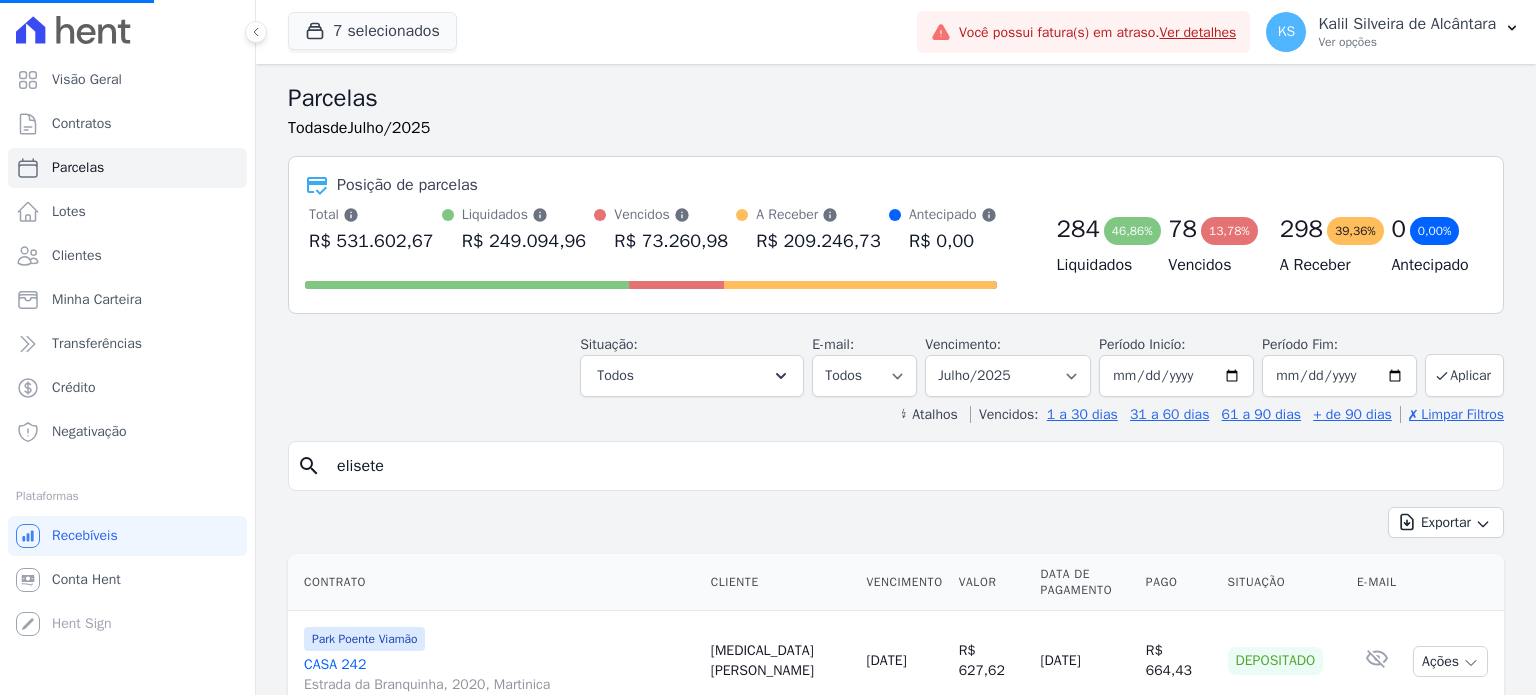 select 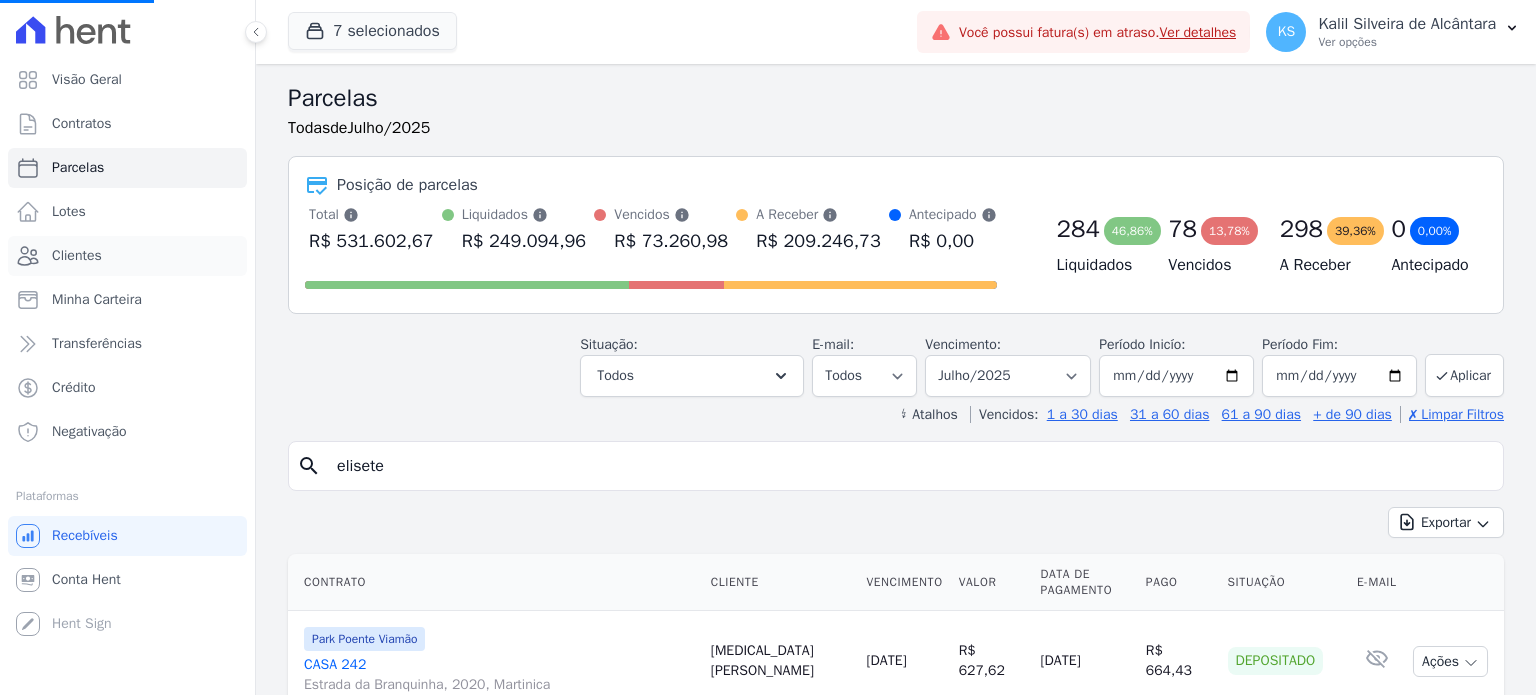 click on "Clientes" at bounding box center [77, 256] 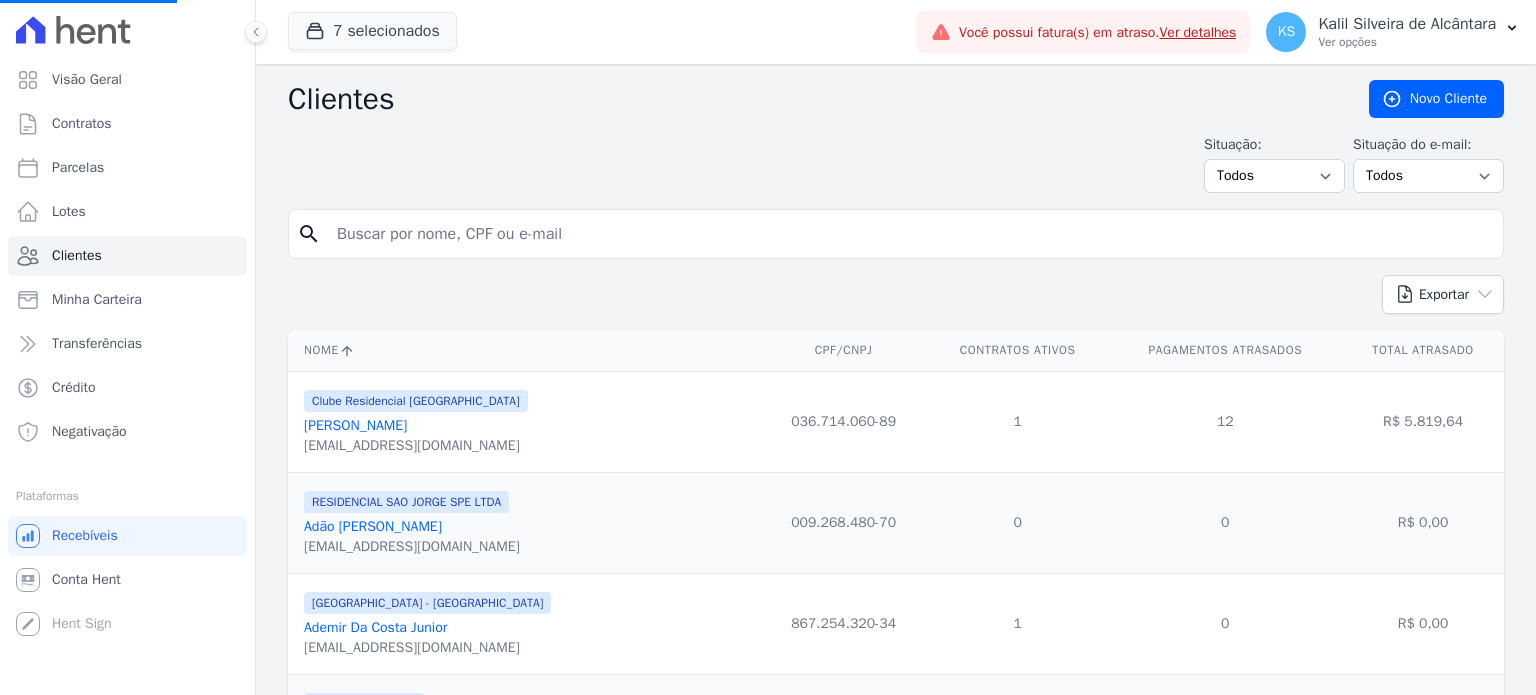 click on "Clientes" at bounding box center [77, 256] 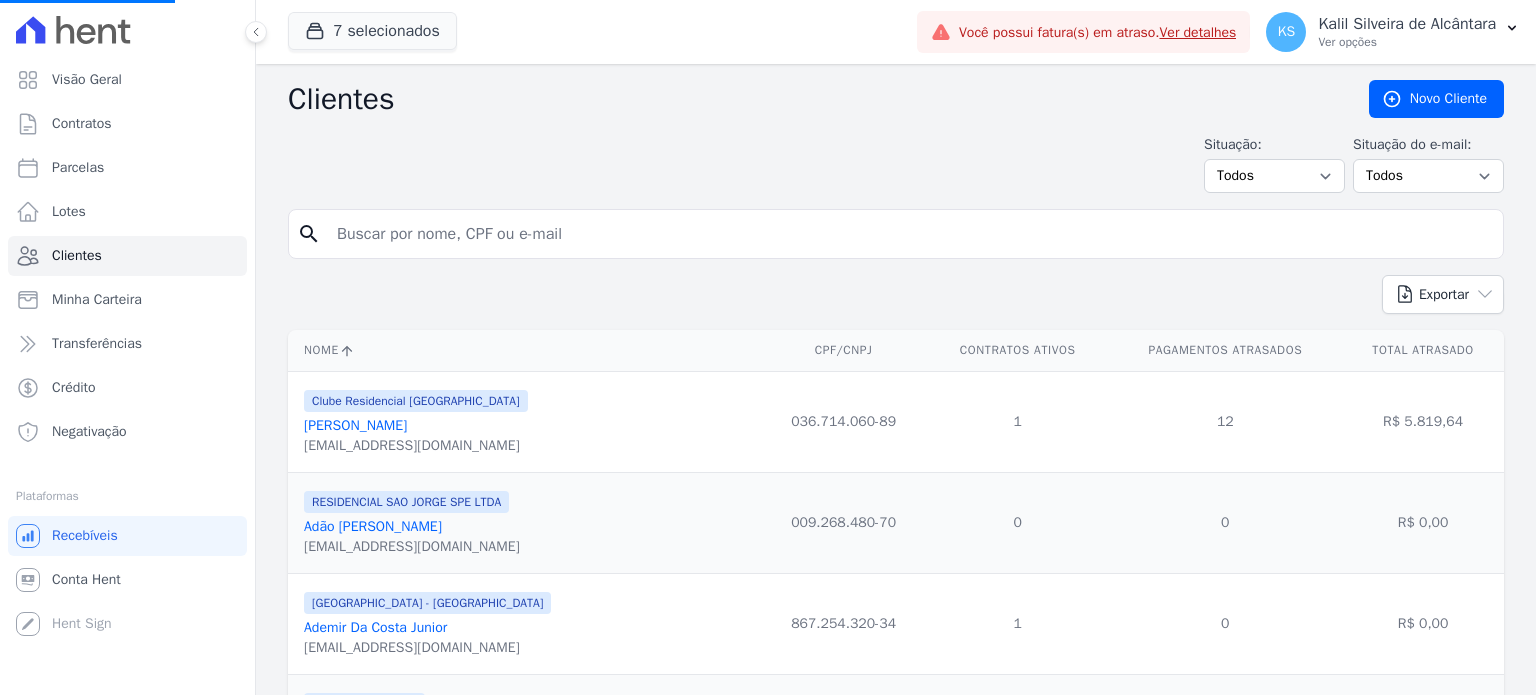 click at bounding box center [910, 234] 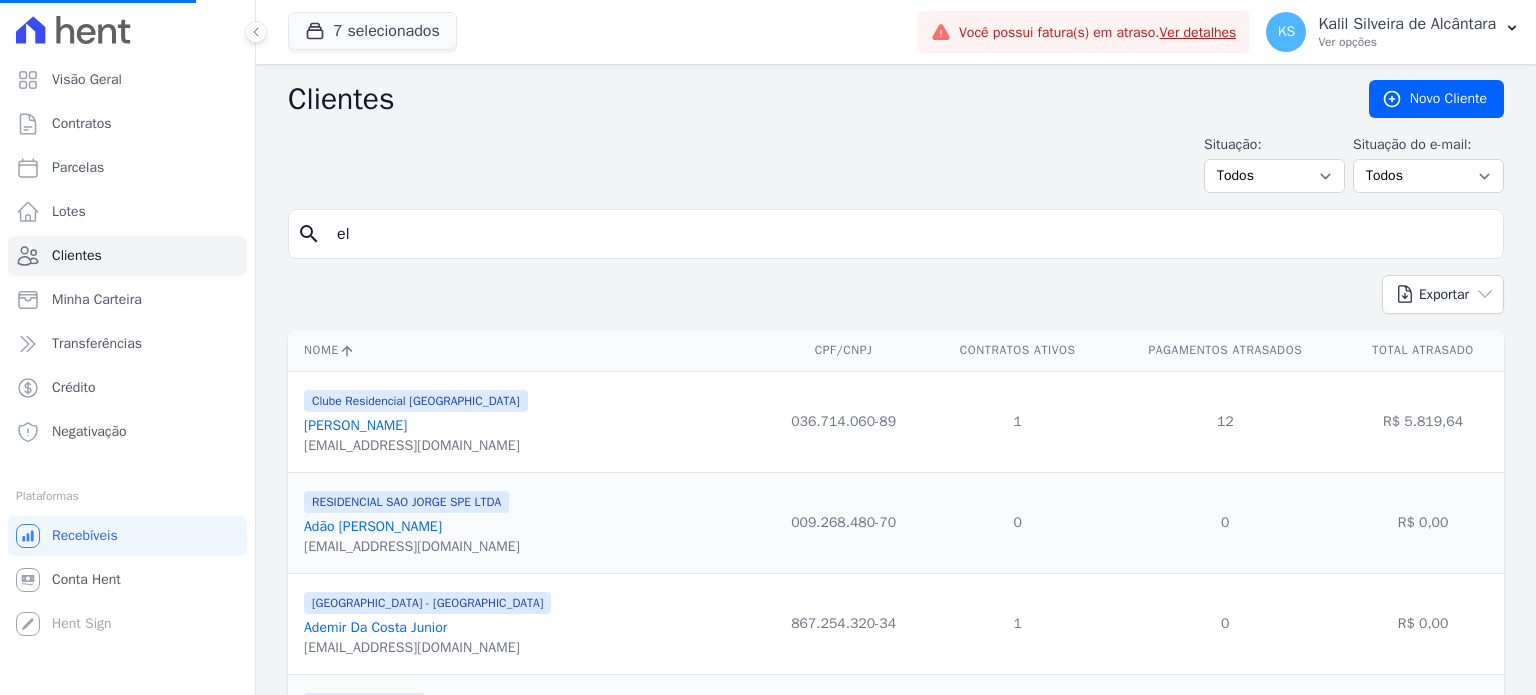 type on "eli" 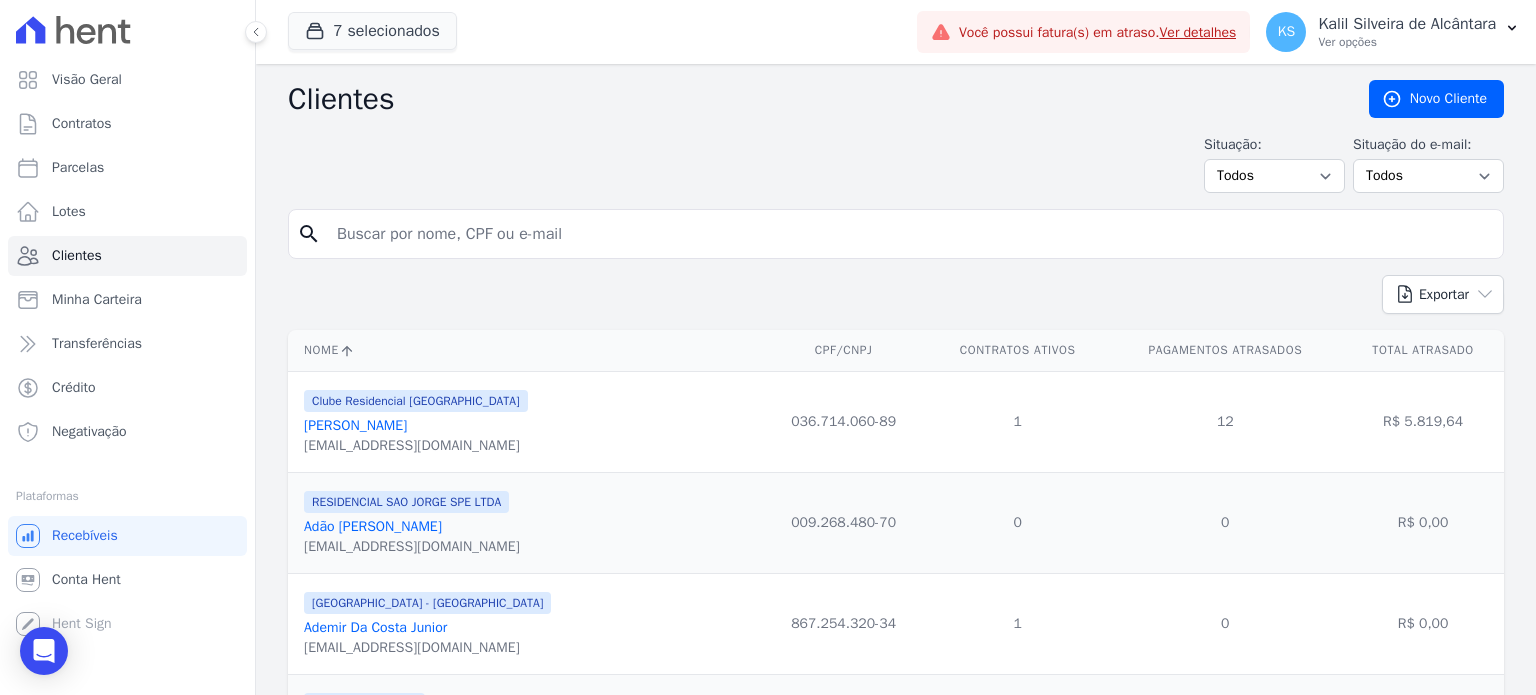 click at bounding box center (910, 234) 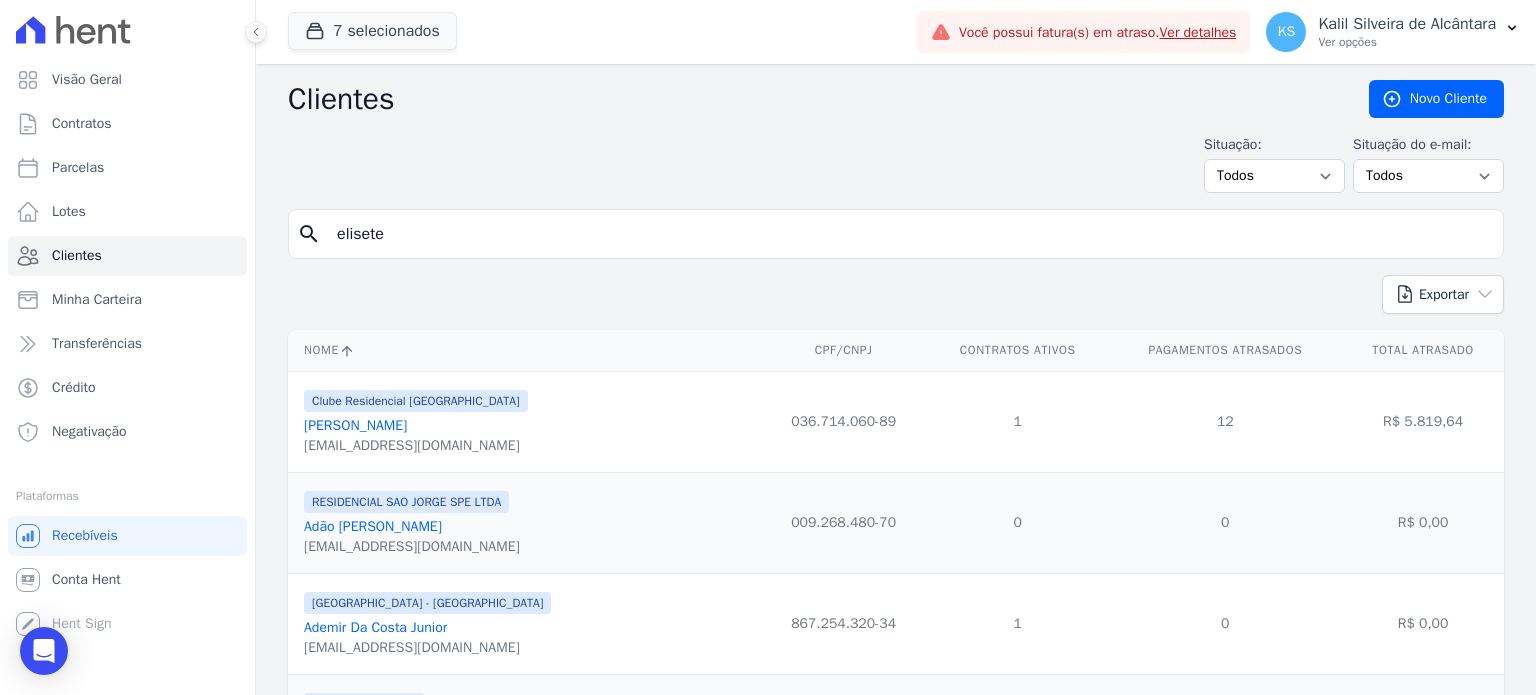 type on "elisete" 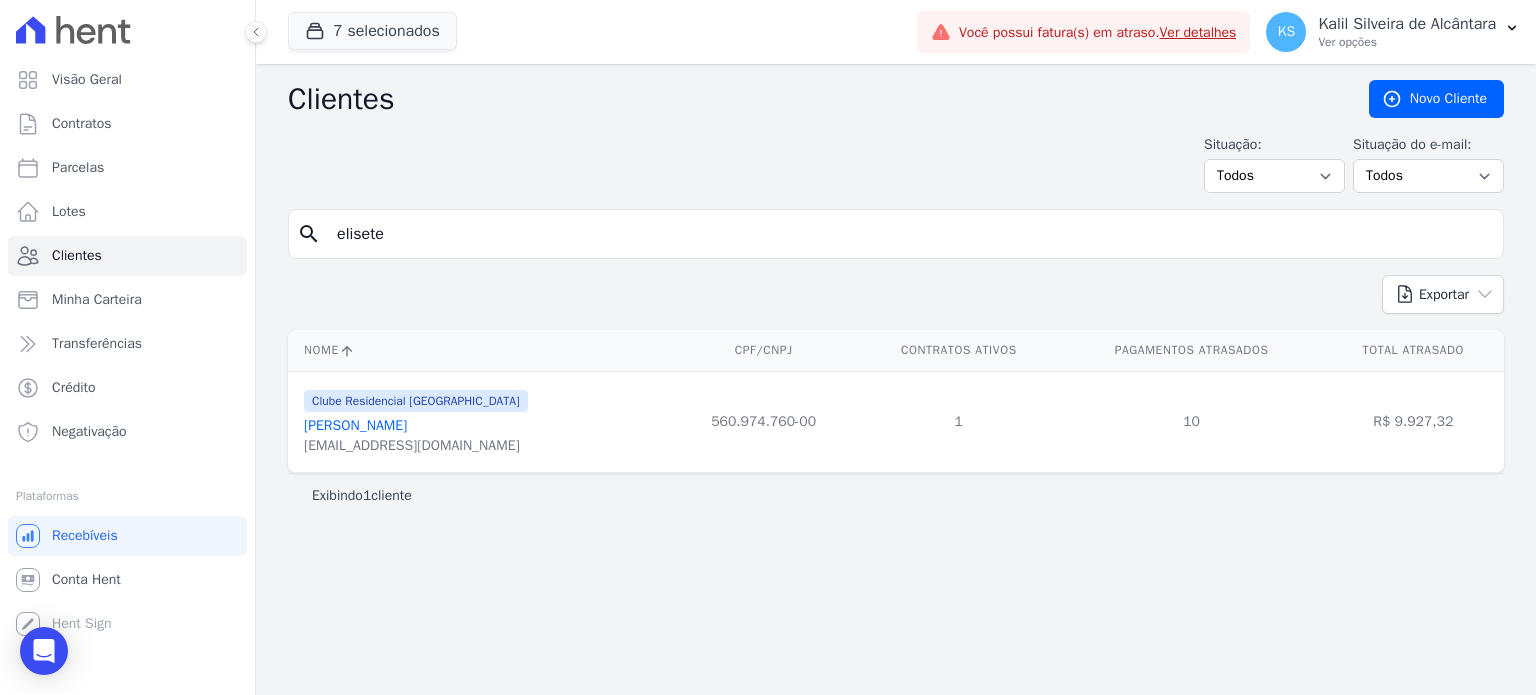 click on "[PERSON_NAME]" at bounding box center [355, 425] 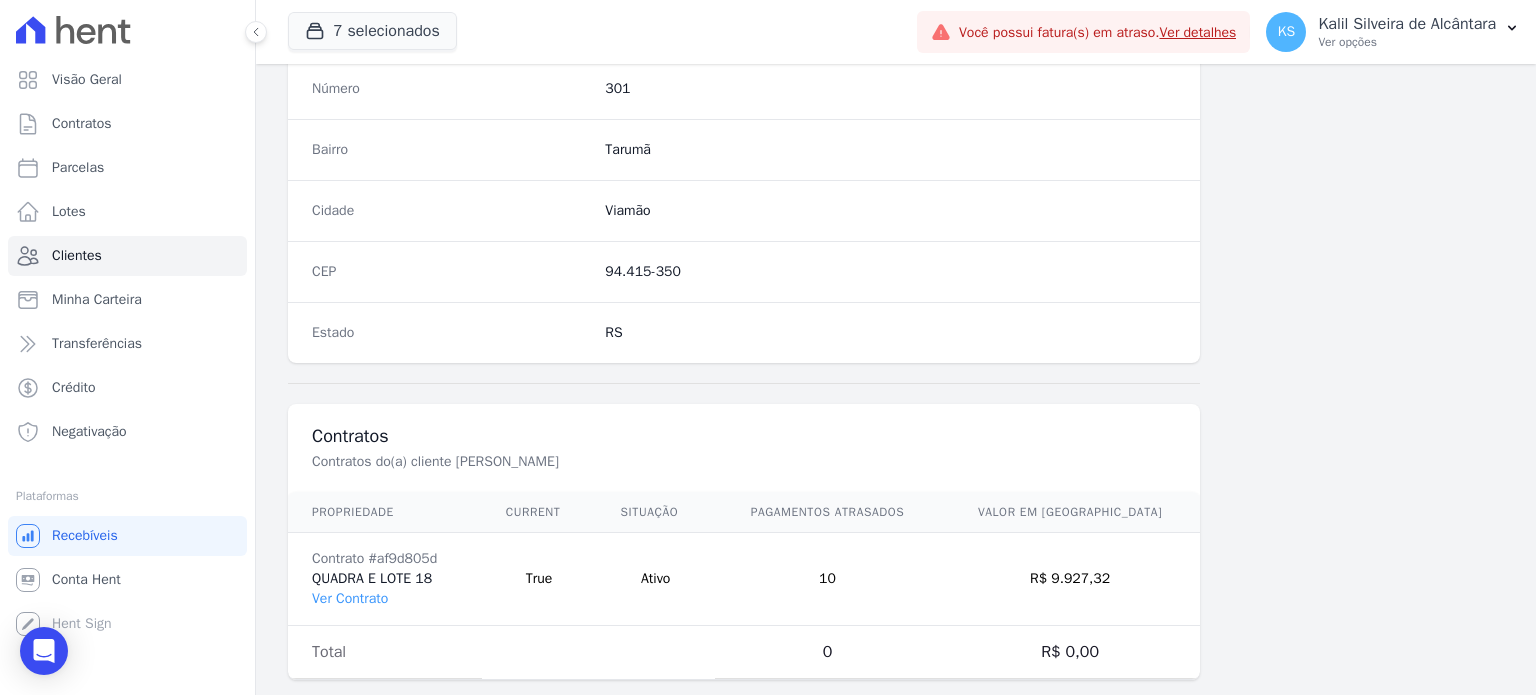 scroll, scrollTop: 1169, scrollLeft: 0, axis: vertical 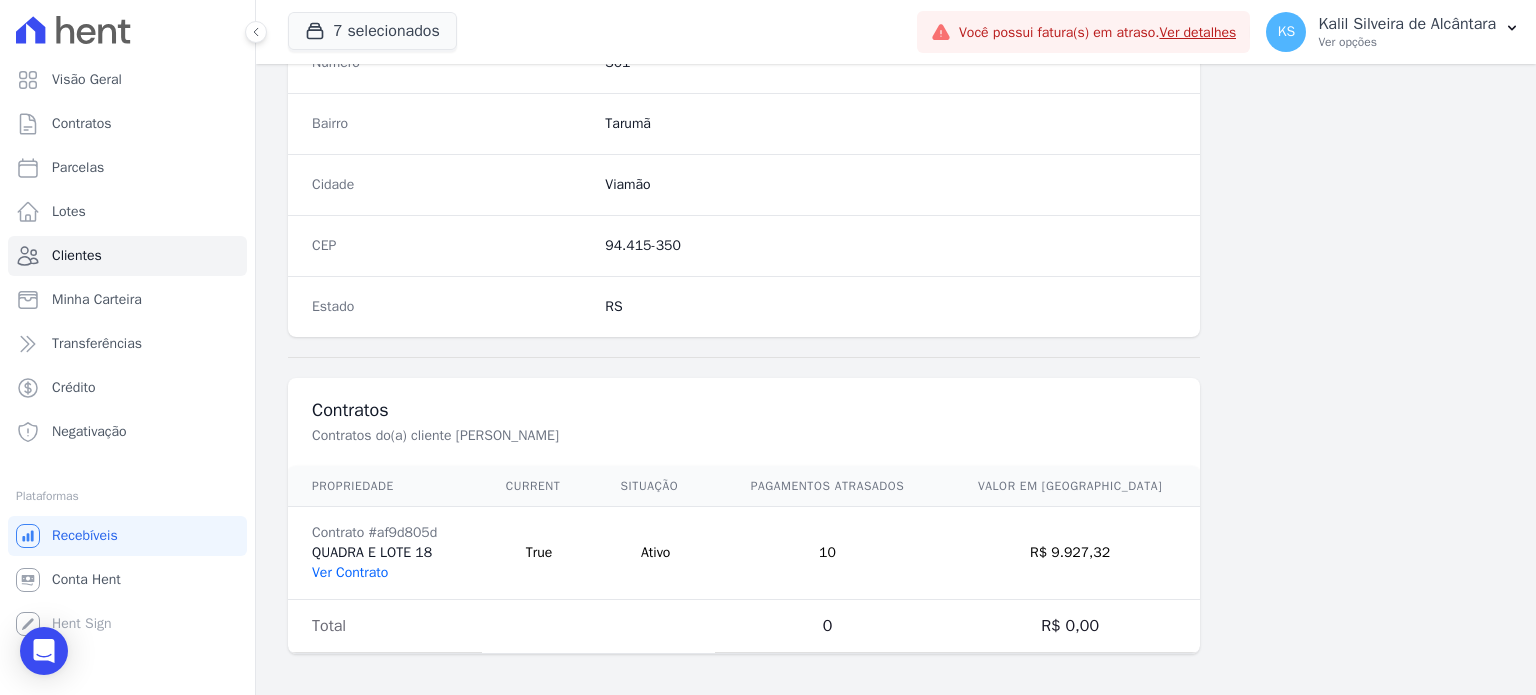 click on "Ver Contrato" at bounding box center [350, 572] 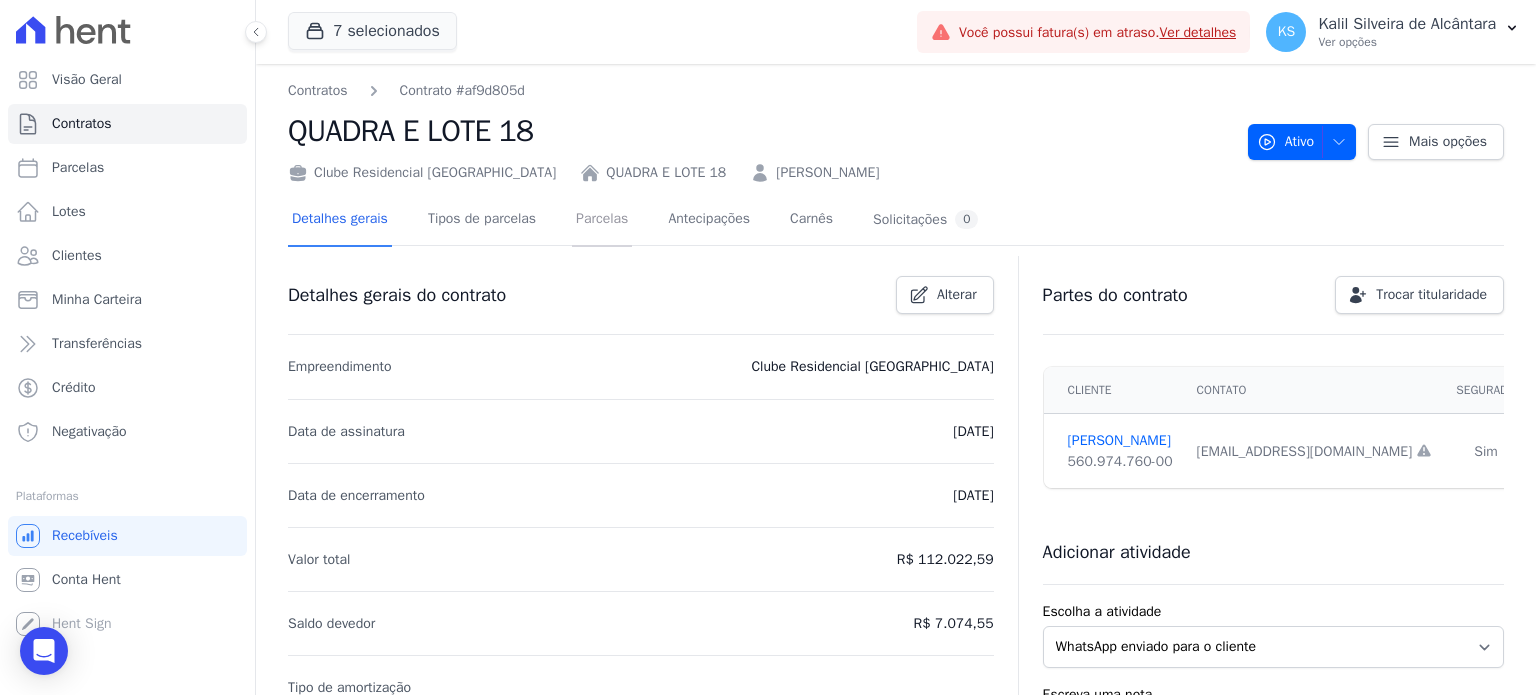 click on "Parcelas" at bounding box center (602, 220) 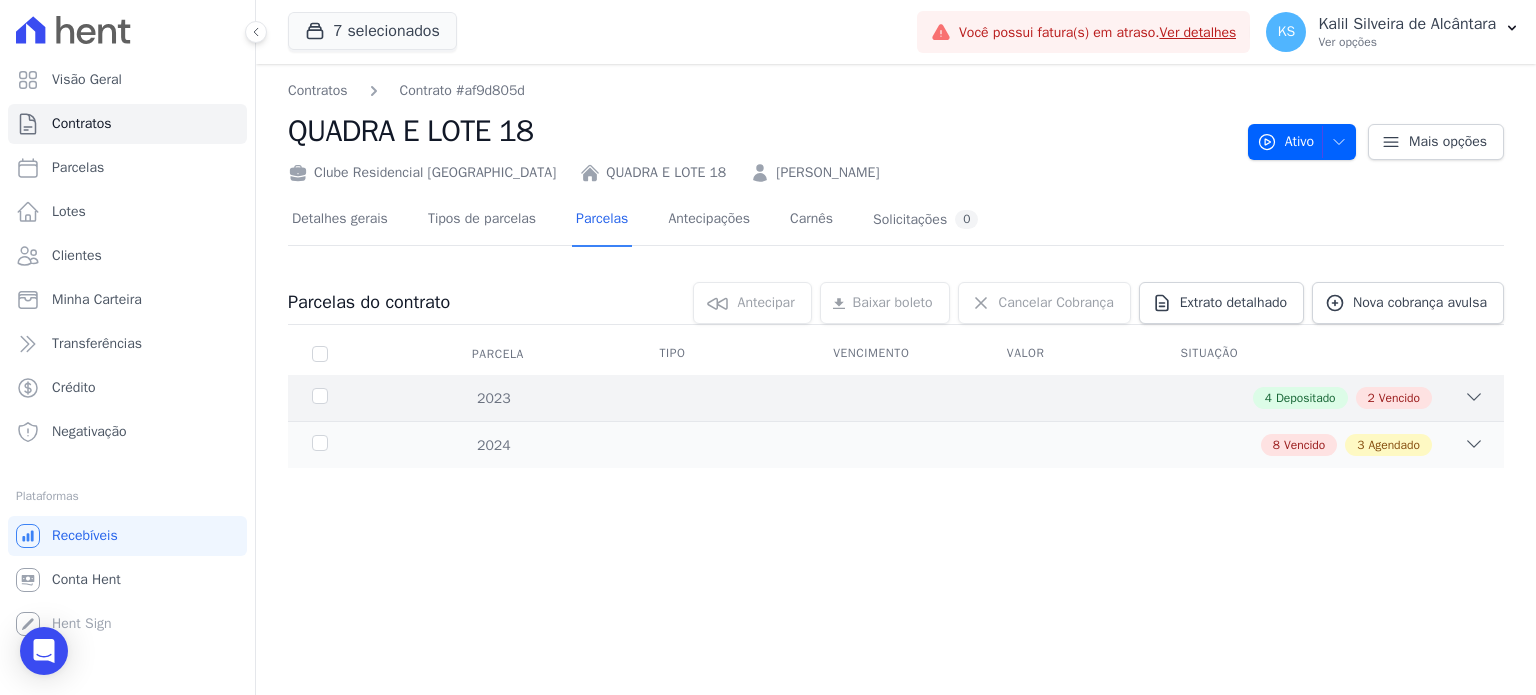 click on "4
Depositado
2
Vencido" at bounding box center (955, 398) 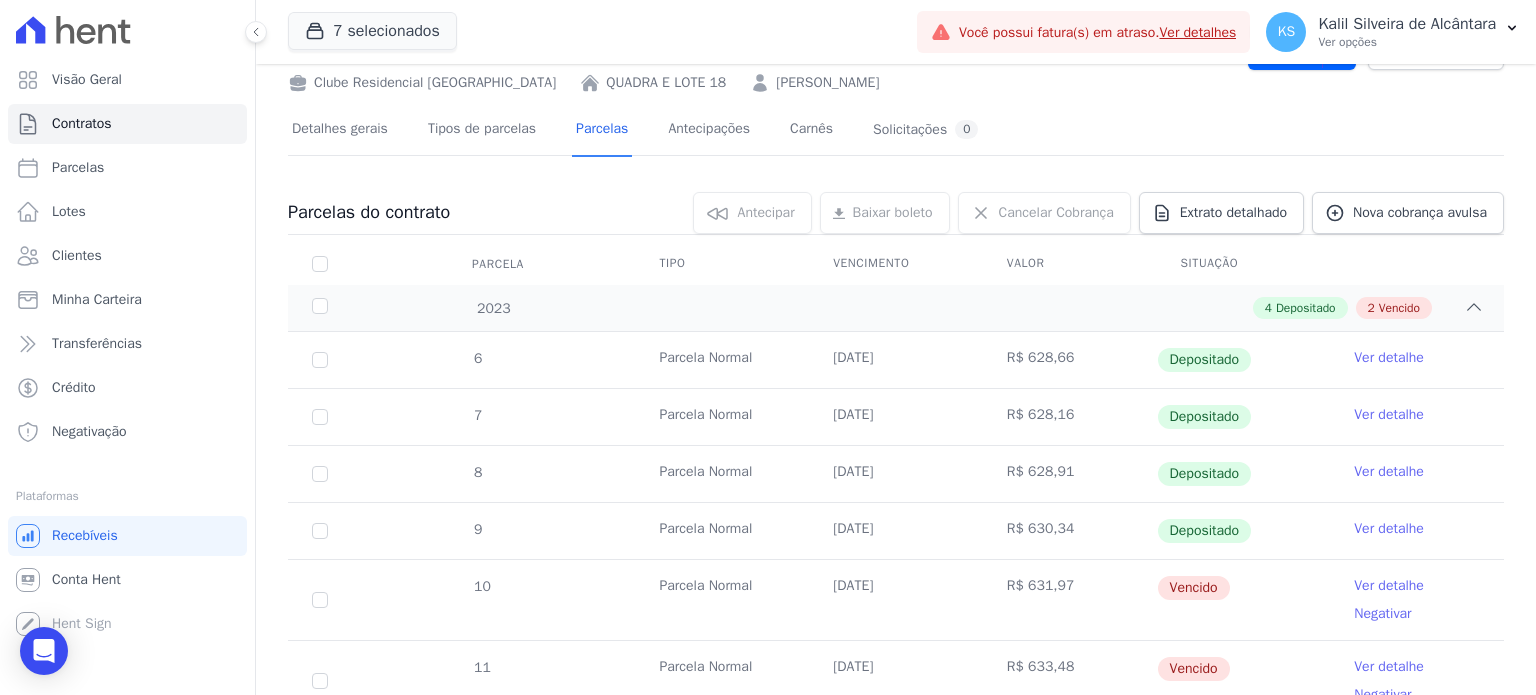 scroll, scrollTop: 220, scrollLeft: 0, axis: vertical 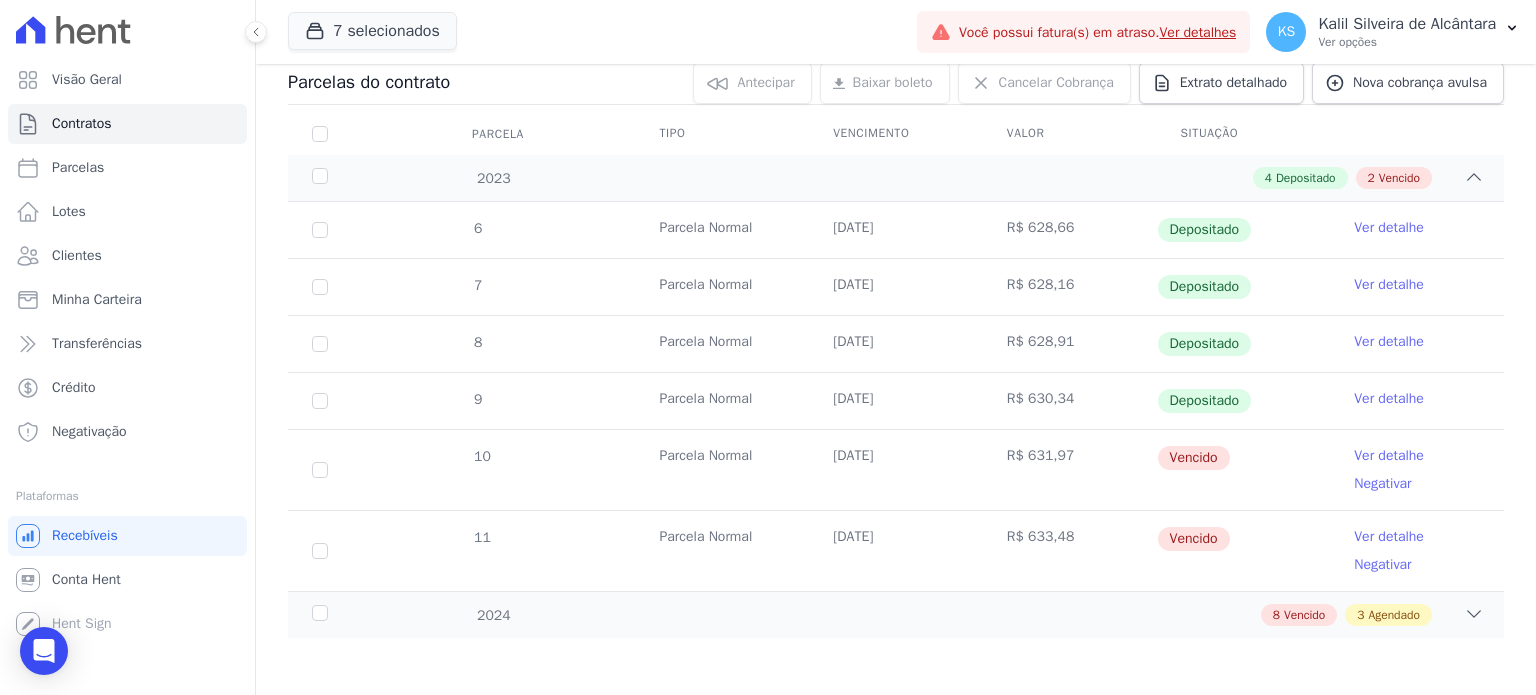 click on "10" at bounding box center (320, 470) 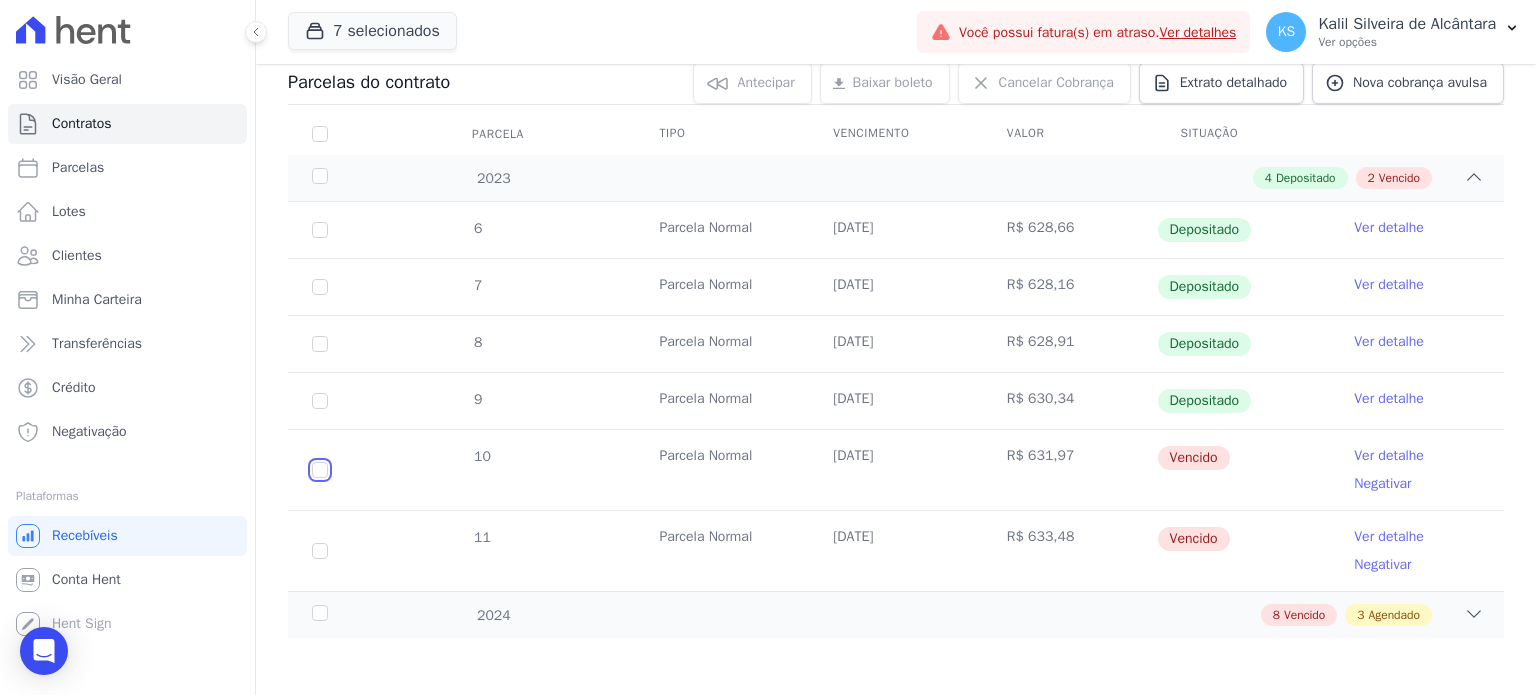 click at bounding box center (320, 470) 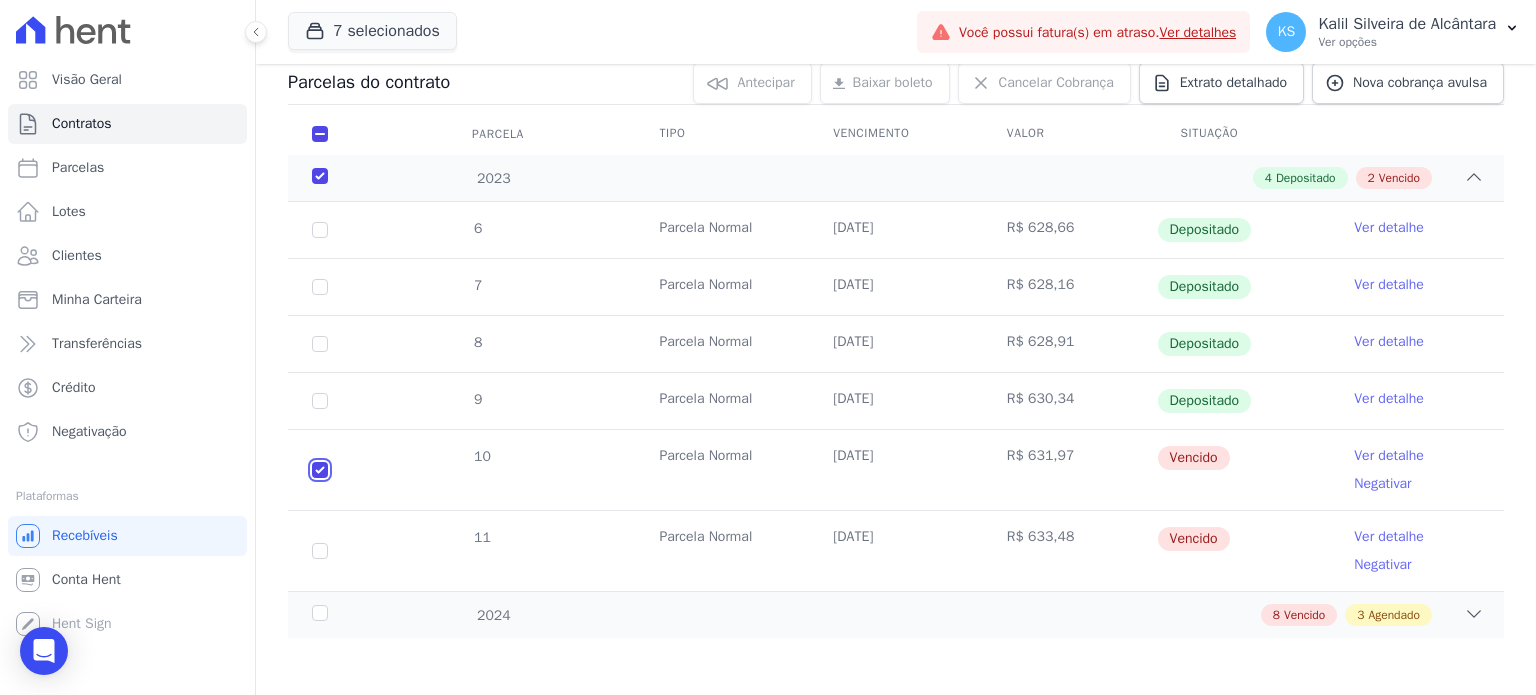 checkbox on "true" 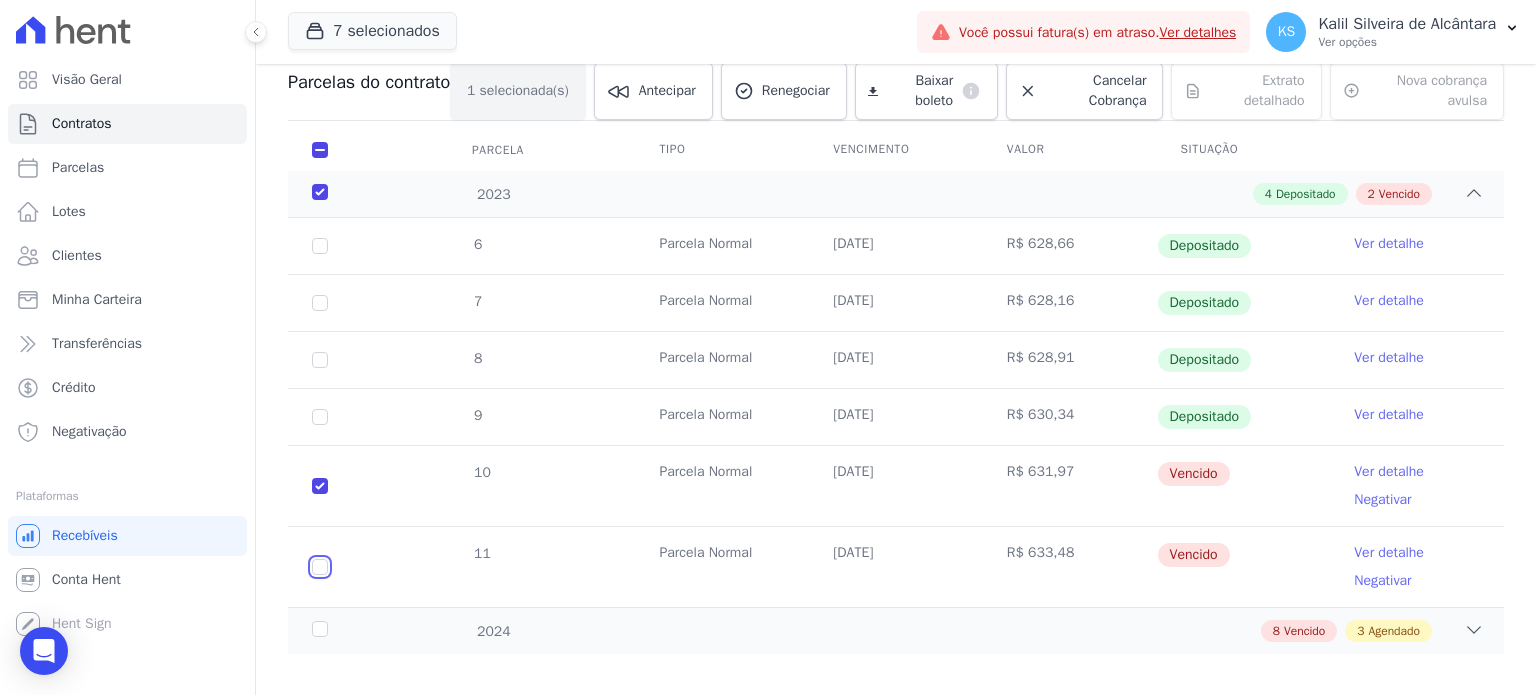 click at bounding box center (320, 486) 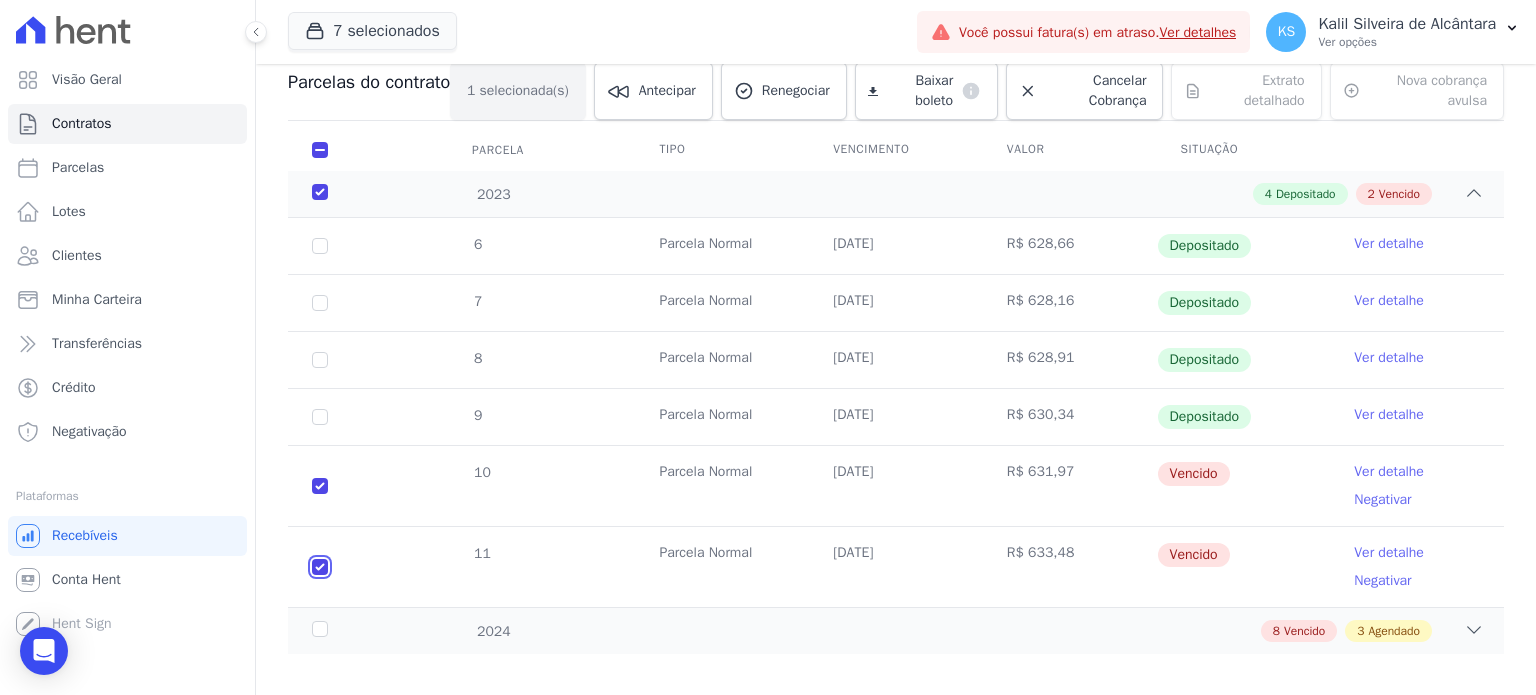 checkbox on "true" 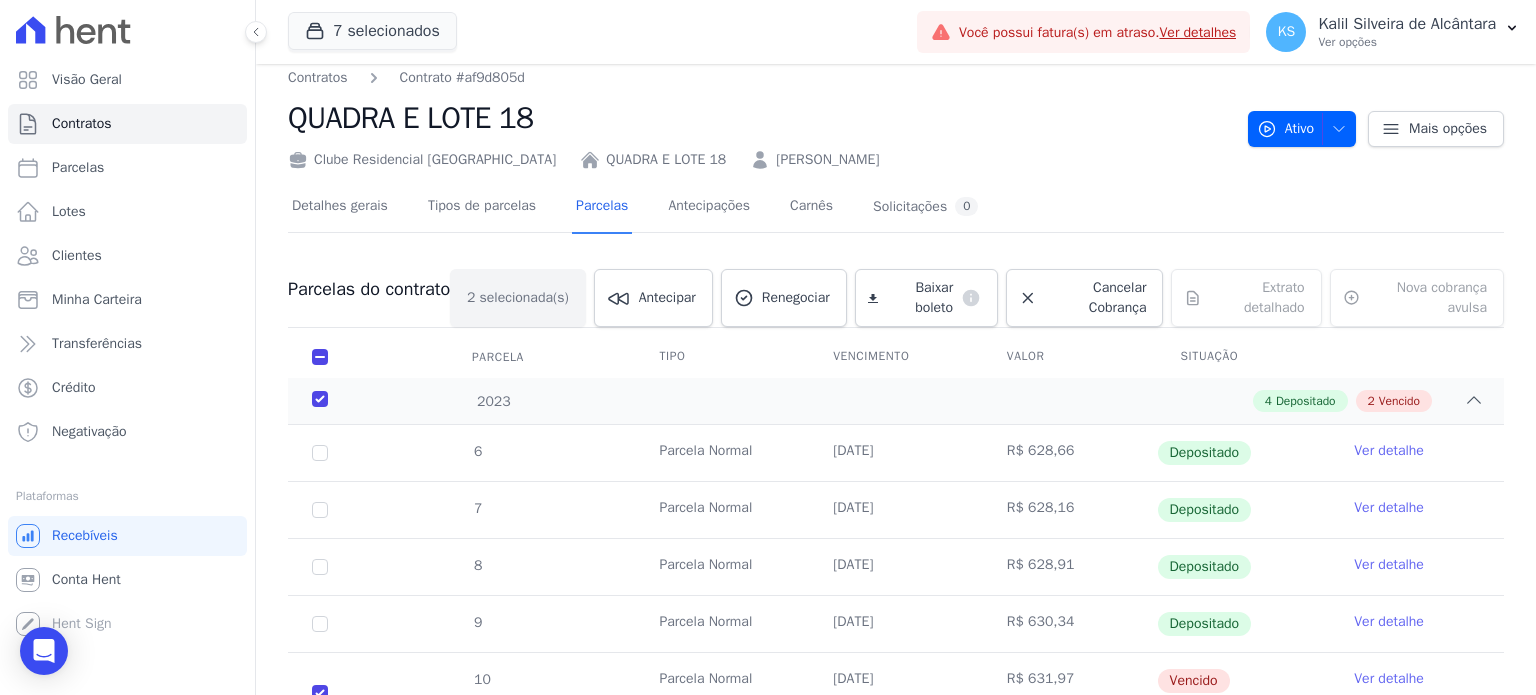 scroll, scrollTop: 0, scrollLeft: 0, axis: both 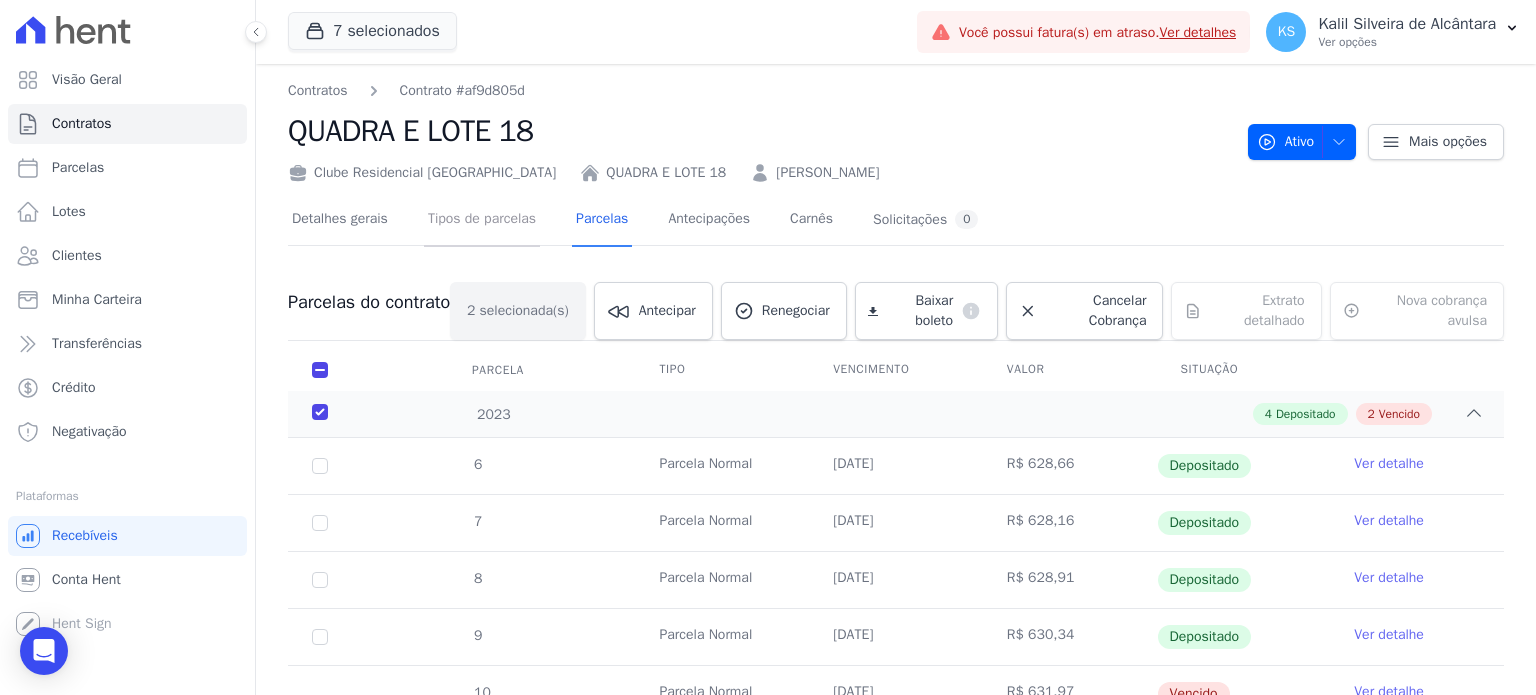 click on "Tipos de parcelas" at bounding box center [482, 220] 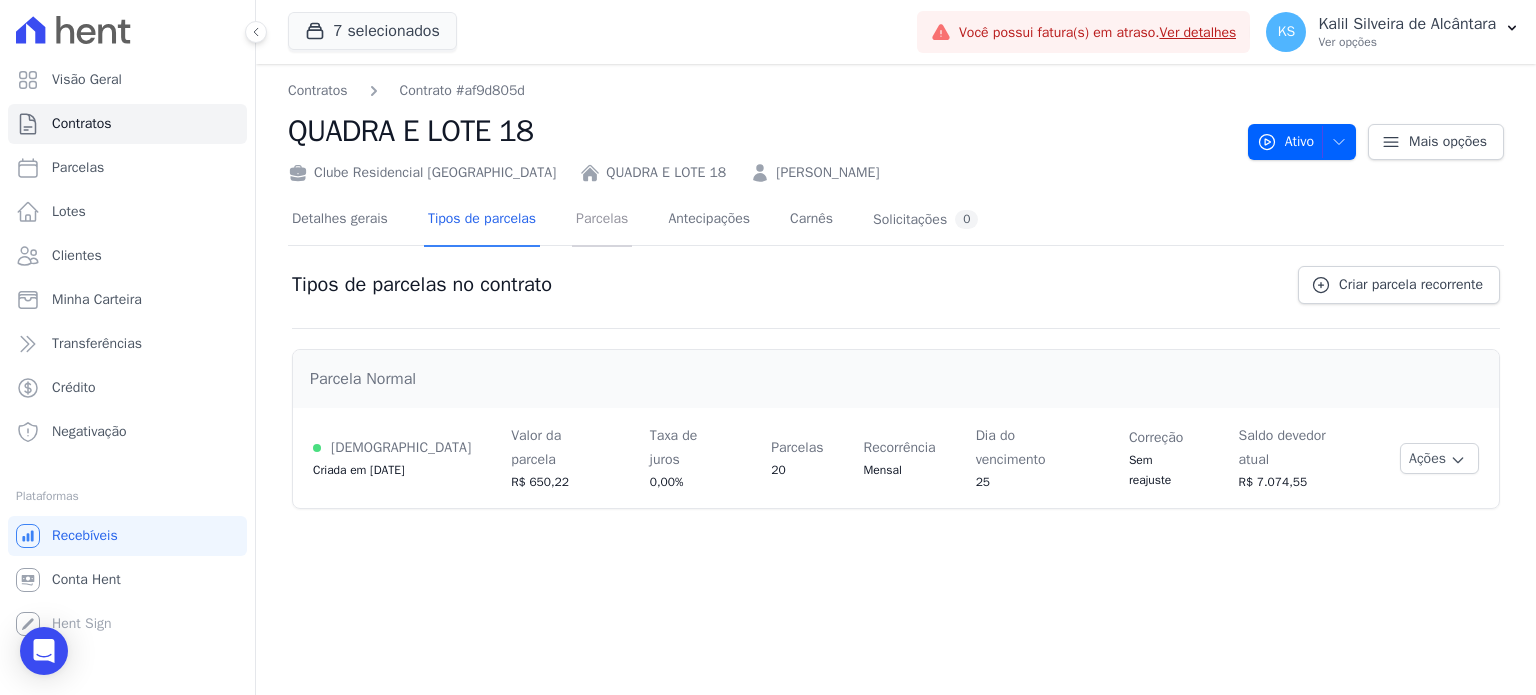 click on "Parcelas" at bounding box center [602, 220] 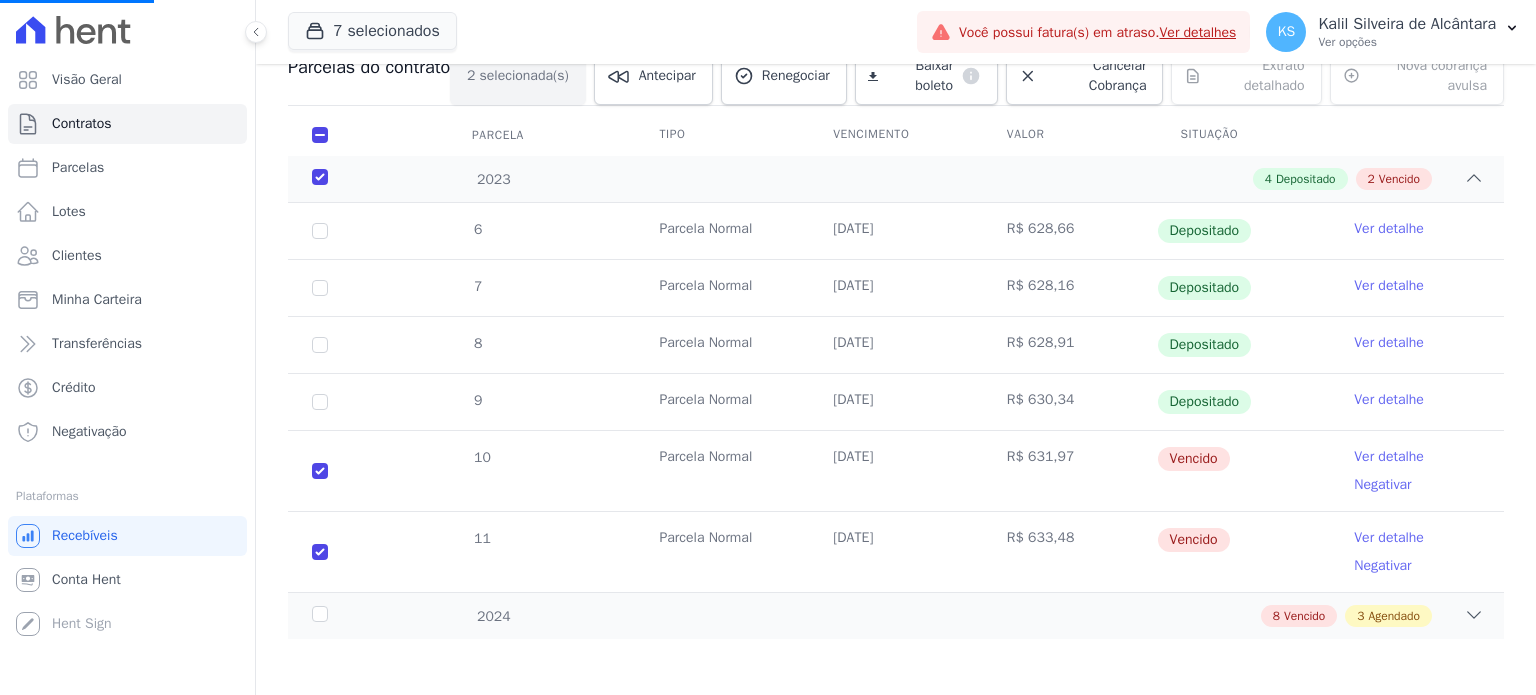 scroll, scrollTop: 0, scrollLeft: 0, axis: both 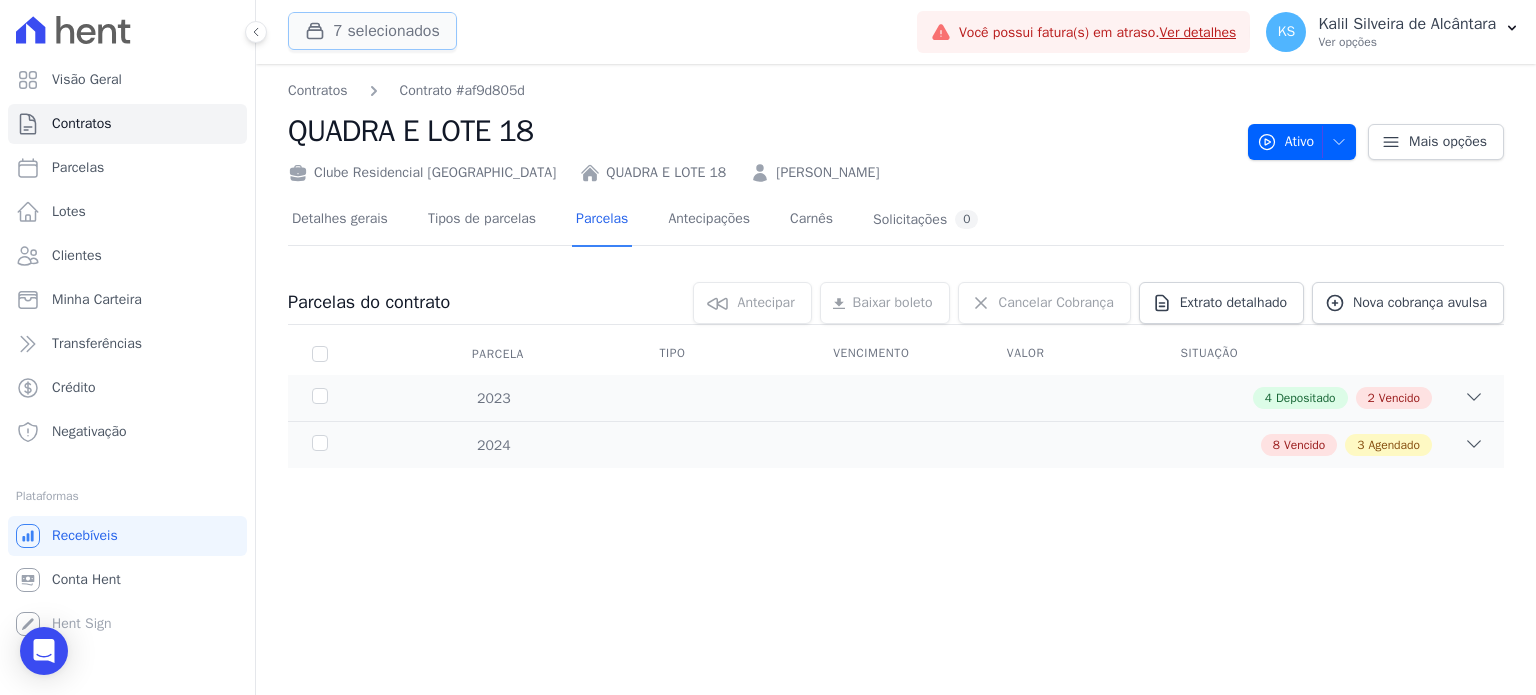 click on "7 selecionados" at bounding box center [372, 31] 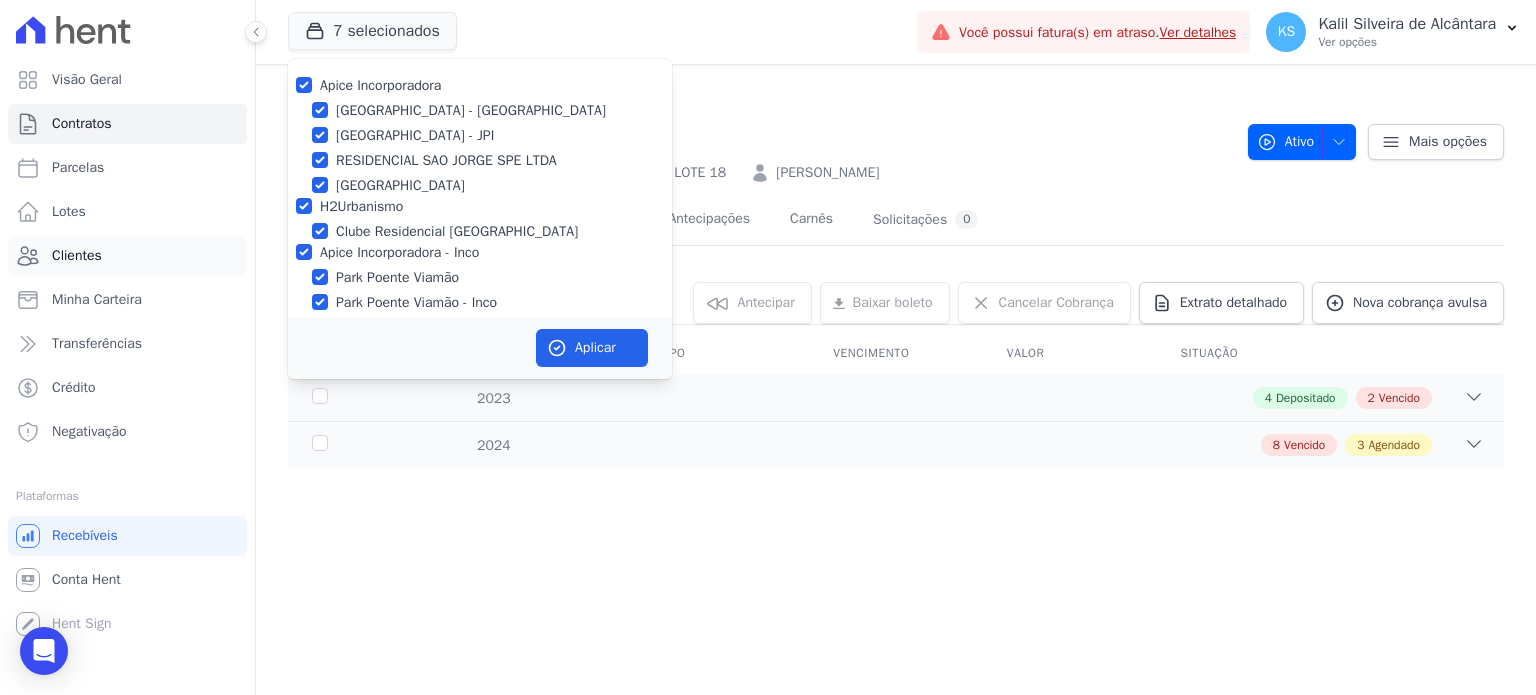 click on "Clientes" at bounding box center [77, 256] 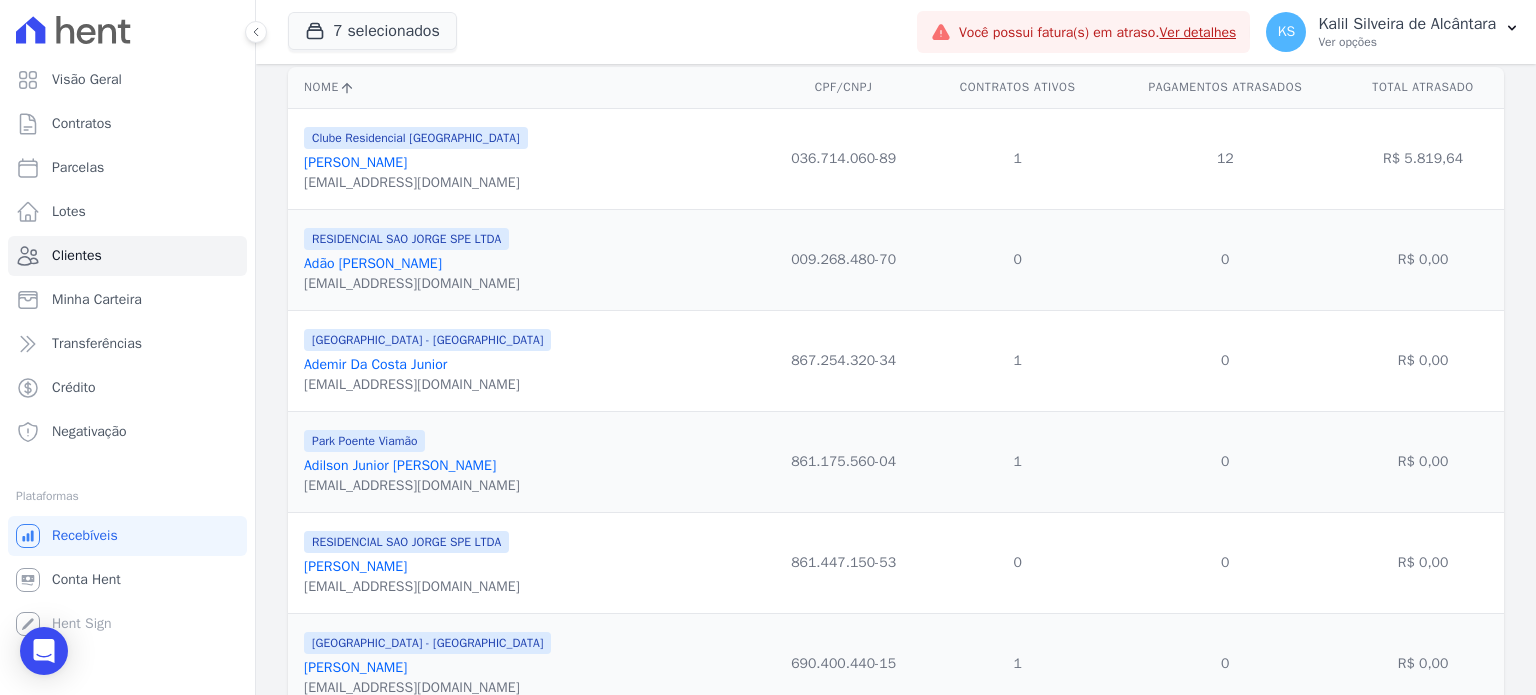 scroll, scrollTop: 0, scrollLeft: 0, axis: both 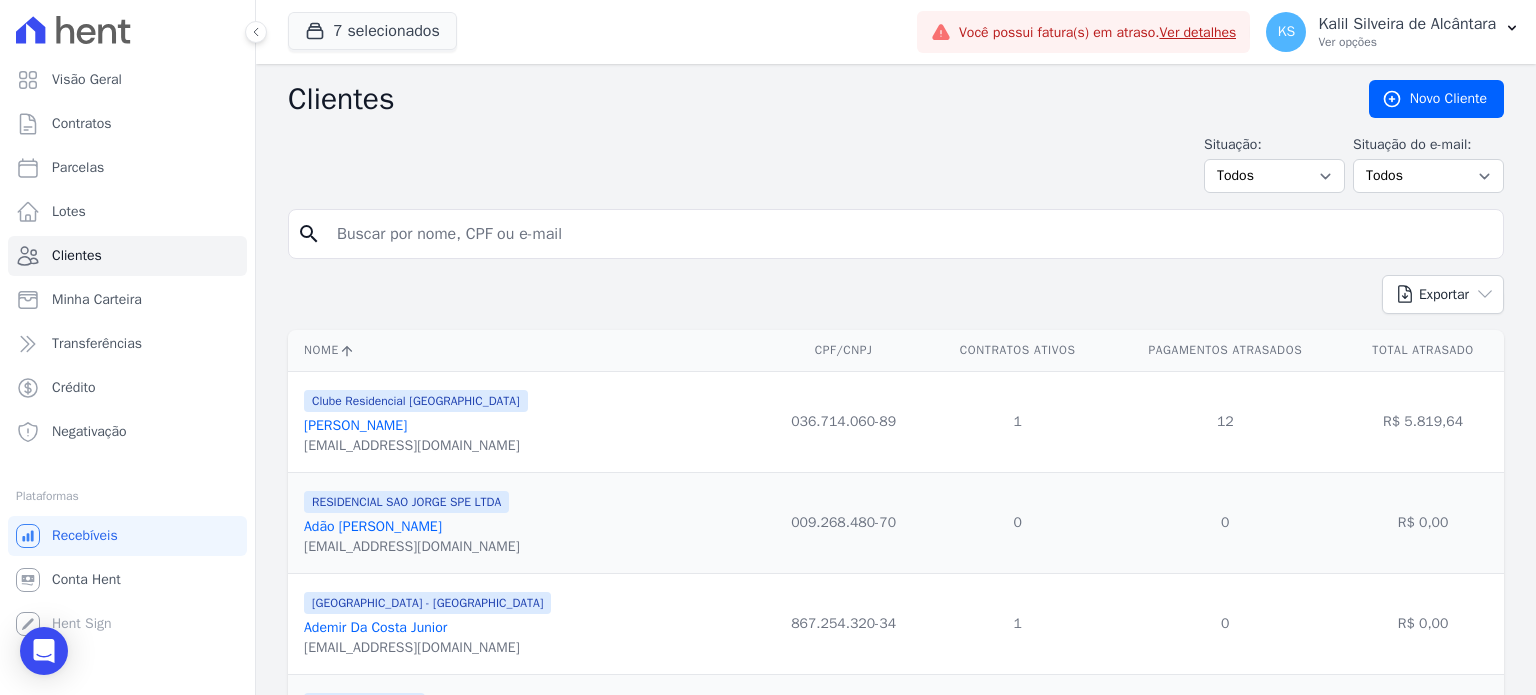 click at bounding box center (910, 234) 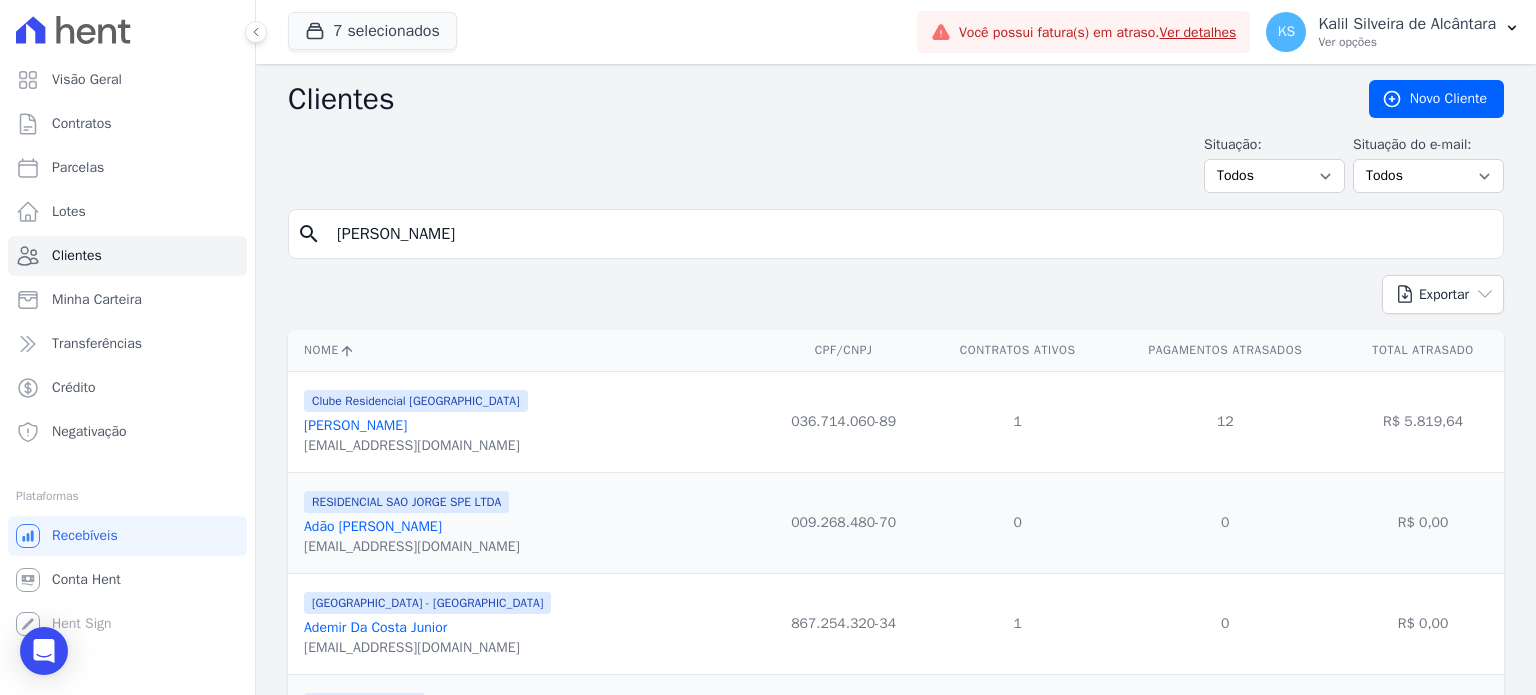 type on "[PERSON_NAME]" 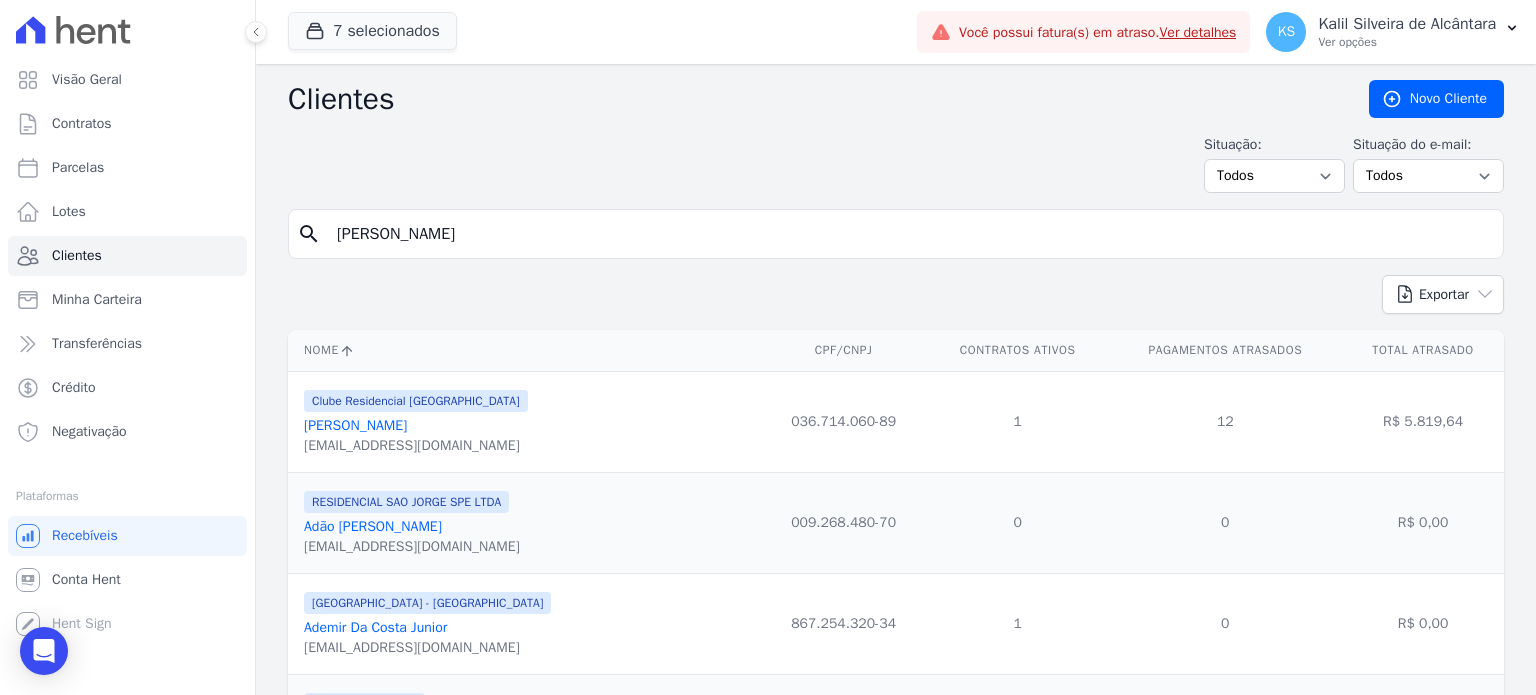 click on "[PERSON_NAME]" at bounding box center (910, 234) 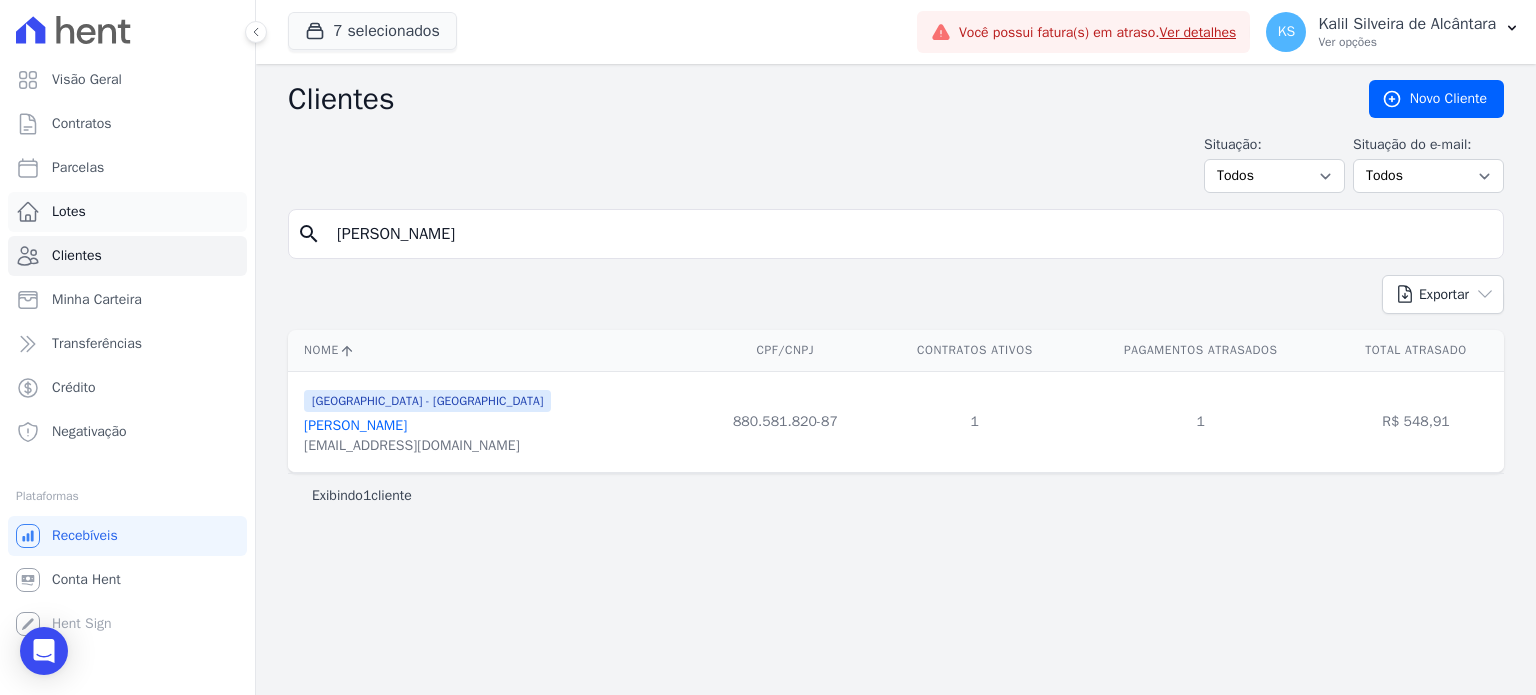 drag, startPoint x: 677, startPoint y: 228, endPoint x: 69, endPoint y: 230, distance: 608.0033 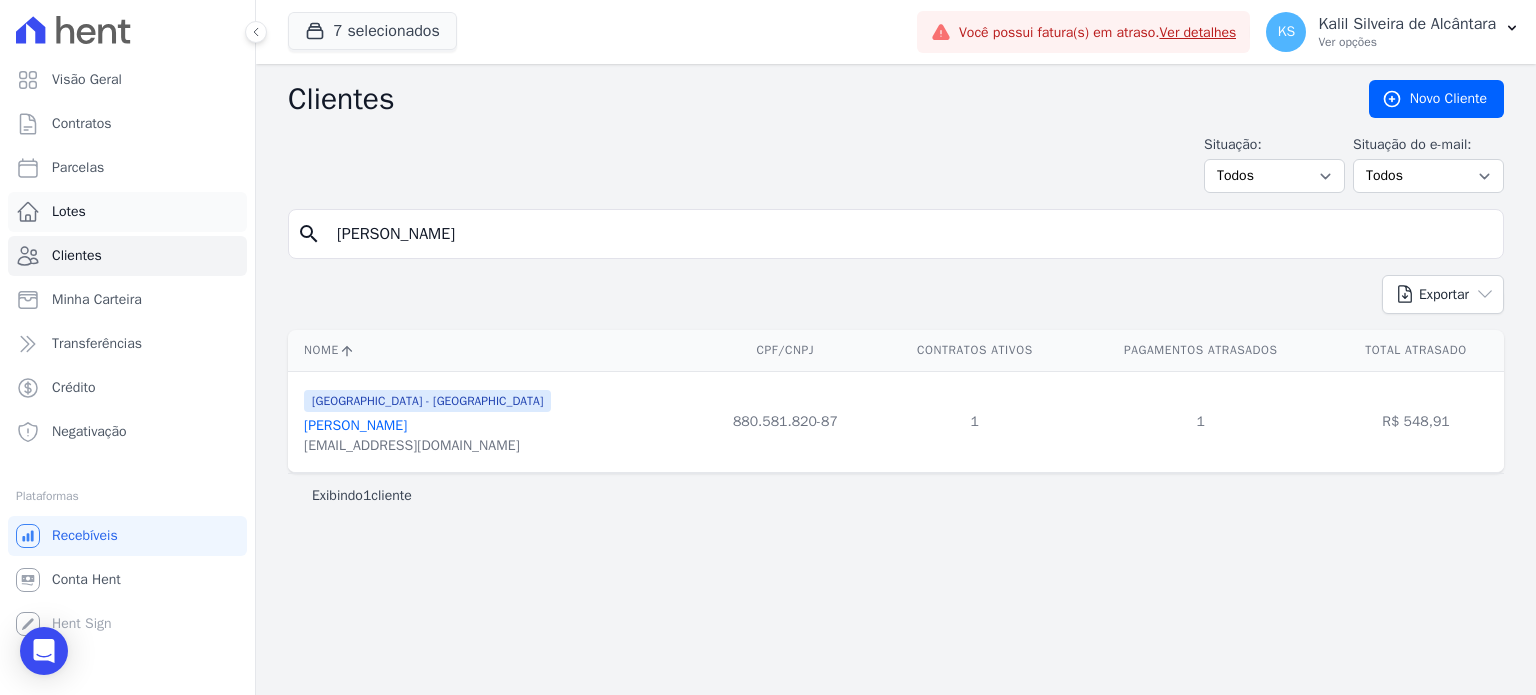 type on "[PERSON_NAME]" 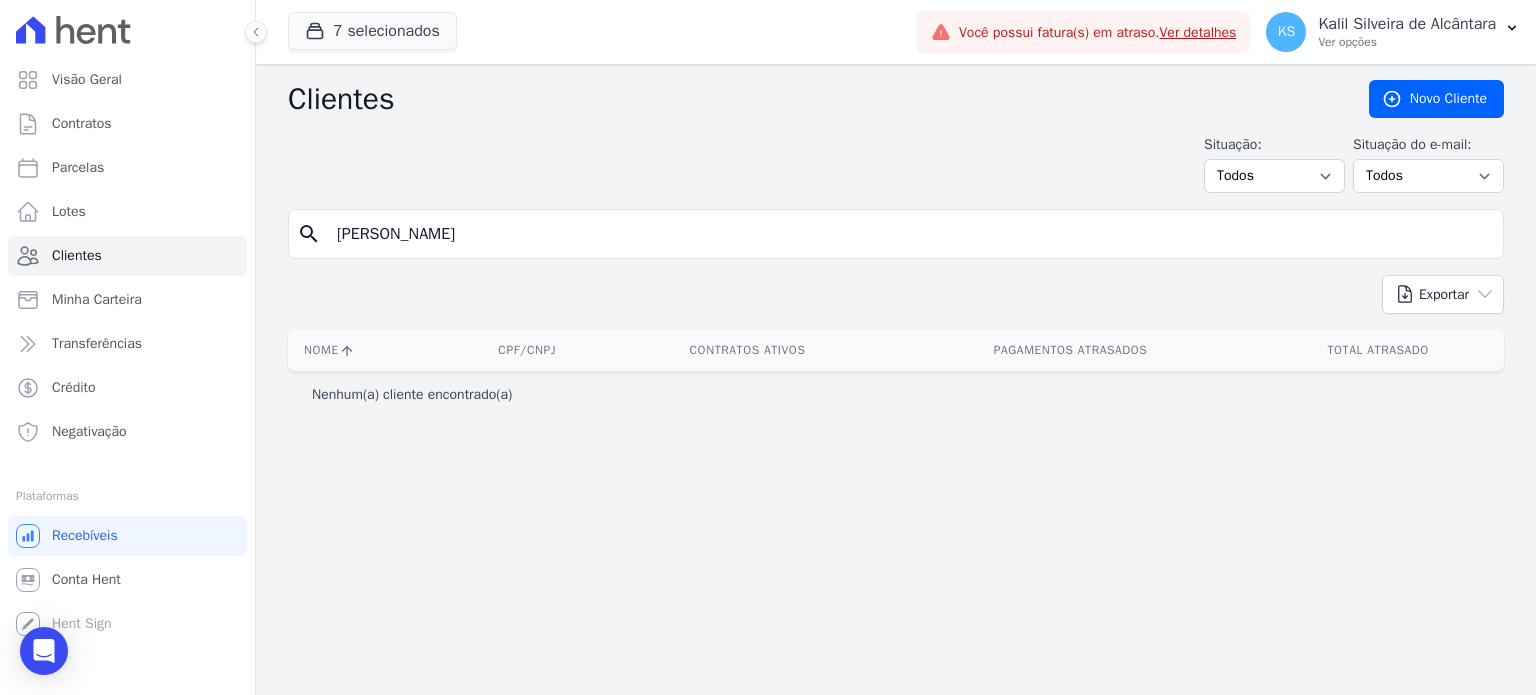drag, startPoint x: 439, startPoint y: 213, endPoint x: 250, endPoint y: 211, distance: 189.01057 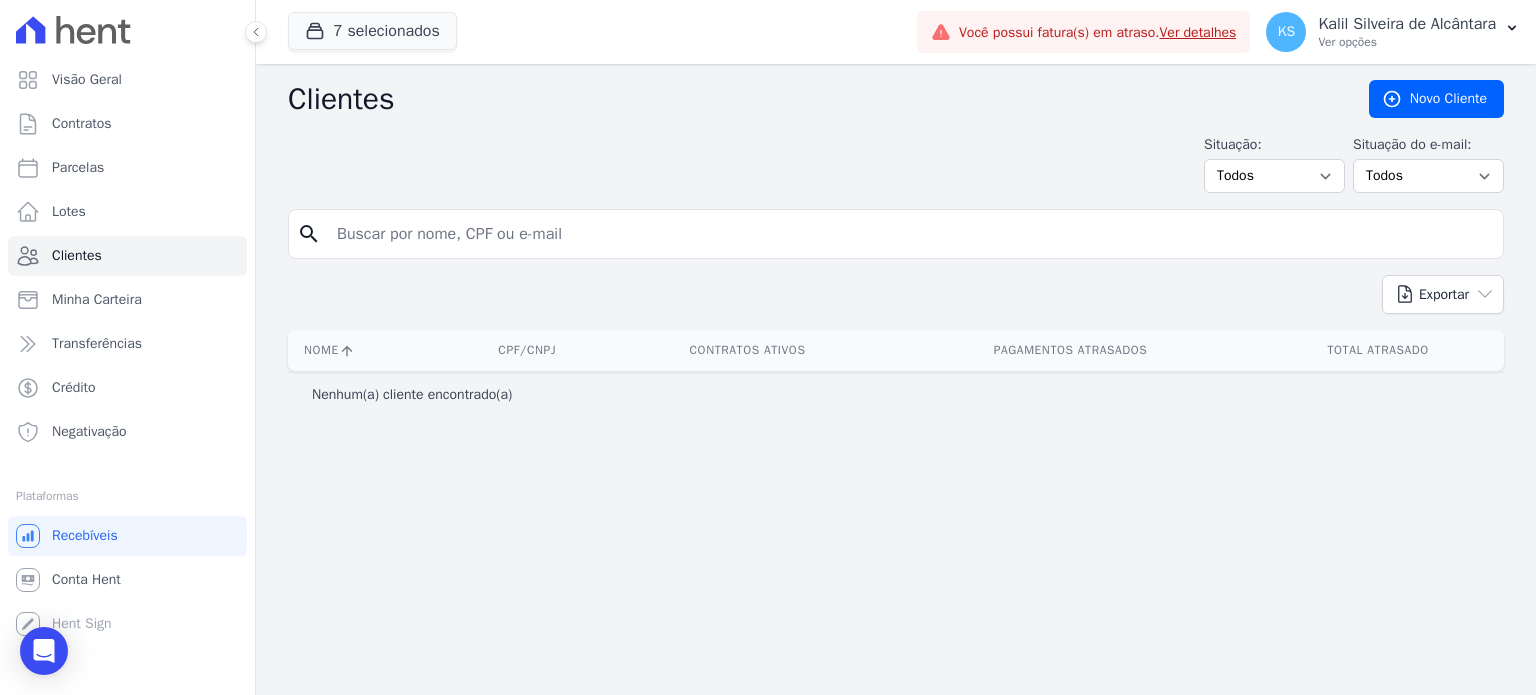 type 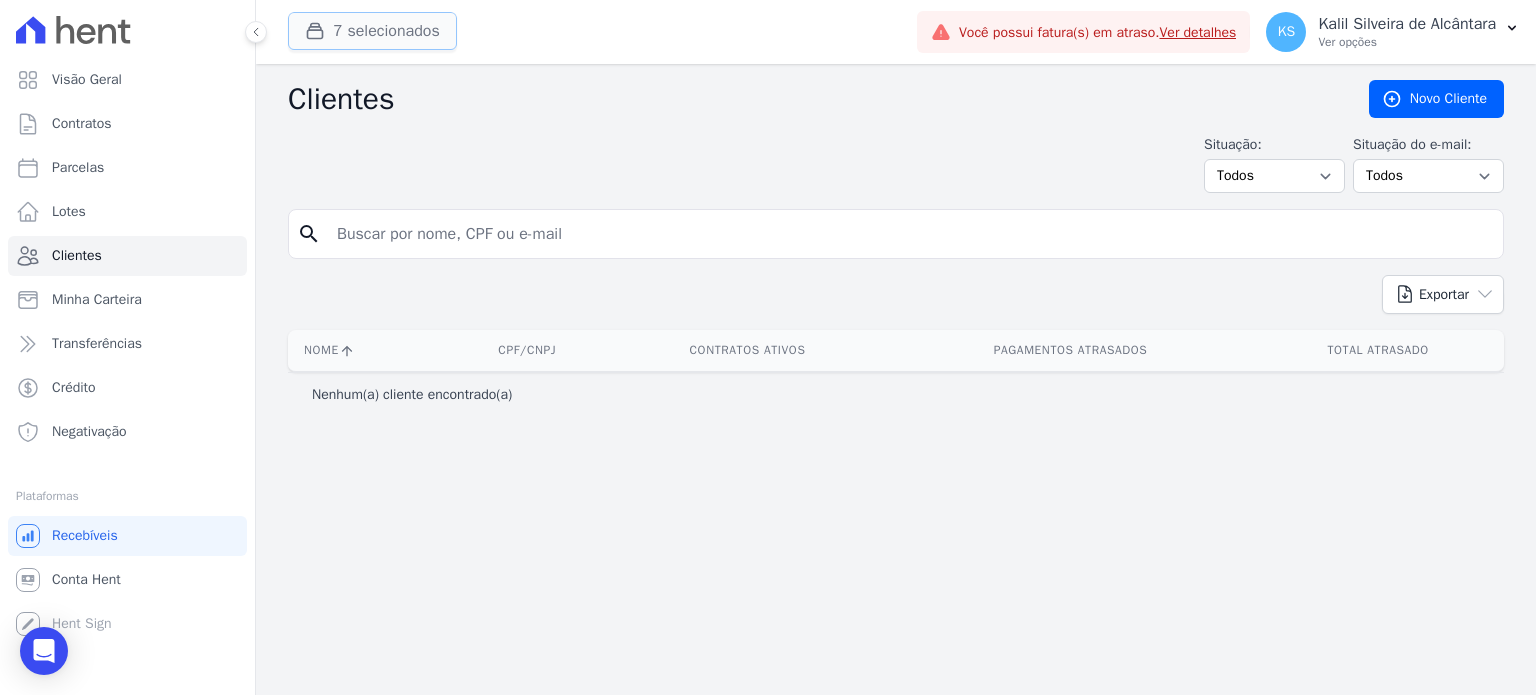click on "7 selecionados" at bounding box center [372, 31] 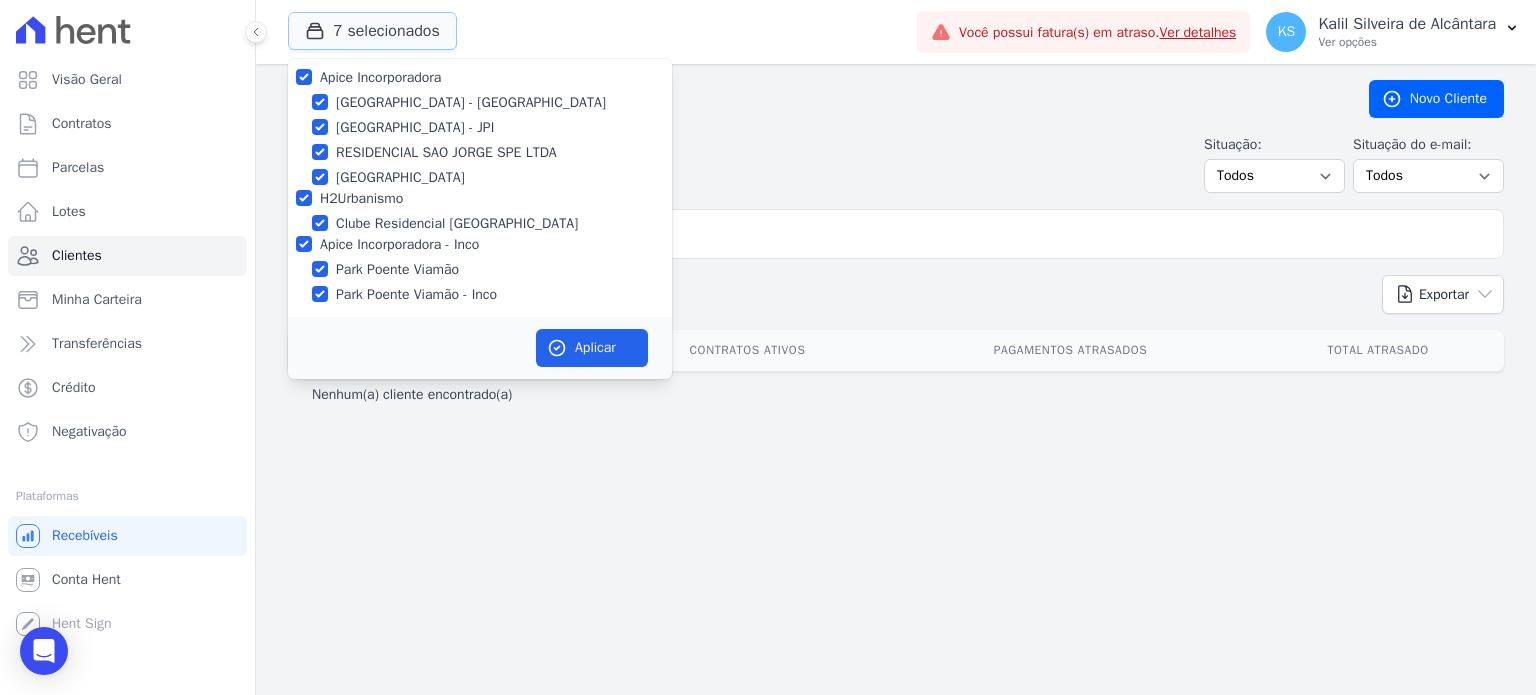 scroll, scrollTop: 11, scrollLeft: 0, axis: vertical 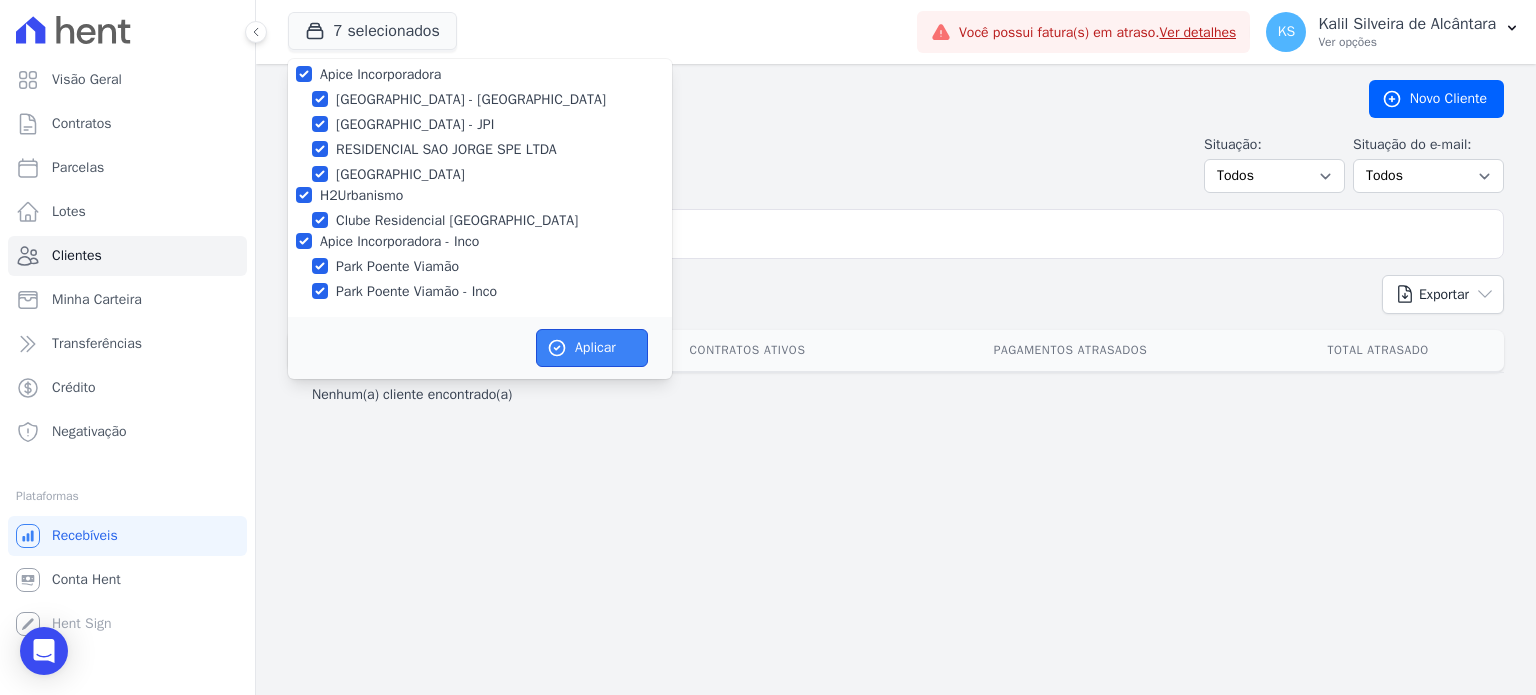 click on "Aplicar" at bounding box center [592, 348] 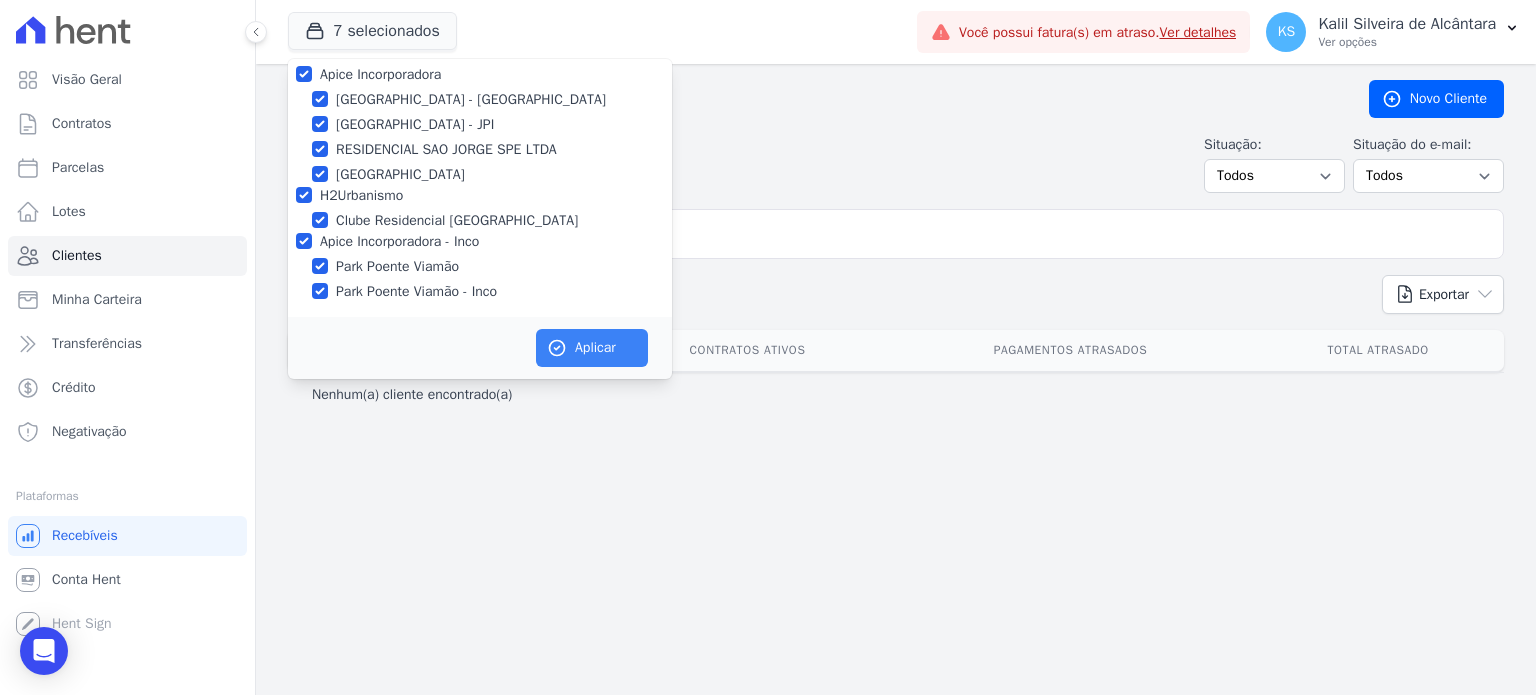 scroll, scrollTop: 8, scrollLeft: 0, axis: vertical 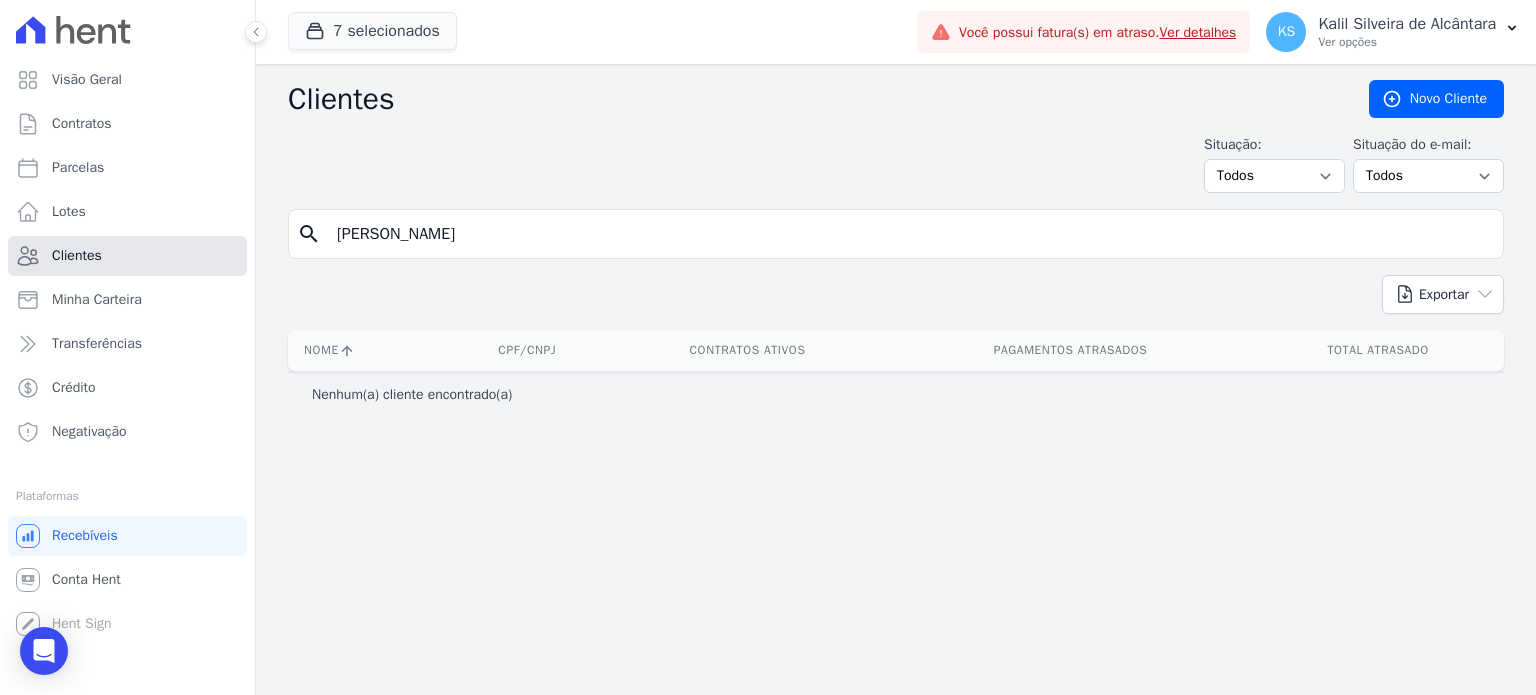 click on "Clientes" at bounding box center (127, 256) 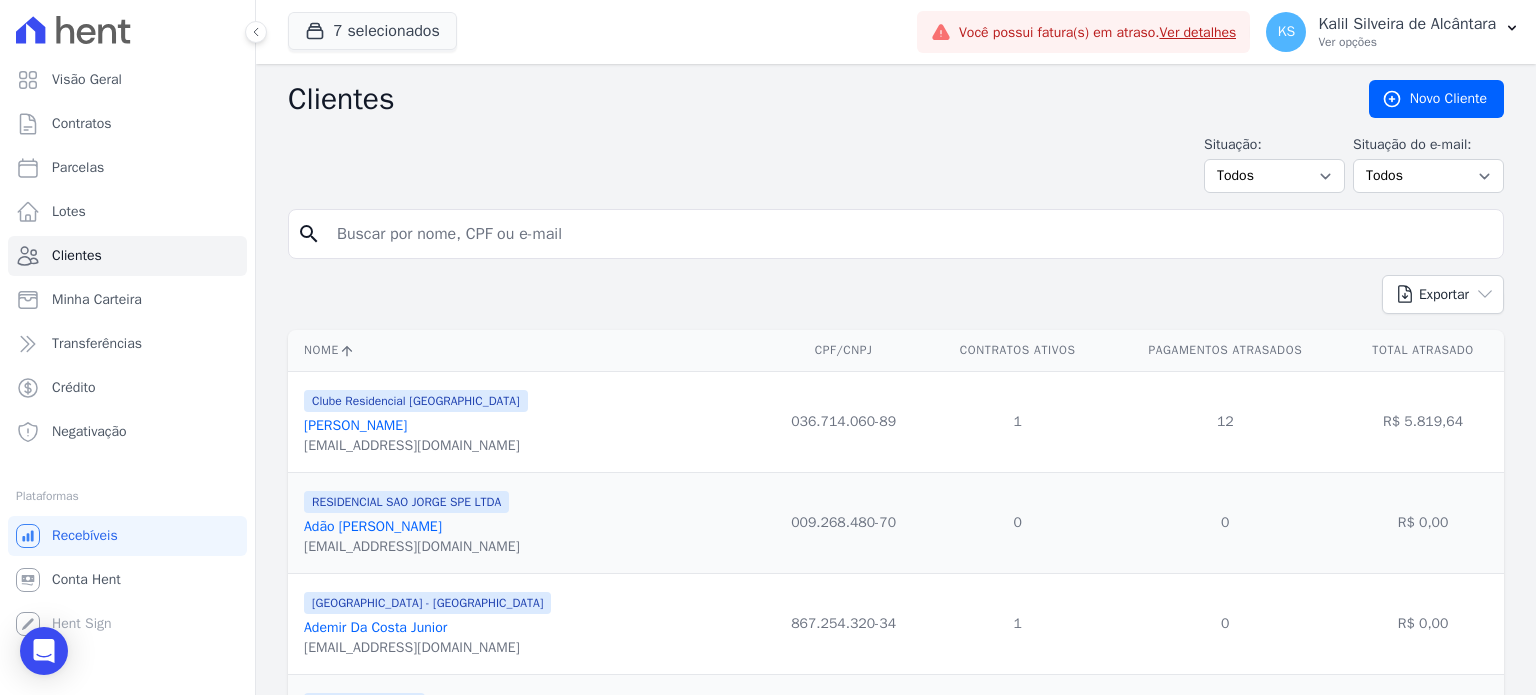 click at bounding box center [910, 234] 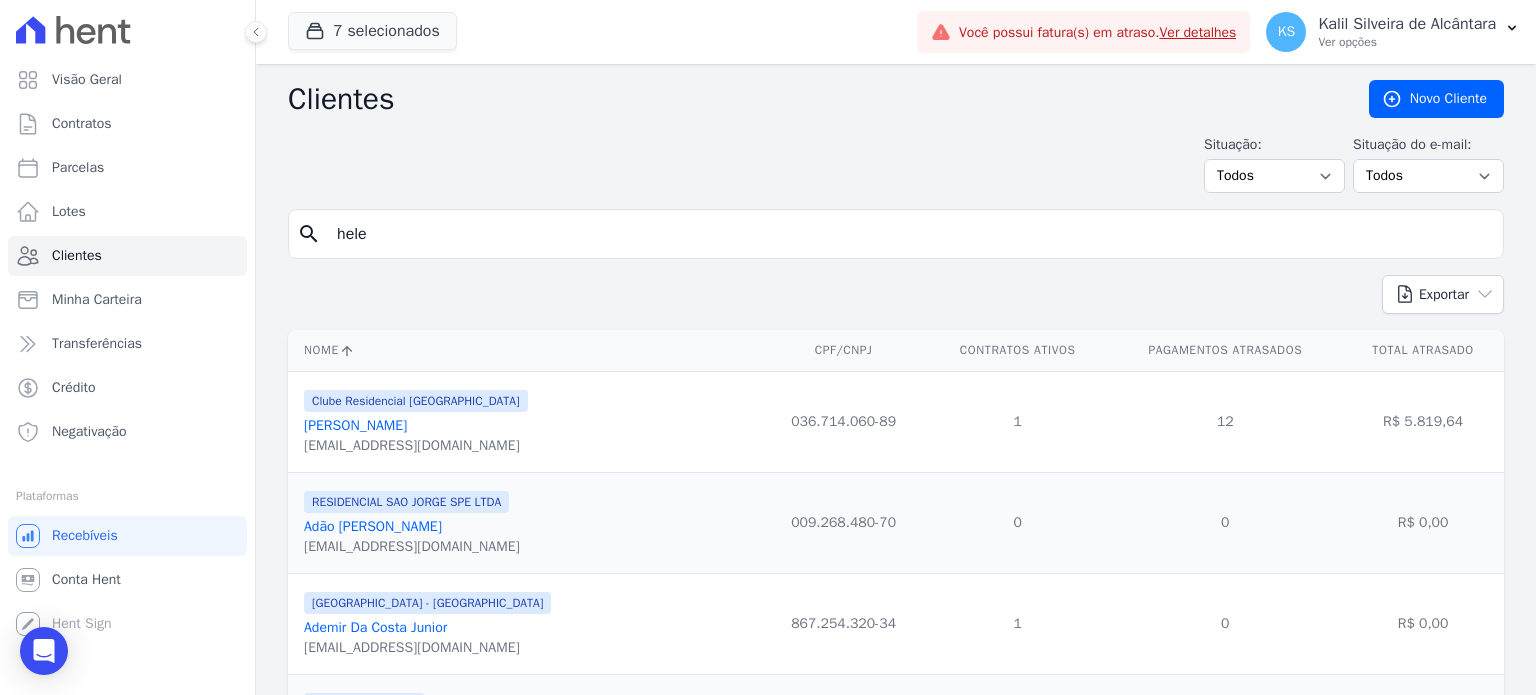 type on "hele]" 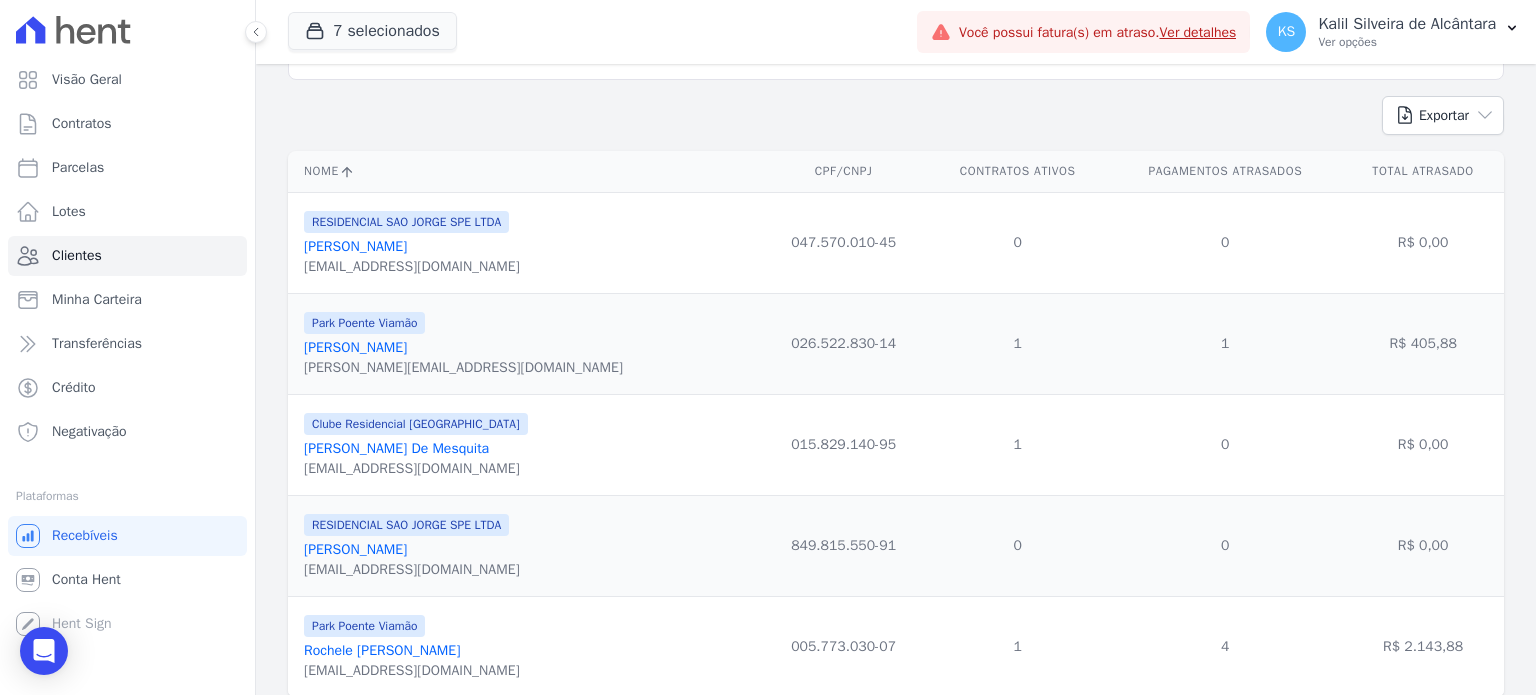scroll, scrollTop: 144, scrollLeft: 0, axis: vertical 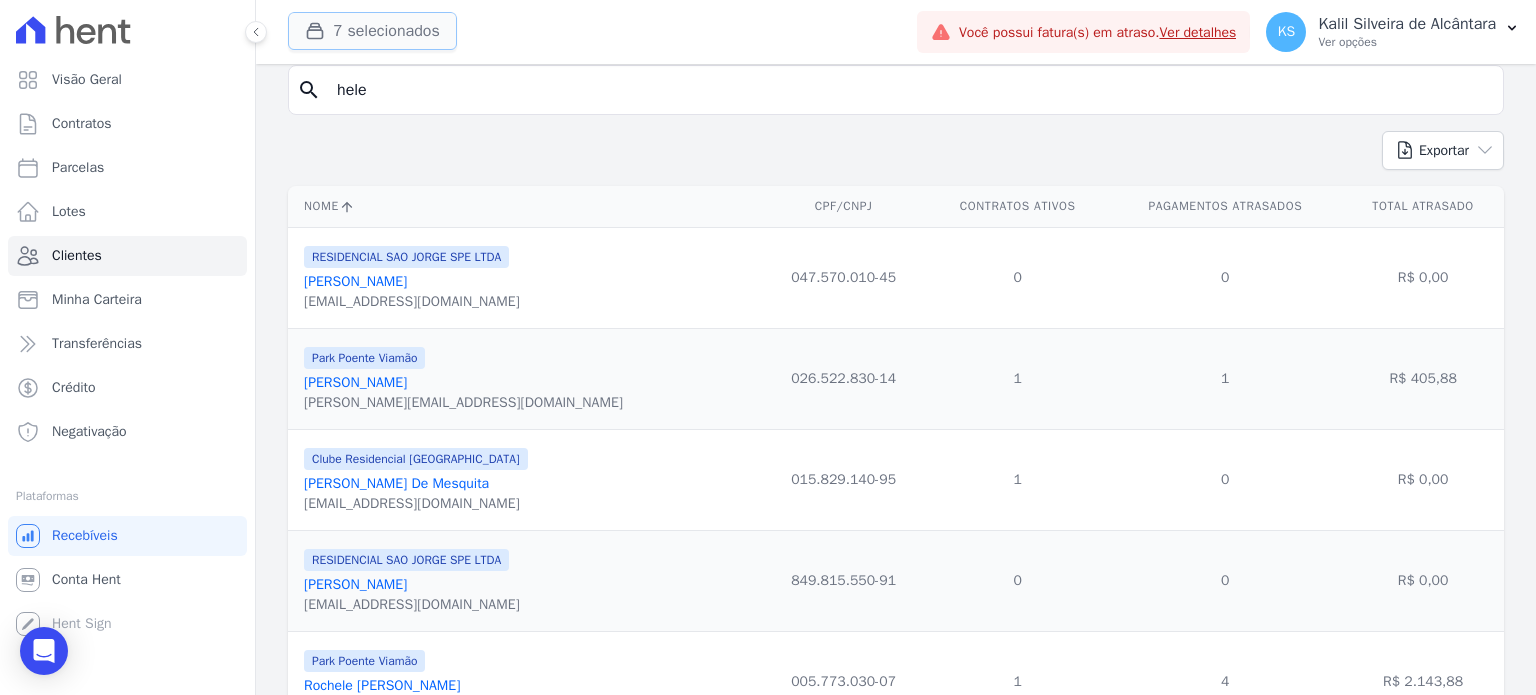 click at bounding box center (319, 31) 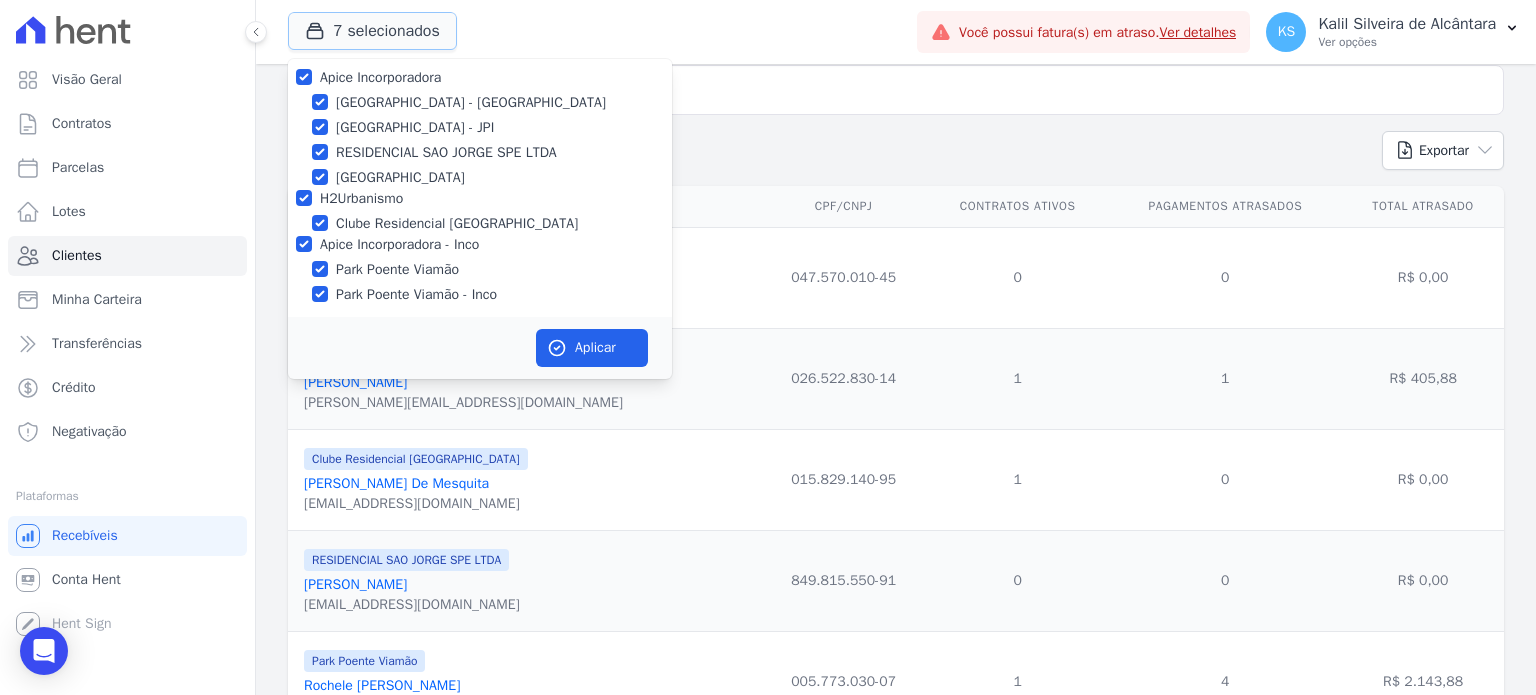 scroll, scrollTop: 11, scrollLeft: 0, axis: vertical 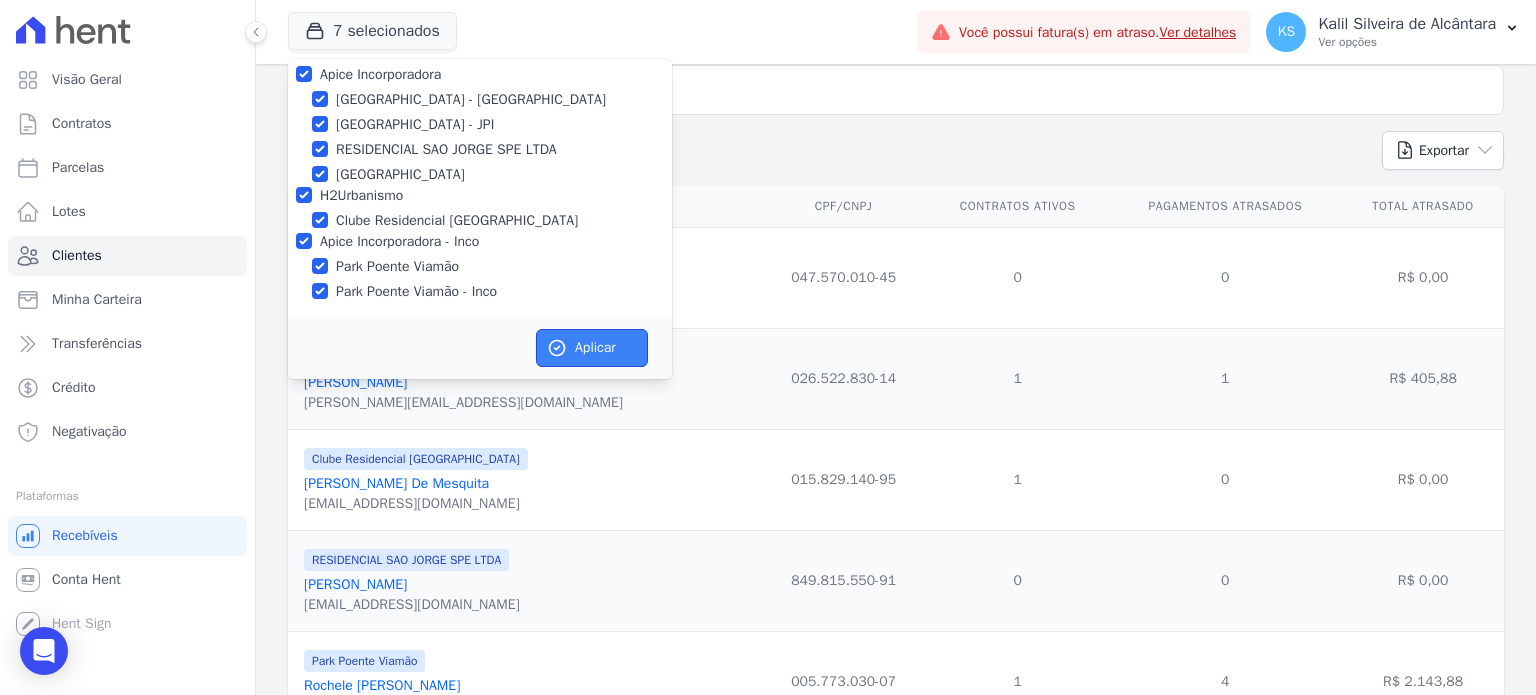 click 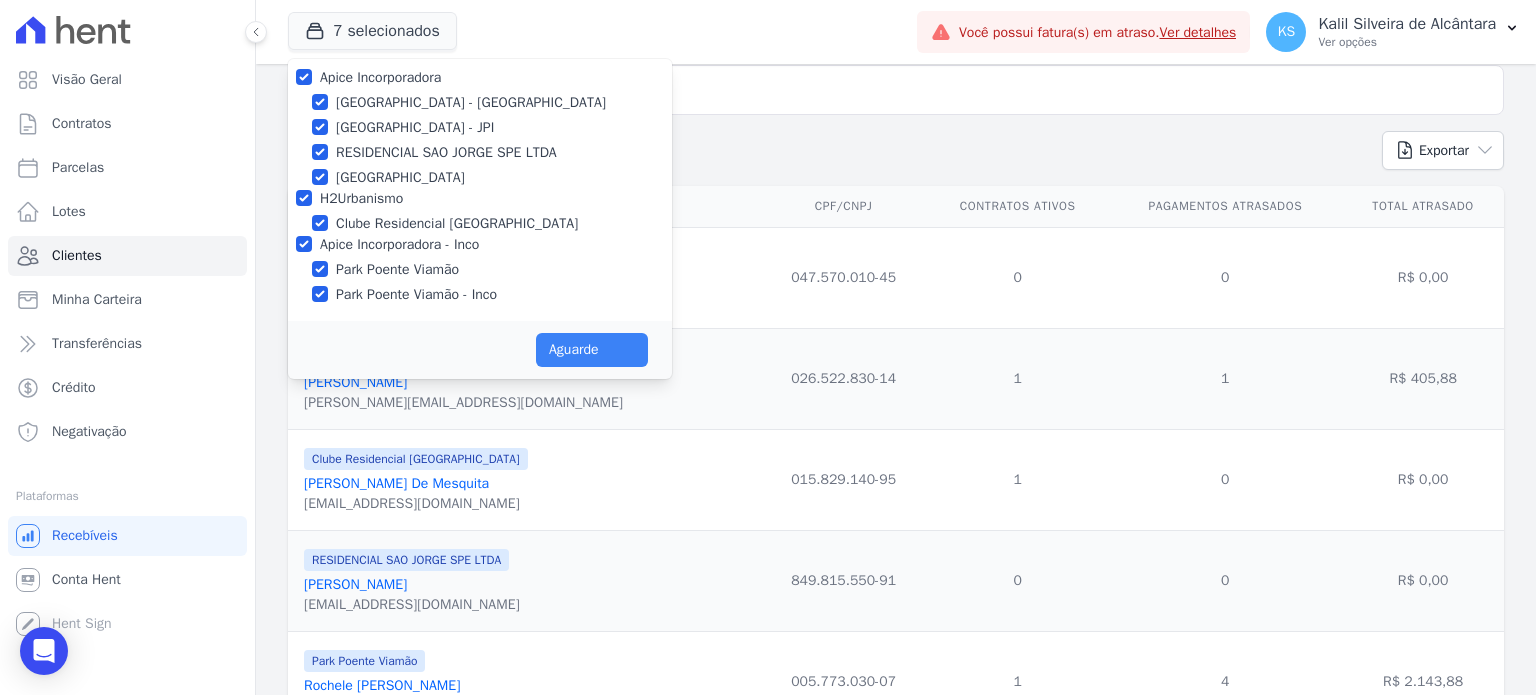 scroll, scrollTop: 8, scrollLeft: 0, axis: vertical 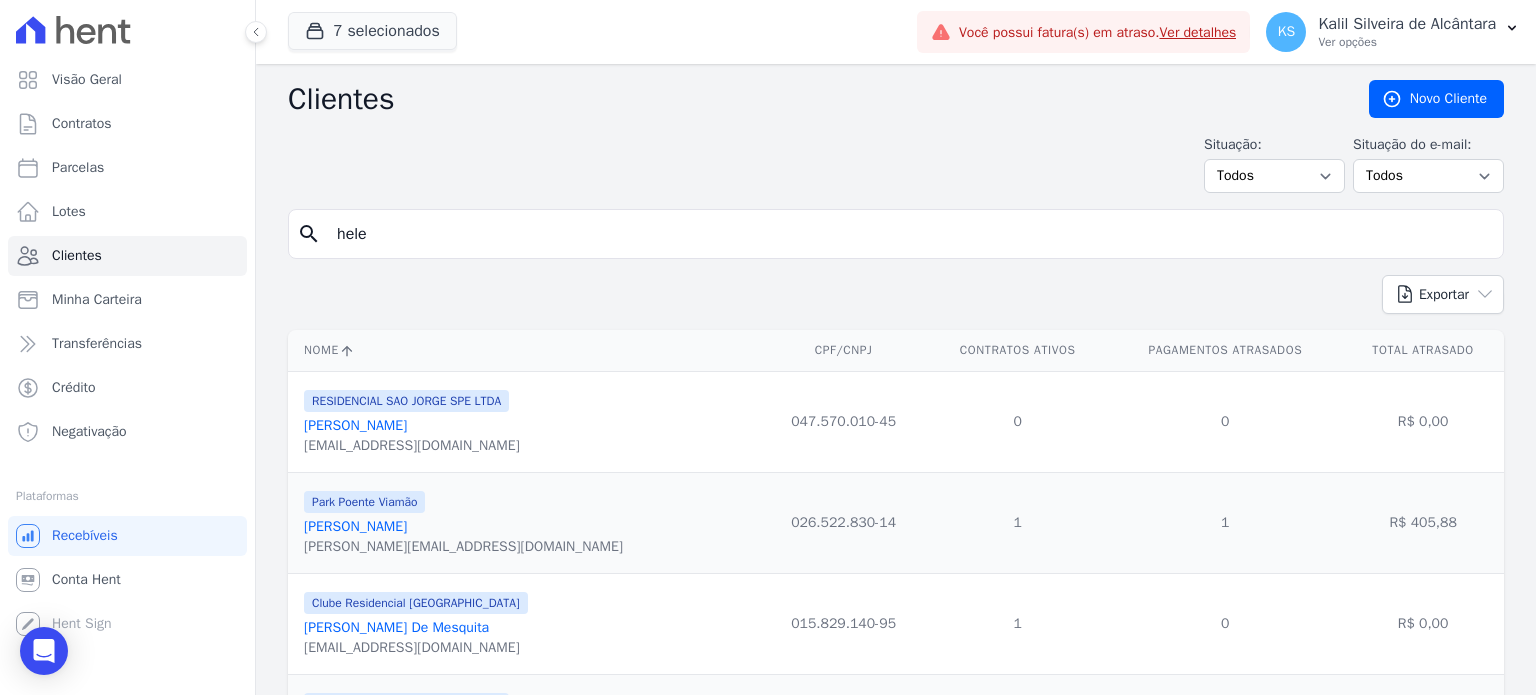 click on "hele" at bounding box center (910, 234) 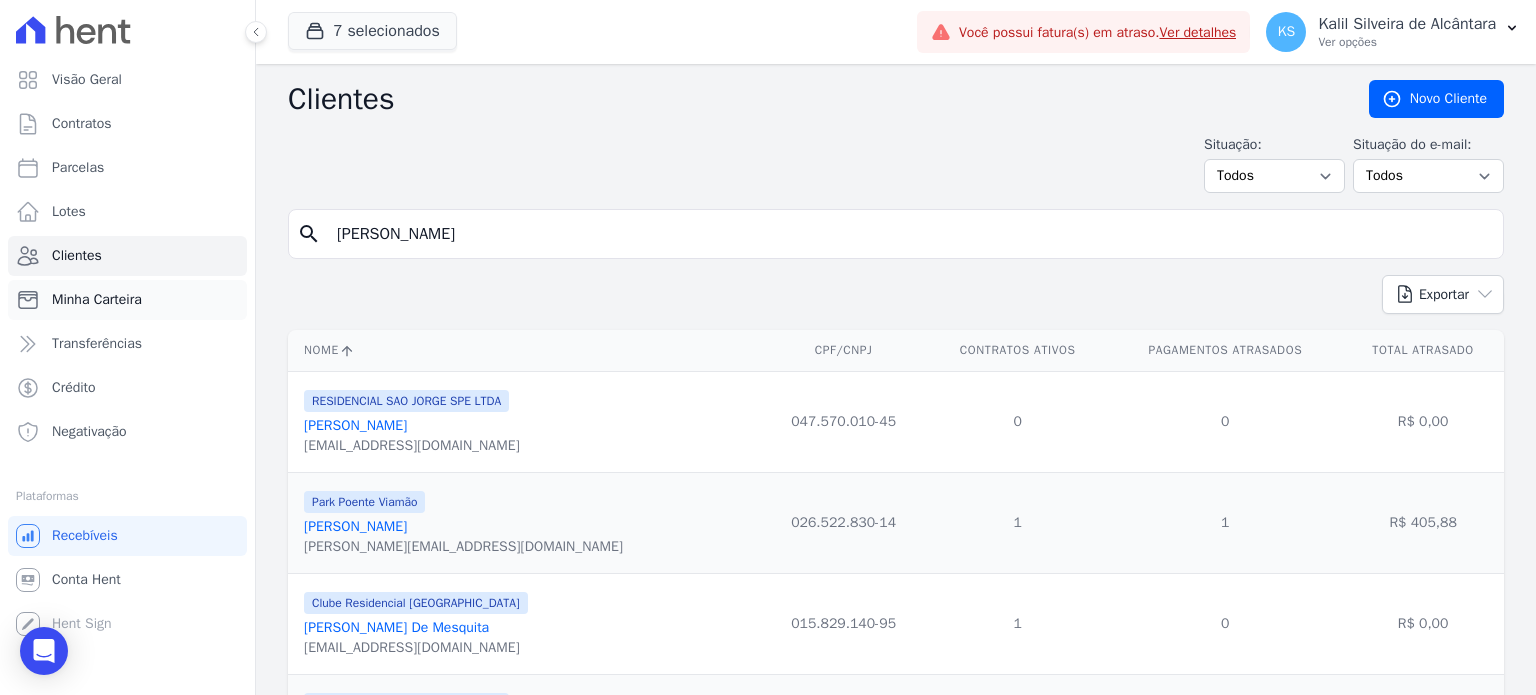 click on "Minha Carteira" at bounding box center [127, 300] 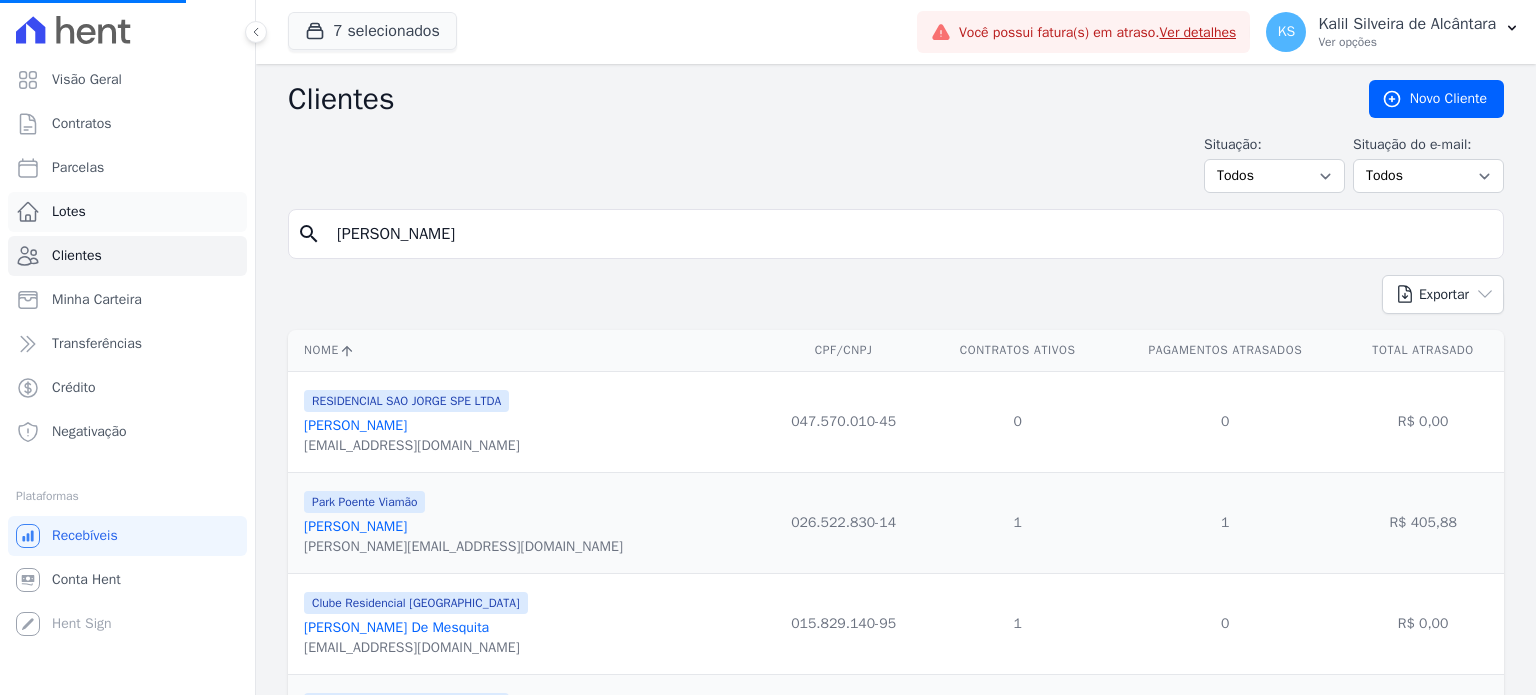 drag, startPoint x: 536, startPoint y: 233, endPoint x: 241, endPoint y: 203, distance: 296.5215 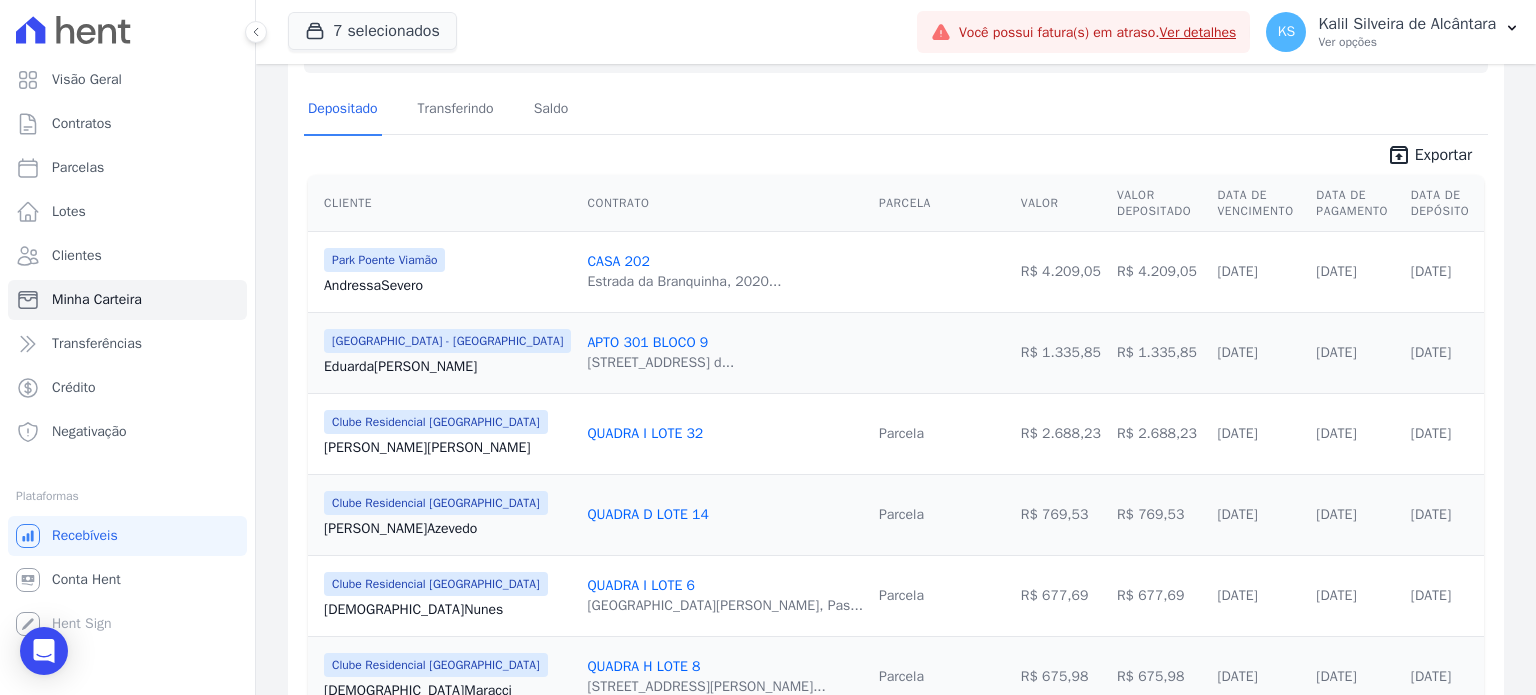 scroll, scrollTop: 200, scrollLeft: 0, axis: vertical 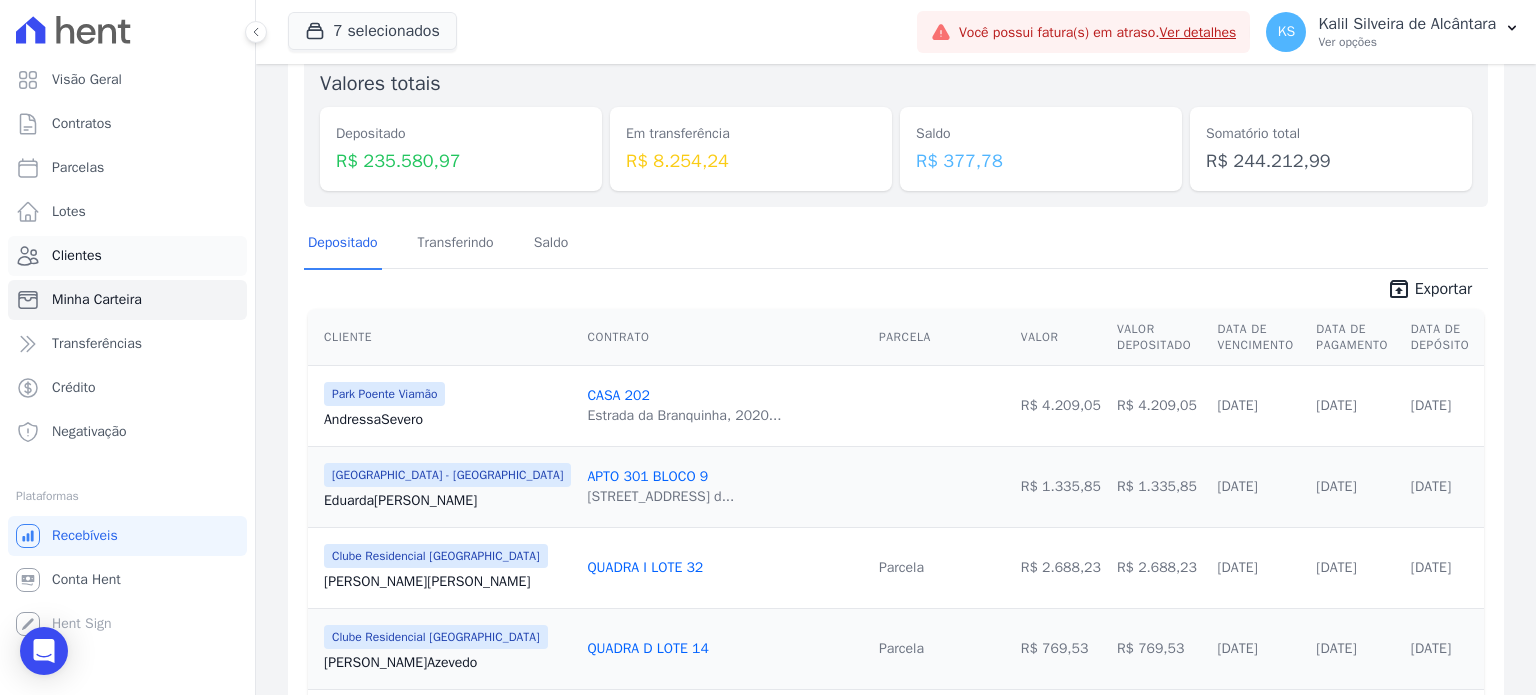 click on "Clientes" at bounding box center (77, 256) 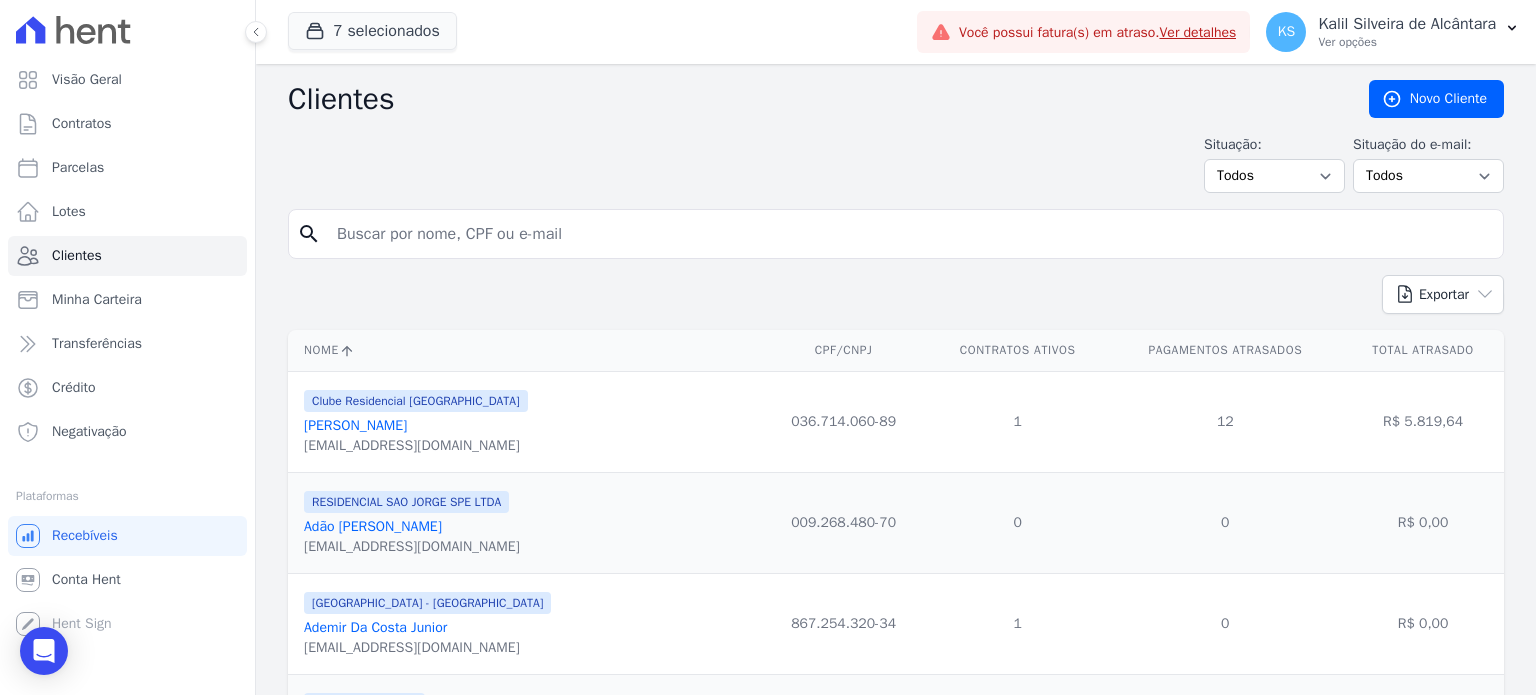 click at bounding box center [910, 234] 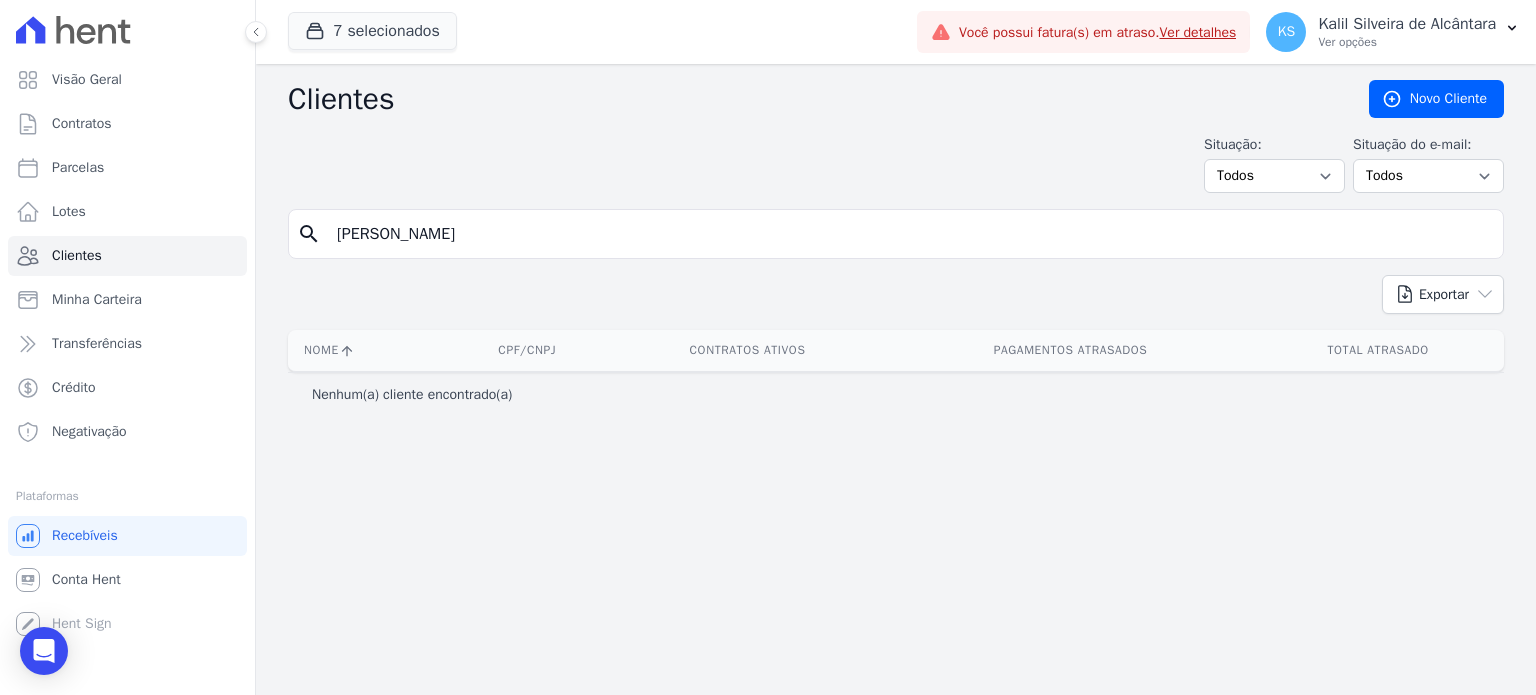 click on "[PERSON_NAME]" at bounding box center [910, 234] 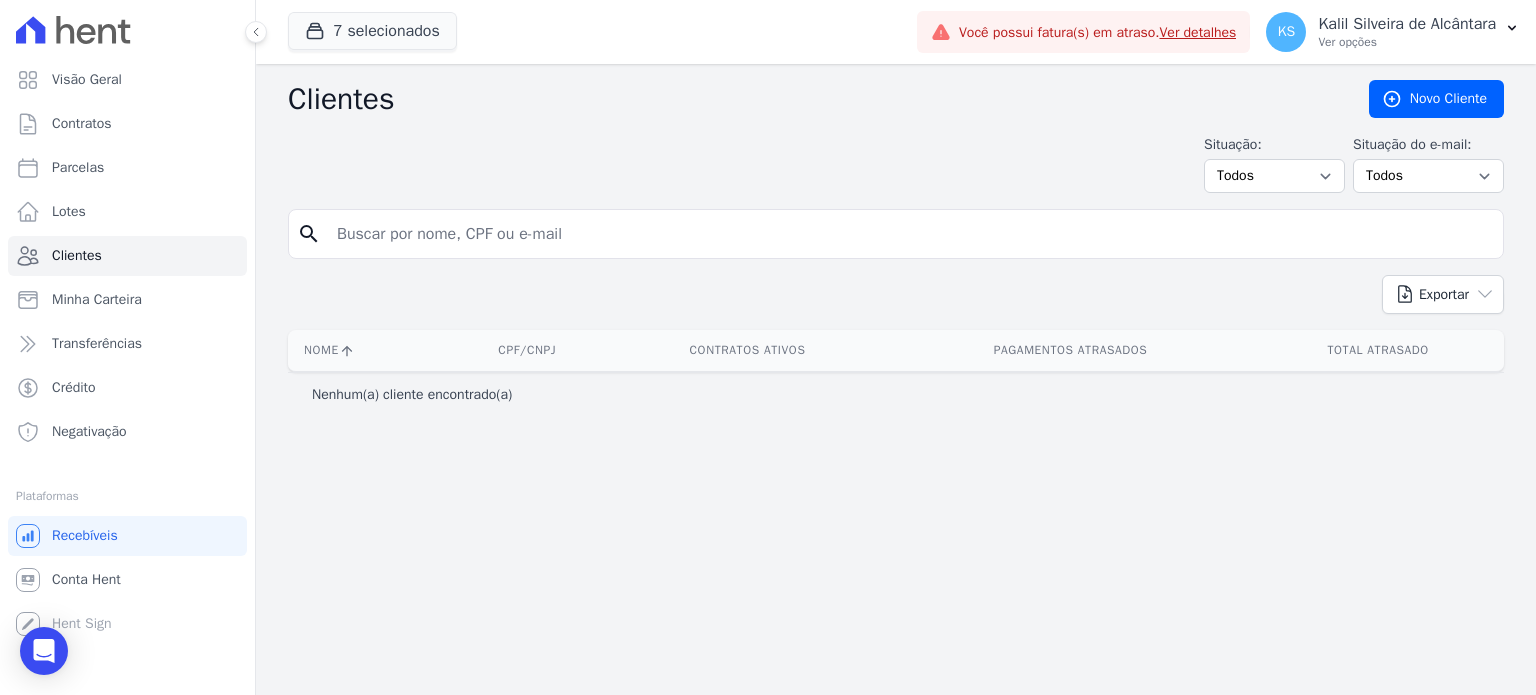 click at bounding box center [910, 234] 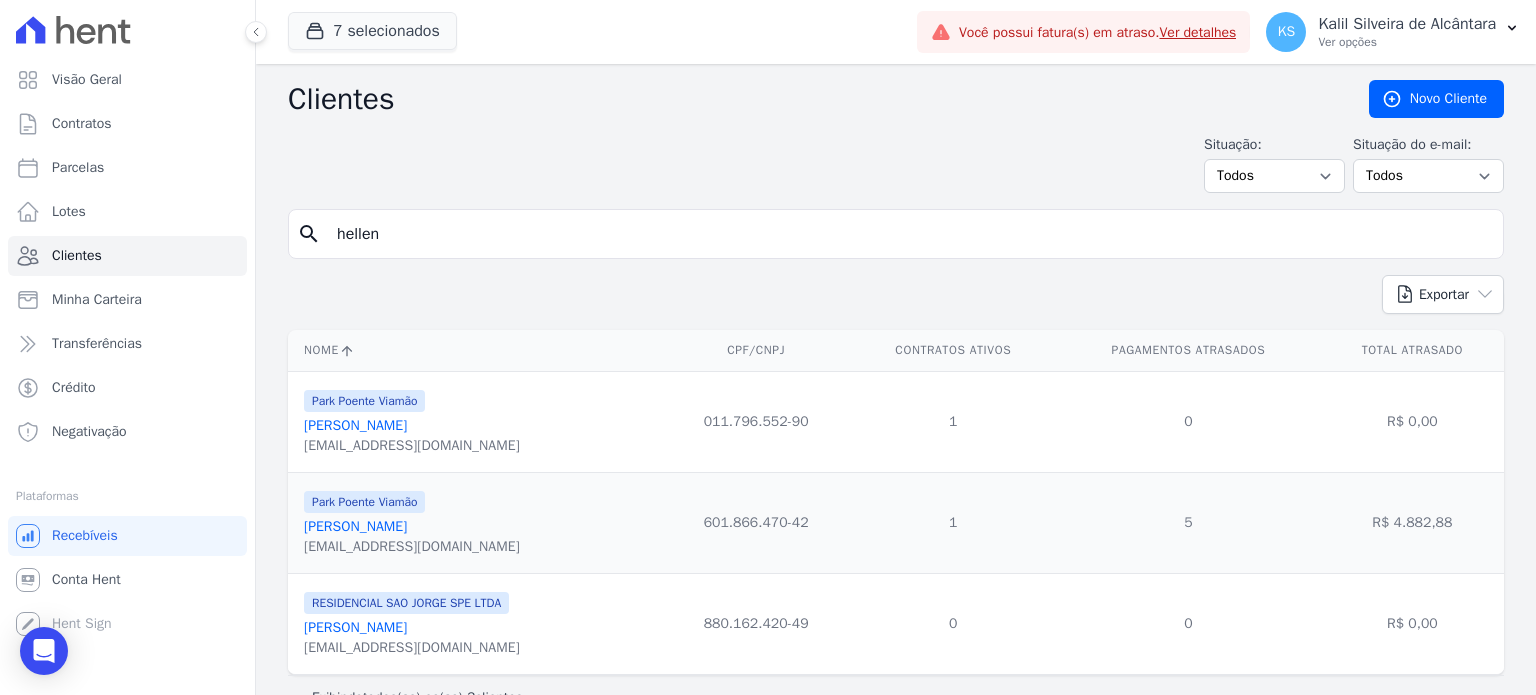 scroll, scrollTop: 41, scrollLeft: 0, axis: vertical 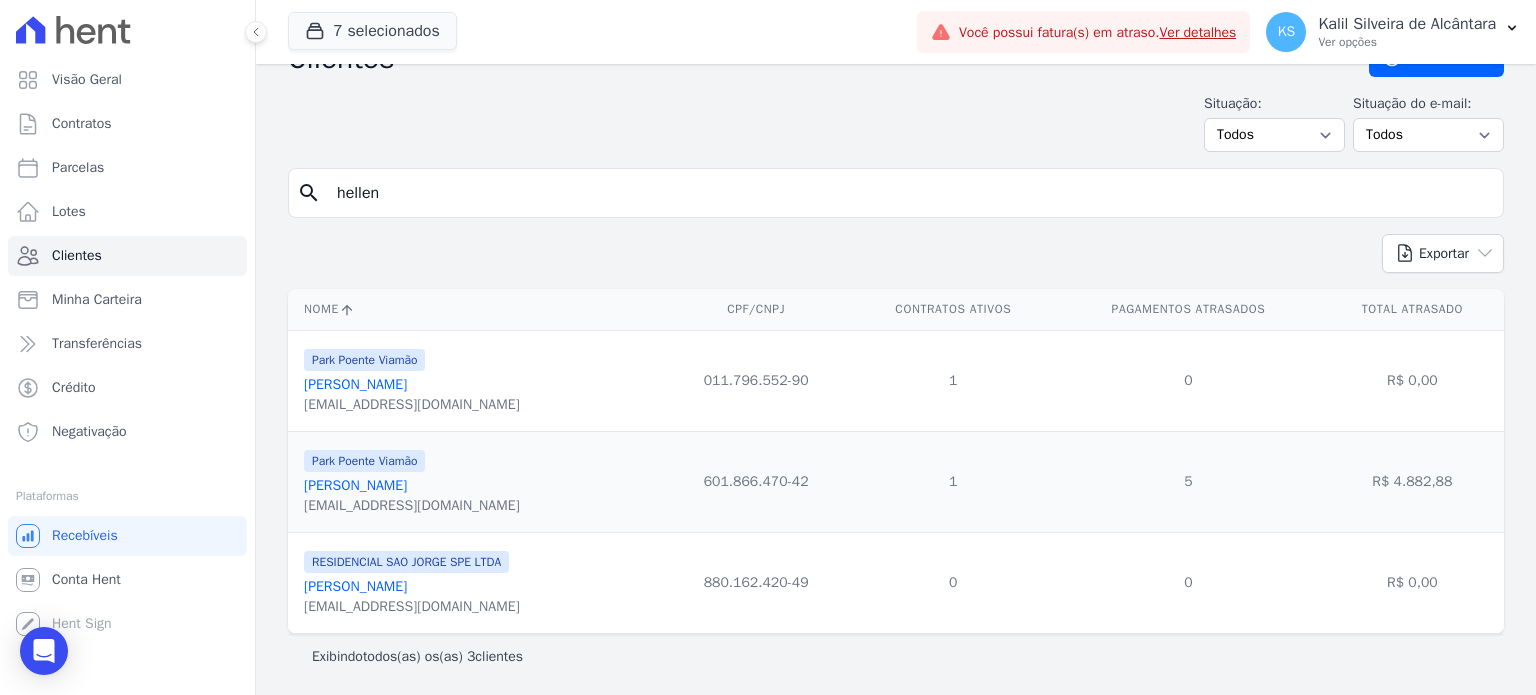 click on "[PERSON_NAME]" at bounding box center [355, 485] 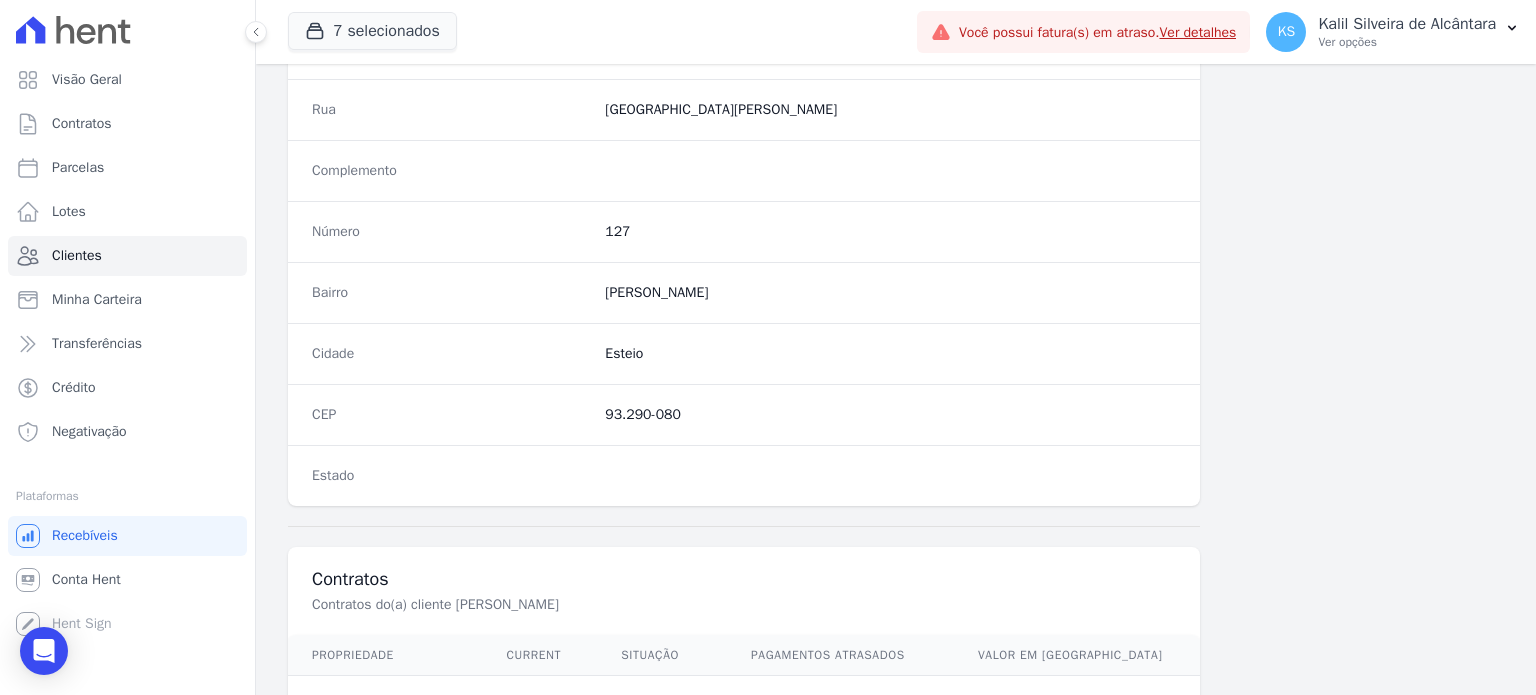 scroll, scrollTop: 1169, scrollLeft: 0, axis: vertical 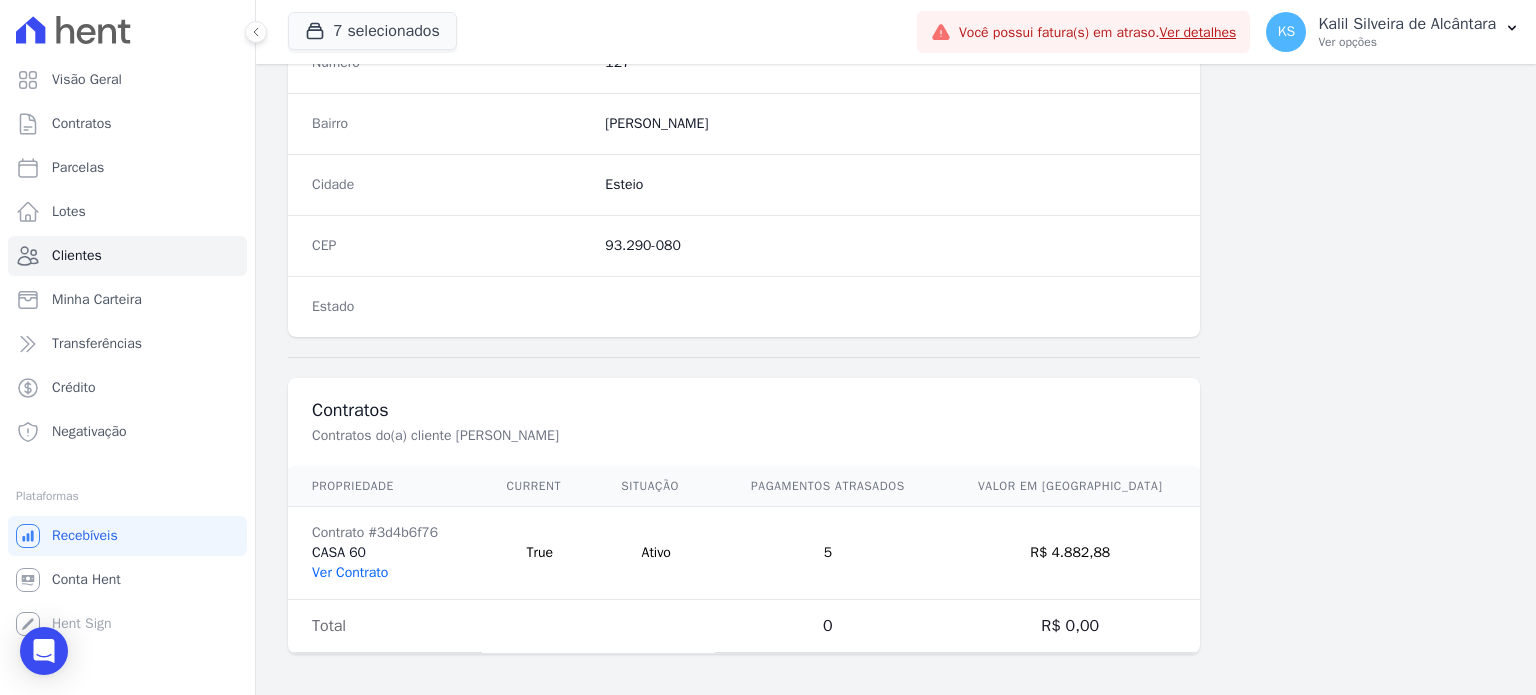 click on "Ver Contrato" at bounding box center [350, 572] 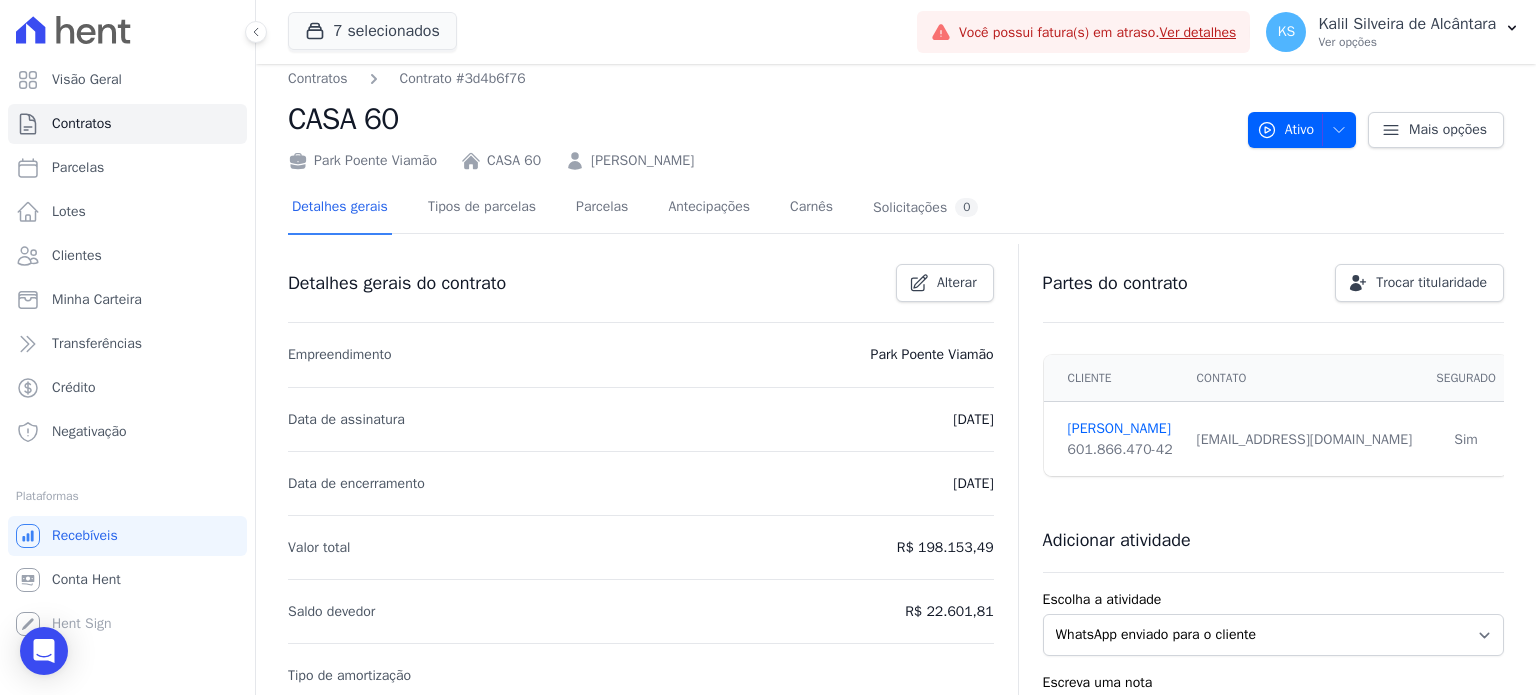scroll, scrollTop: 0, scrollLeft: 0, axis: both 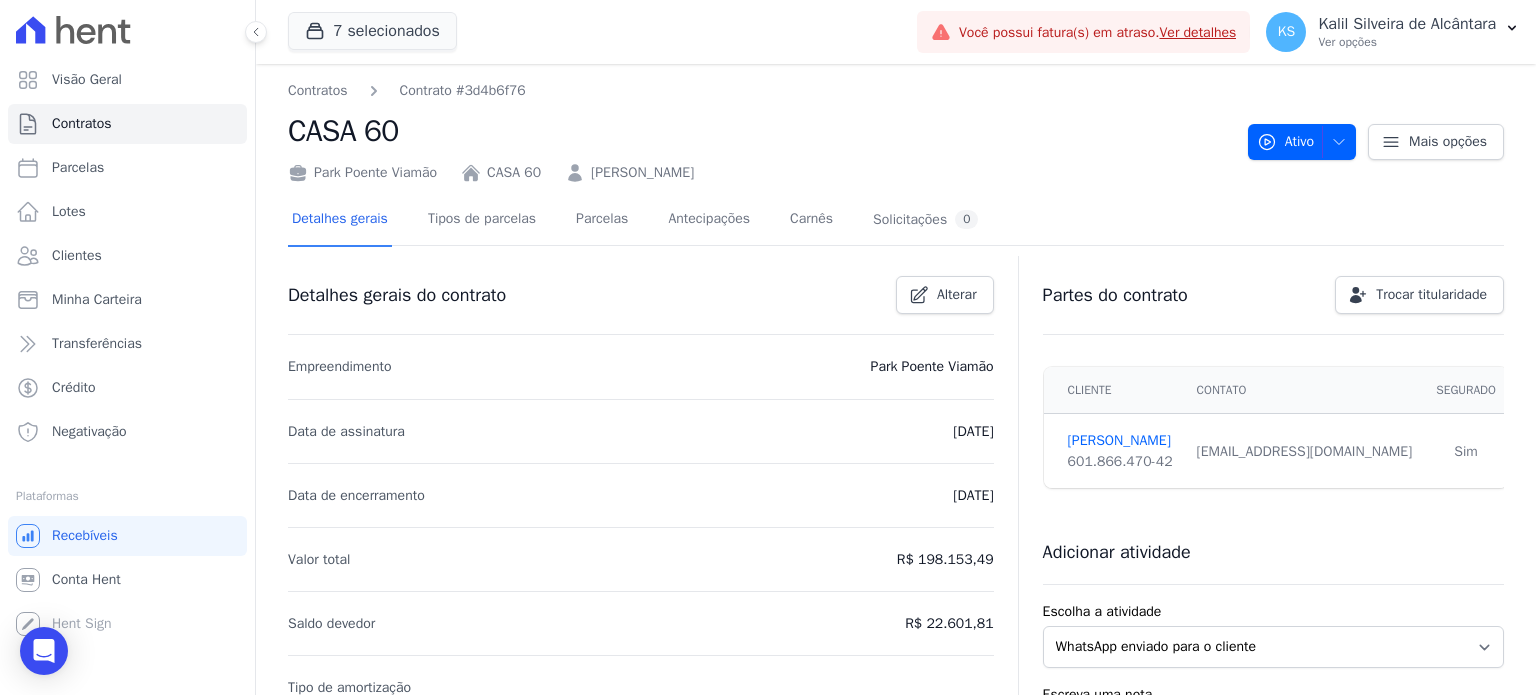 click on "Detalhes gerais
Tipos de parcelas
[GEOGRAPHIC_DATA]
Antecipações
Carnês
Solicitações
0" at bounding box center (635, 220) 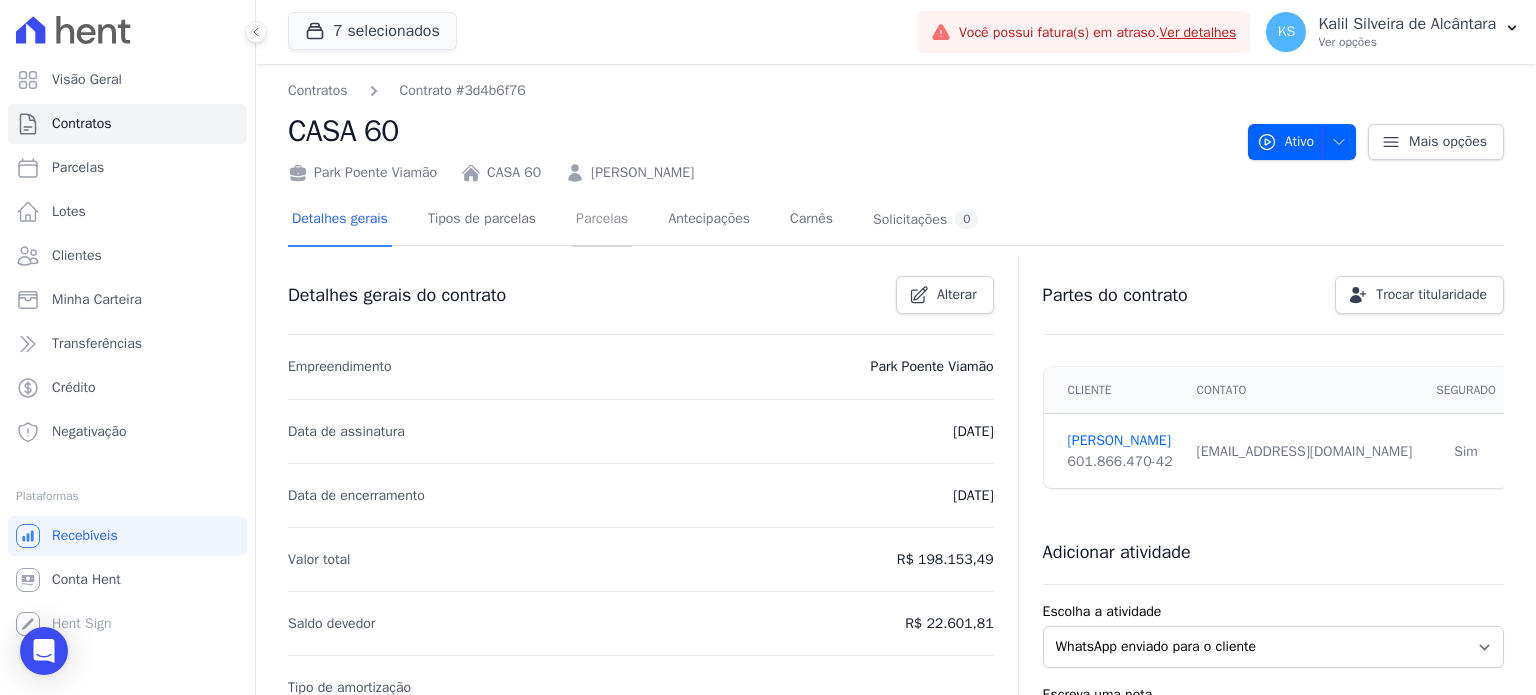 click on "Parcelas" at bounding box center [602, 220] 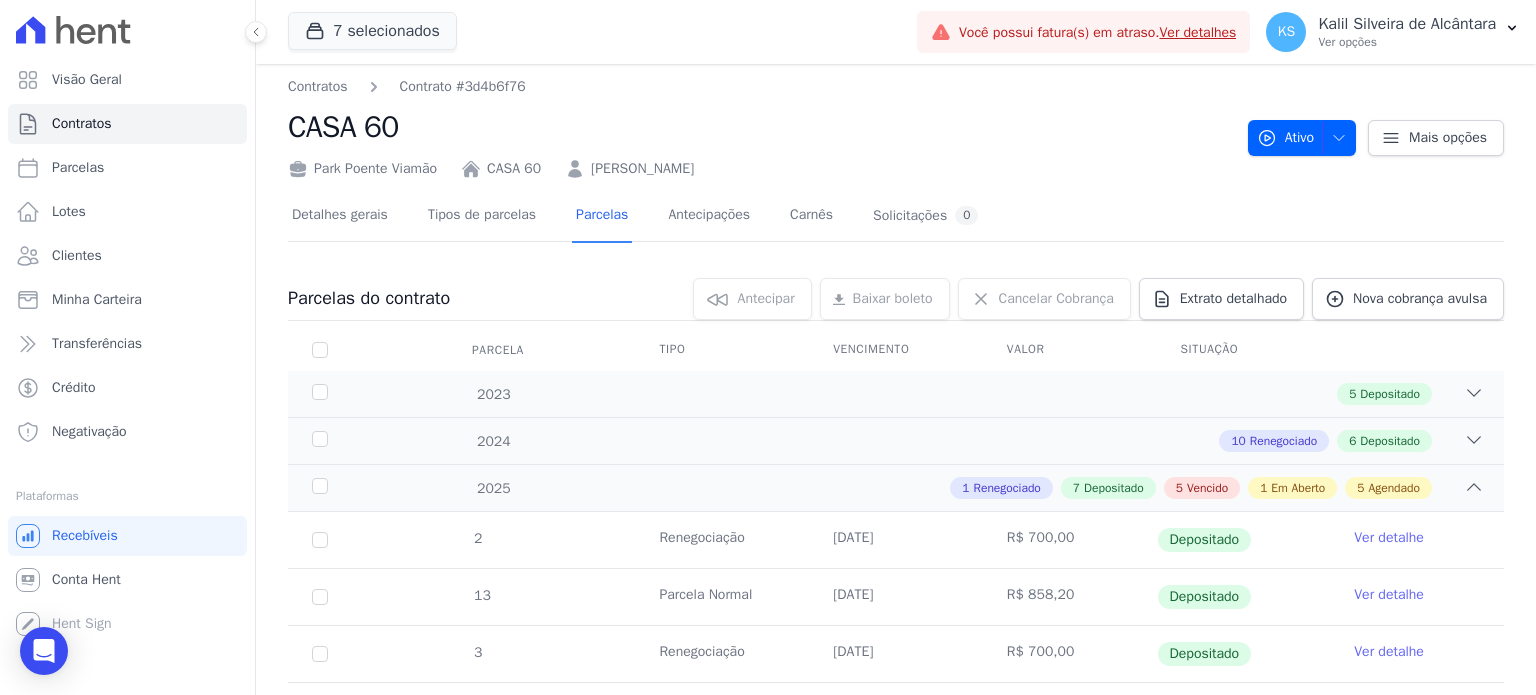 scroll, scrollTop: 0, scrollLeft: 0, axis: both 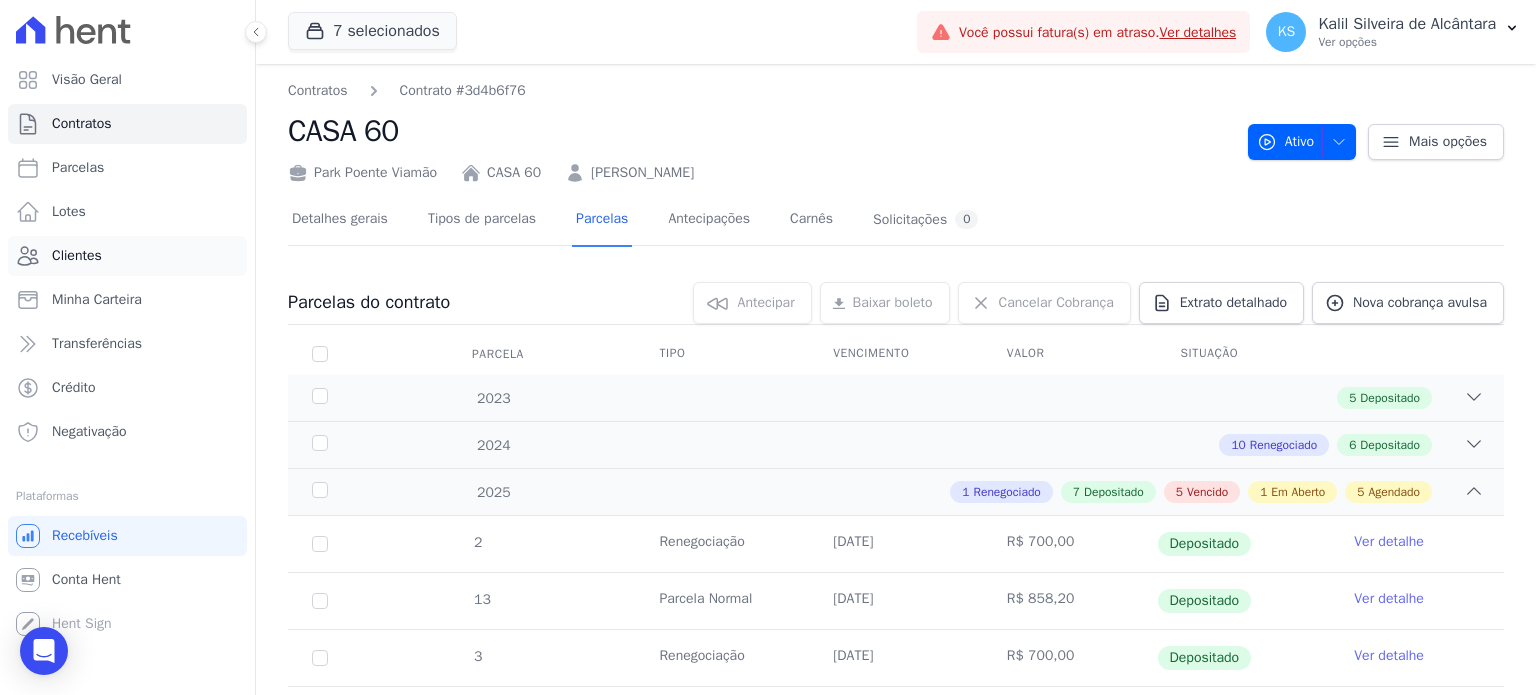 click on "Clientes" at bounding box center [127, 256] 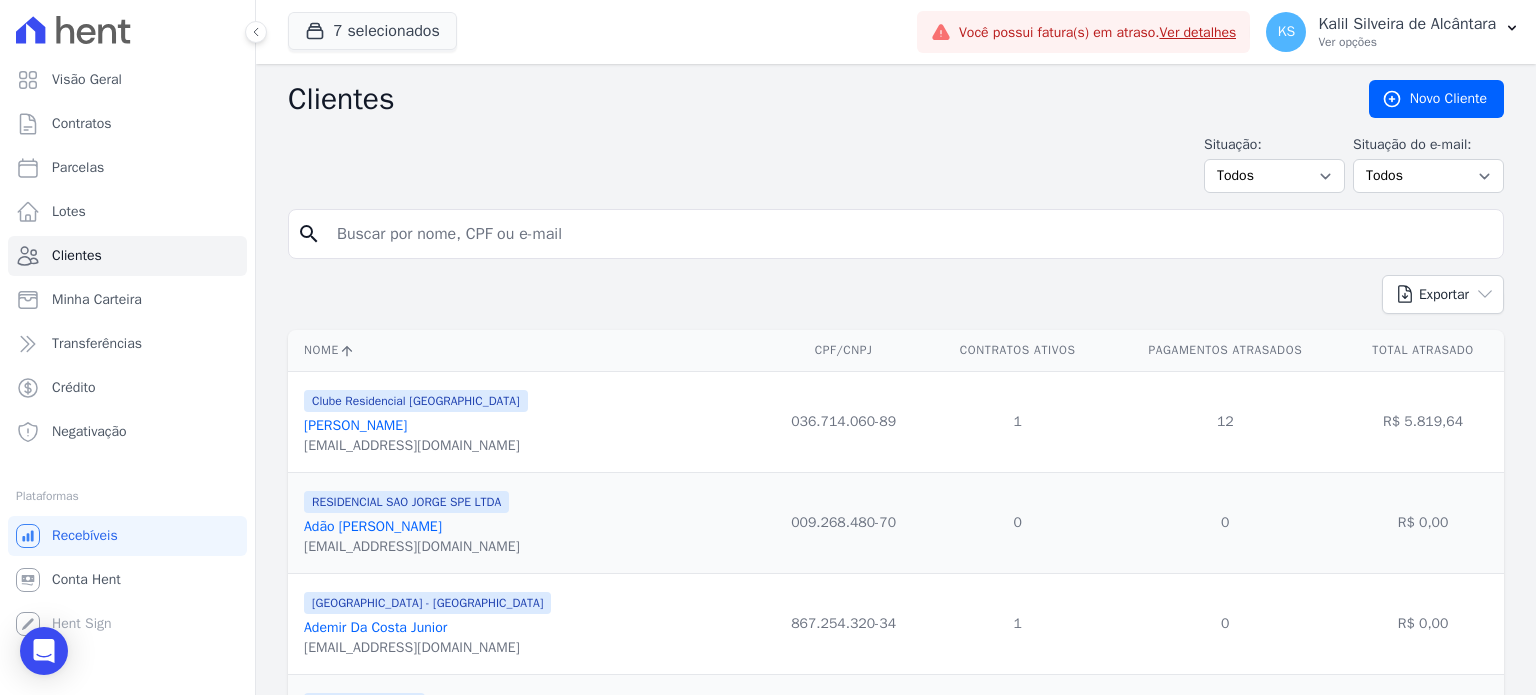 click at bounding box center (910, 234) 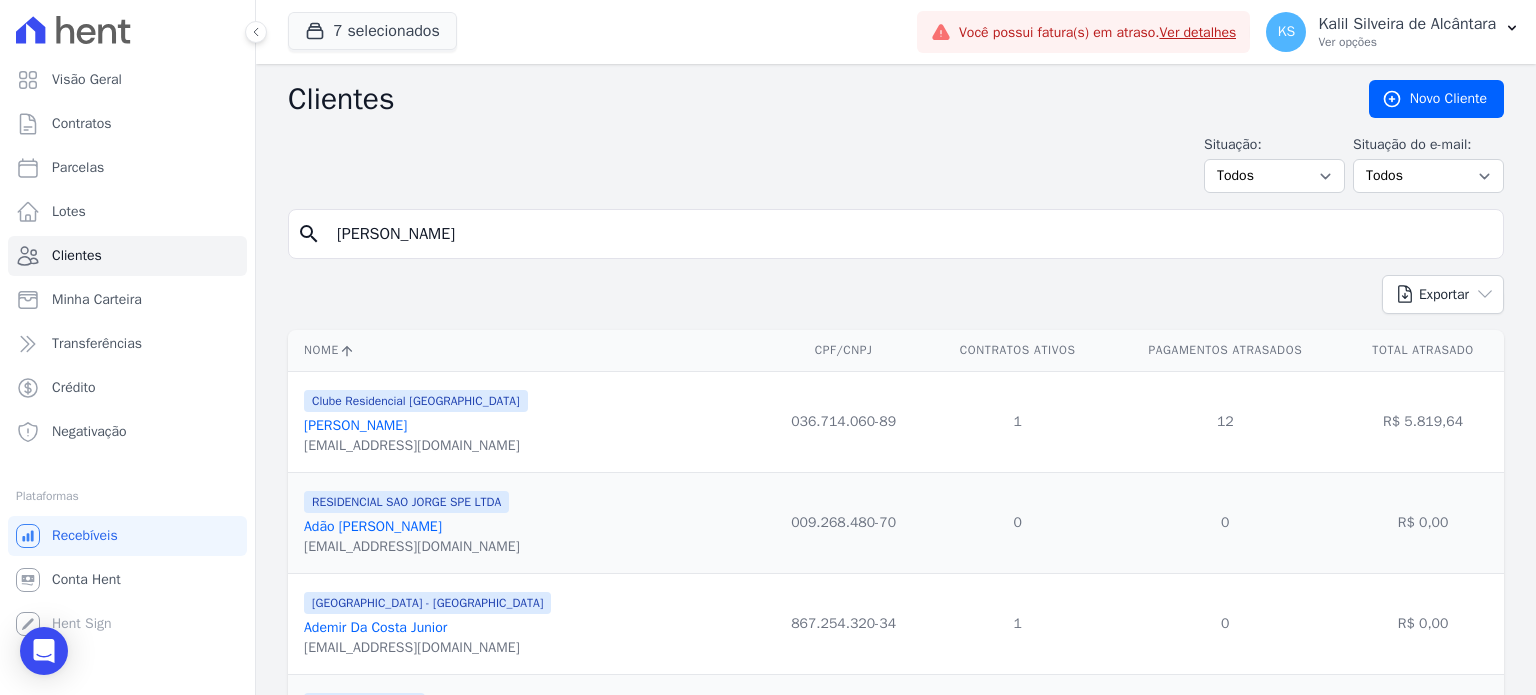 click on "search
[PERSON_NAME]" at bounding box center [896, 234] 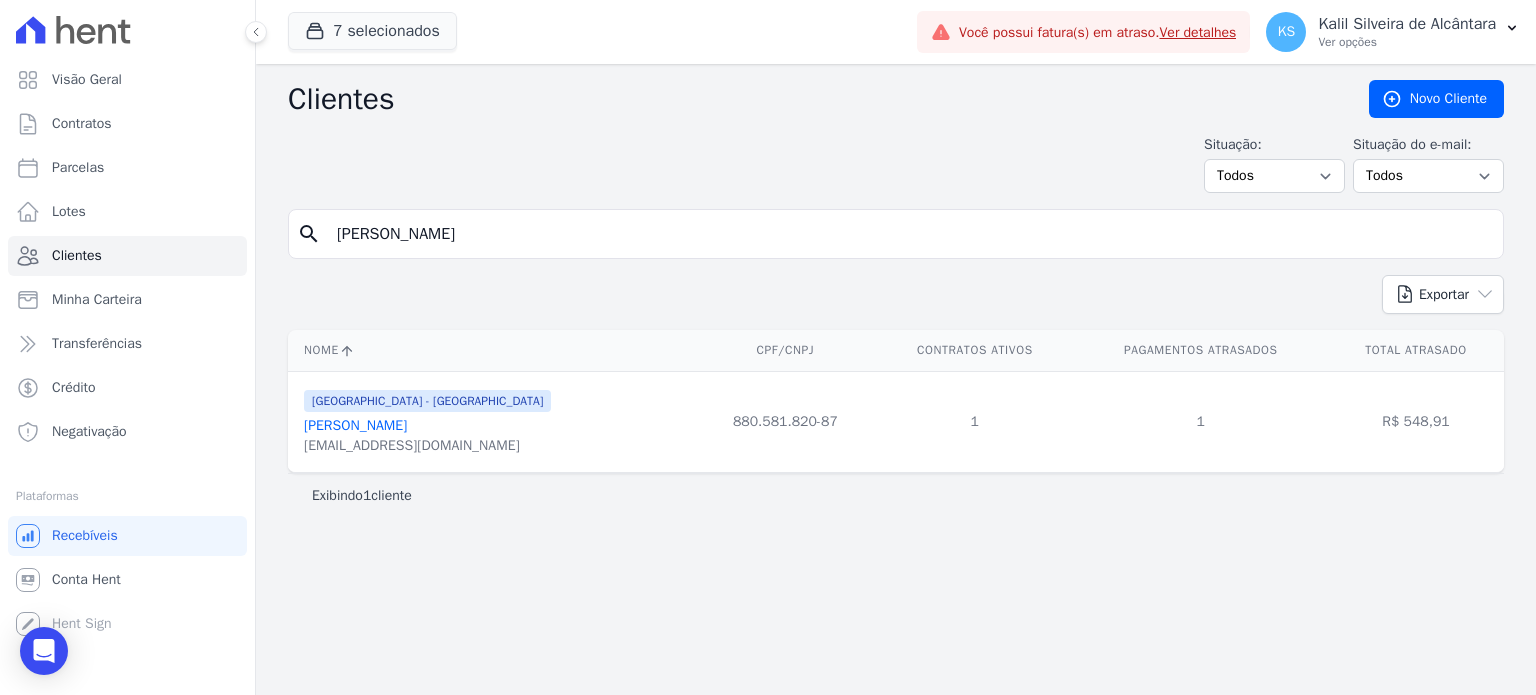 click on "[PERSON_NAME]" at bounding box center [355, 425] 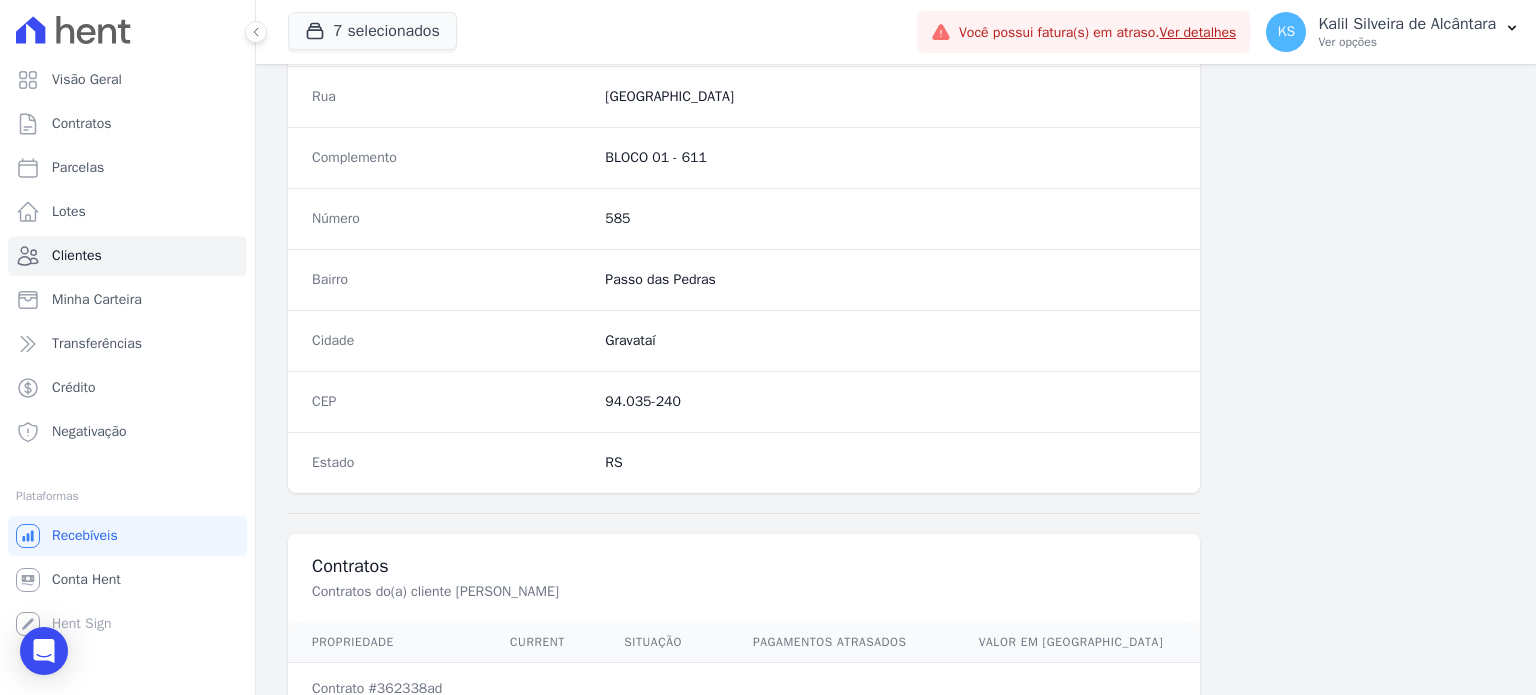 scroll, scrollTop: 1169, scrollLeft: 0, axis: vertical 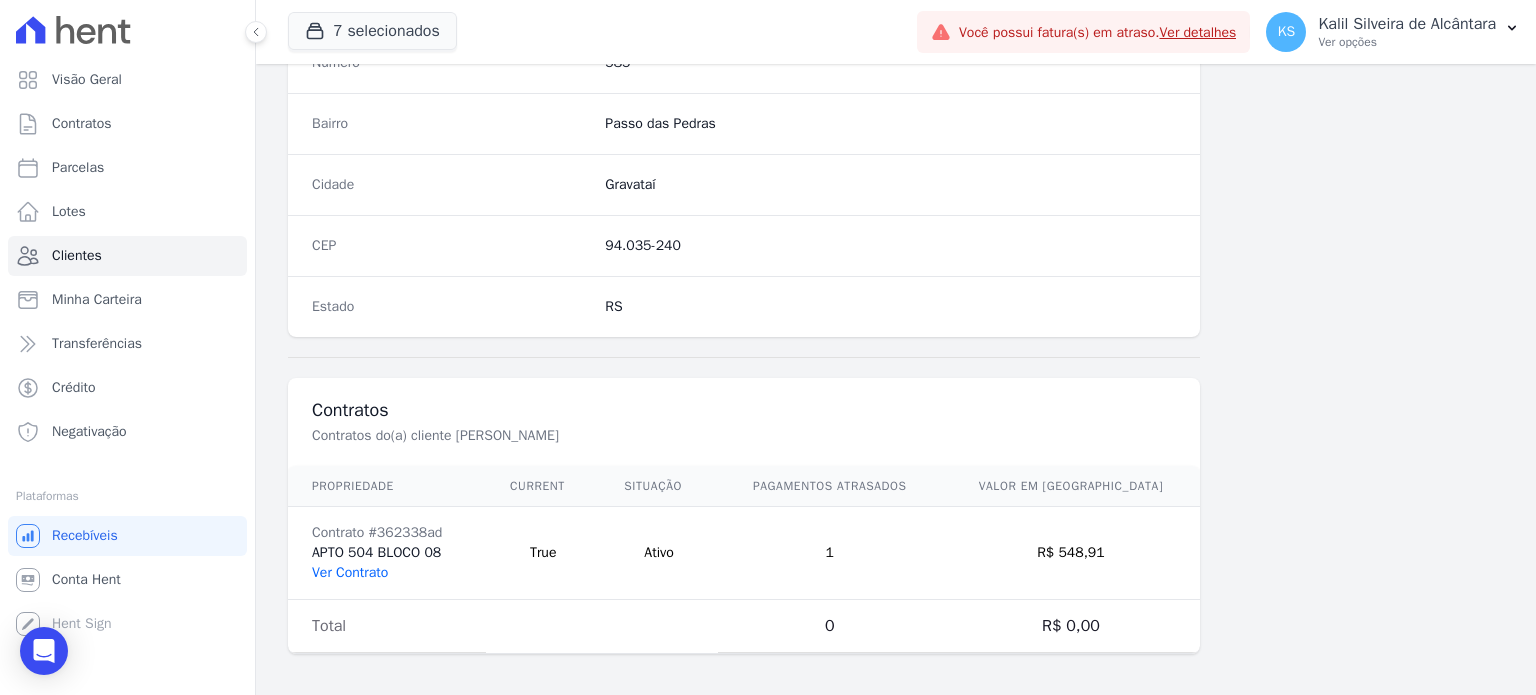 click on "Ver Contrato" at bounding box center [350, 572] 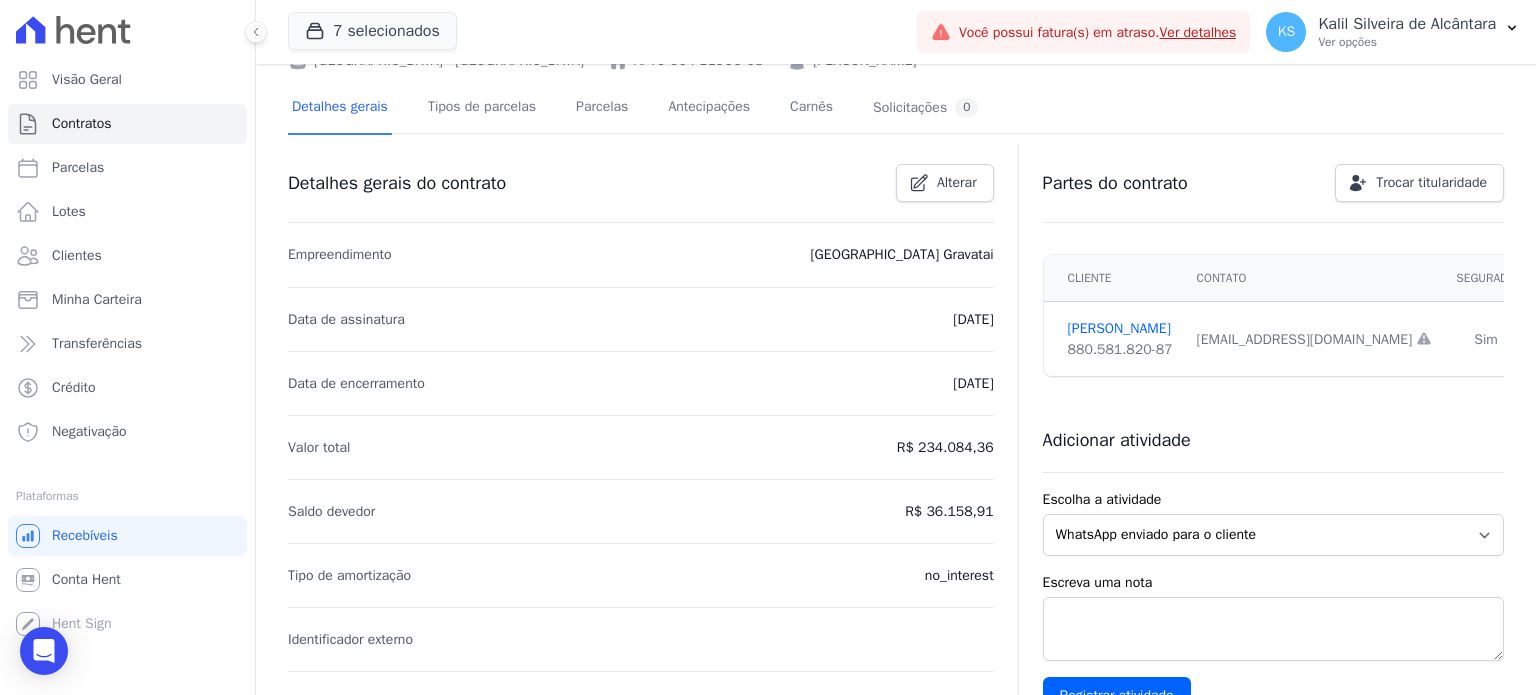 scroll, scrollTop: 0, scrollLeft: 0, axis: both 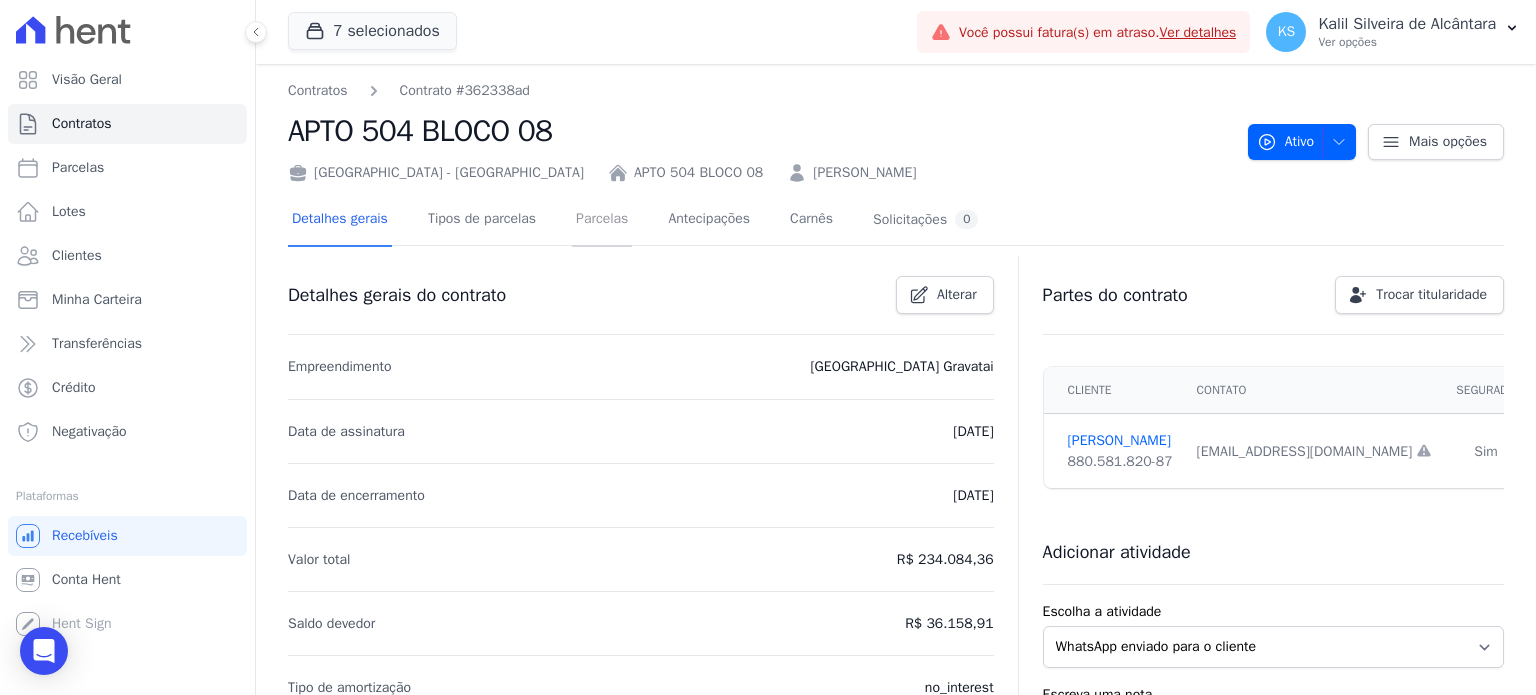 click on "Parcelas" at bounding box center (602, 220) 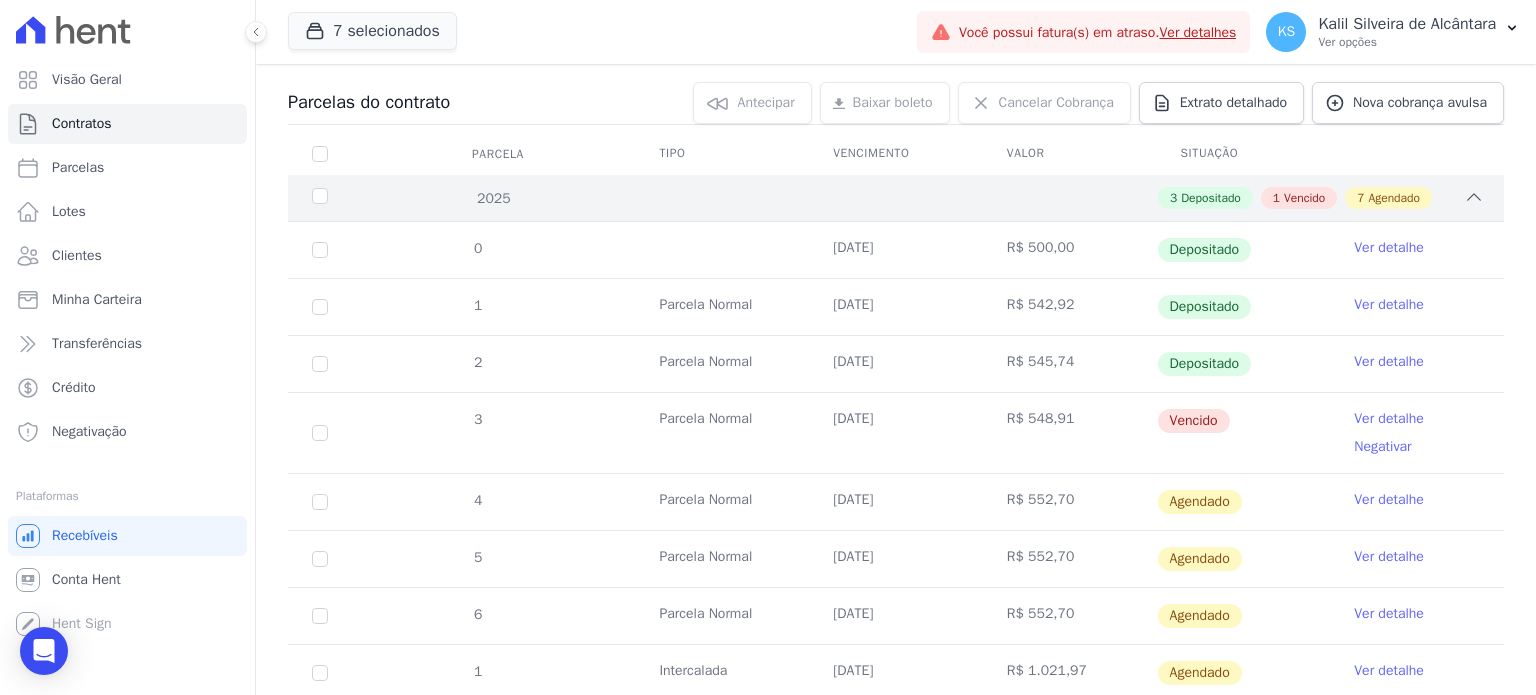 scroll, scrollTop: 0, scrollLeft: 0, axis: both 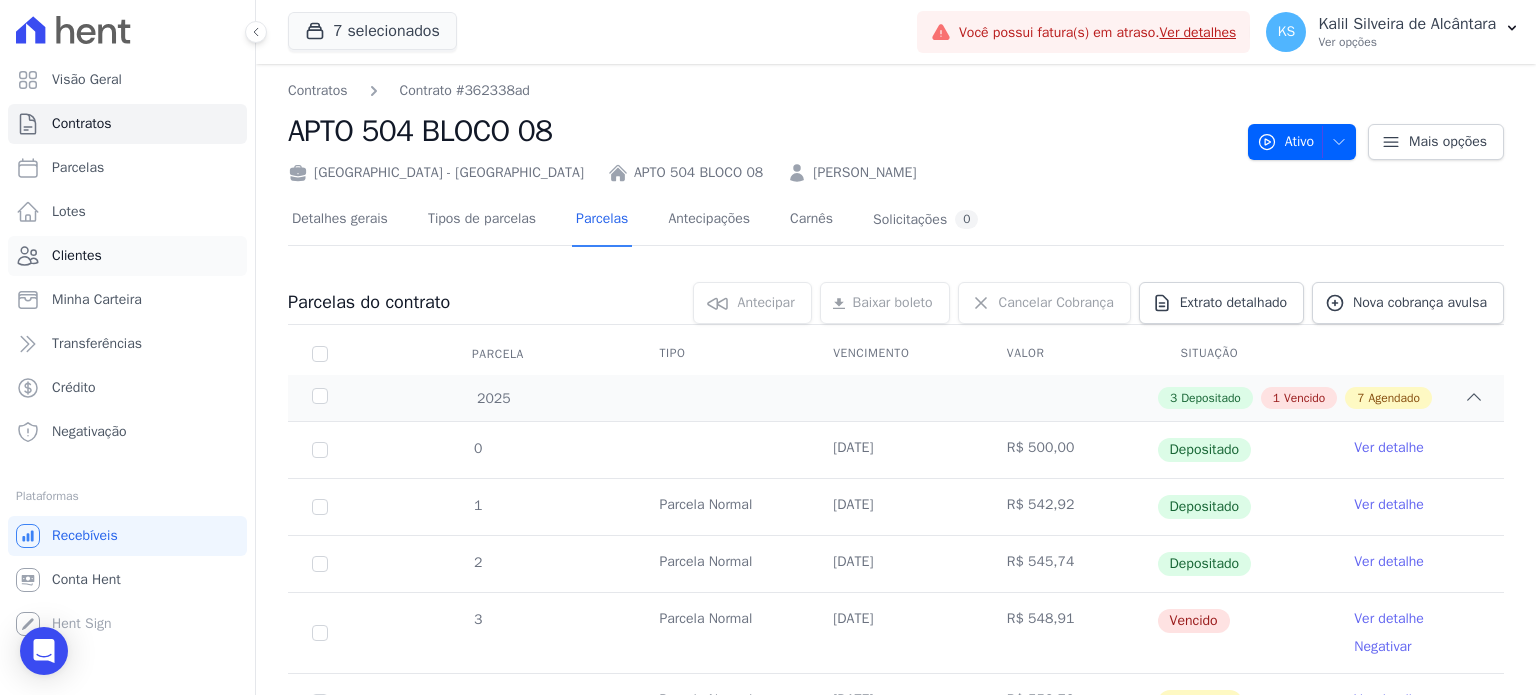 click on "Clientes" at bounding box center [127, 256] 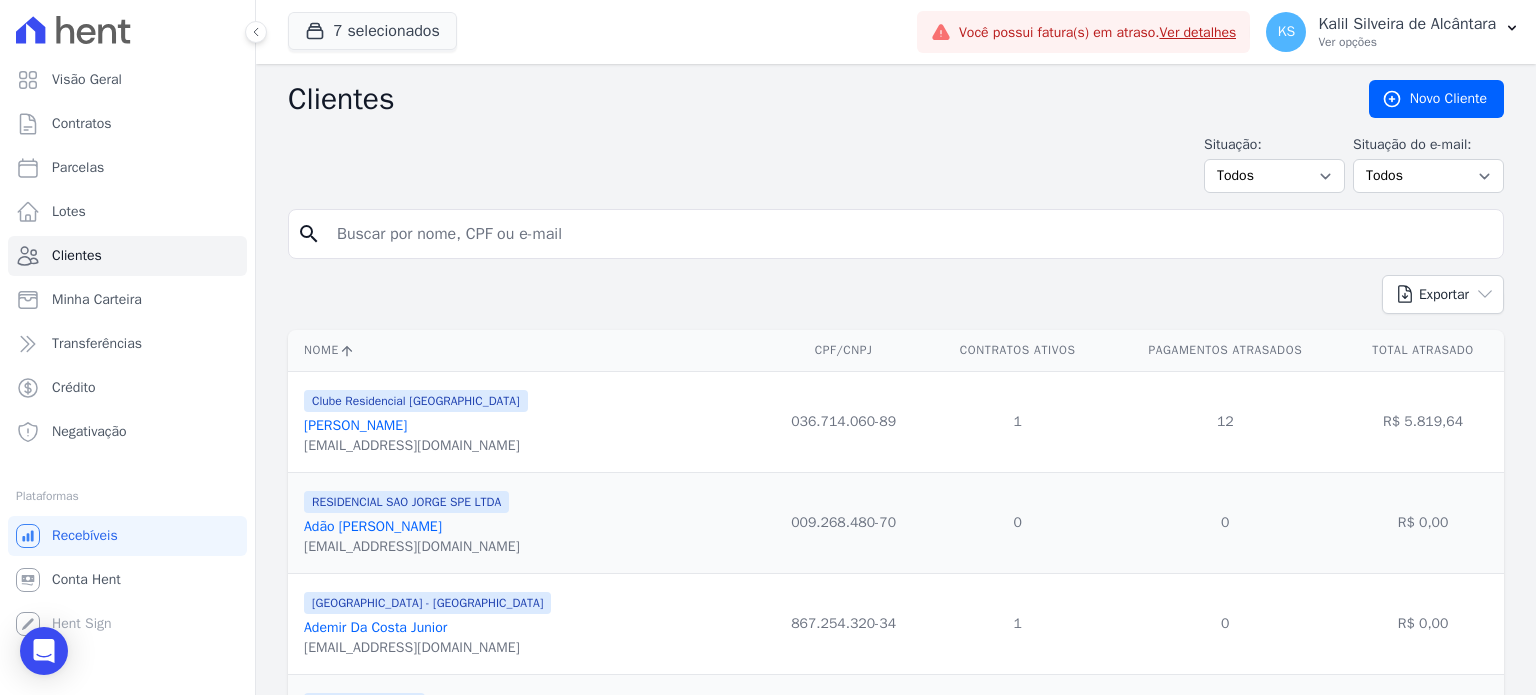 click at bounding box center (910, 234) 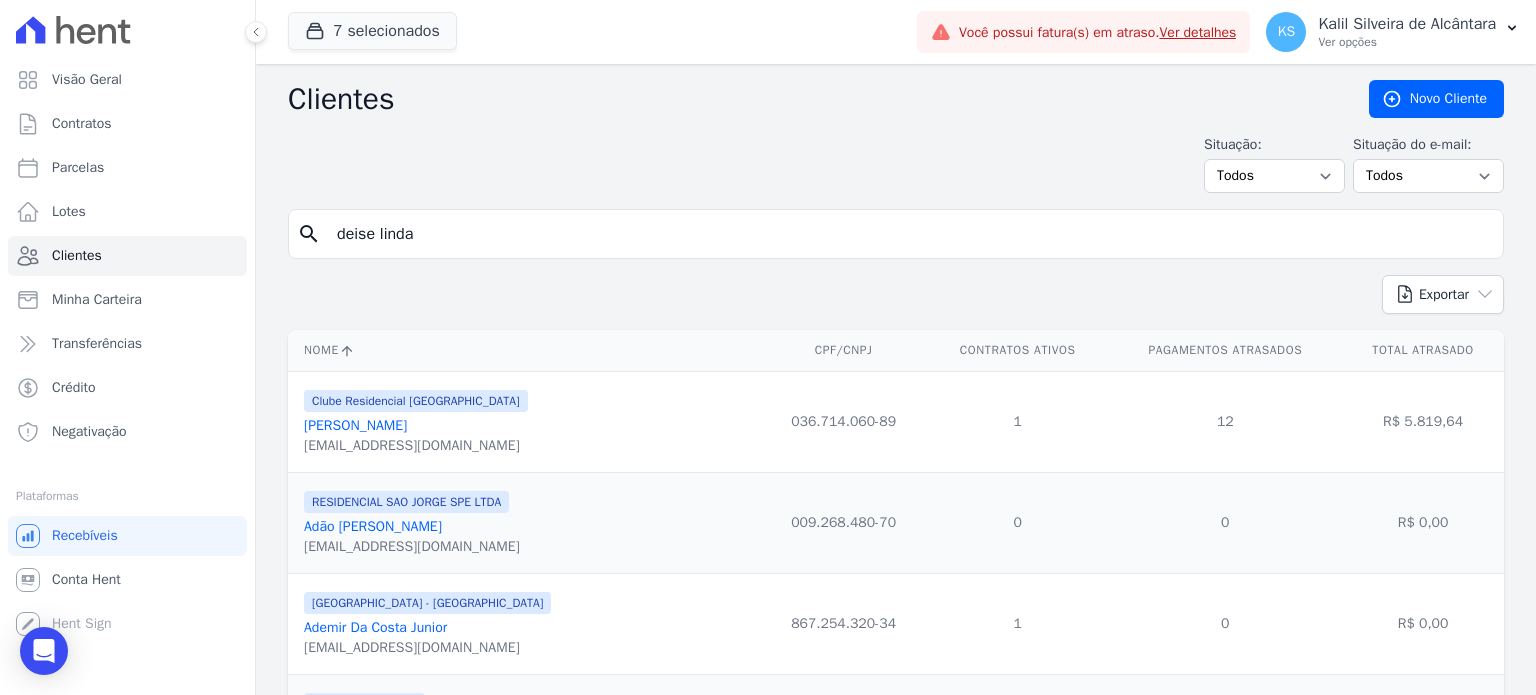 drag, startPoint x: 499, startPoint y: 232, endPoint x: 491, endPoint y: 219, distance: 15.264338 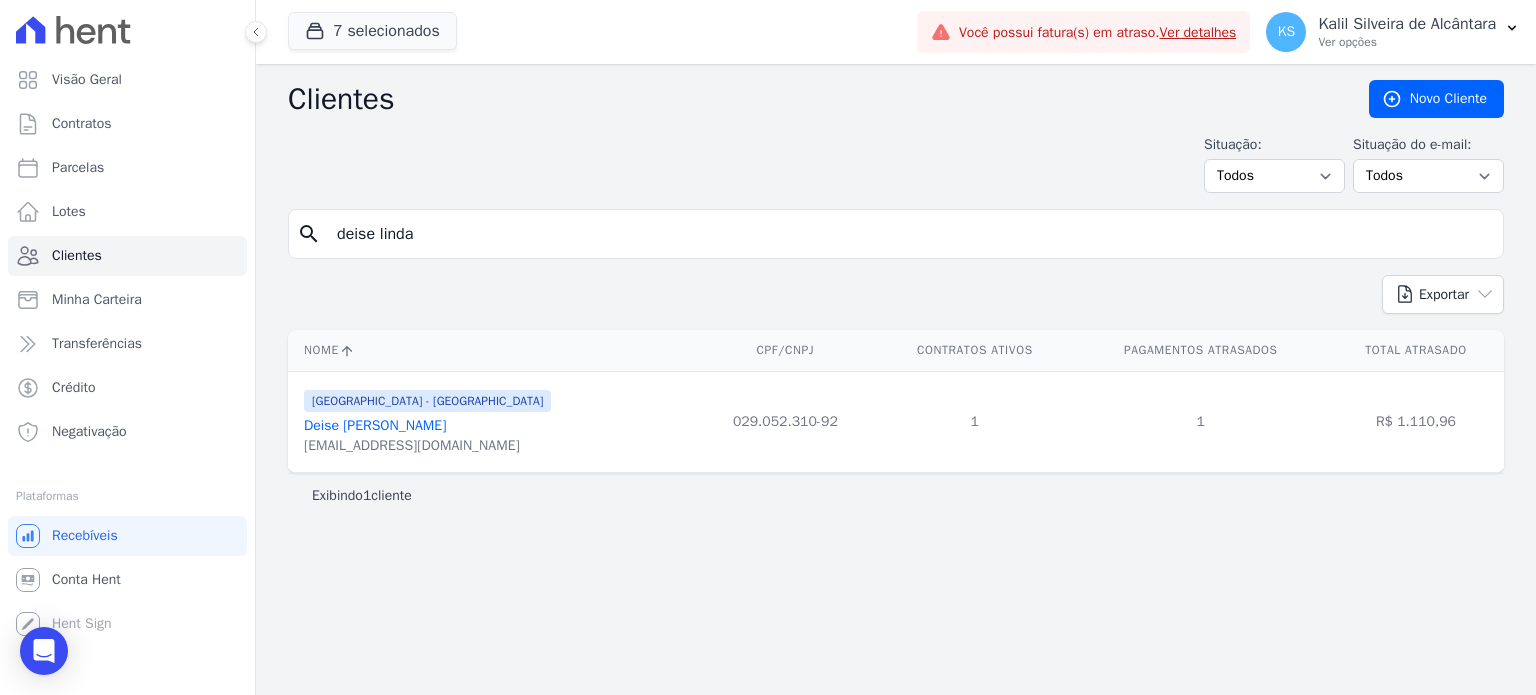 click on "[GEOGRAPHIC_DATA] - [GEOGRAPHIC_DATA]" at bounding box center (427, 401) 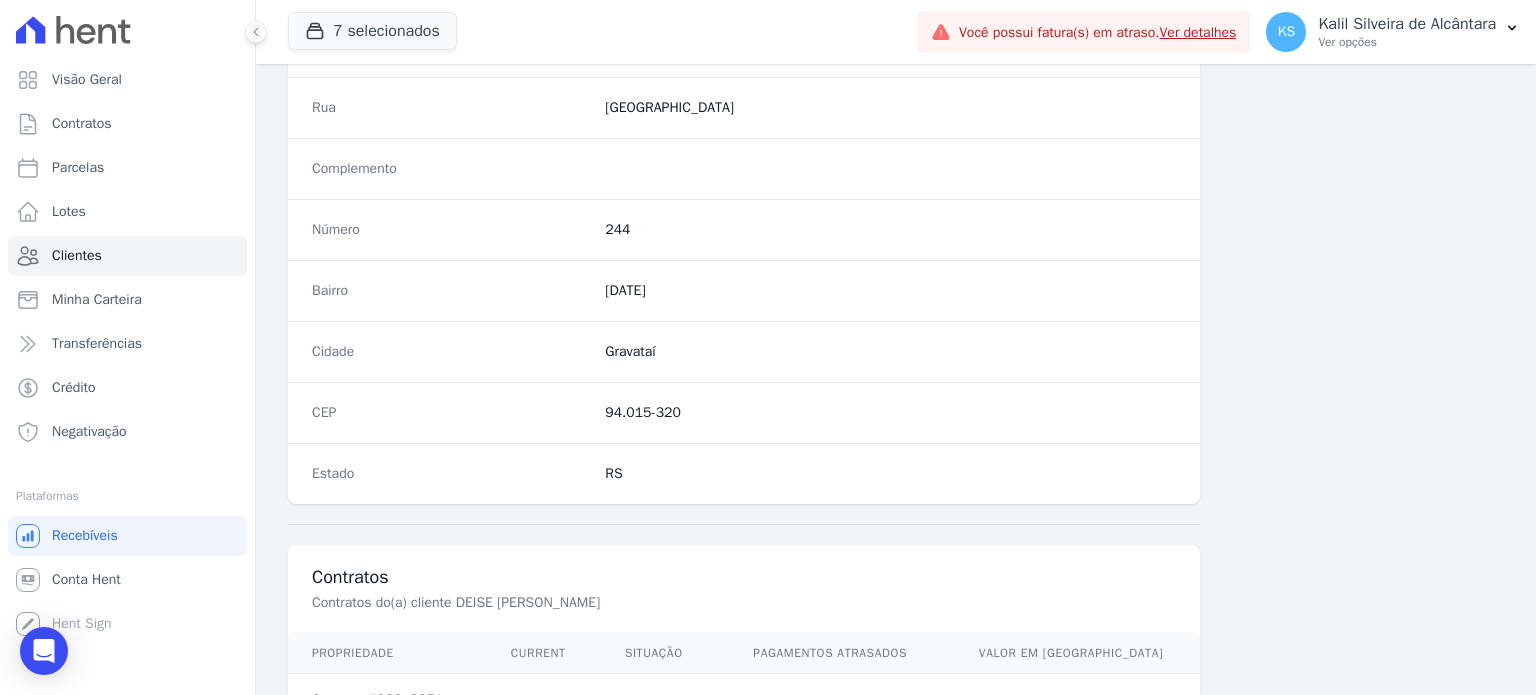 scroll, scrollTop: 1169, scrollLeft: 0, axis: vertical 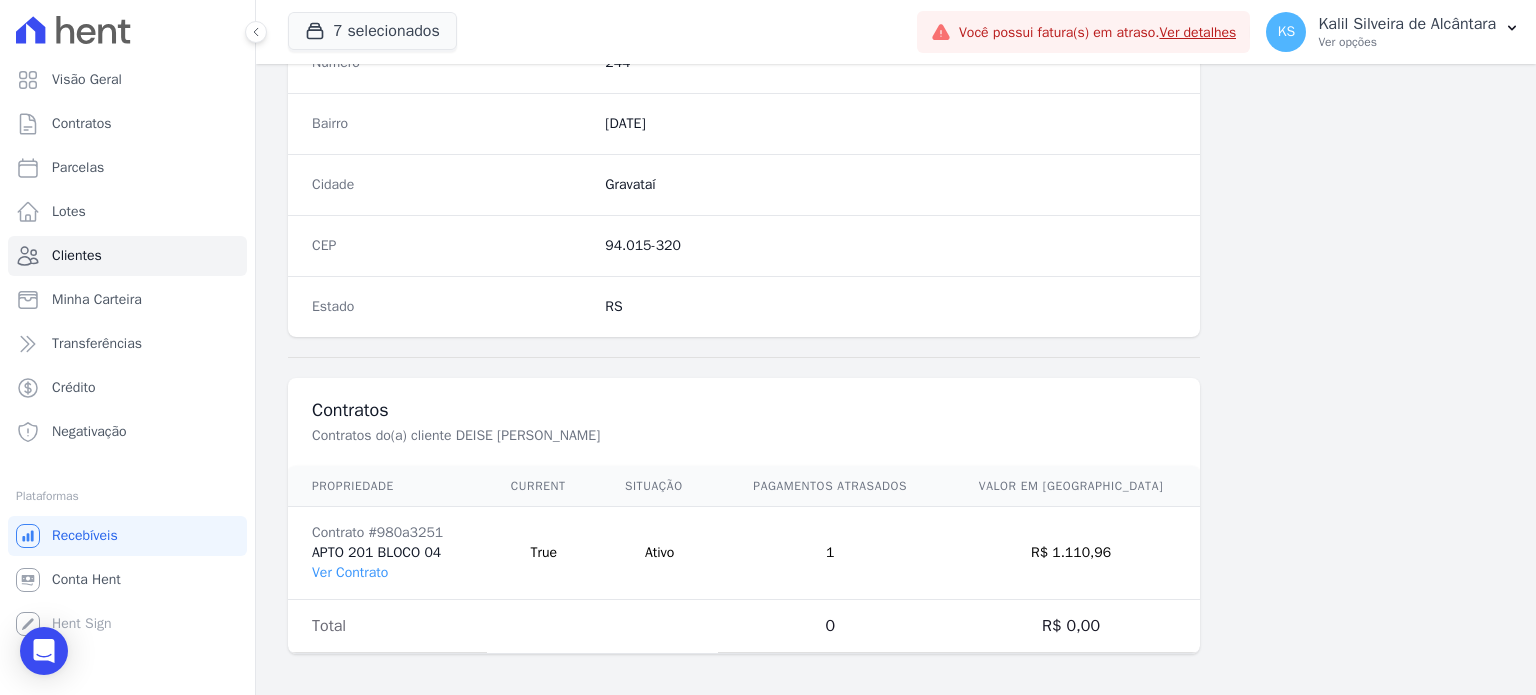 click on "Contrato #980a3251
APTO 201 BLOCO 04
Ver Contrato" at bounding box center (387, 553) 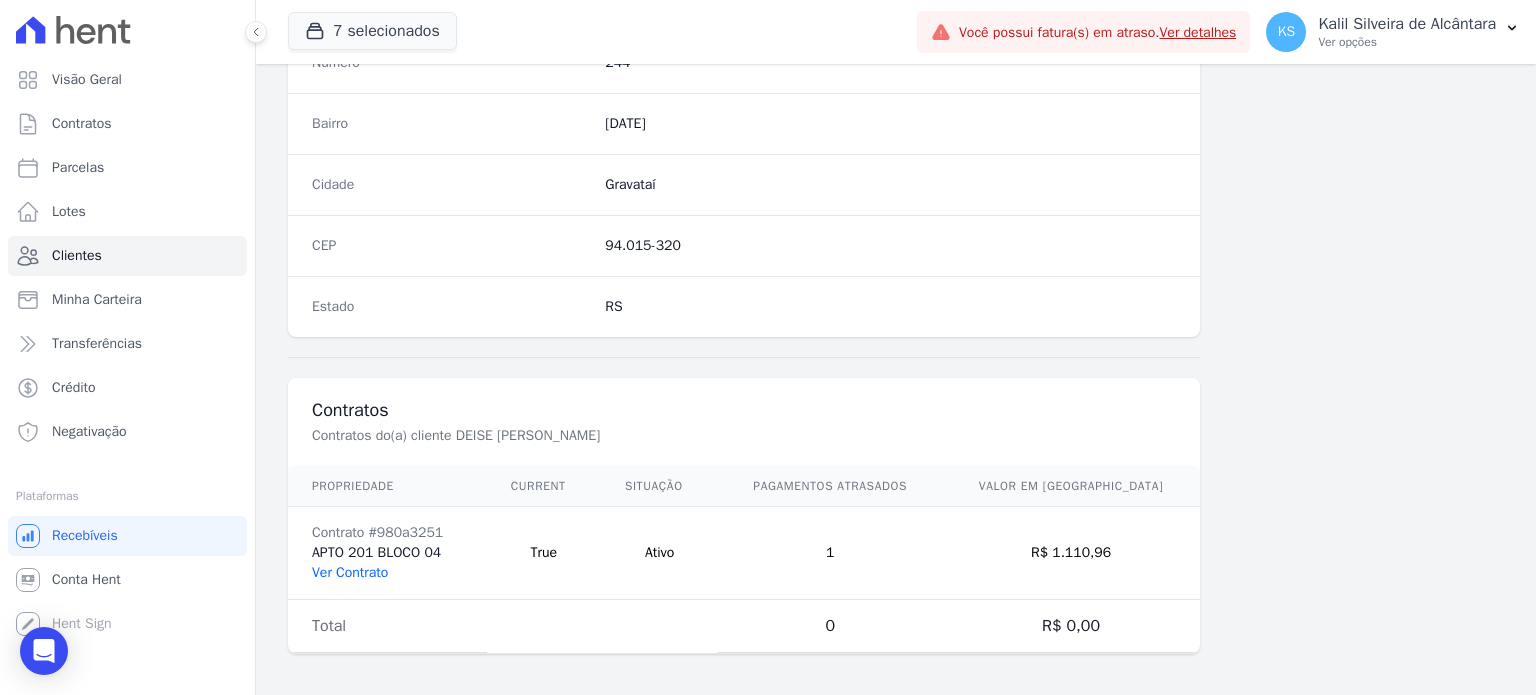click on "Ver Contrato" at bounding box center [350, 572] 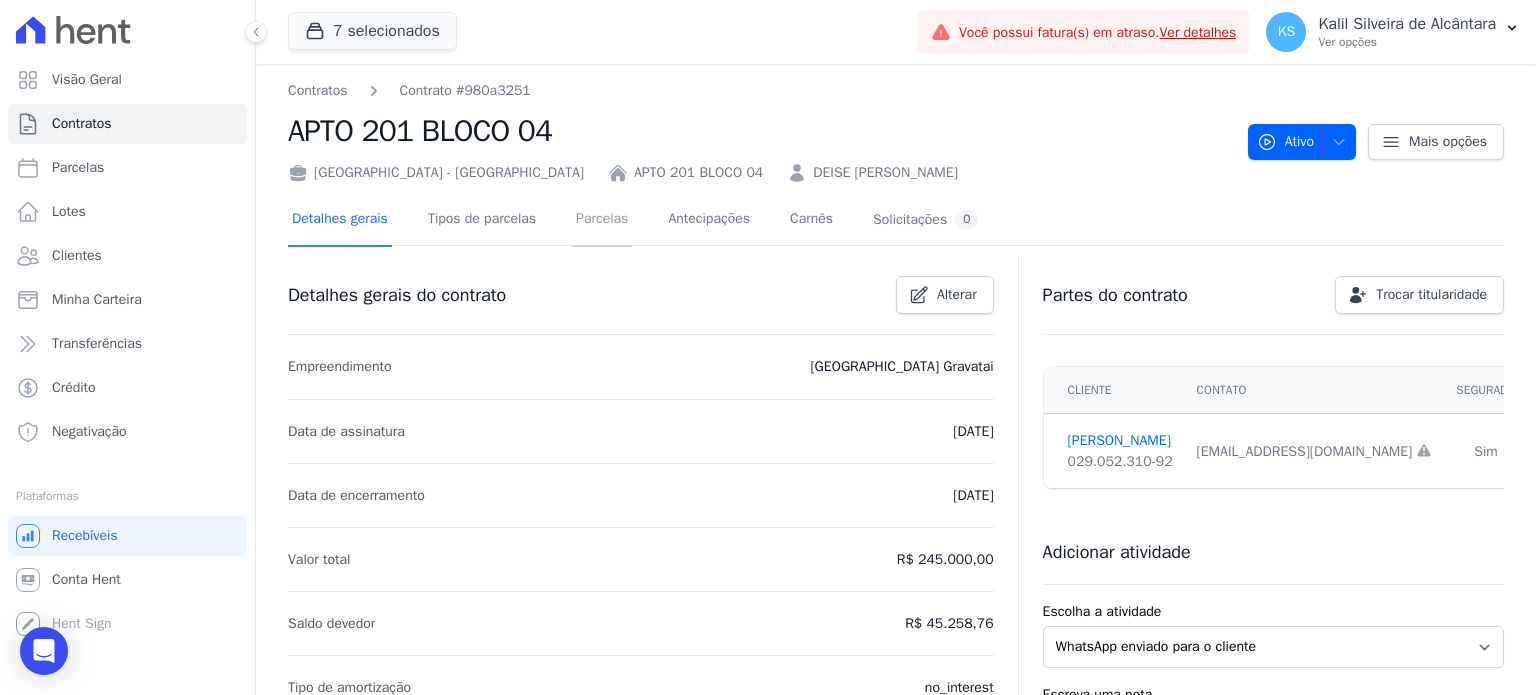 click on "Parcelas" at bounding box center (602, 220) 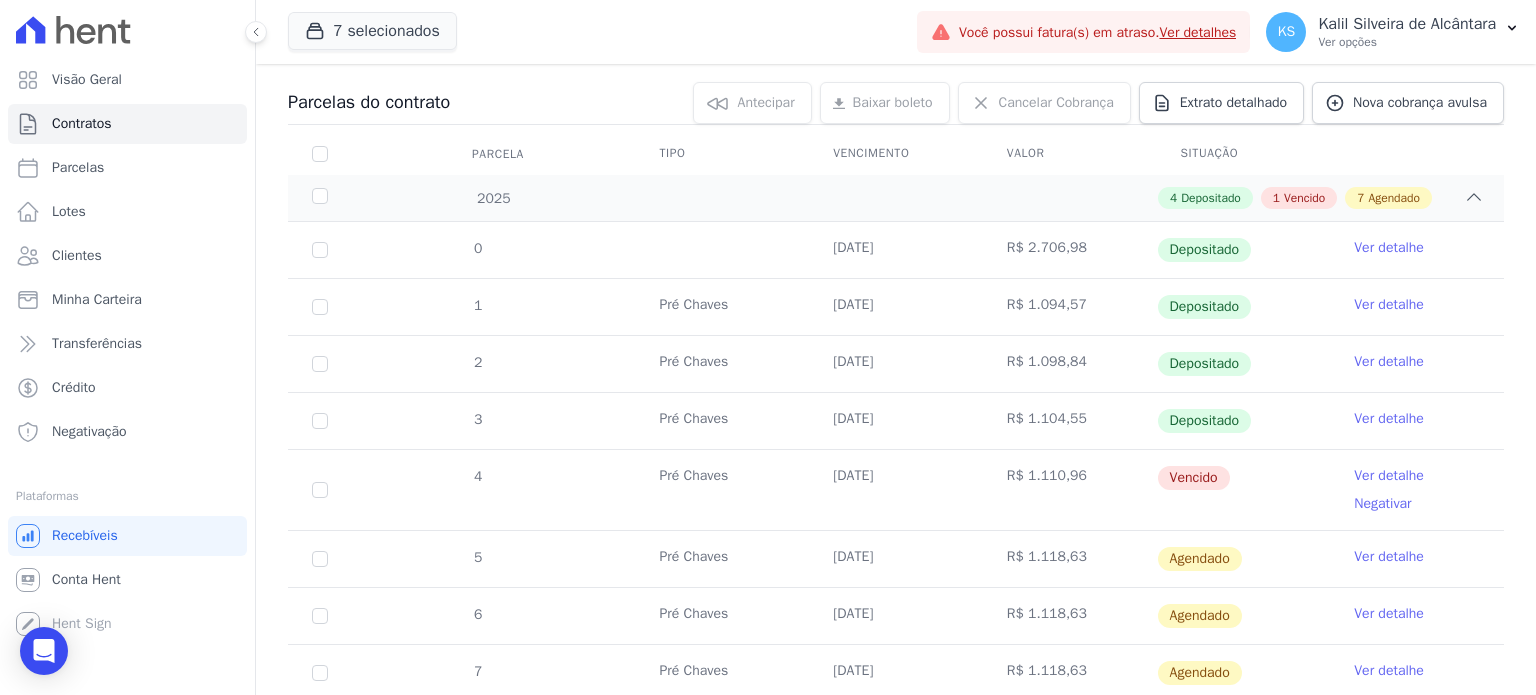 scroll, scrollTop: 0, scrollLeft: 0, axis: both 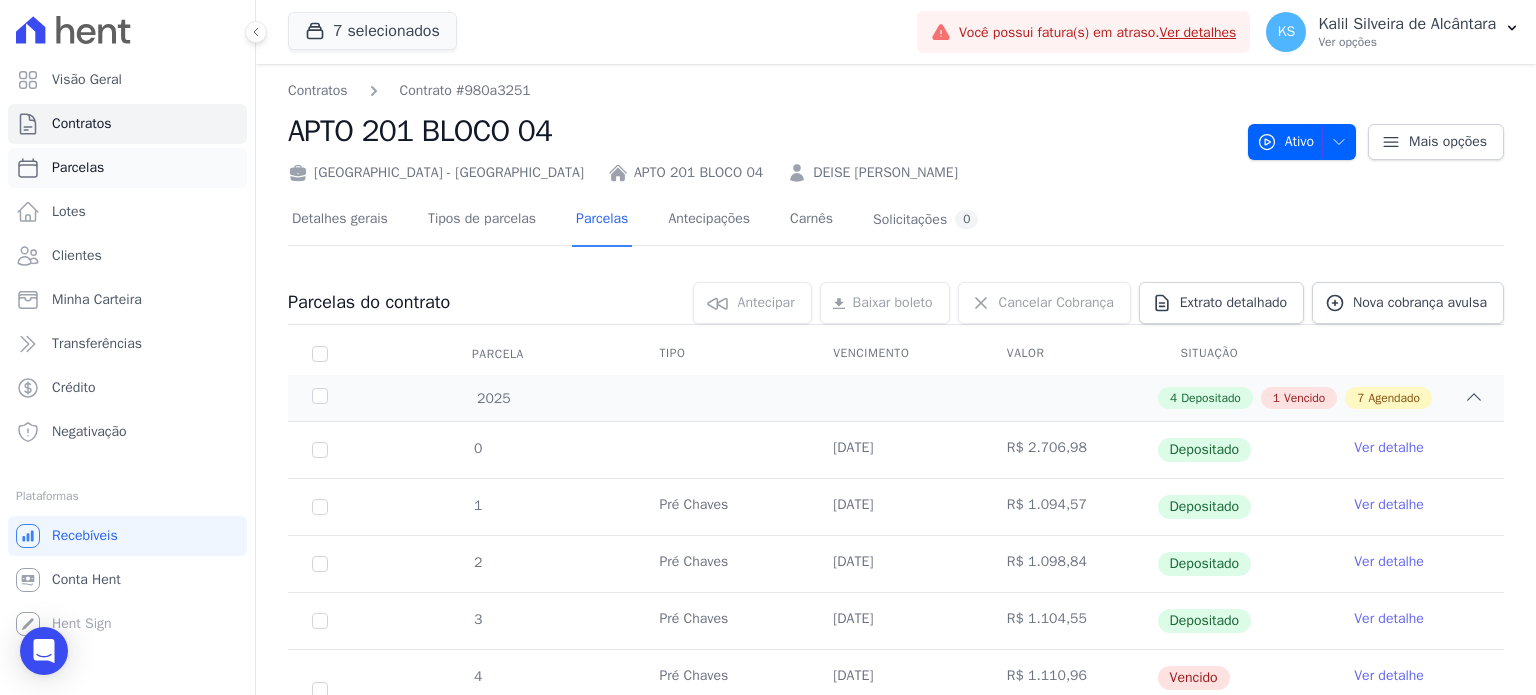 click on "Parcelas" at bounding box center [127, 168] 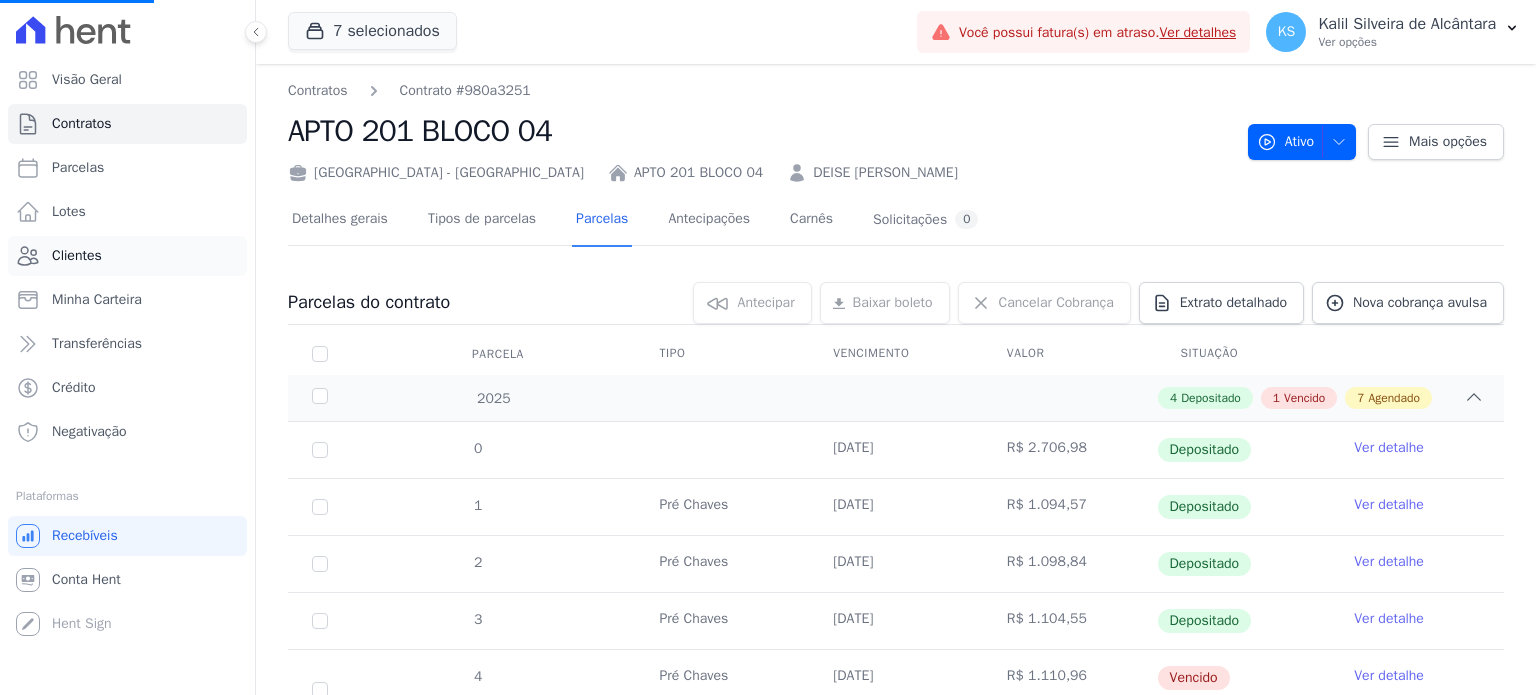 click on "Clientes" at bounding box center [77, 256] 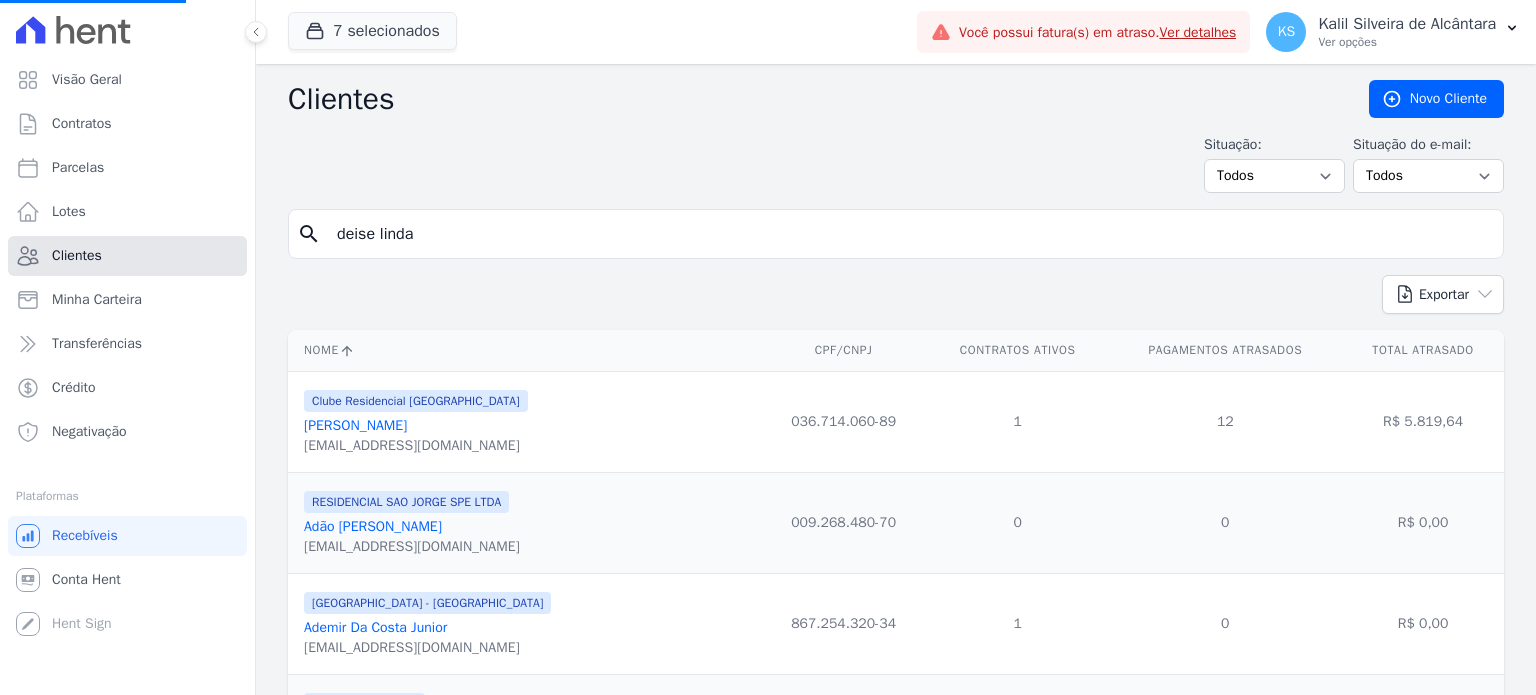 click on "Clientes" at bounding box center [77, 256] 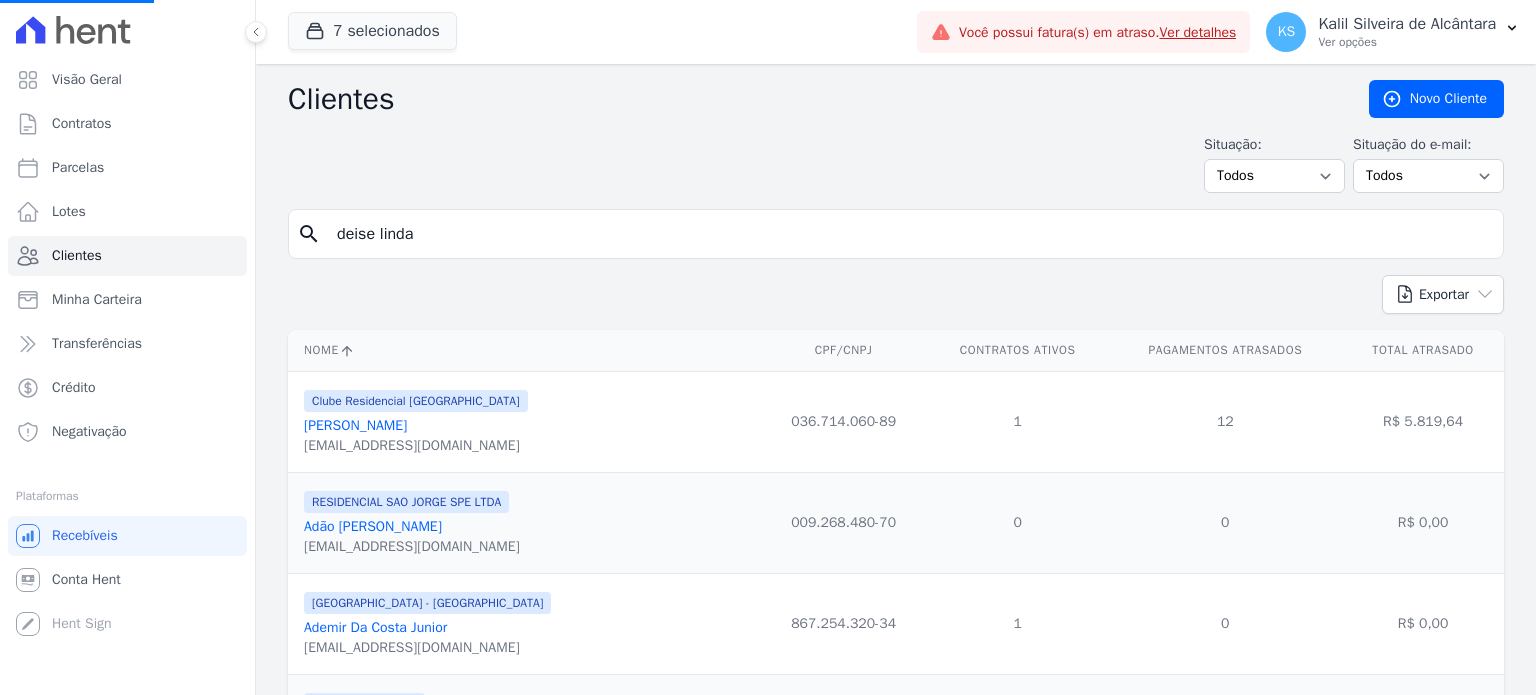 click on "Clientes" at bounding box center [77, 256] 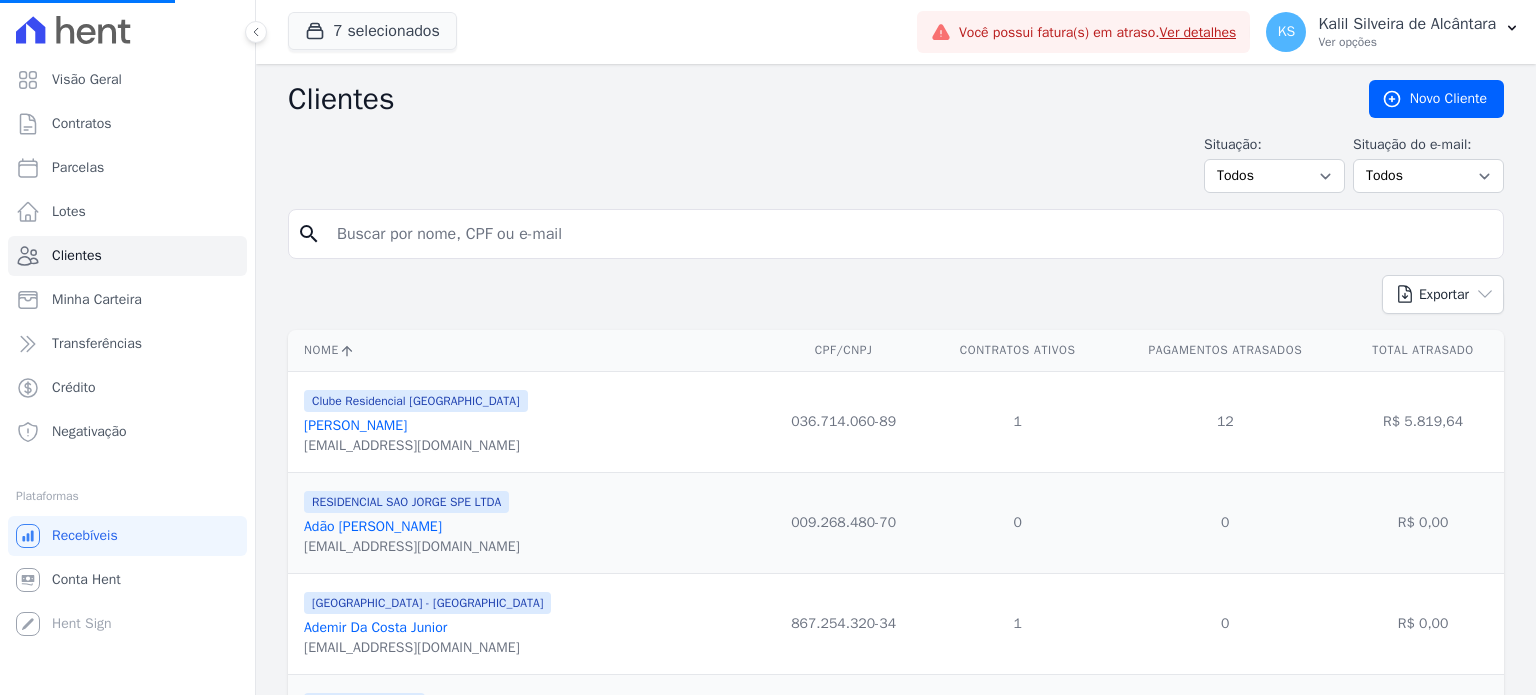 click at bounding box center (910, 234) 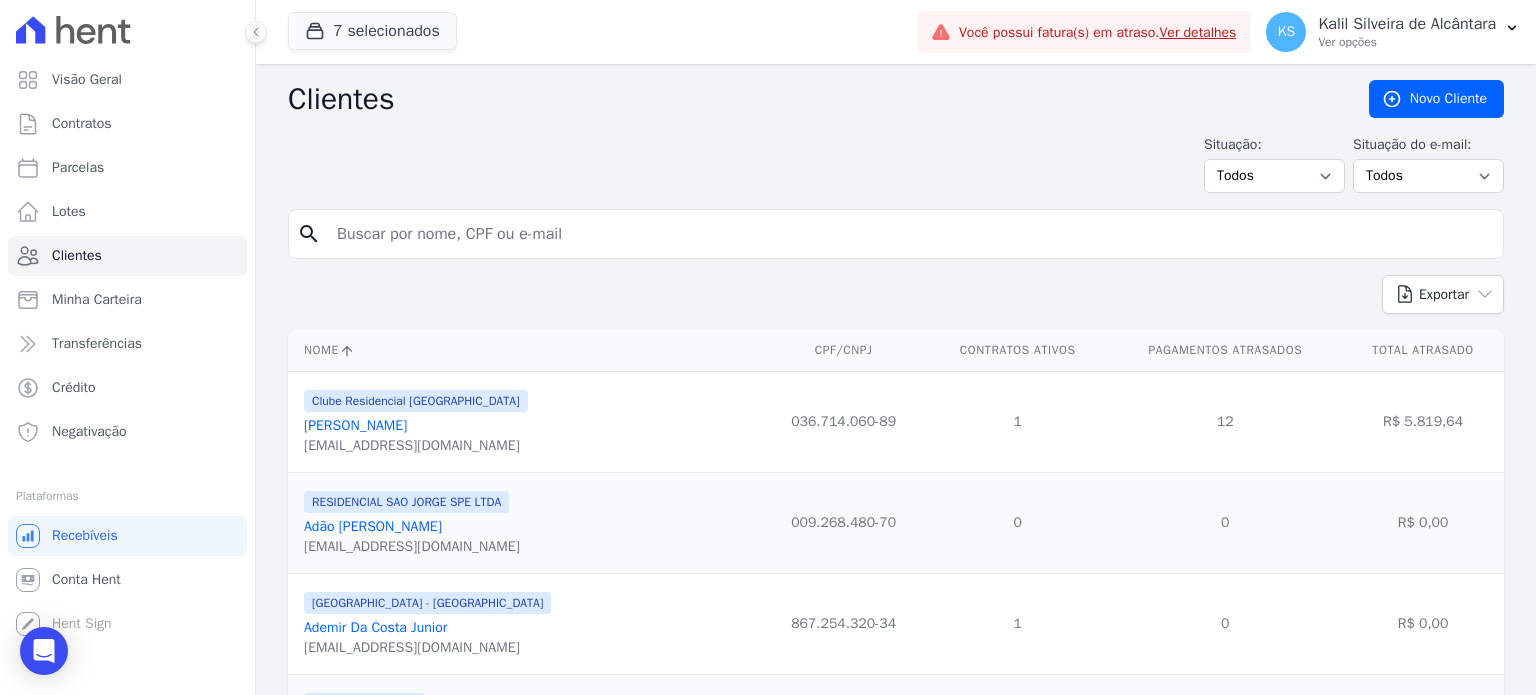 click at bounding box center [910, 234] 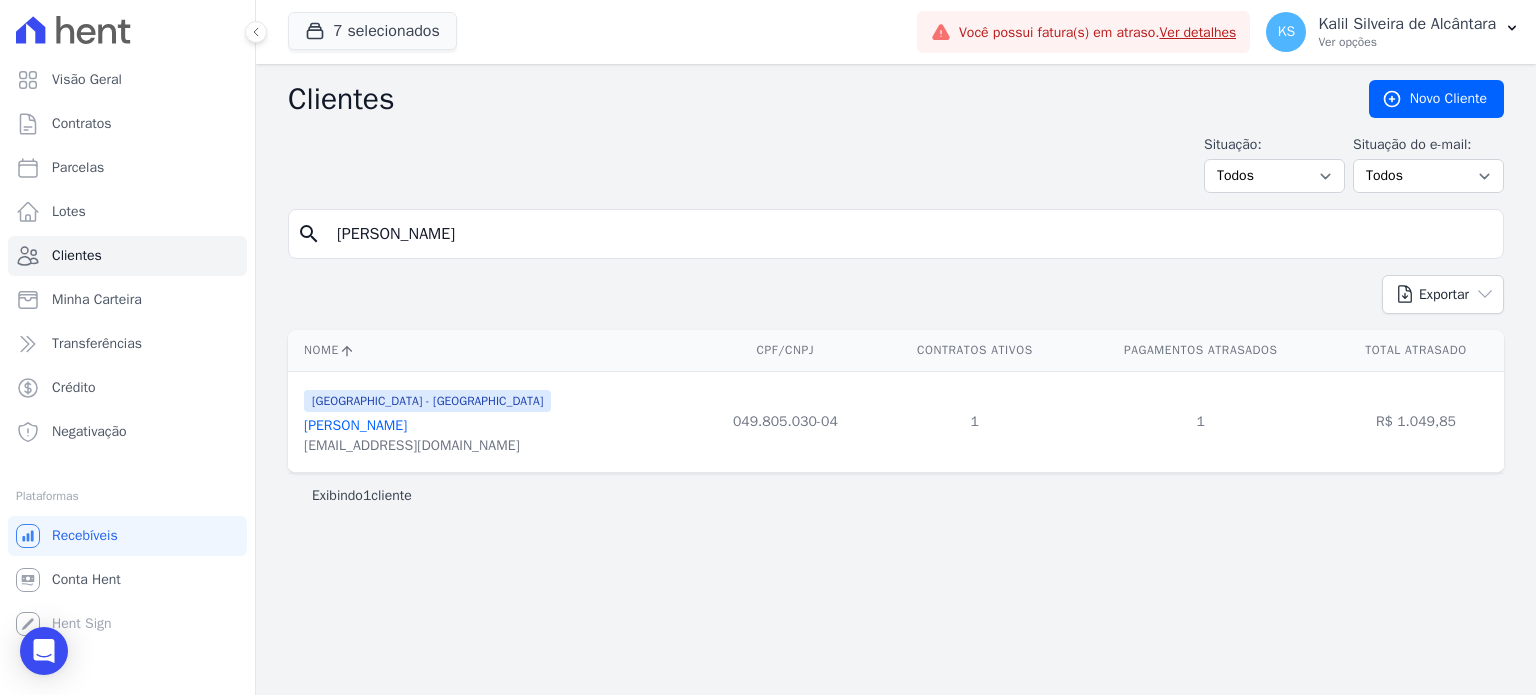 click on "[EMAIL_ADDRESS][DOMAIN_NAME]" at bounding box center [427, 446] 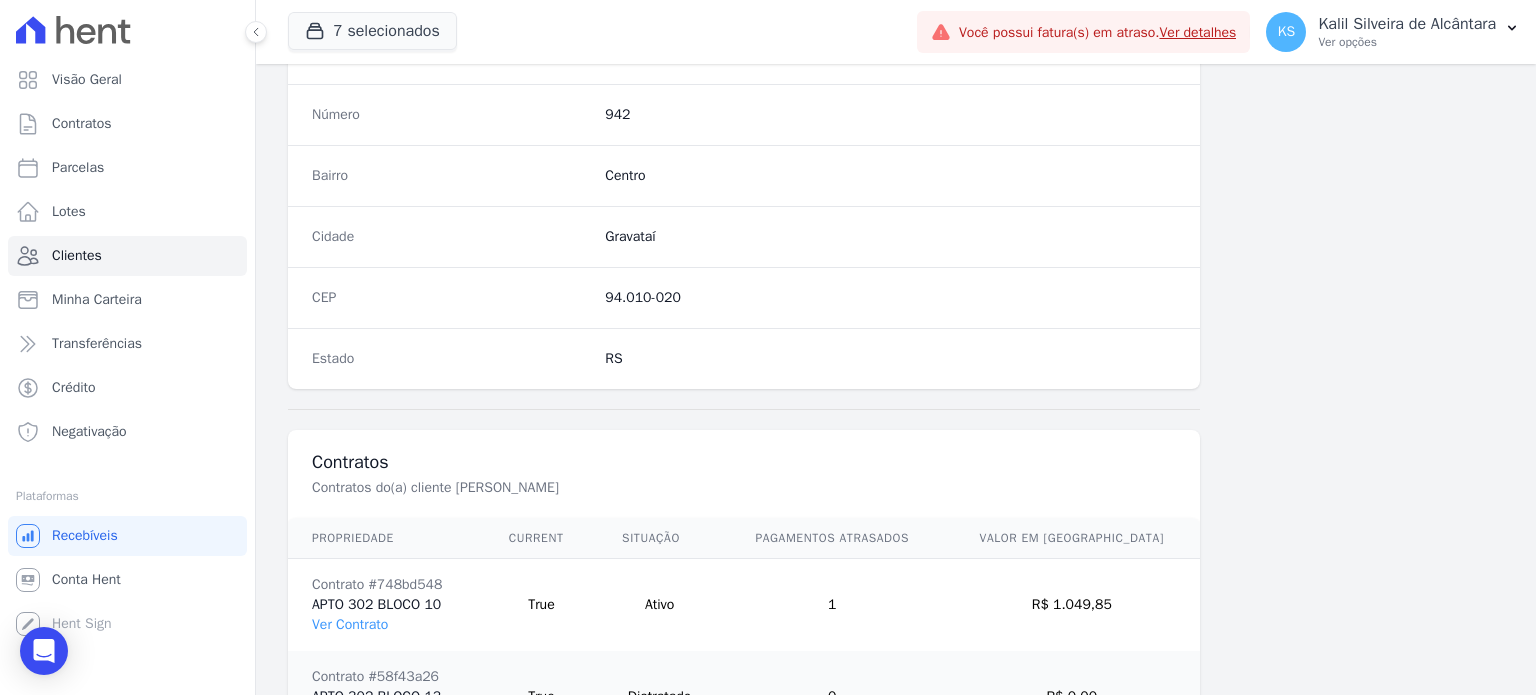 scroll, scrollTop: 1261, scrollLeft: 0, axis: vertical 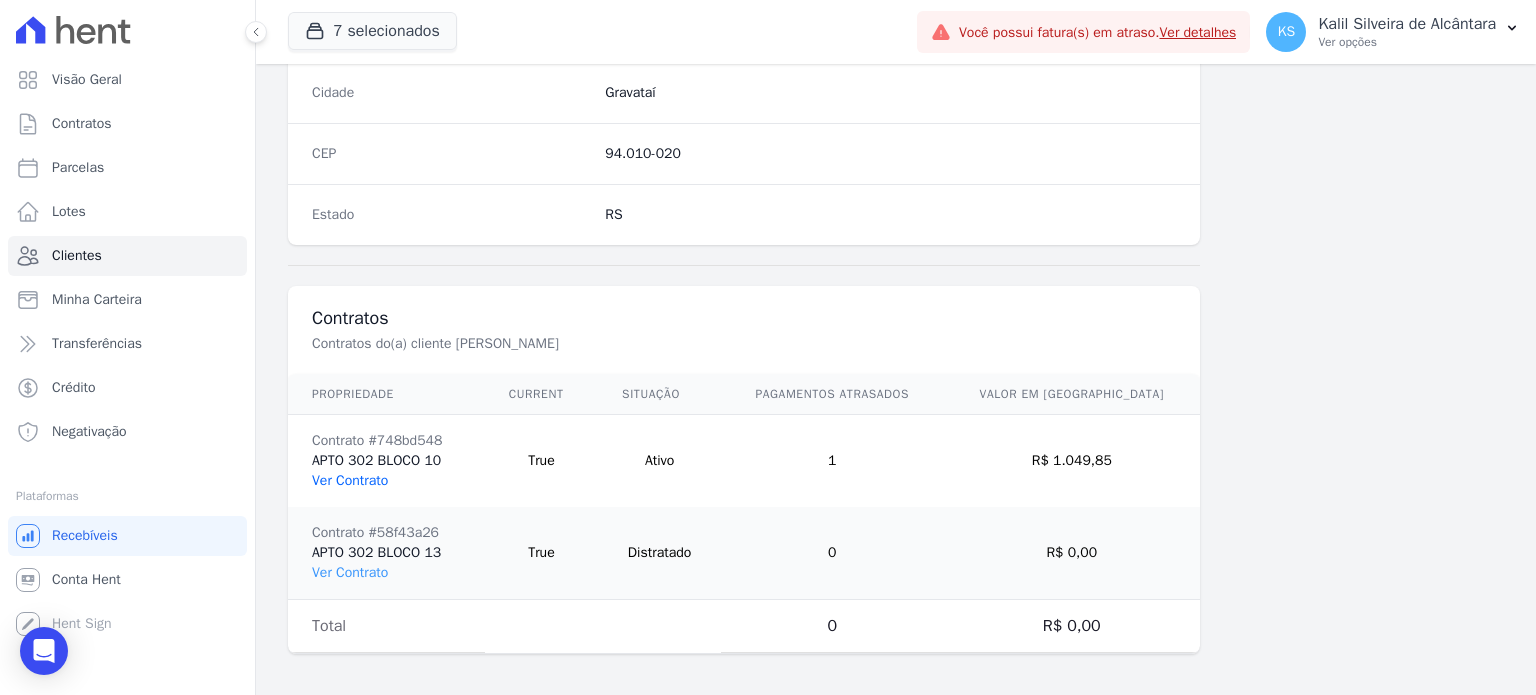 click on "Ver Contrato" at bounding box center [350, 480] 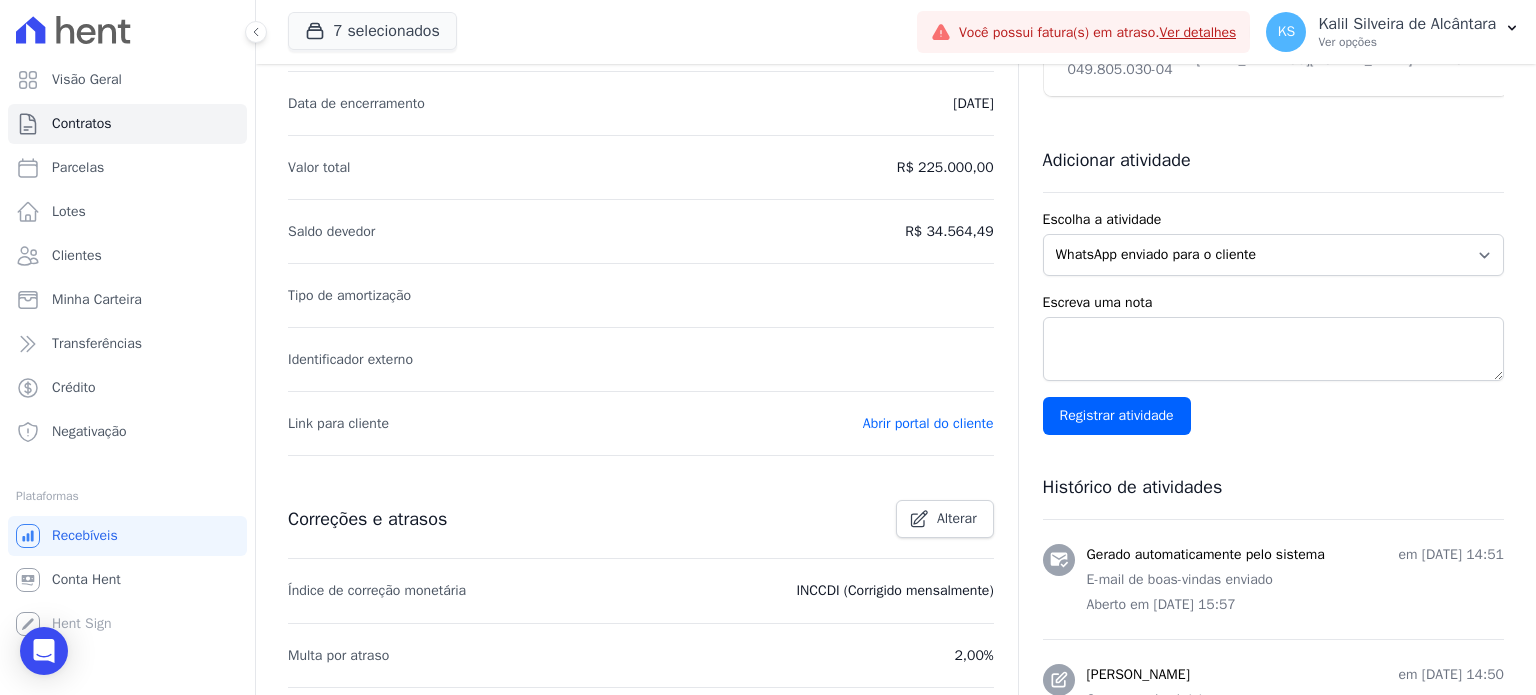 scroll, scrollTop: 500, scrollLeft: 0, axis: vertical 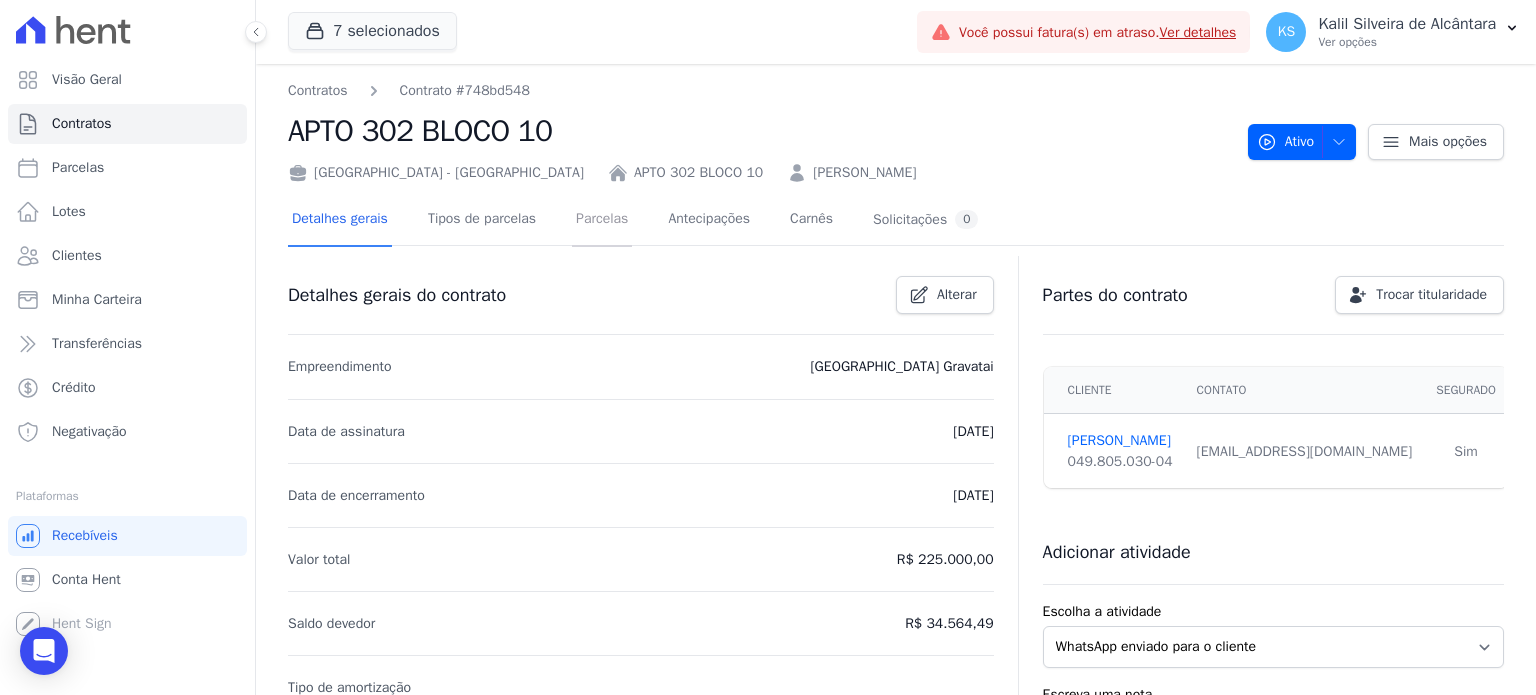 click on "Parcelas" at bounding box center (602, 220) 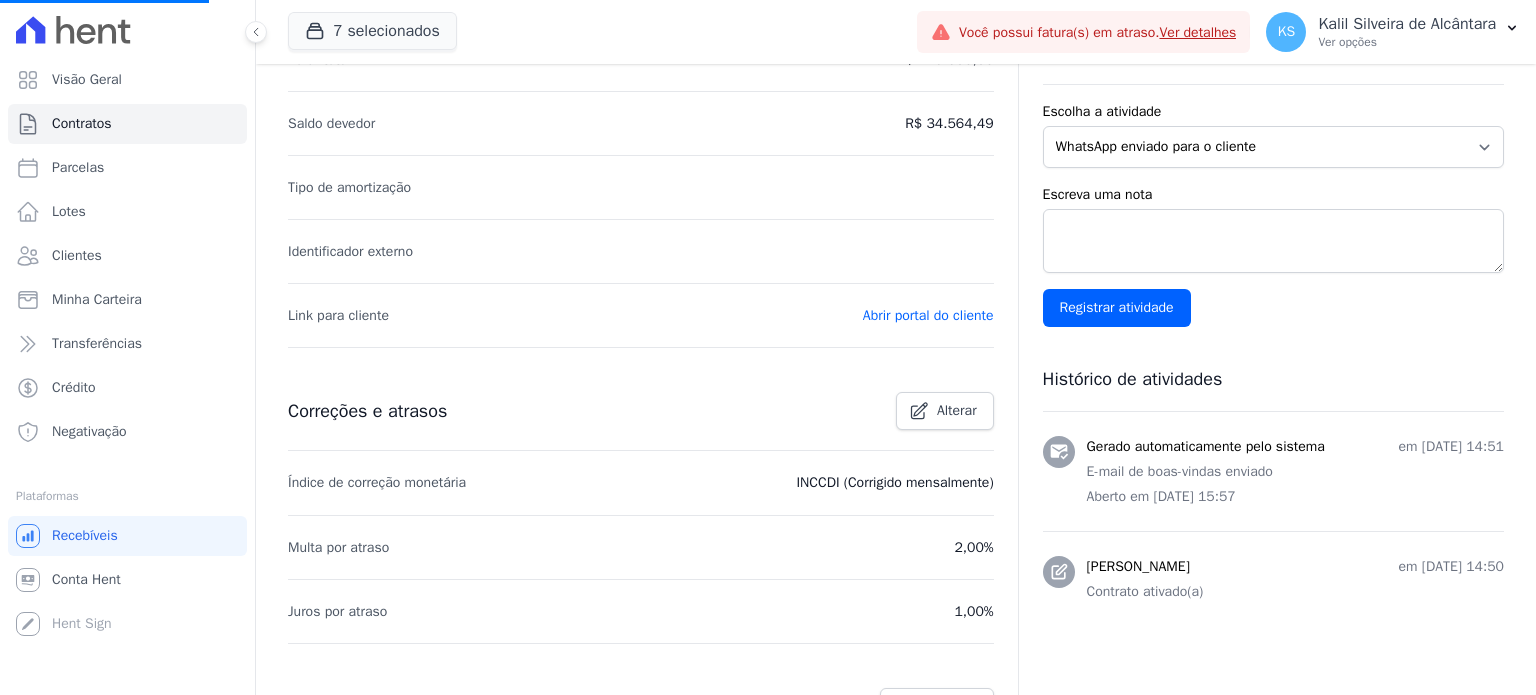 scroll, scrollTop: 588, scrollLeft: 0, axis: vertical 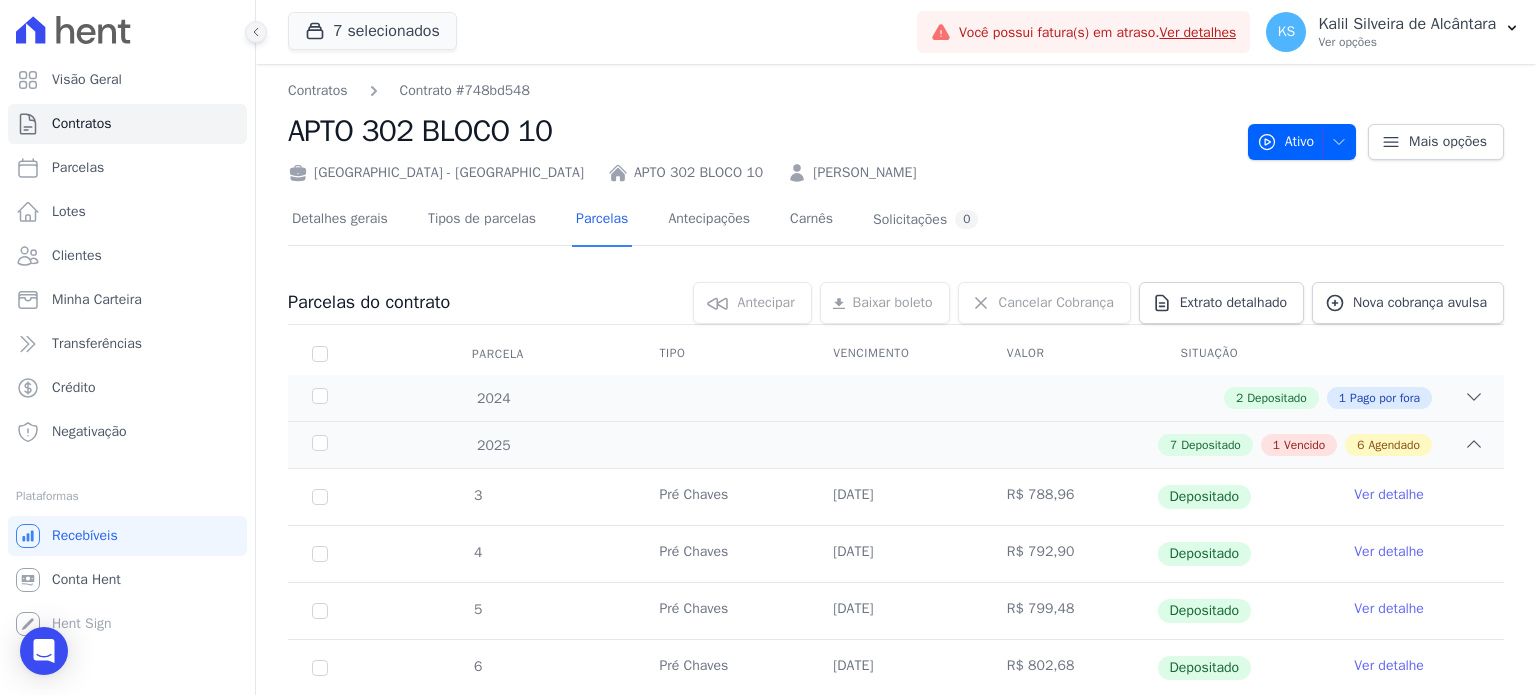 click at bounding box center [256, 32] 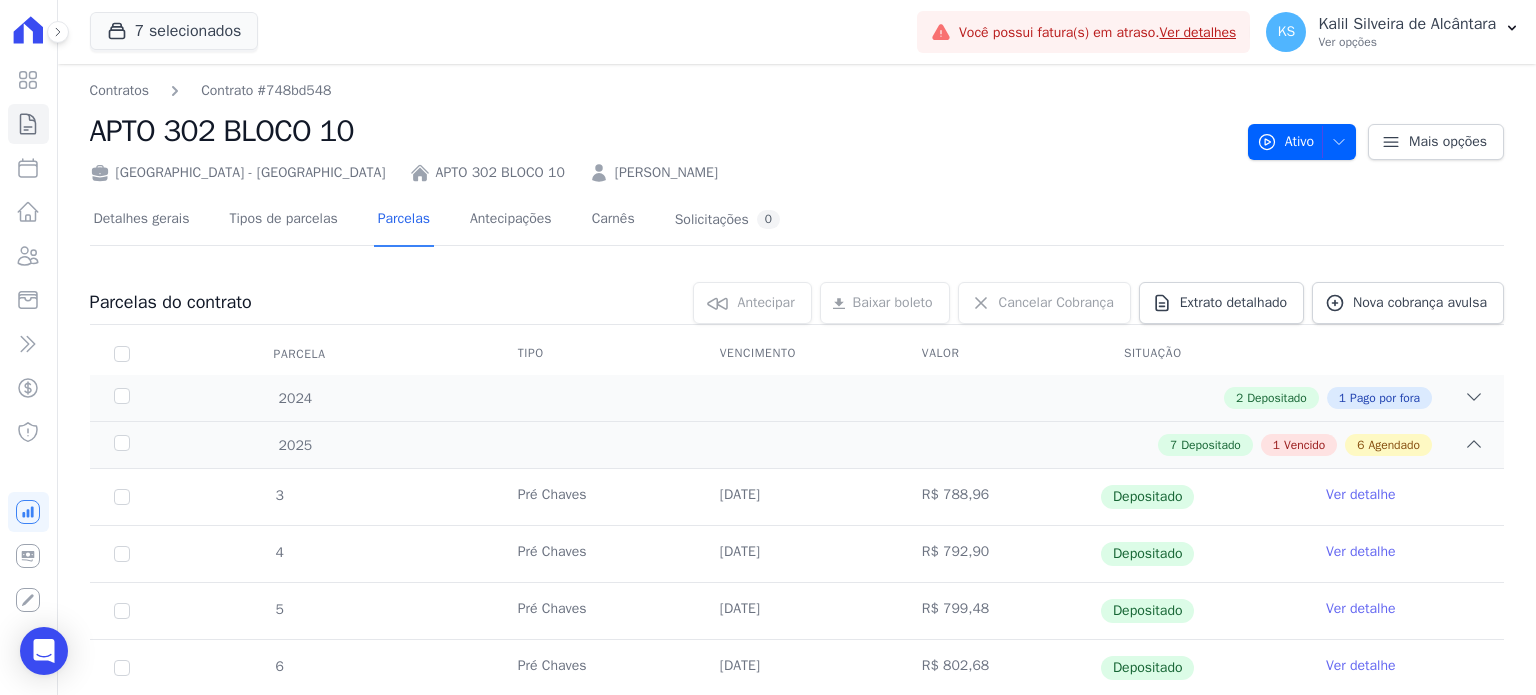 click 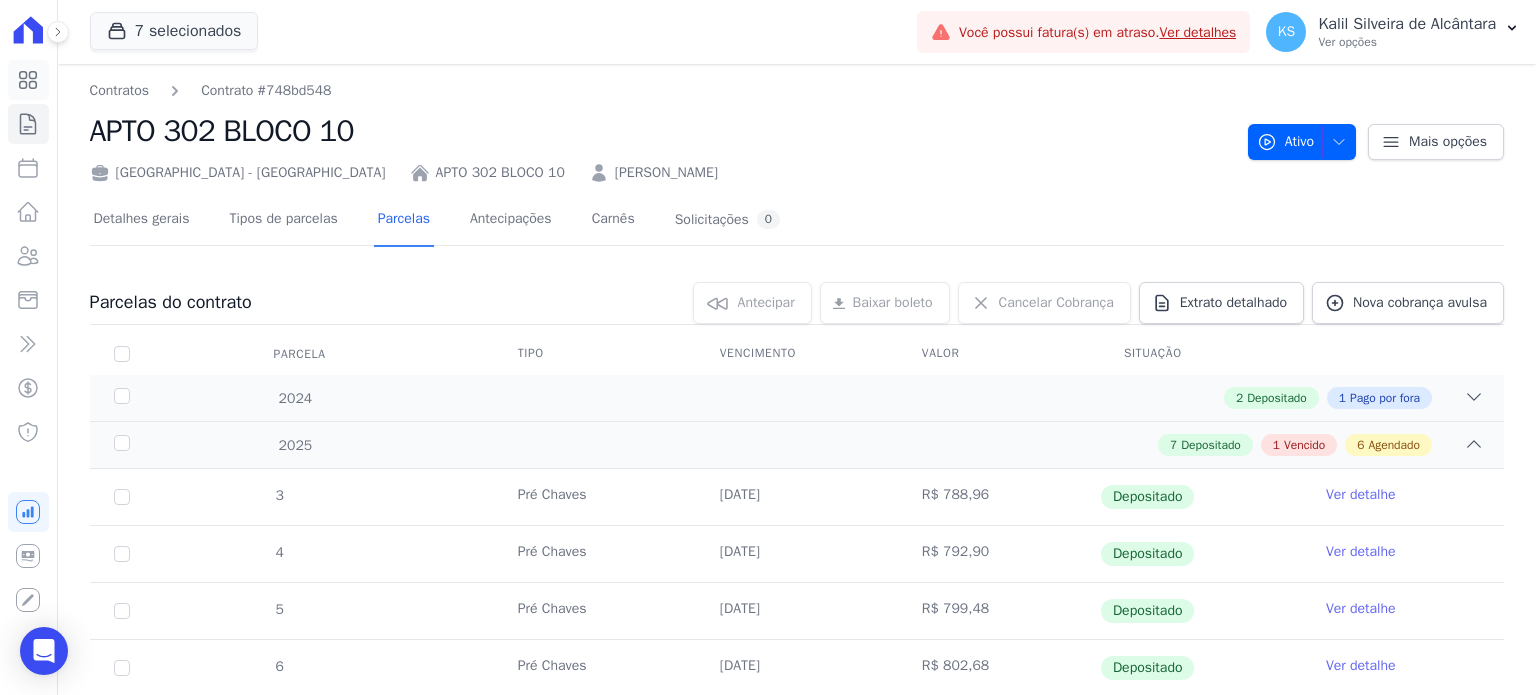 click 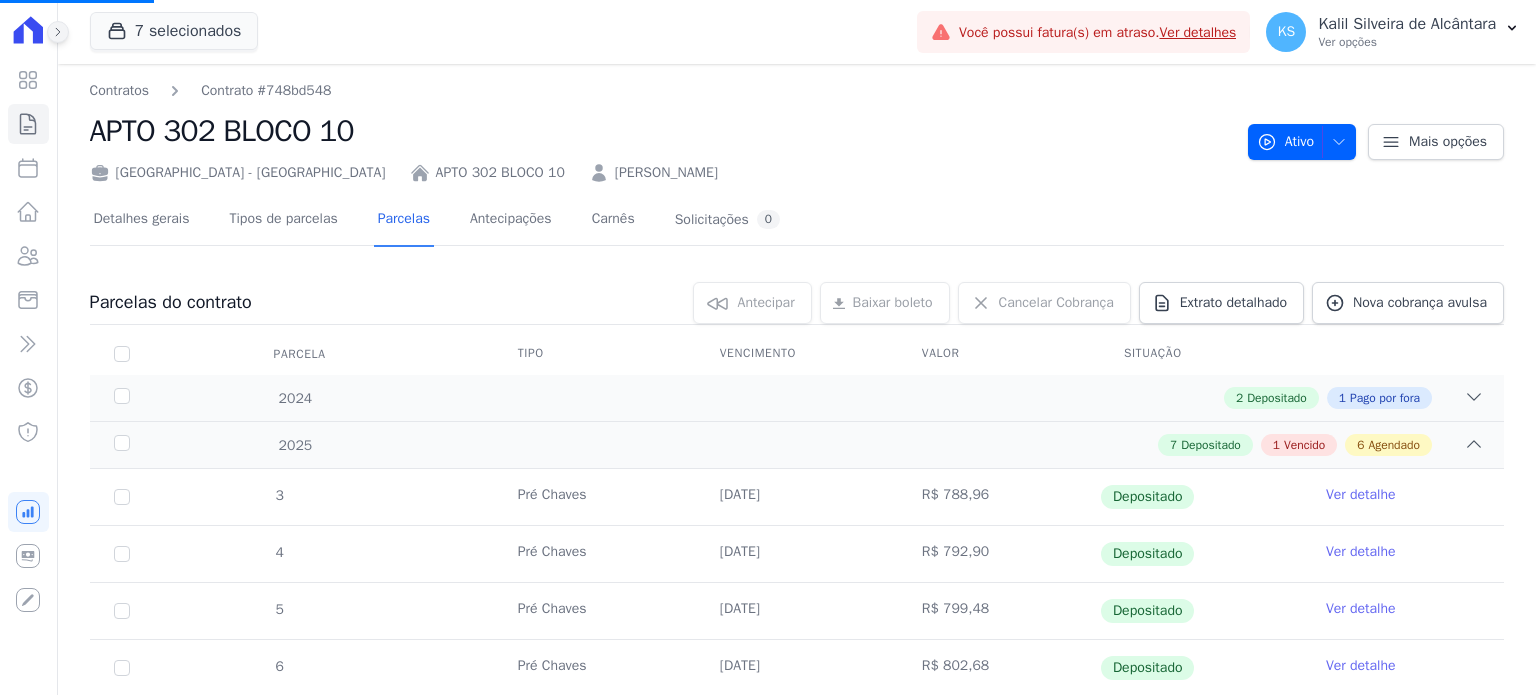 click 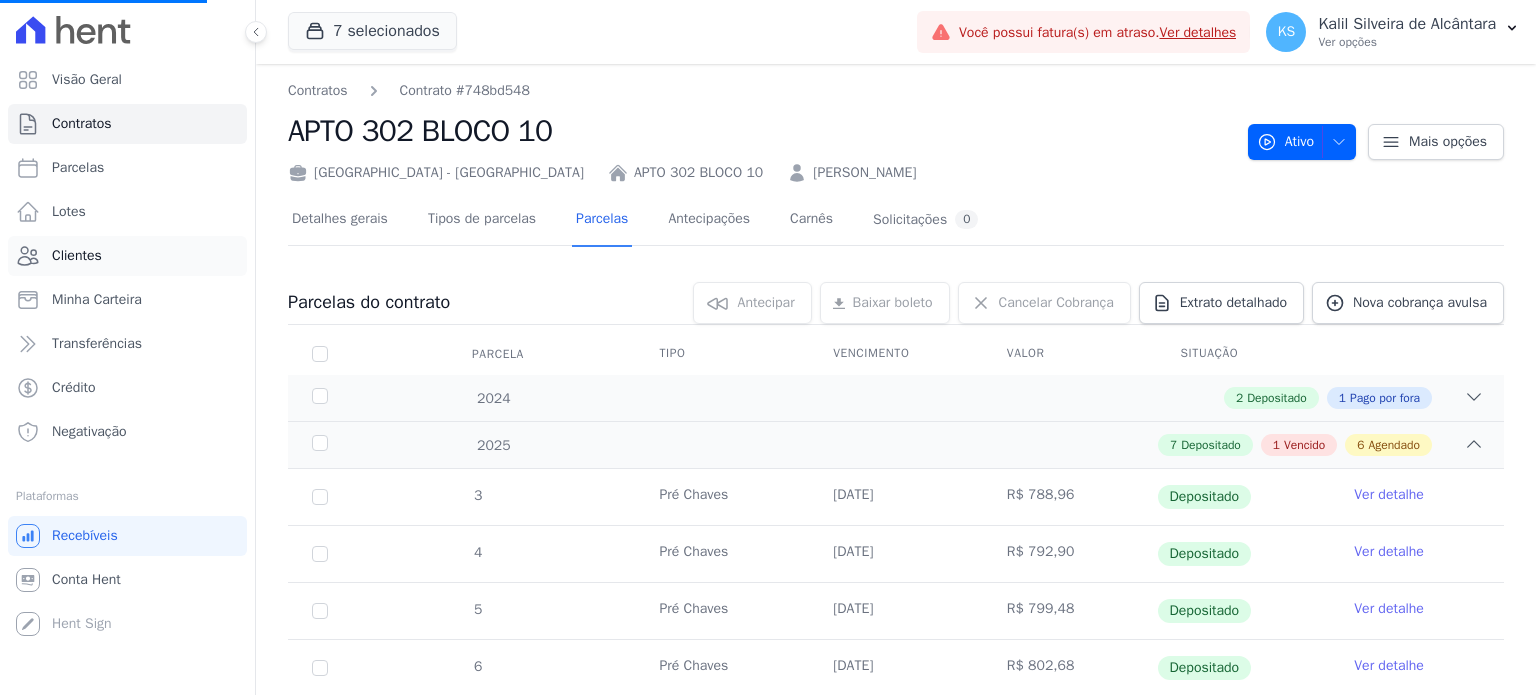 click on "Clientes" at bounding box center (127, 256) 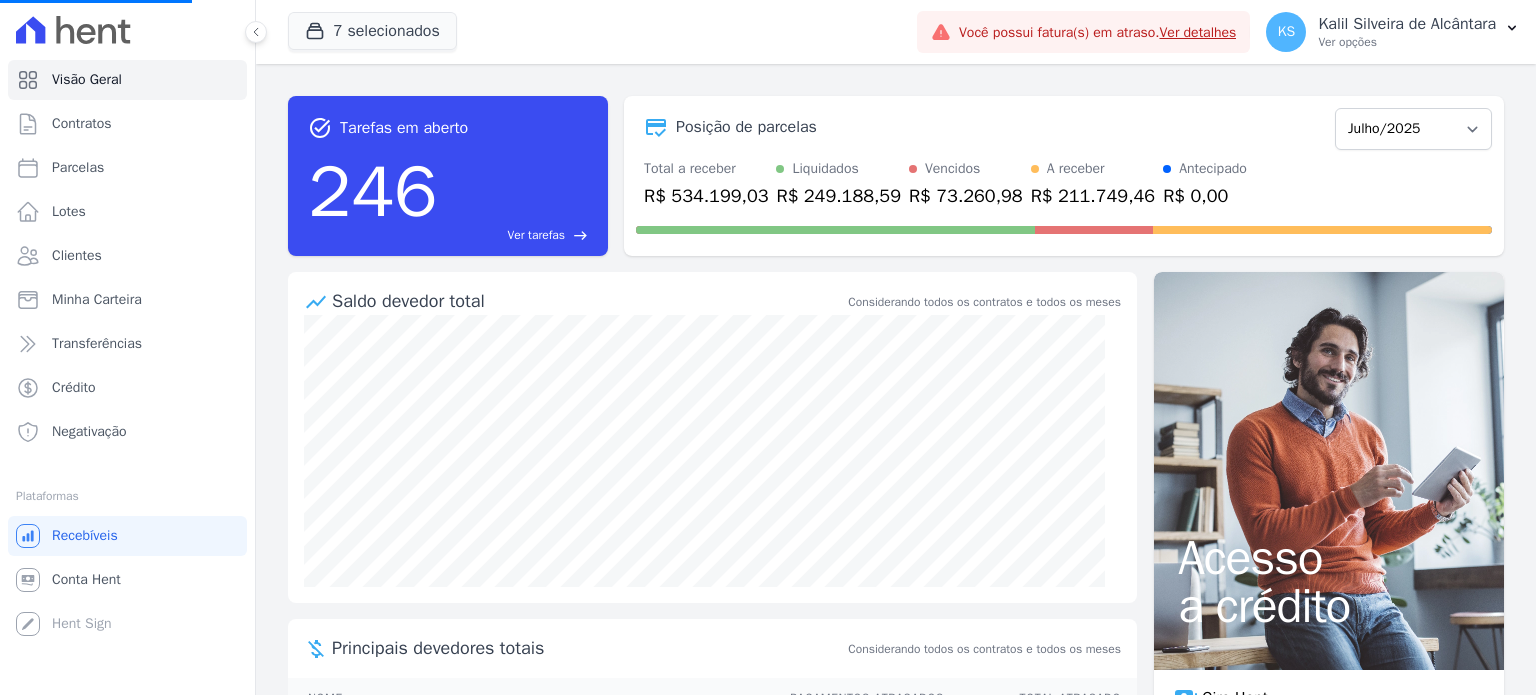 scroll, scrollTop: 154, scrollLeft: 0, axis: vertical 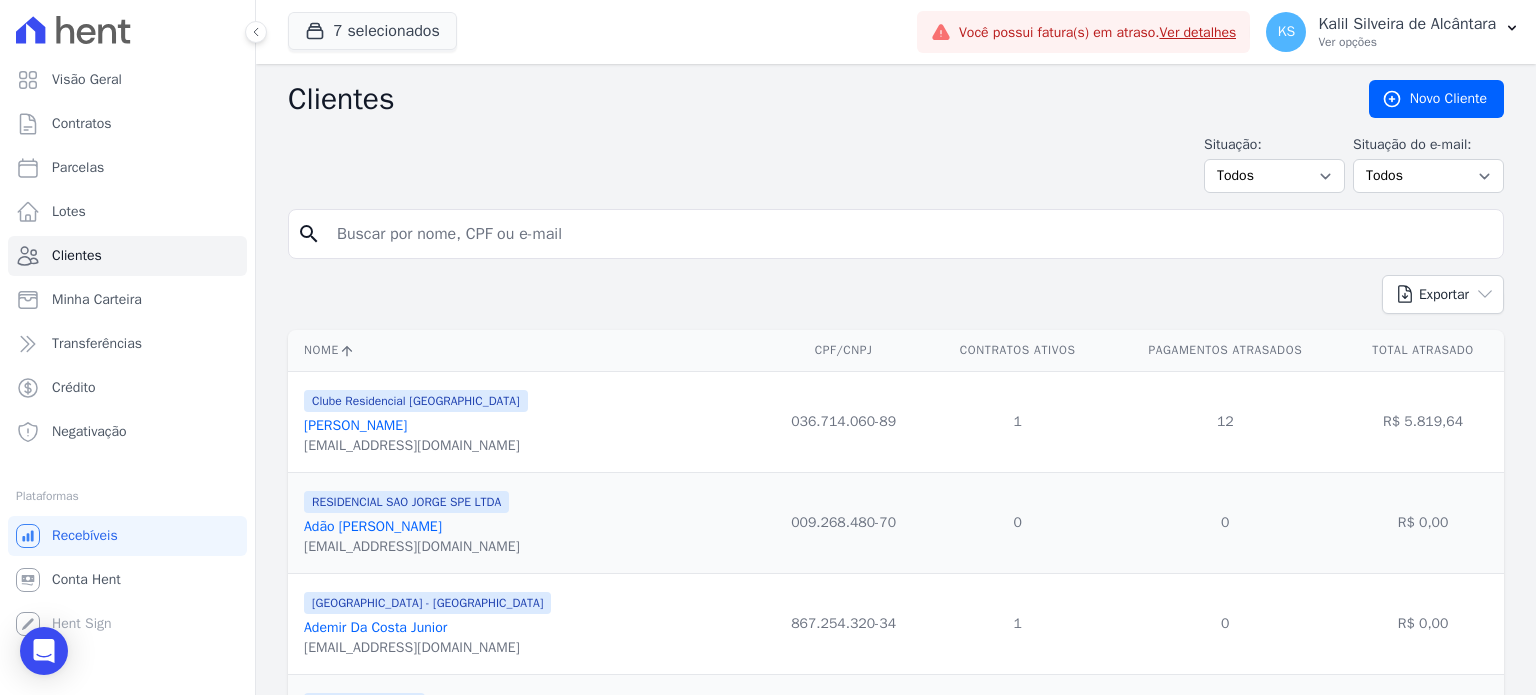 click at bounding box center (910, 234) 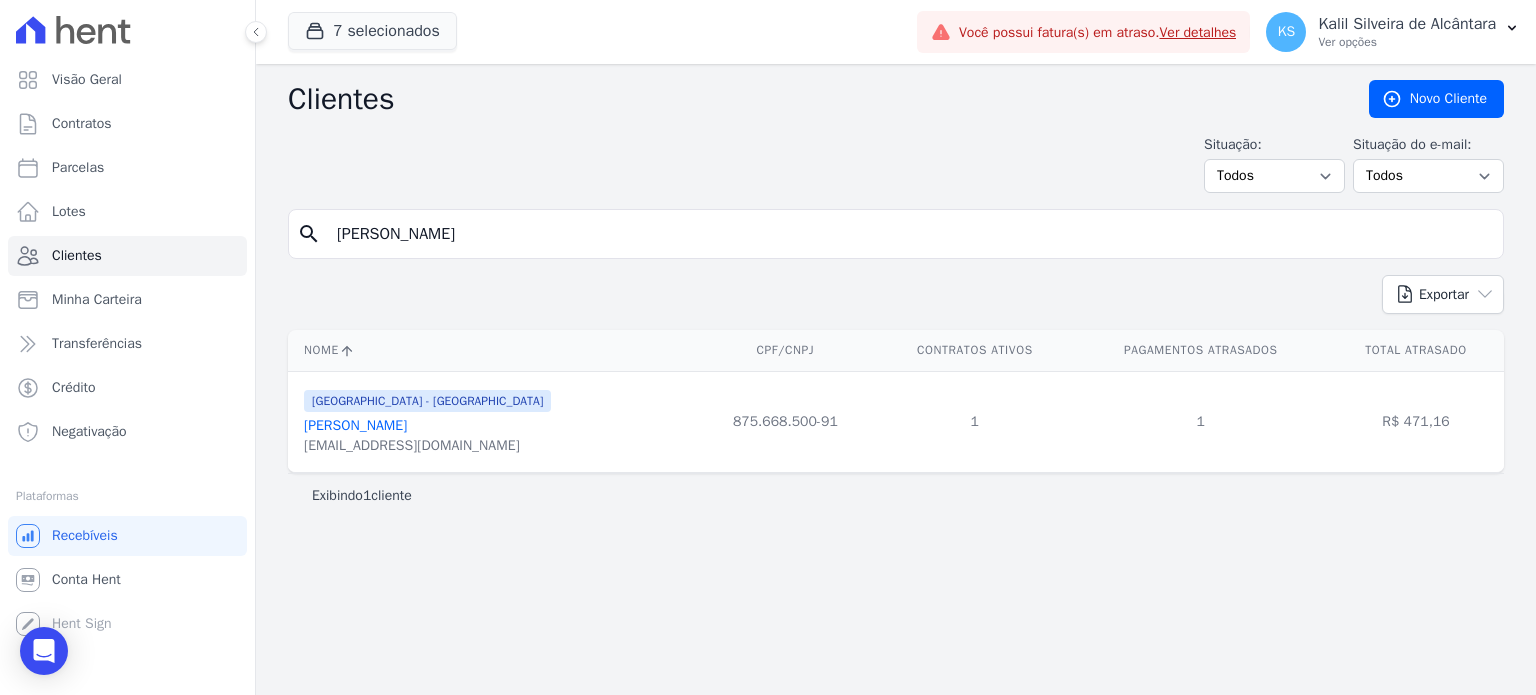 click on "[EMAIL_ADDRESS][DOMAIN_NAME]" at bounding box center [427, 446] 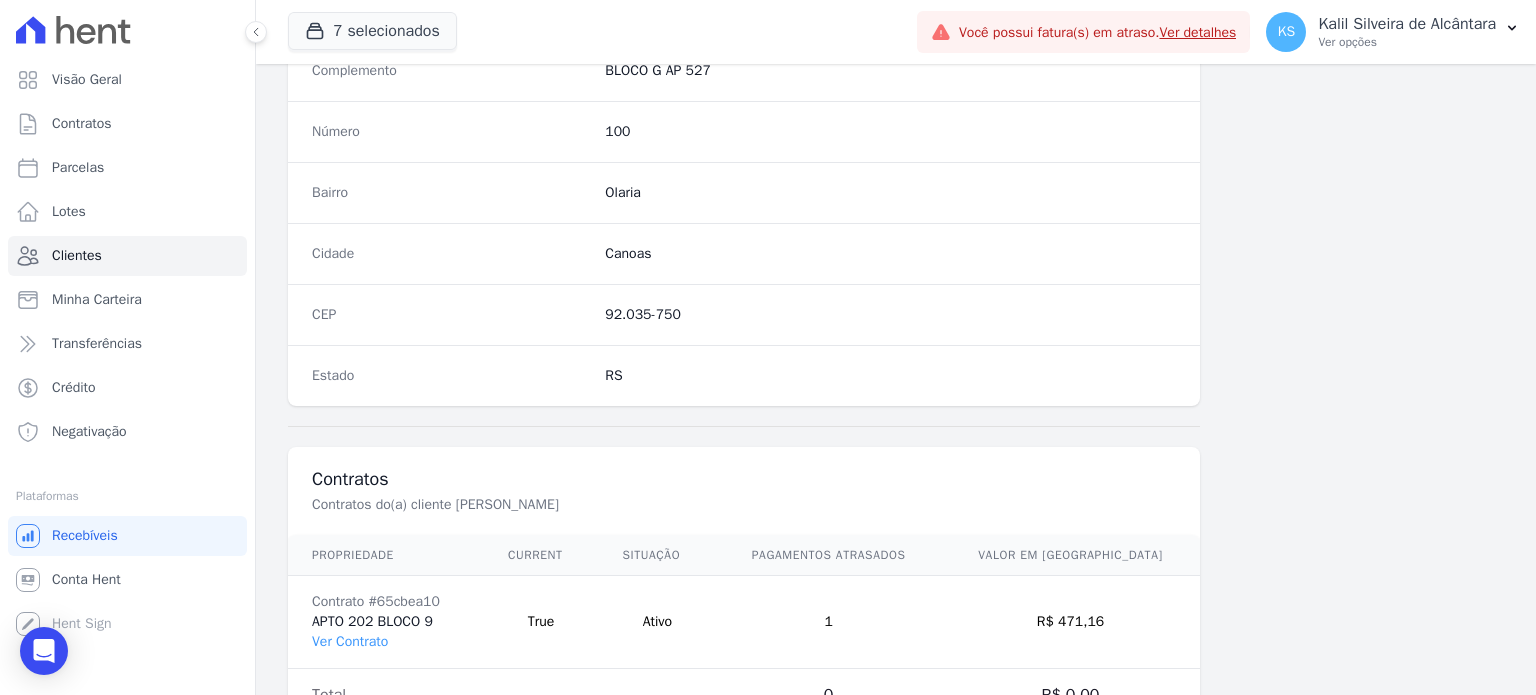 scroll, scrollTop: 1169, scrollLeft: 0, axis: vertical 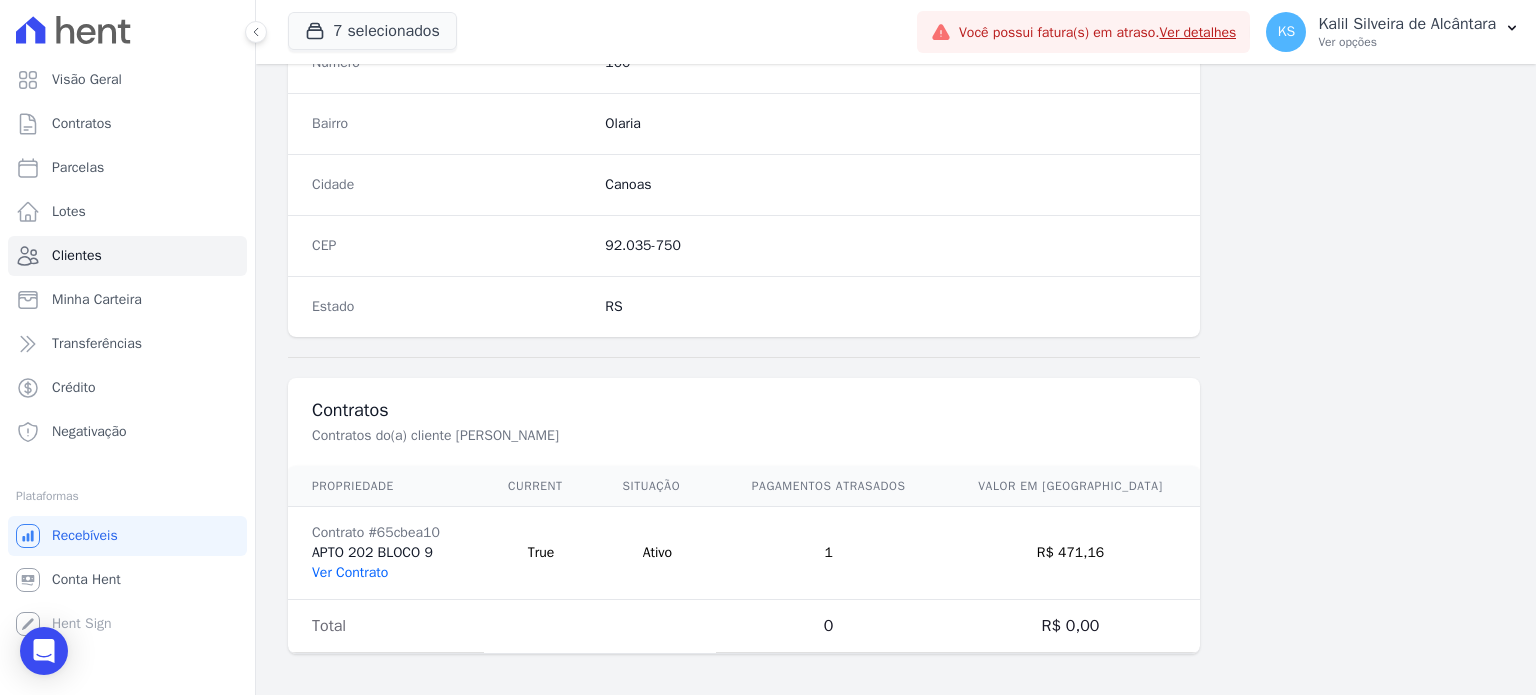 click on "Ver Contrato" at bounding box center [350, 572] 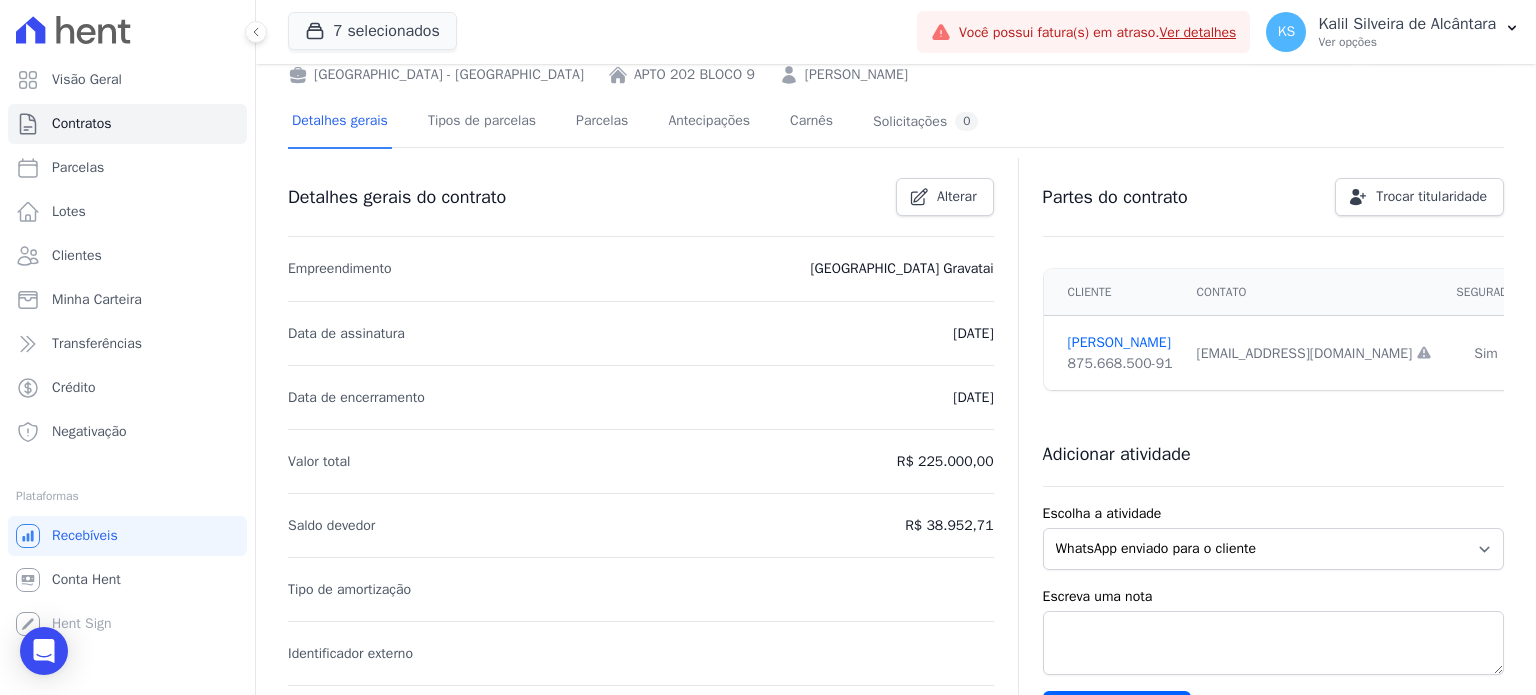 scroll, scrollTop: 0, scrollLeft: 0, axis: both 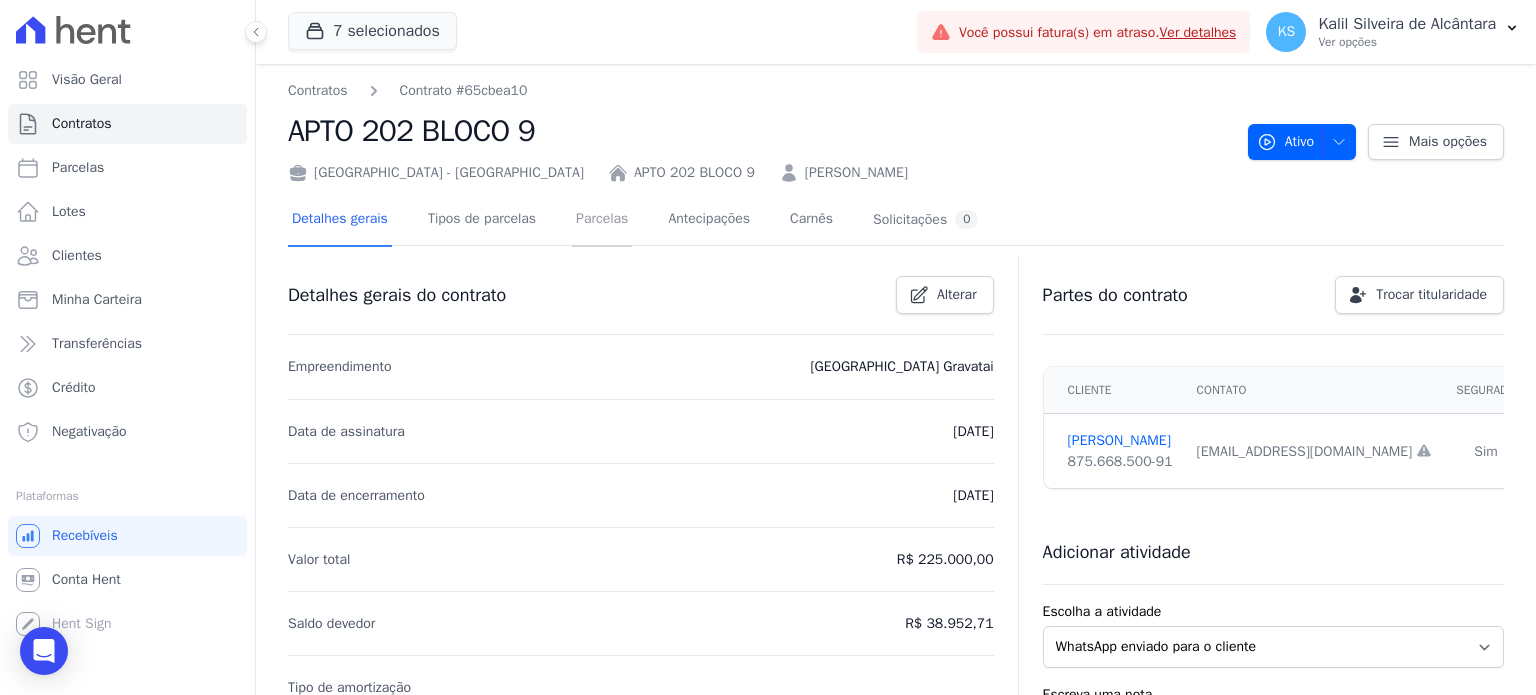 click on "Parcelas" at bounding box center [602, 220] 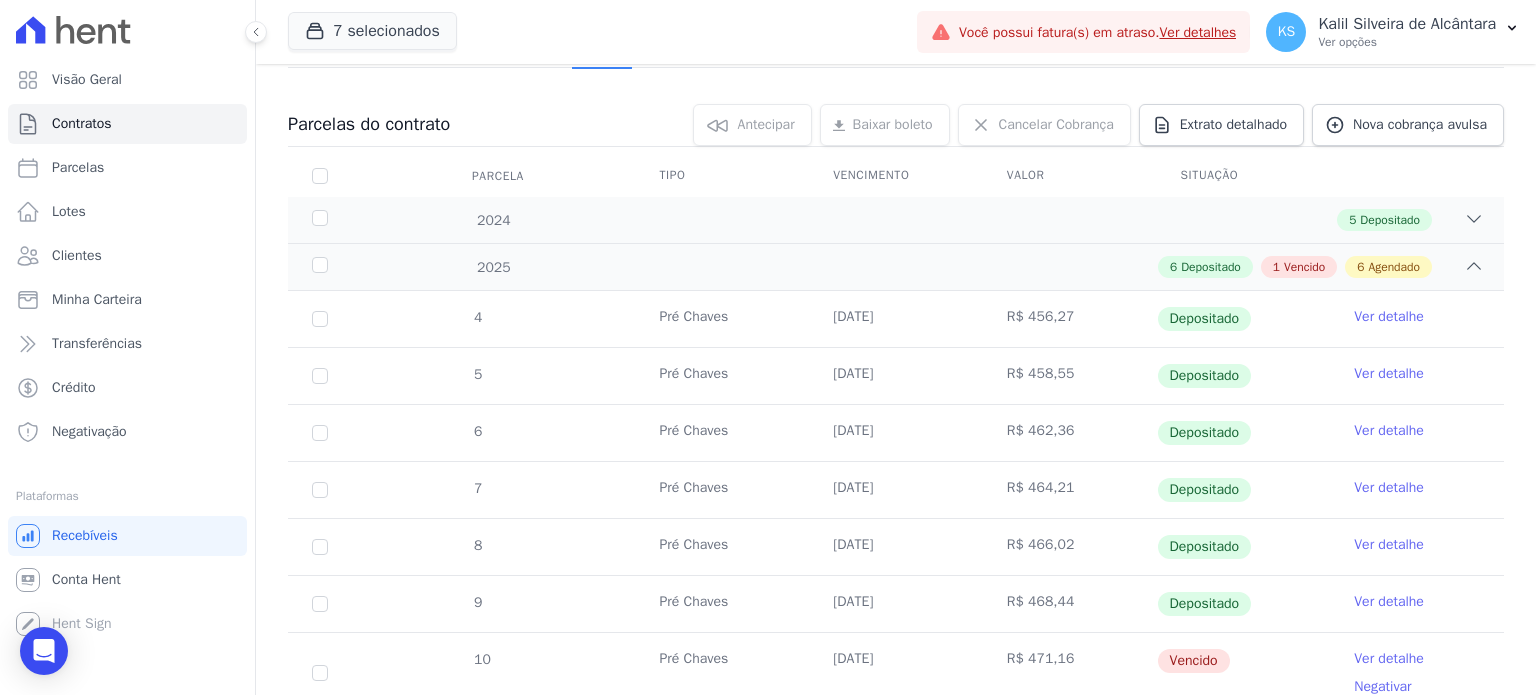 scroll, scrollTop: 0, scrollLeft: 0, axis: both 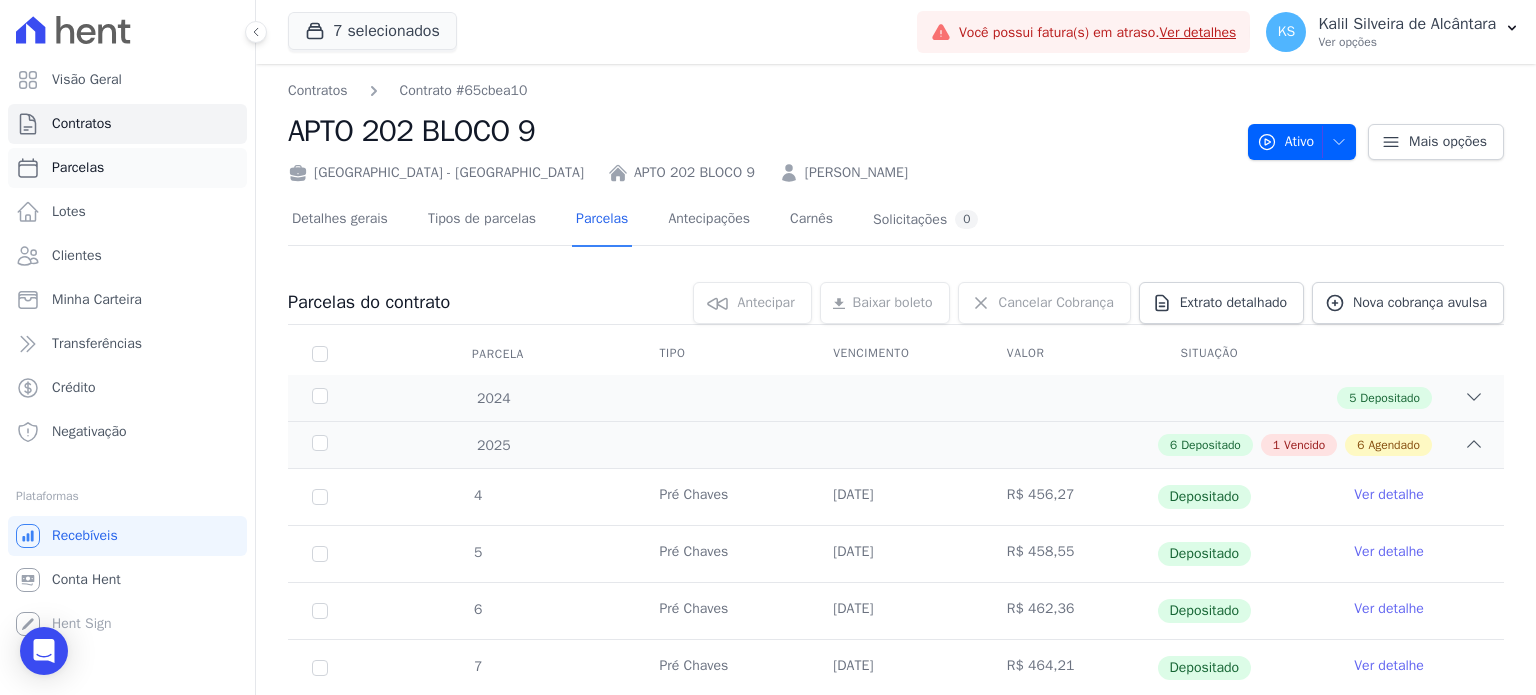 click on "Parcelas" at bounding box center [78, 168] 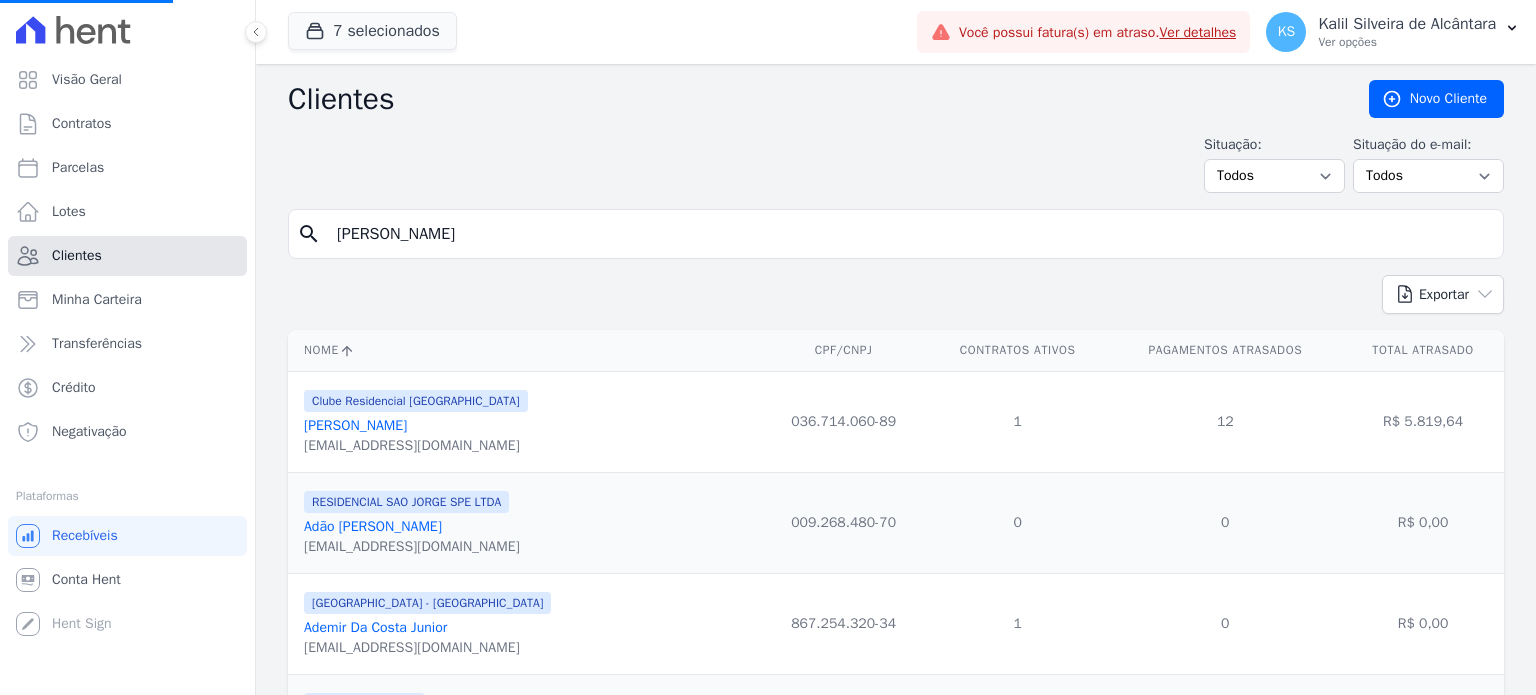 click on "Clientes" at bounding box center [127, 256] 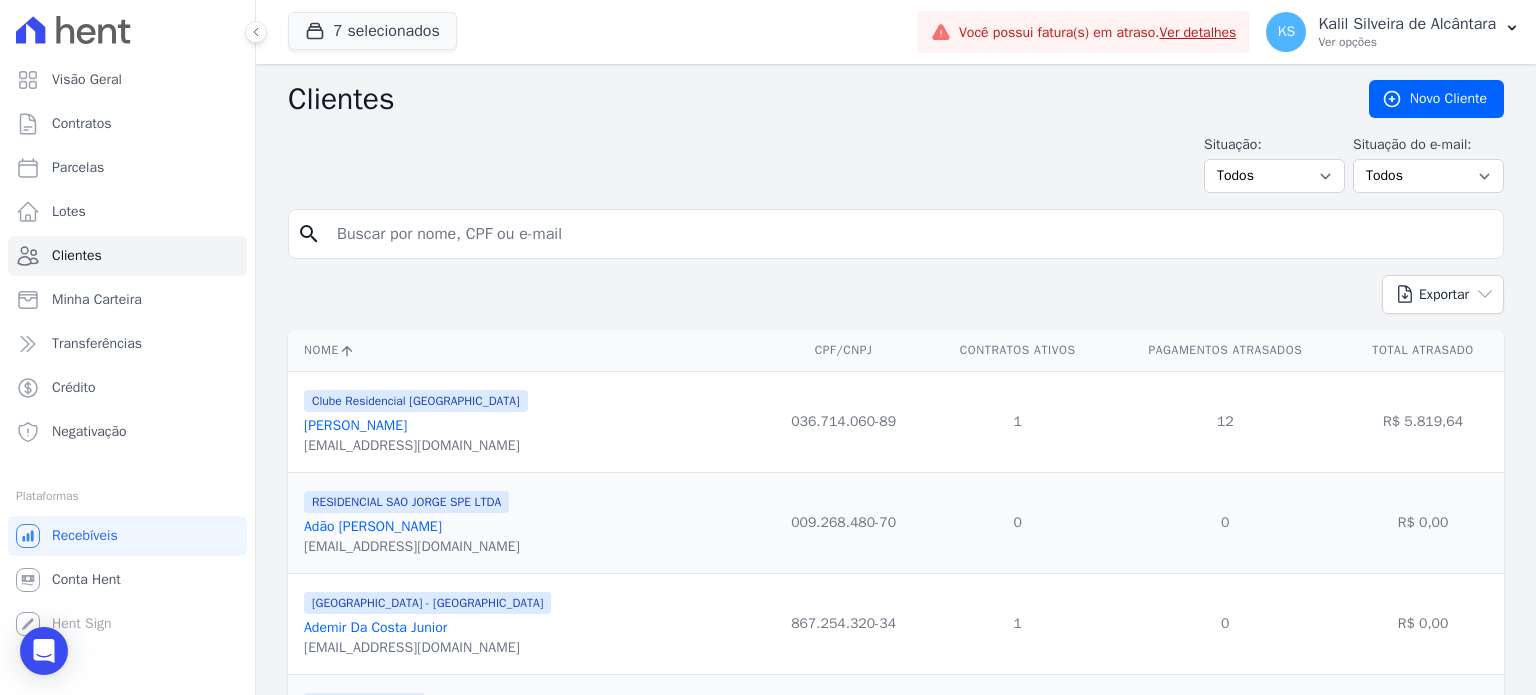 click at bounding box center (910, 234) 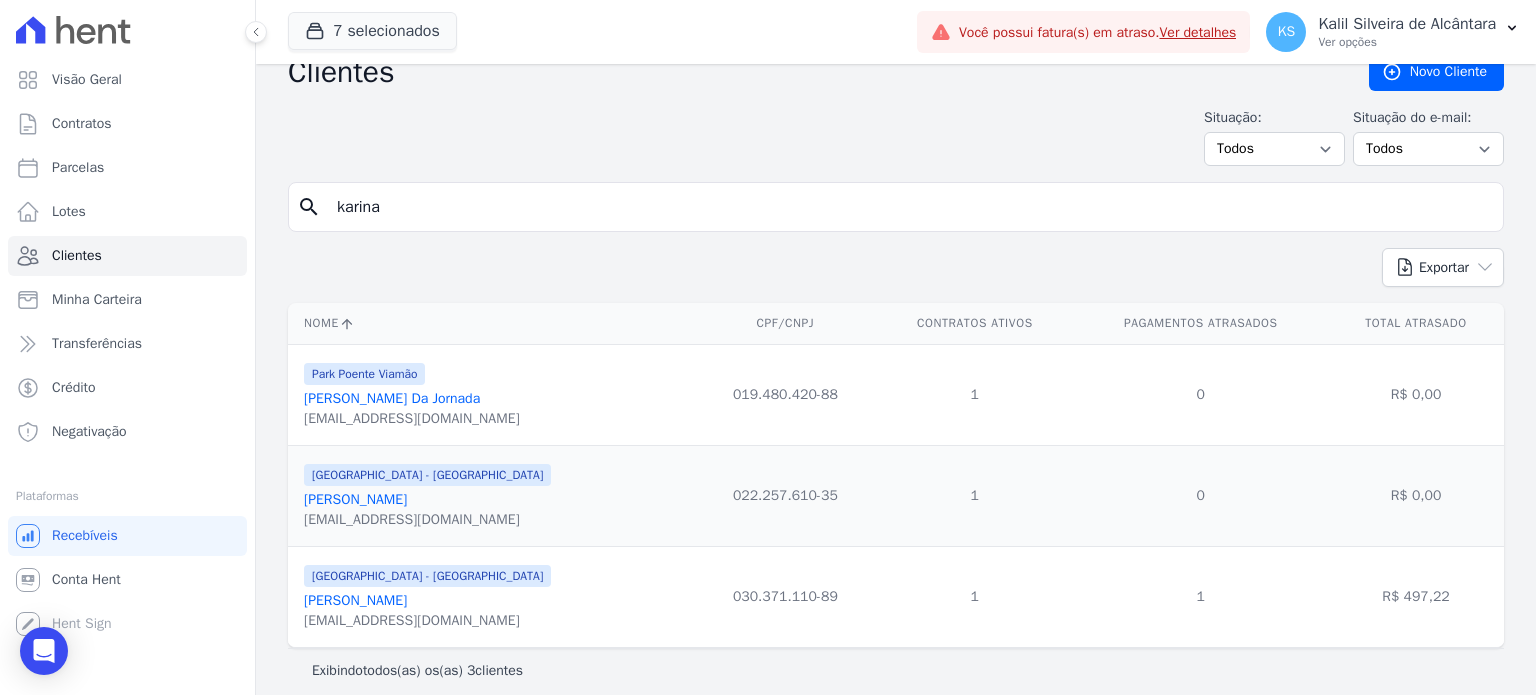 scroll, scrollTop: 41, scrollLeft: 0, axis: vertical 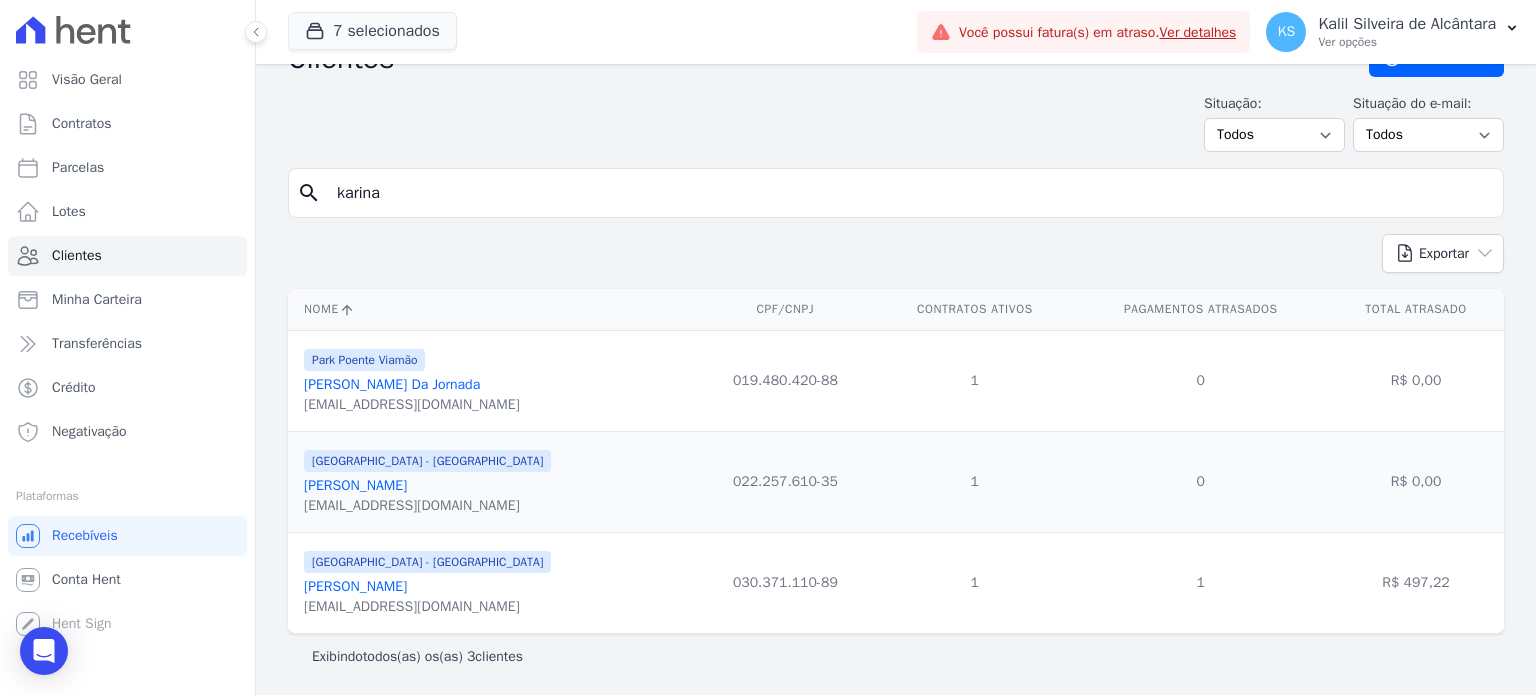 click on "[PERSON_NAME]" at bounding box center (355, 586) 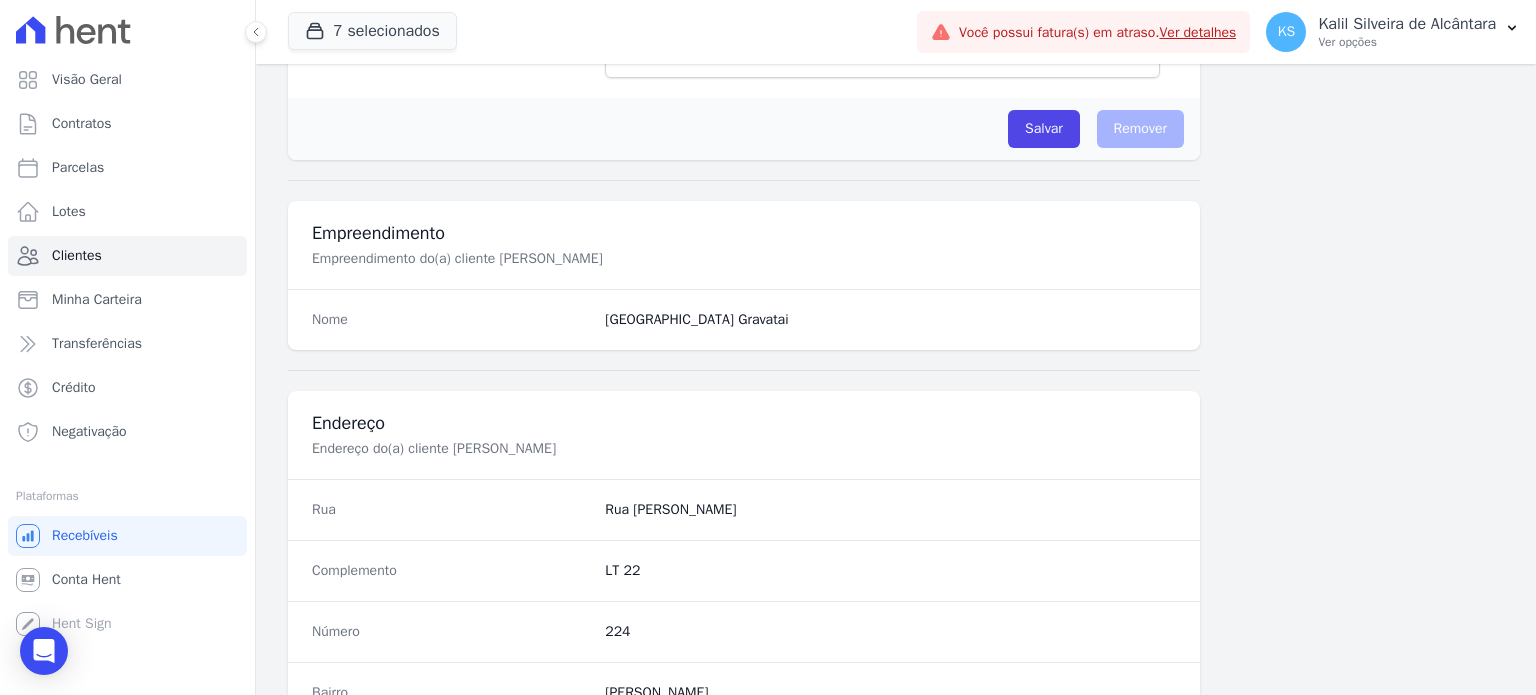 scroll, scrollTop: 1169, scrollLeft: 0, axis: vertical 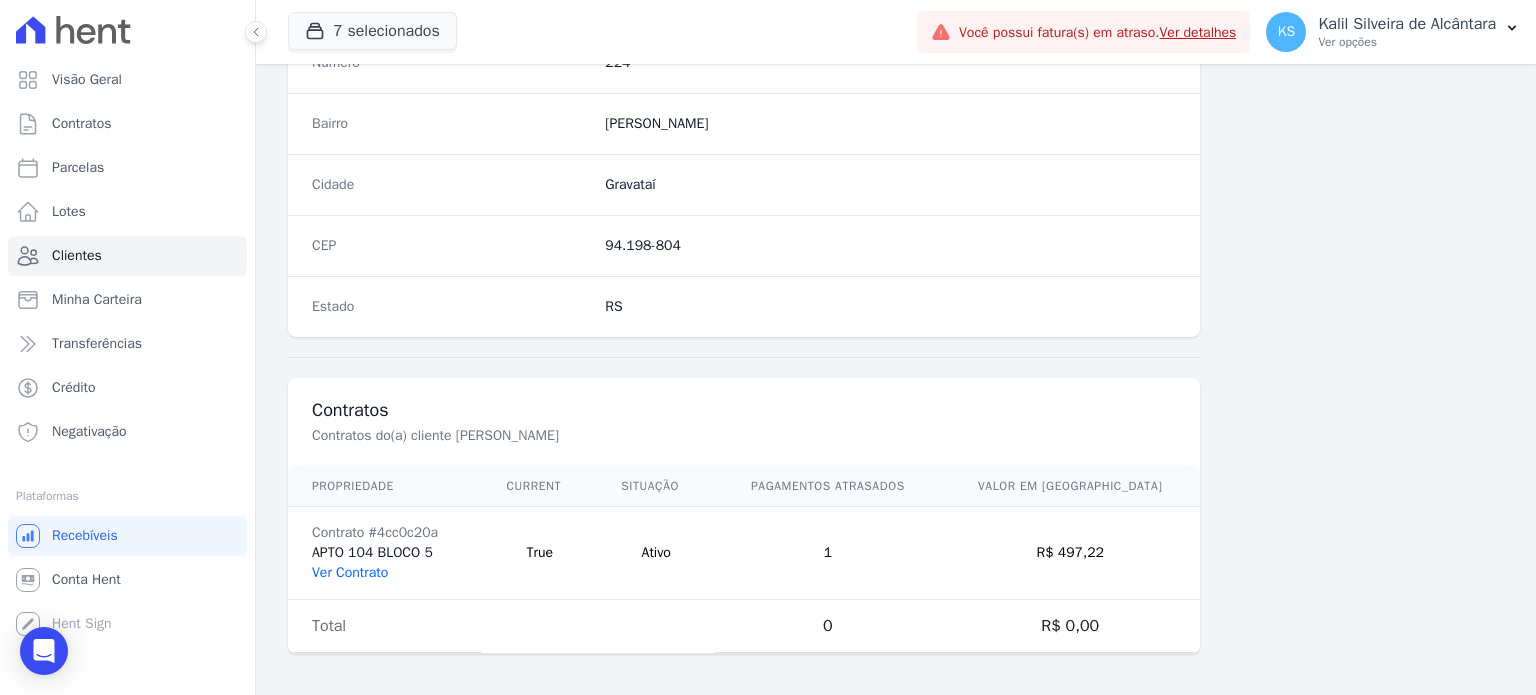 click on "Ver Contrato" at bounding box center (350, 572) 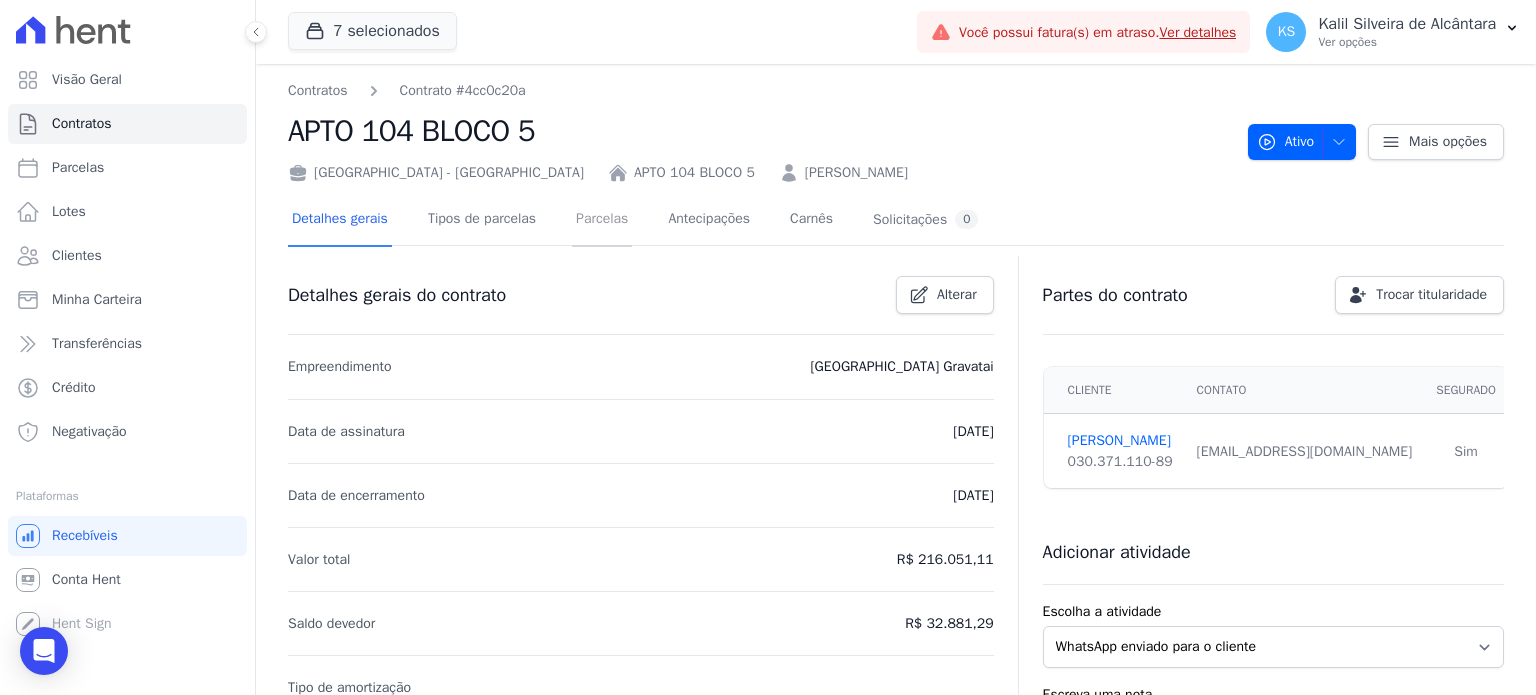 click on "Parcelas" at bounding box center [602, 220] 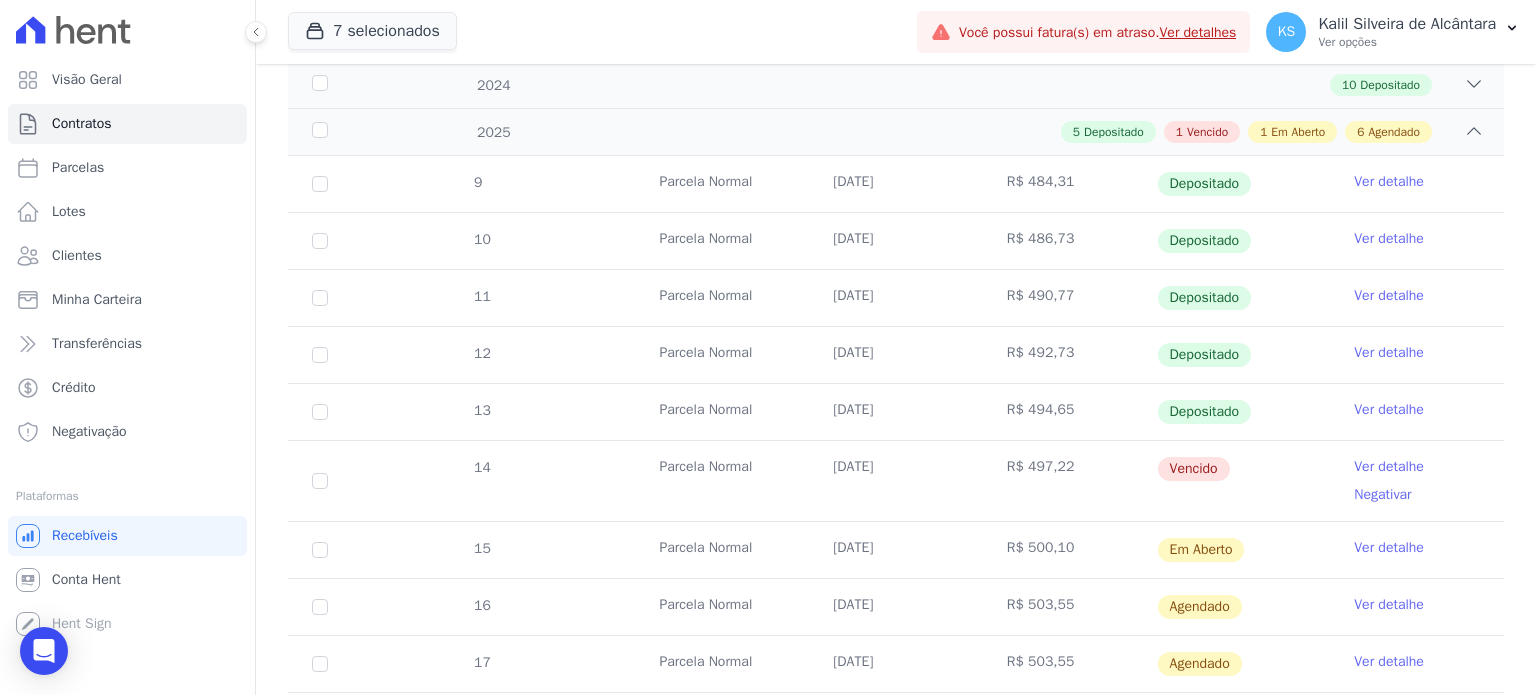scroll, scrollTop: 100, scrollLeft: 0, axis: vertical 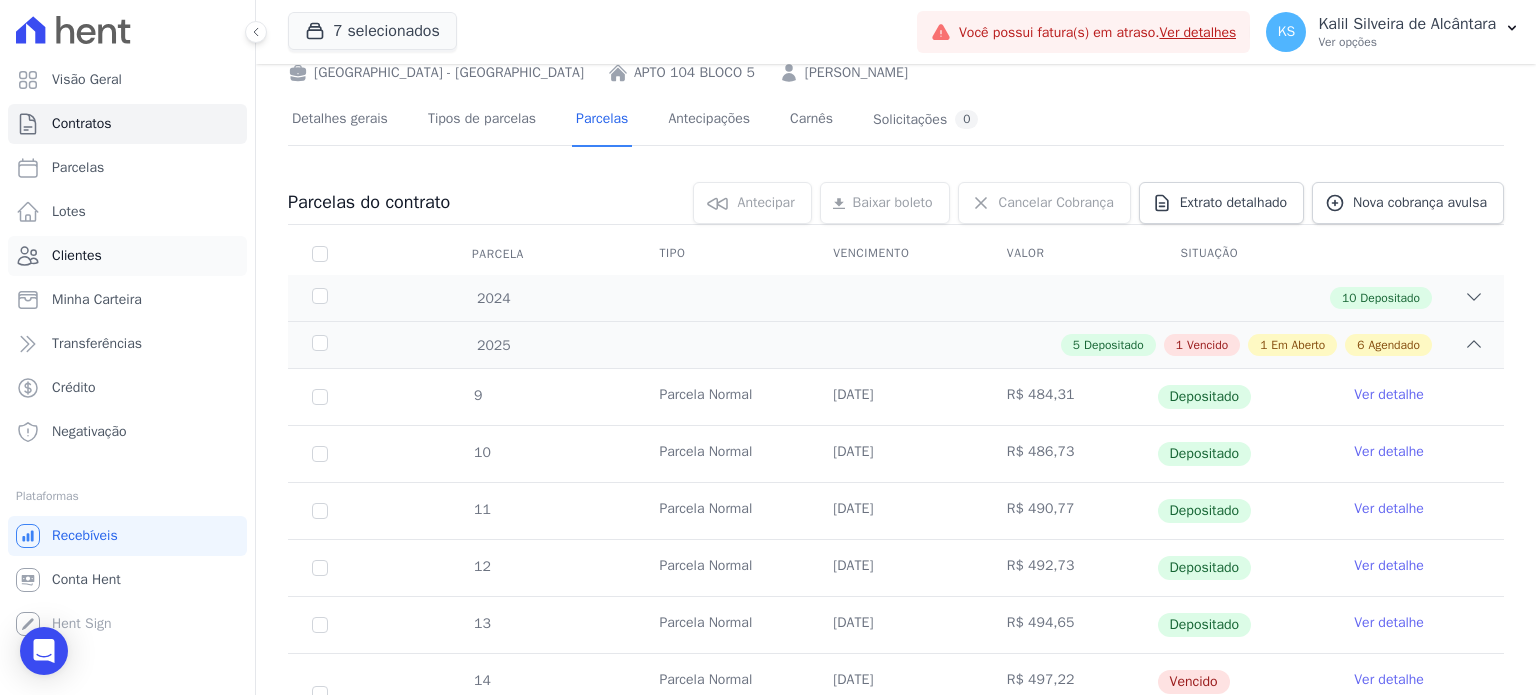 click on "Clientes" at bounding box center [77, 256] 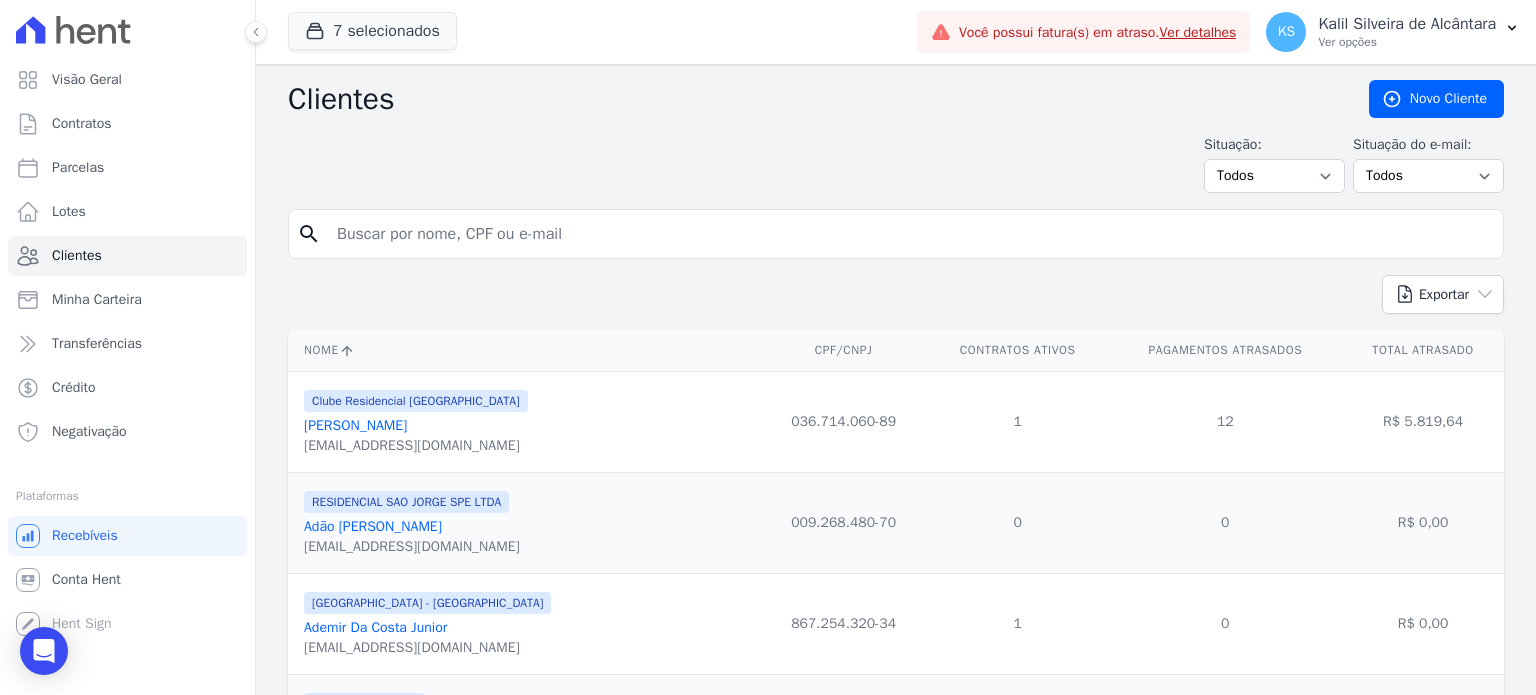 click at bounding box center (910, 234) 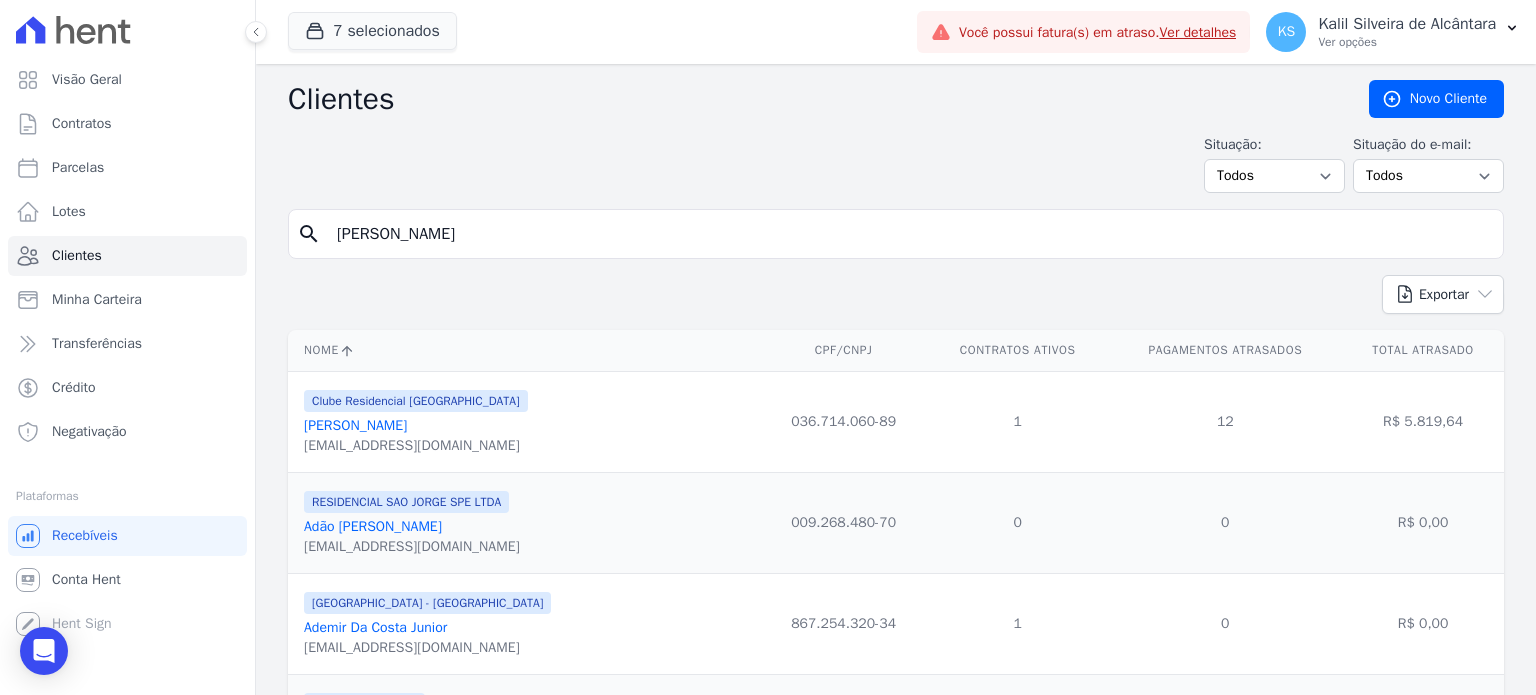 click on "[PERSON_NAME]" at bounding box center (910, 234) 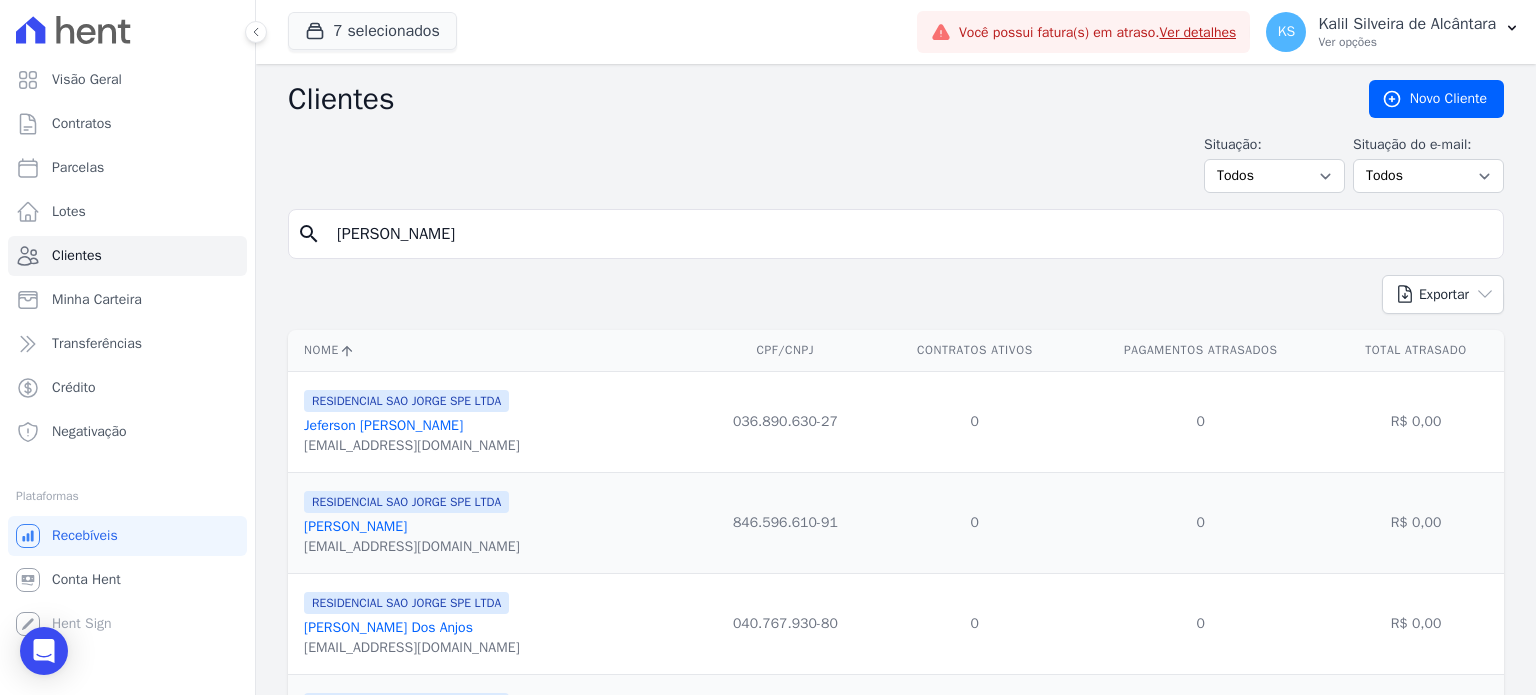 drag, startPoint x: 425, startPoint y: 229, endPoint x: 0, endPoint y: 141, distance: 434.01498 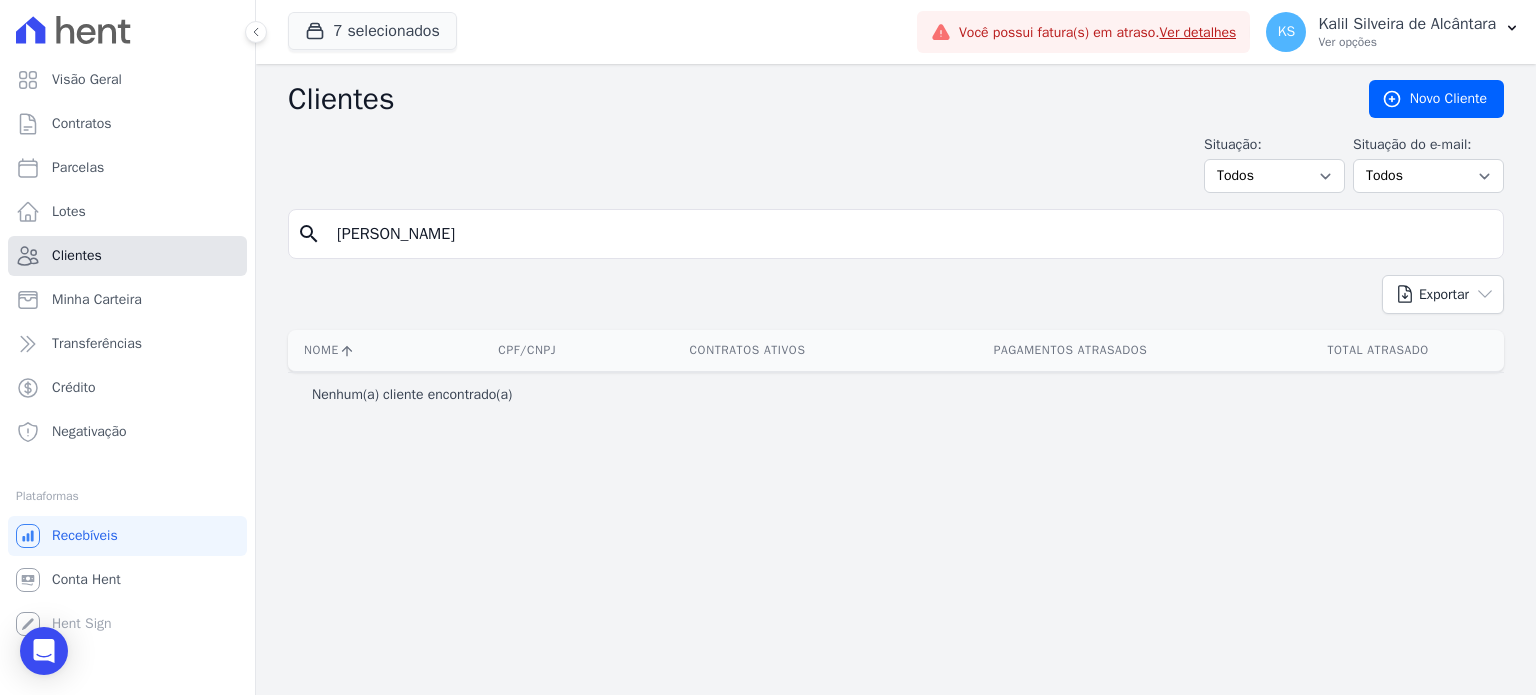 click on "Clientes" at bounding box center (77, 256) 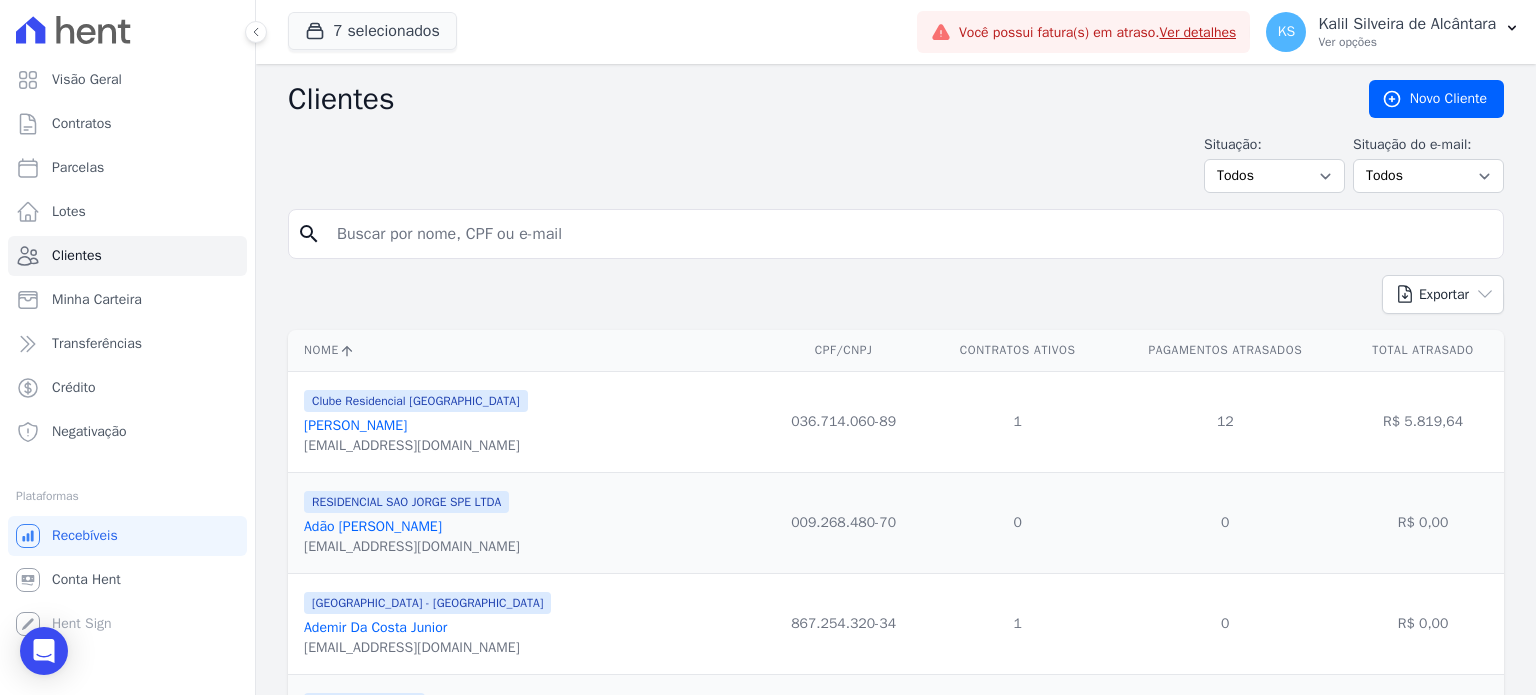 click at bounding box center [910, 234] 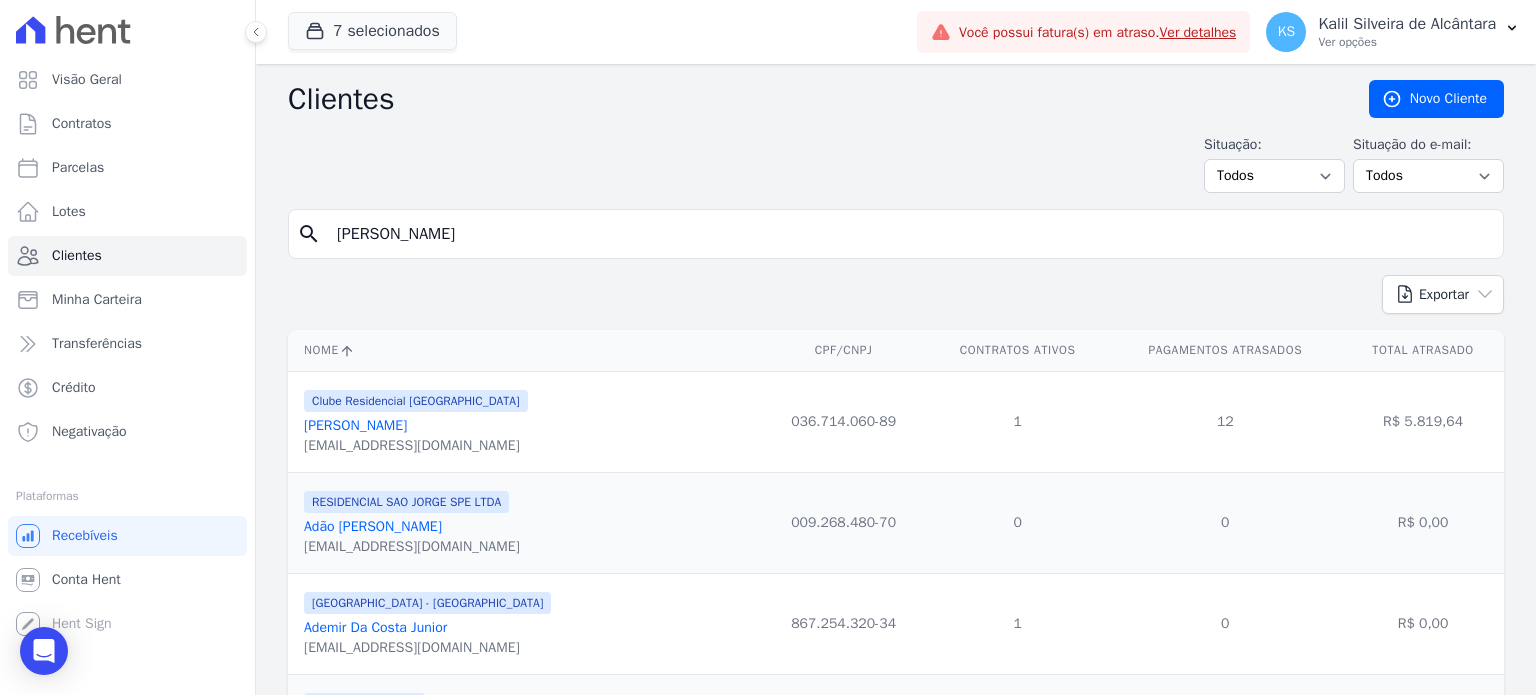 click on "[PERSON_NAME]" at bounding box center [910, 234] 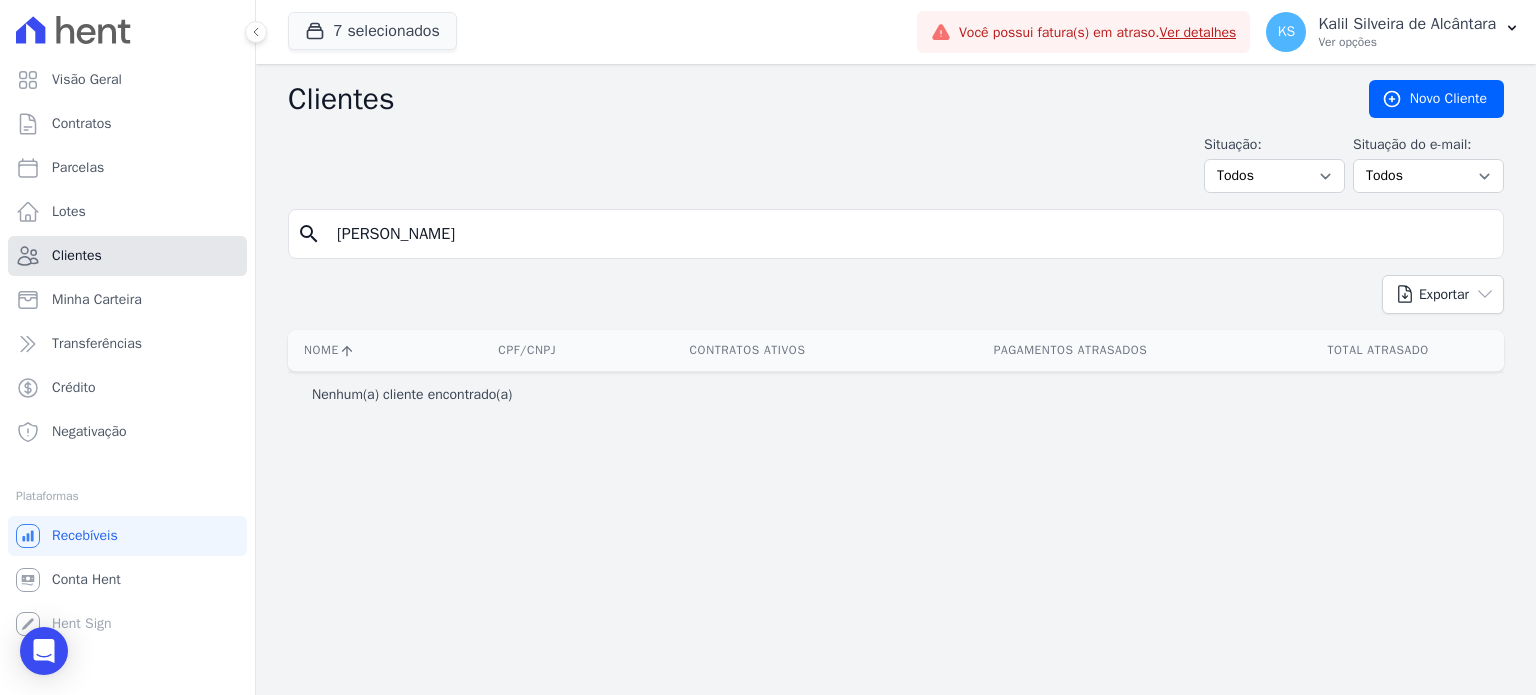 click on "Clientes" at bounding box center (127, 256) 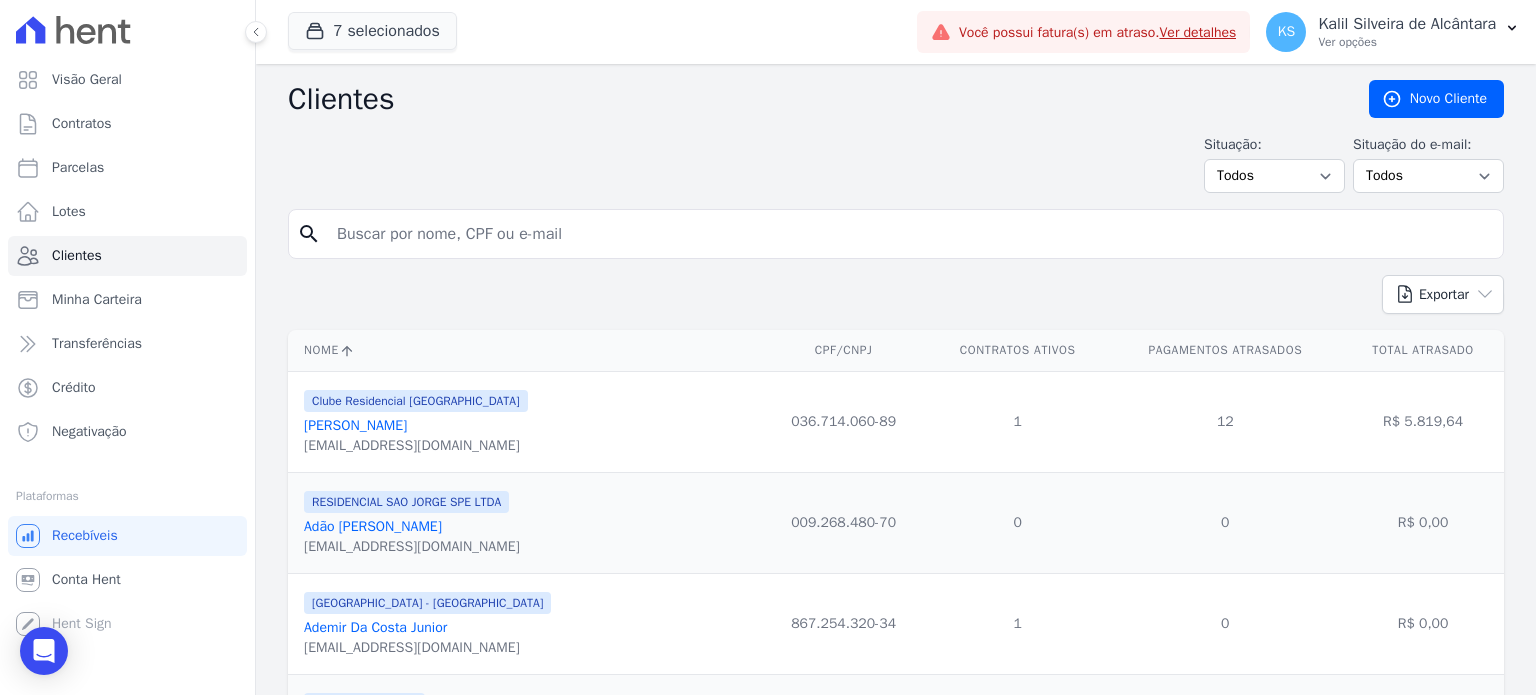 click at bounding box center (910, 234) 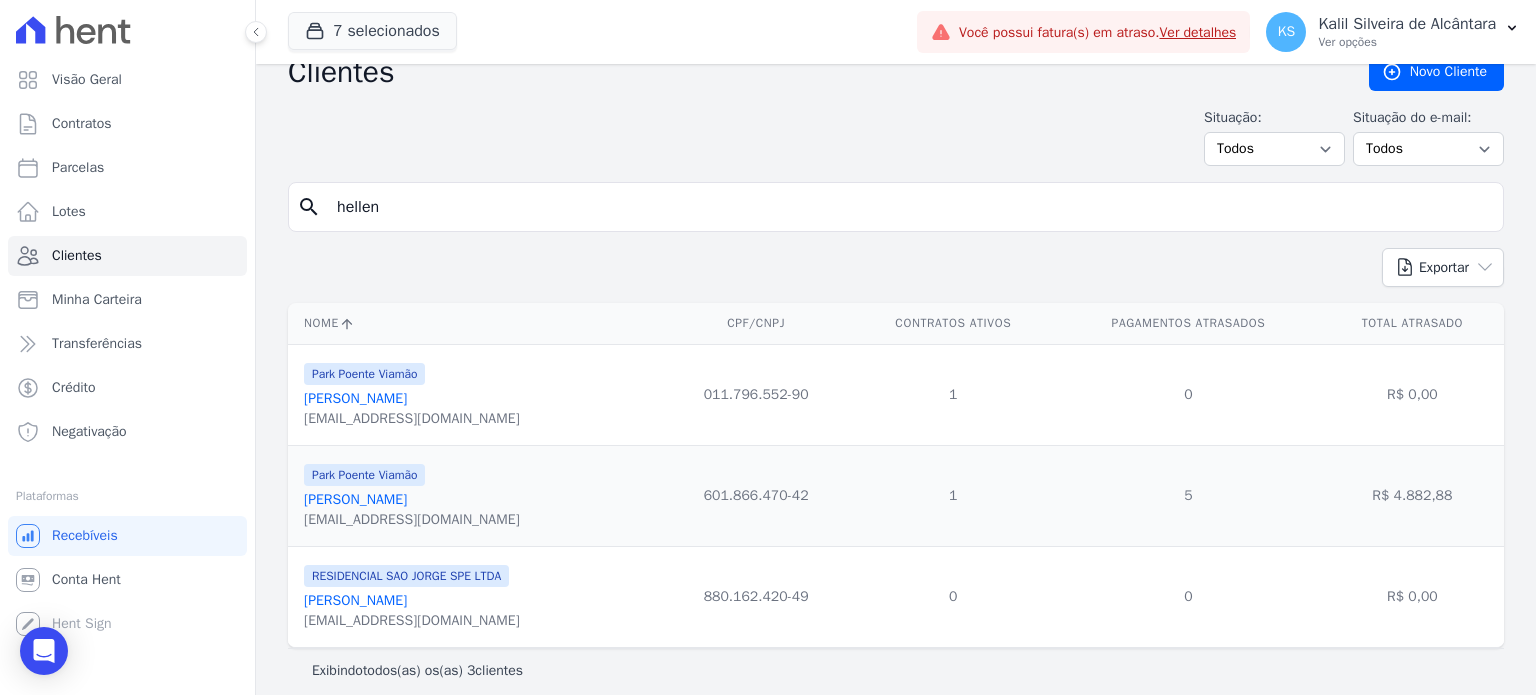 scroll, scrollTop: 41, scrollLeft: 0, axis: vertical 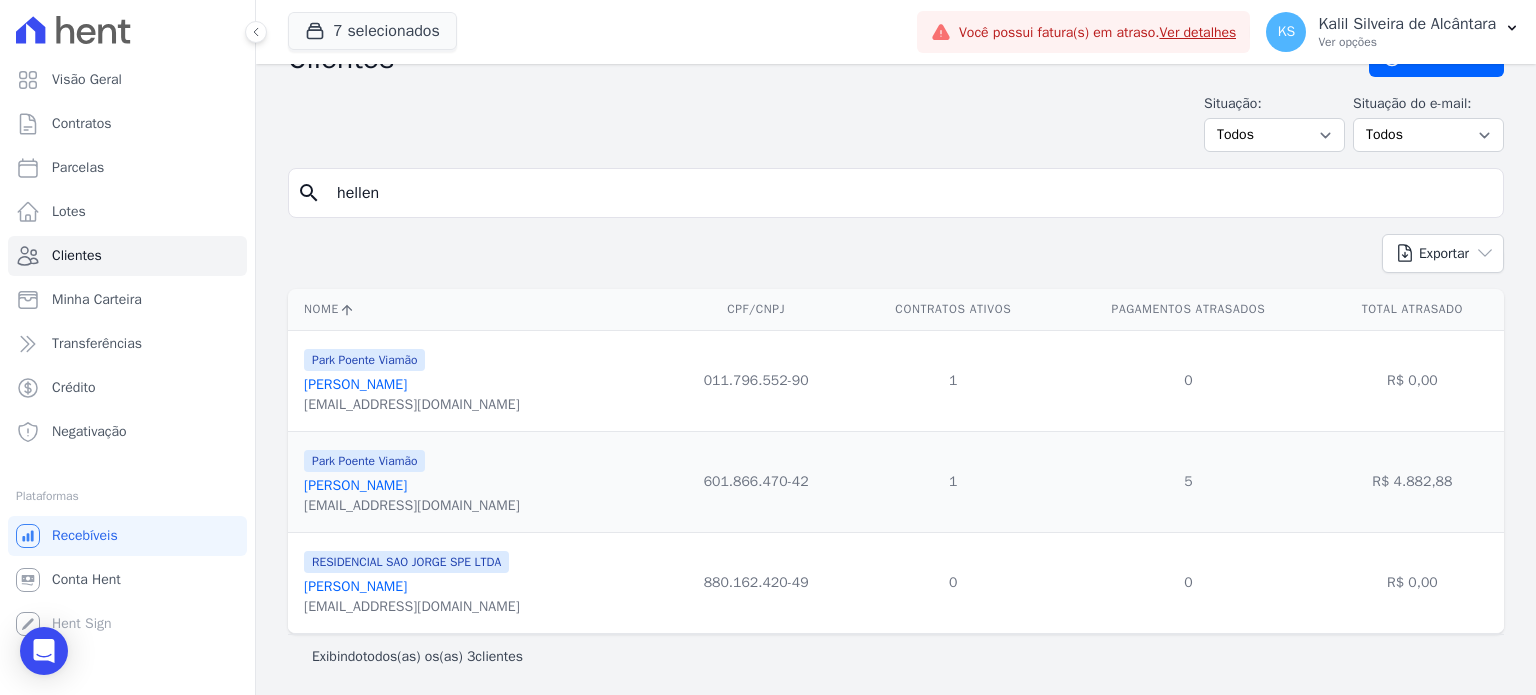 click on "[PERSON_NAME]" at bounding box center (355, 485) 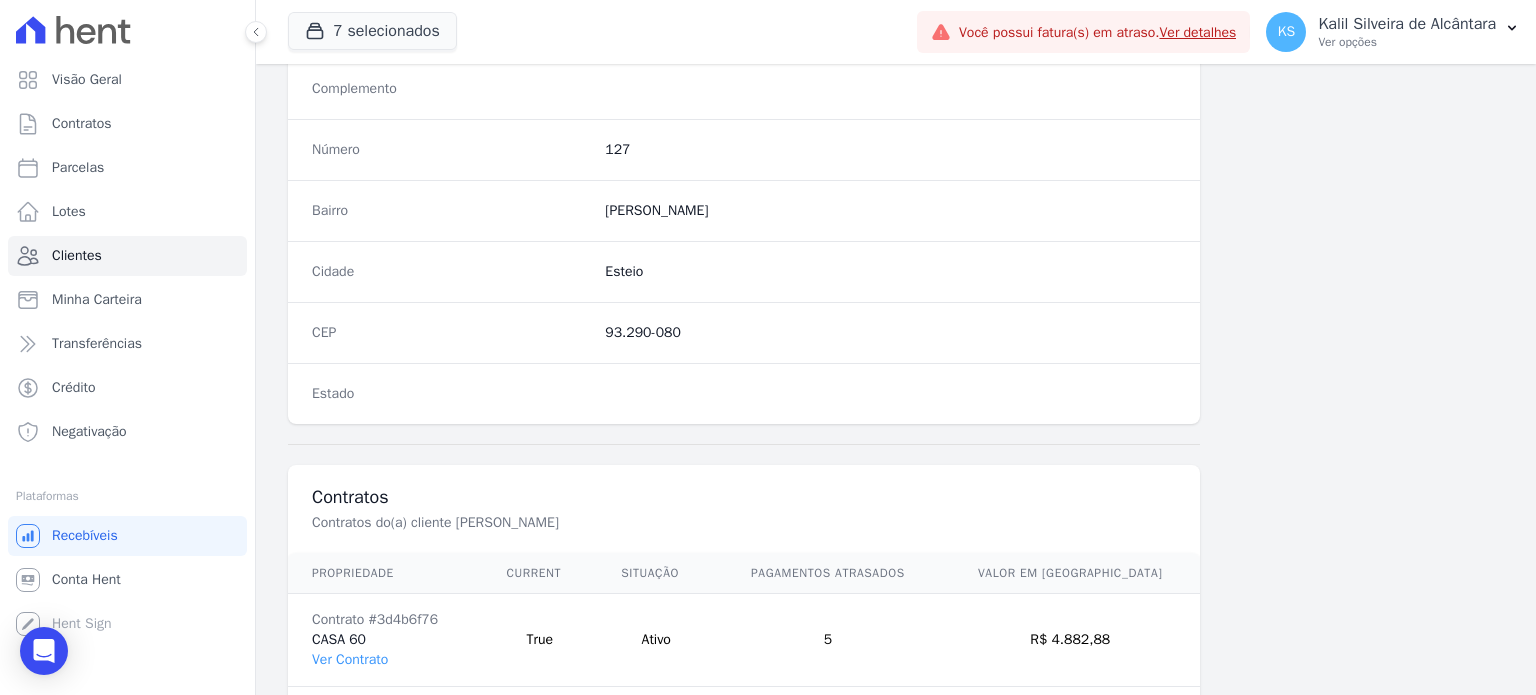 scroll, scrollTop: 1169, scrollLeft: 0, axis: vertical 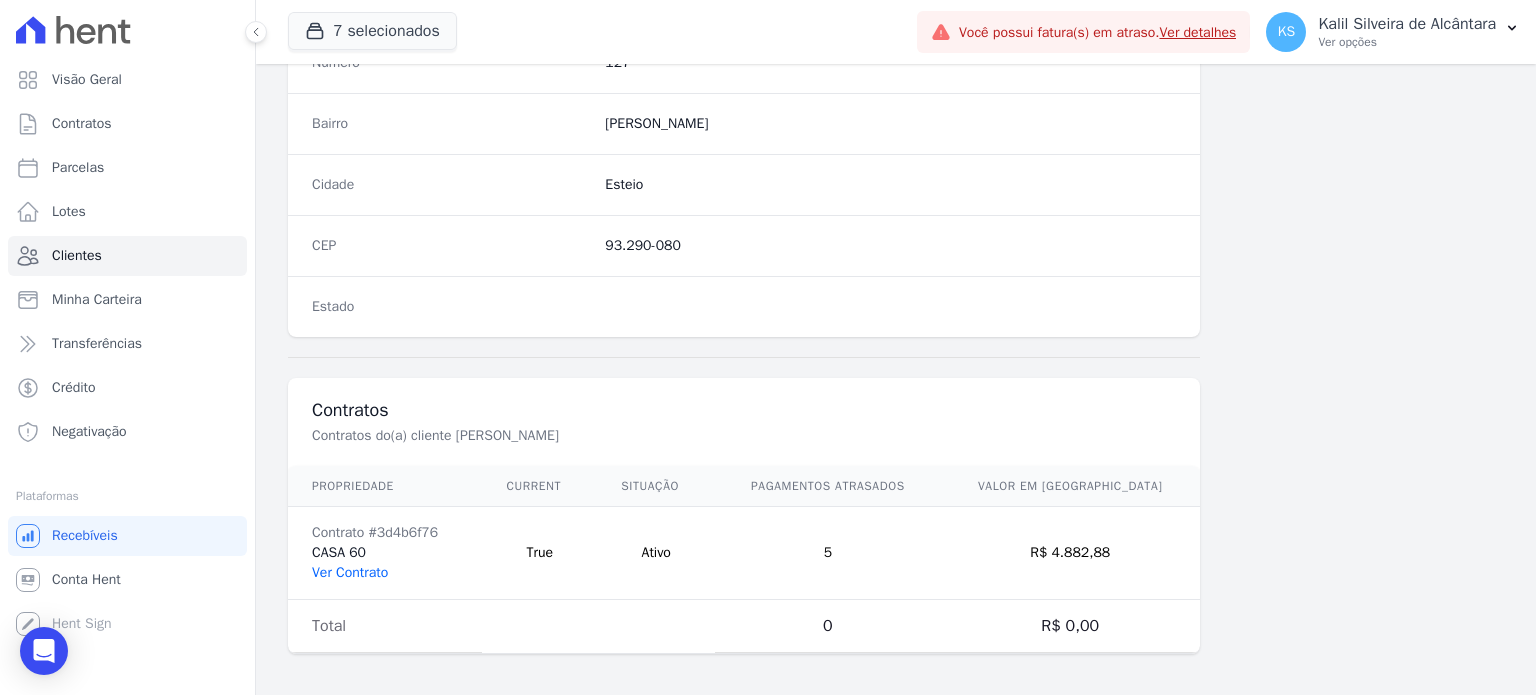 click on "Ver Contrato" at bounding box center (350, 572) 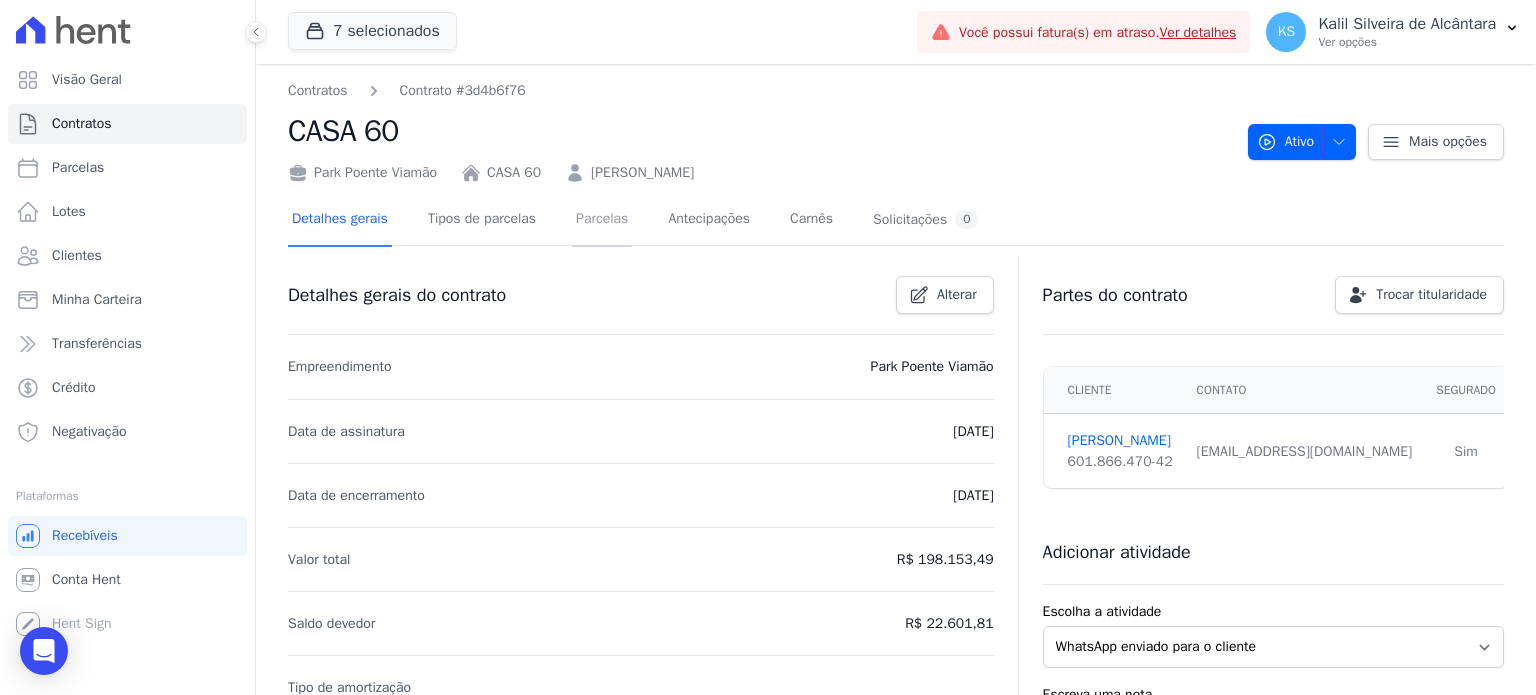 click on "Parcelas" at bounding box center (602, 220) 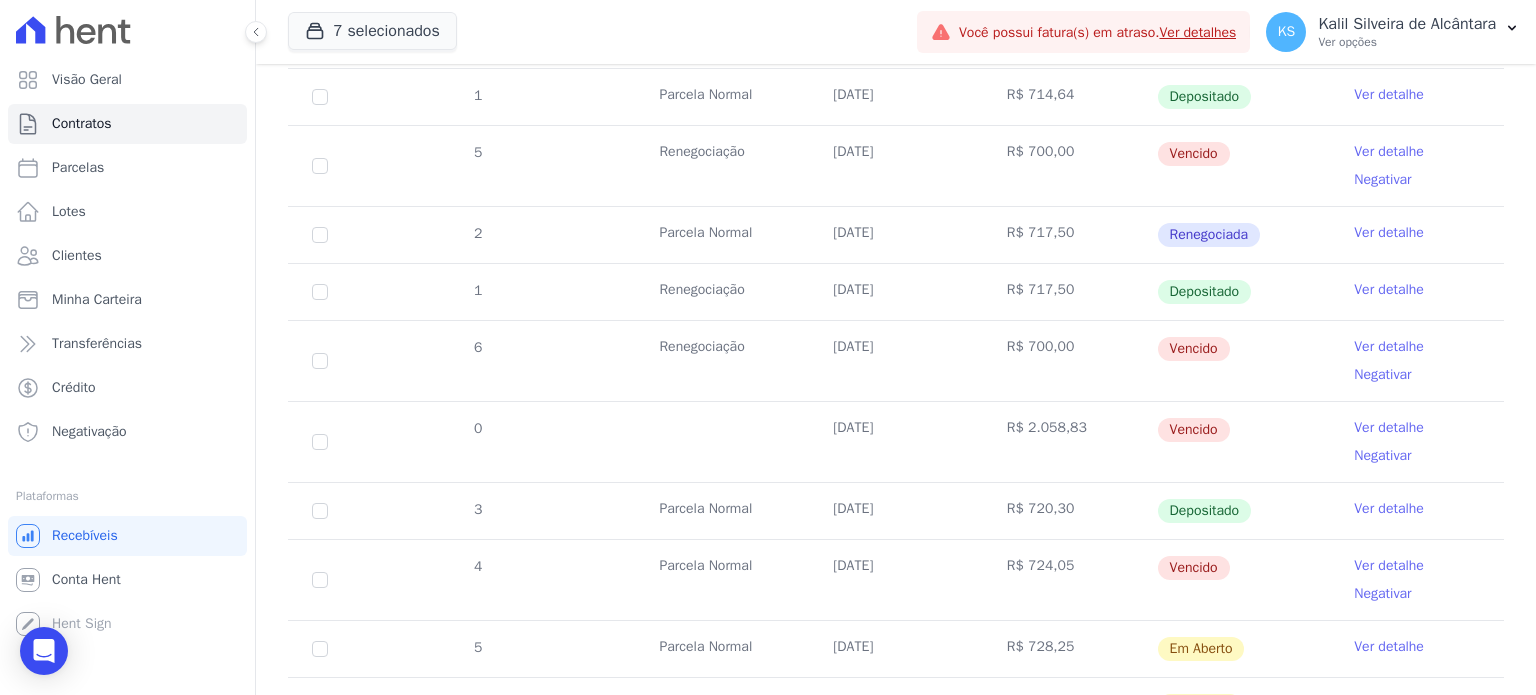 scroll, scrollTop: 900, scrollLeft: 0, axis: vertical 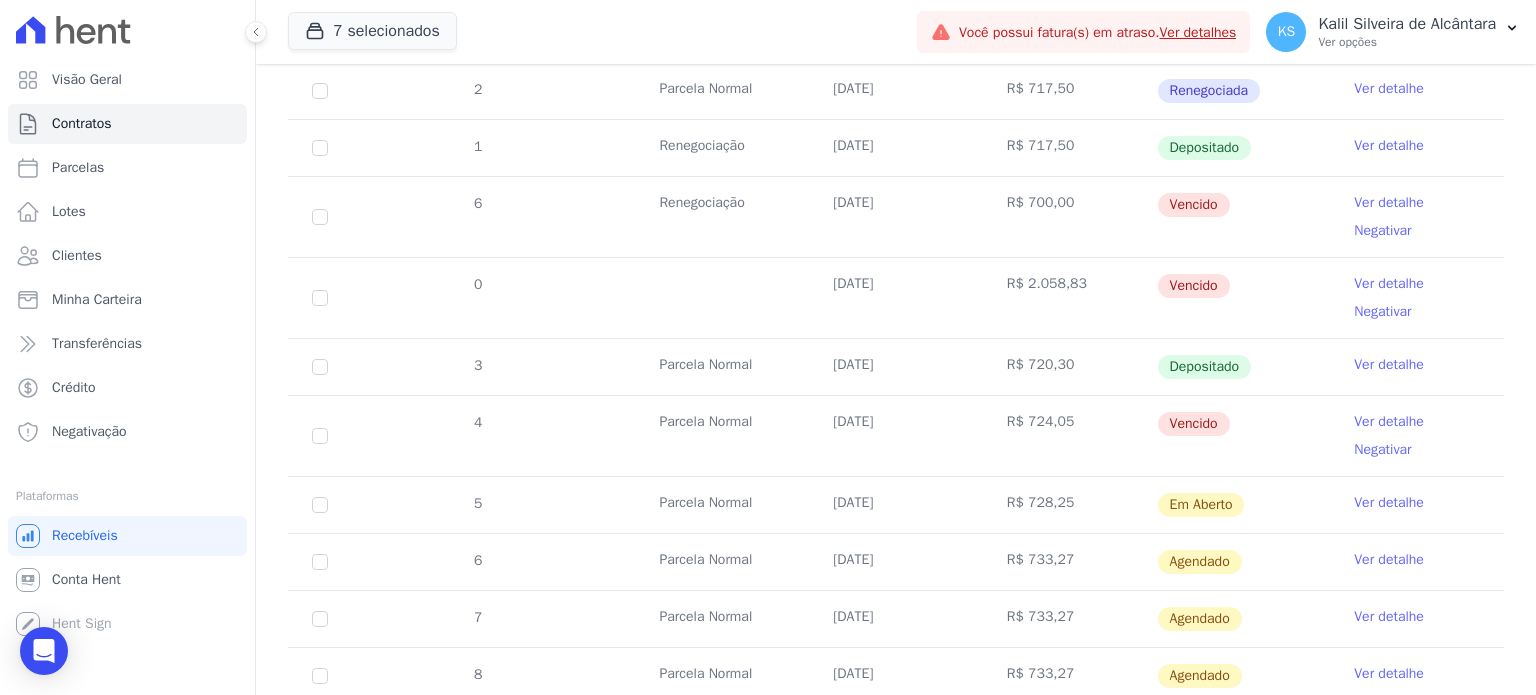click on "4" at bounding box center [320, 436] 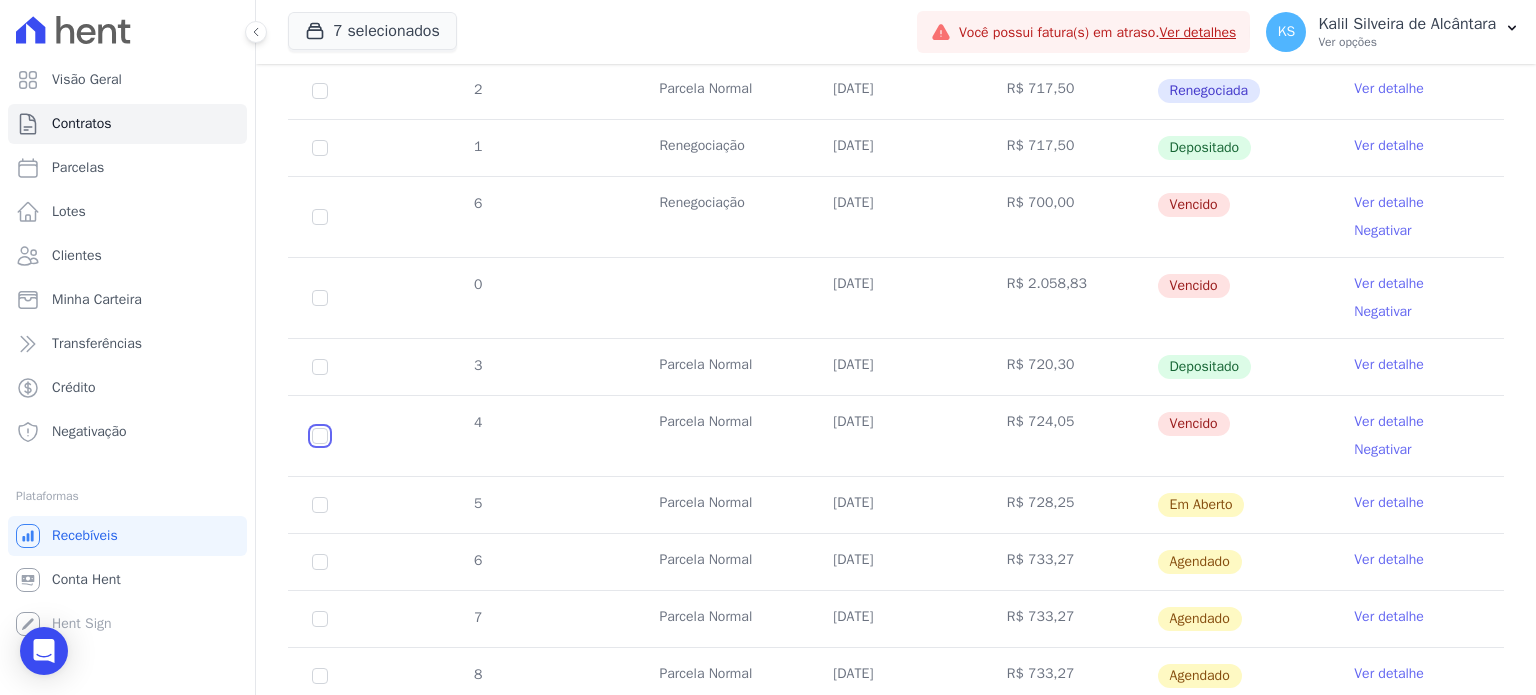 click at bounding box center [320, -116] 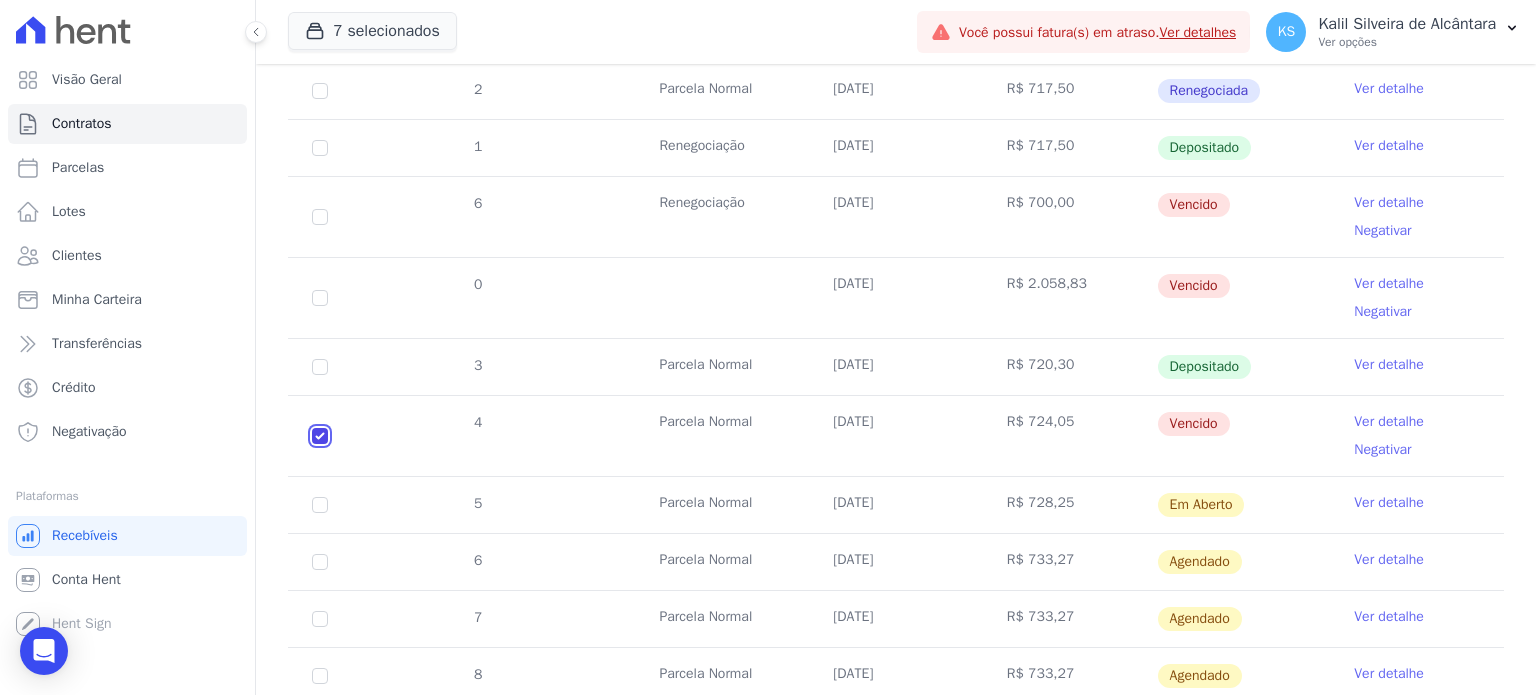 click at bounding box center [320, -116] 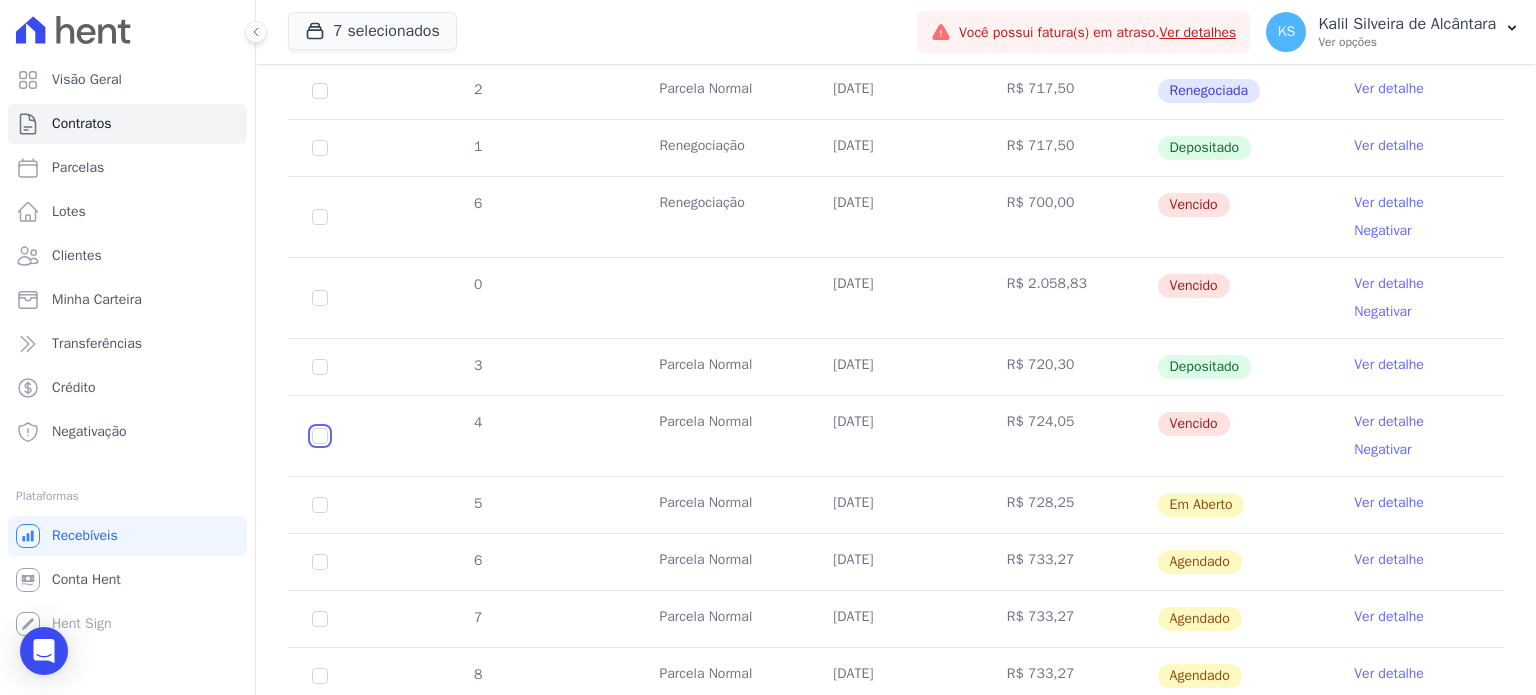 scroll, scrollTop: 900, scrollLeft: 0, axis: vertical 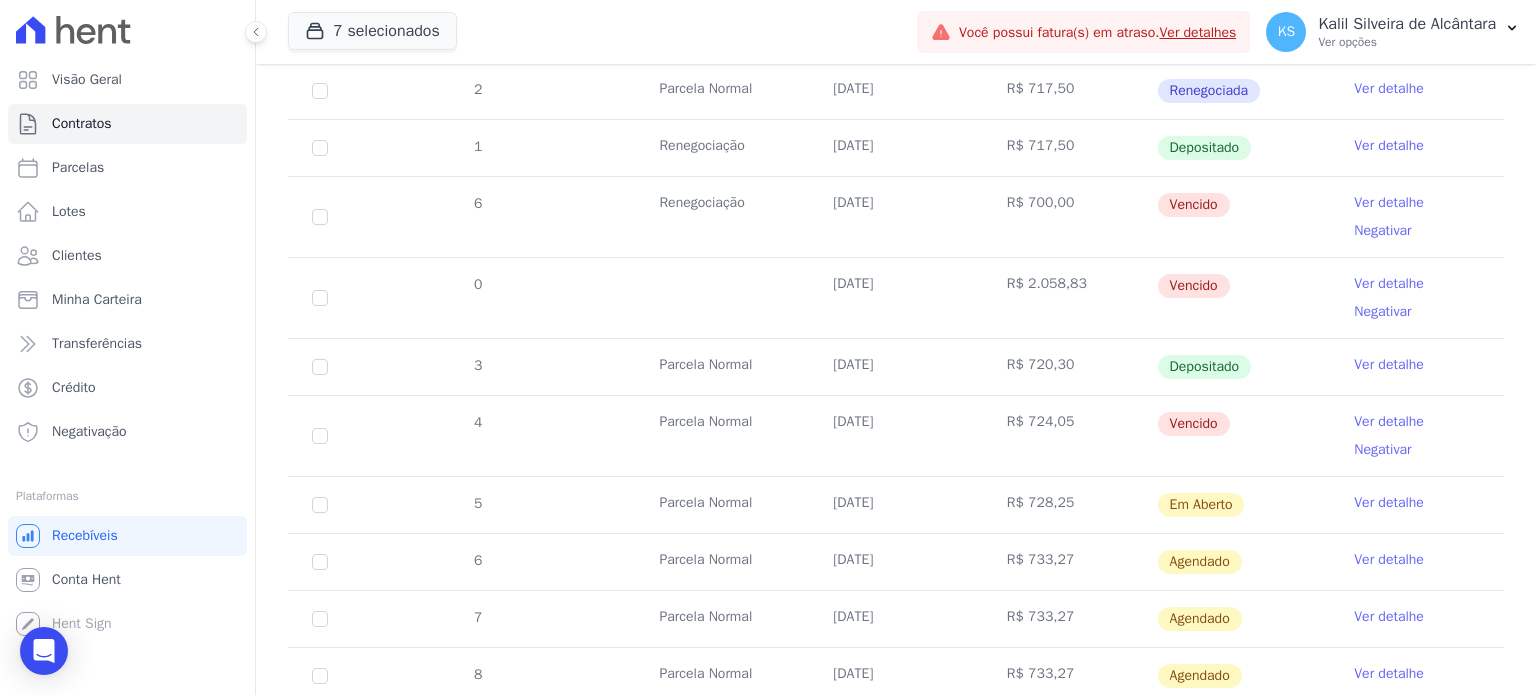 click on "4" at bounding box center [320, 436] 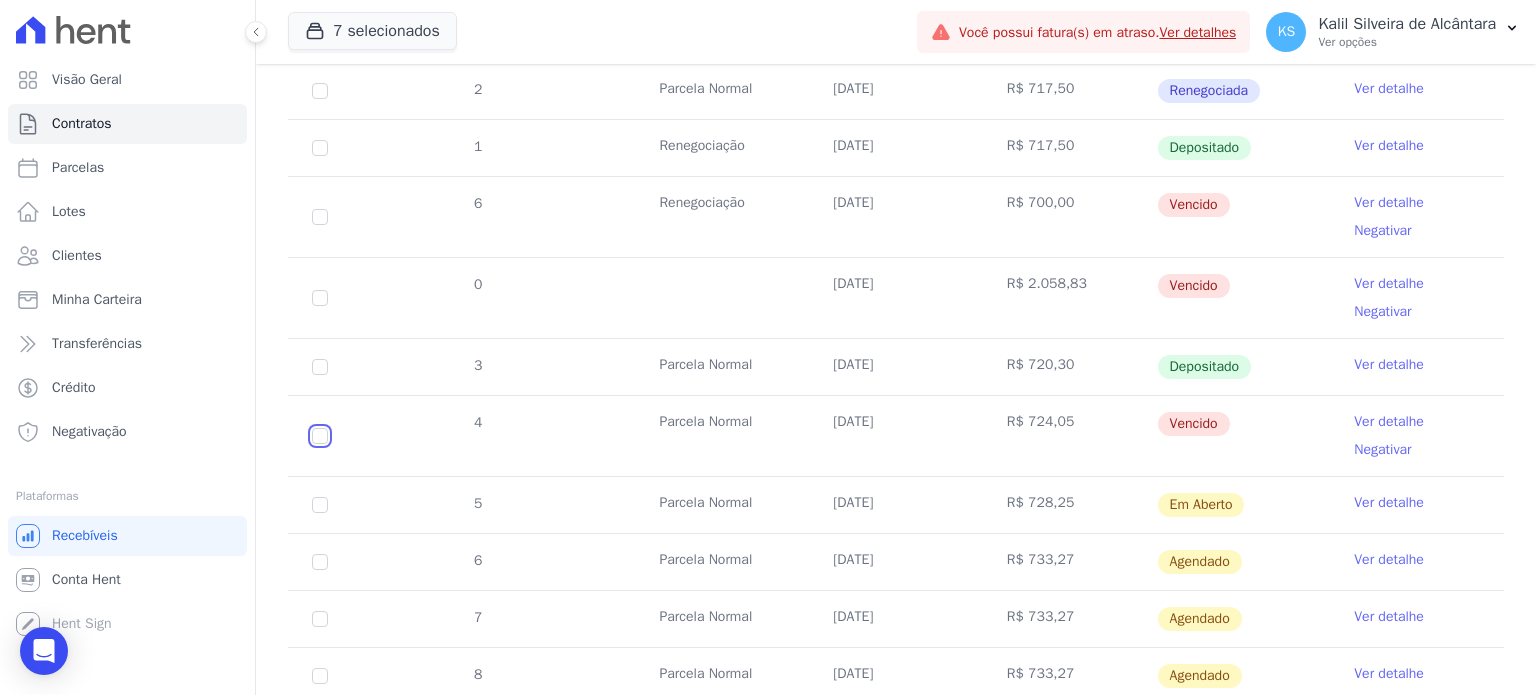 click at bounding box center [320, -116] 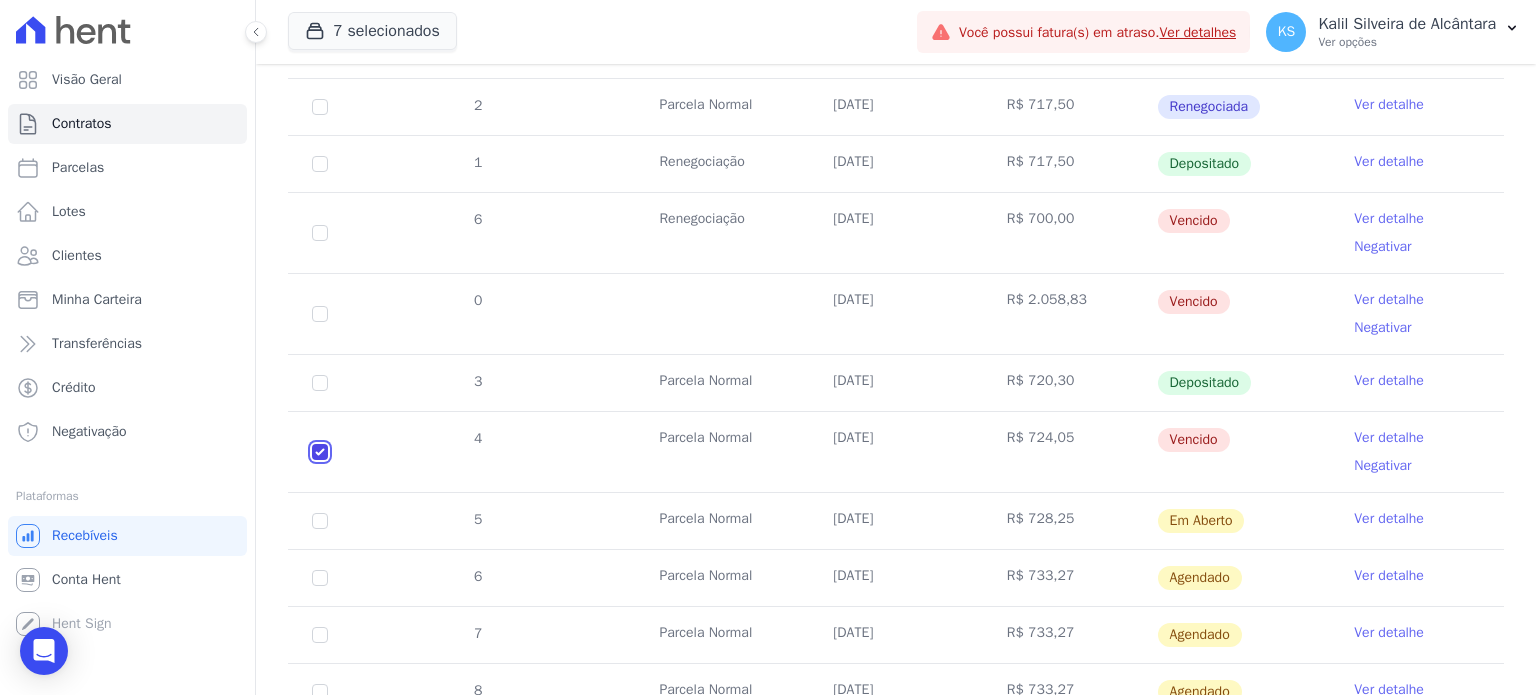 scroll, scrollTop: 916, scrollLeft: 0, axis: vertical 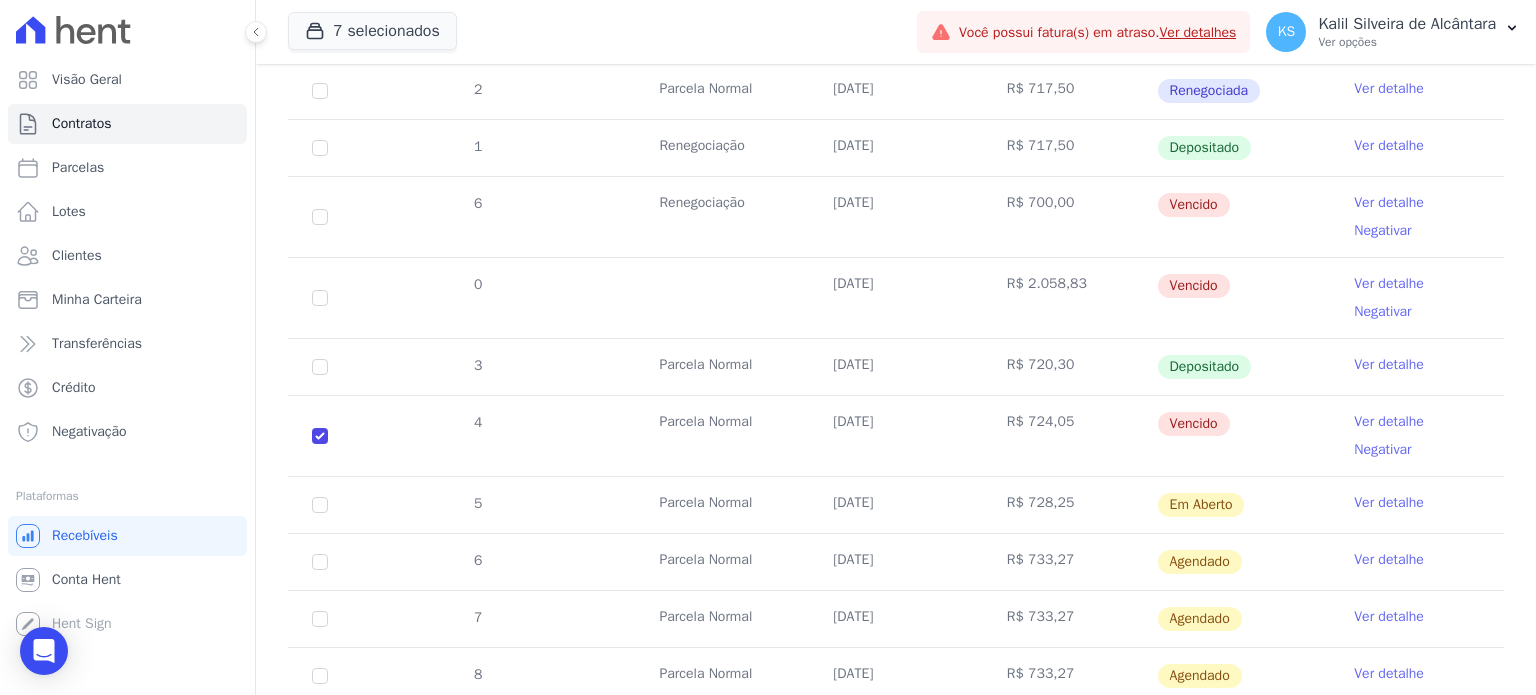 click on "5" at bounding box center [320, 505] 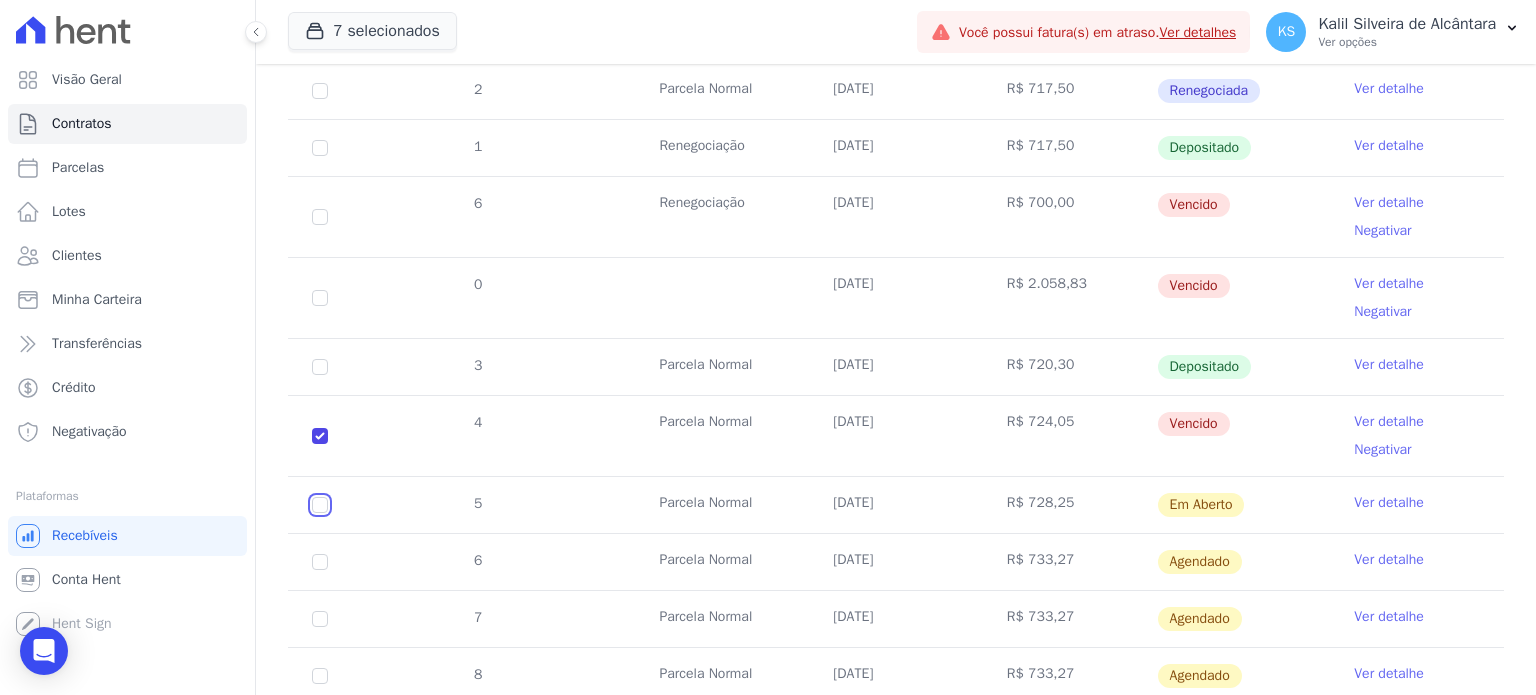 click at bounding box center (320, 505) 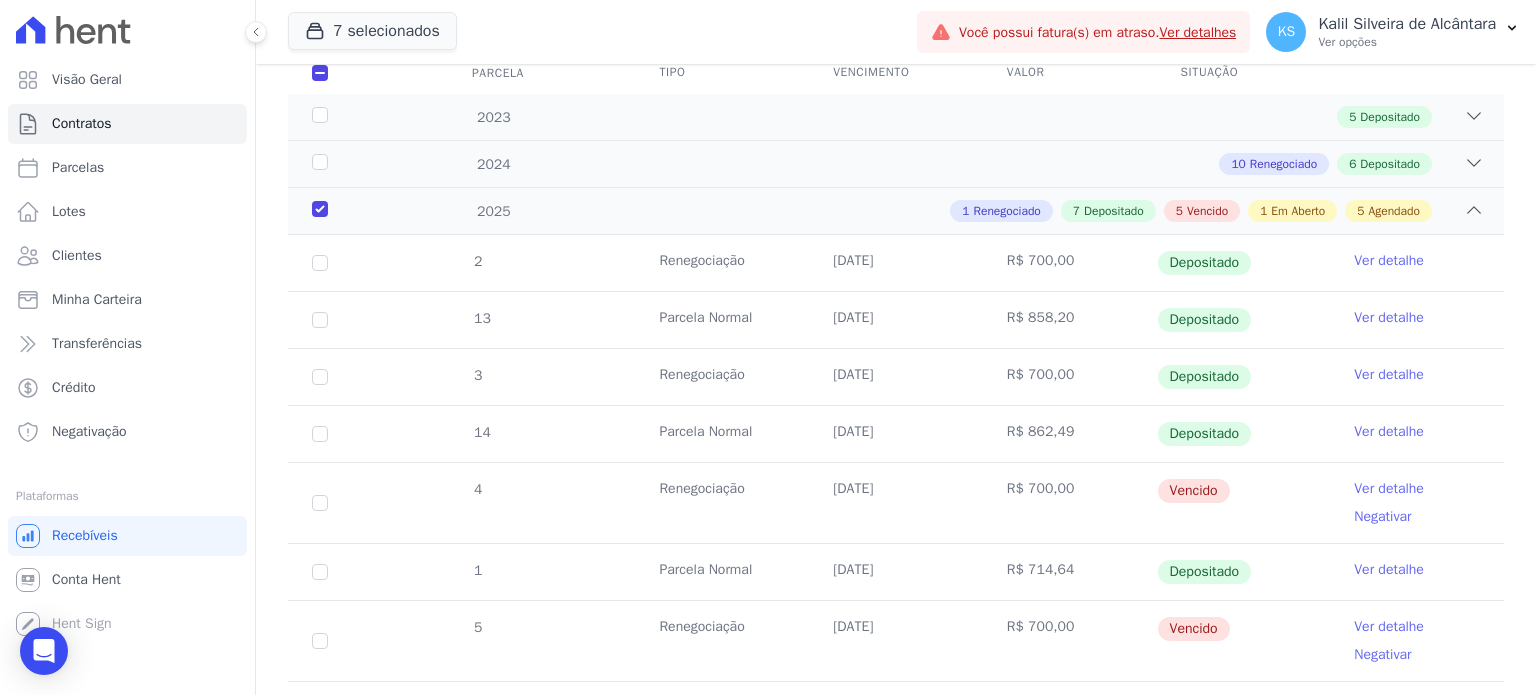 scroll, scrollTop: 100, scrollLeft: 0, axis: vertical 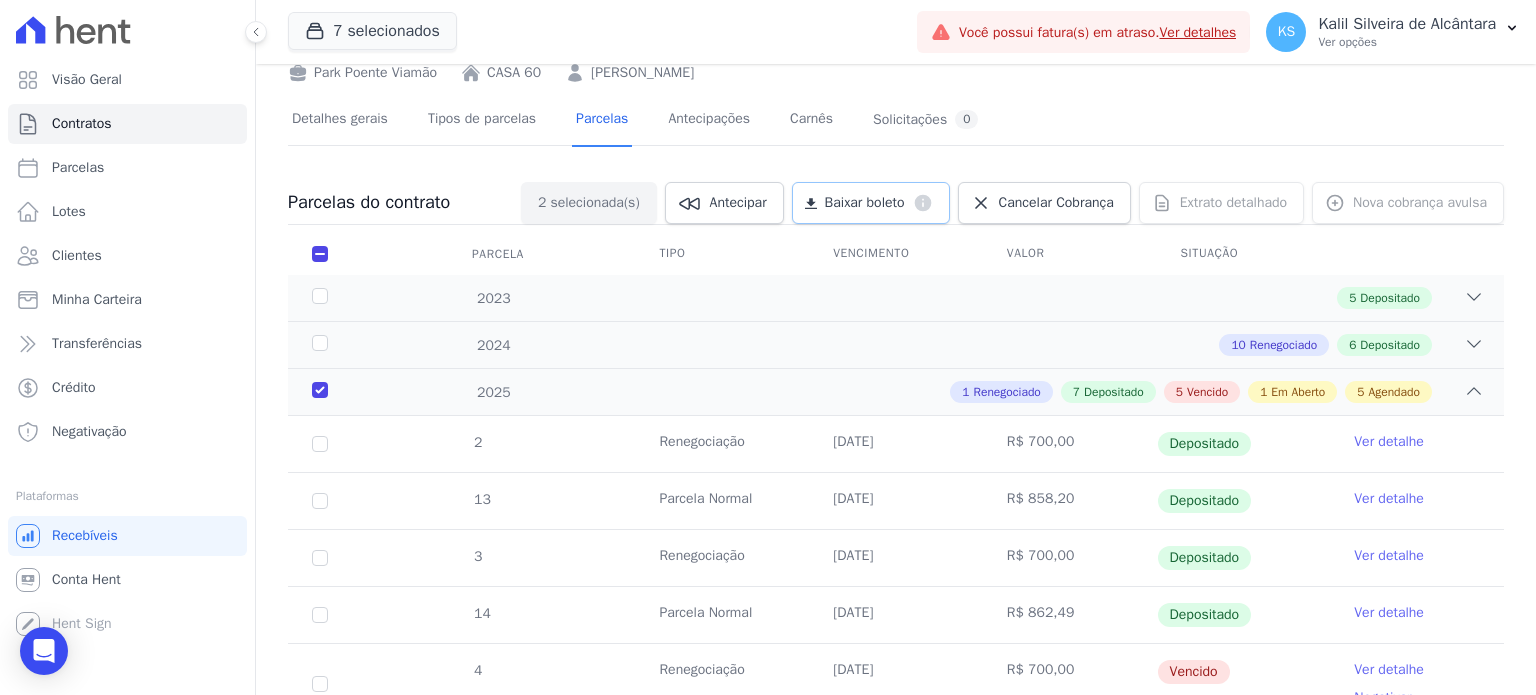 click on "Baixar boleto" at bounding box center (865, 203) 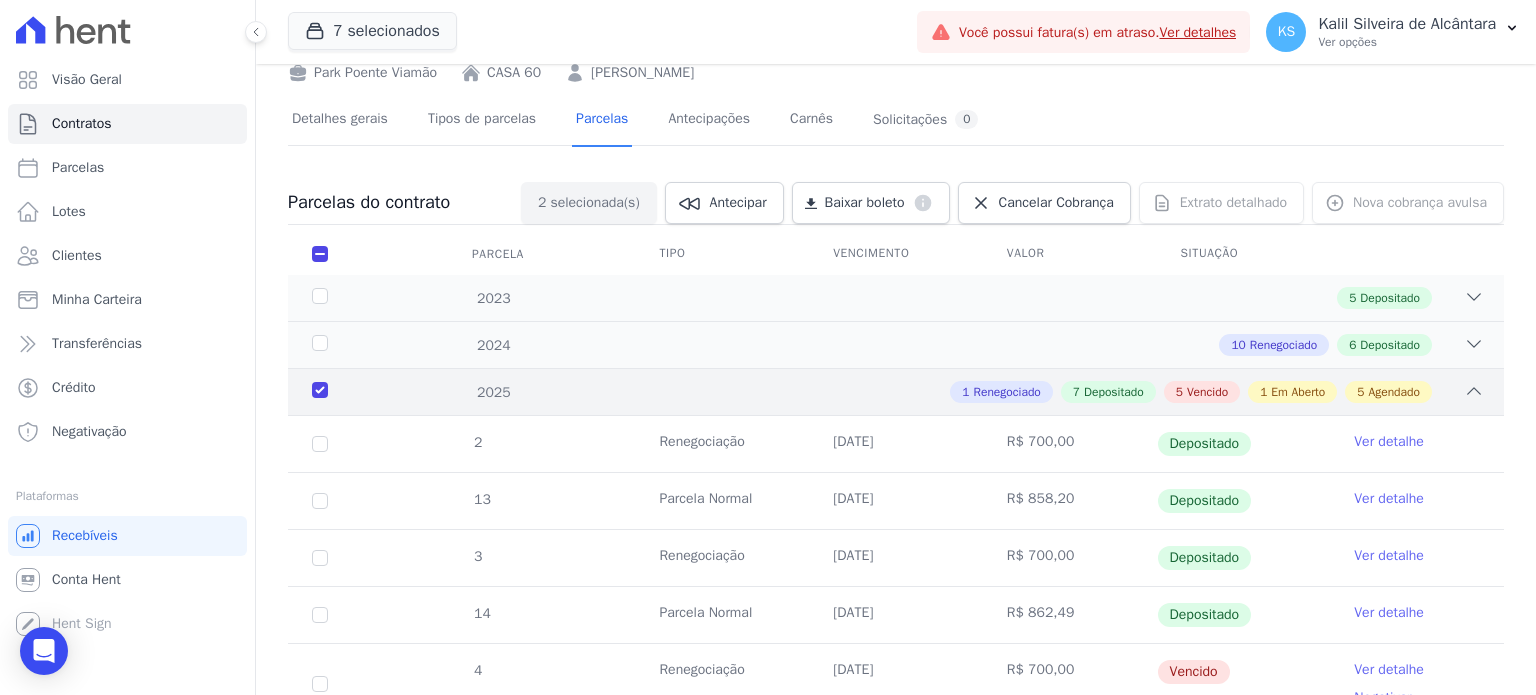 click on "2025" at bounding box center [361, 392] 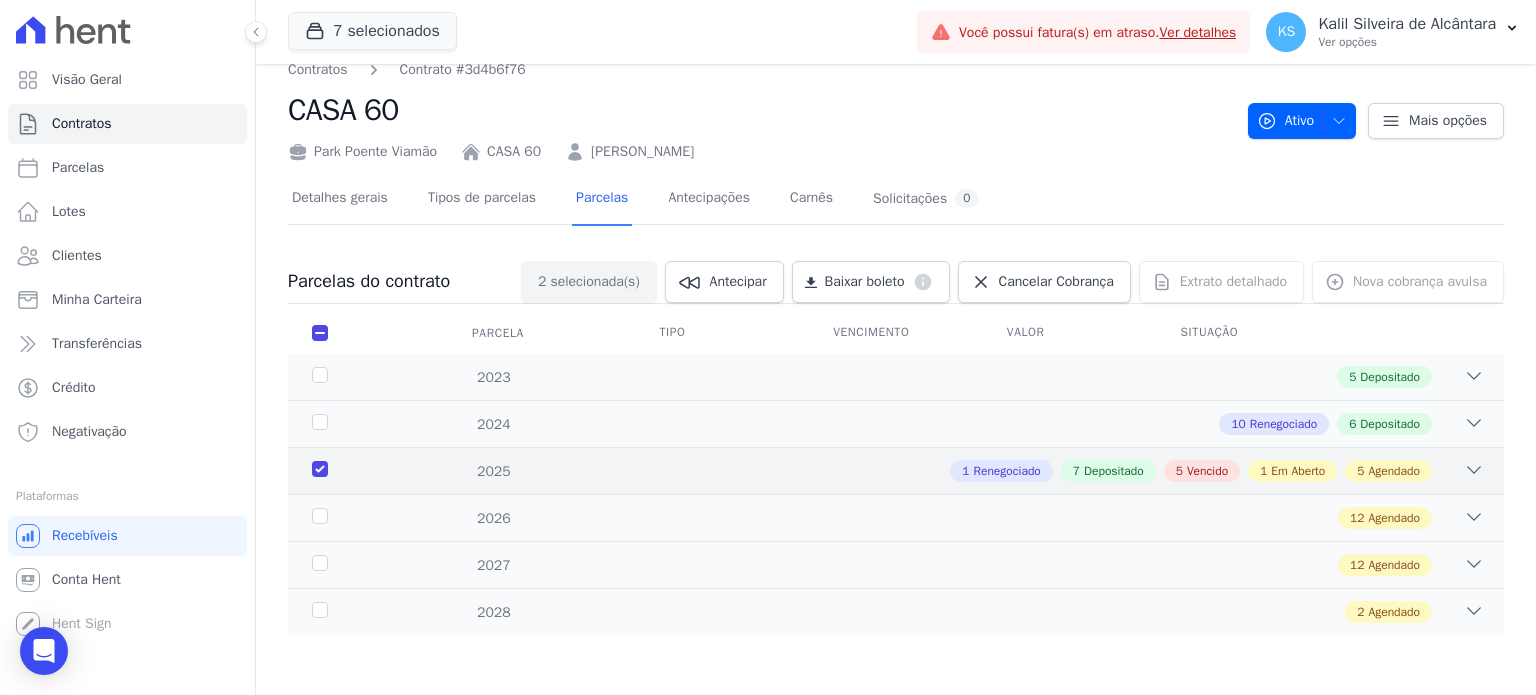 scroll, scrollTop: 18, scrollLeft: 0, axis: vertical 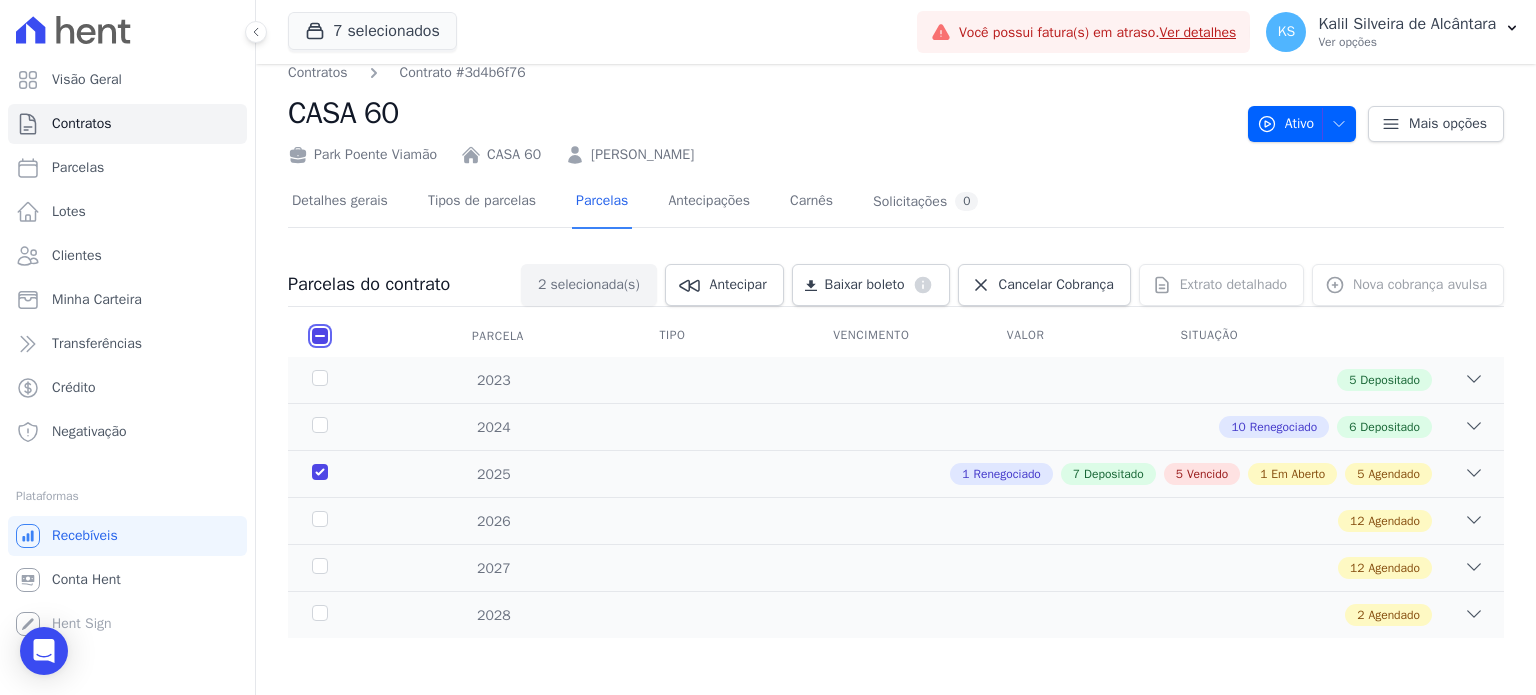 click at bounding box center [320, 336] 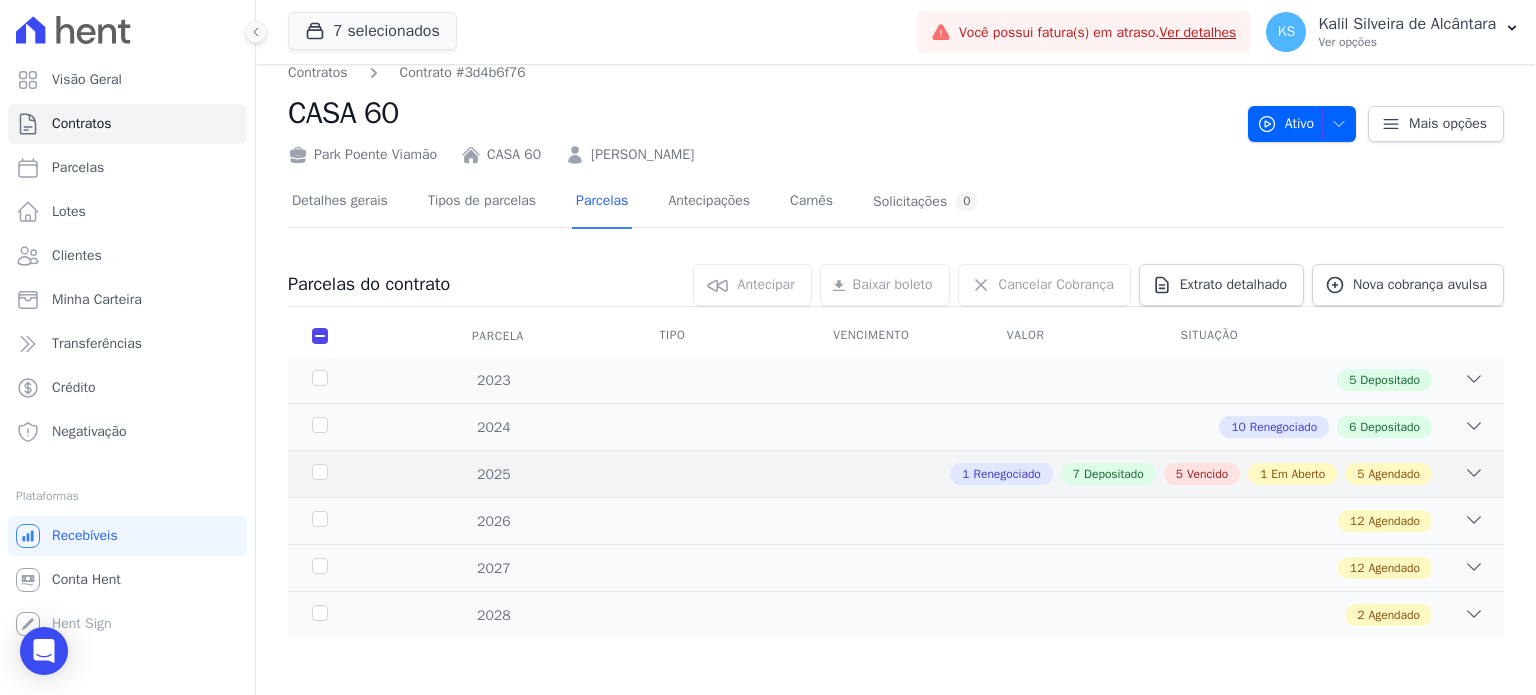 click on "2025" at bounding box center [361, 474] 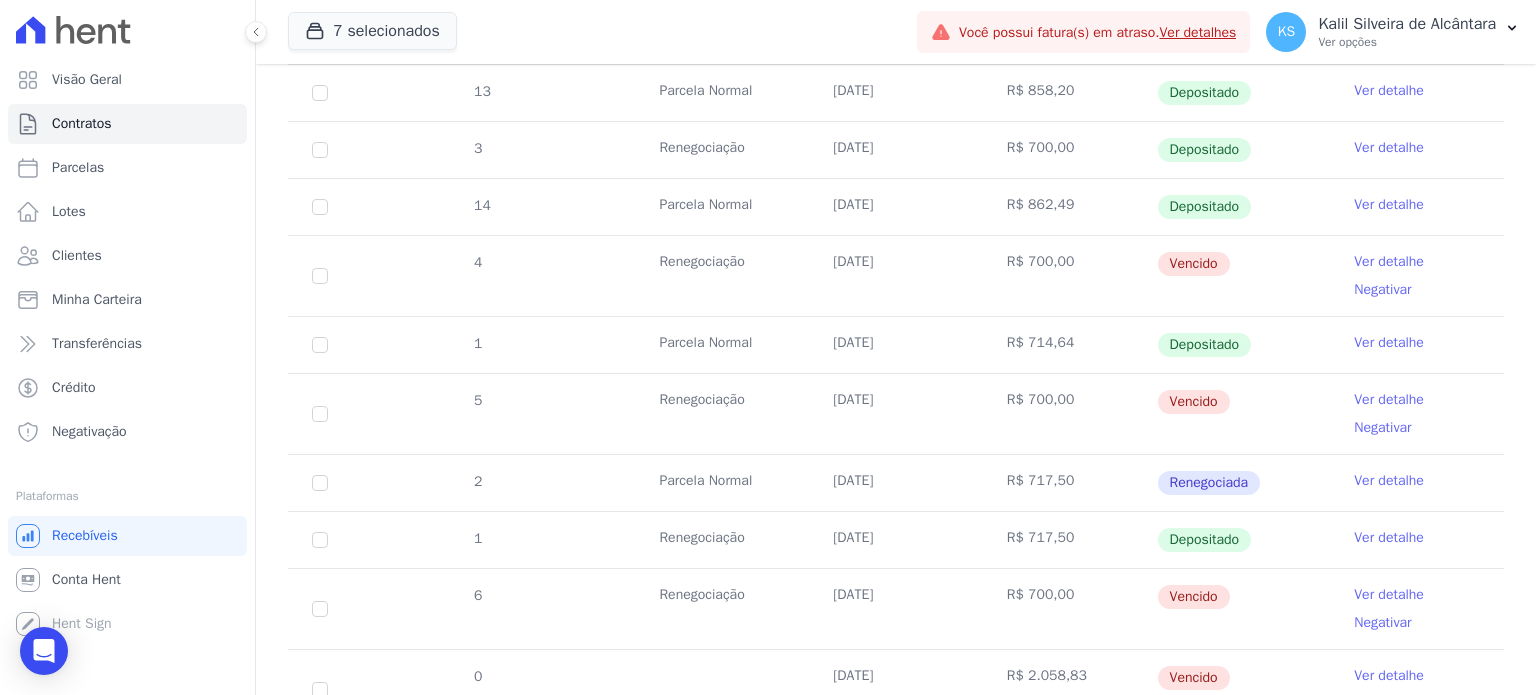 scroll, scrollTop: 518, scrollLeft: 0, axis: vertical 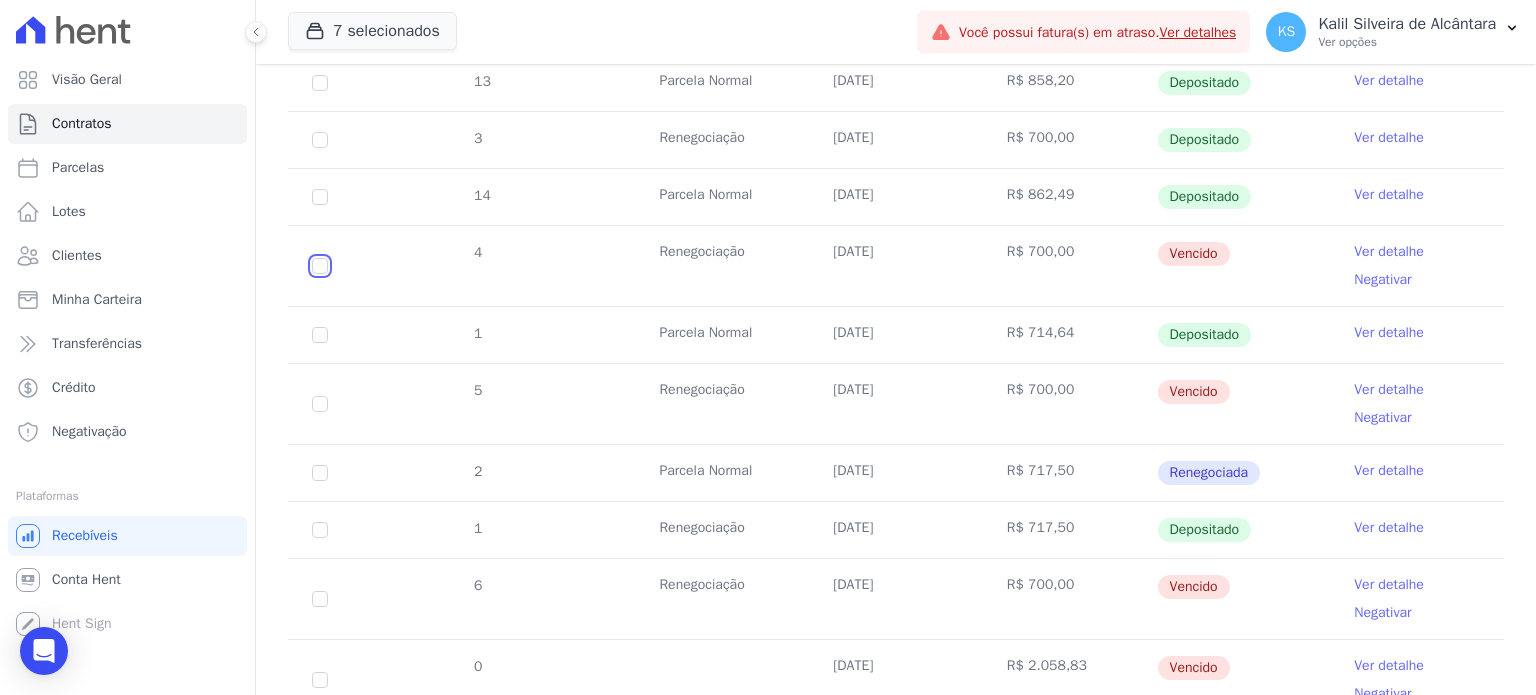 click at bounding box center [320, 266] 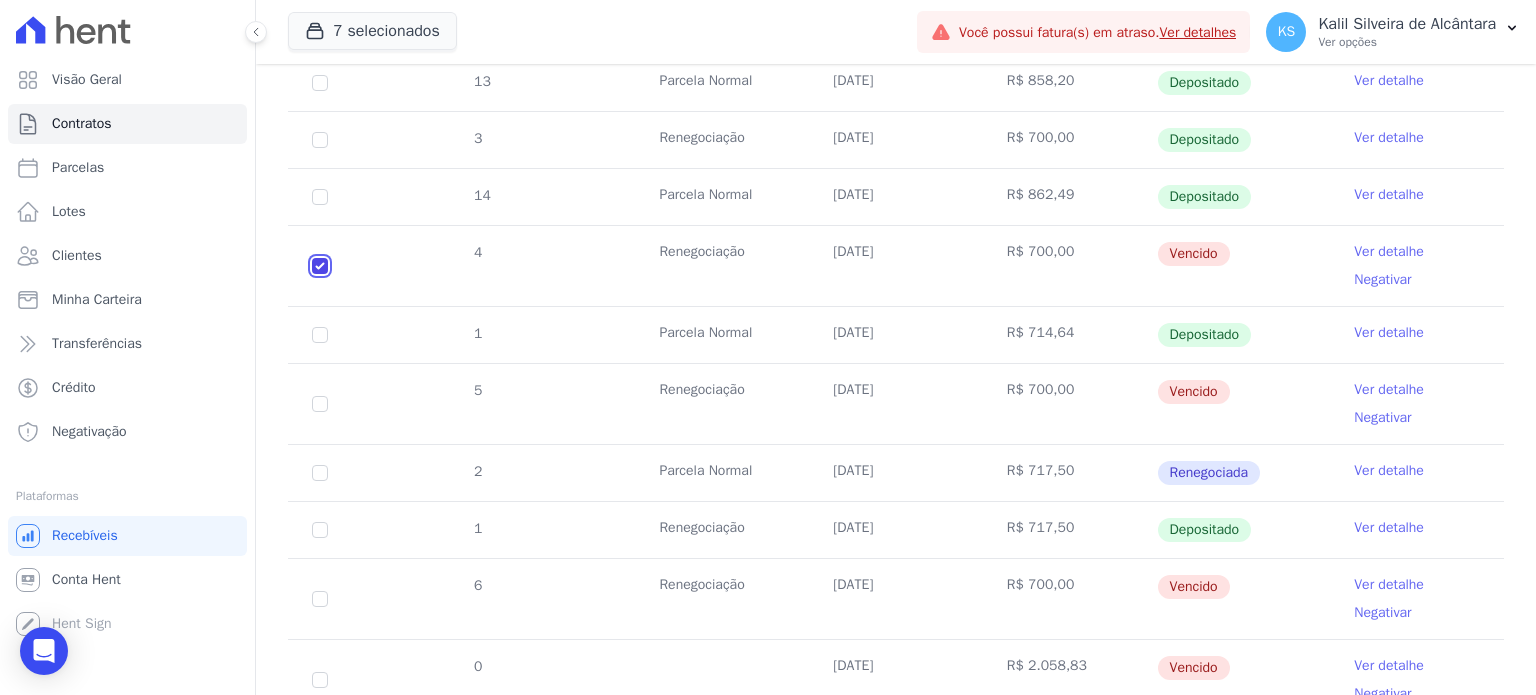 scroll, scrollTop: 534, scrollLeft: 0, axis: vertical 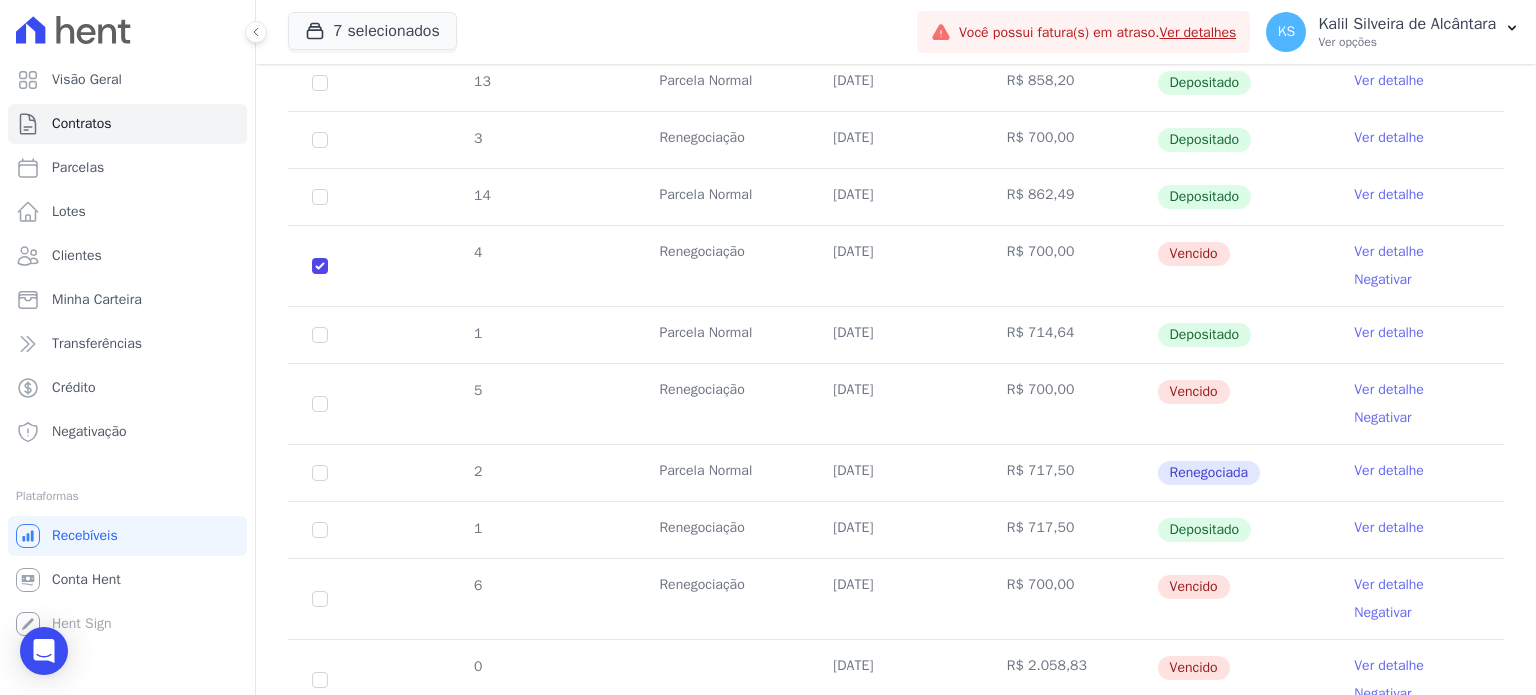 click on "5" at bounding box center (320, 404) 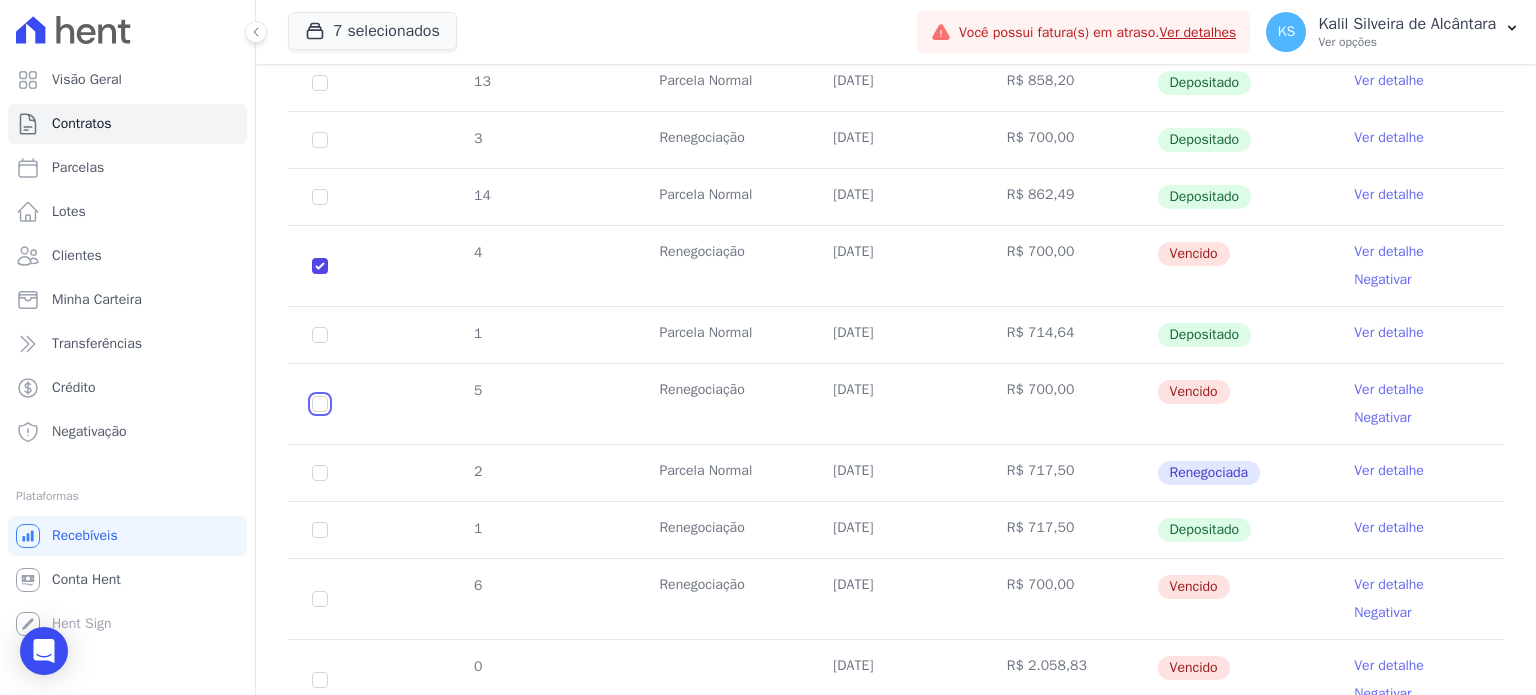 click at bounding box center (320, 266) 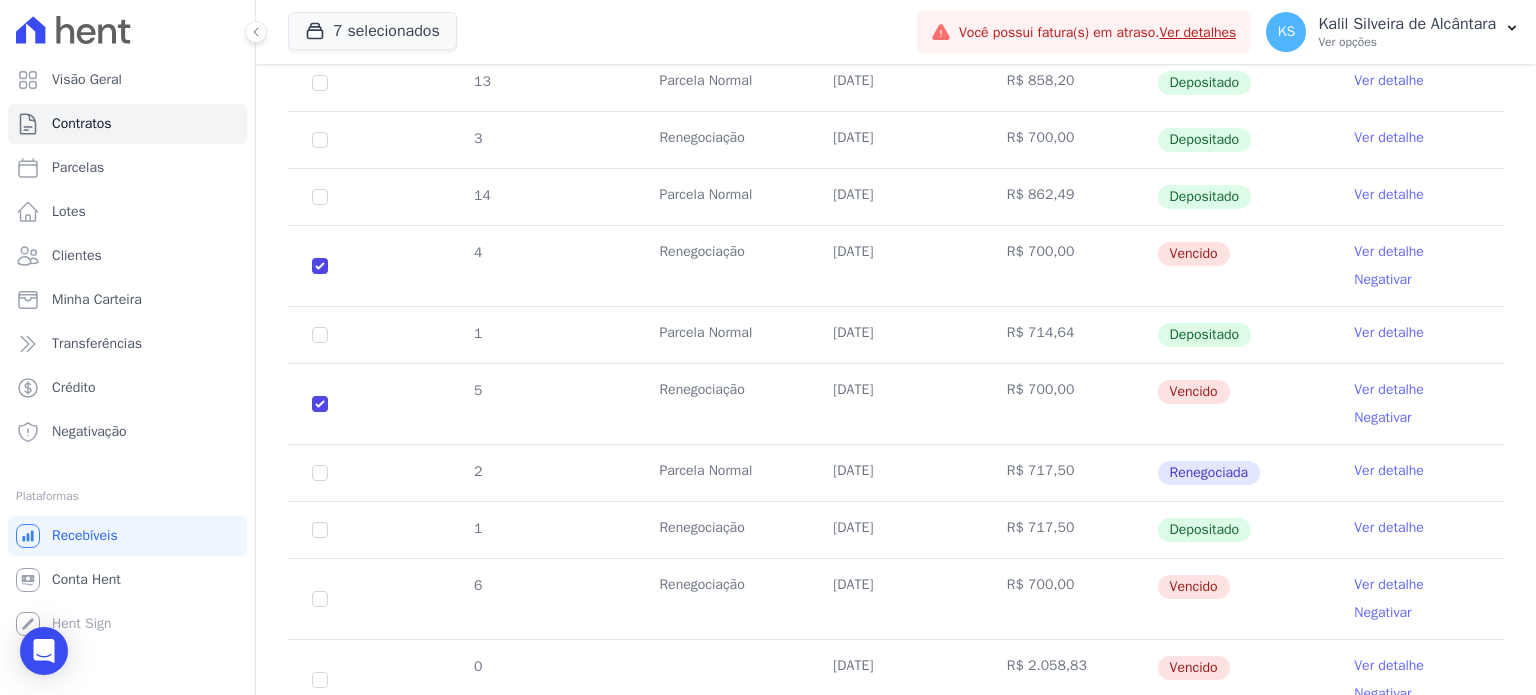 drag, startPoint x: 307, startPoint y: 579, endPoint x: 319, endPoint y: 587, distance: 14.422205 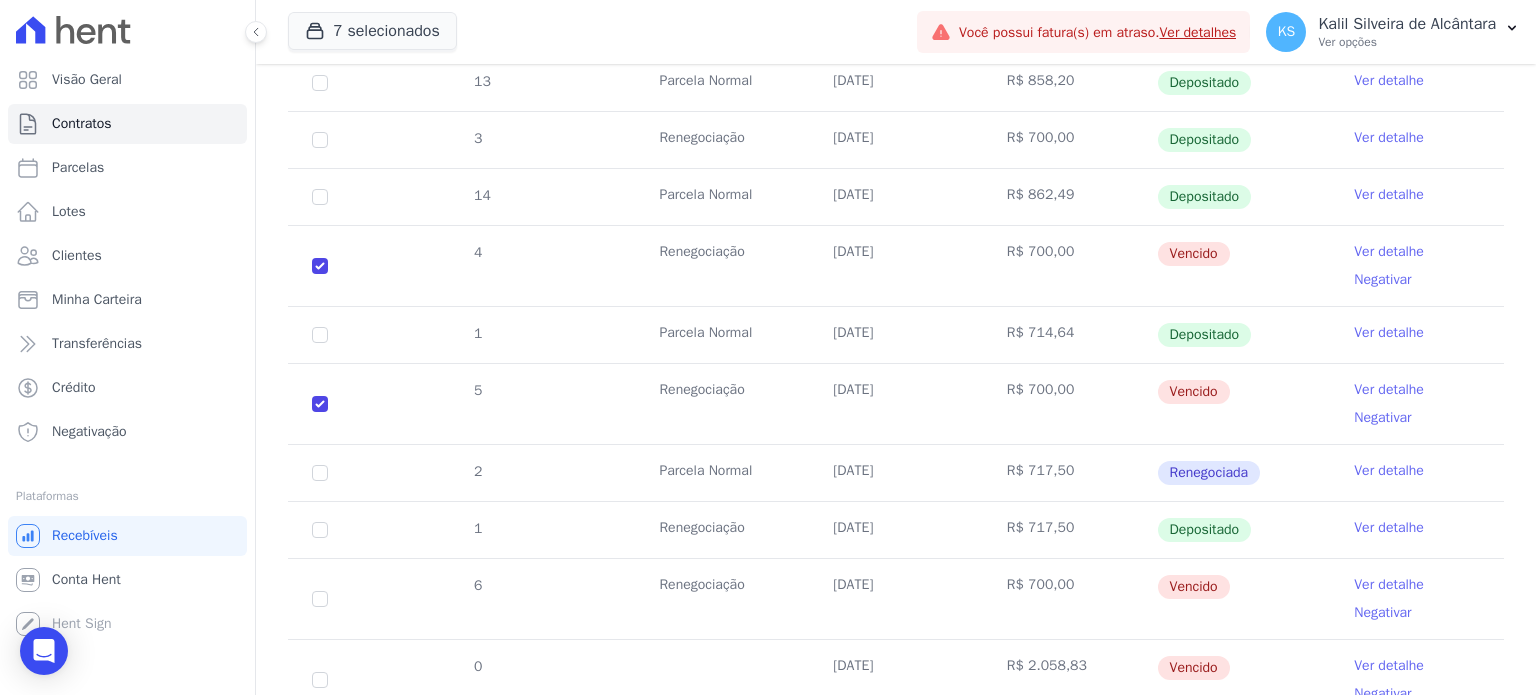 click on "6" at bounding box center [320, 599] 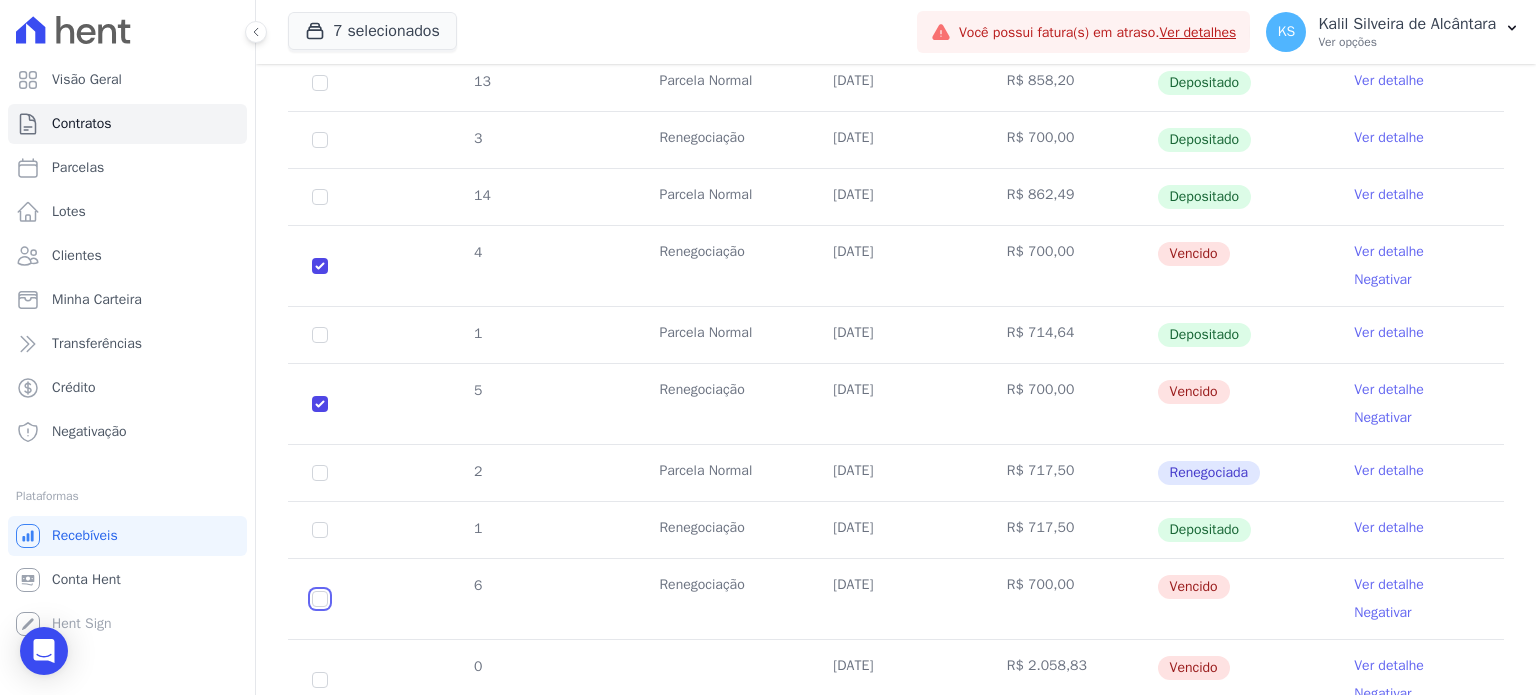 click at bounding box center (320, 266) 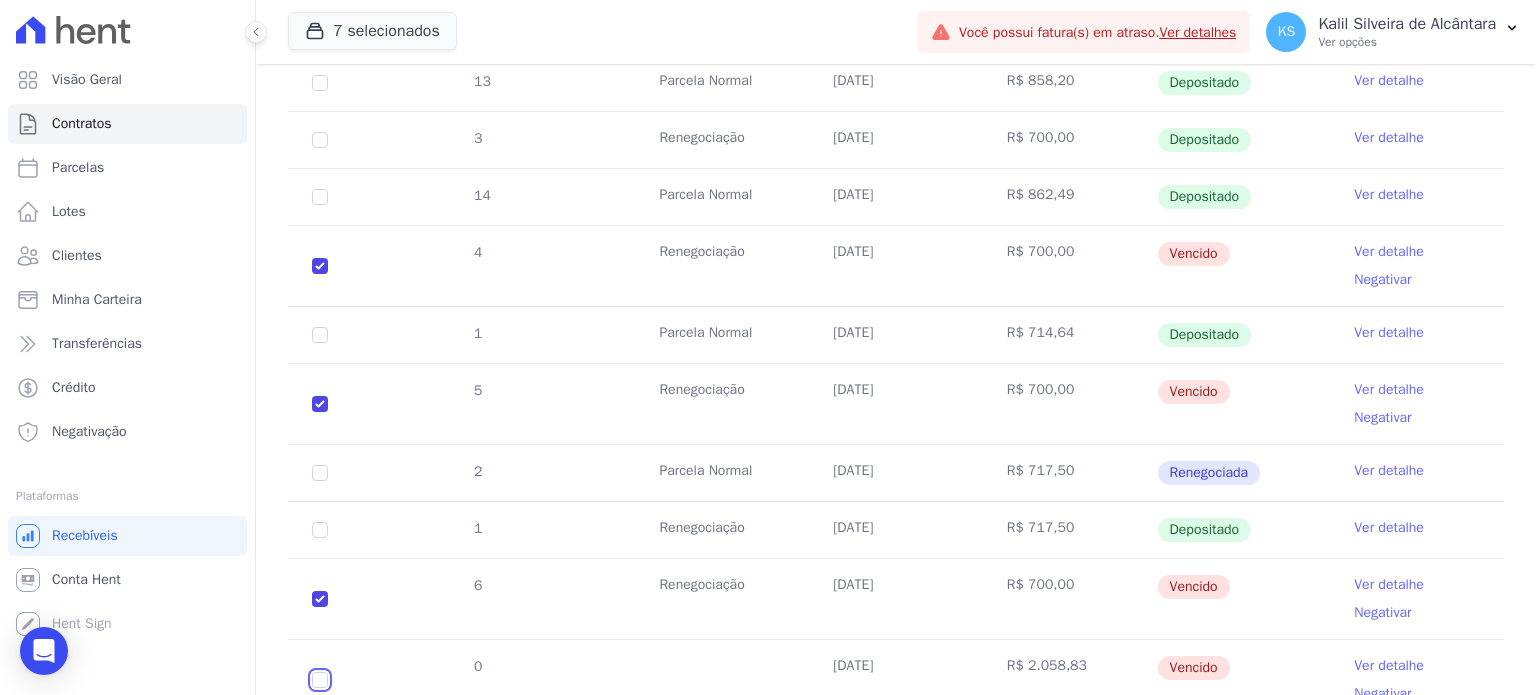 click at bounding box center (320, 266) 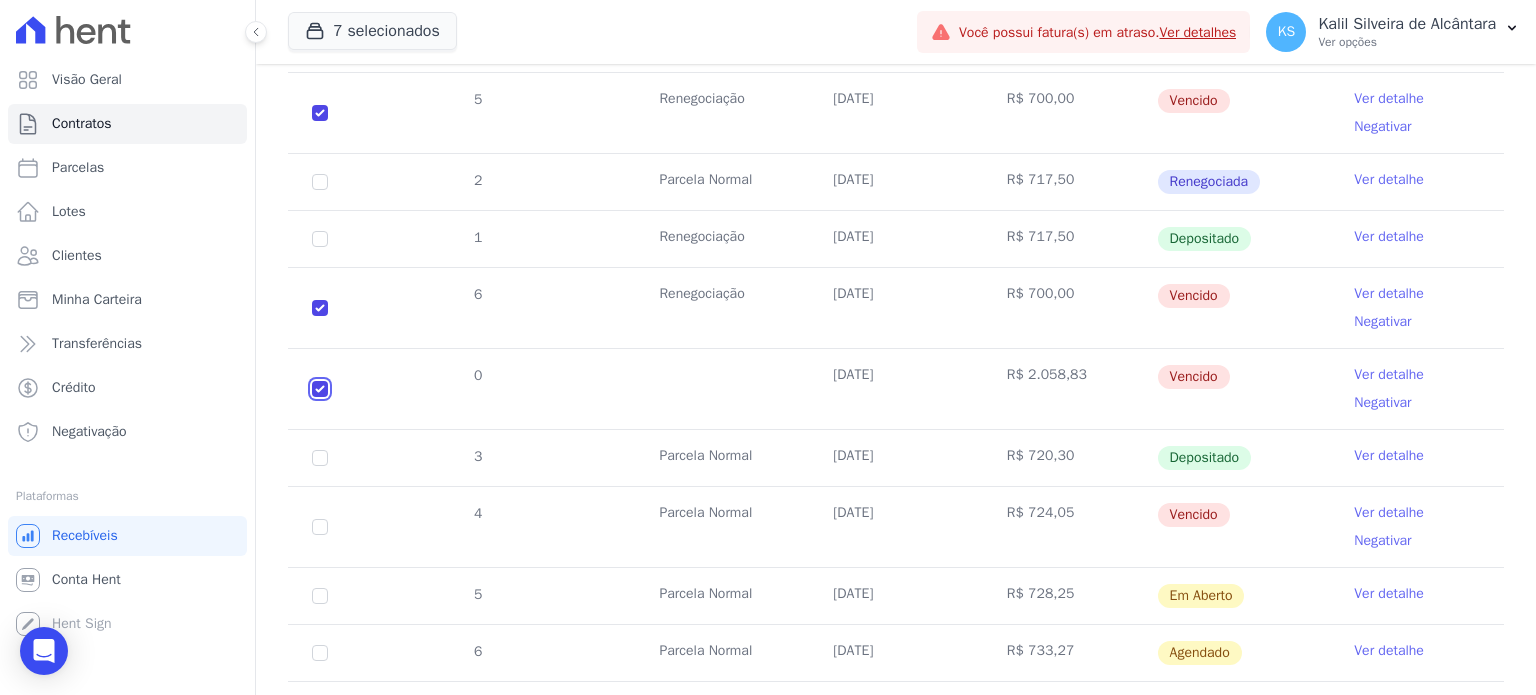 scroll, scrollTop: 834, scrollLeft: 0, axis: vertical 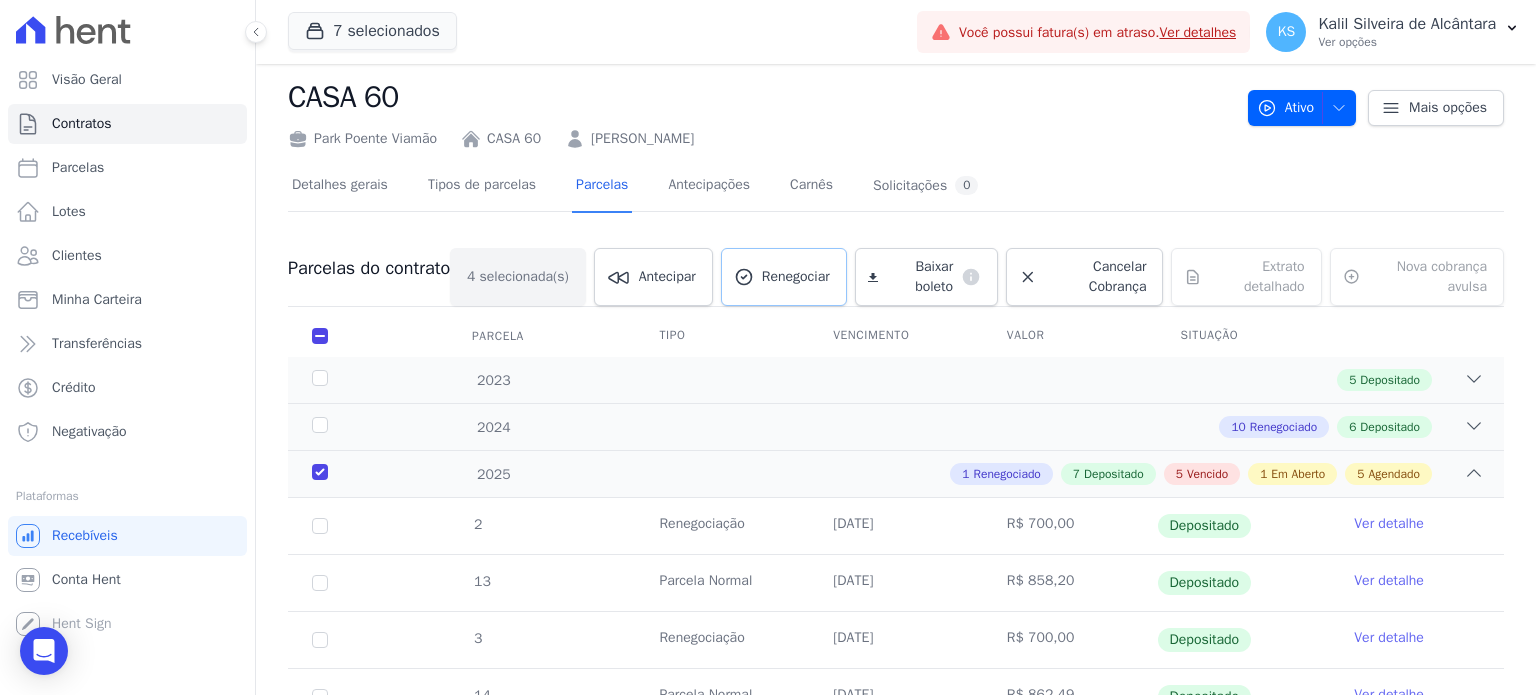 click on "Renegociar" at bounding box center (796, 277) 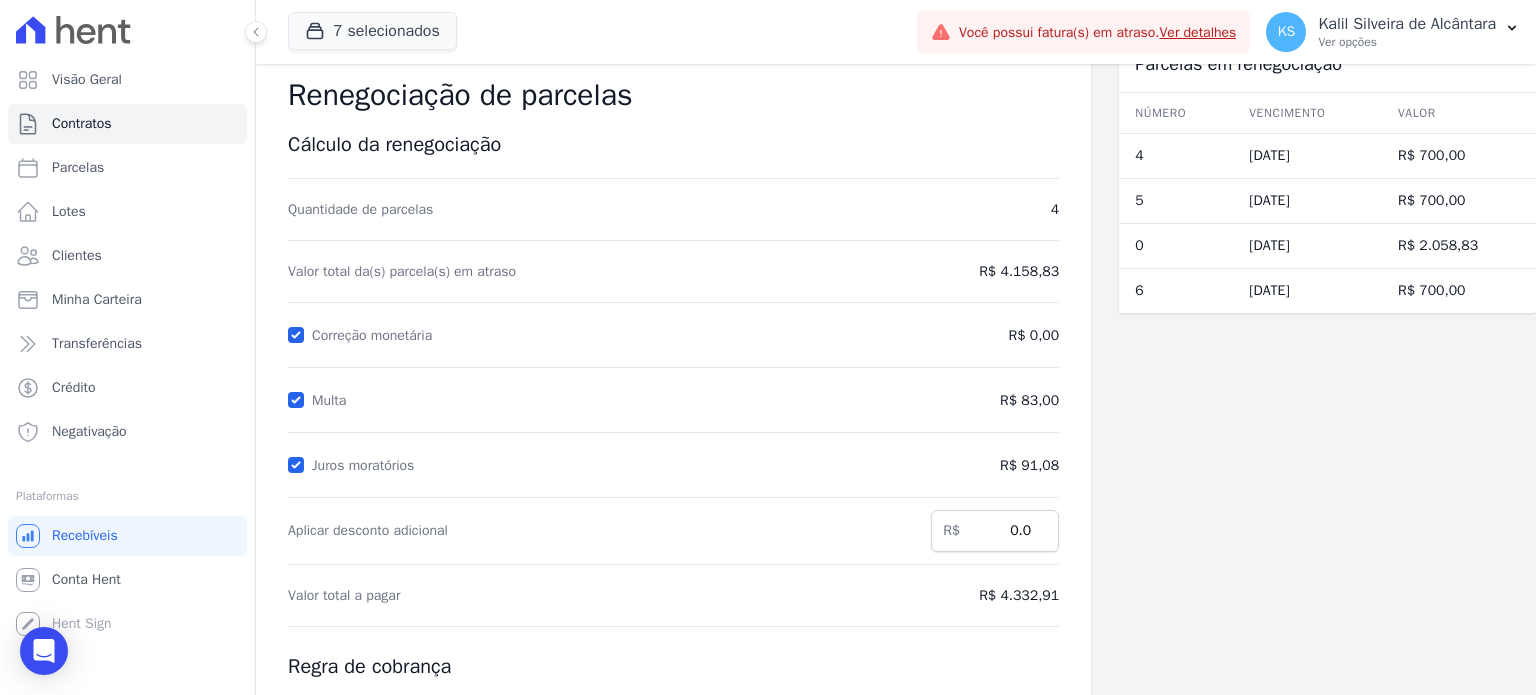 scroll, scrollTop: 0, scrollLeft: 0, axis: both 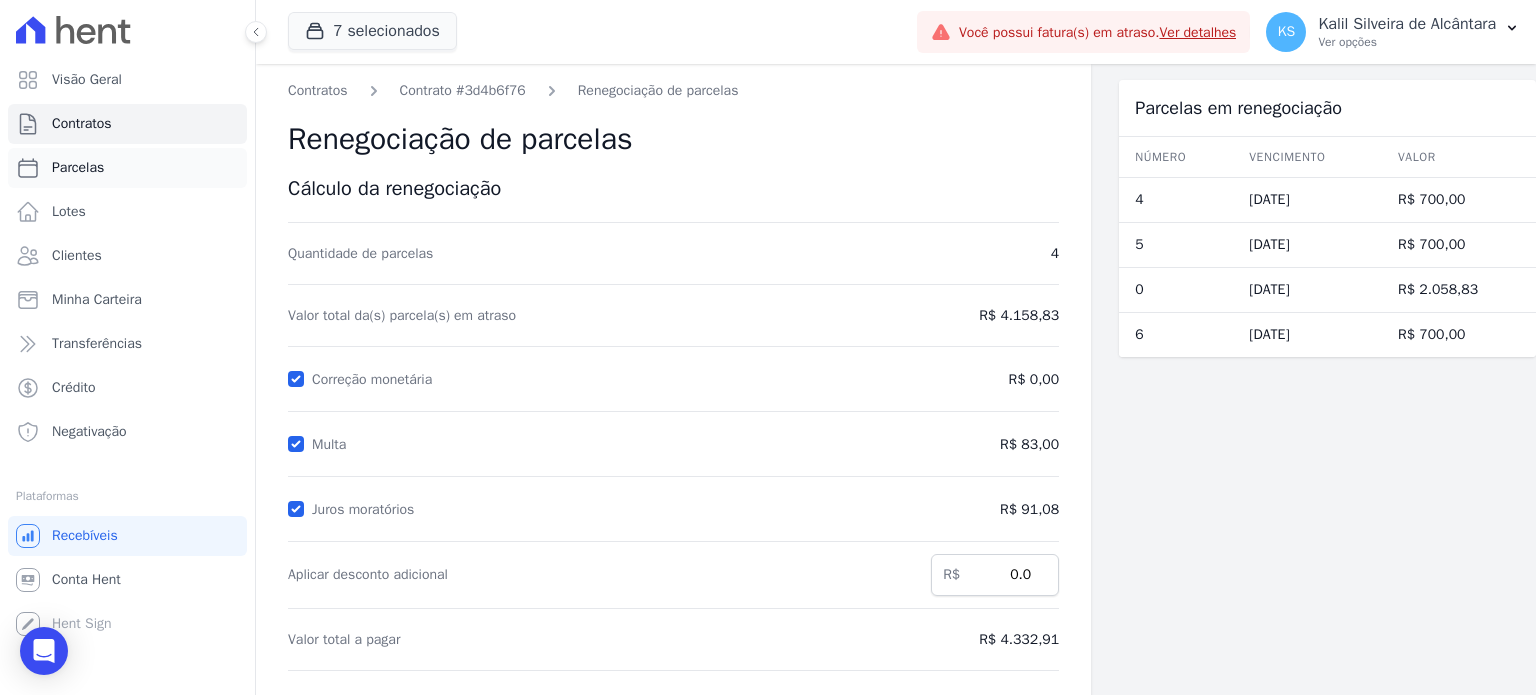 click on "Parcelas" at bounding box center (78, 168) 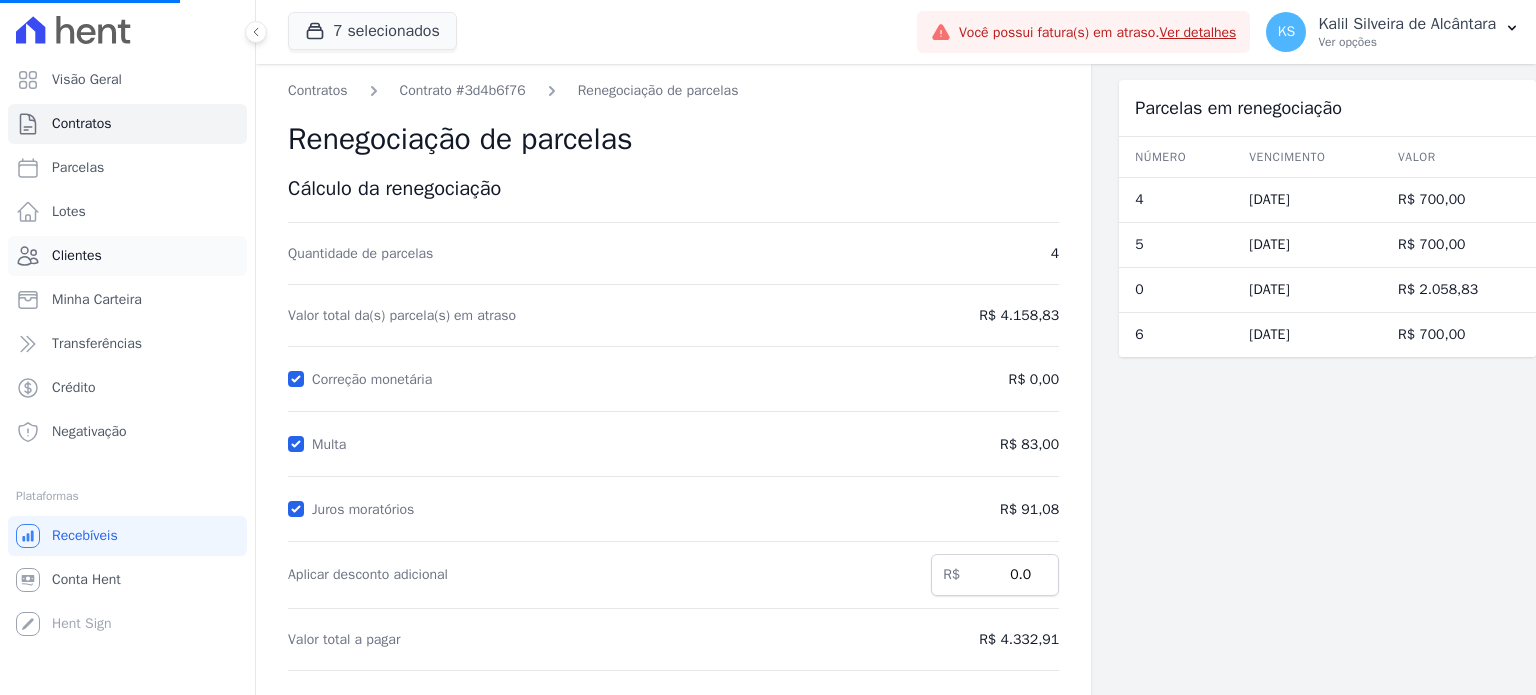 click on "Clientes" at bounding box center (77, 256) 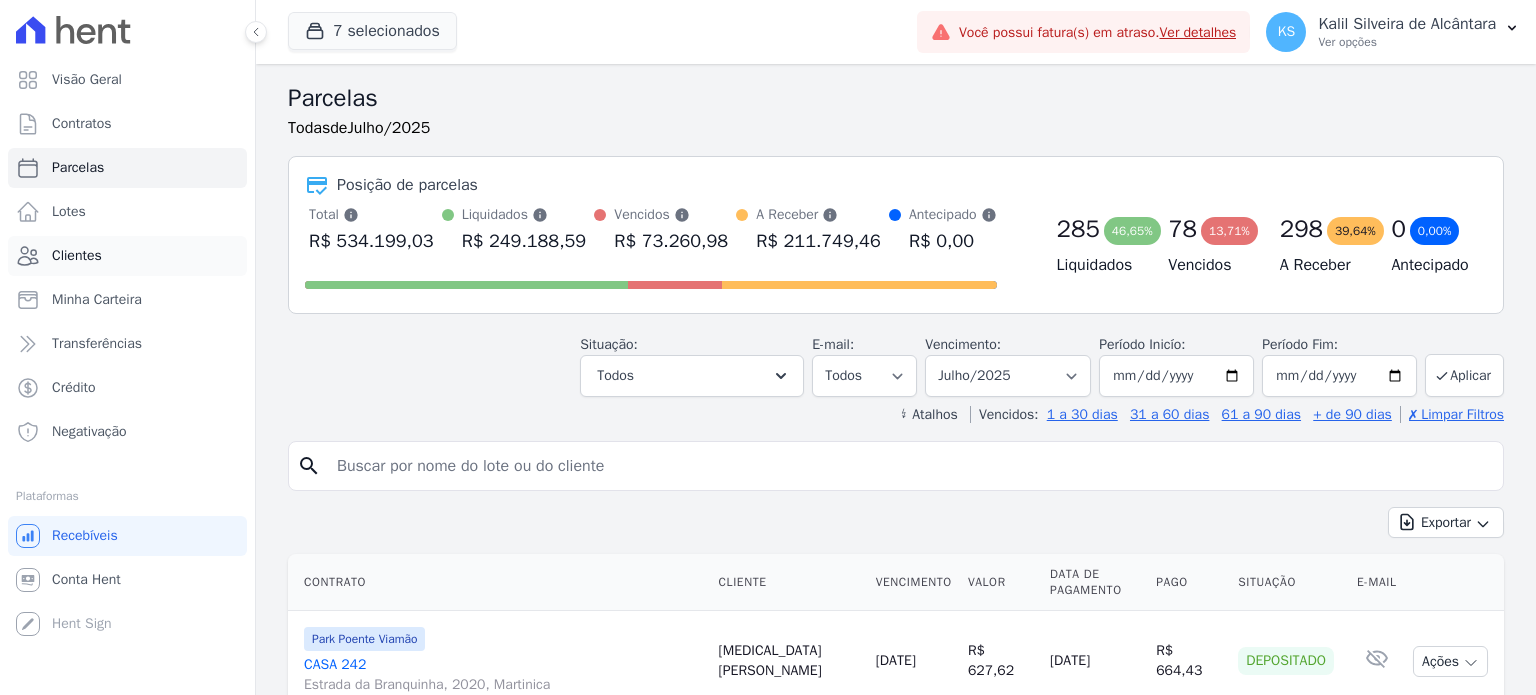 click on "Clientes" at bounding box center (77, 256) 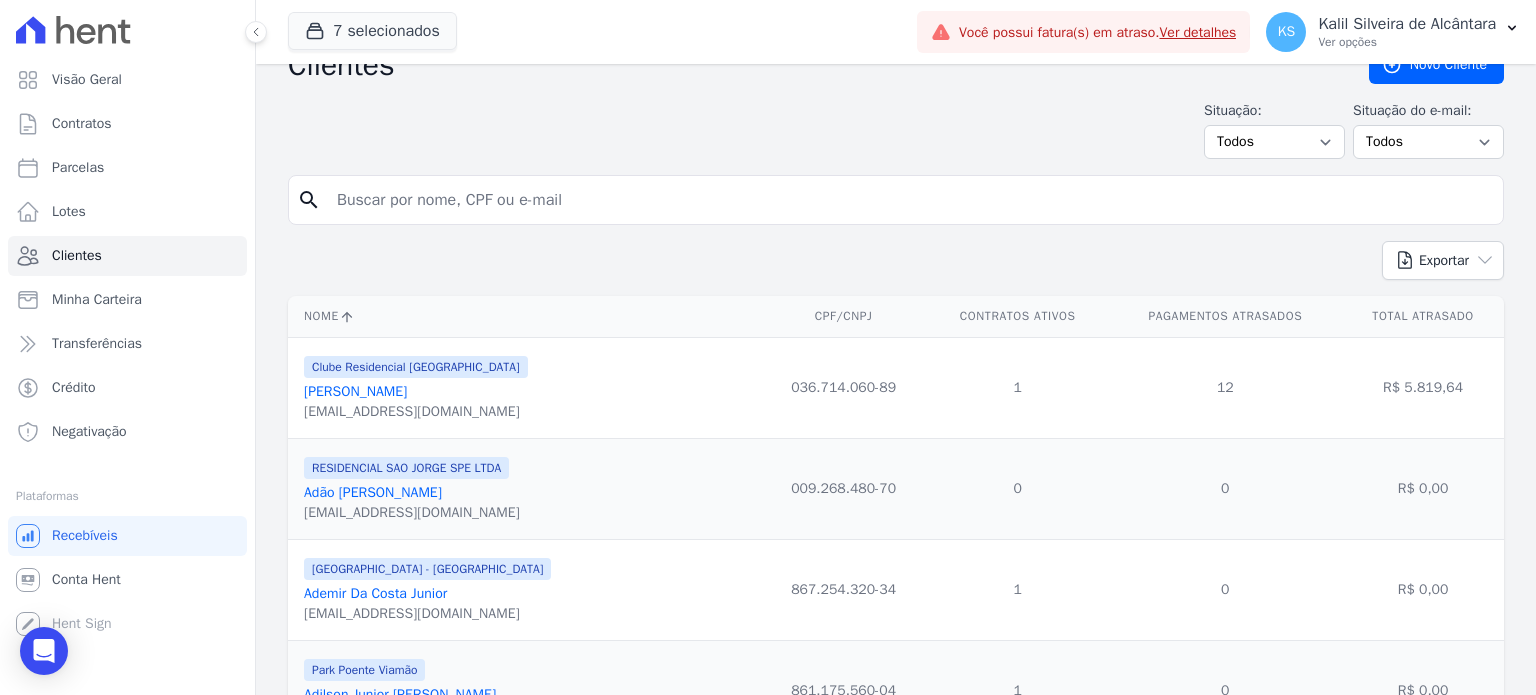 scroll, scrollTop: 0, scrollLeft: 0, axis: both 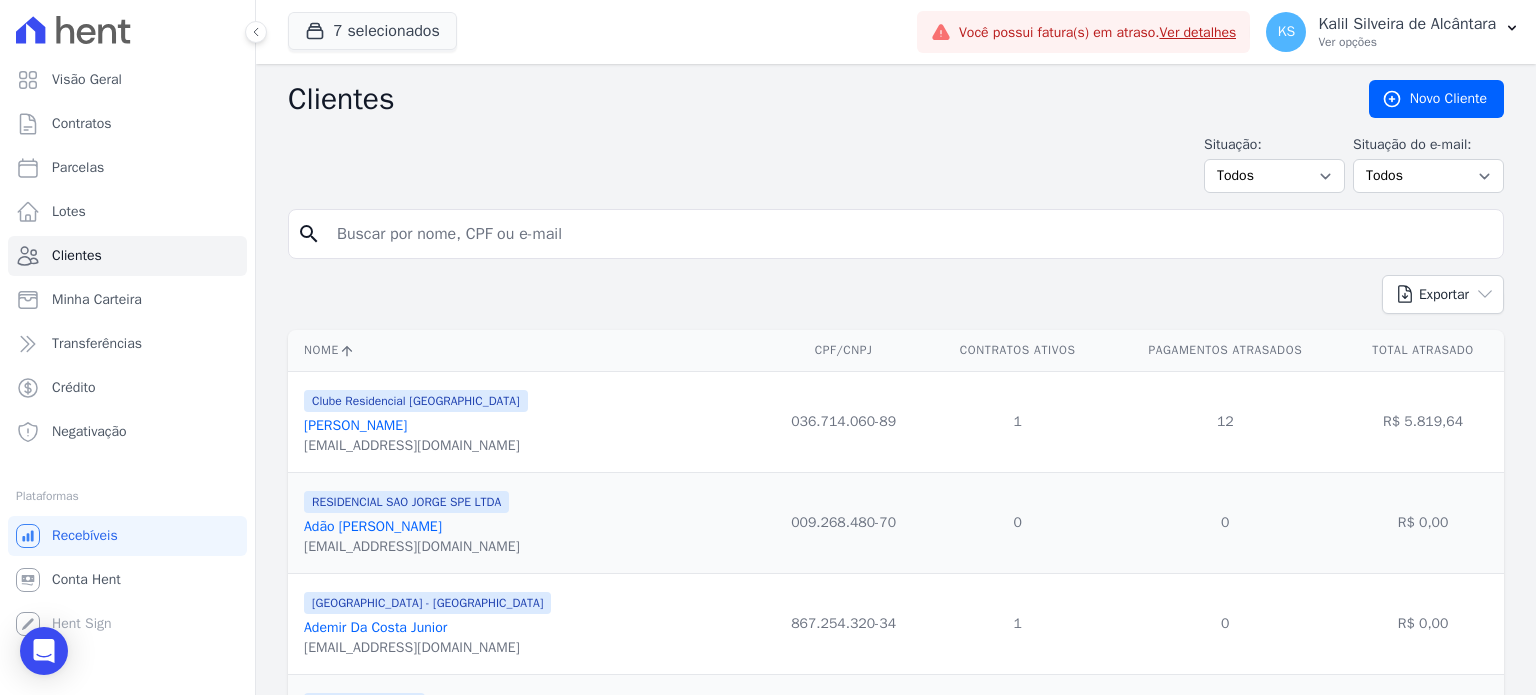 click on "Exportar
PDF
CSV
Dimob 2024" at bounding box center (896, 302) 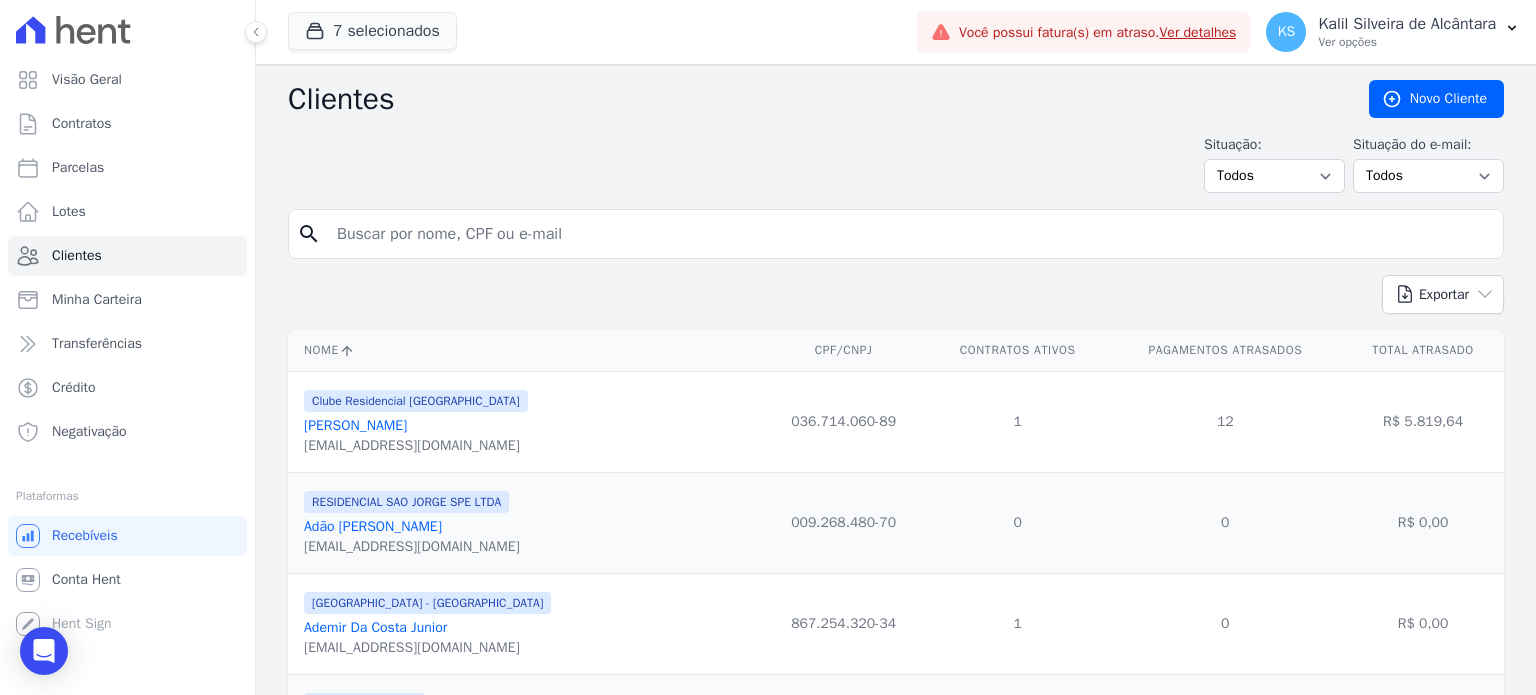 click at bounding box center [910, 234] 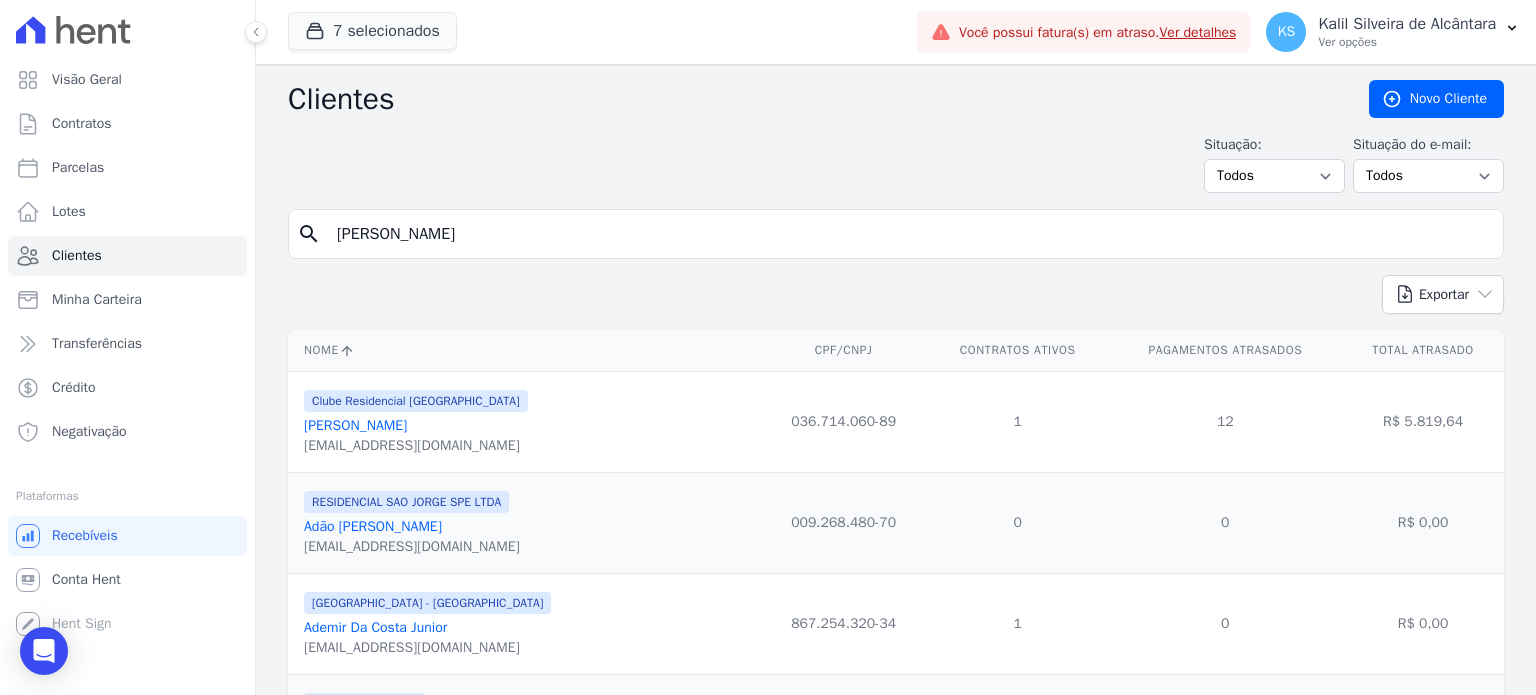 click on "[PERSON_NAME]" at bounding box center (910, 234) 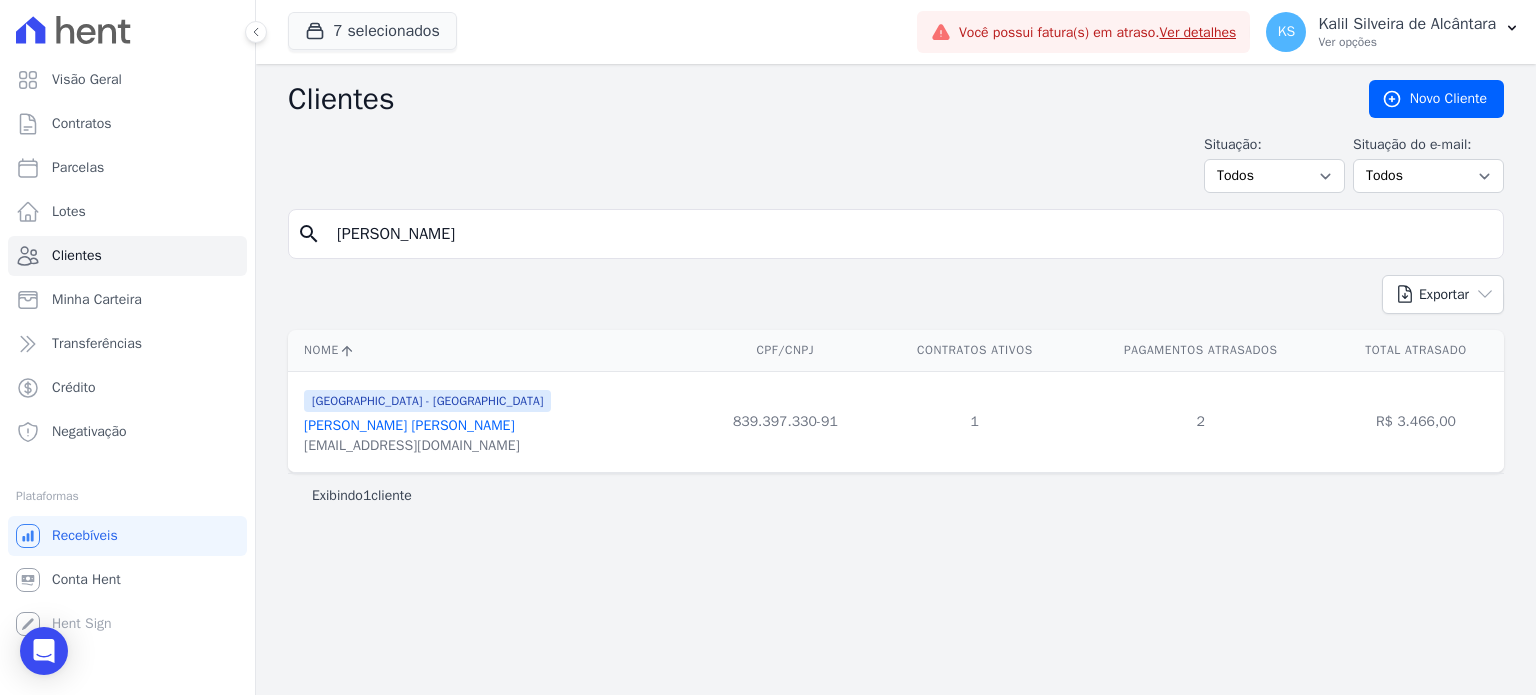click on "[EMAIL_ADDRESS][DOMAIN_NAME]" at bounding box center [427, 446] 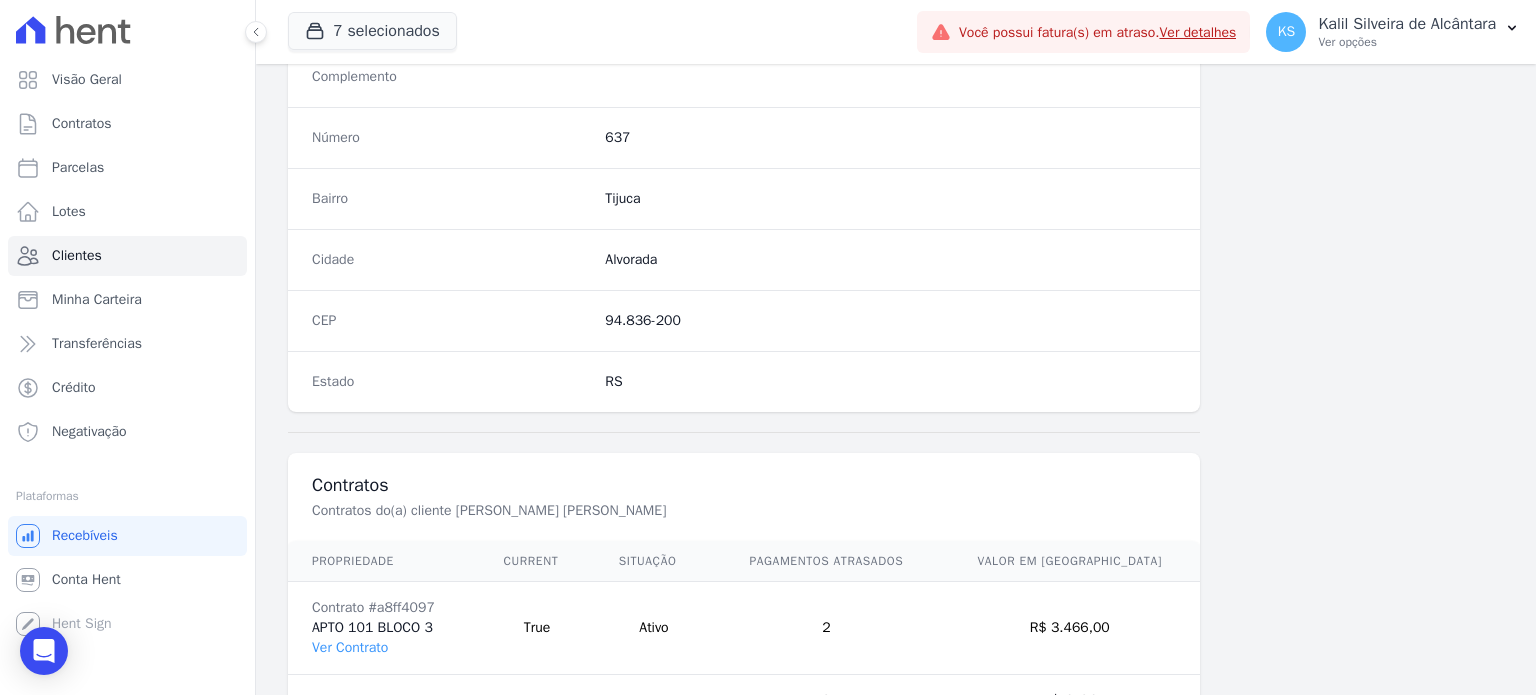 scroll, scrollTop: 1169, scrollLeft: 0, axis: vertical 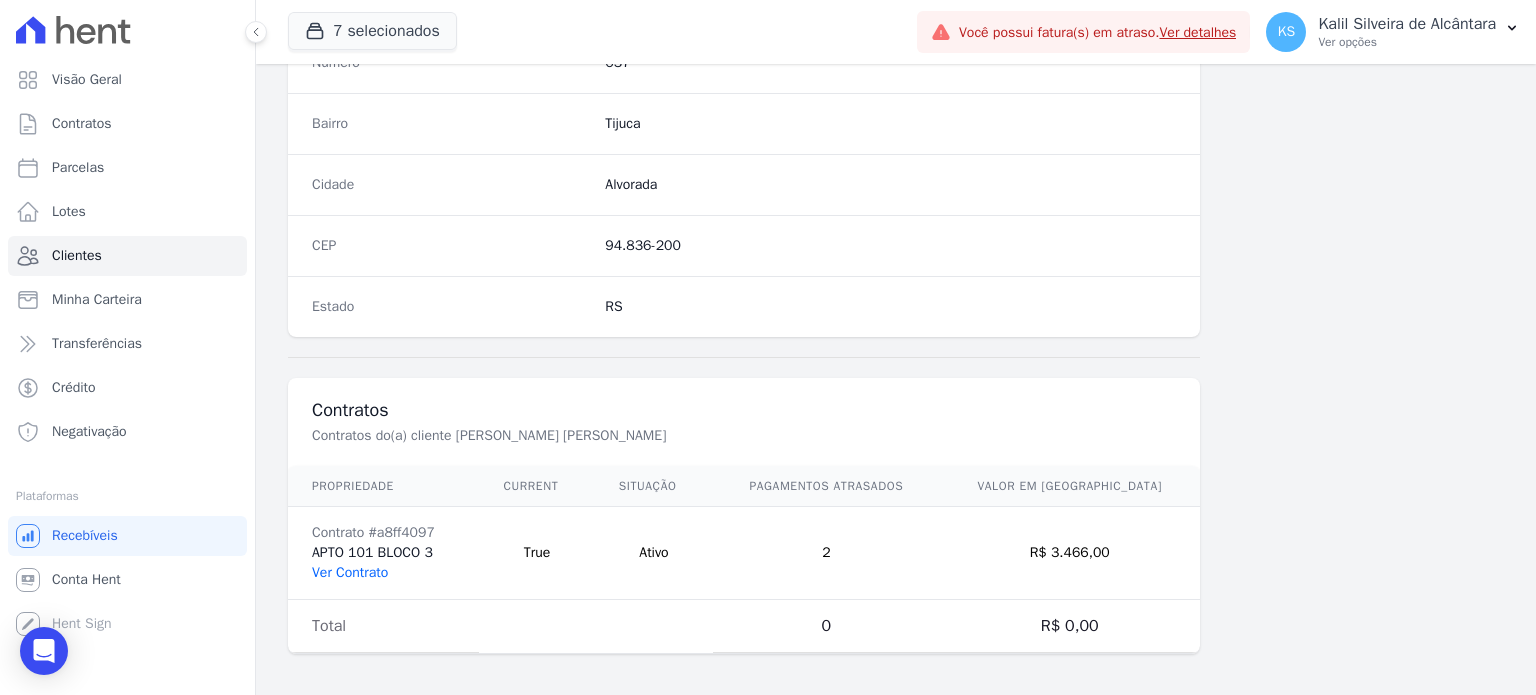 click on "Ver Contrato" at bounding box center [350, 572] 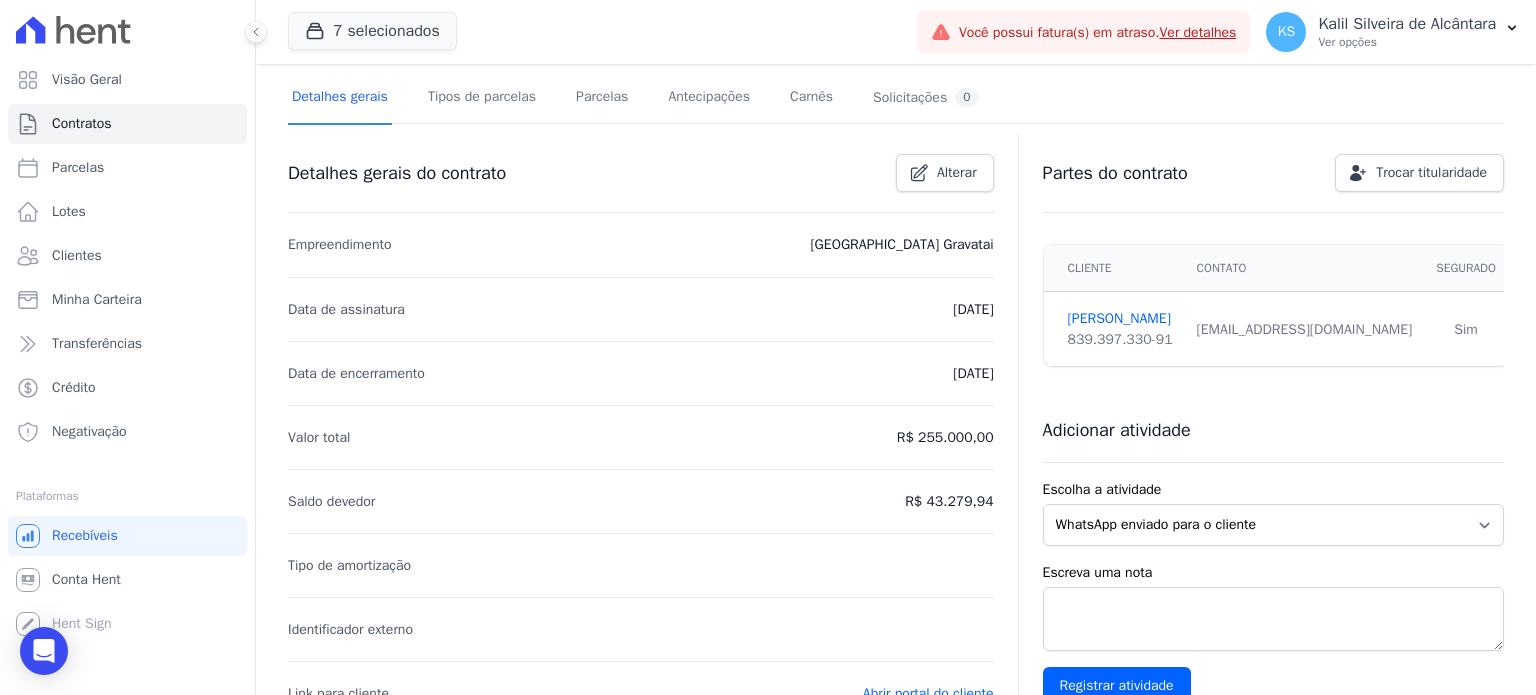 scroll, scrollTop: 0, scrollLeft: 0, axis: both 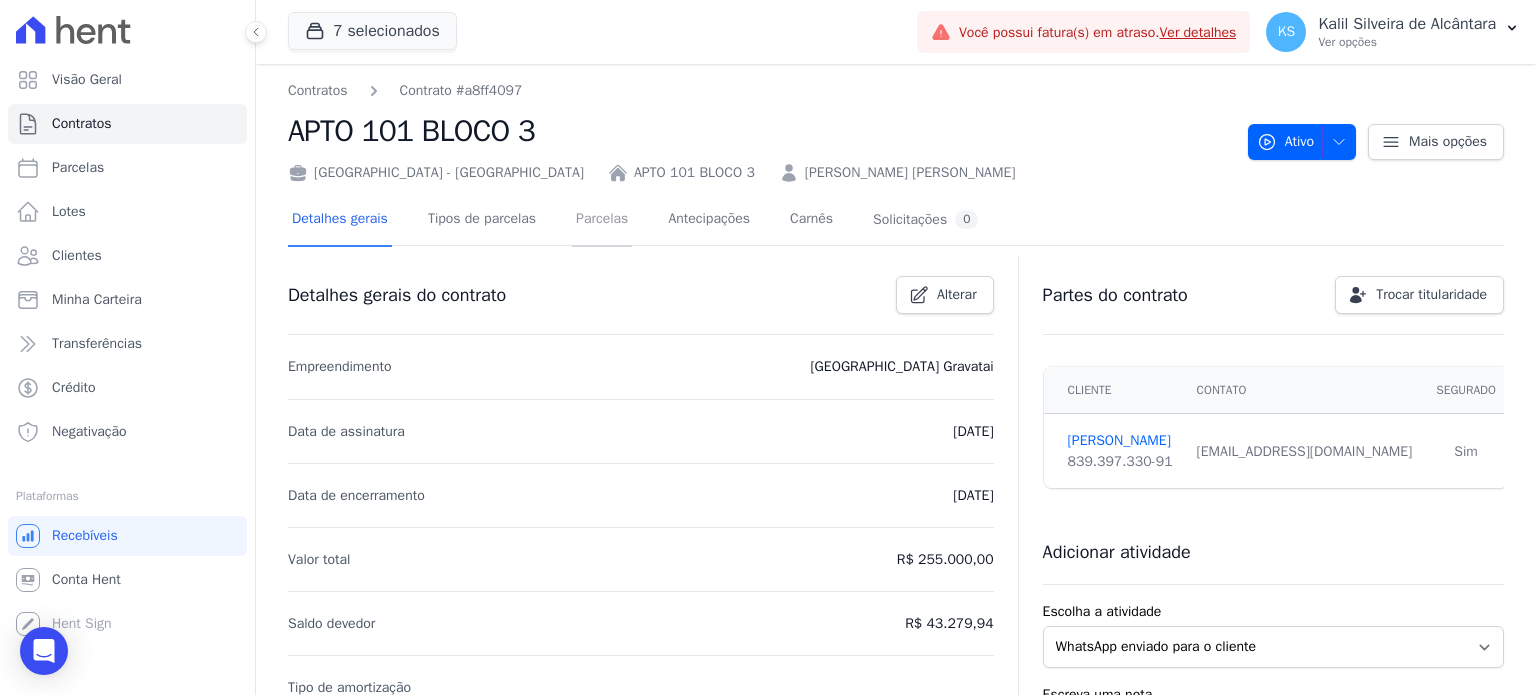 click on "Parcelas" at bounding box center (602, 220) 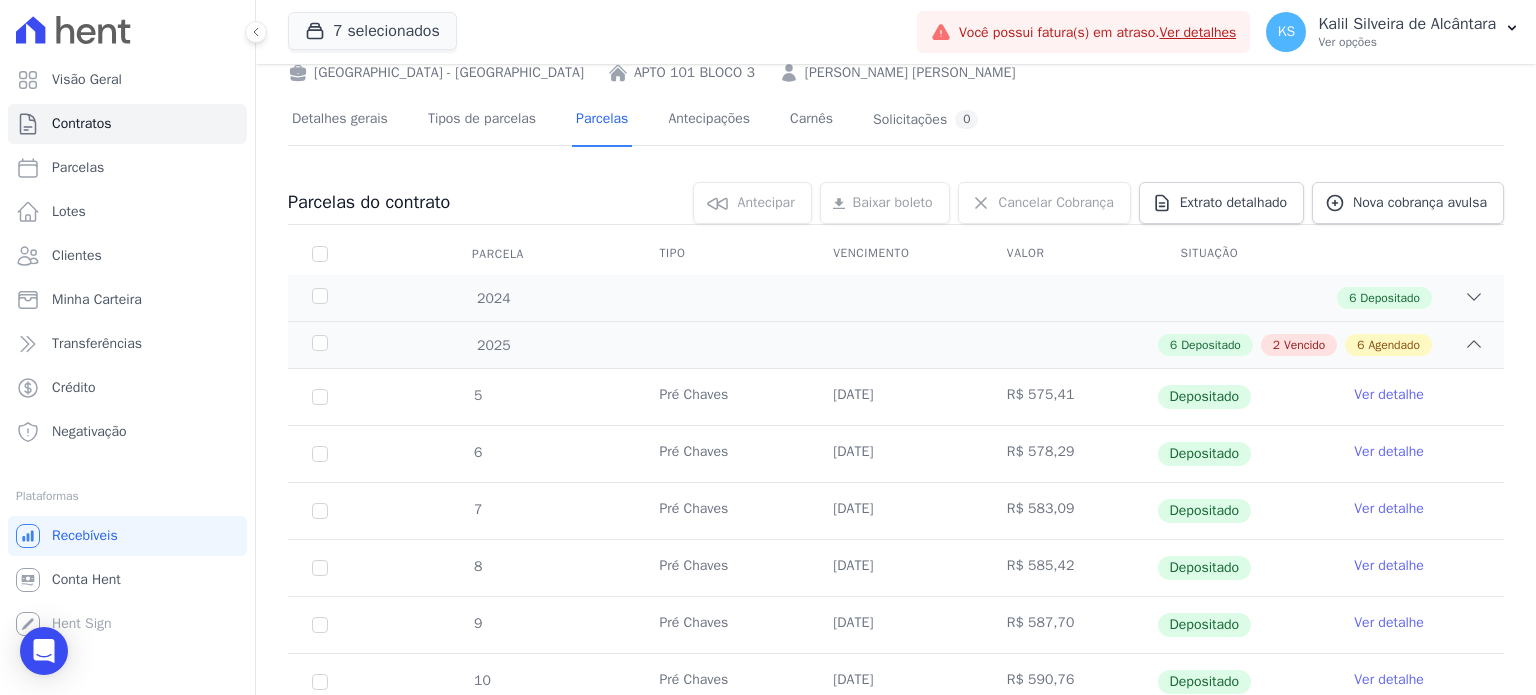 scroll, scrollTop: 0, scrollLeft: 0, axis: both 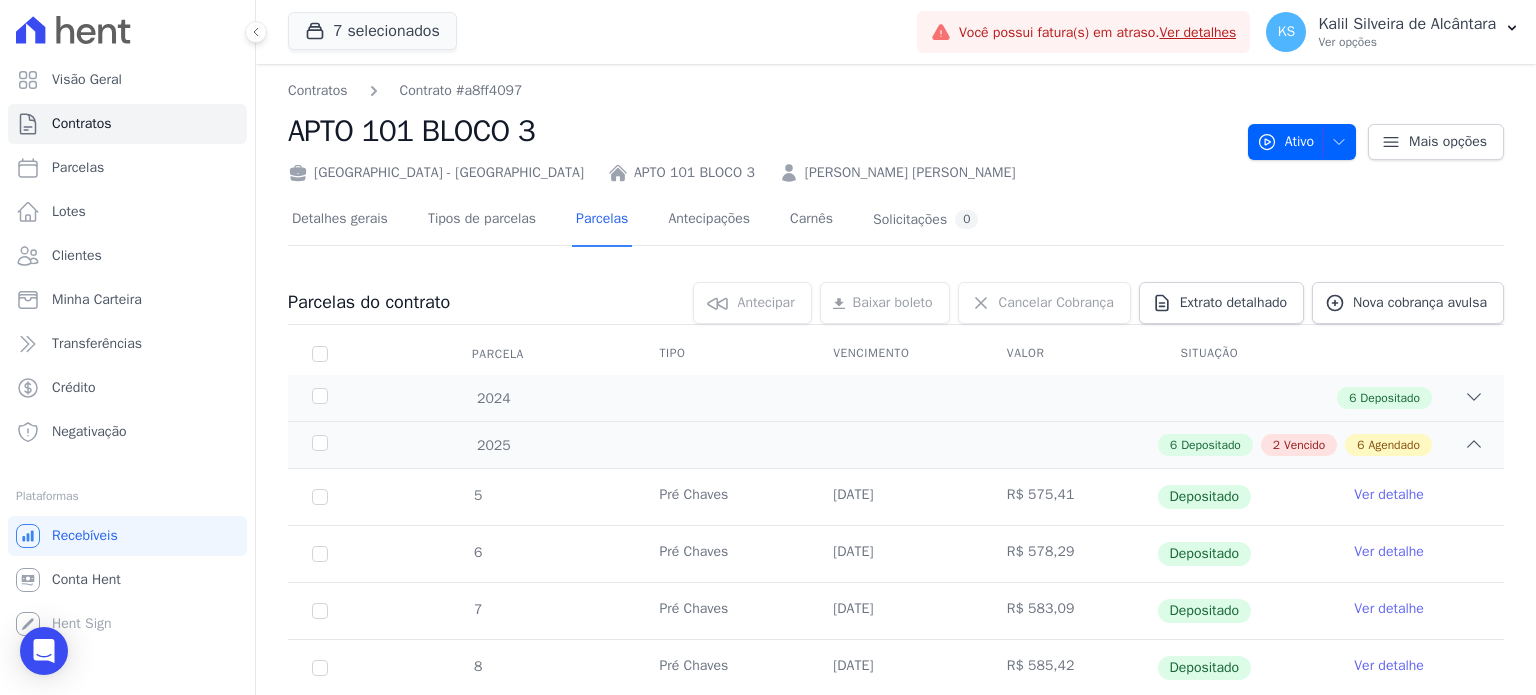 click on "[PERSON_NAME] [PERSON_NAME]" at bounding box center (910, 172) 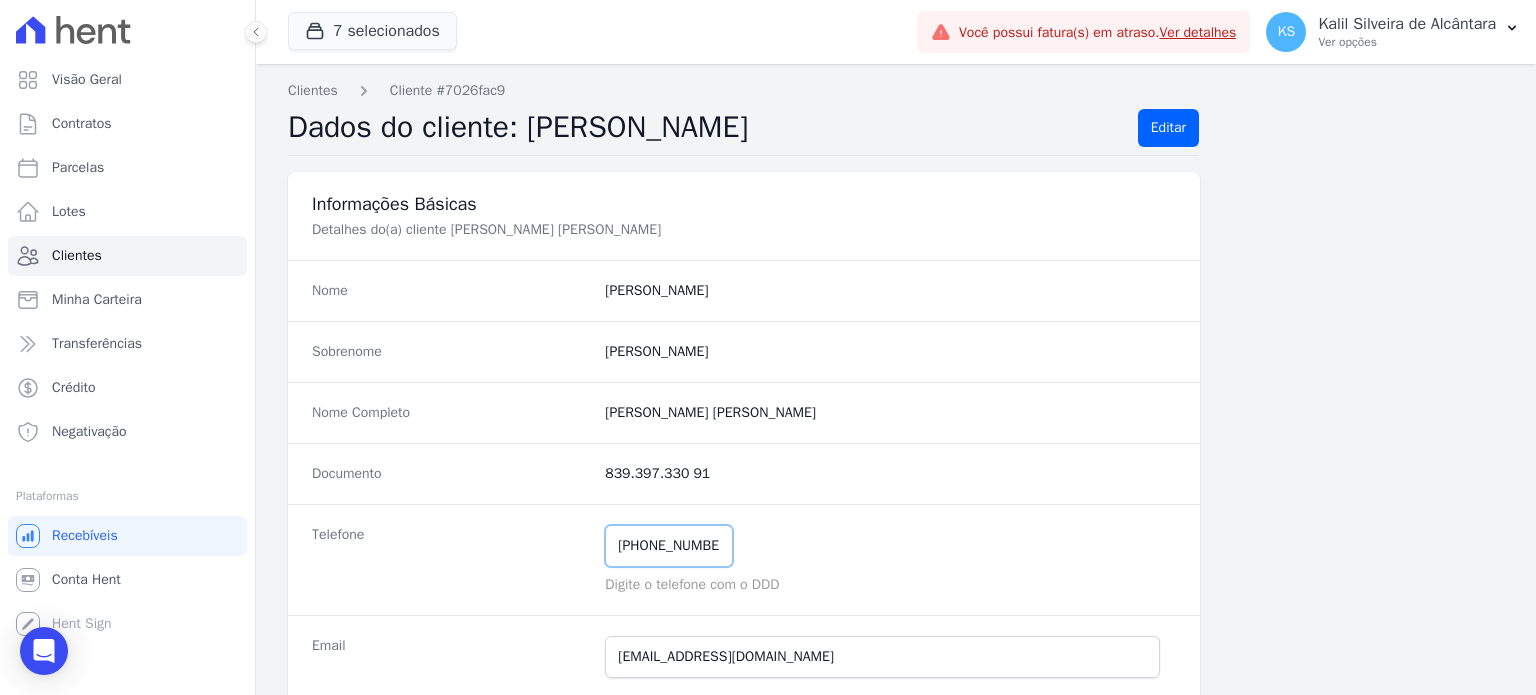 drag, startPoint x: 721, startPoint y: 545, endPoint x: 585, endPoint y: 526, distance: 137.32079 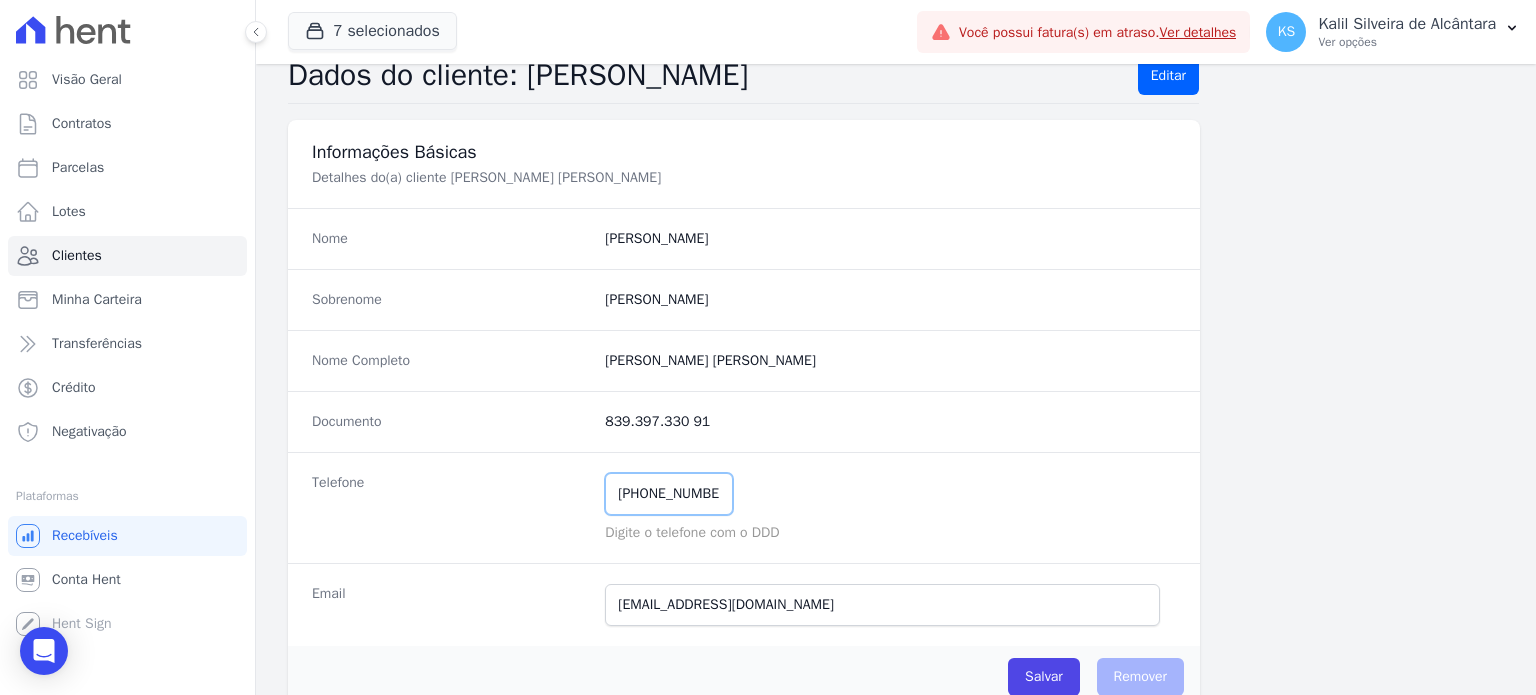 scroll, scrollTop: 300, scrollLeft: 0, axis: vertical 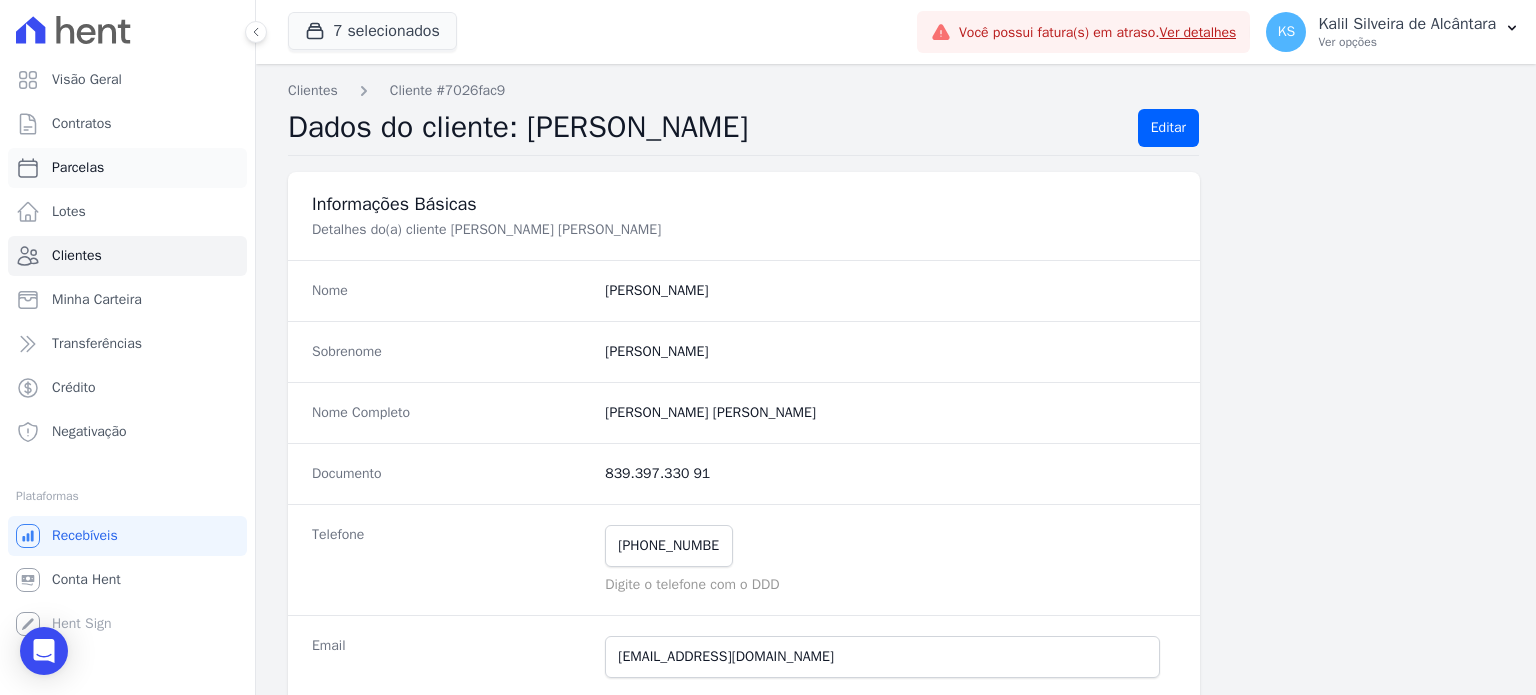 click on "Parcelas" at bounding box center [127, 168] 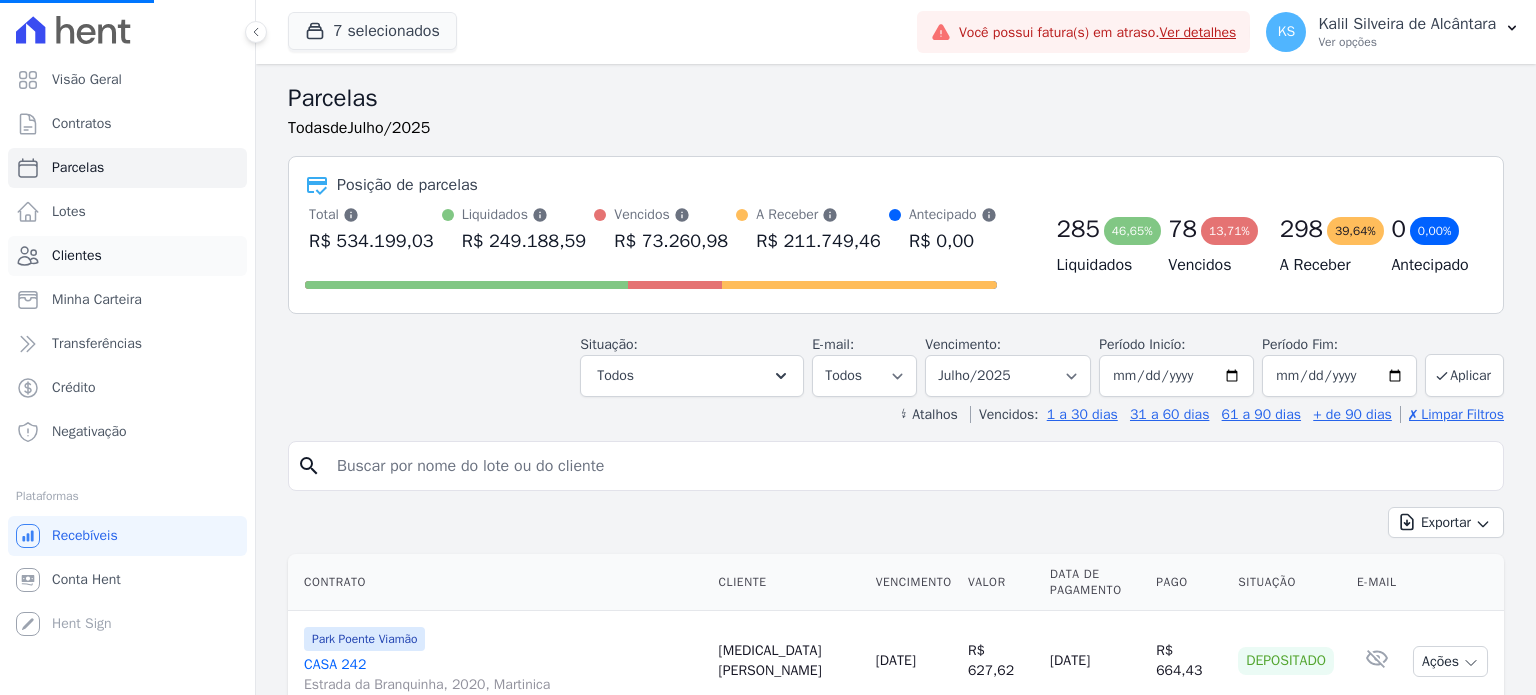 click on "Clientes" at bounding box center [127, 256] 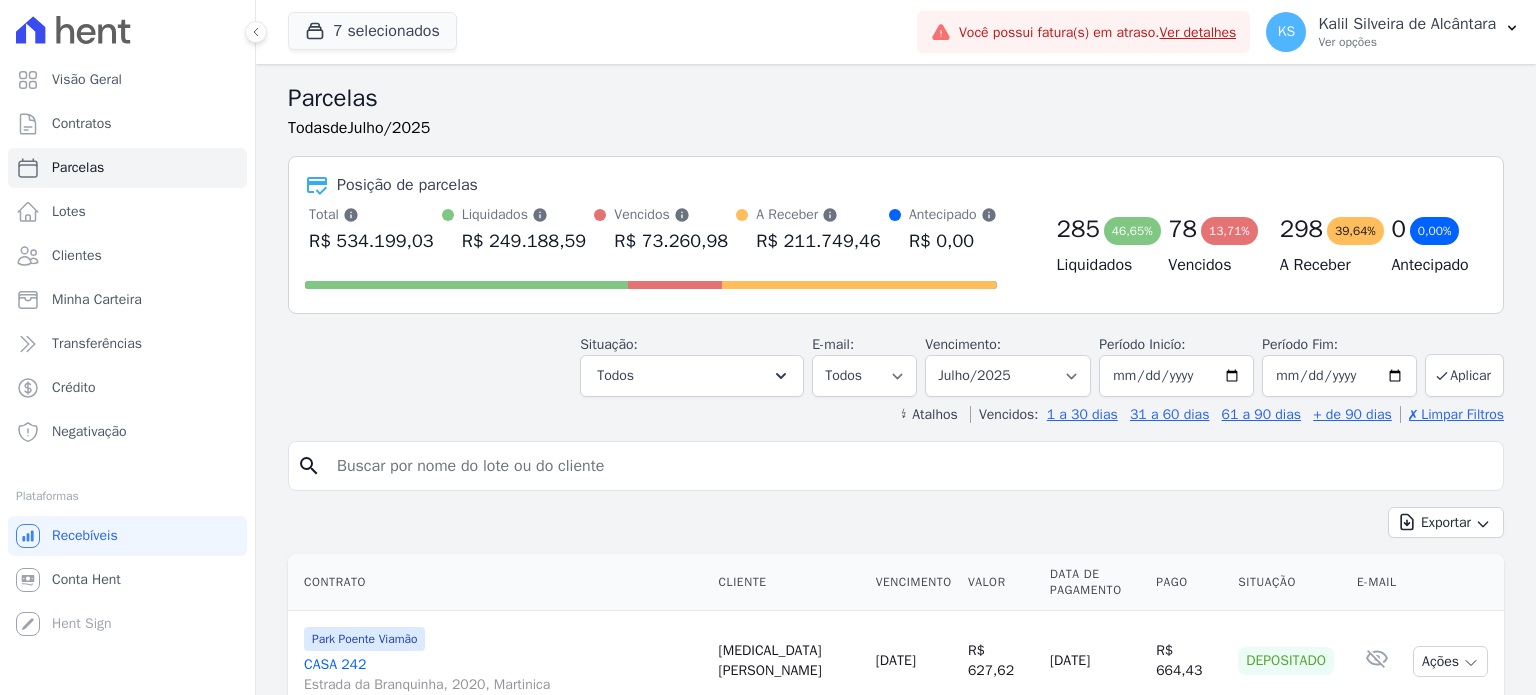 click at bounding box center [910, 466] 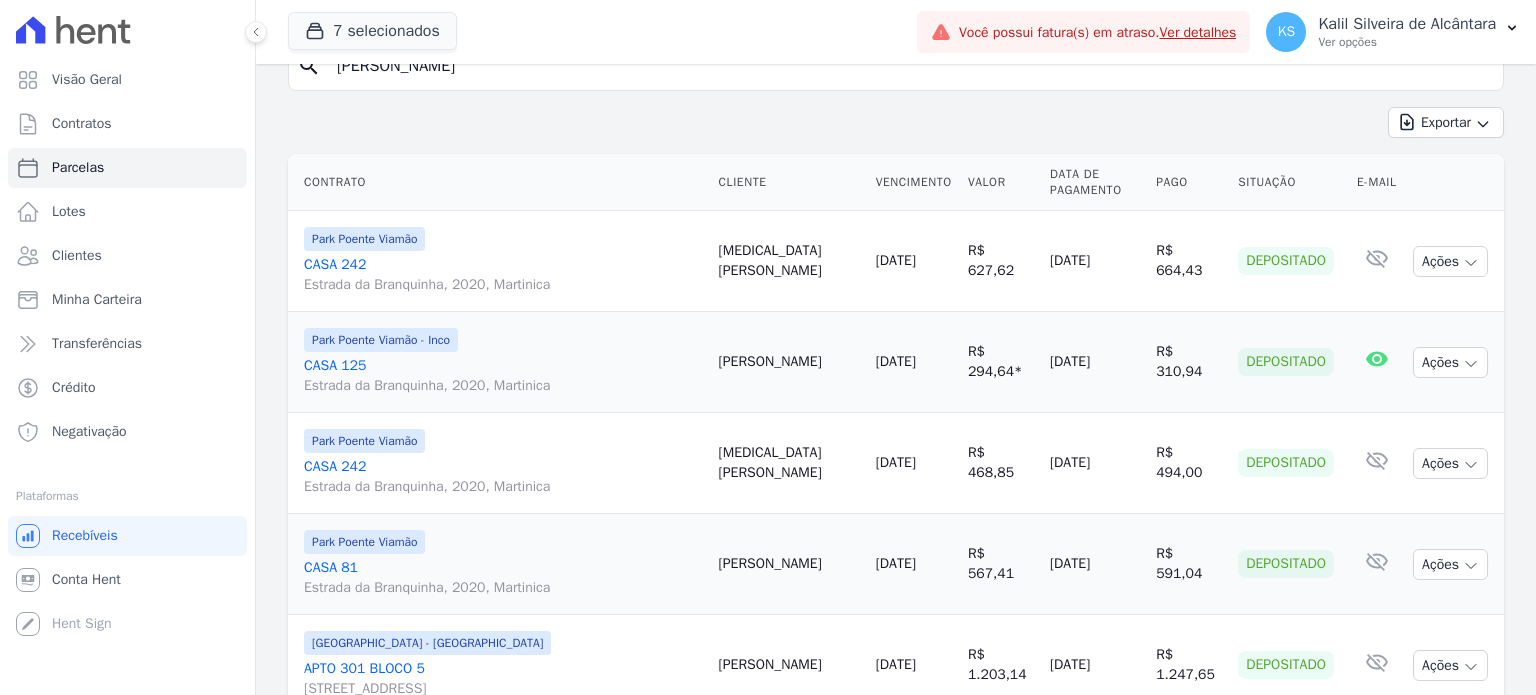 scroll, scrollTop: 0, scrollLeft: 0, axis: both 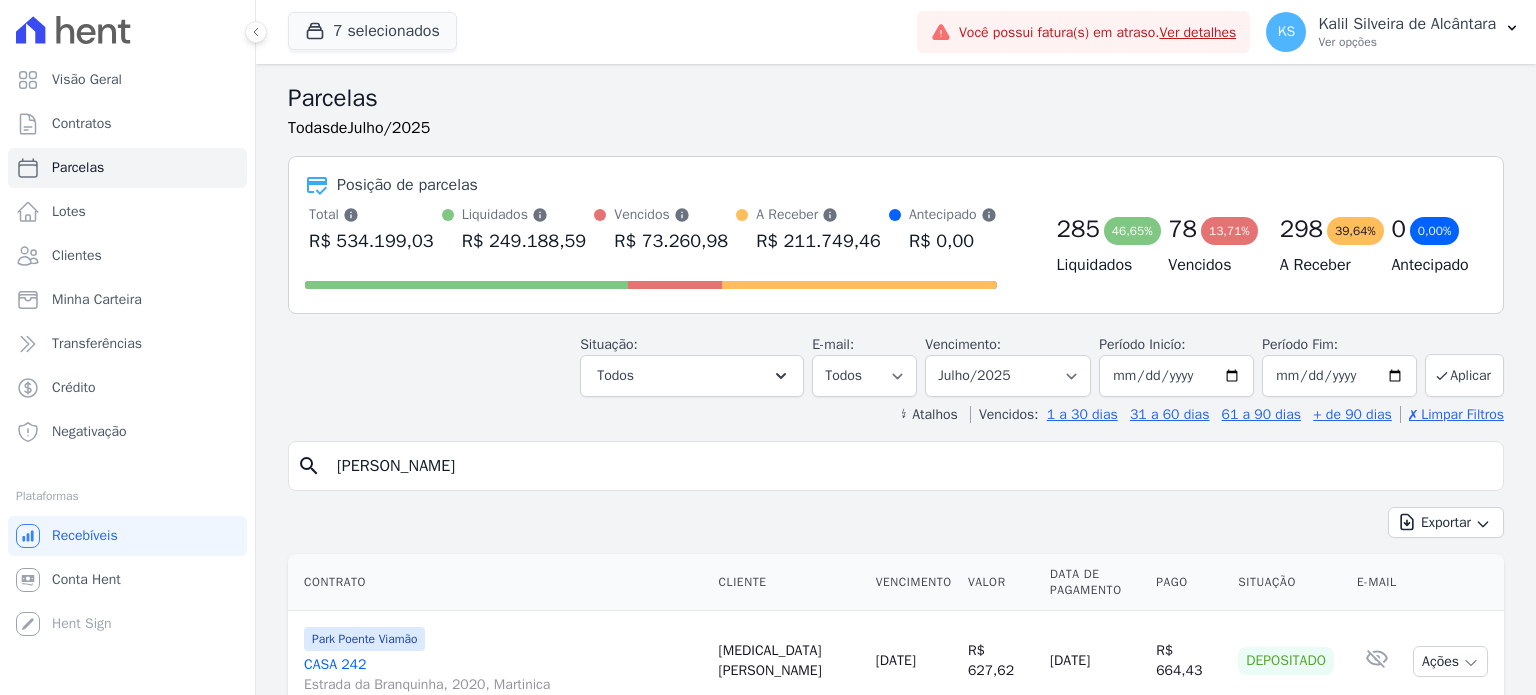 click on "[PERSON_NAME]" at bounding box center (910, 466) 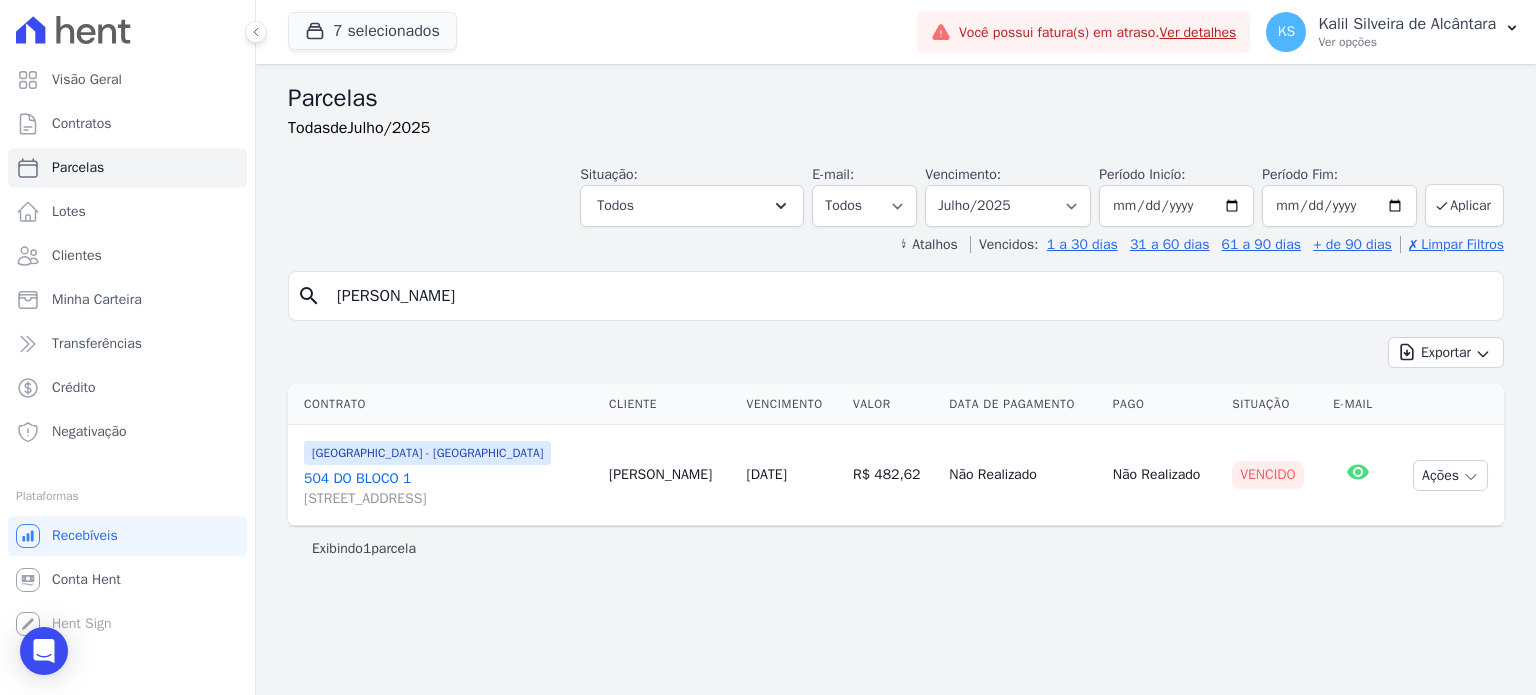 click on "[STREET_ADDRESS]" at bounding box center [448, 499] 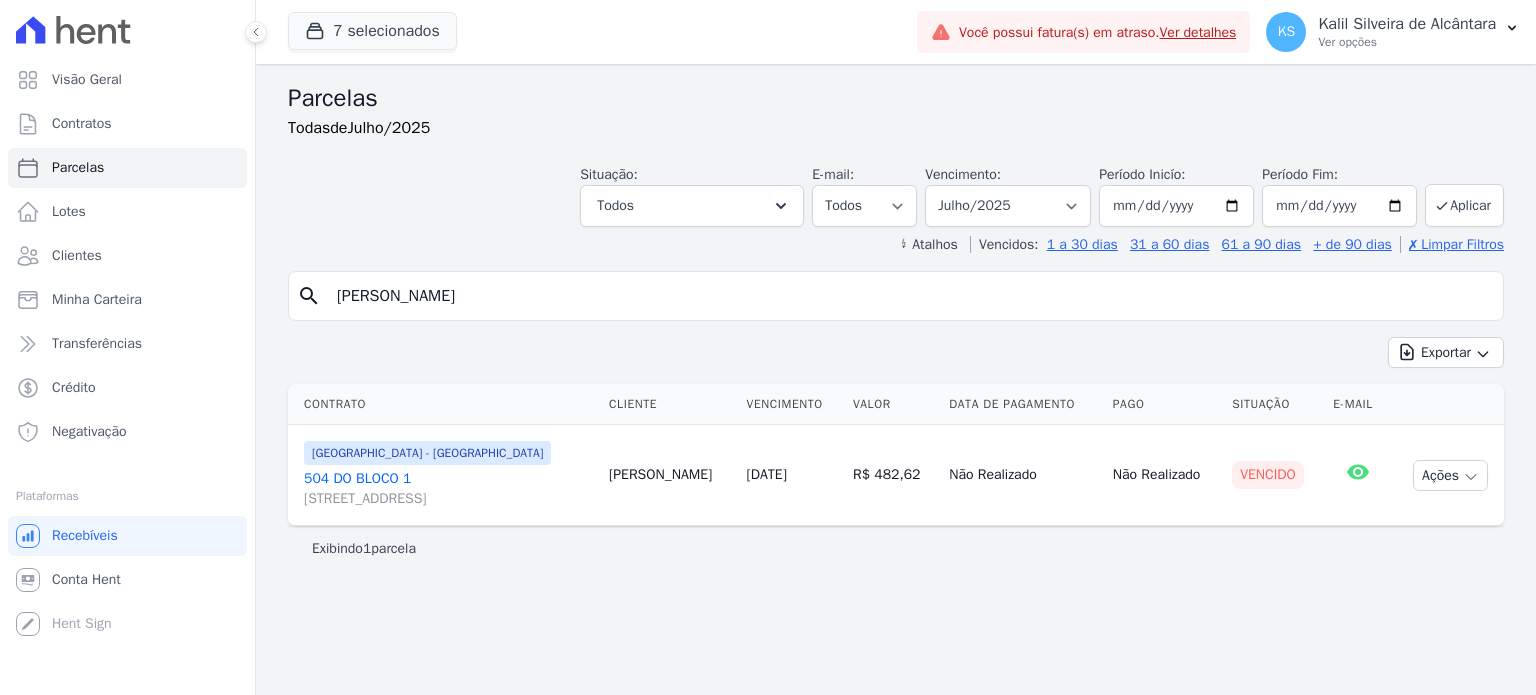 click on "504 DO BLOCO 1
[STREET_ADDRESS]" at bounding box center (448, 489) 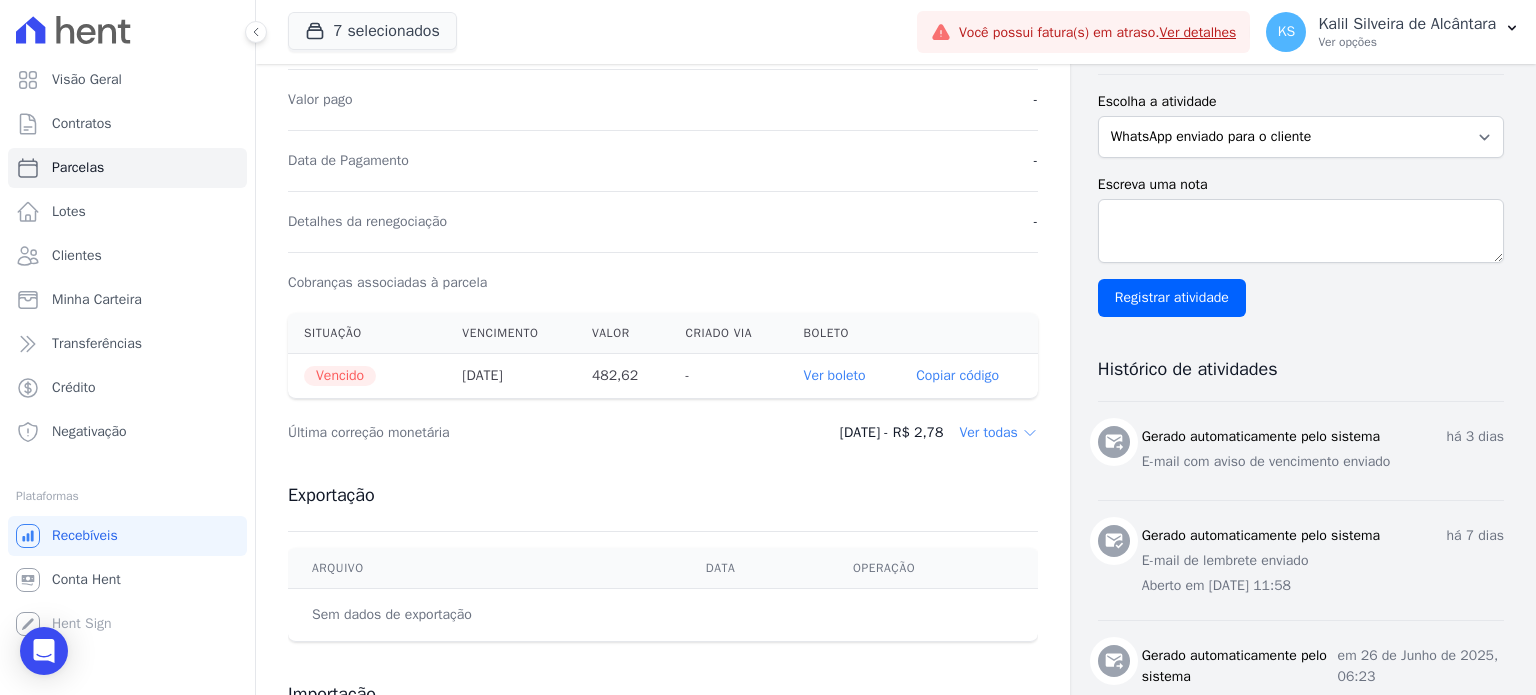 scroll, scrollTop: 671, scrollLeft: 0, axis: vertical 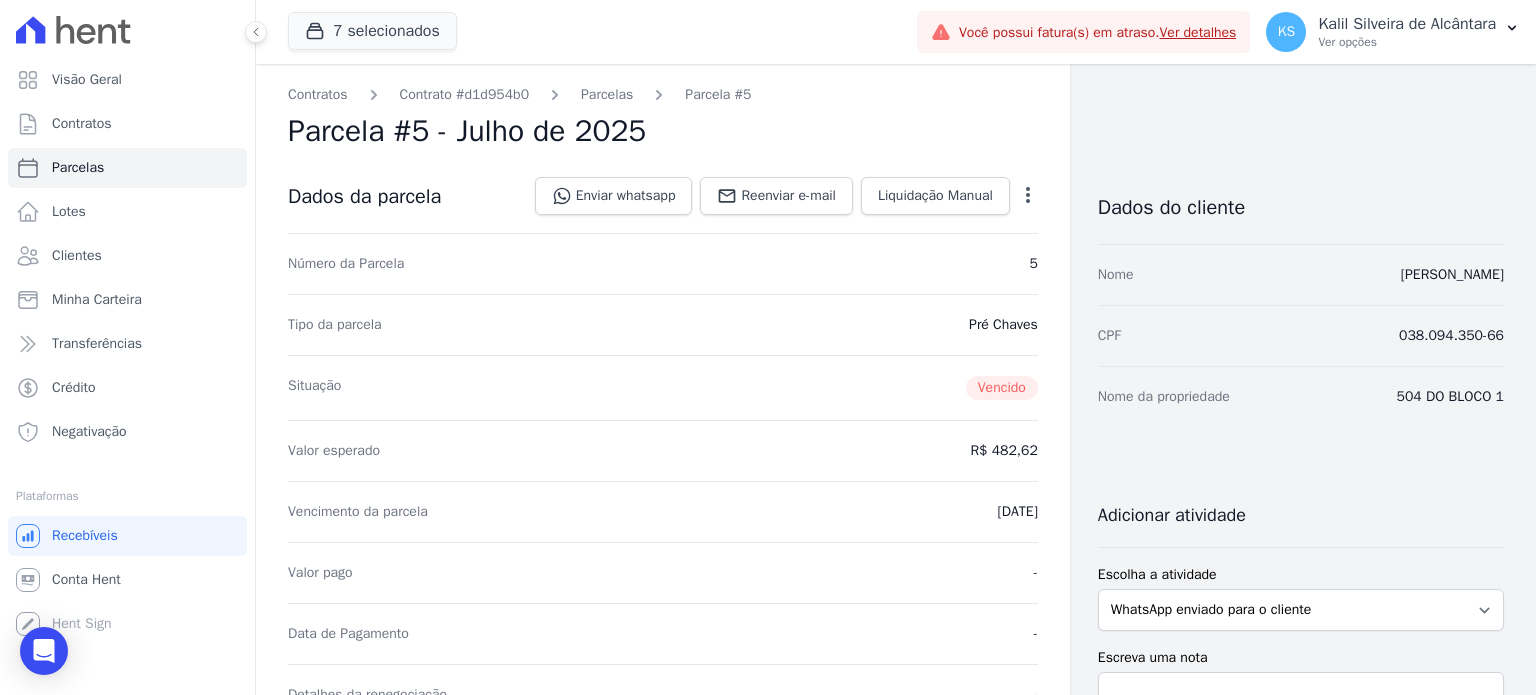 drag, startPoint x: 931, startPoint y: 529, endPoint x: 608, endPoint y: 115, distance: 525.0952 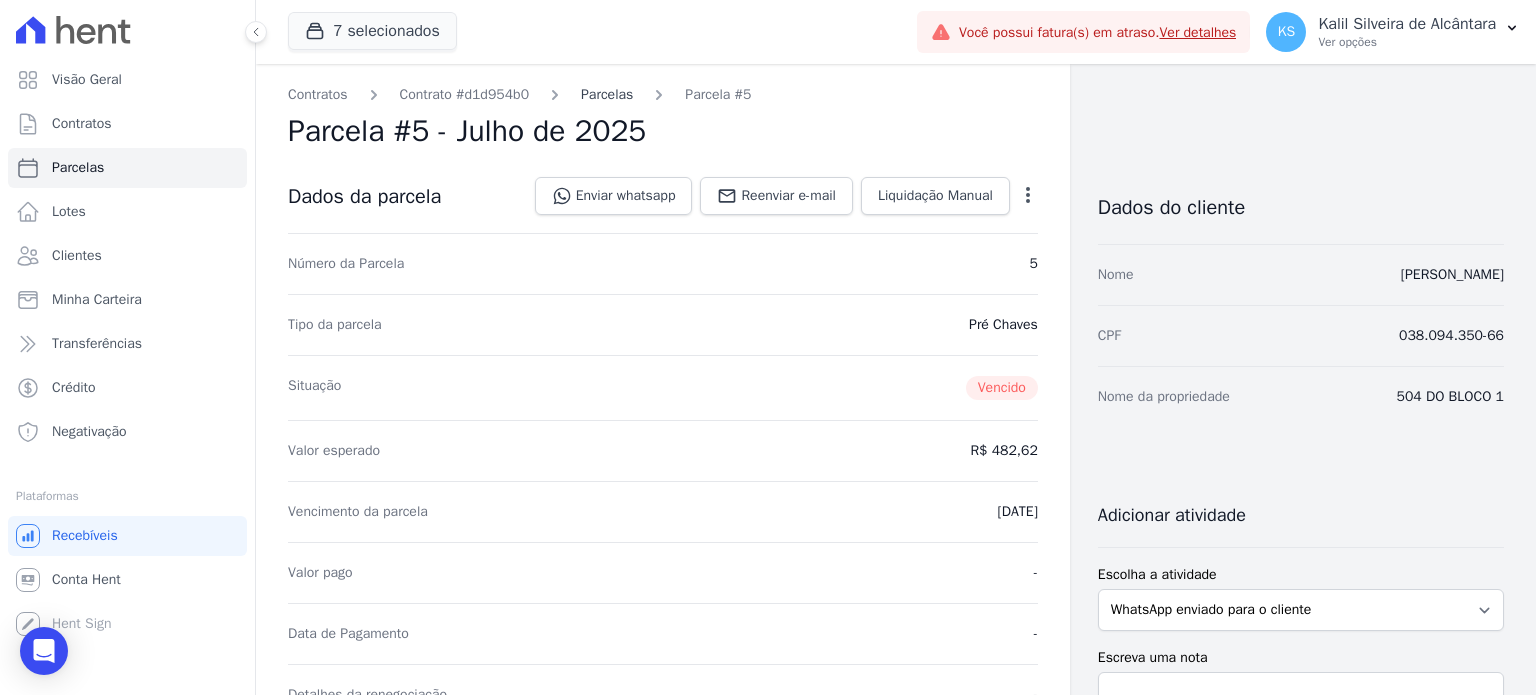 click on "Parcelas" at bounding box center [607, 94] 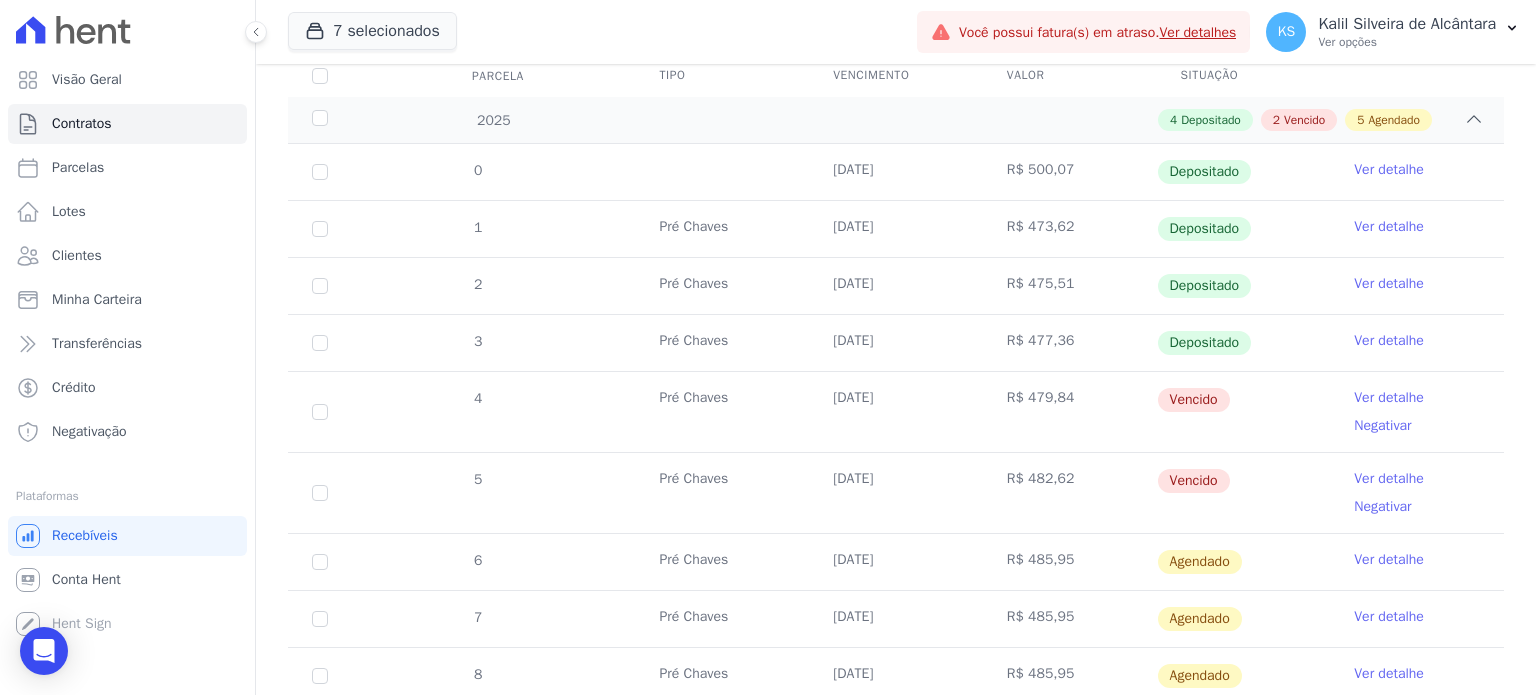 scroll, scrollTop: 0, scrollLeft: 0, axis: both 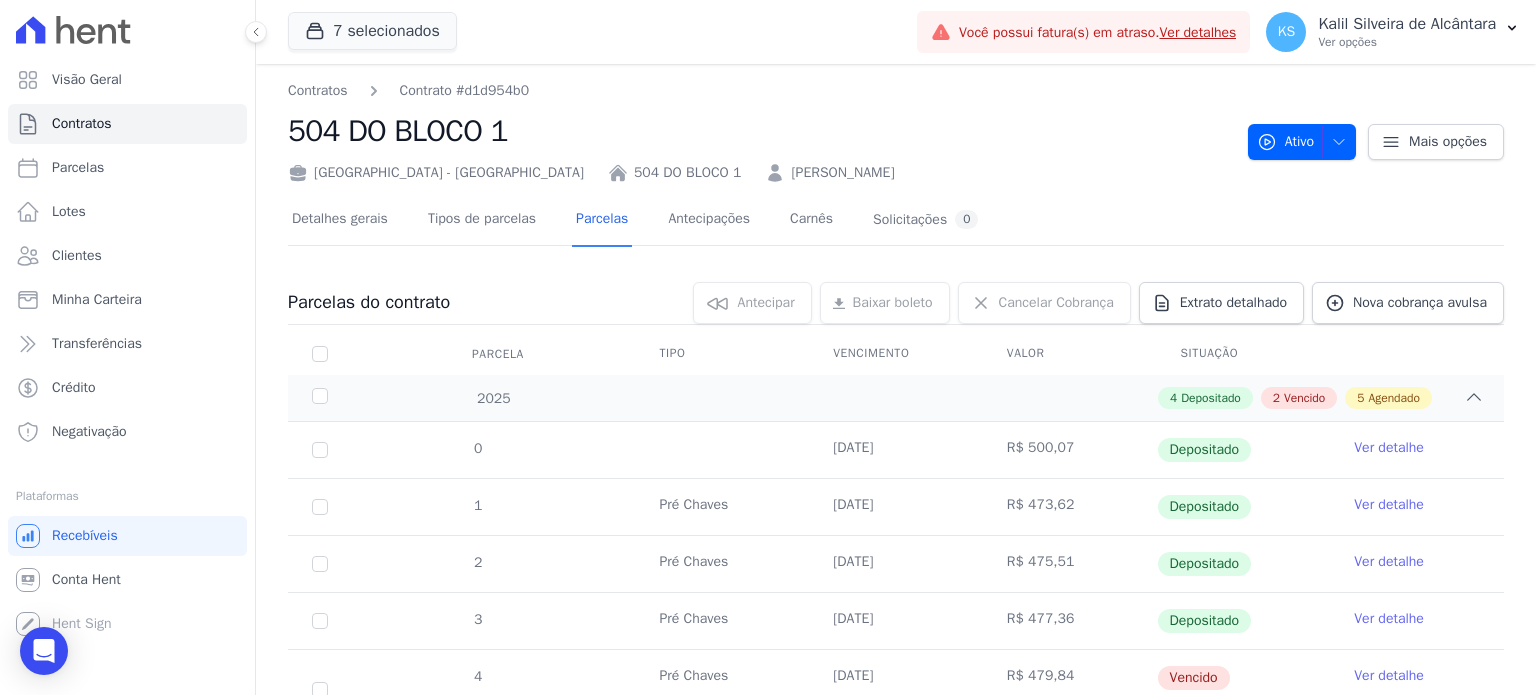 click on "[PERSON_NAME]" at bounding box center (842, 172) 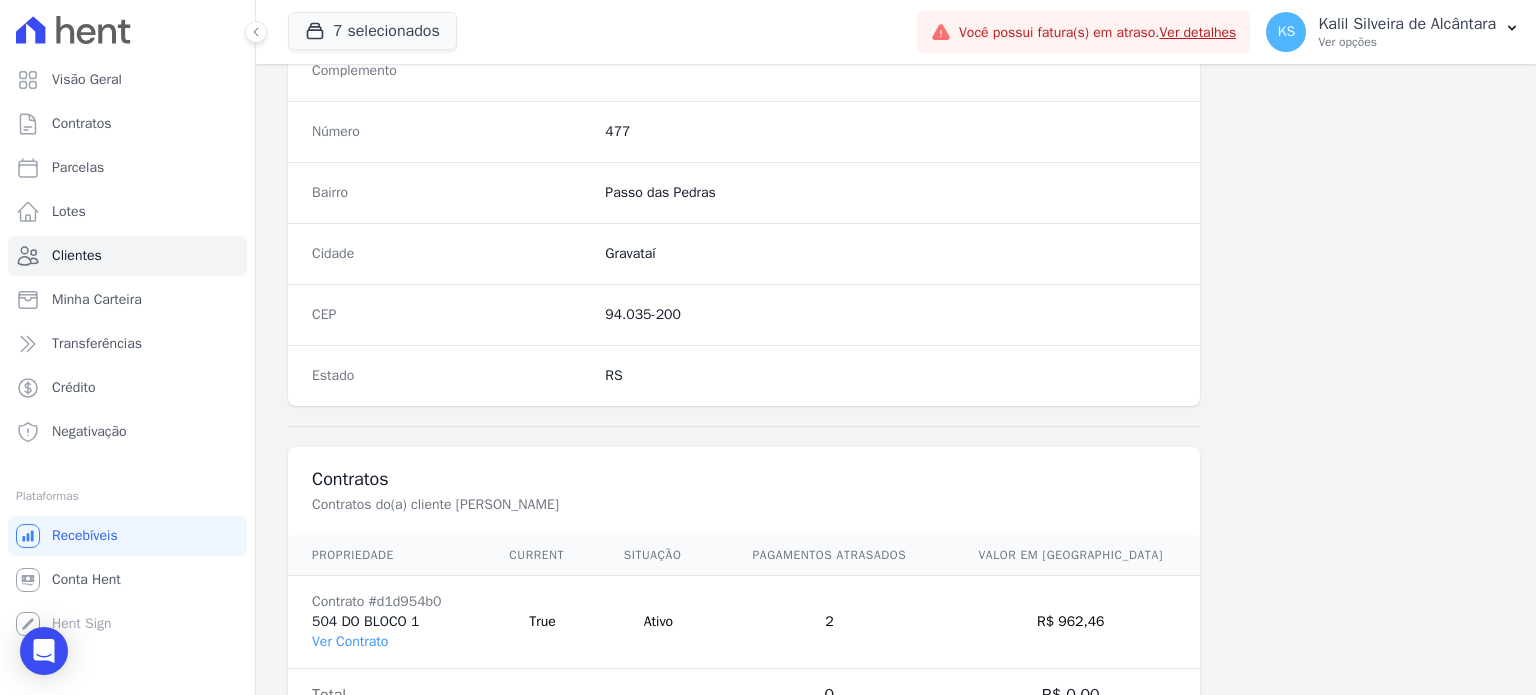 scroll, scrollTop: 1169, scrollLeft: 0, axis: vertical 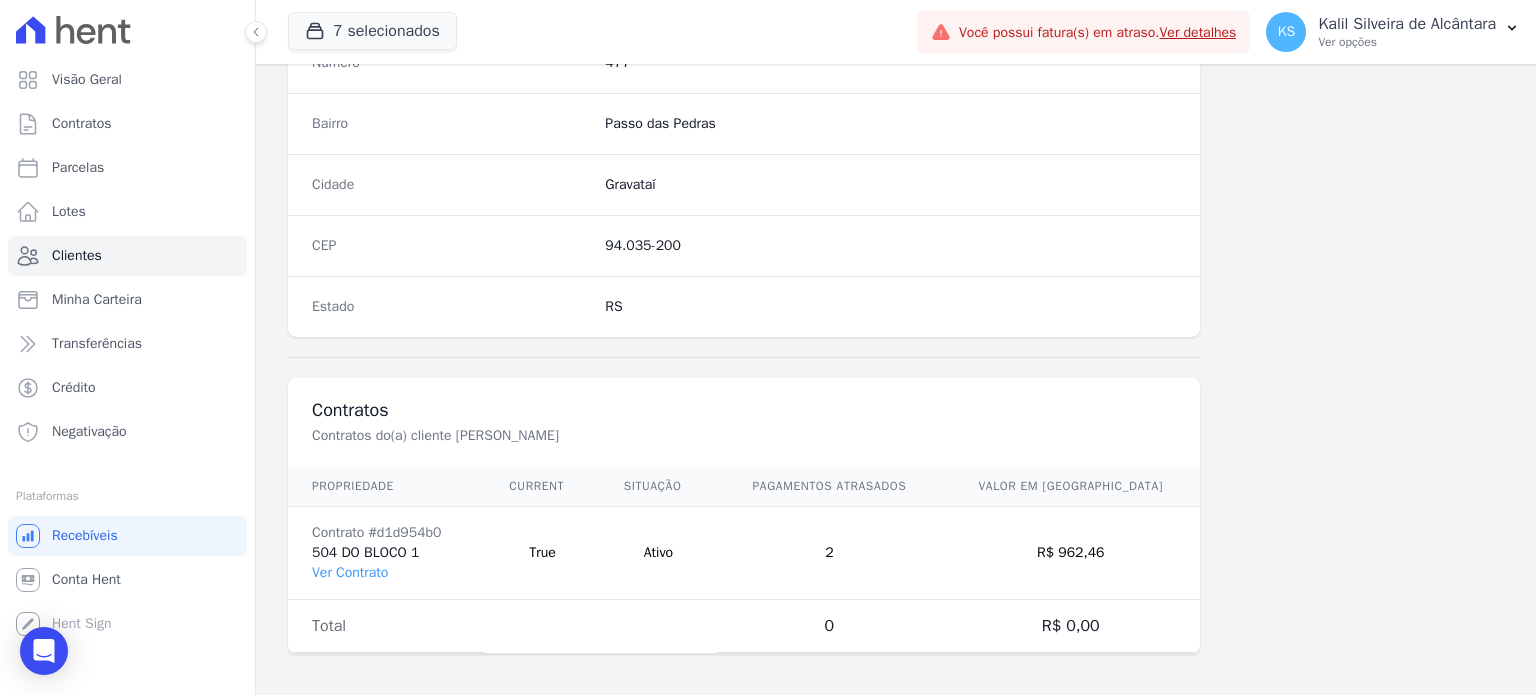 click on "Contrato #d1d954b0
504 DO BLOCO 1
Ver Contrato" at bounding box center (386, 553) 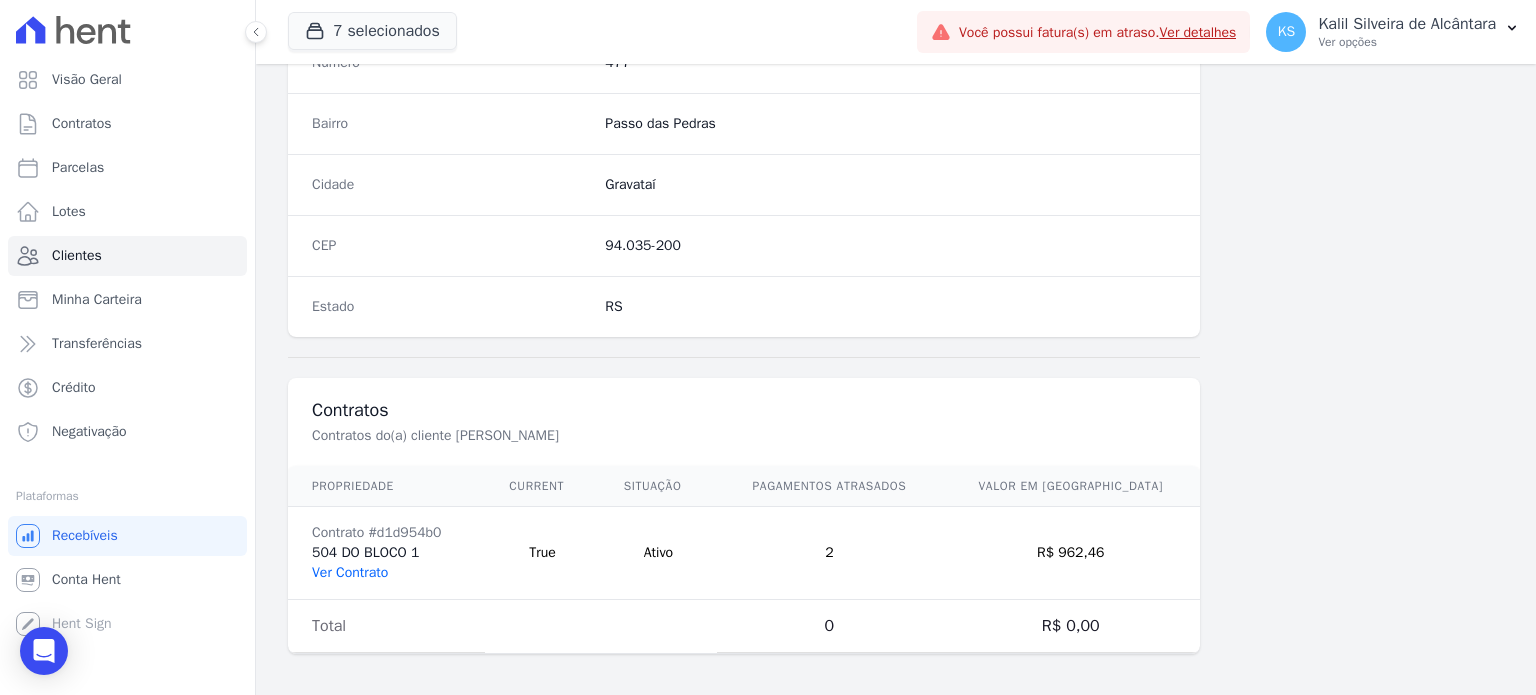 click on "Ver Contrato" at bounding box center (350, 572) 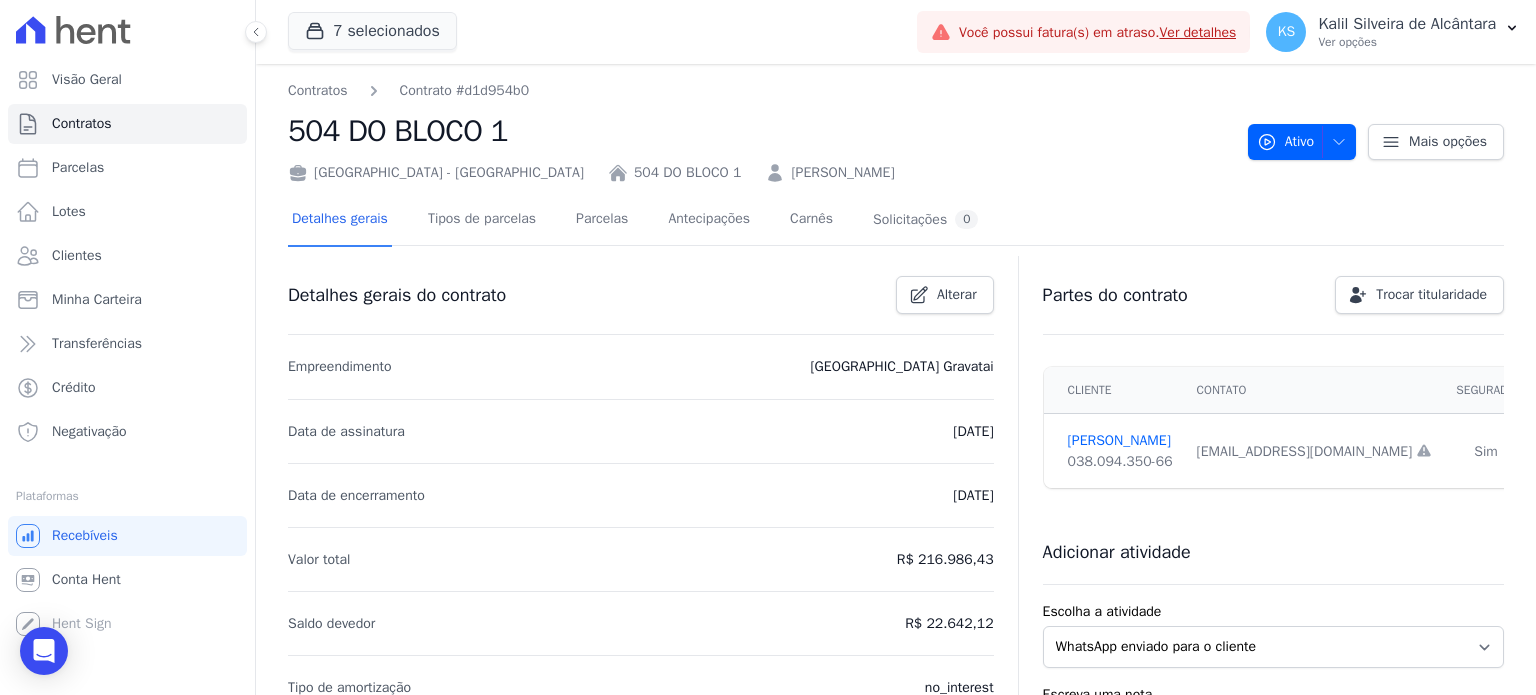 click on "[PERSON_NAME]" at bounding box center [842, 172] 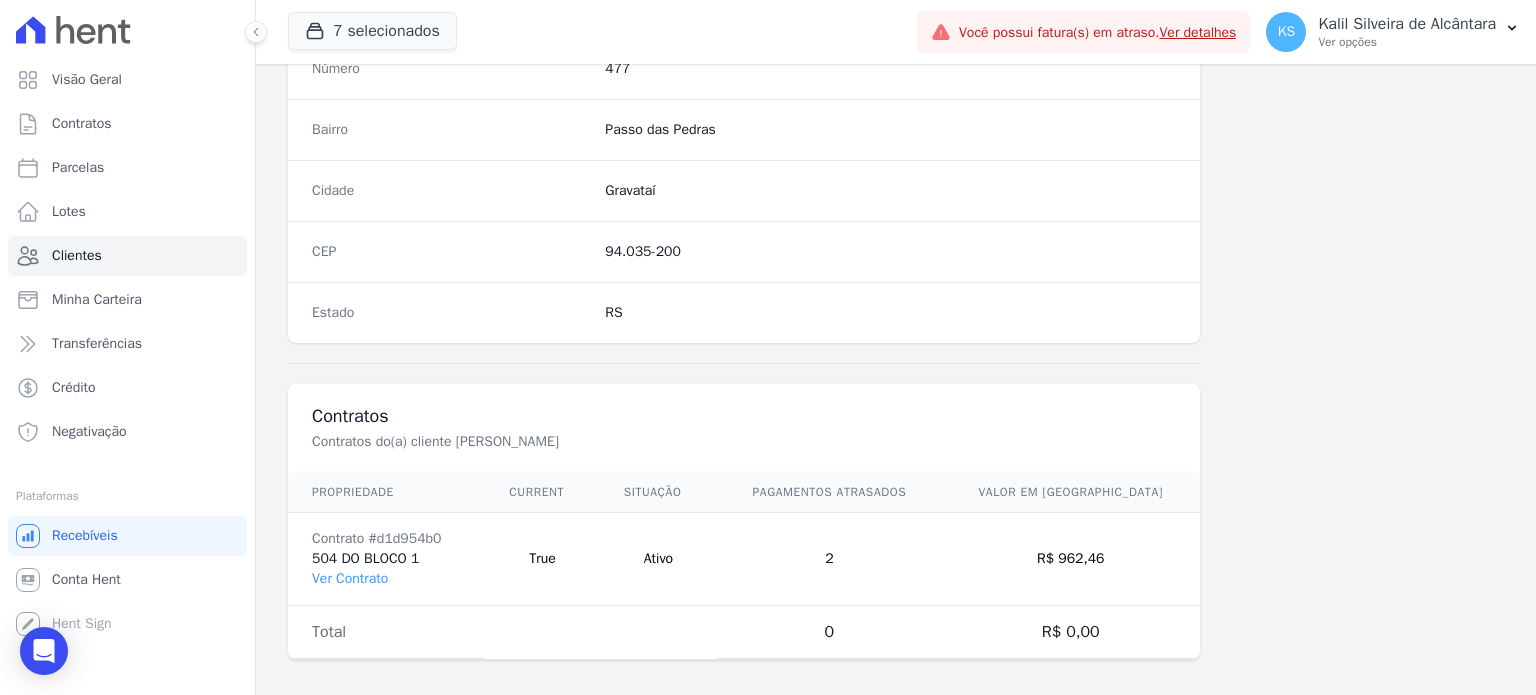 scroll, scrollTop: 1169, scrollLeft: 0, axis: vertical 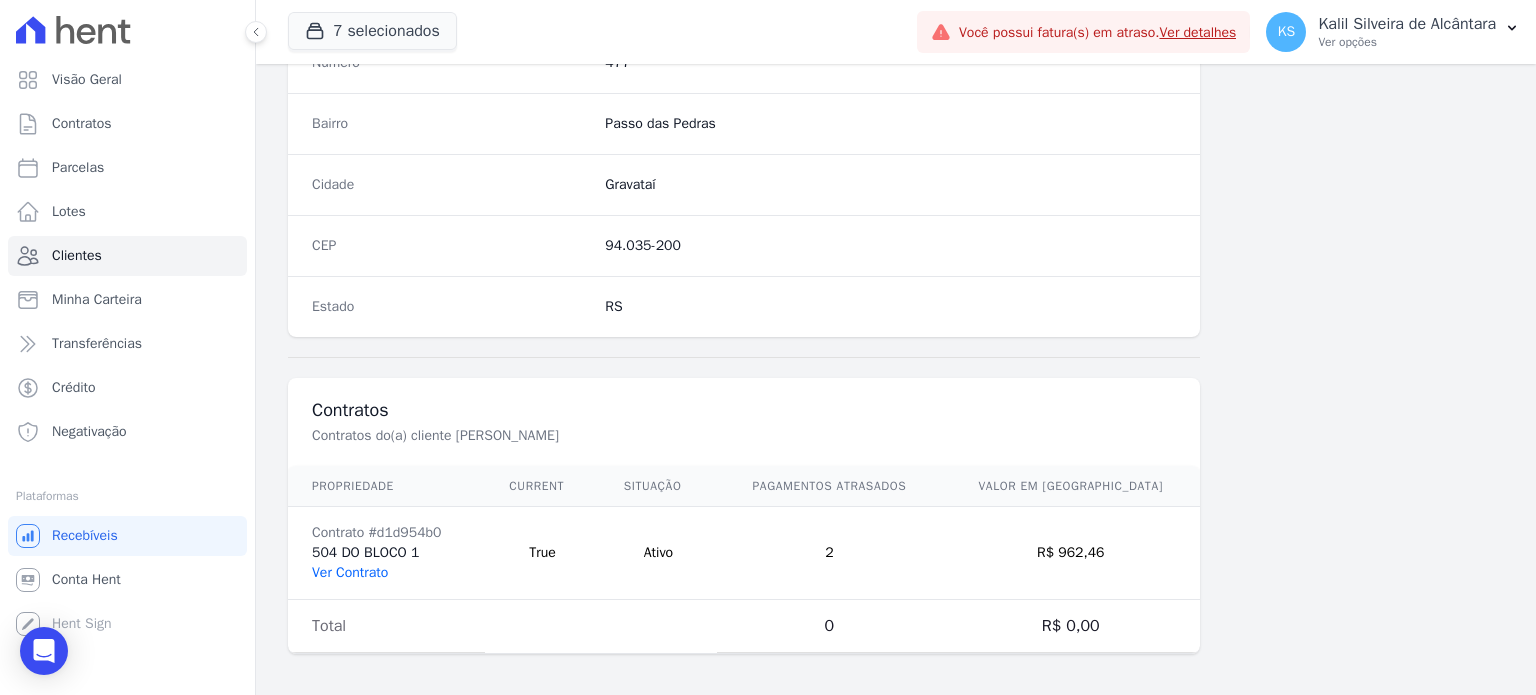 click on "Ver Contrato" at bounding box center [350, 572] 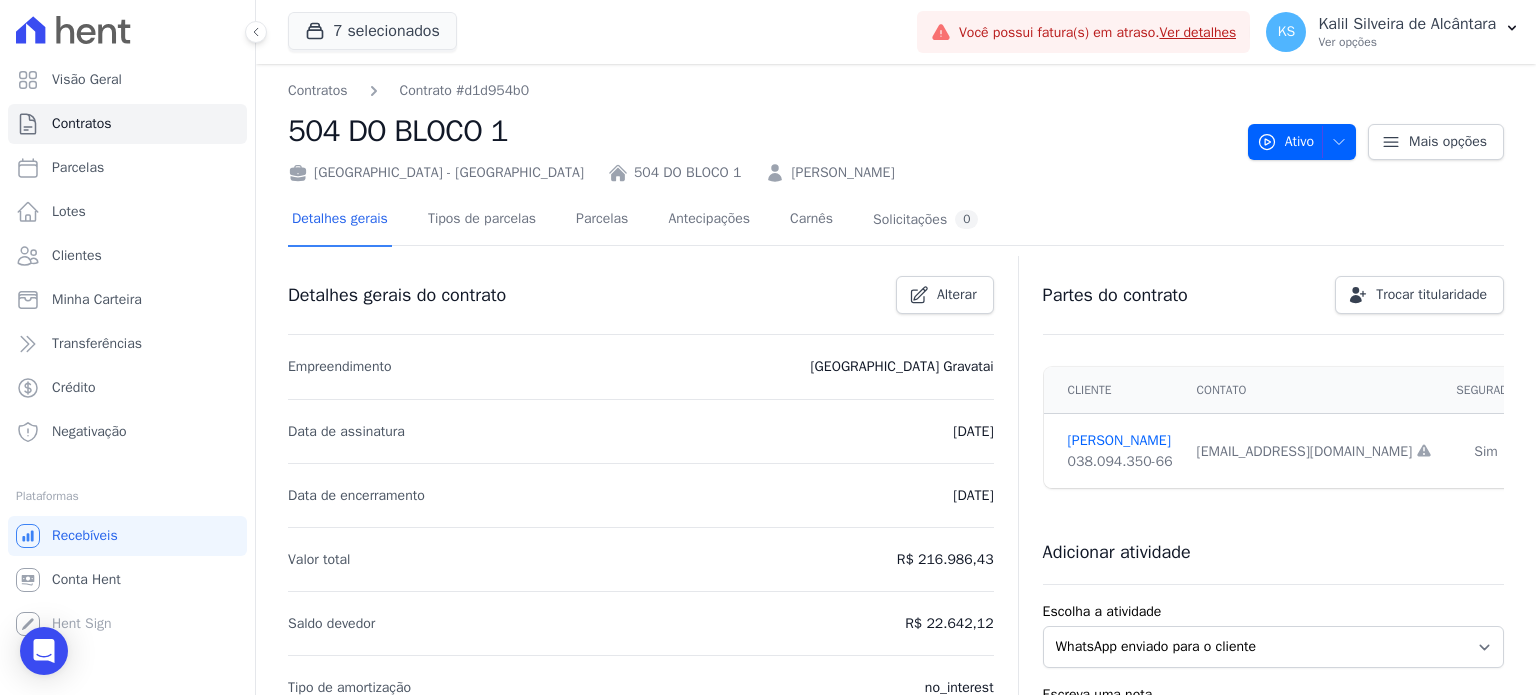 click on "[PERSON_NAME]" at bounding box center (842, 172) 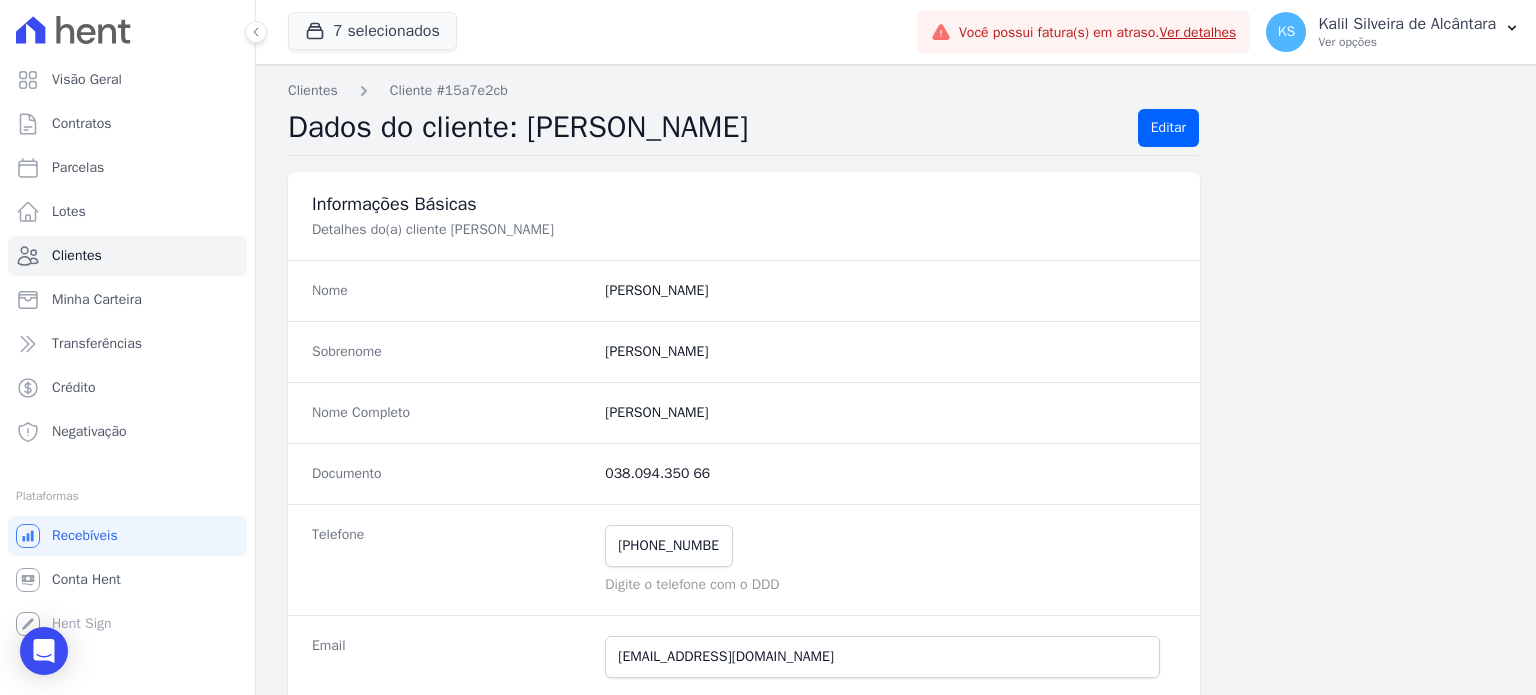 drag, startPoint x: 838, startPoint y: 124, endPoint x: 560, endPoint y: 132, distance: 278.11508 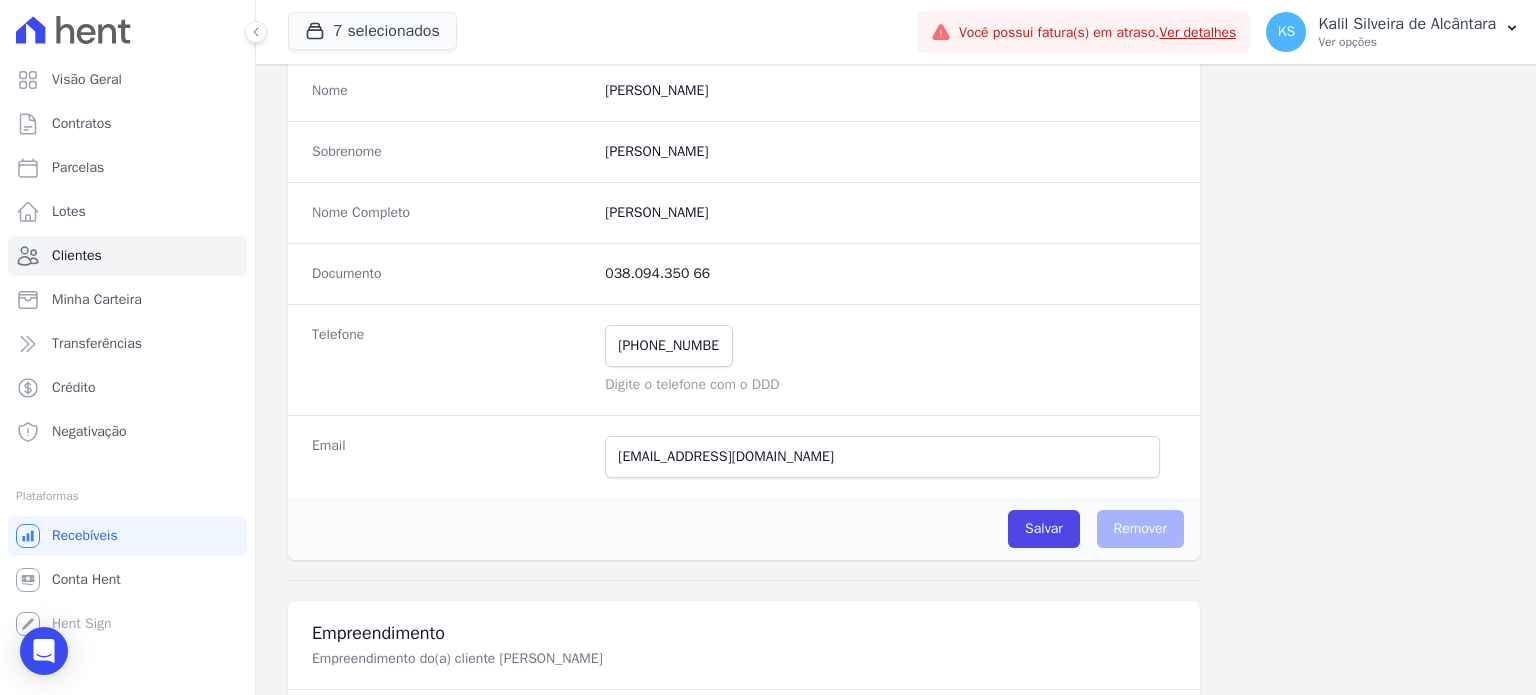 drag, startPoint x: 599, startPoint y: 211, endPoint x: 802, endPoint y: 197, distance: 203.4822 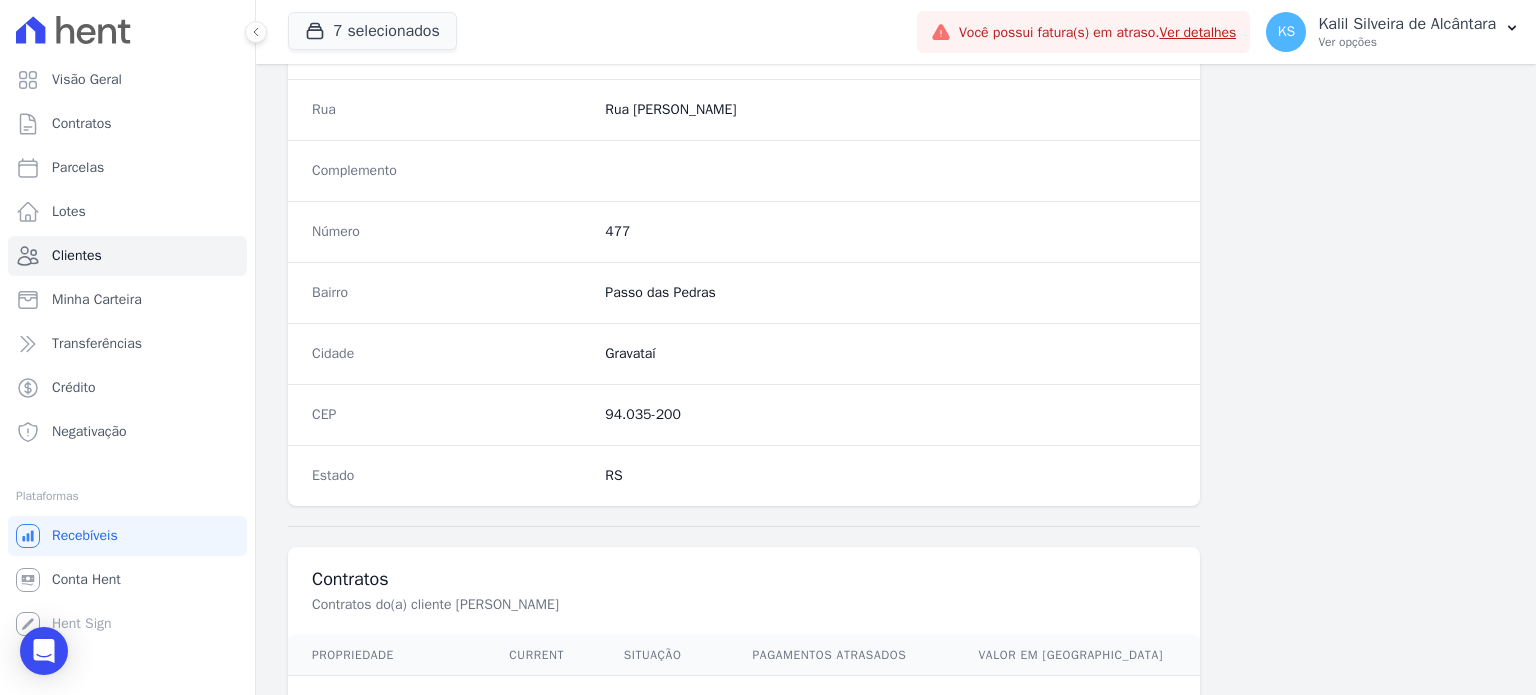 scroll, scrollTop: 1169, scrollLeft: 0, axis: vertical 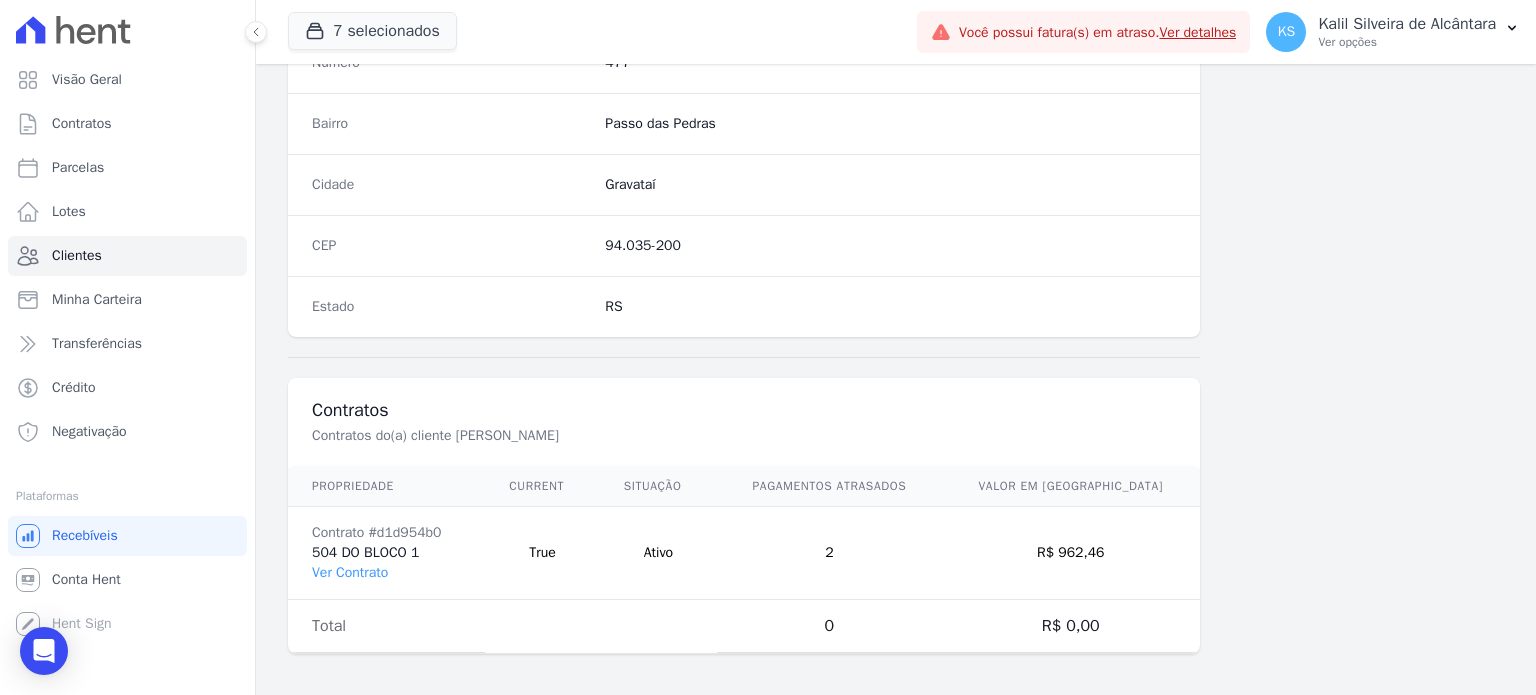 drag, startPoint x: 305, startPoint y: 547, endPoint x: 445, endPoint y: 545, distance: 140.01428 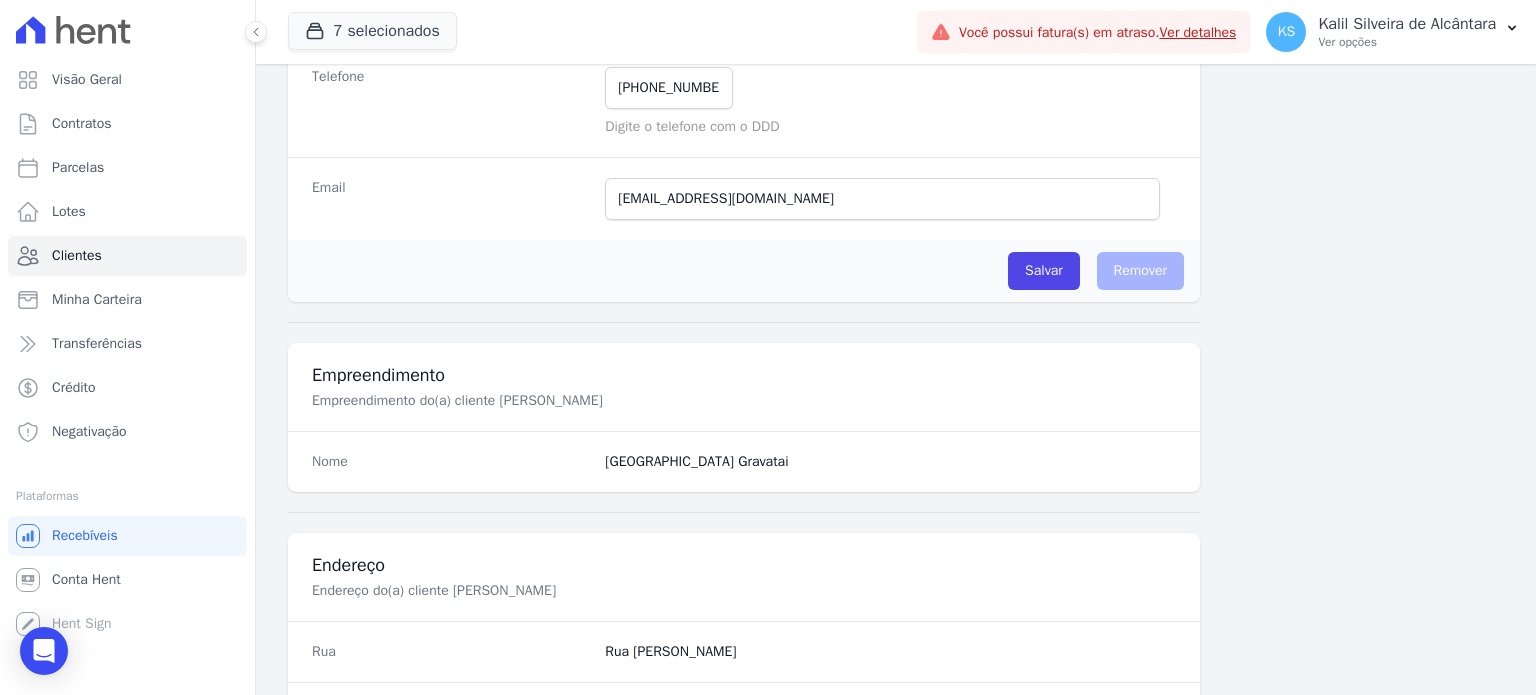 scroll, scrollTop: 269, scrollLeft: 0, axis: vertical 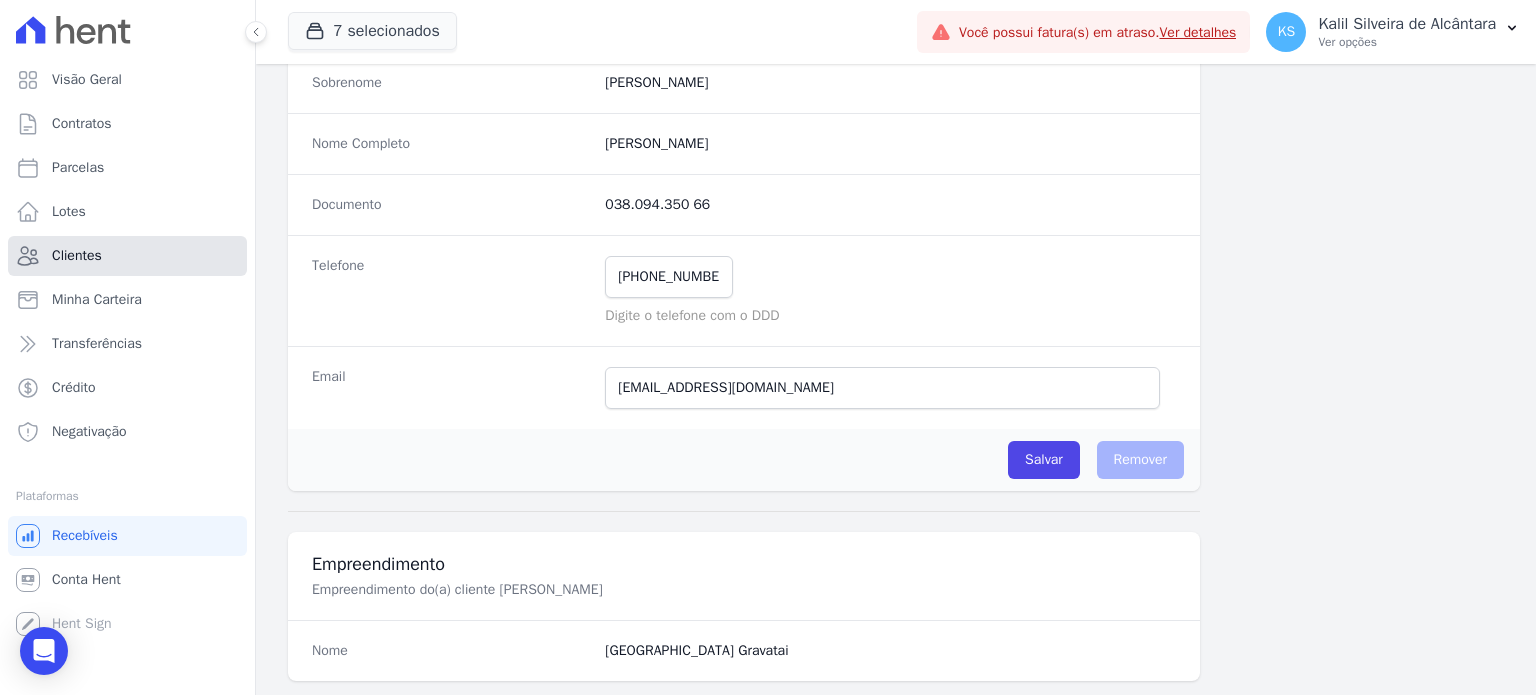 click on "Clientes" at bounding box center (127, 256) 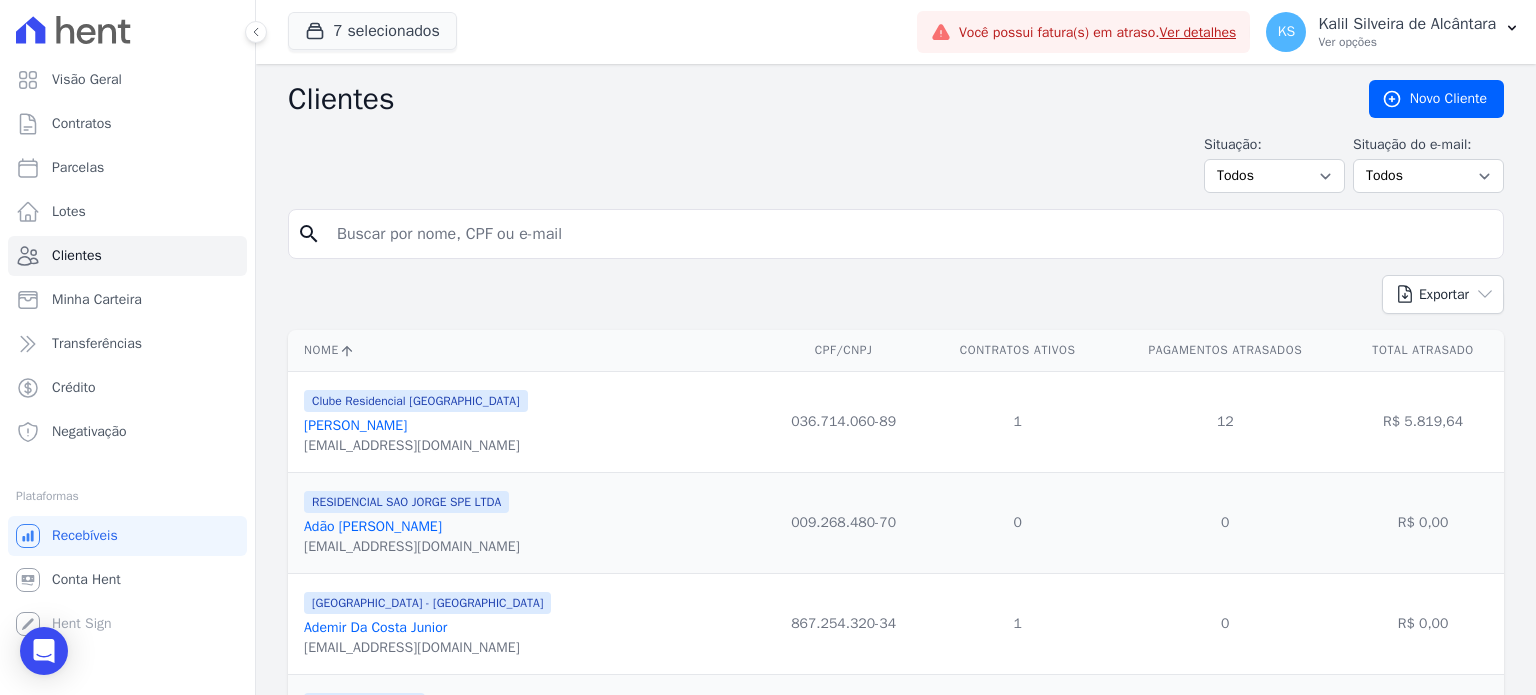 click on "RESIDENCIAL SAO JORGE SPE LTDA
Adão [PERSON_NAME]
[EMAIL_ADDRESS][DOMAIN_NAME]" at bounding box center [524, 522] 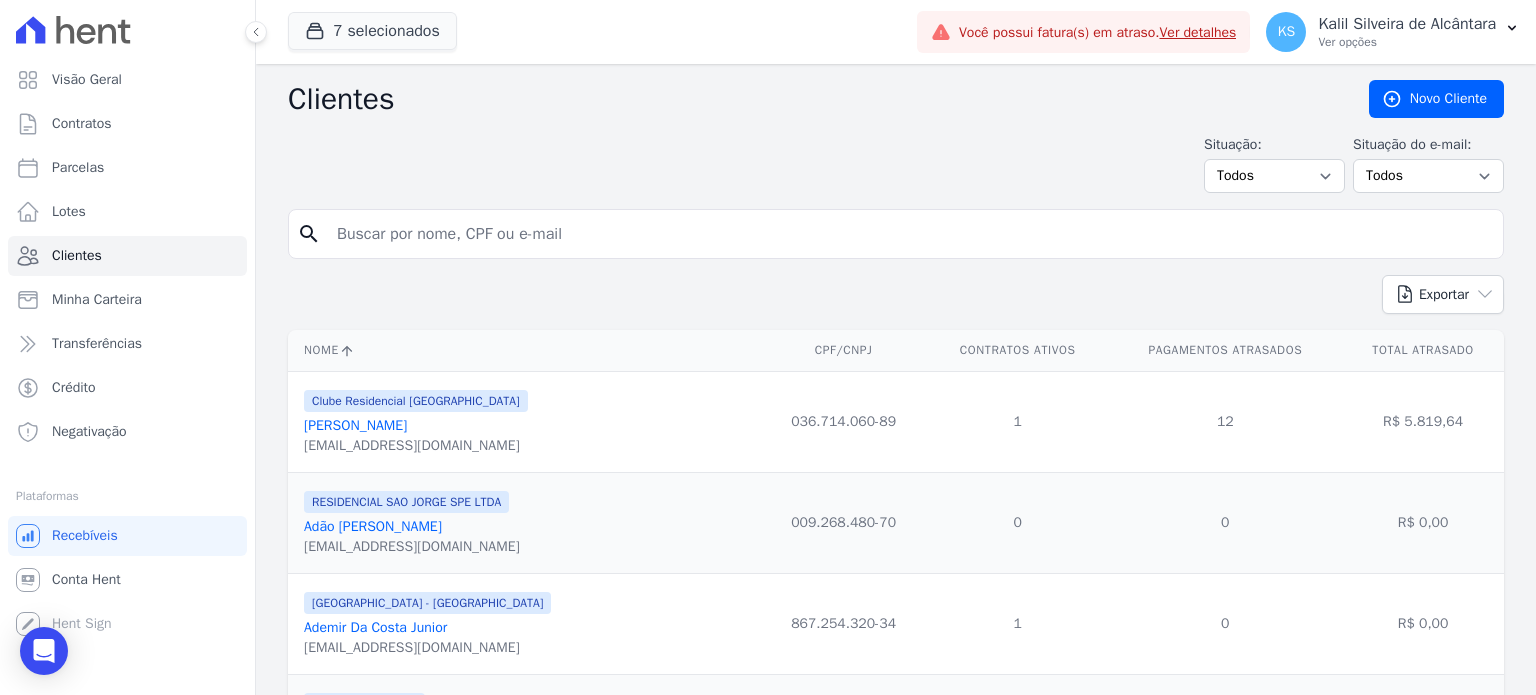 click at bounding box center [910, 234] 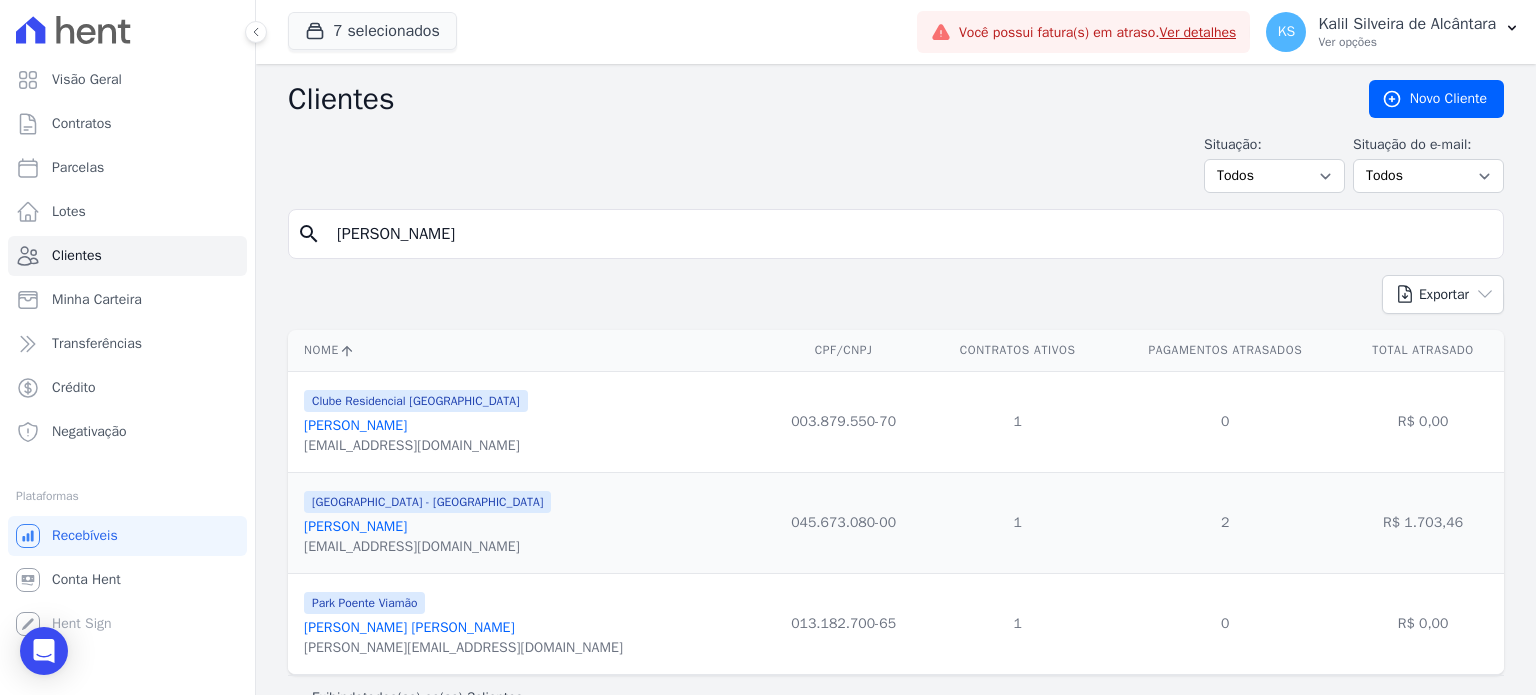 click on "[EMAIL_ADDRESS][DOMAIN_NAME]" at bounding box center (427, 547) 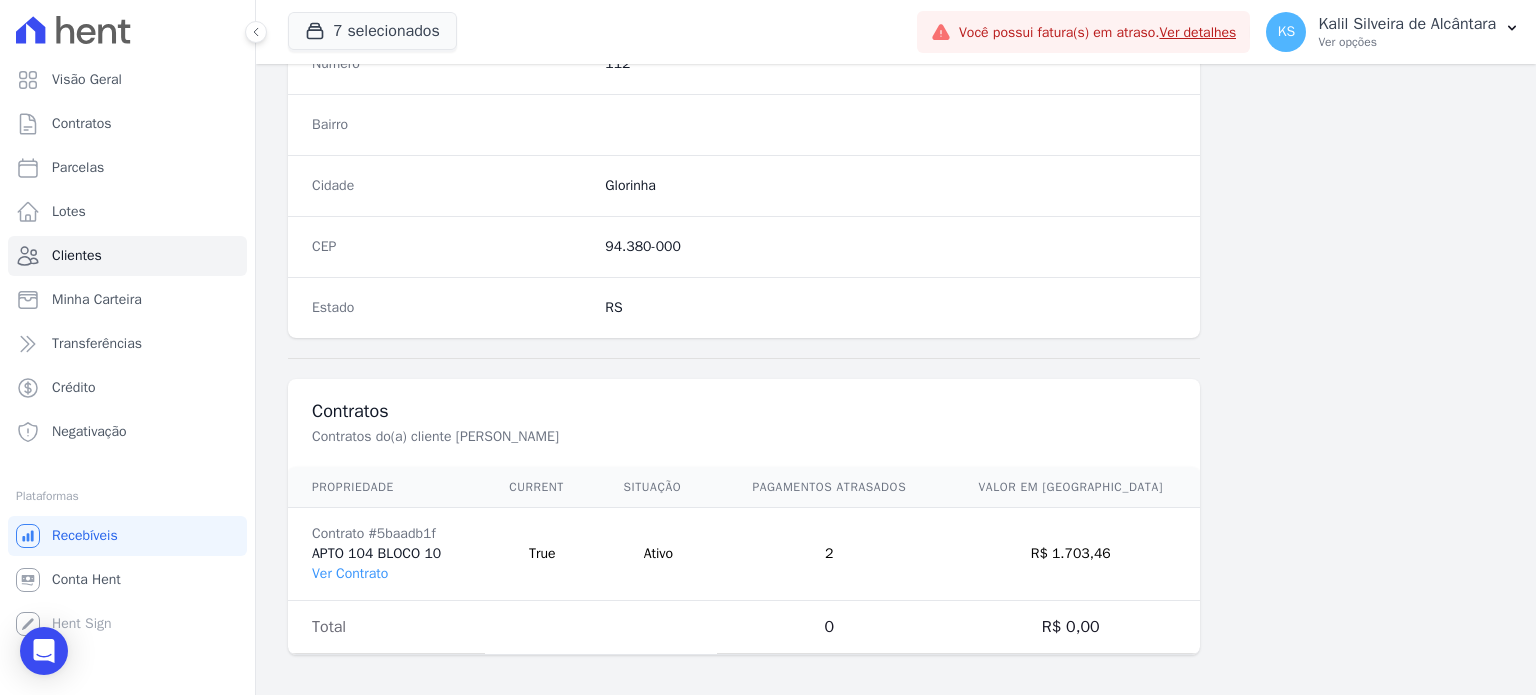 scroll, scrollTop: 1169, scrollLeft: 0, axis: vertical 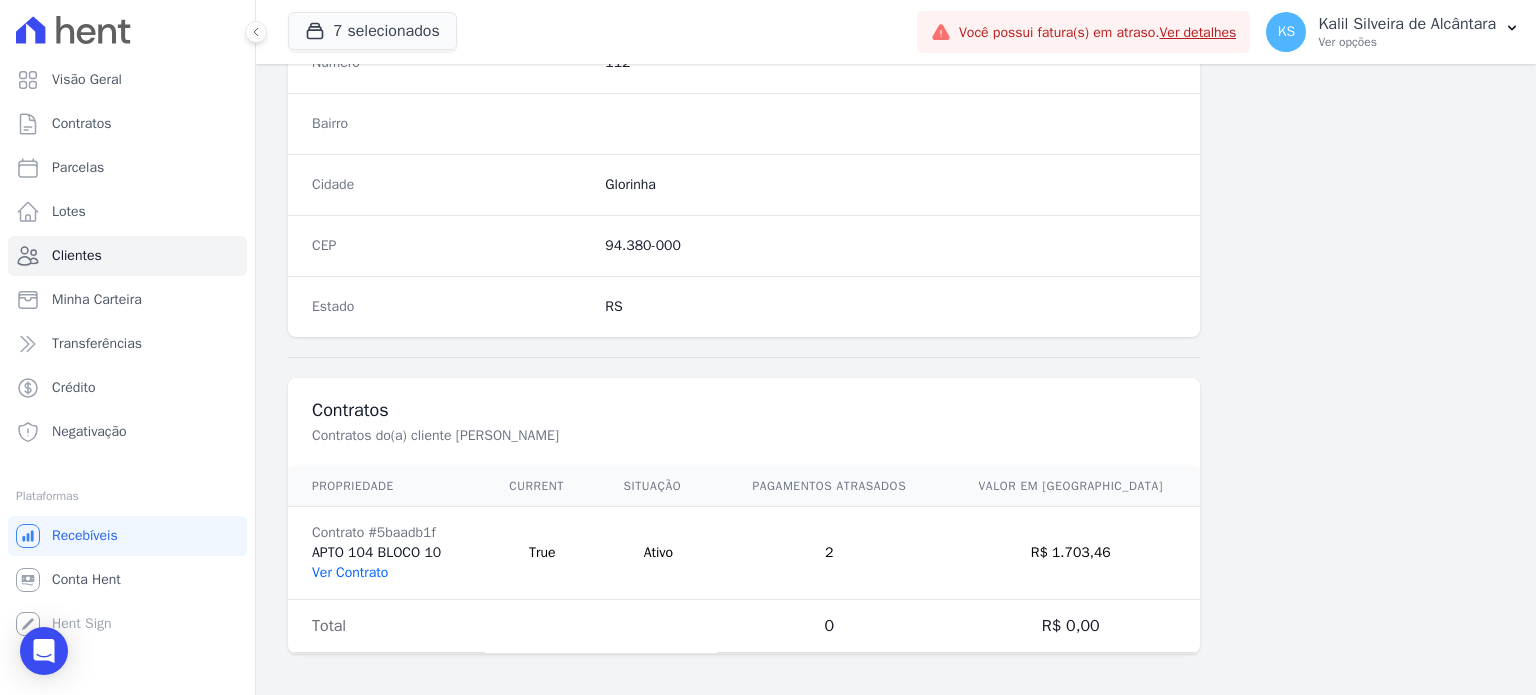 click on "Ver Contrato" at bounding box center (350, 572) 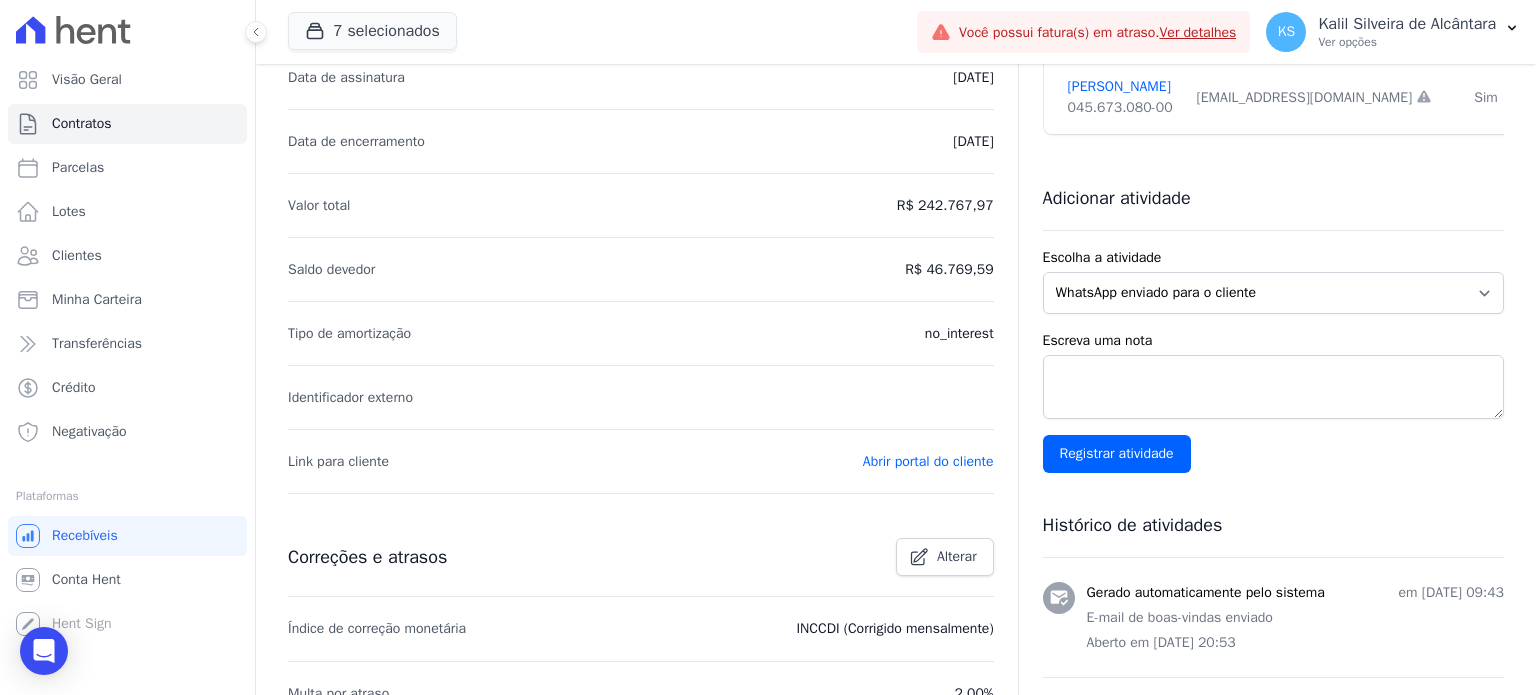 scroll, scrollTop: 92, scrollLeft: 0, axis: vertical 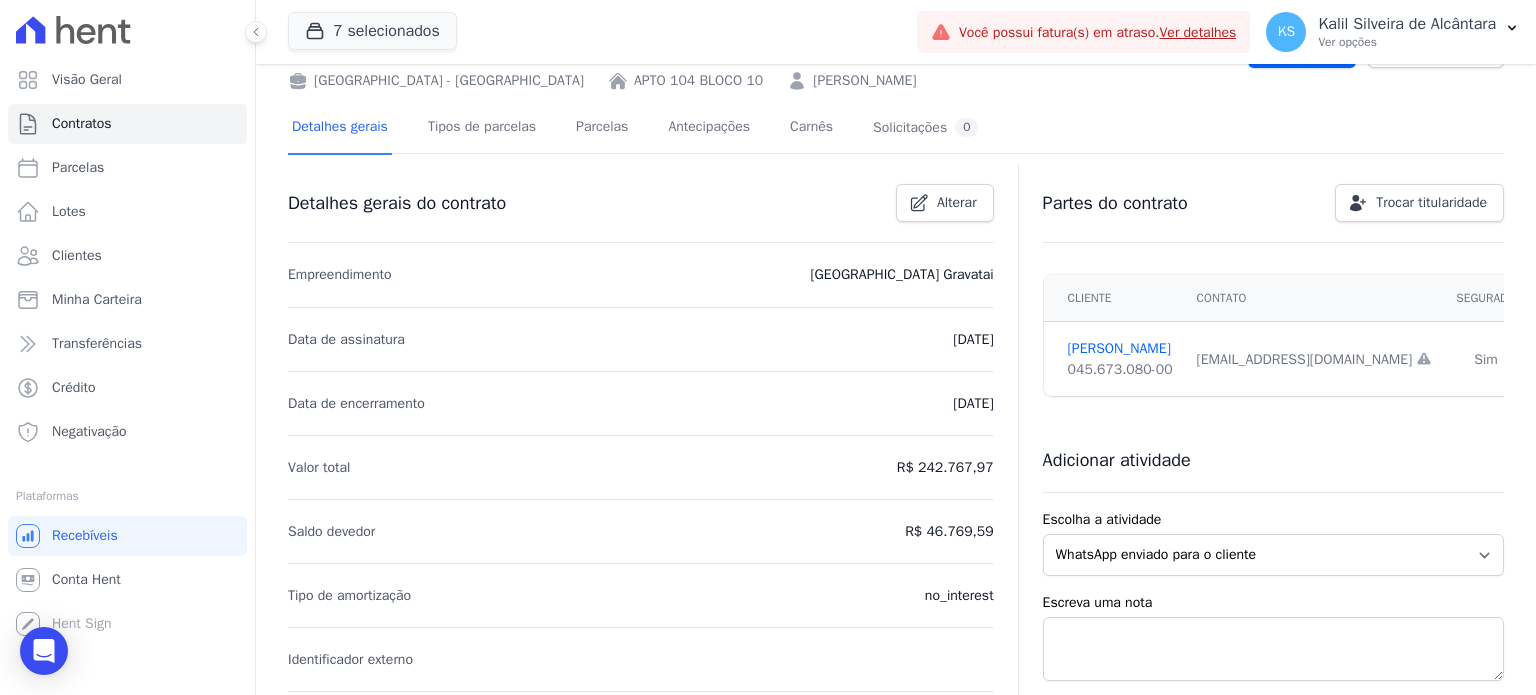 drag, startPoint x: 505, startPoint y: 522, endPoint x: 956, endPoint y: 175, distance: 569.043 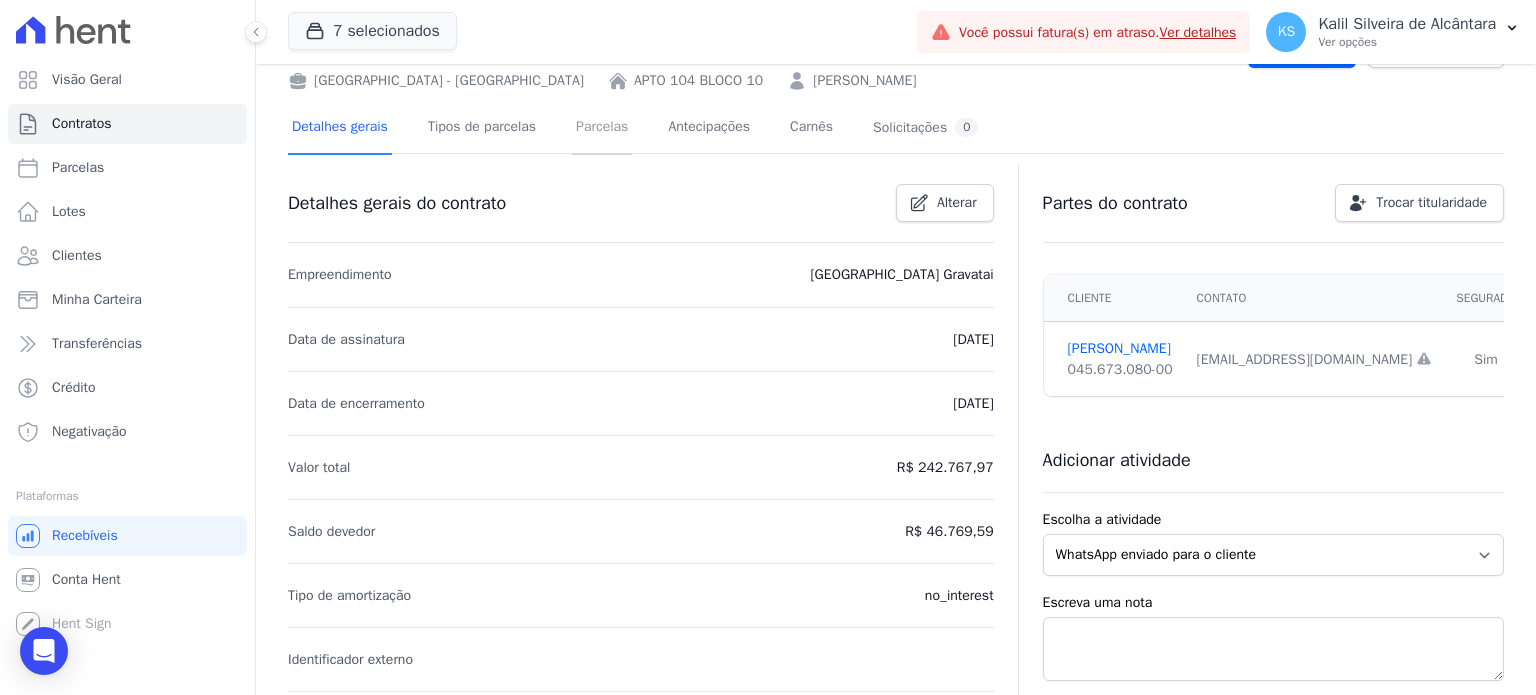 click on "Parcelas" at bounding box center (602, 128) 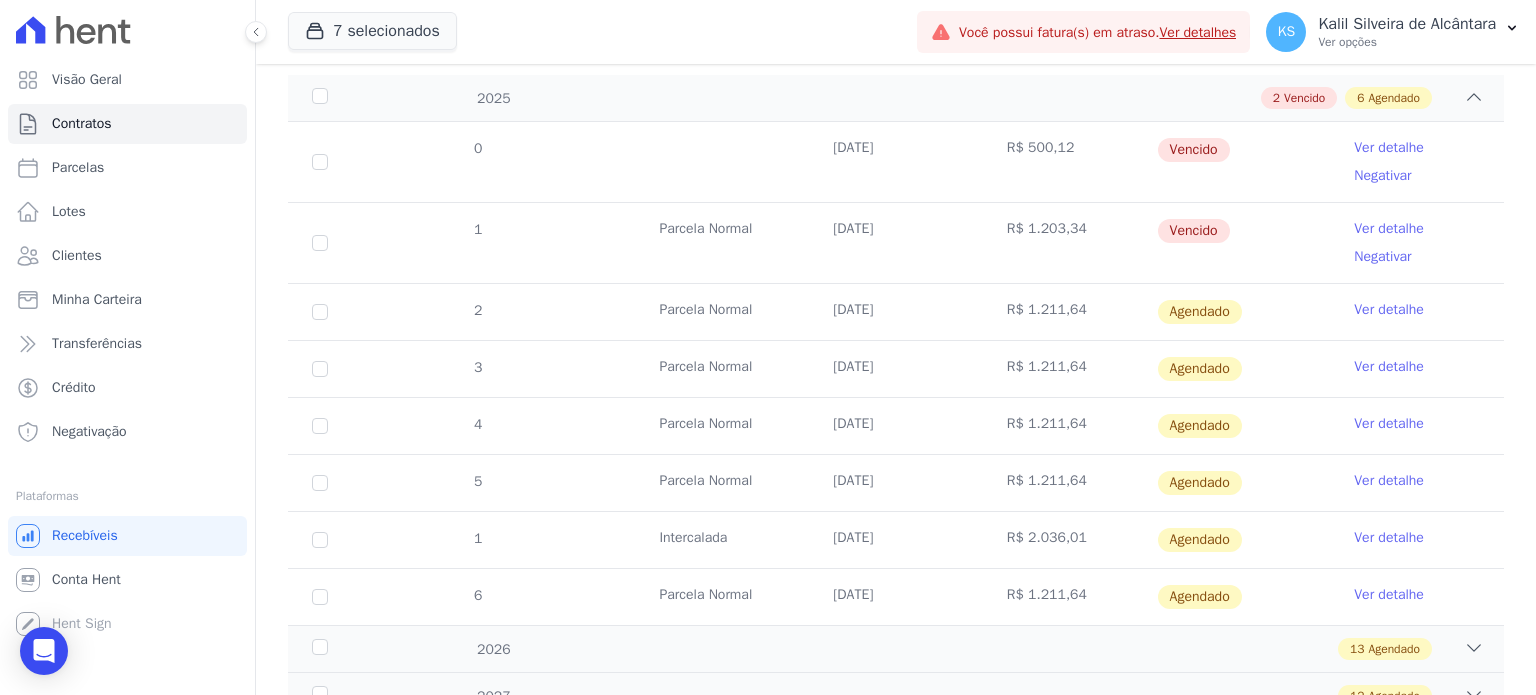 scroll, scrollTop: 0, scrollLeft: 0, axis: both 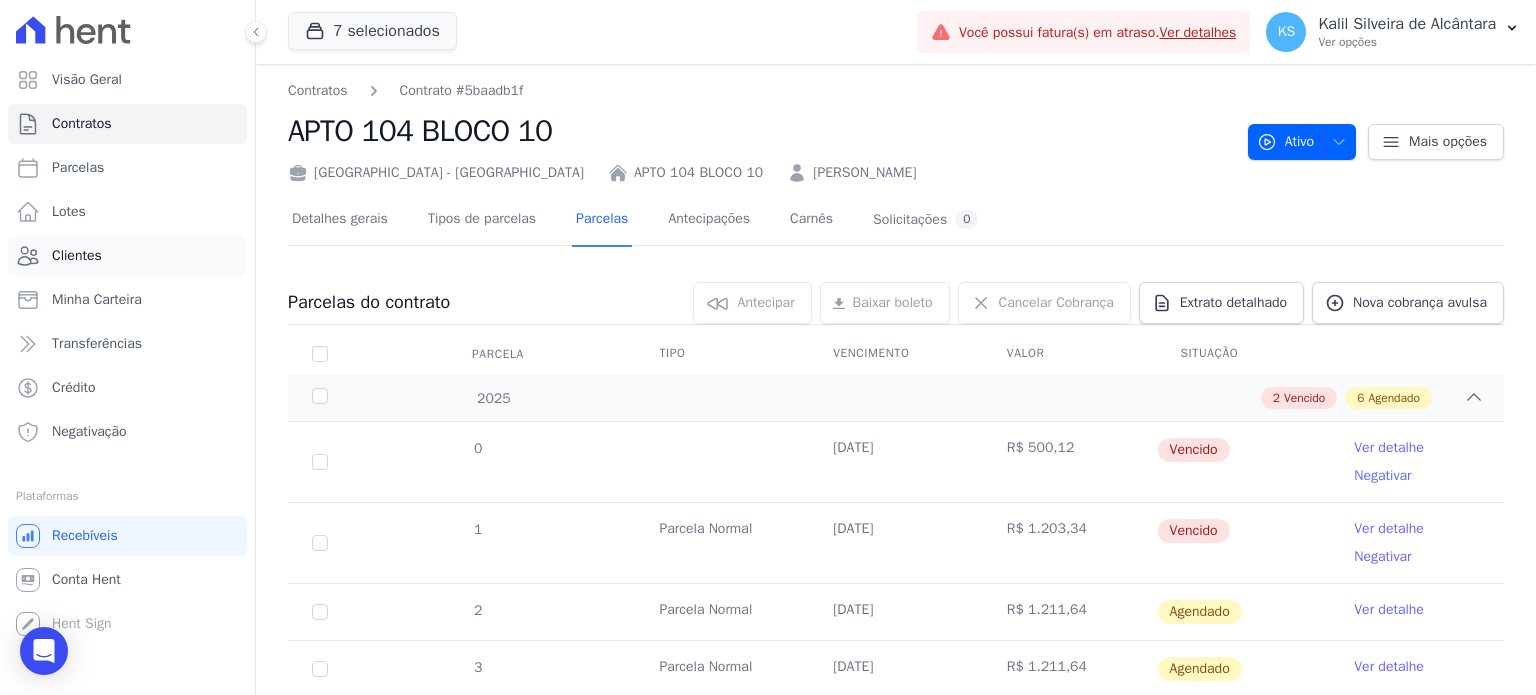 click on "Clientes" at bounding box center [77, 256] 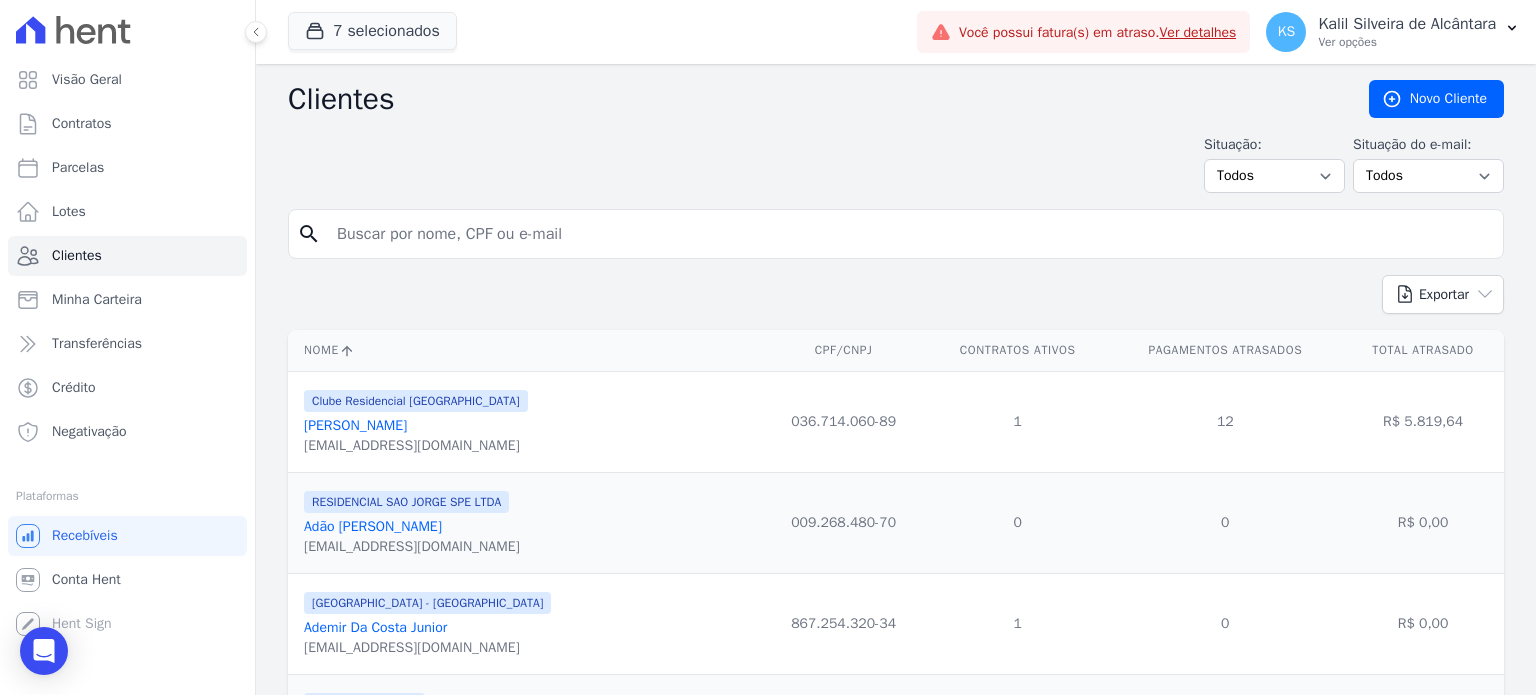 click at bounding box center (910, 234) 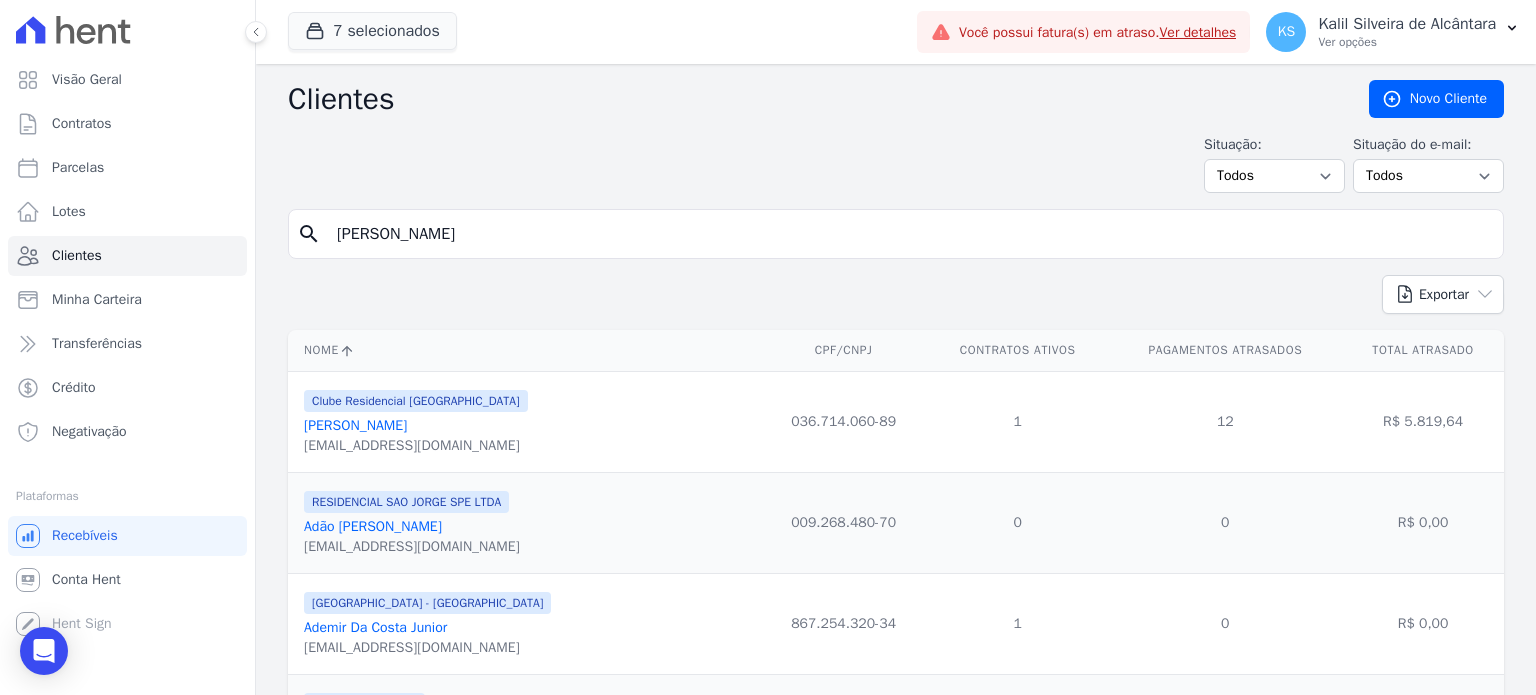 click on "[PERSON_NAME]" at bounding box center (910, 234) 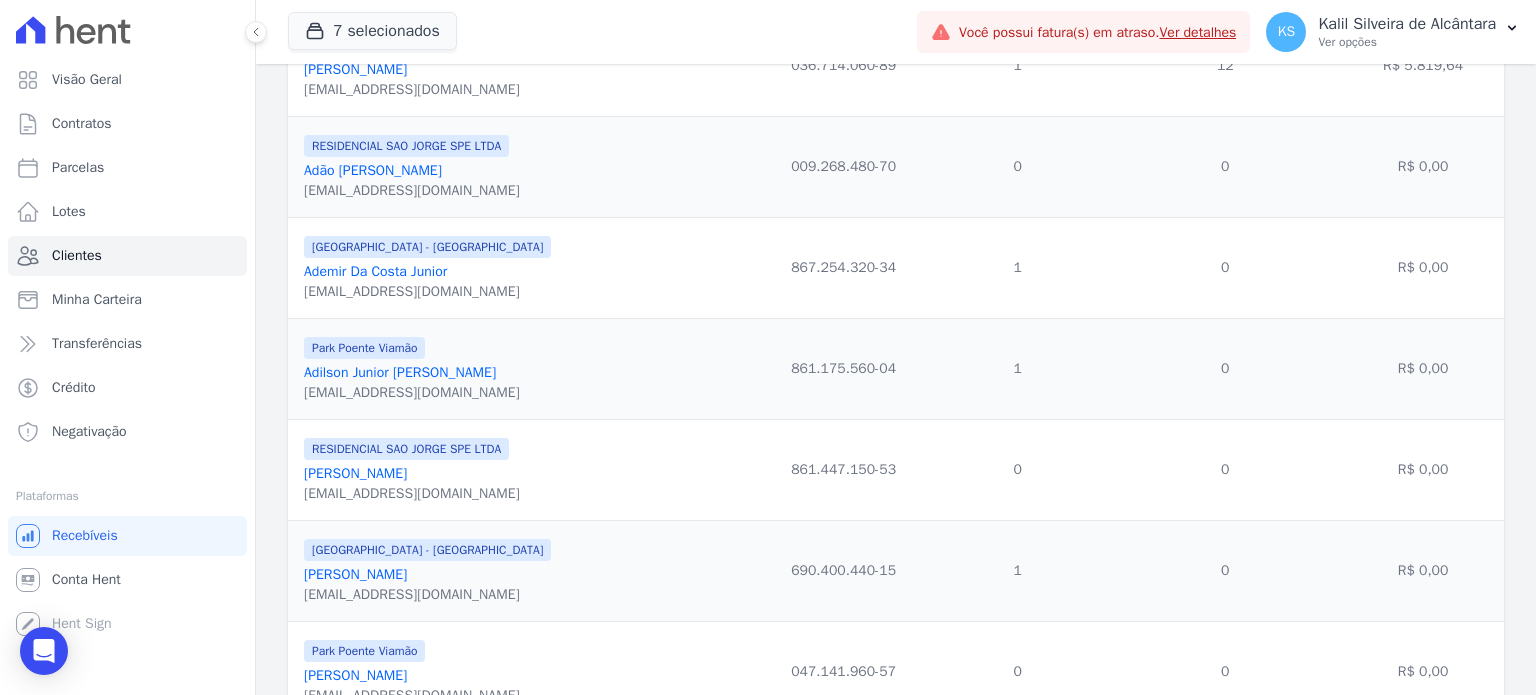 scroll, scrollTop: 100, scrollLeft: 0, axis: vertical 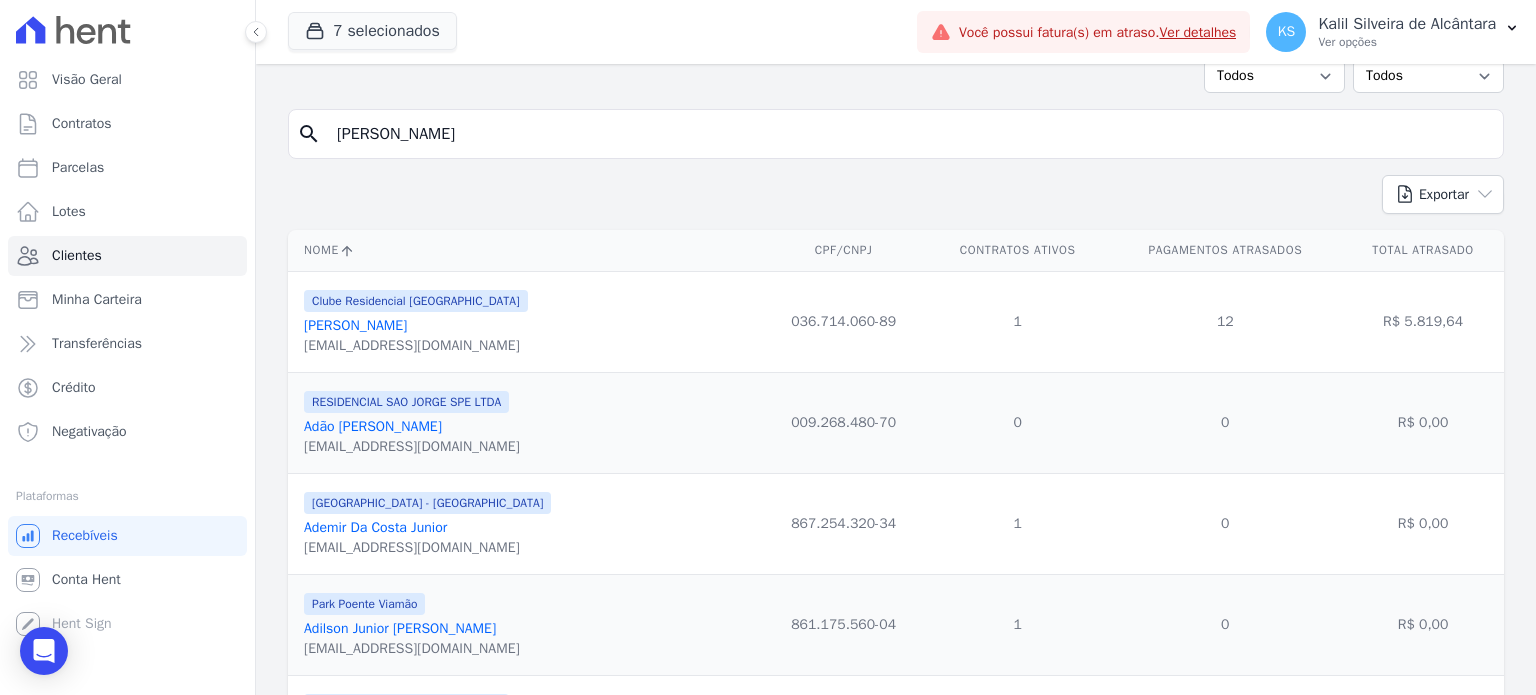 click on "[PERSON_NAME]" at bounding box center [910, 134] 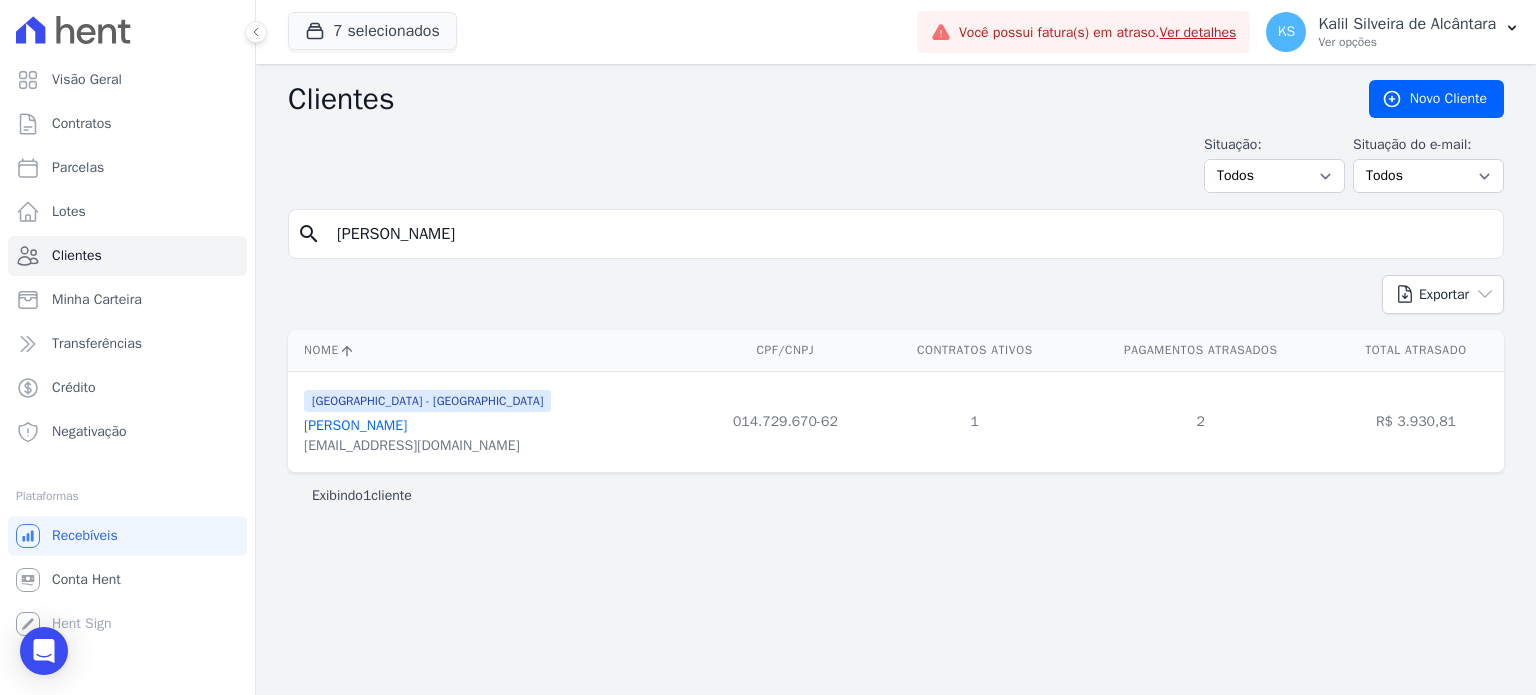 click on "[PERSON_NAME]" at bounding box center [355, 425] 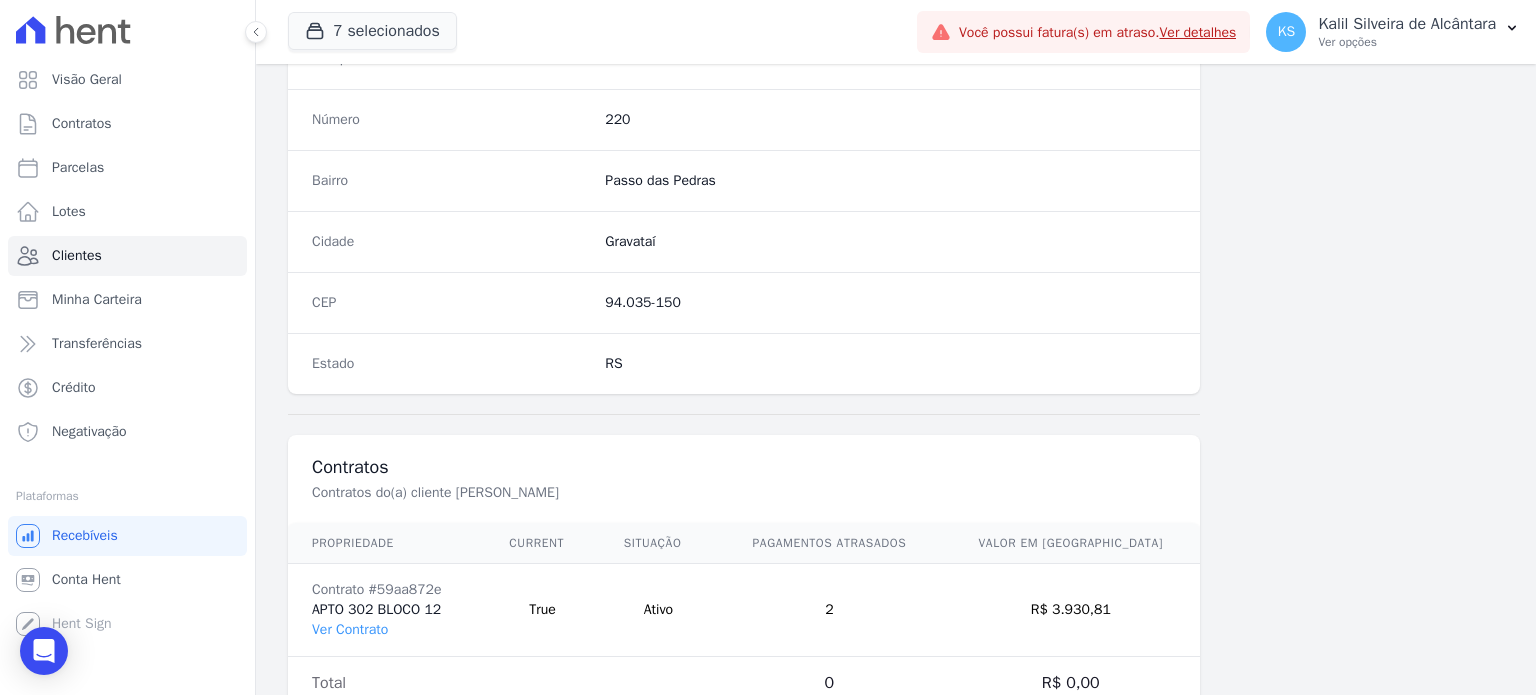 scroll, scrollTop: 1169, scrollLeft: 0, axis: vertical 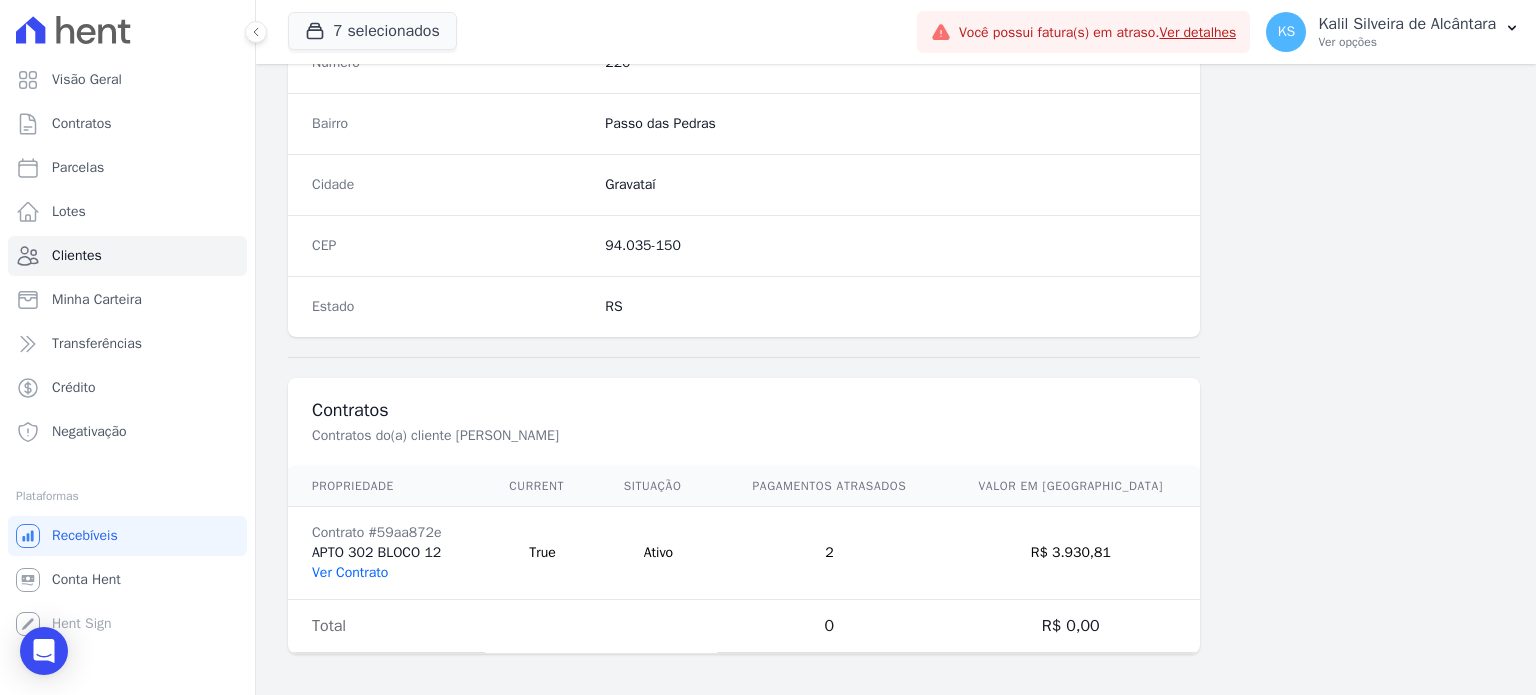 click on "Ver Contrato" at bounding box center [350, 572] 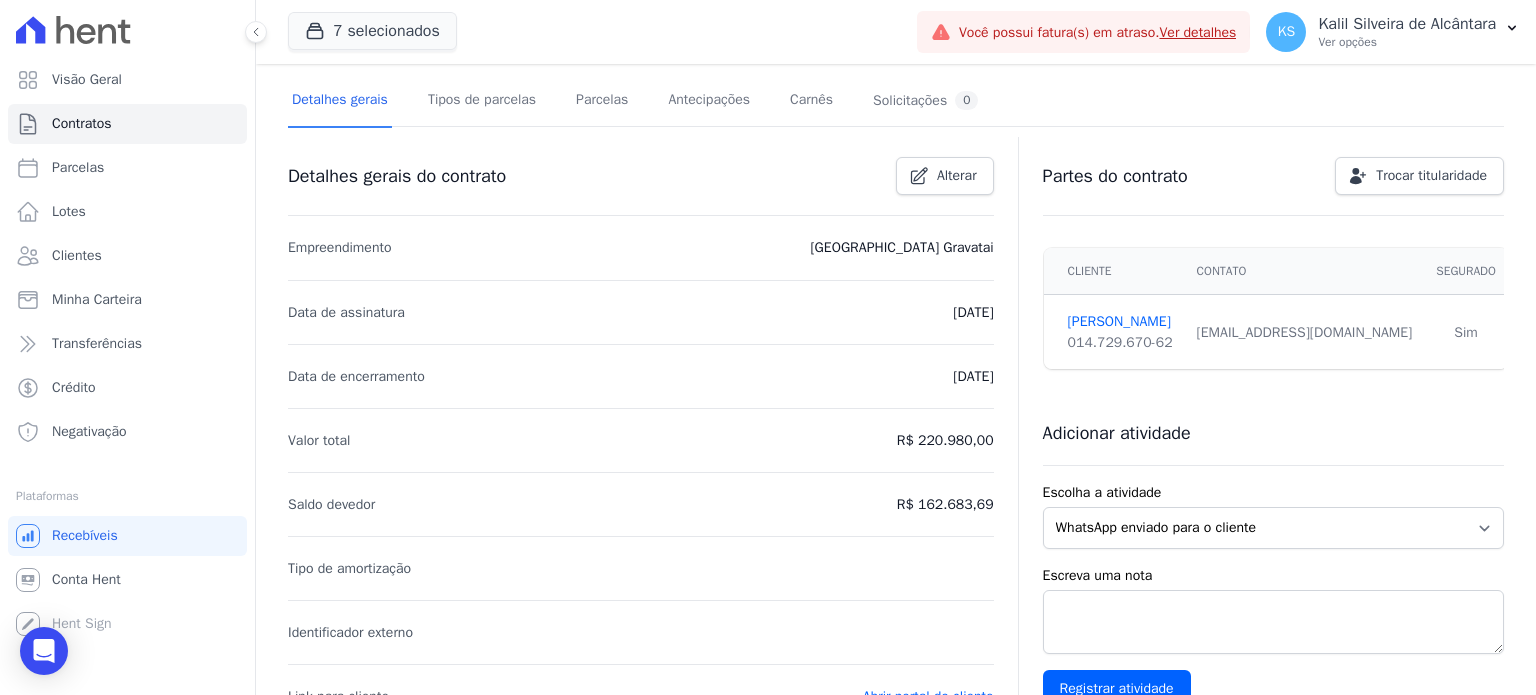 scroll, scrollTop: 0, scrollLeft: 0, axis: both 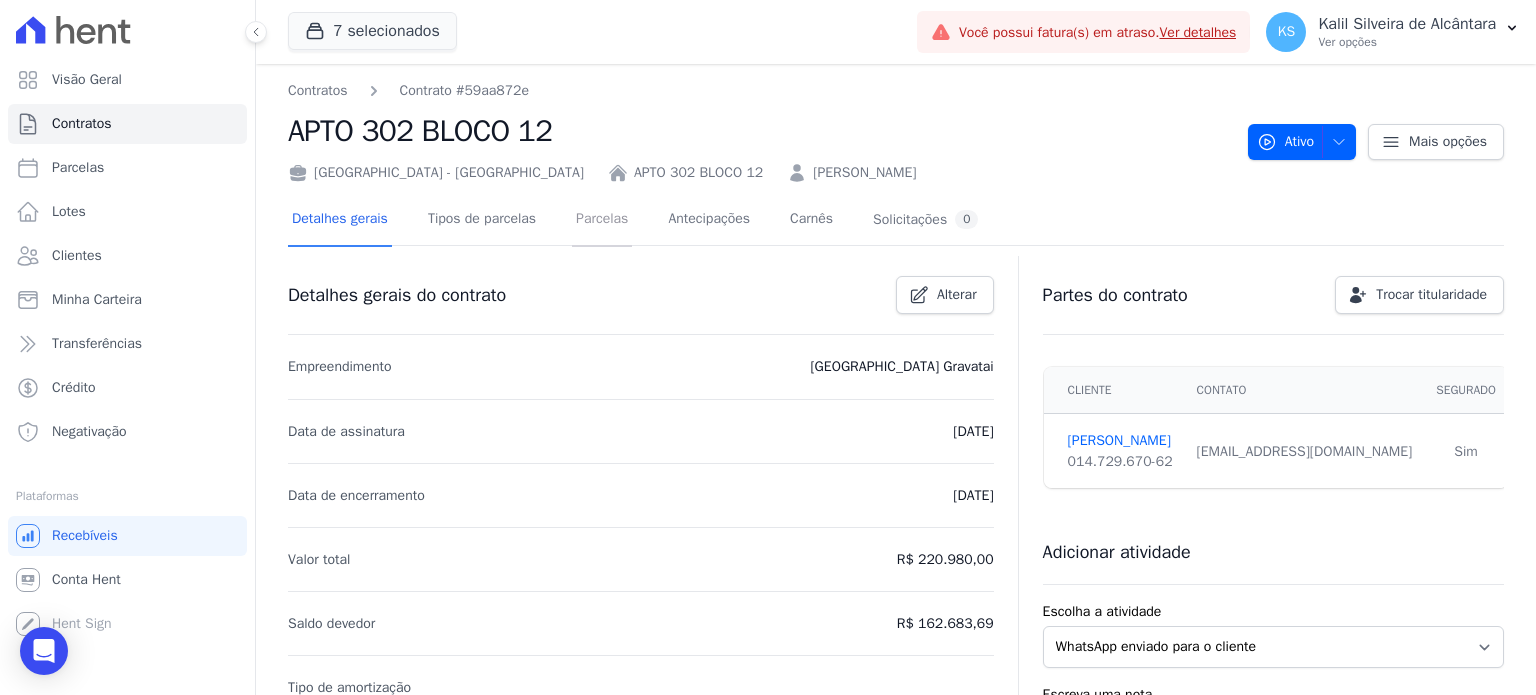 click on "Parcelas" at bounding box center (602, 220) 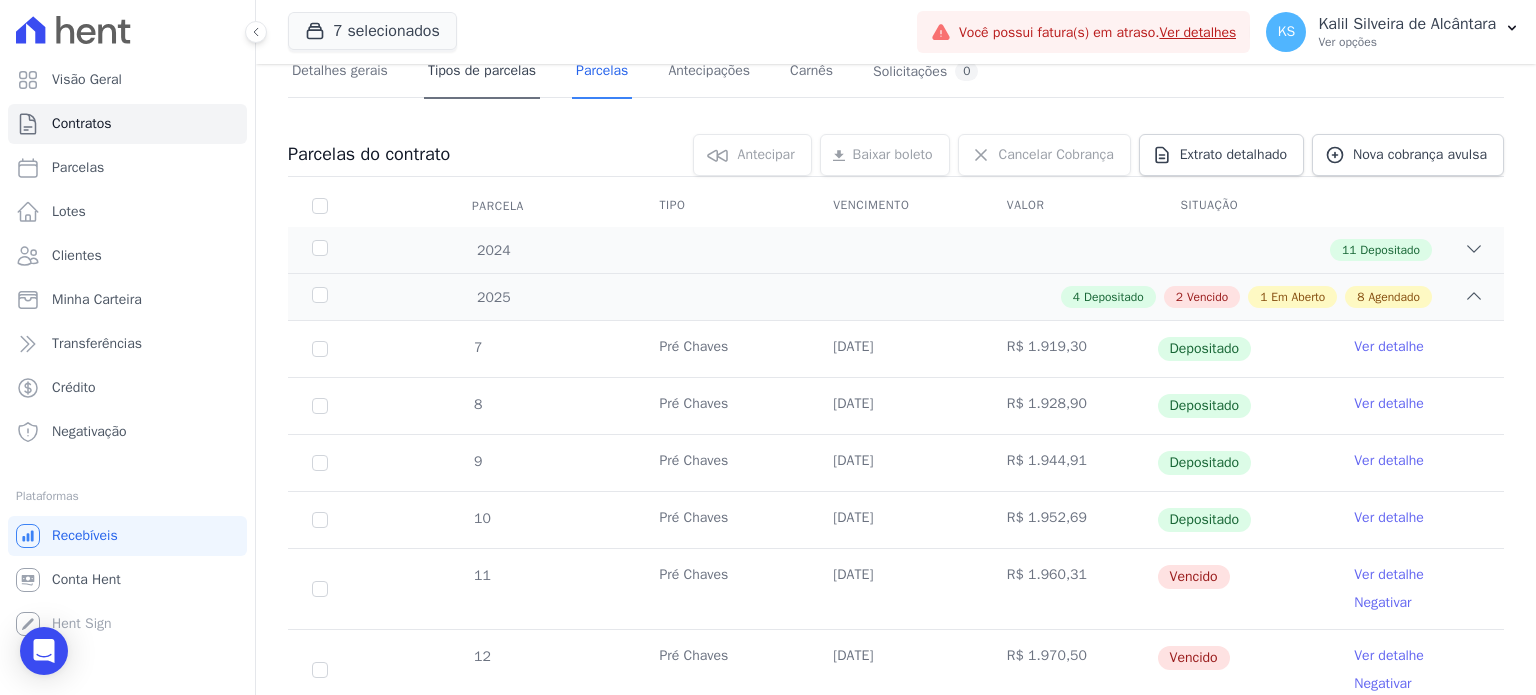 scroll, scrollTop: 0, scrollLeft: 0, axis: both 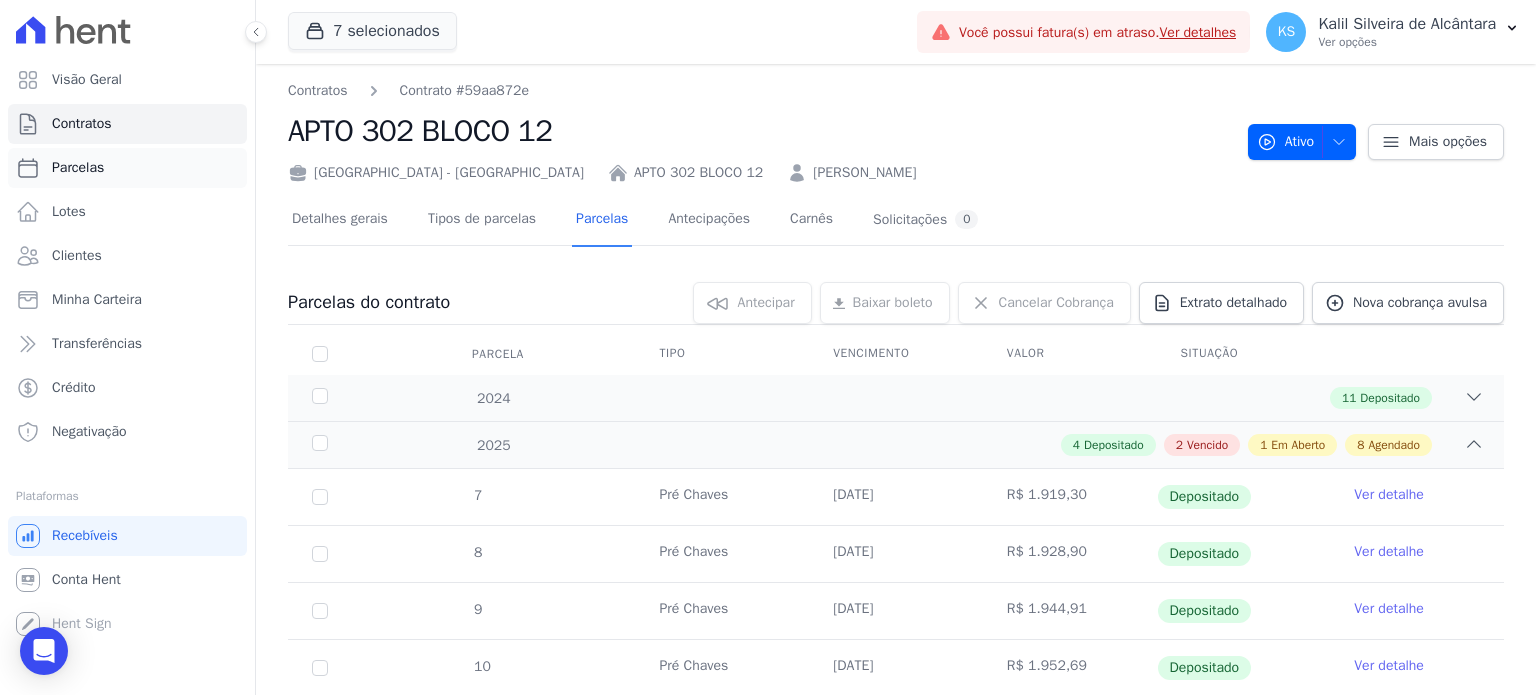 click on "Parcelas" at bounding box center [127, 168] 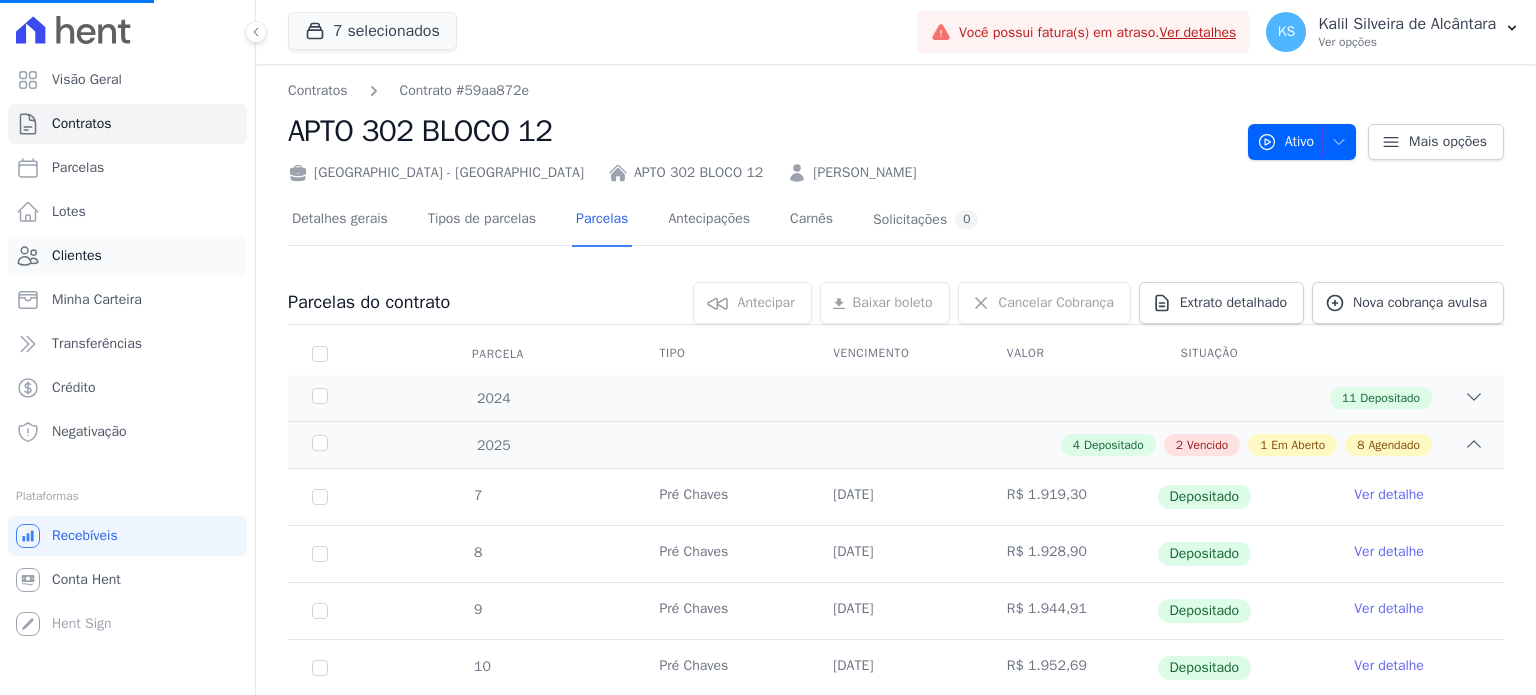 click on "Clientes" at bounding box center [127, 256] 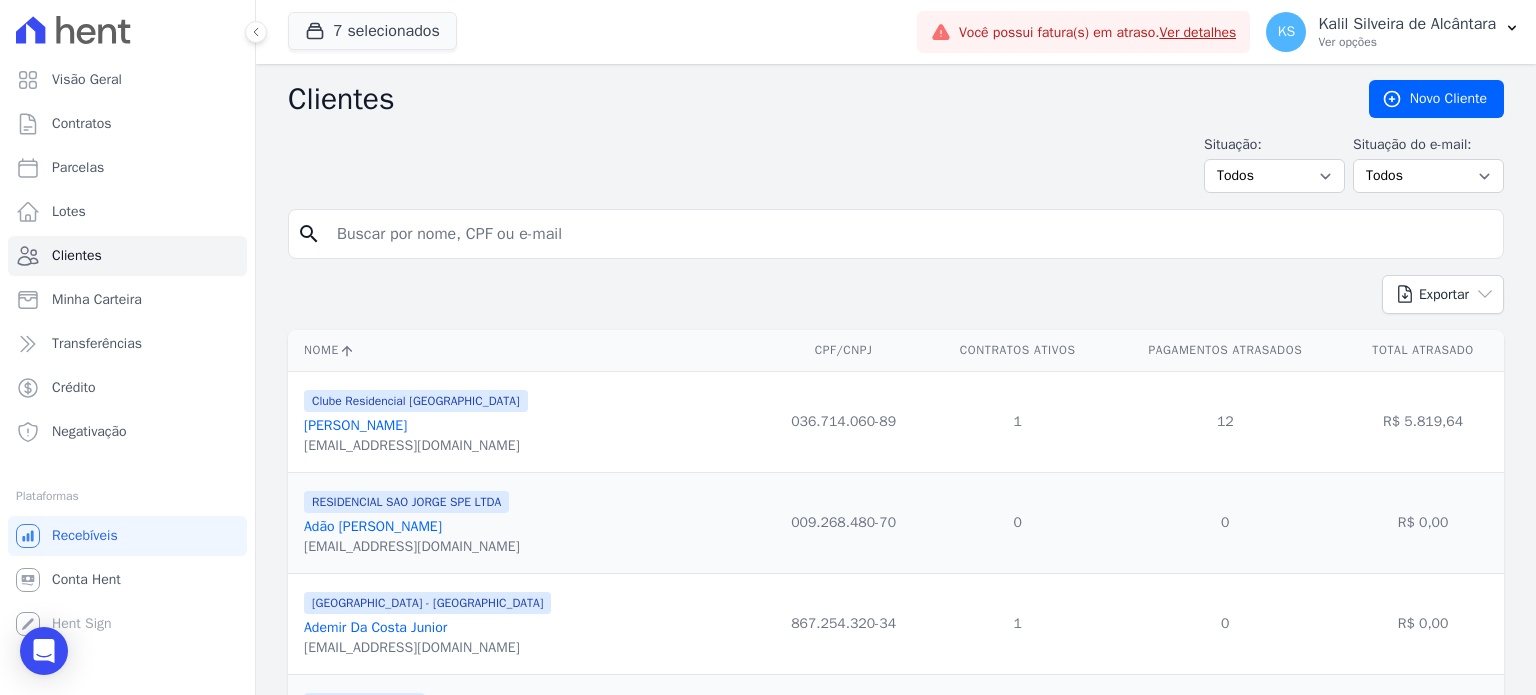 click at bounding box center [910, 234] 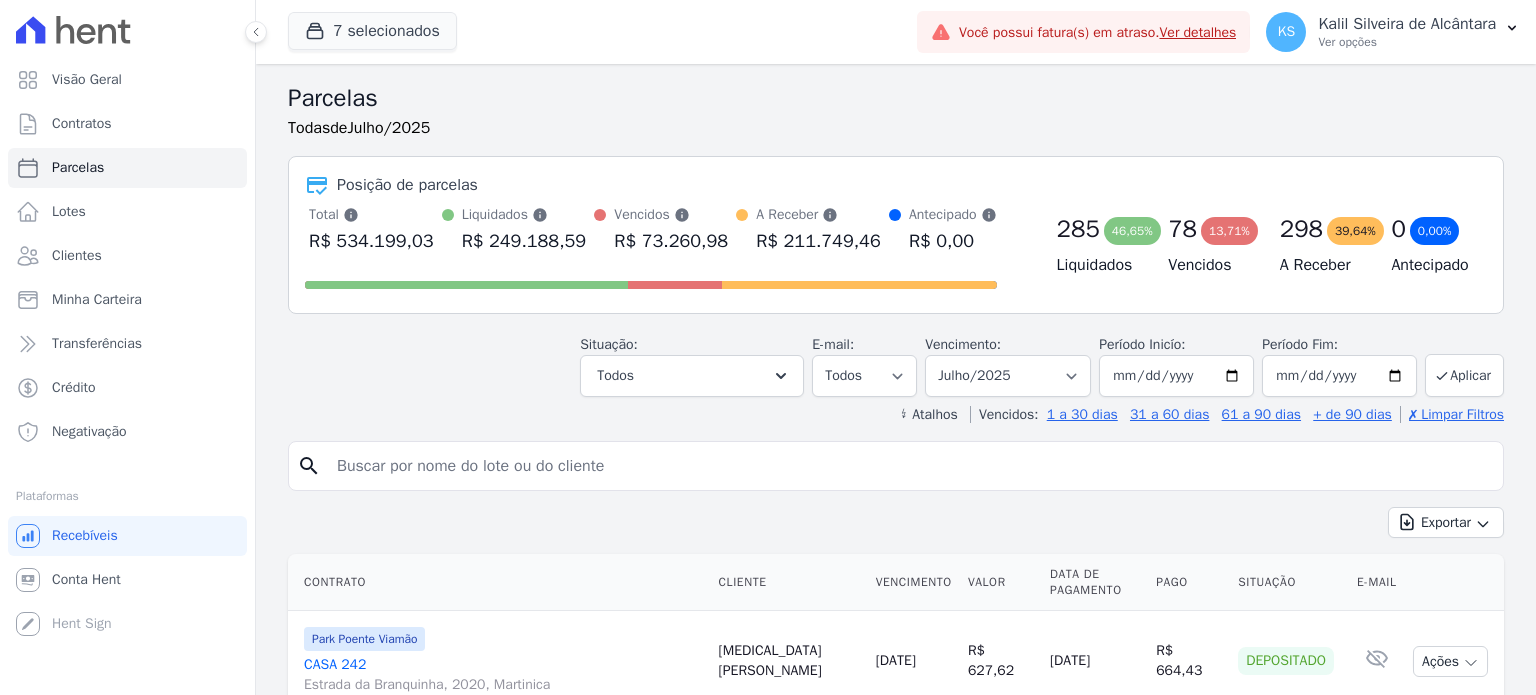 click on "Exportar
Exportar PDF
Exportar CSV" at bounding box center [896, 530] 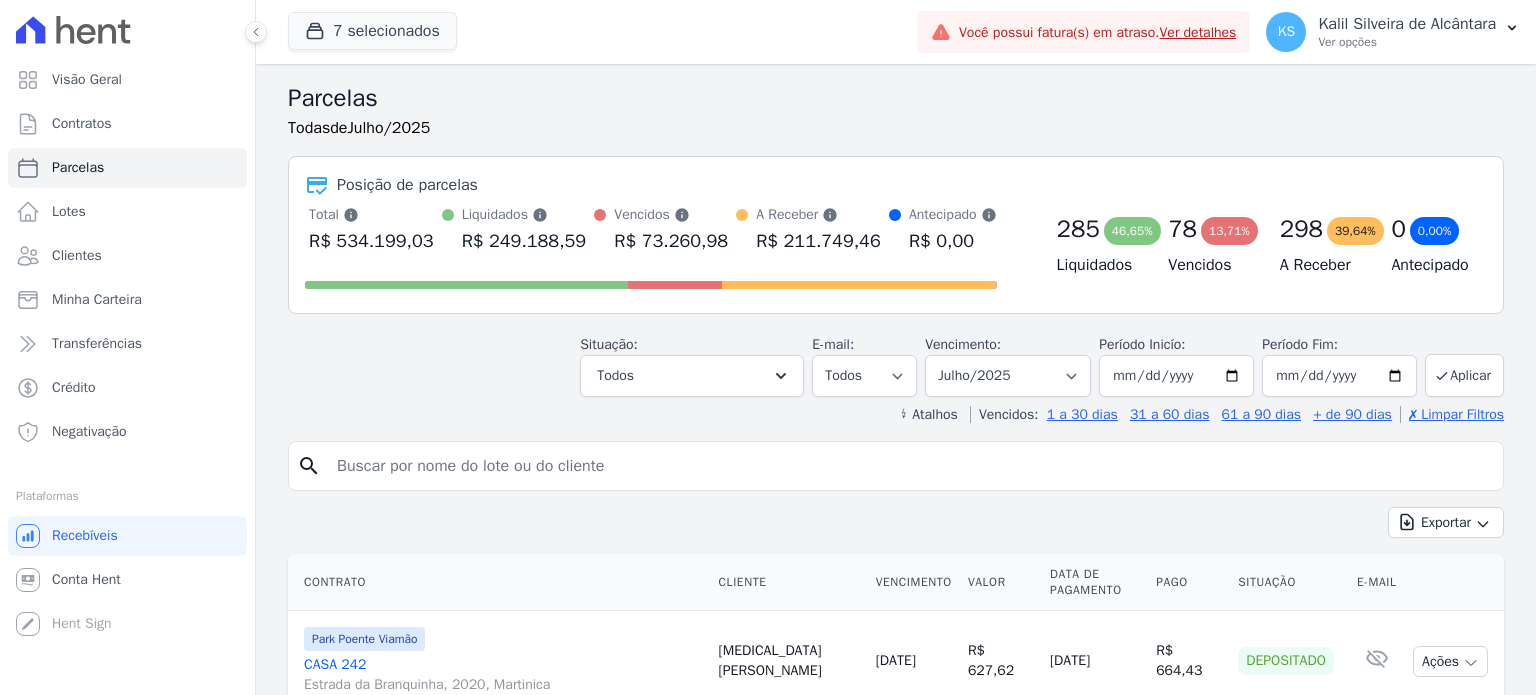 click at bounding box center (910, 466) 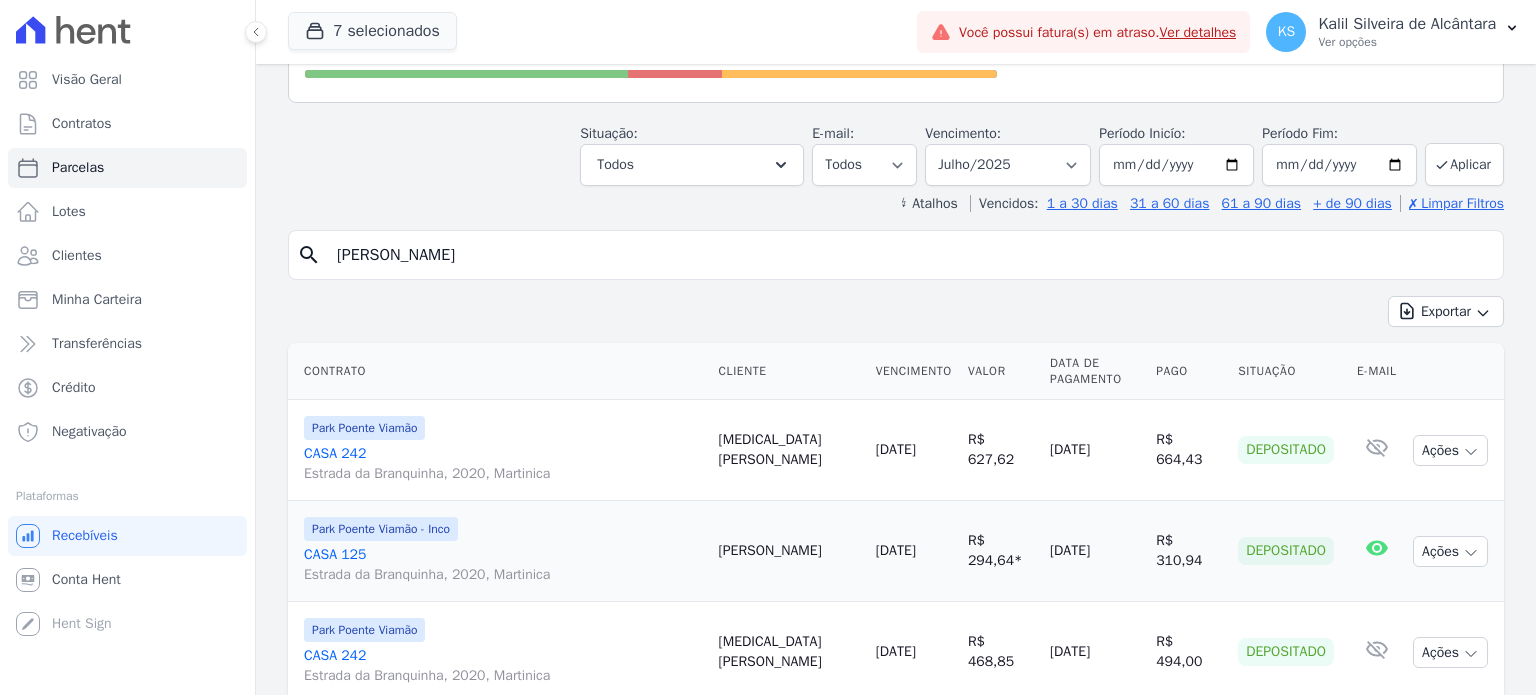 scroll, scrollTop: 0, scrollLeft: 0, axis: both 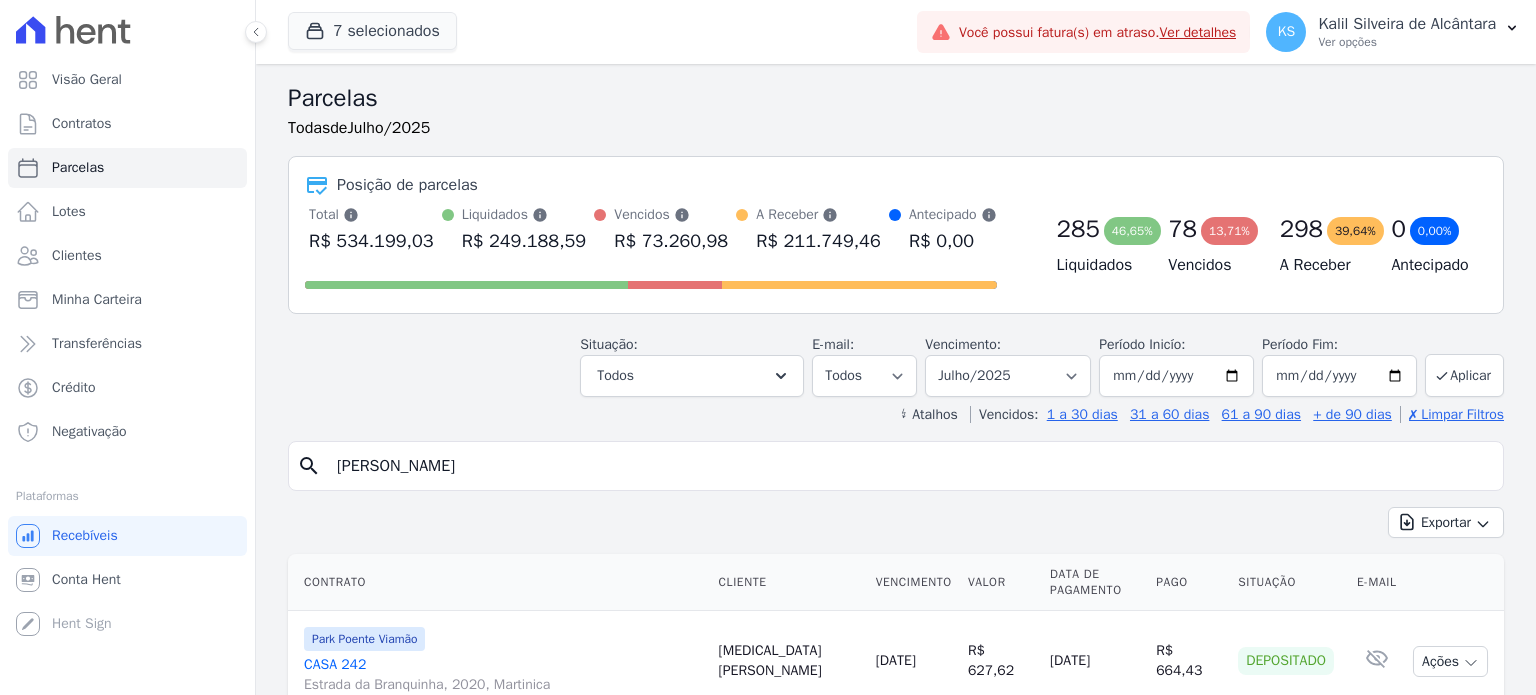 click on "[PERSON_NAME]" at bounding box center [910, 466] 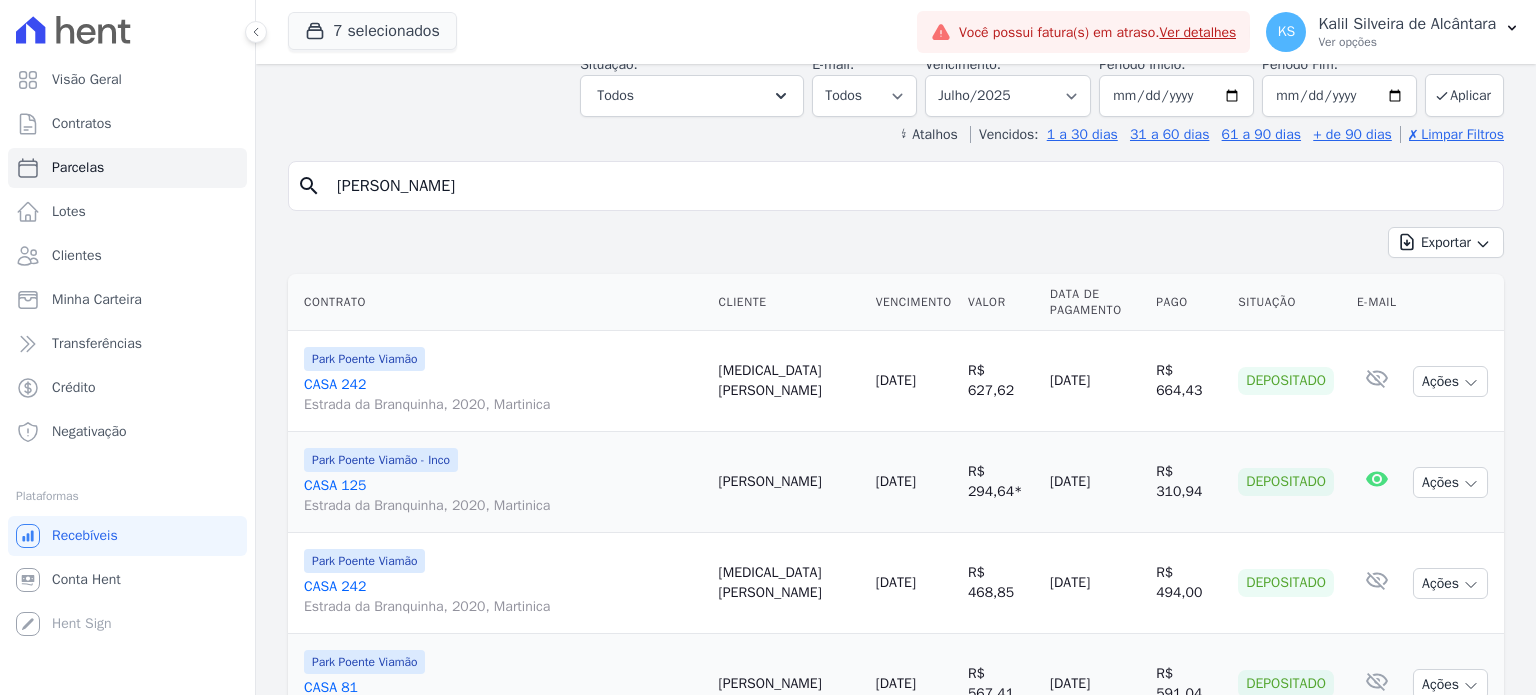 scroll, scrollTop: 489, scrollLeft: 0, axis: vertical 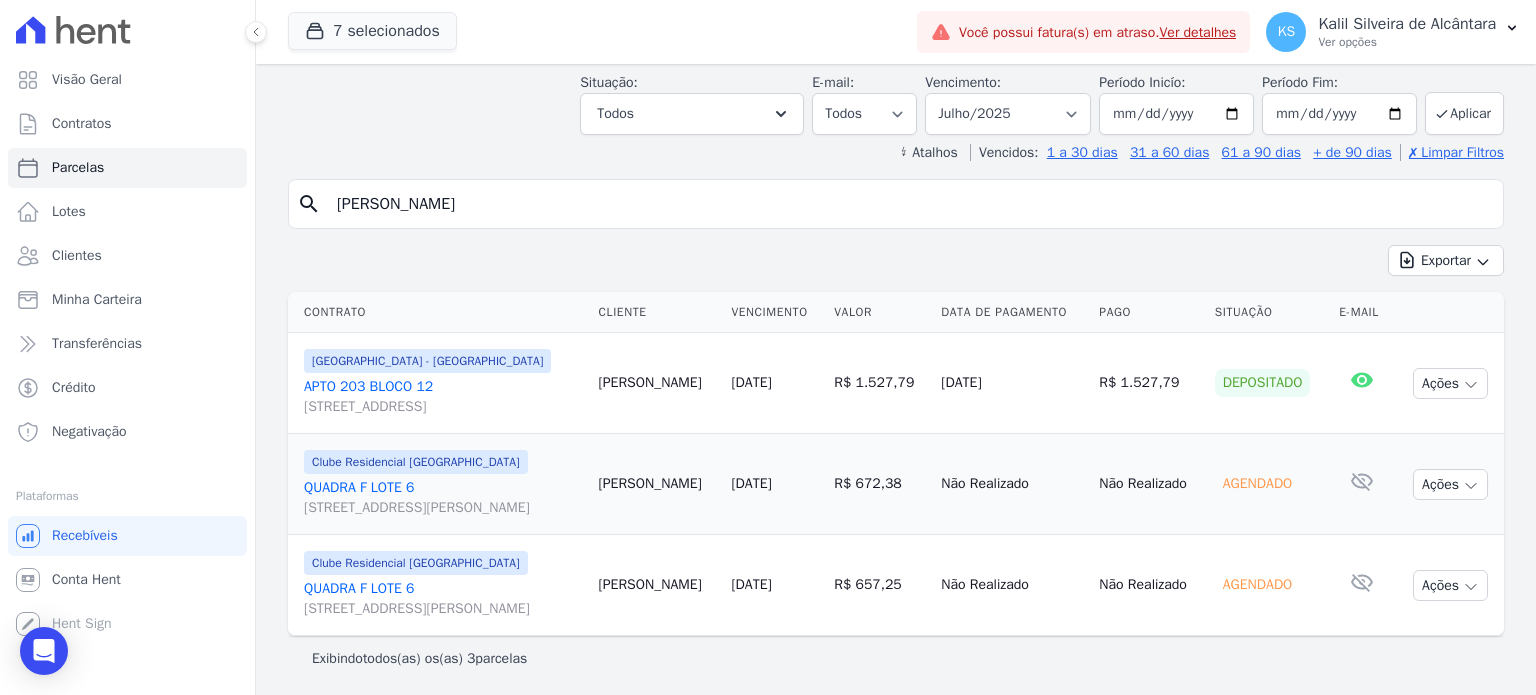 click on "QUADRA F LOTE [GEOGRAPHIC_DATA][STREET_ADDRESS][PERSON_NAME][GEOGRAPHIC_DATA]" at bounding box center (443, 498) 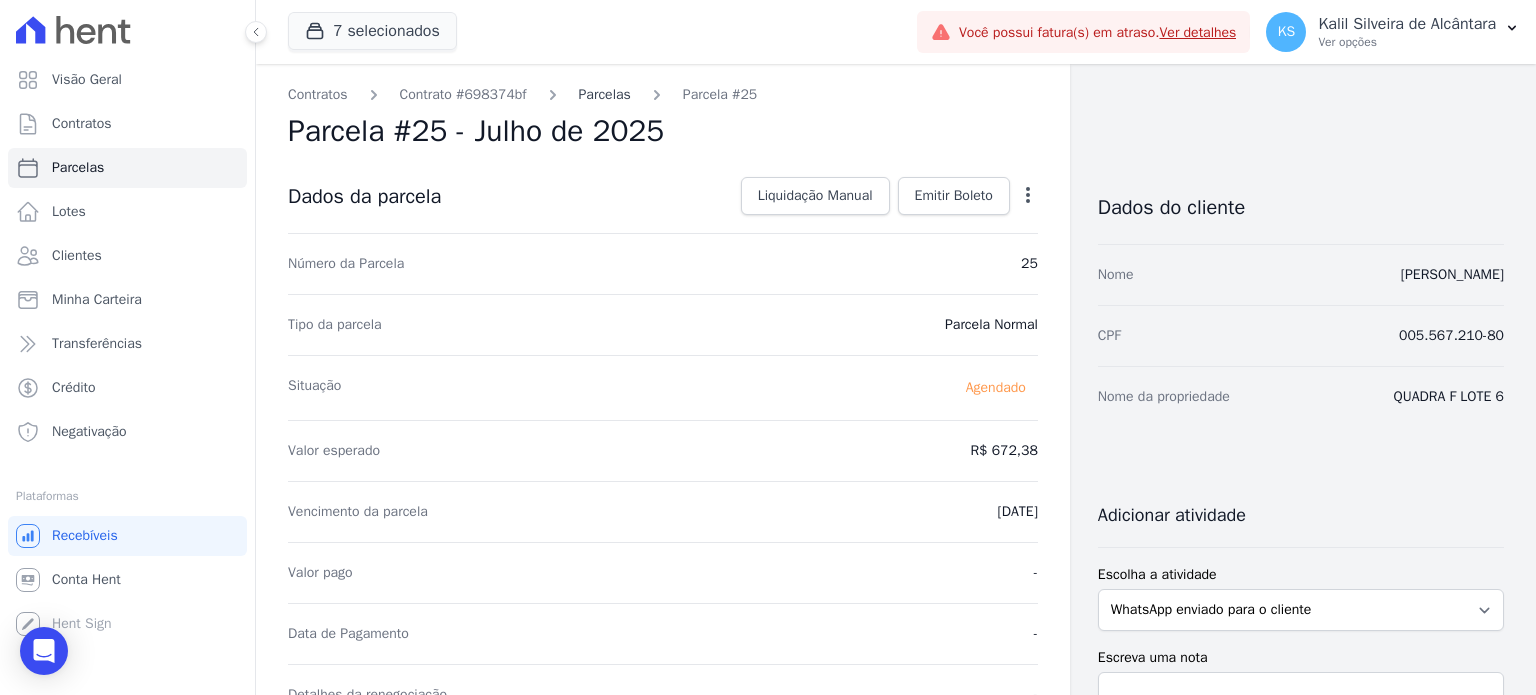 click on "Parcelas" at bounding box center [605, 94] 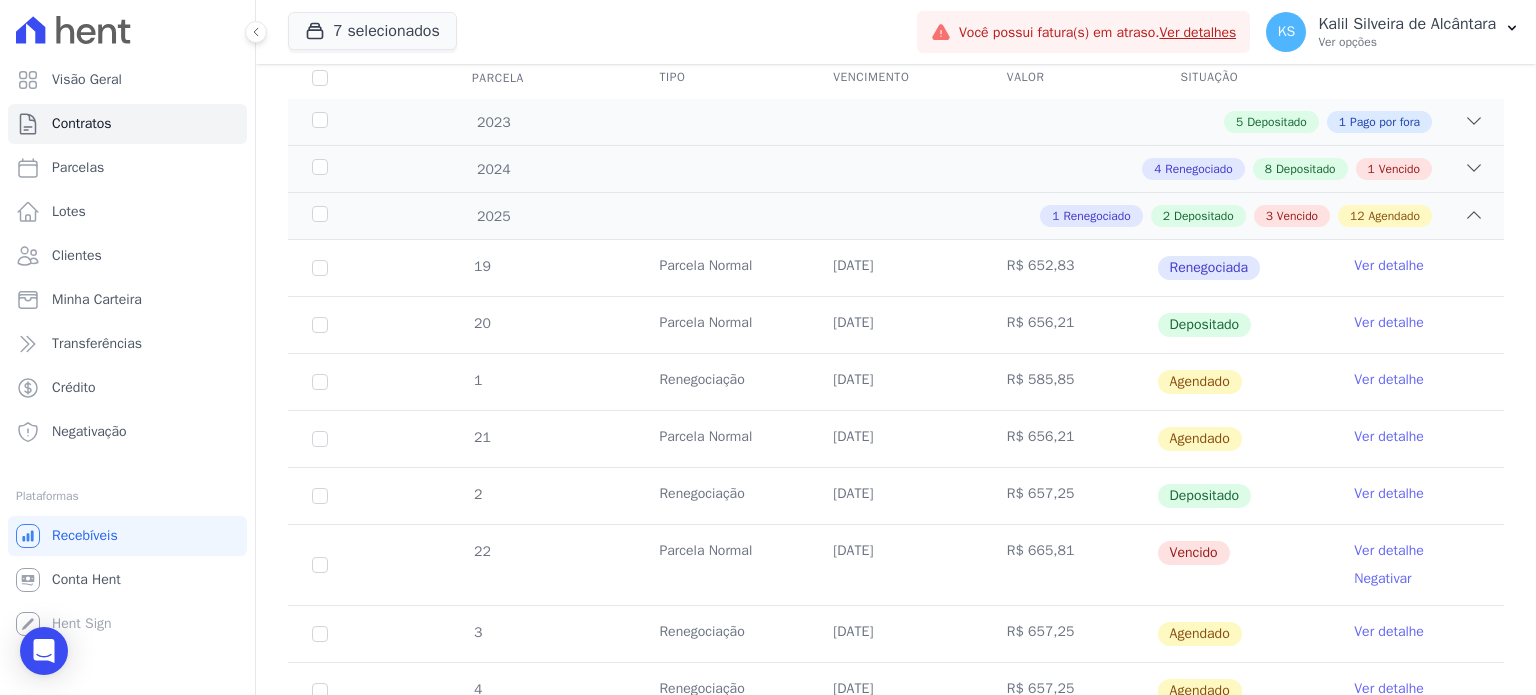 scroll, scrollTop: 400, scrollLeft: 0, axis: vertical 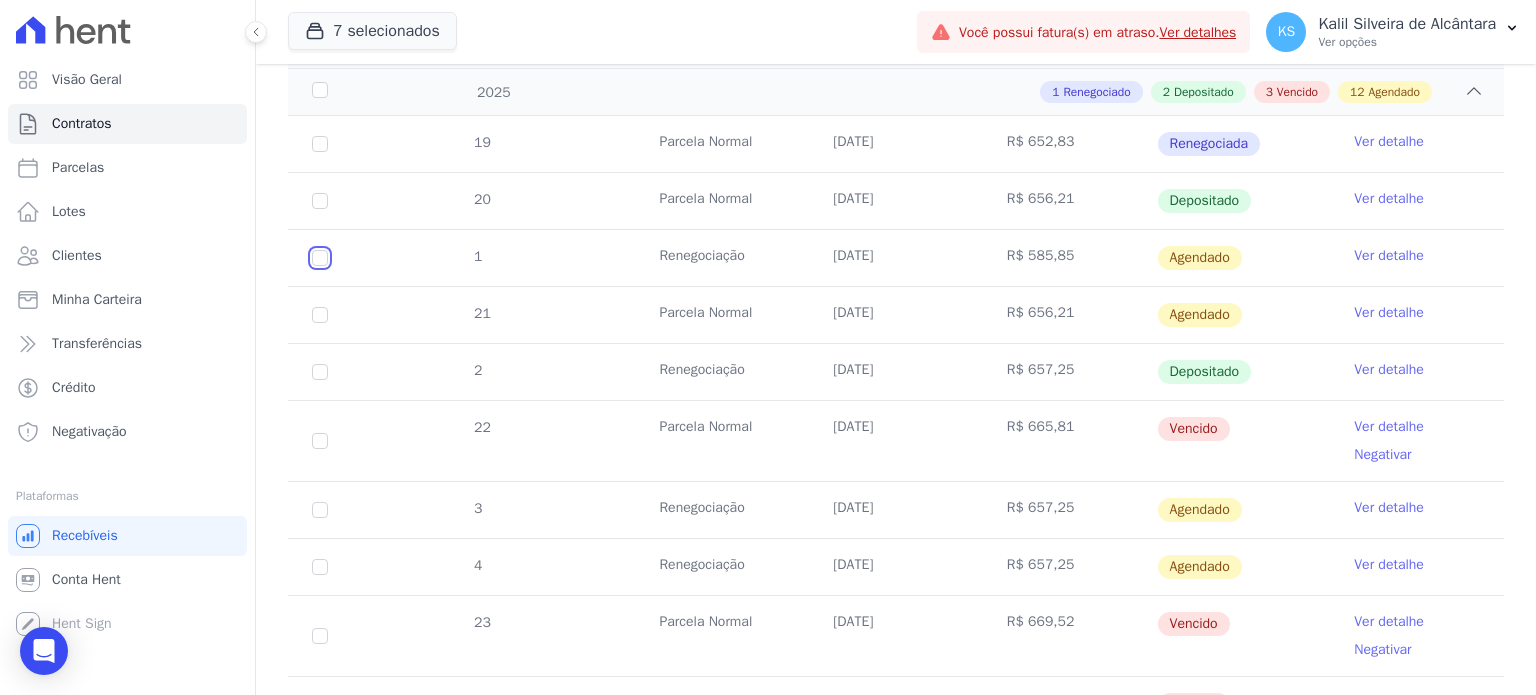 click at bounding box center (320, 258) 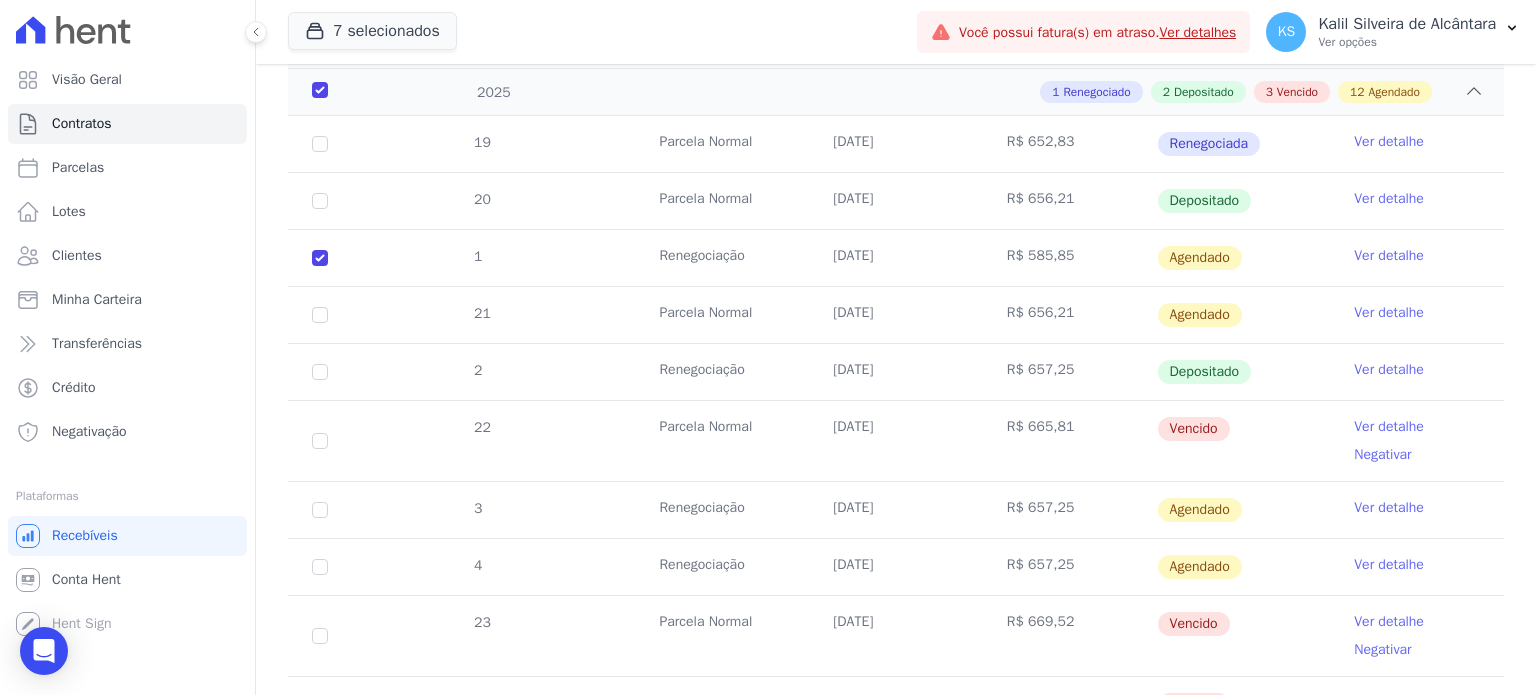 click on "21" at bounding box center [320, 315] 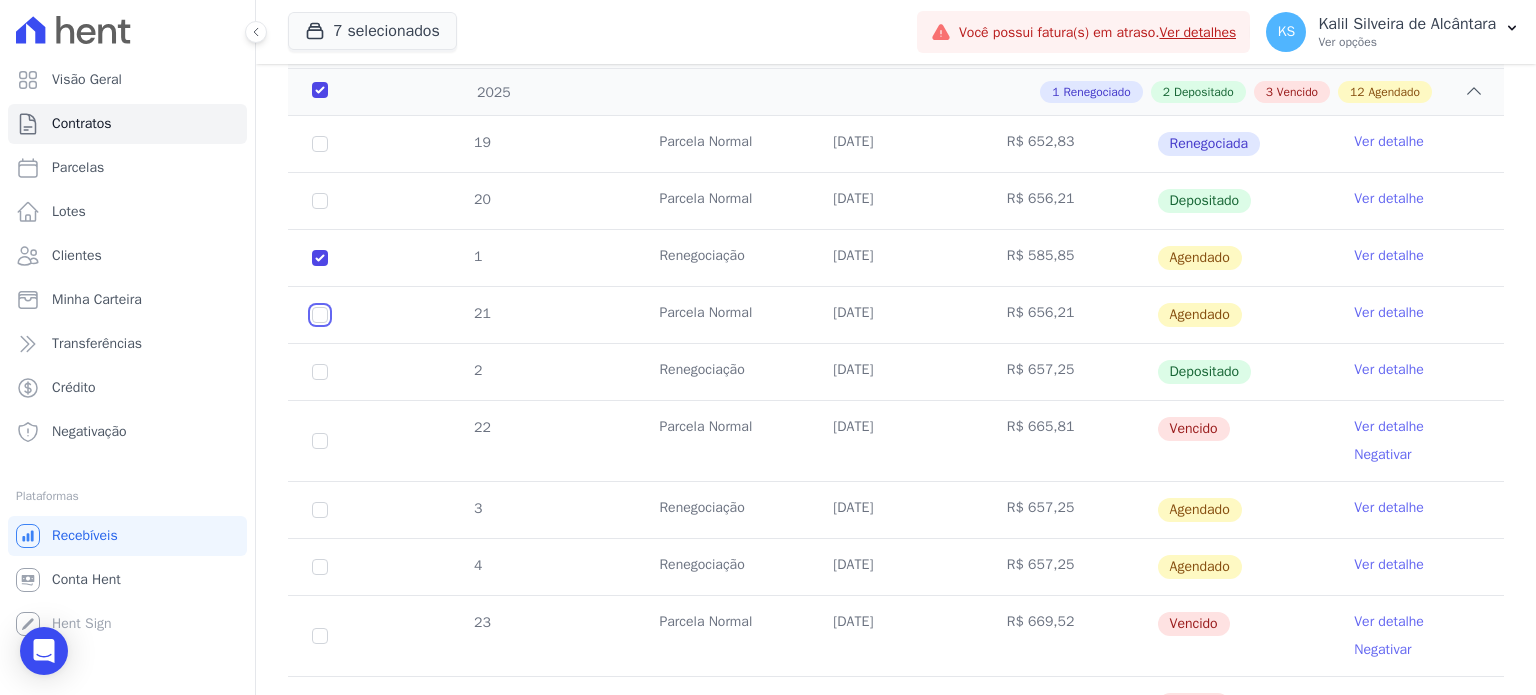 click at bounding box center [320, 258] 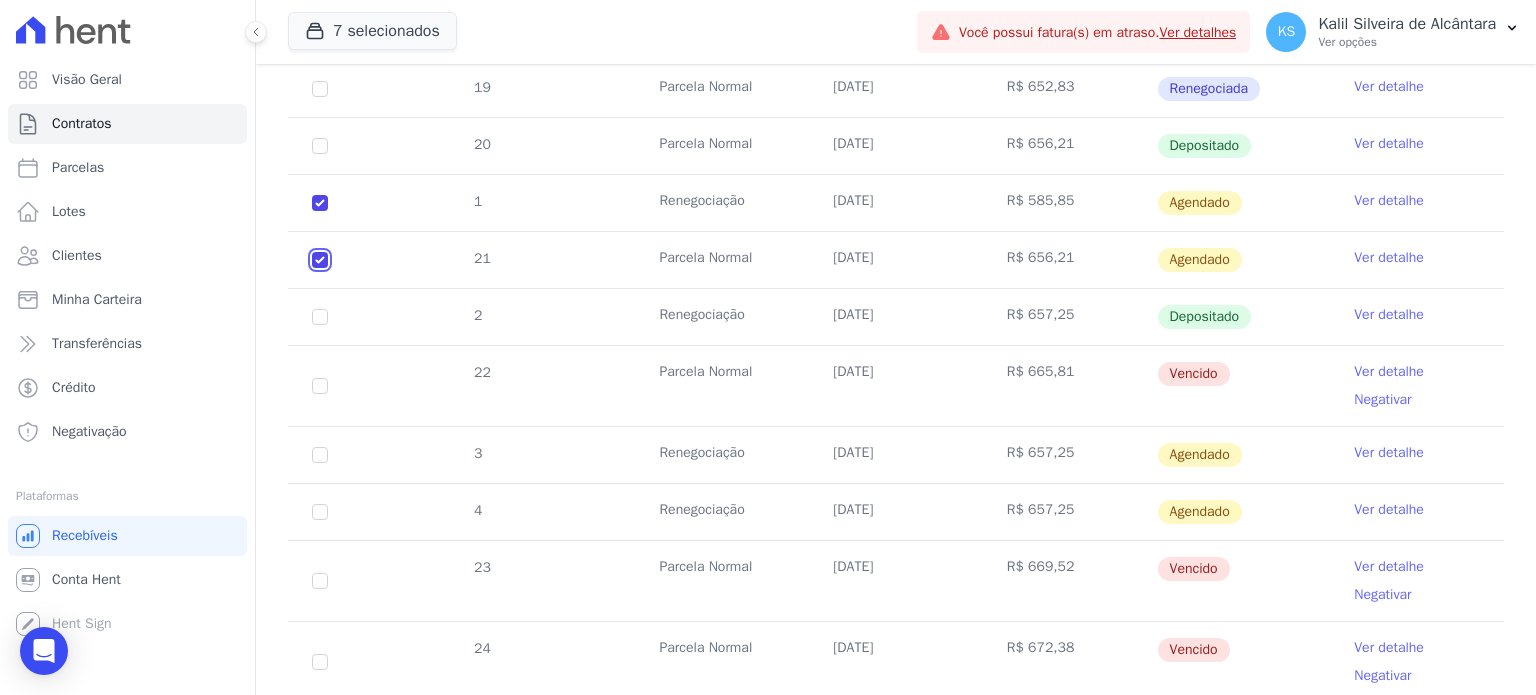 scroll, scrollTop: 500, scrollLeft: 0, axis: vertical 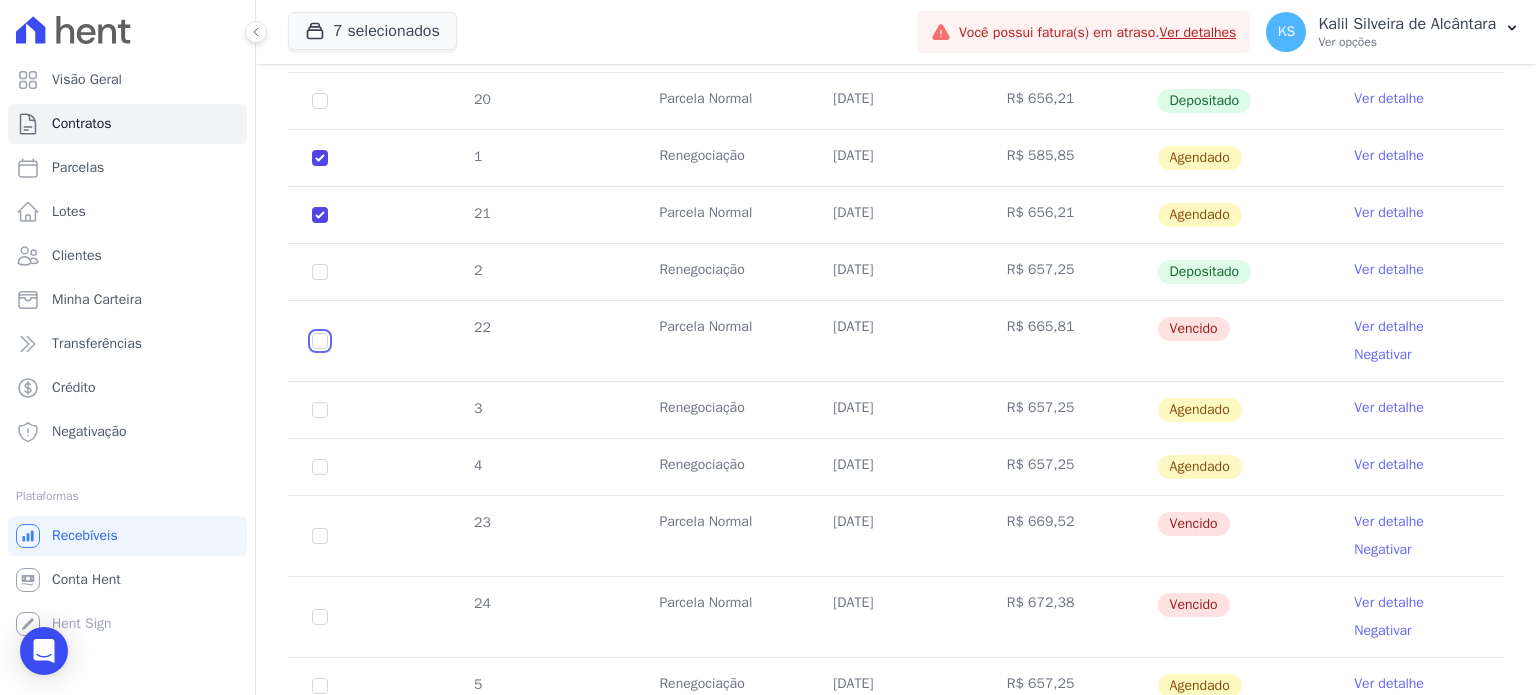 click at bounding box center (320, 341) 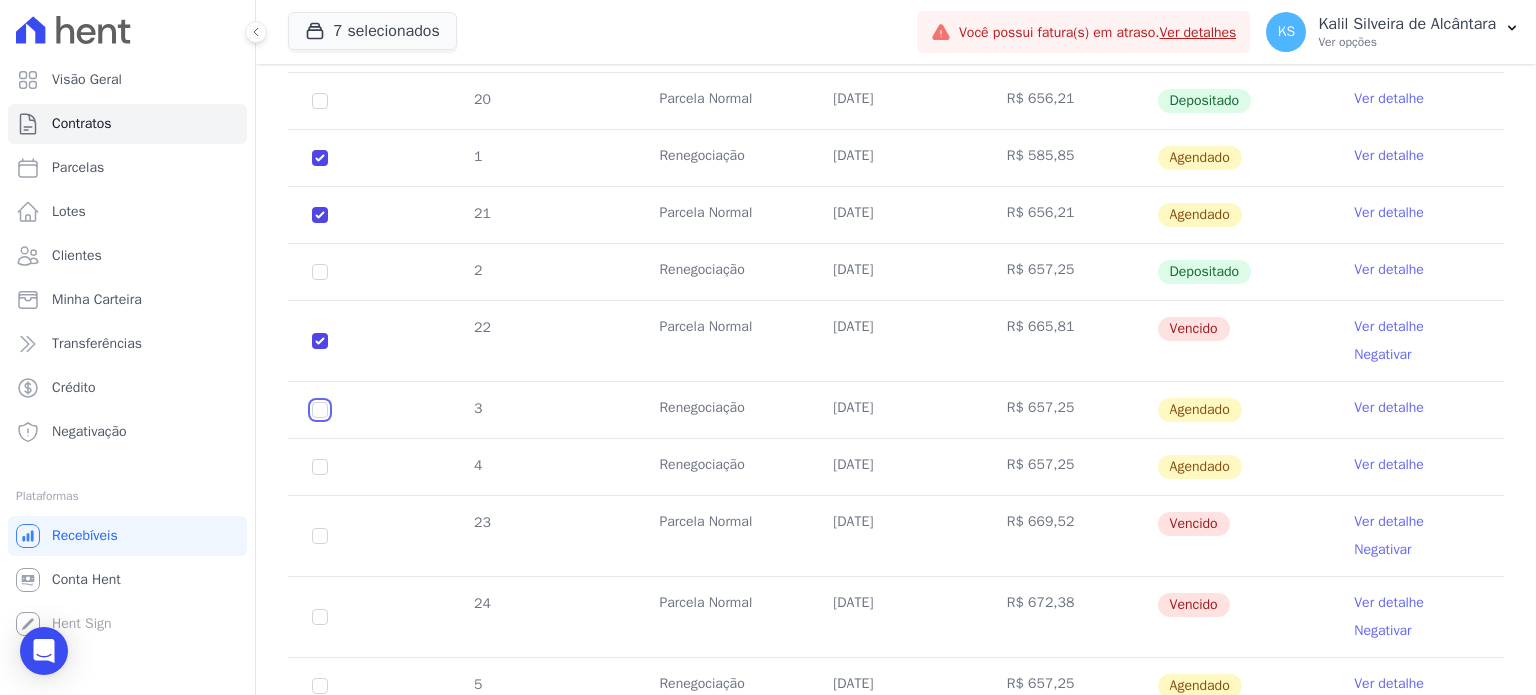 click at bounding box center [320, 158] 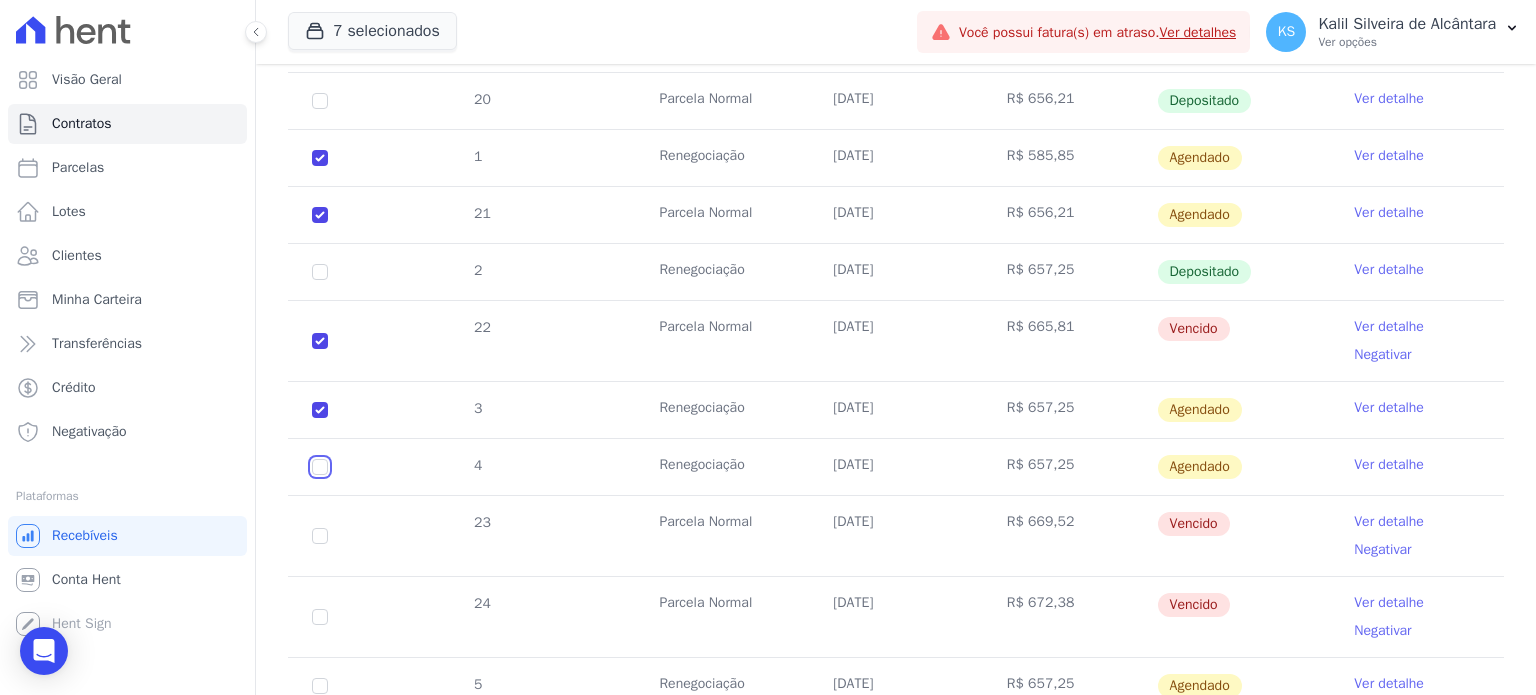 click at bounding box center (320, 158) 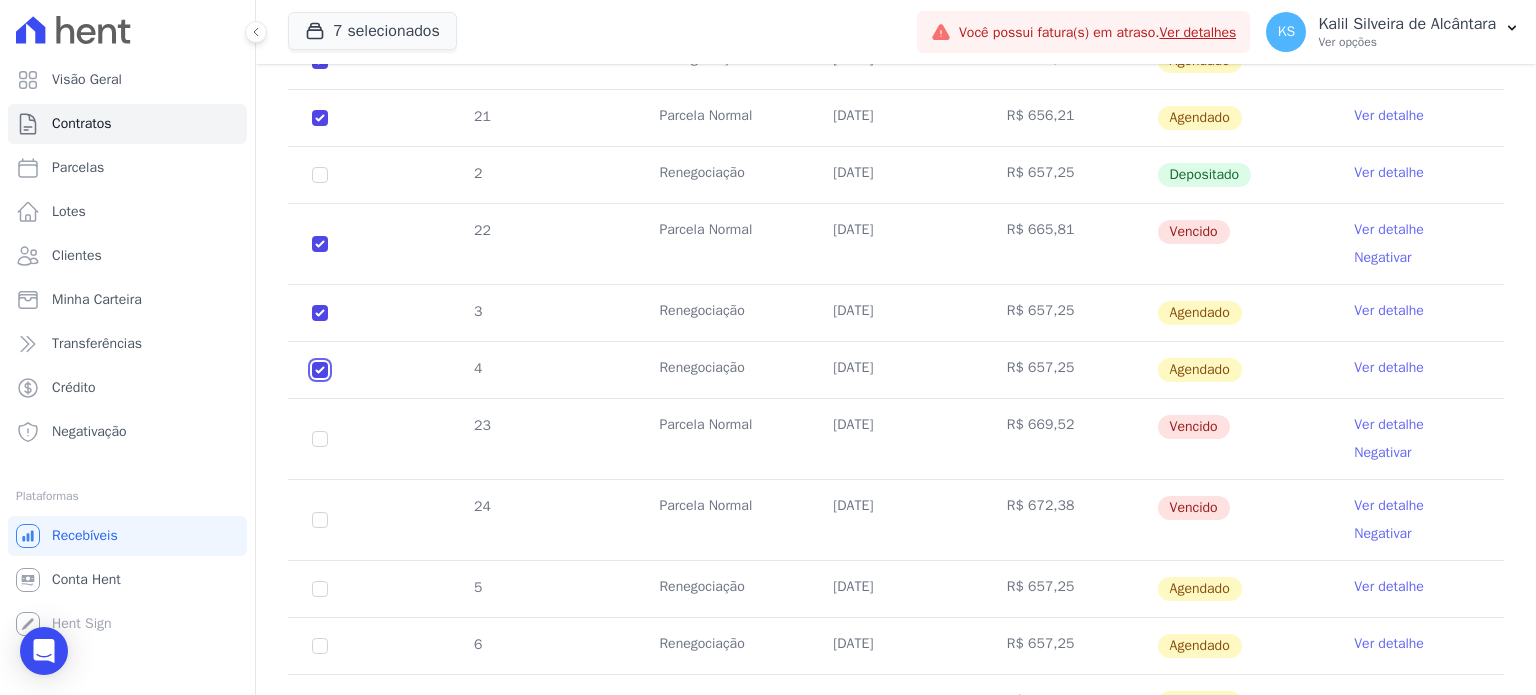scroll, scrollTop: 600, scrollLeft: 0, axis: vertical 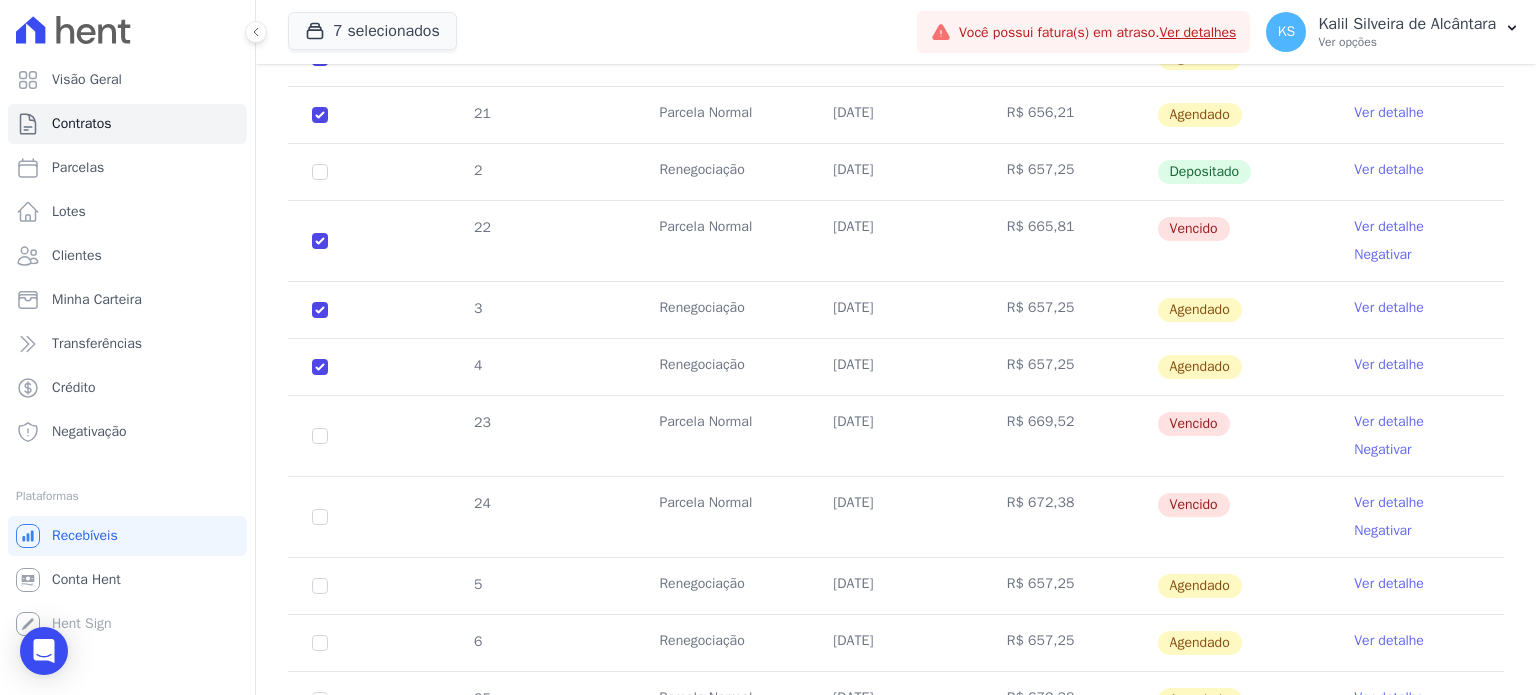click on "23" at bounding box center (320, 436) 